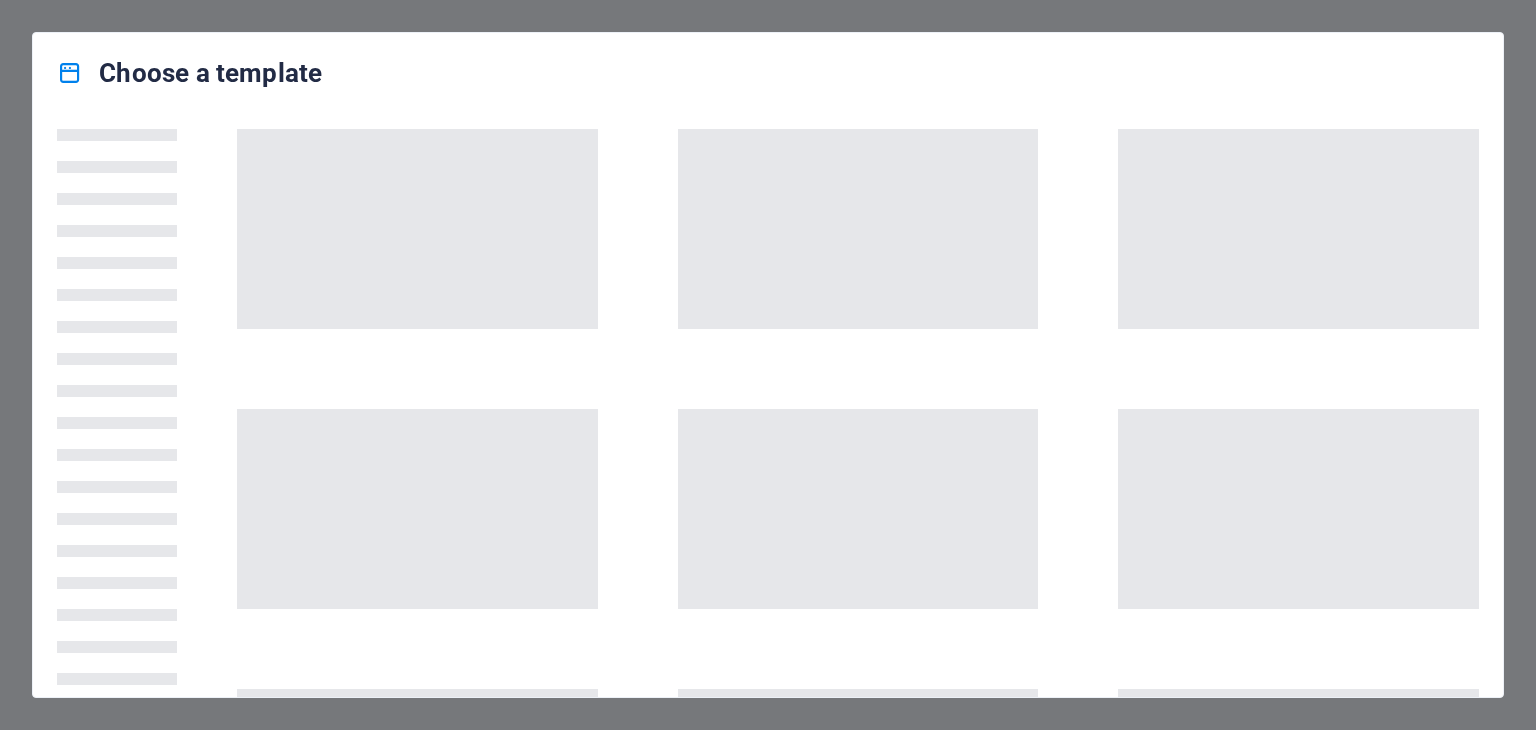 scroll, scrollTop: 0, scrollLeft: 0, axis: both 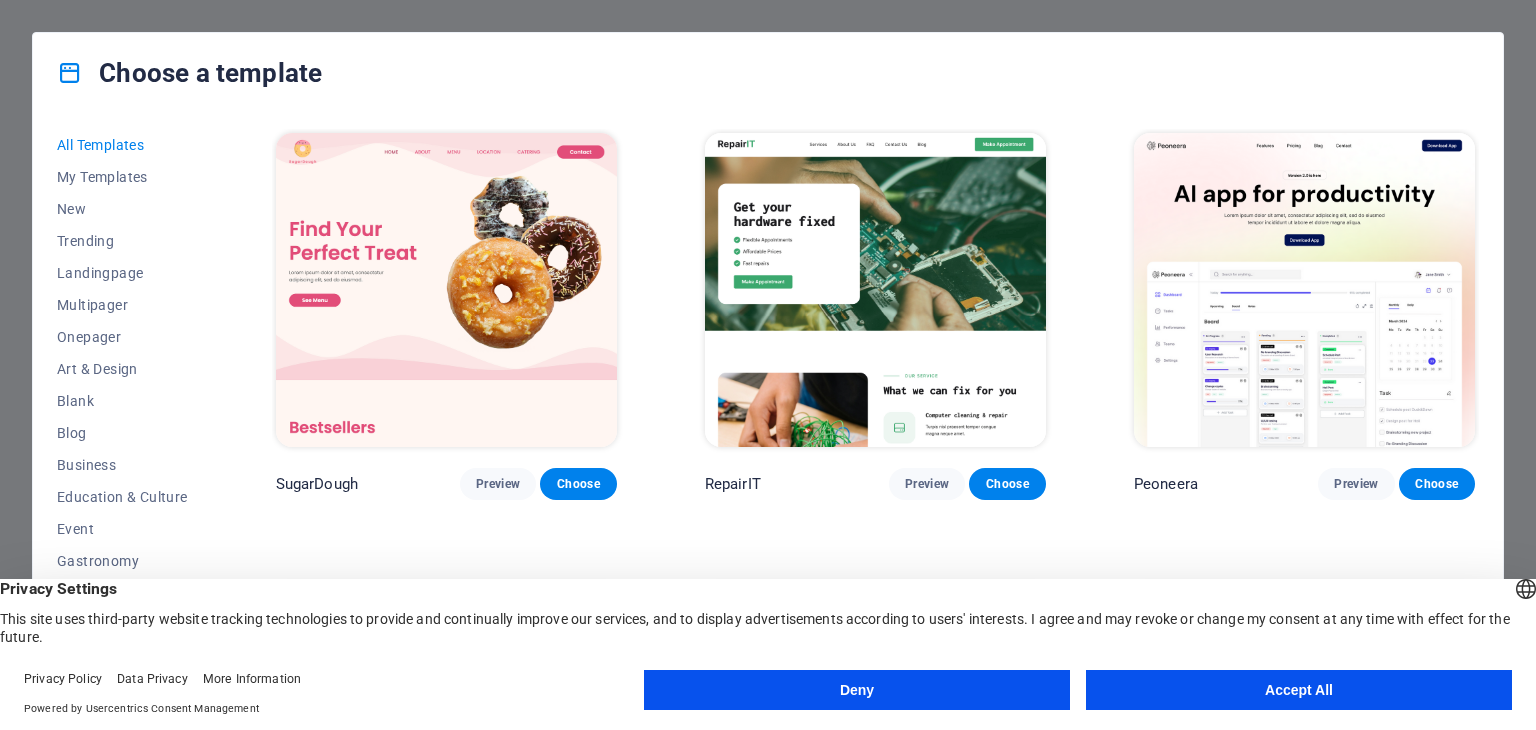 click on "Accept All" at bounding box center (1299, 690) 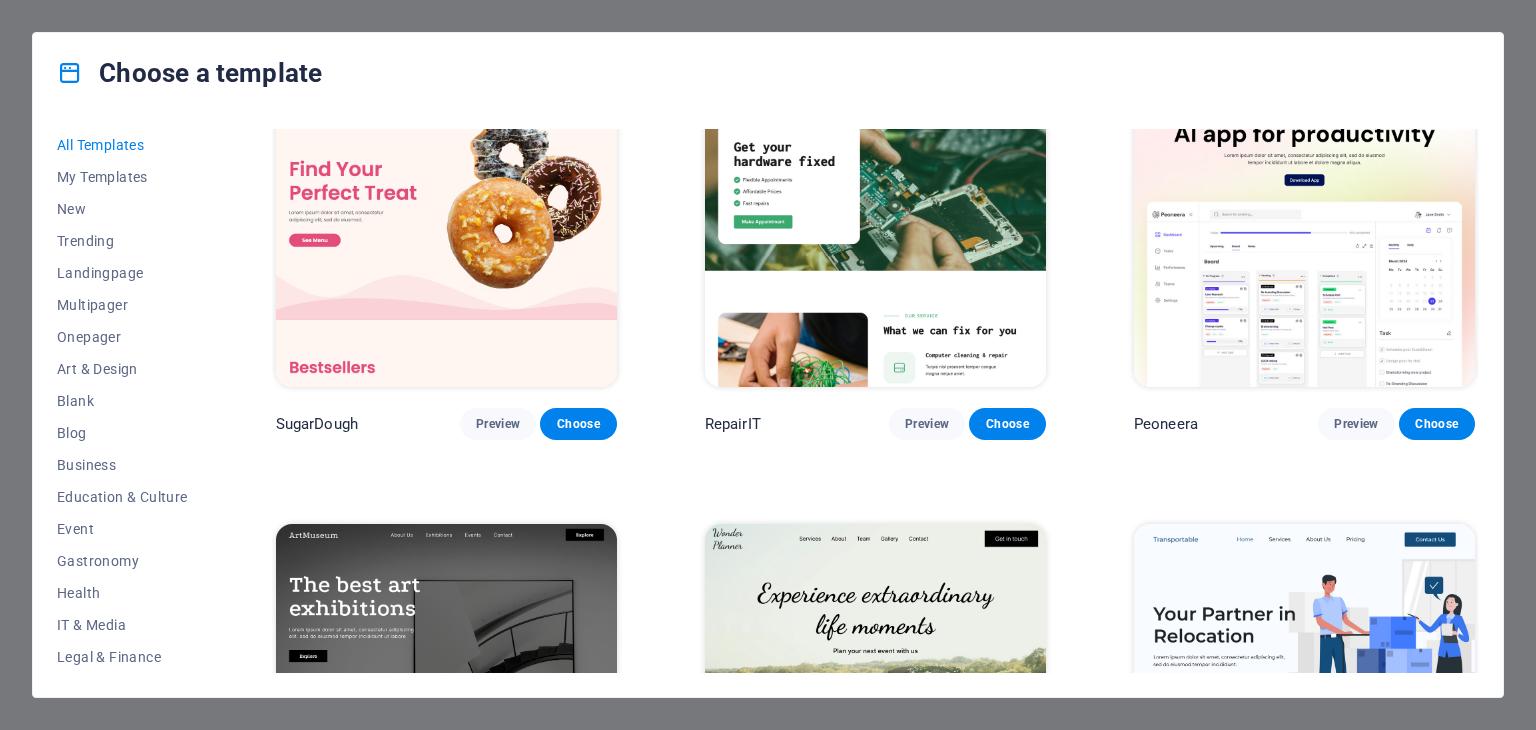 scroll, scrollTop: 0, scrollLeft: 0, axis: both 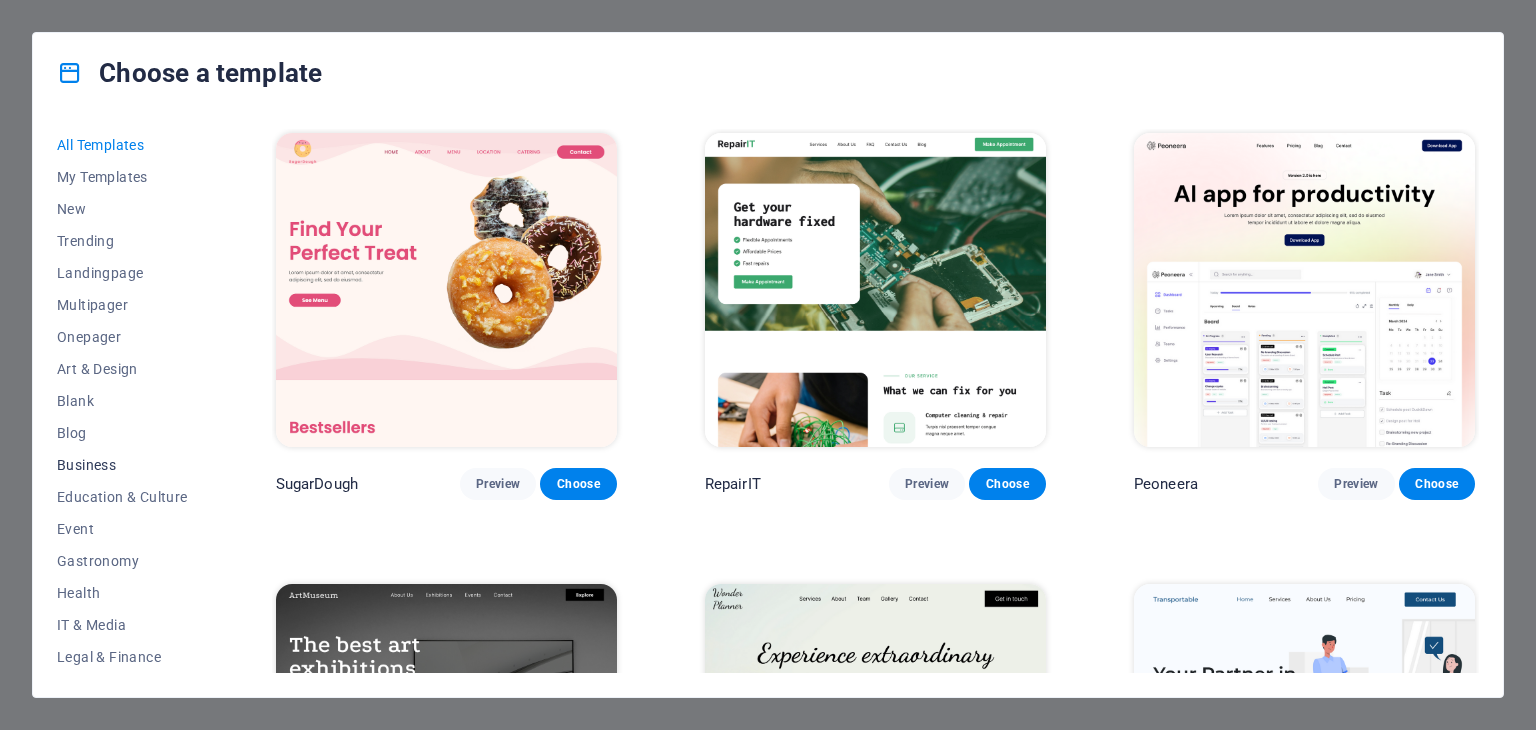 click on "Business" at bounding box center [122, 465] 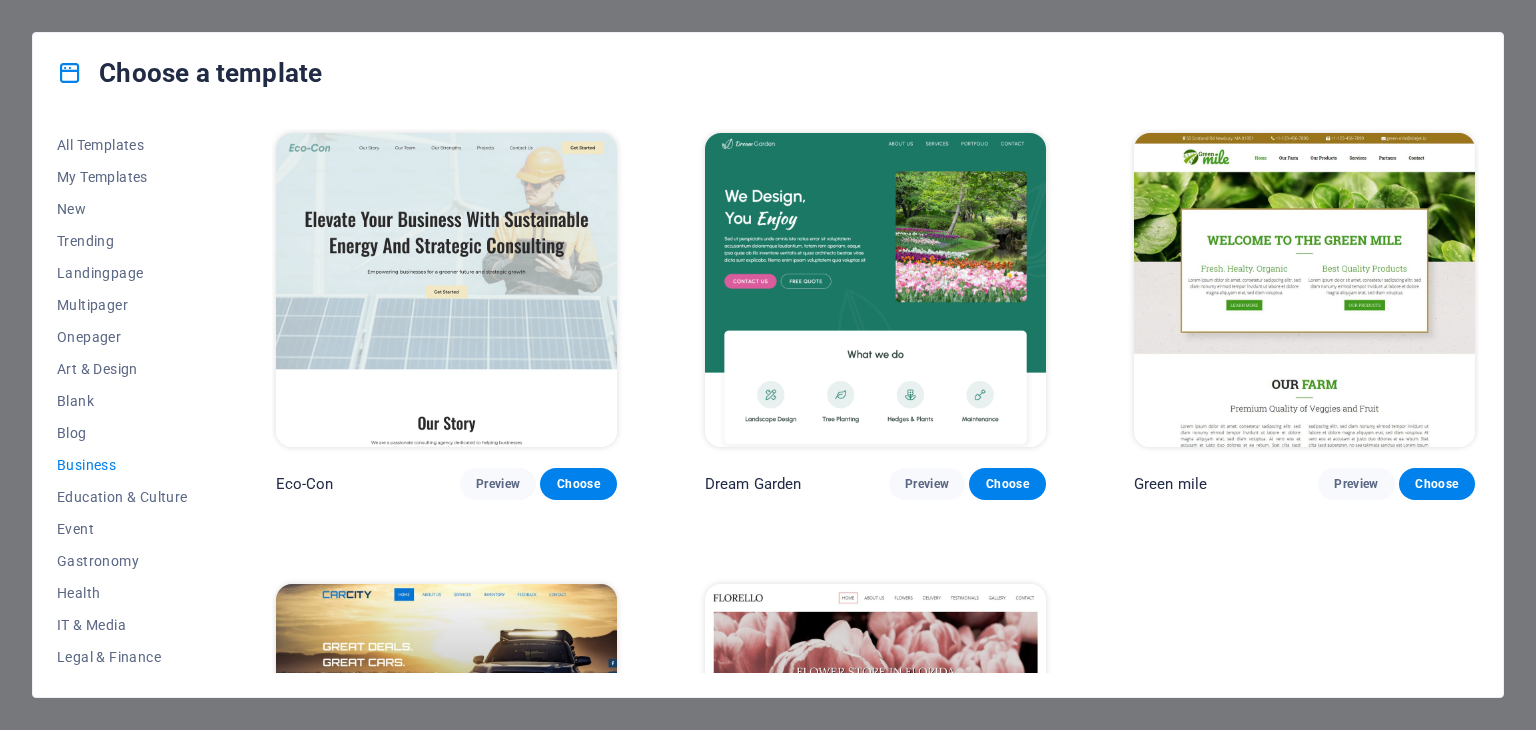 click on "Business" at bounding box center [122, 465] 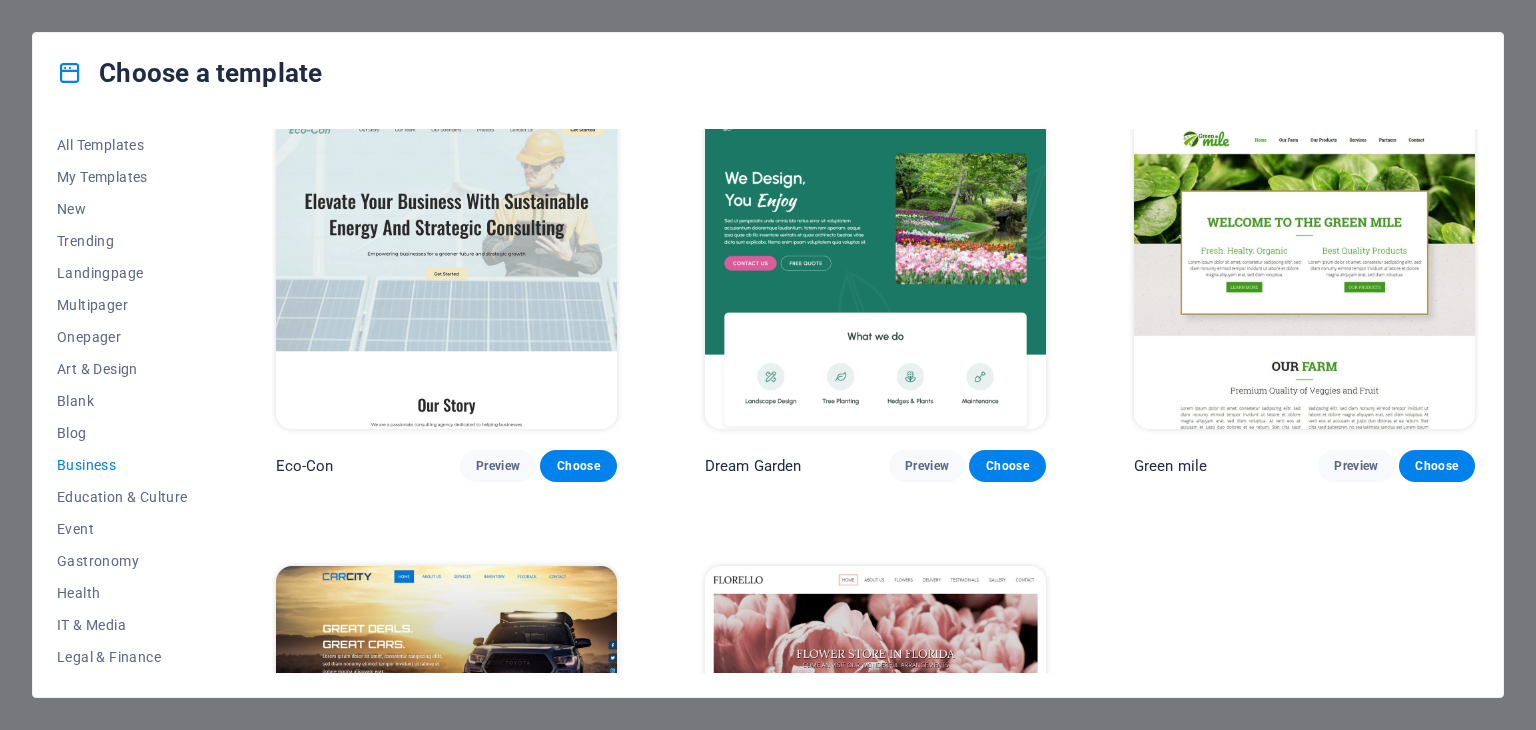 scroll, scrollTop: 0, scrollLeft: 0, axis: both 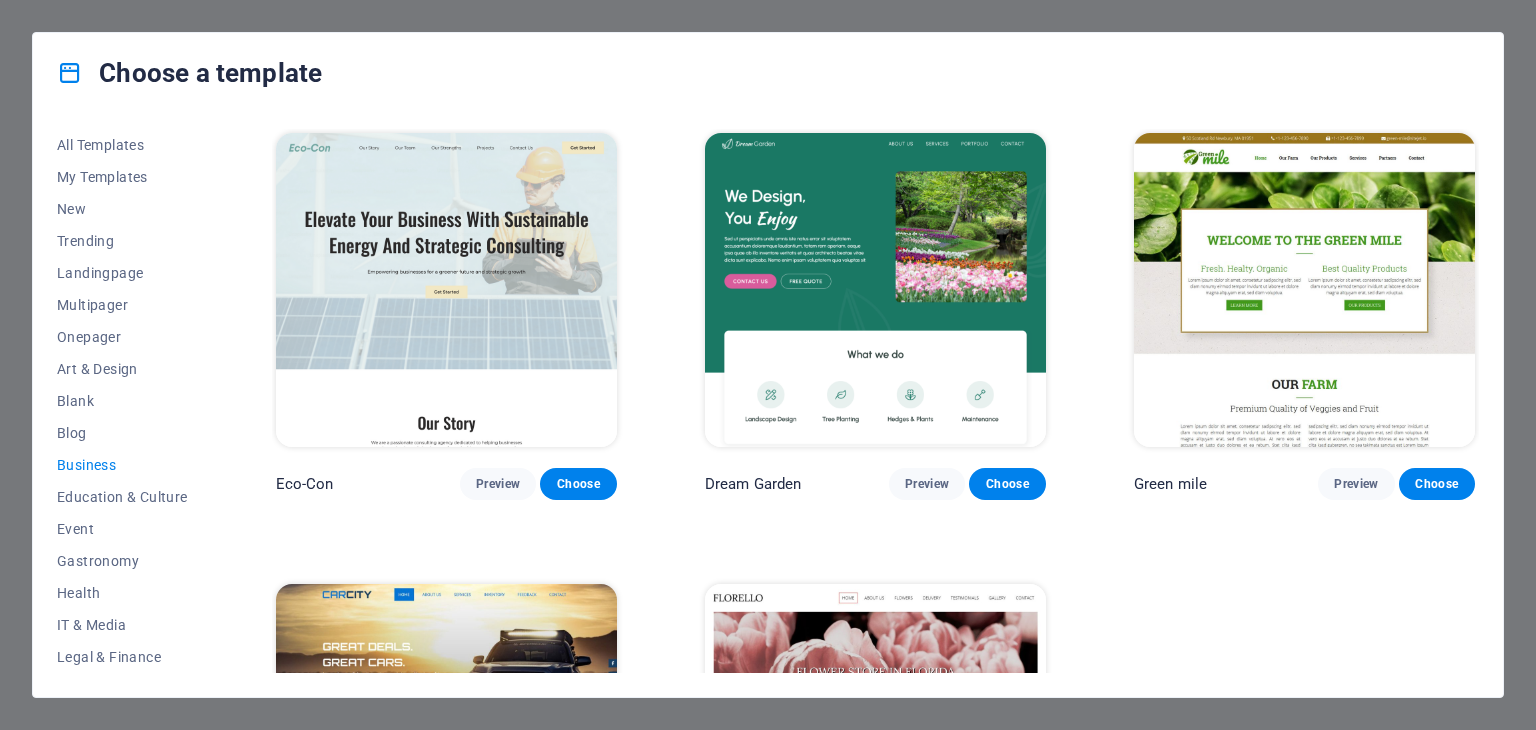 click on "Business" at bounding box center (122, 465) 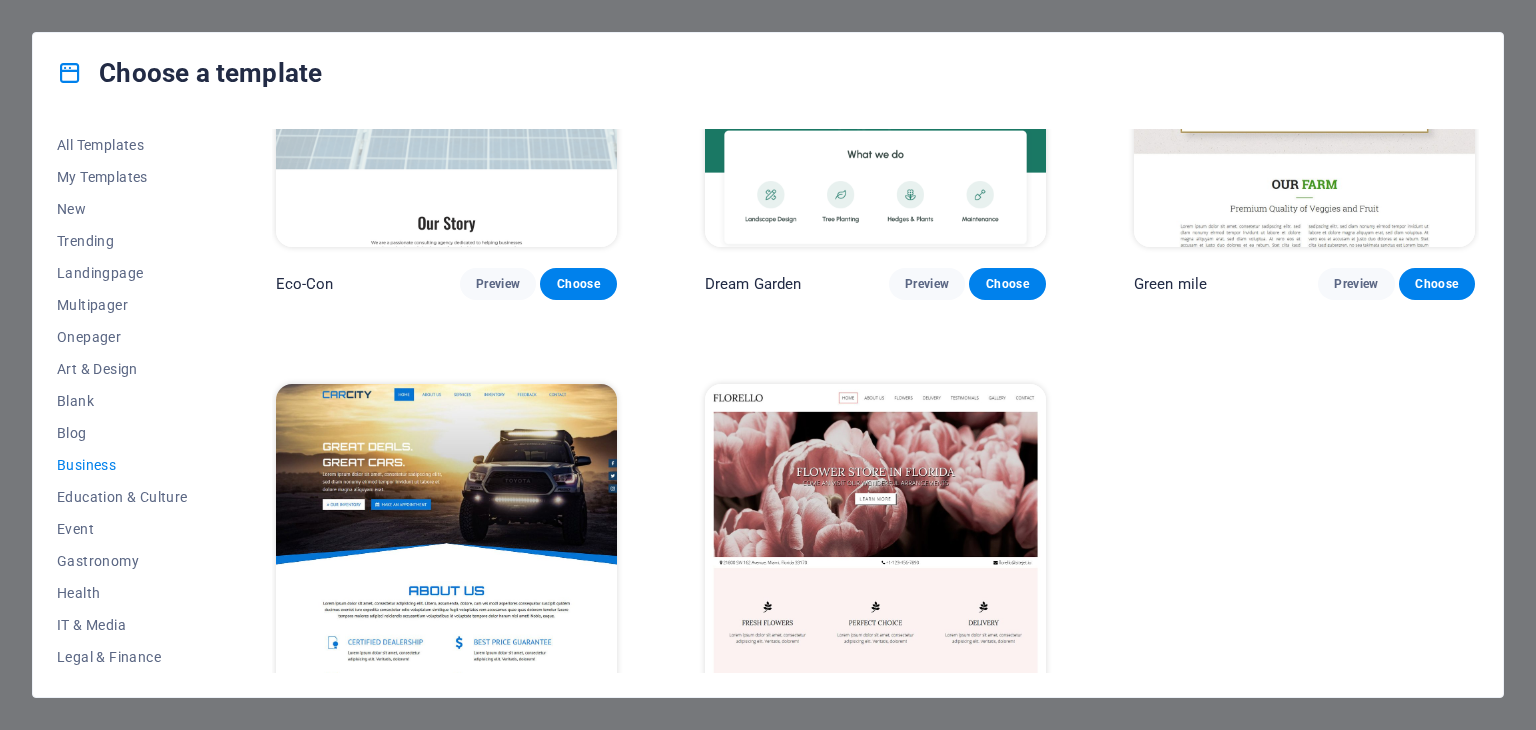 scroll, scrollTop: 274, scrollLeft: 0, axis: vertical 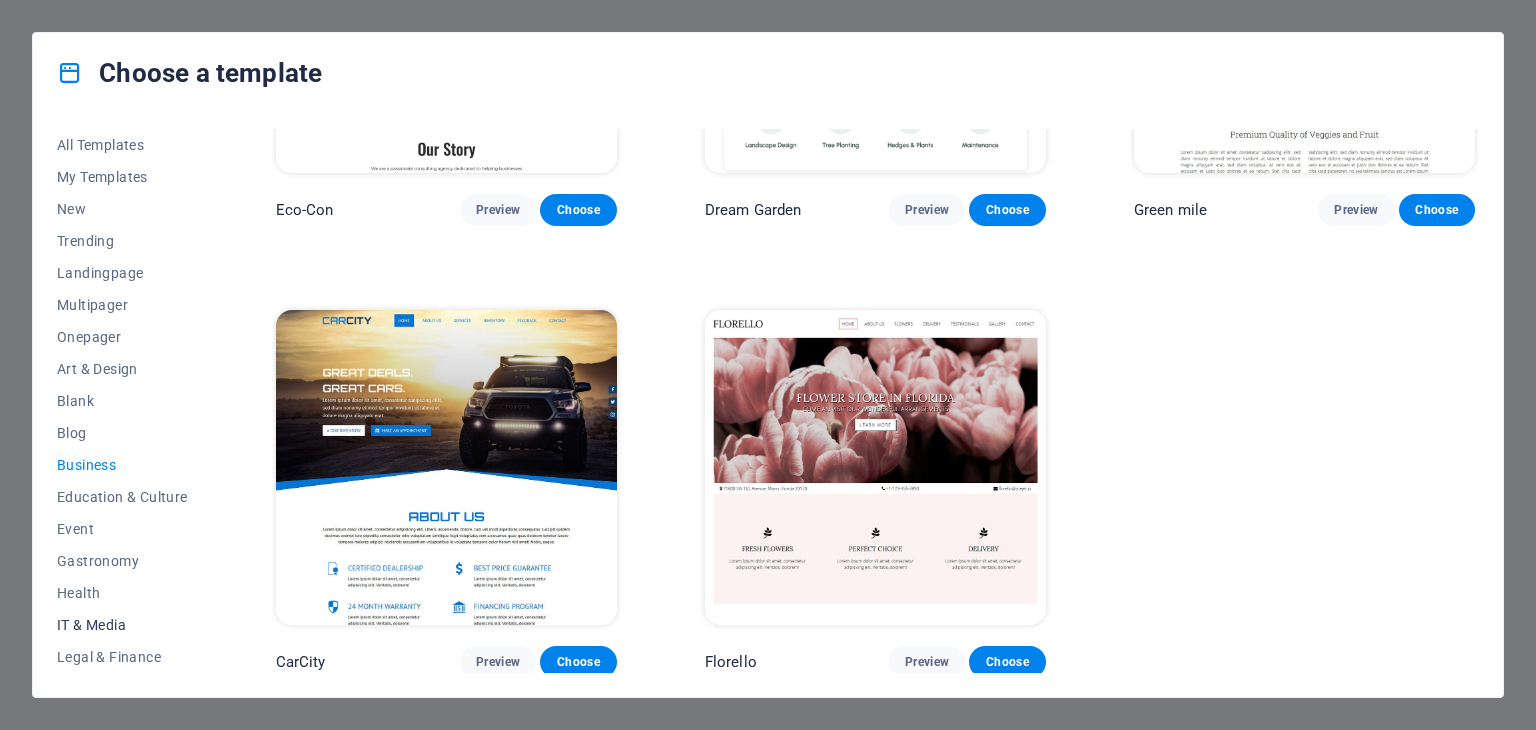 click on "IT & Media" at bounding box center (122, 625) 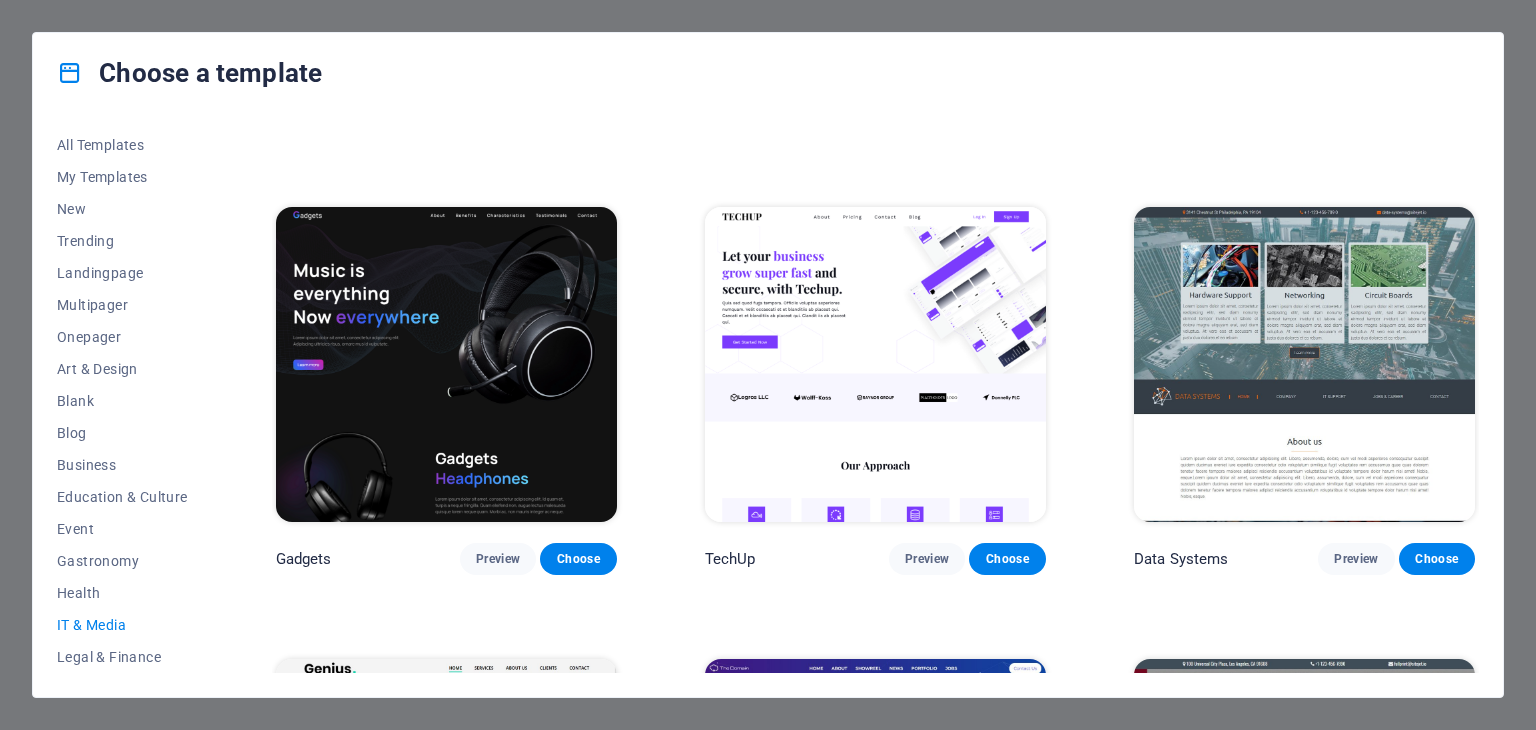 scroll, scrollTop: 373, scrollLeft: 0, axis: vertical 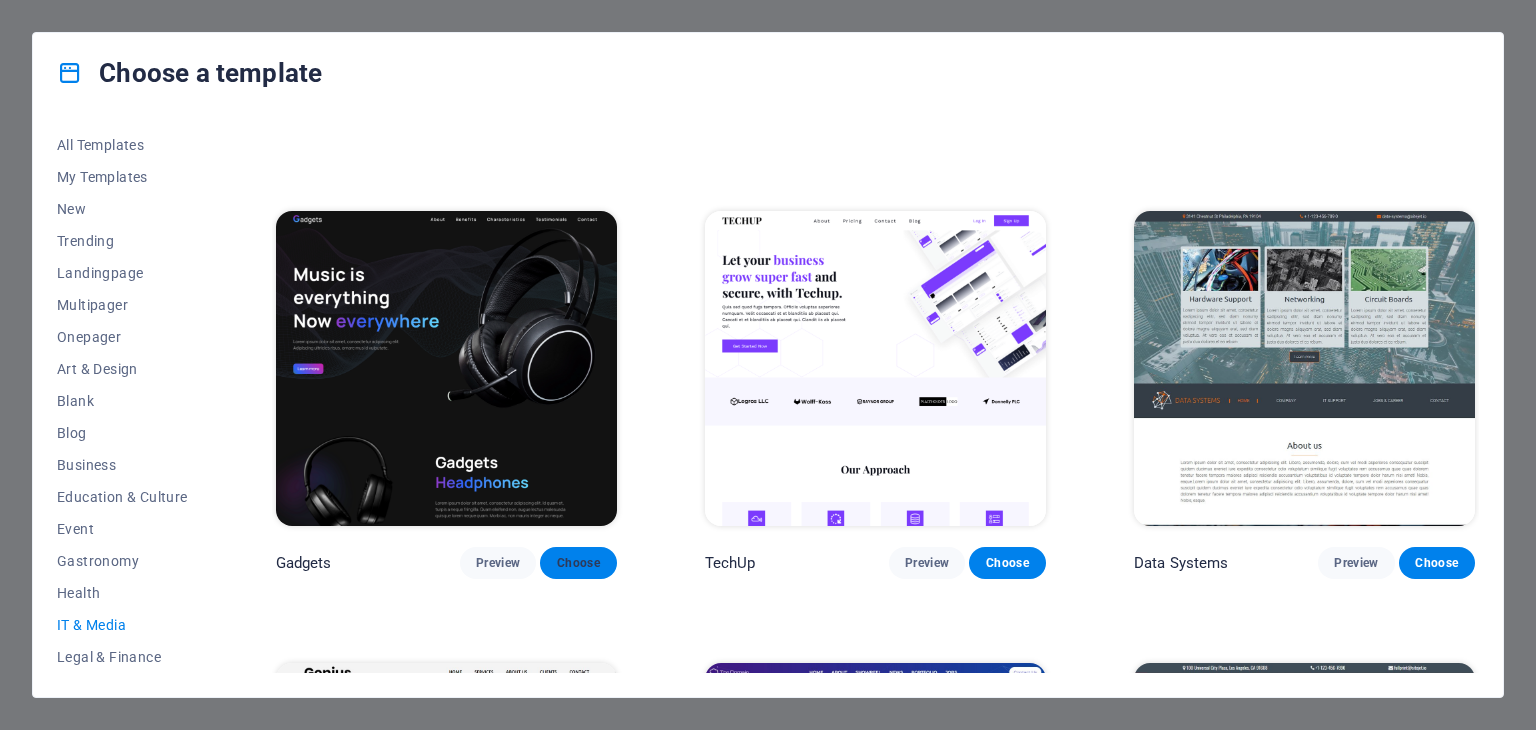 click on "Choose" at bounding box center (578, 563) 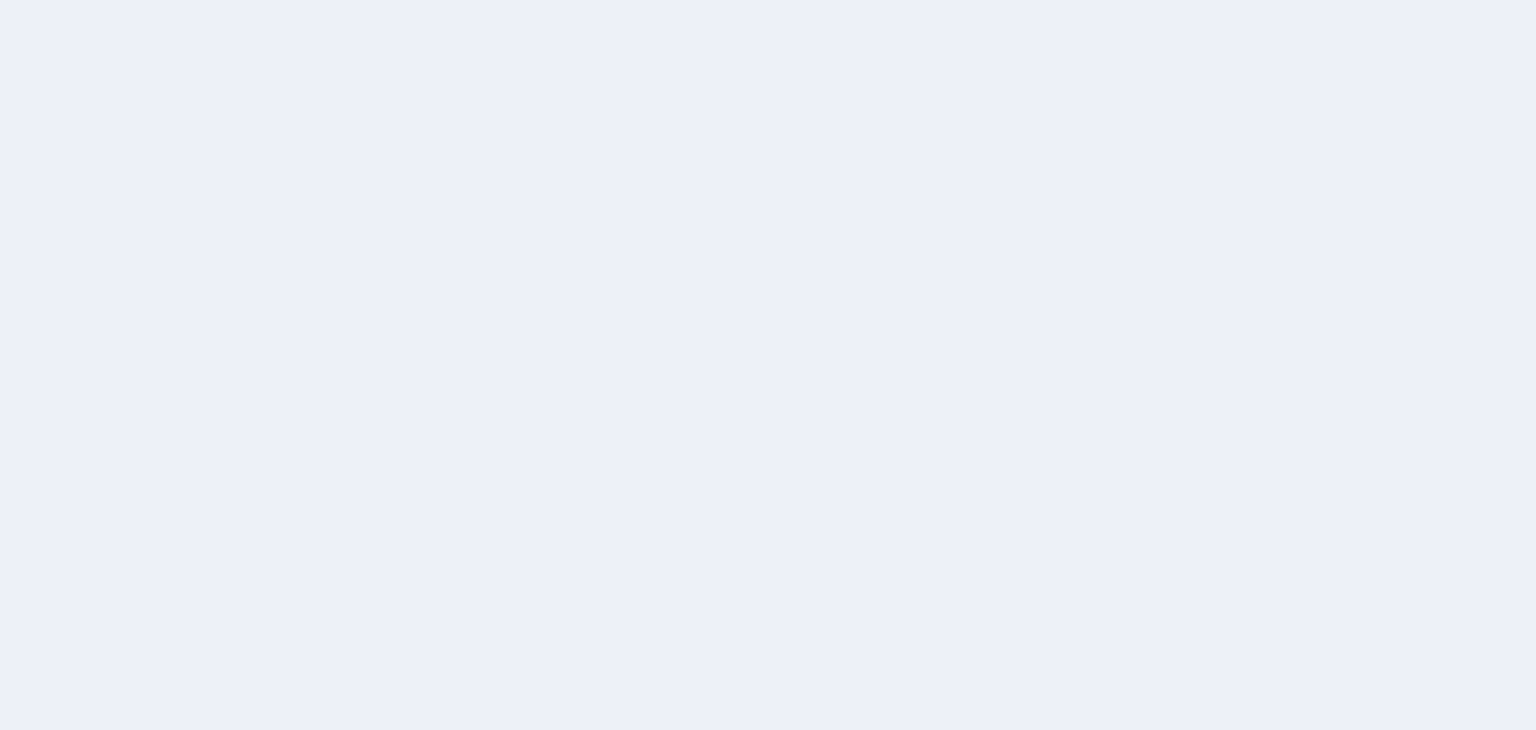 scroll, scrollTop: 0, scrollLeft: 0, axis: both 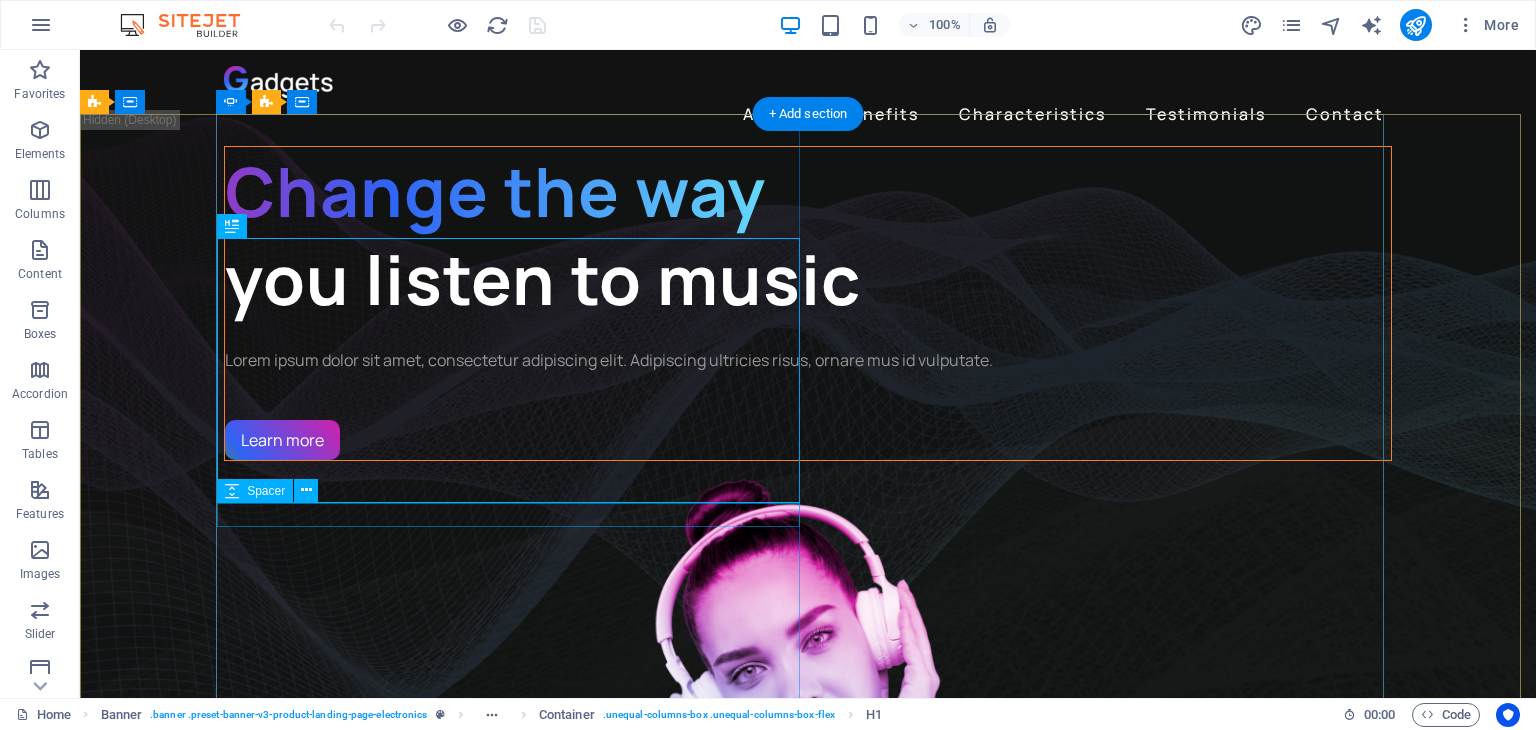 drag, startPoint x: 426, startPoint y: 502, endPoint x: 428, endPoint y: 487, distance: 15.132746 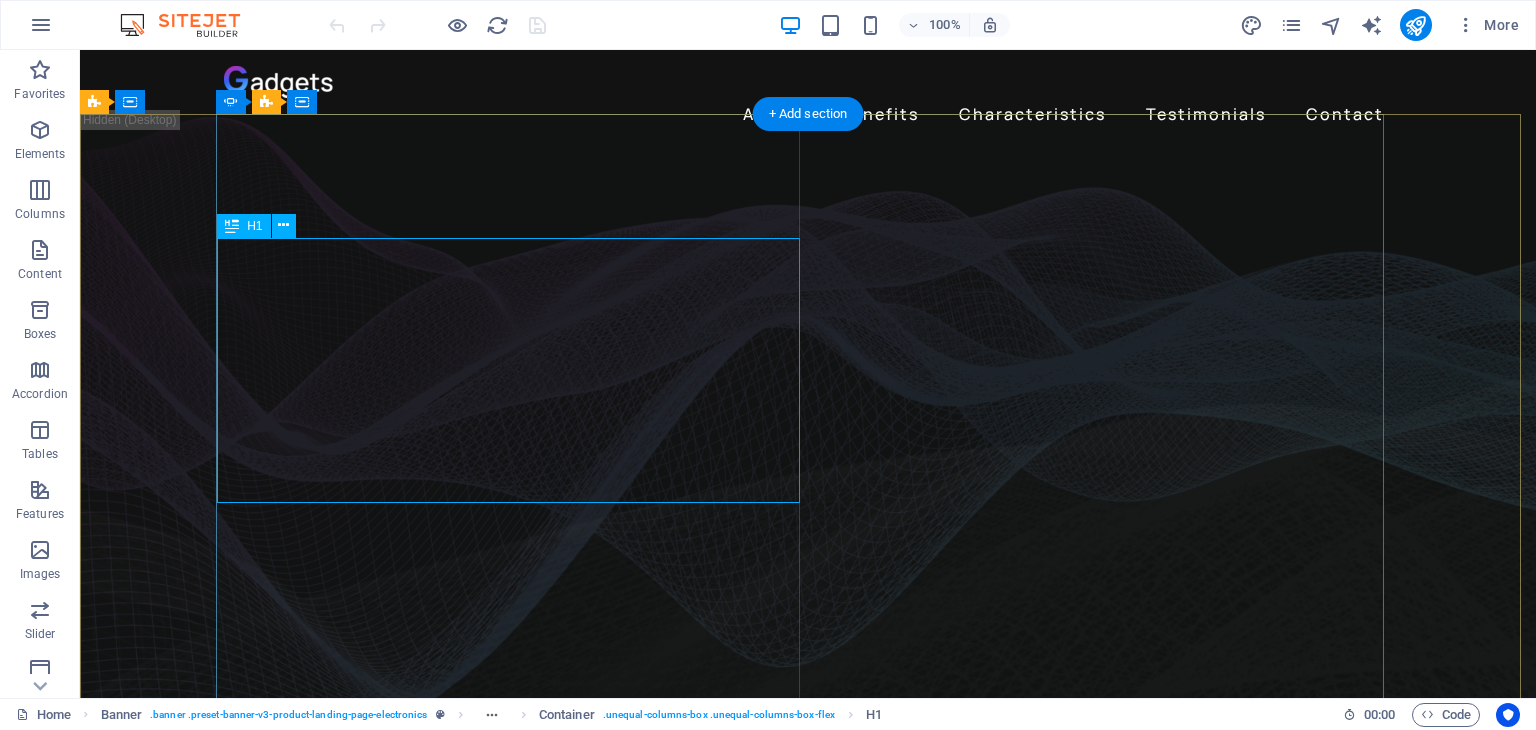 click on "Change the way you listen to music" at bounding box center [808, 235] 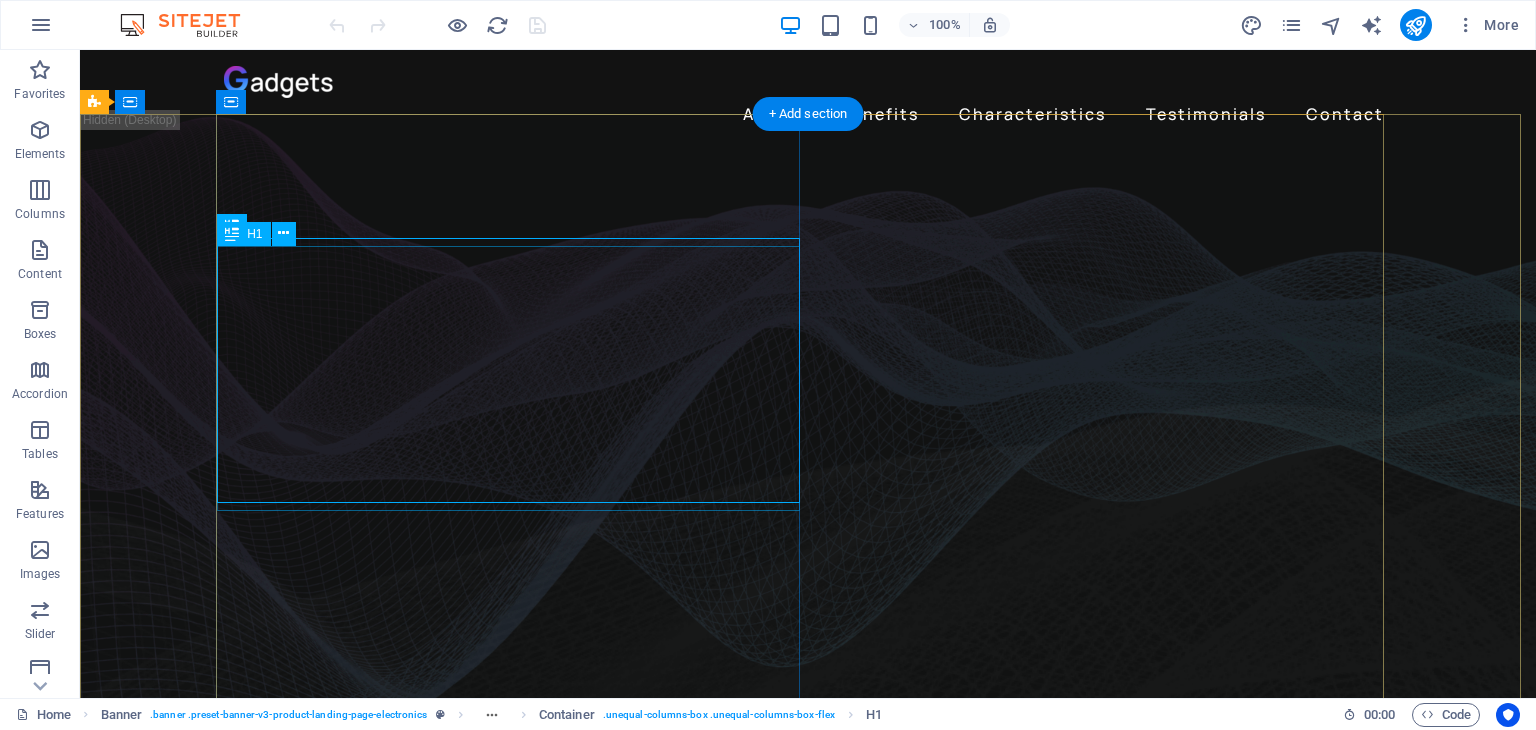 click on "Music is everything  Now  everywhere" at bounding box center (-360, 1223) 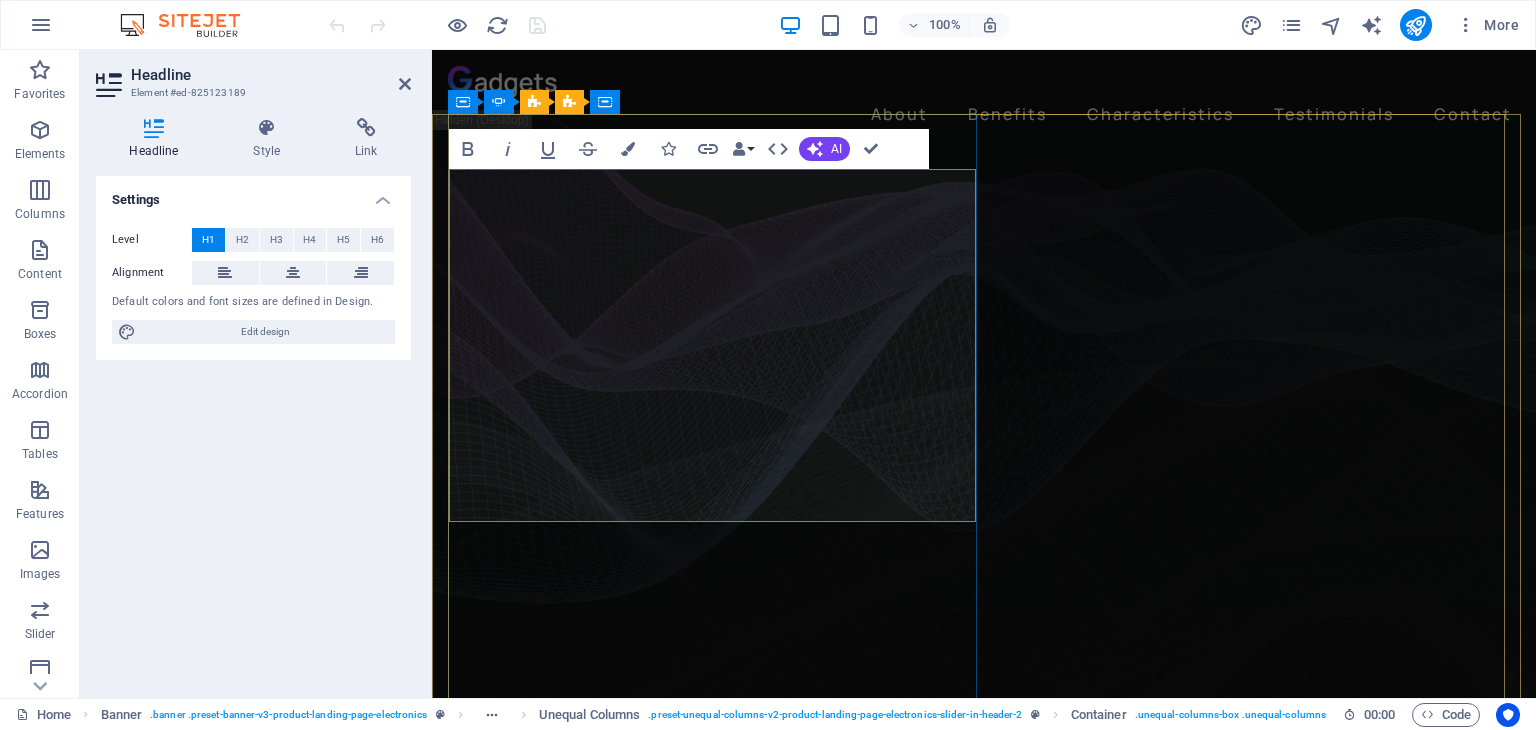 type 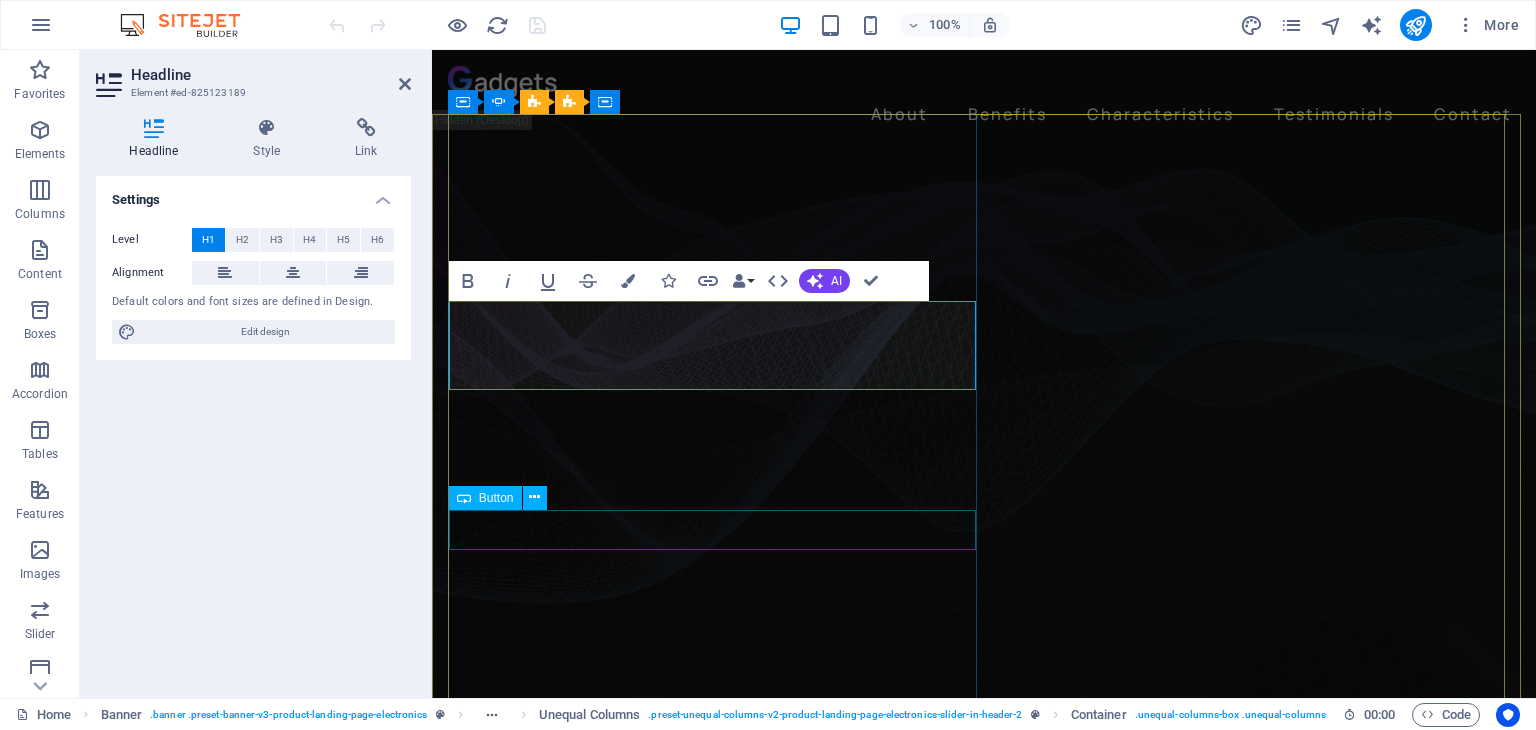 click on "Learn more" at bounding box center [-81, 1339] 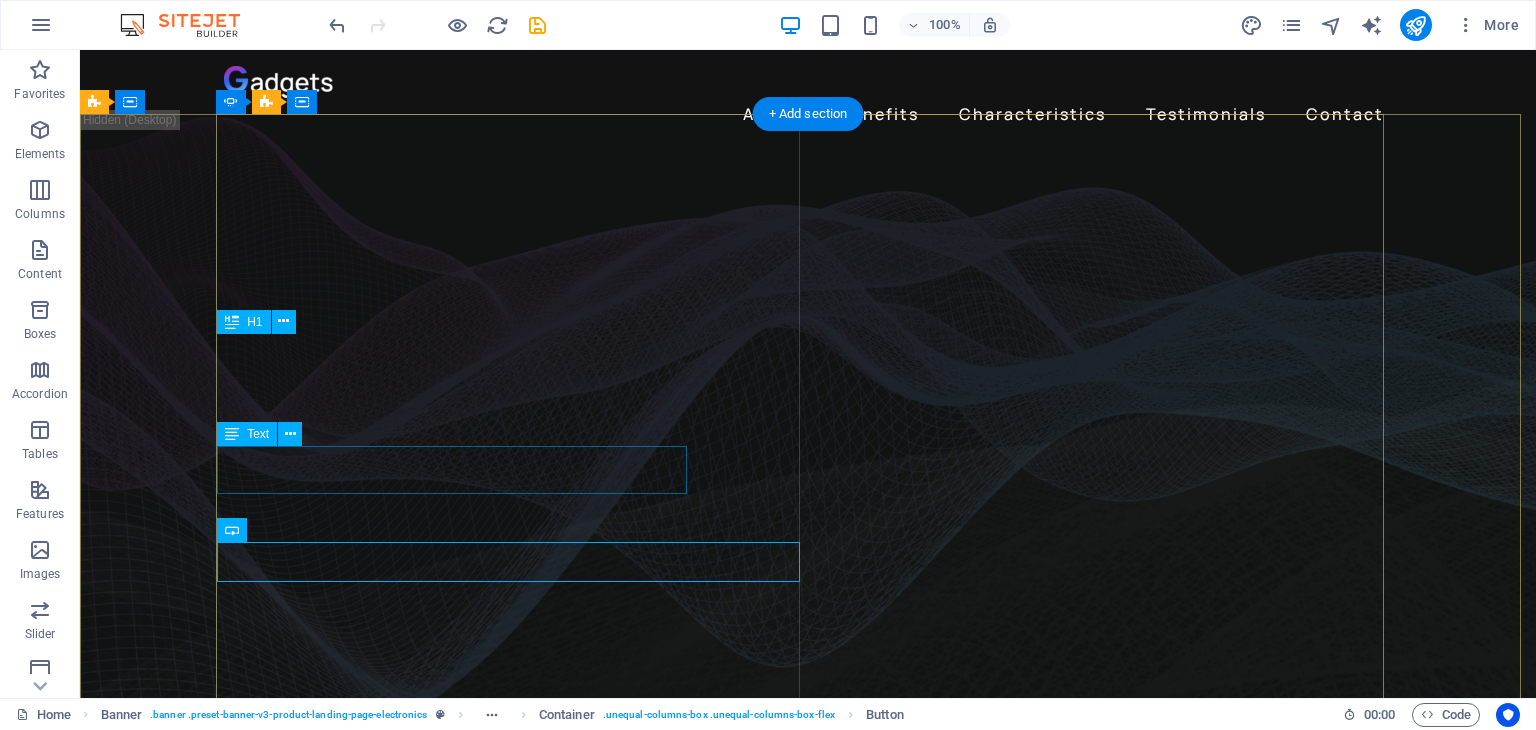 click on "Lorem ipsum dolor sit amet, consectetur adipiscing elit. Adipiscing ultricies risus, ornare mus id vulputate." at bounding box center [-360, 1259] 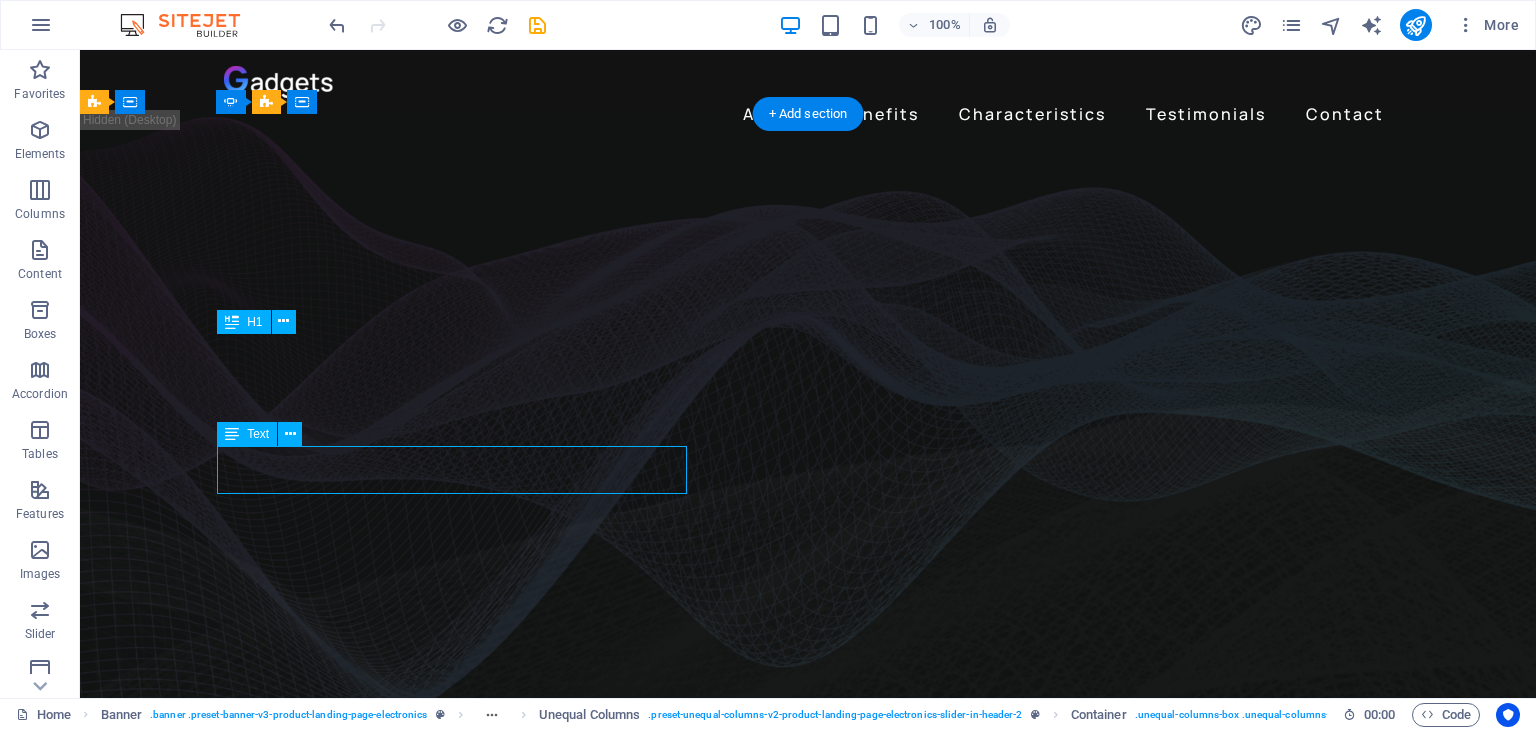 click on "Lorem ipsum dolor sit amet, consectetur adipiscing elit. Adipiscing ultricies risus, ornare mus id vulputate." at bounding box center [-360, 1259] 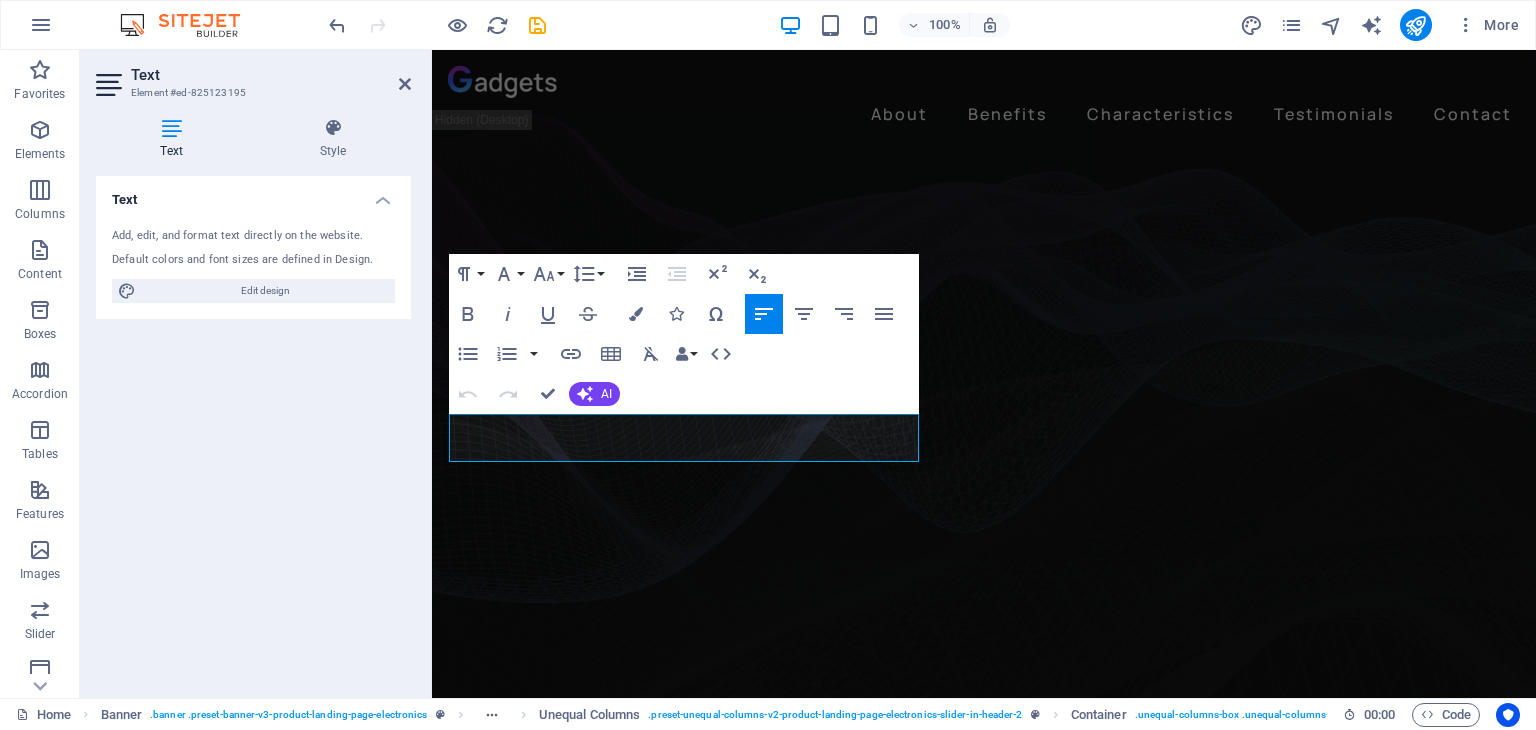 drag, startPoint x: 832, startPoint y: 446, endPoint x: 404, endPoint y: 406, distance: 429.86508 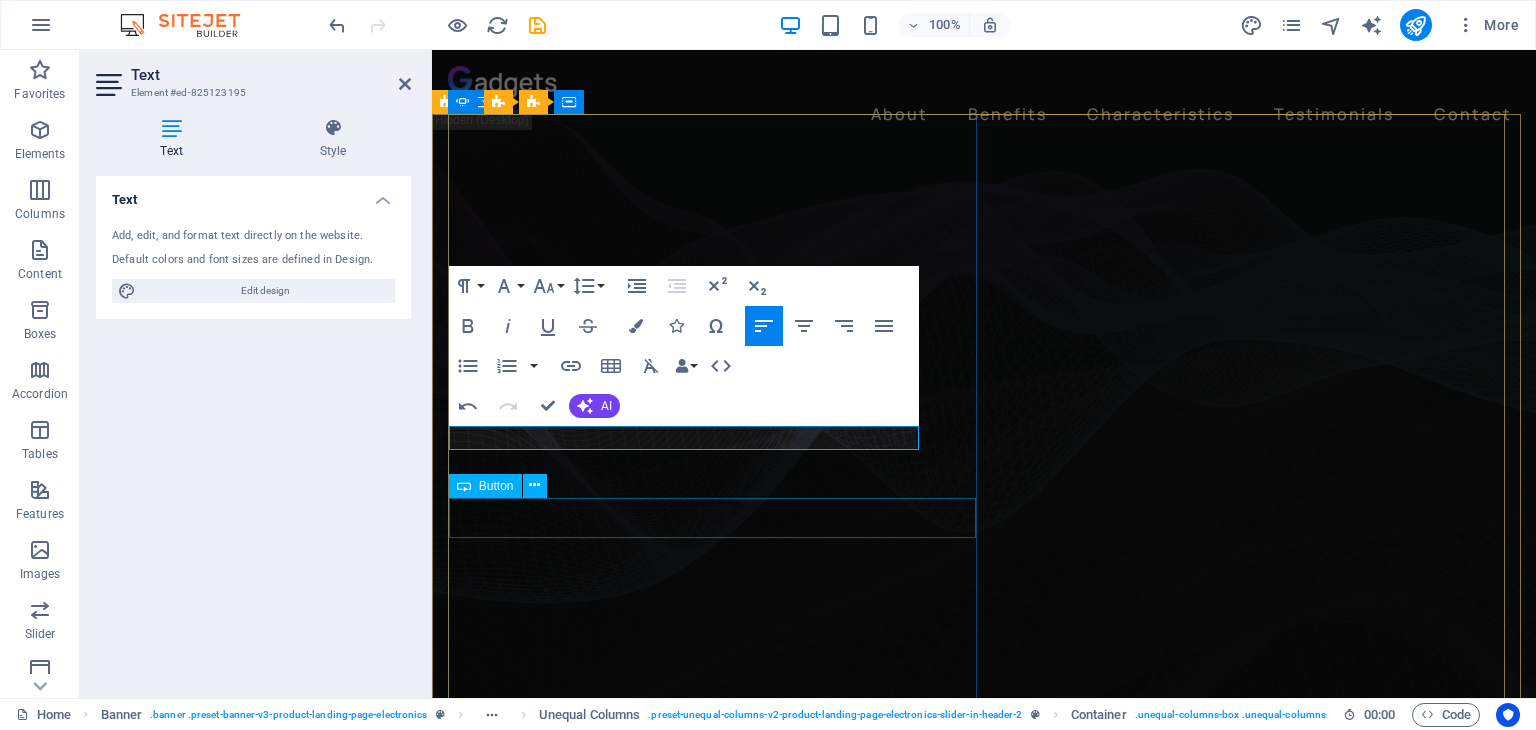 click on "Learn more" at bounding box center [-81, 1339] 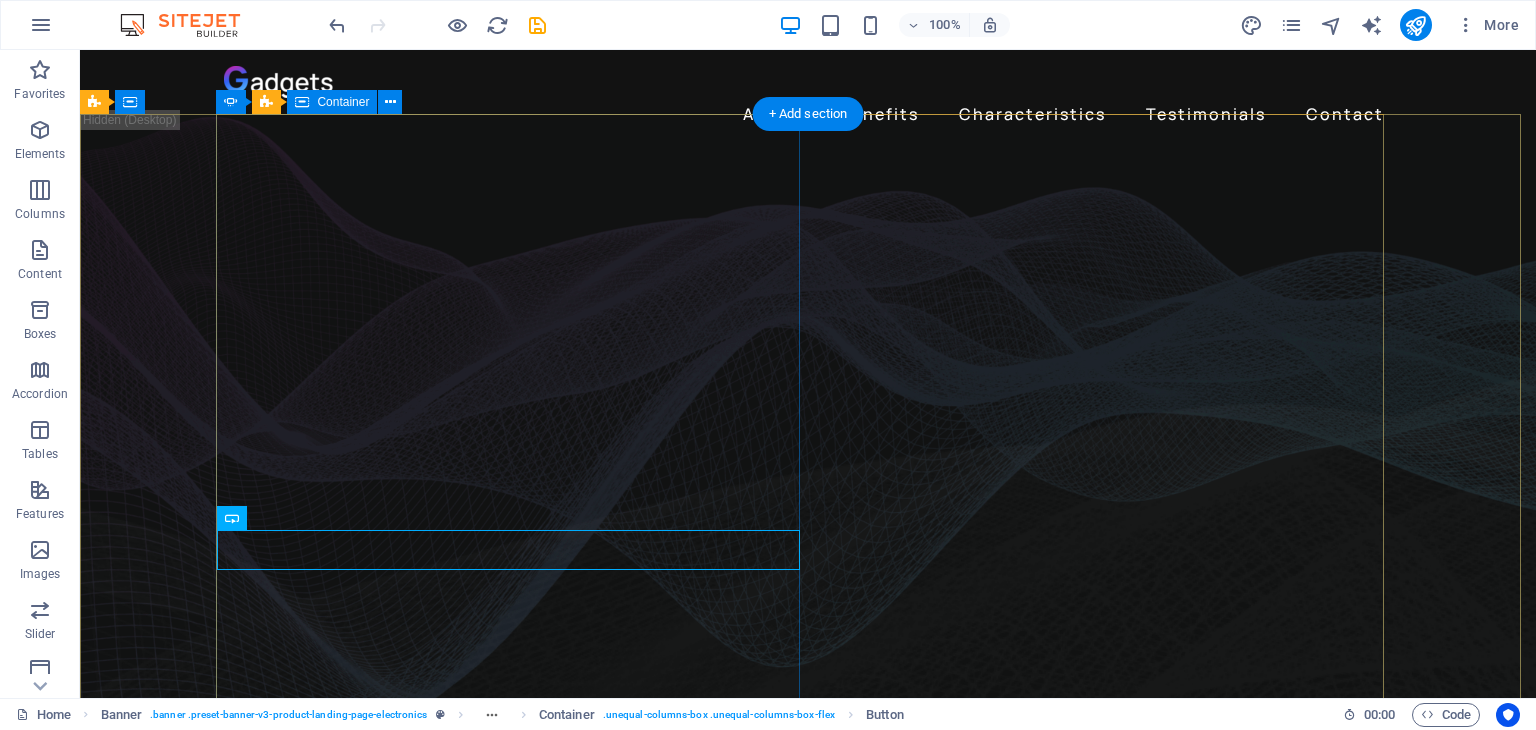 click on "BIG SINERGY SOLUCIONES A LA MEDIDA PARA TU NEGOCIO Learn more" at bounding box center (-360, 1247) 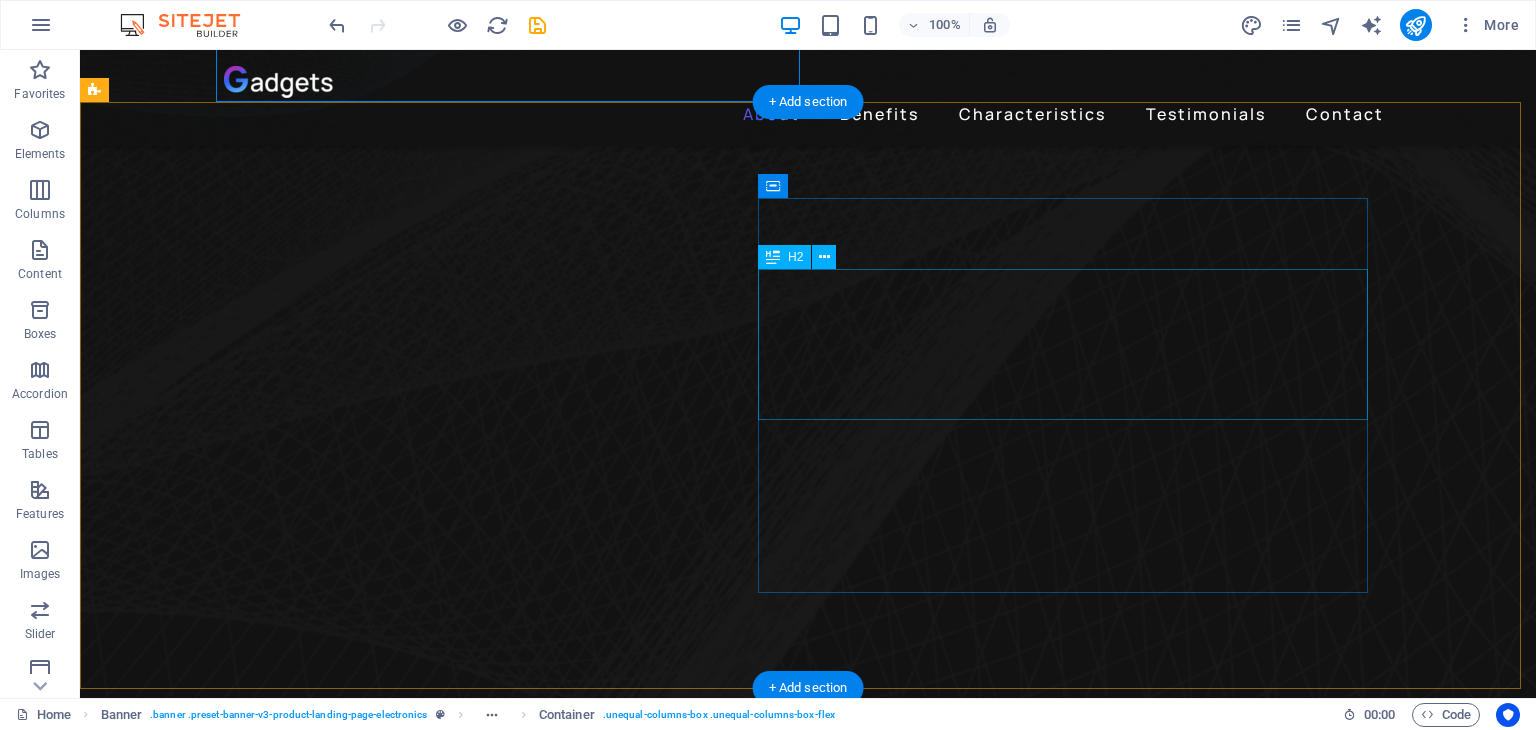 scroll, scrollTop: 700, scrollLeft: 0, axis: vertical 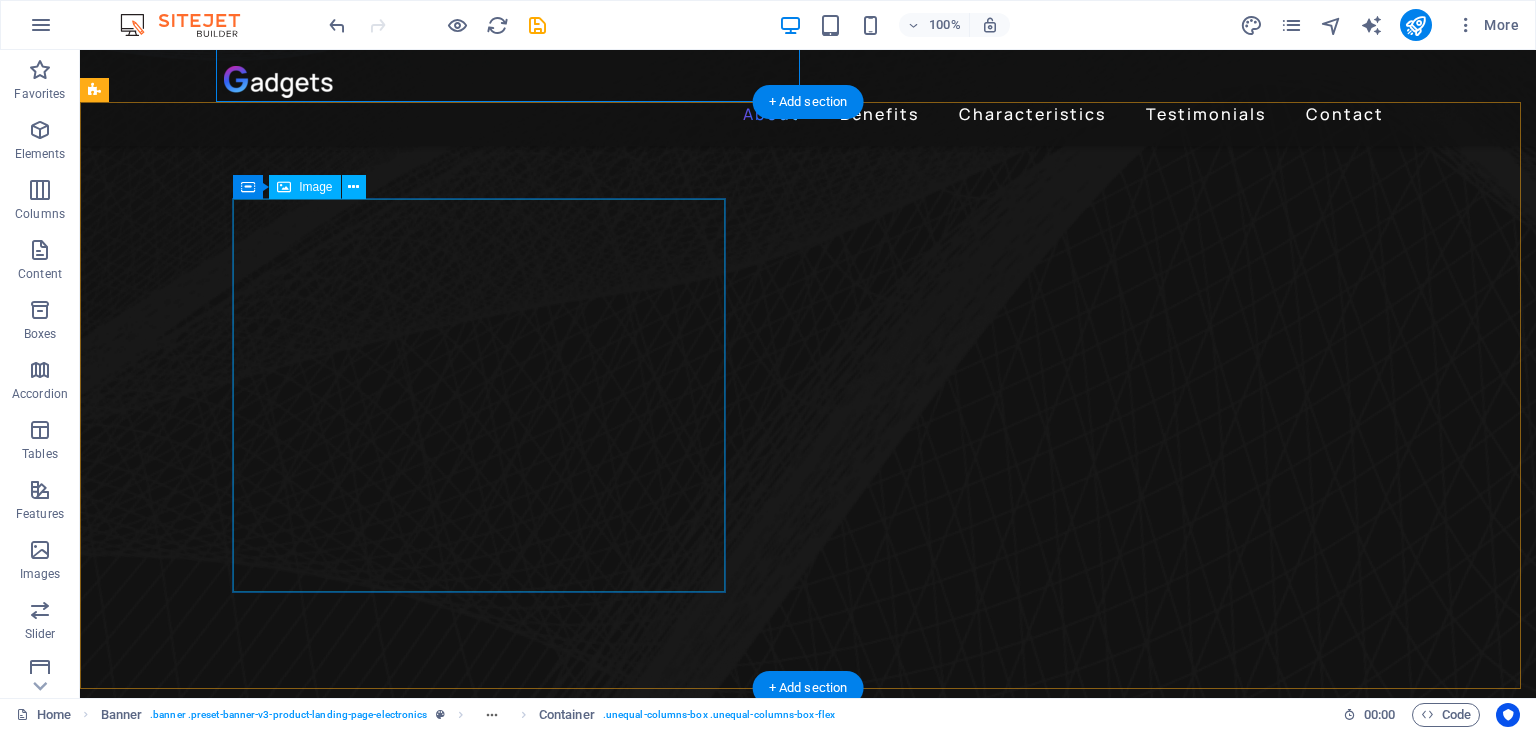 click at bounding box center (680, 4457) 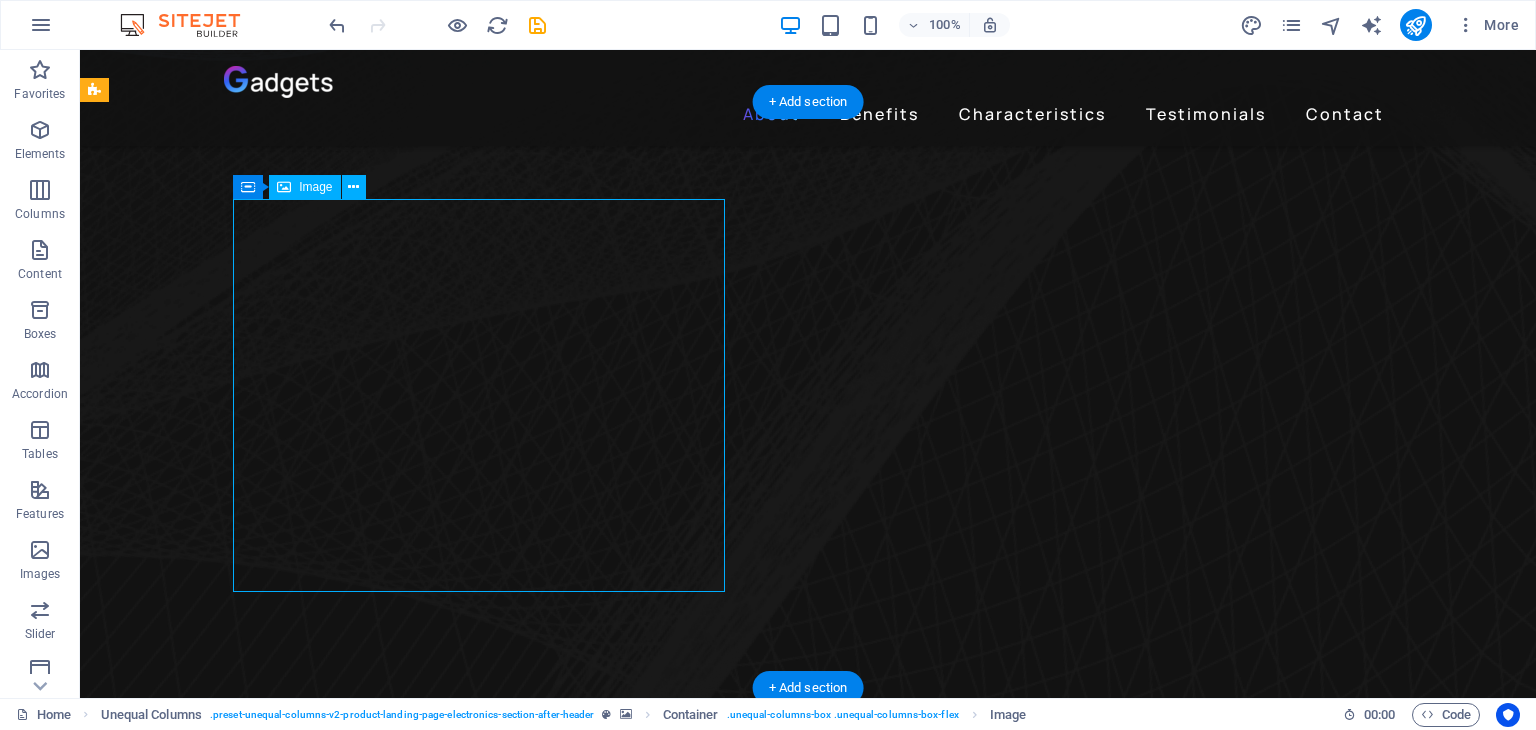 click at bounding box center (680, 4457) 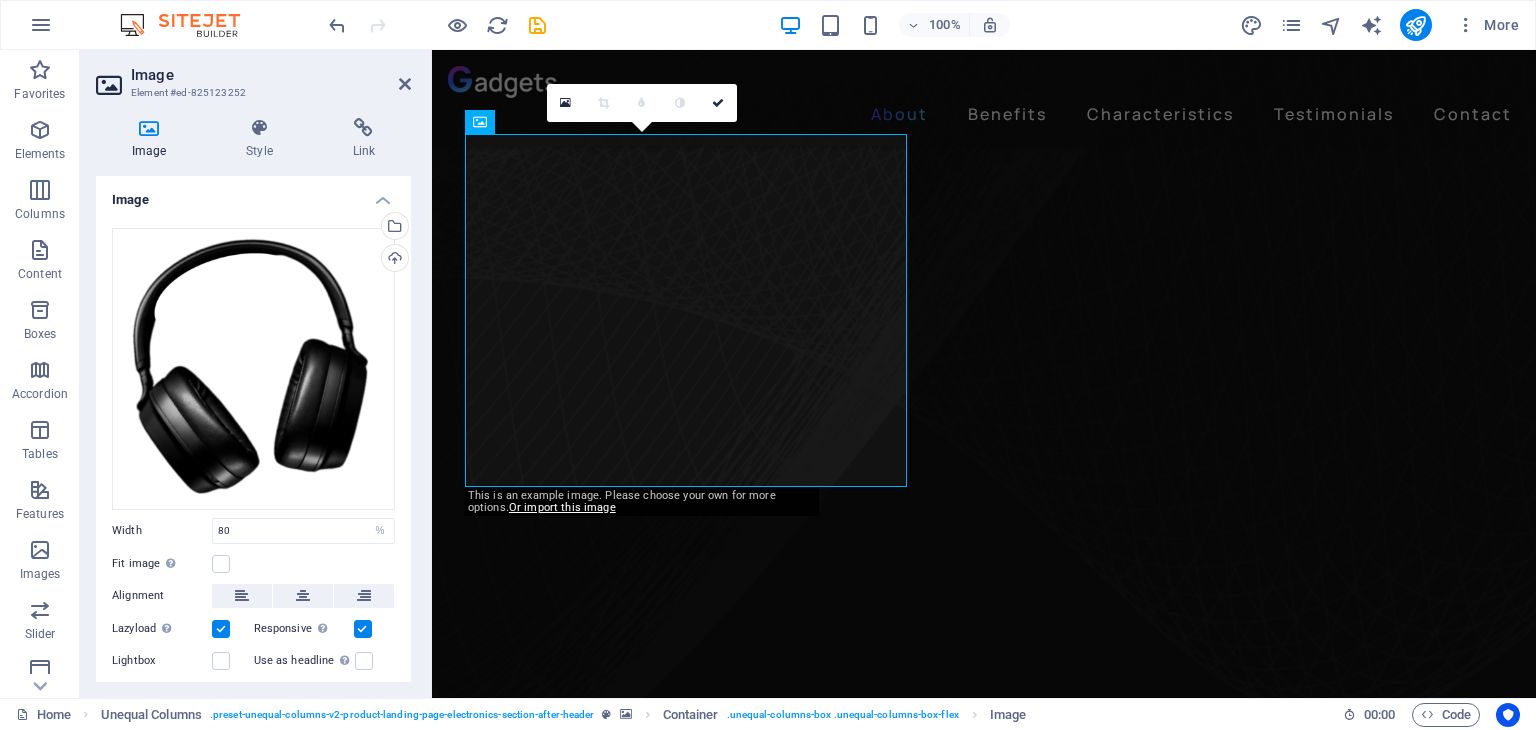 click at bounding box center (149, 128) 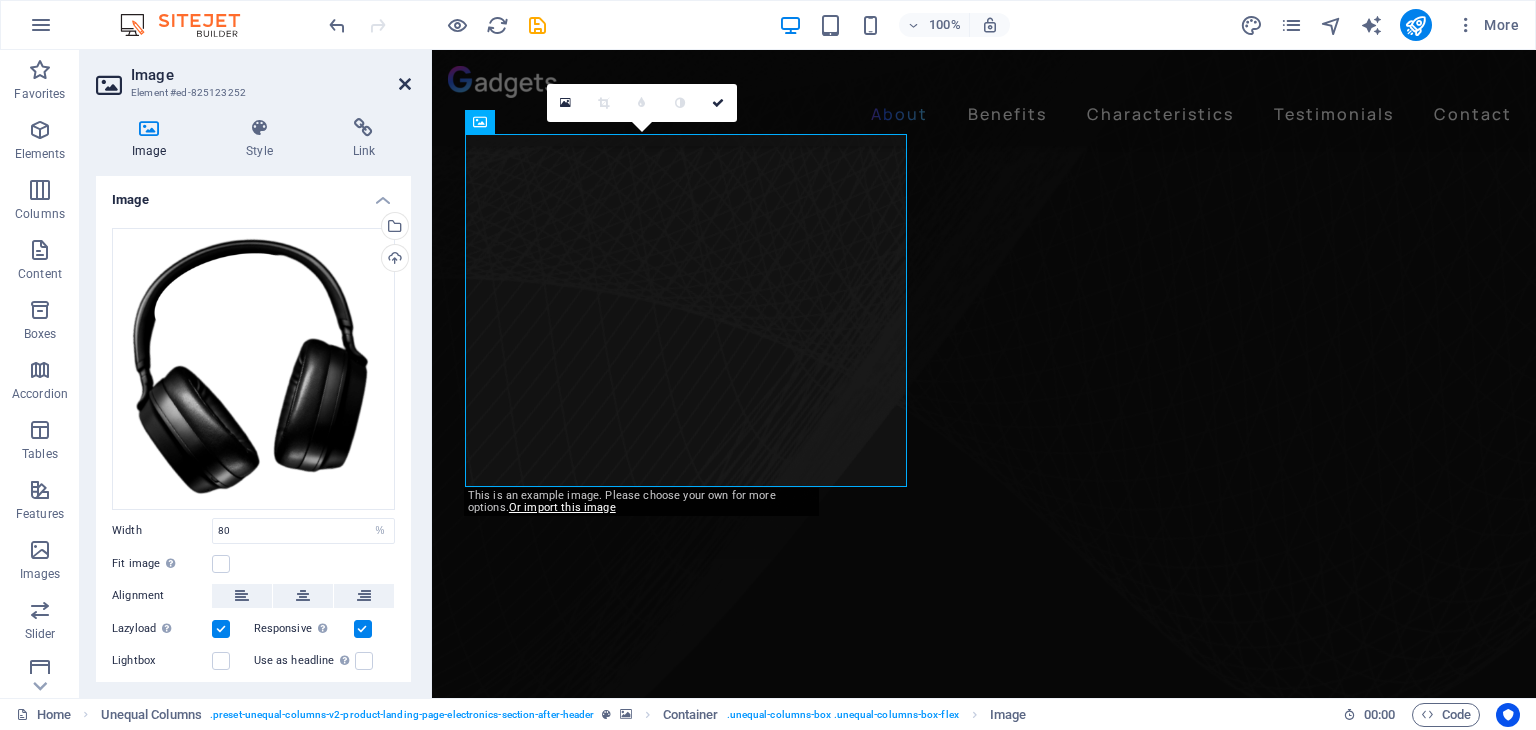 click at bounding box center (405, 84) 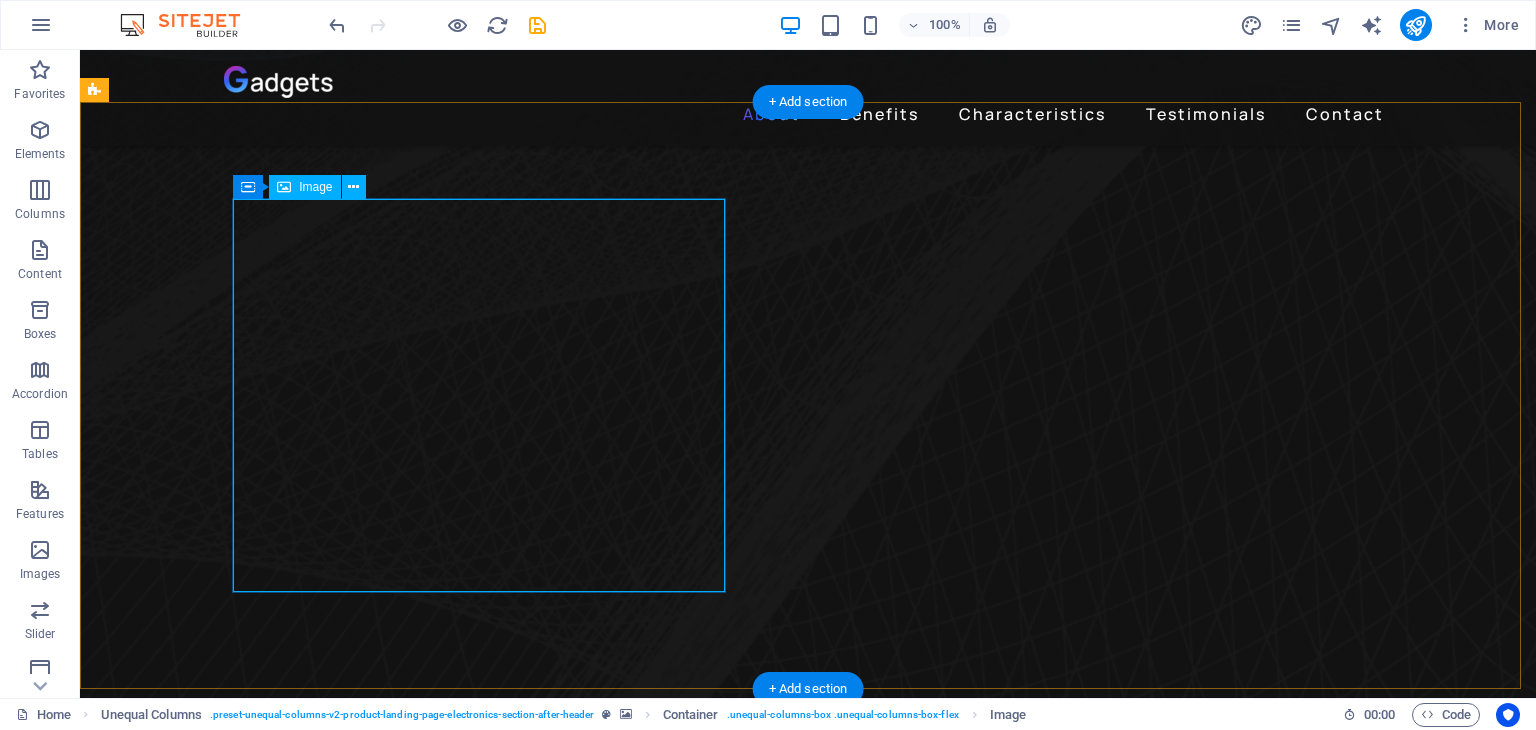 click at bounding box center [680, 4457] 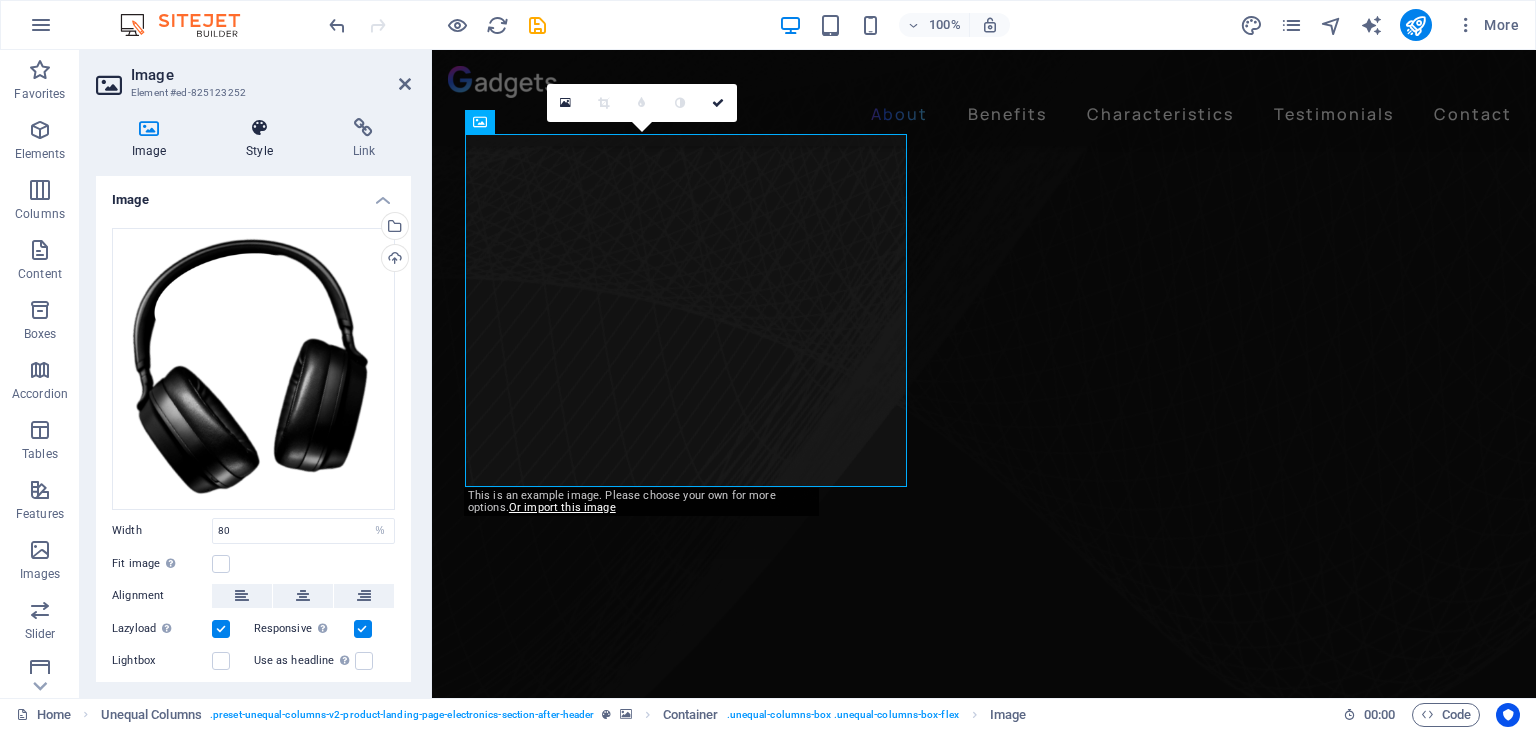click at bounding box center (259, 128) 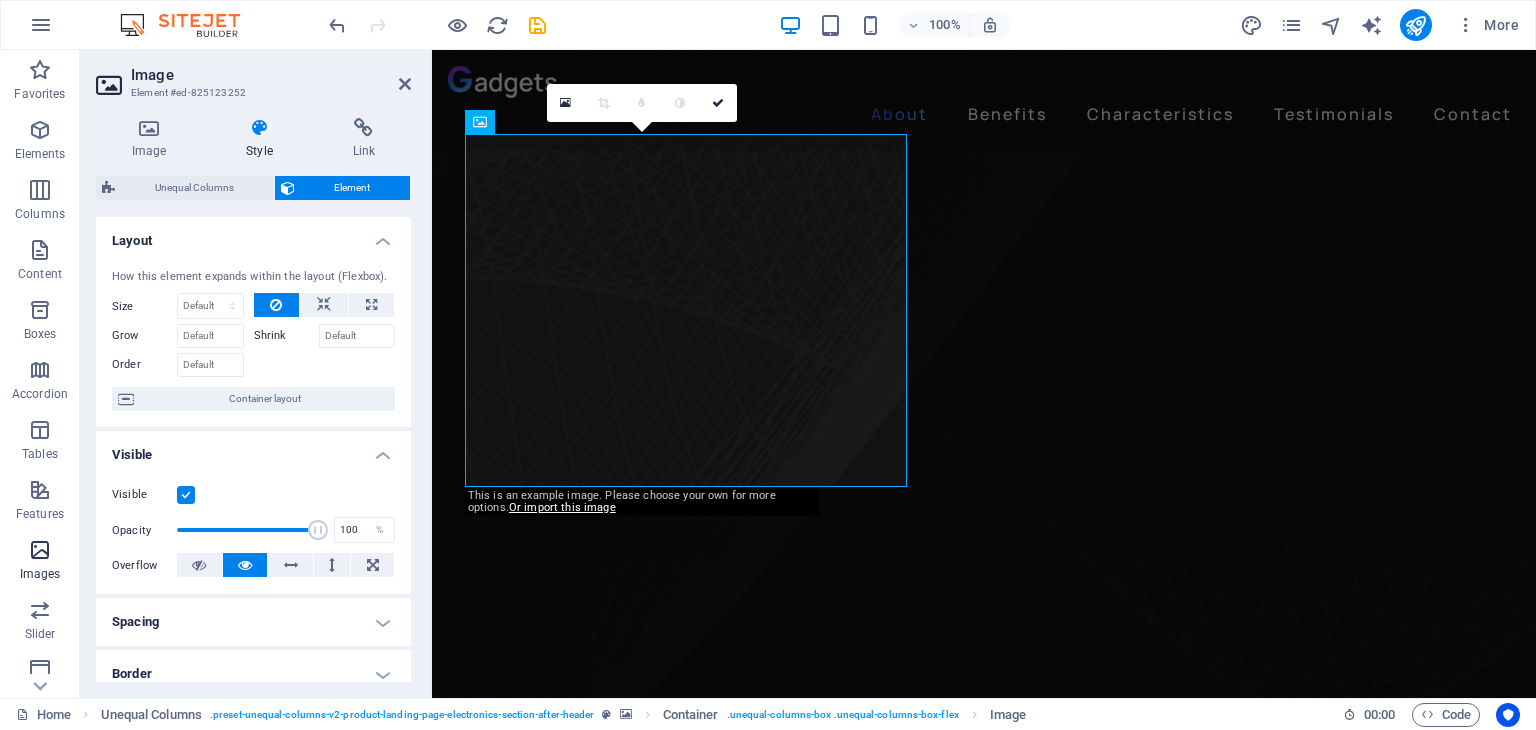 click on "Images" at bounding box center [40, 562] 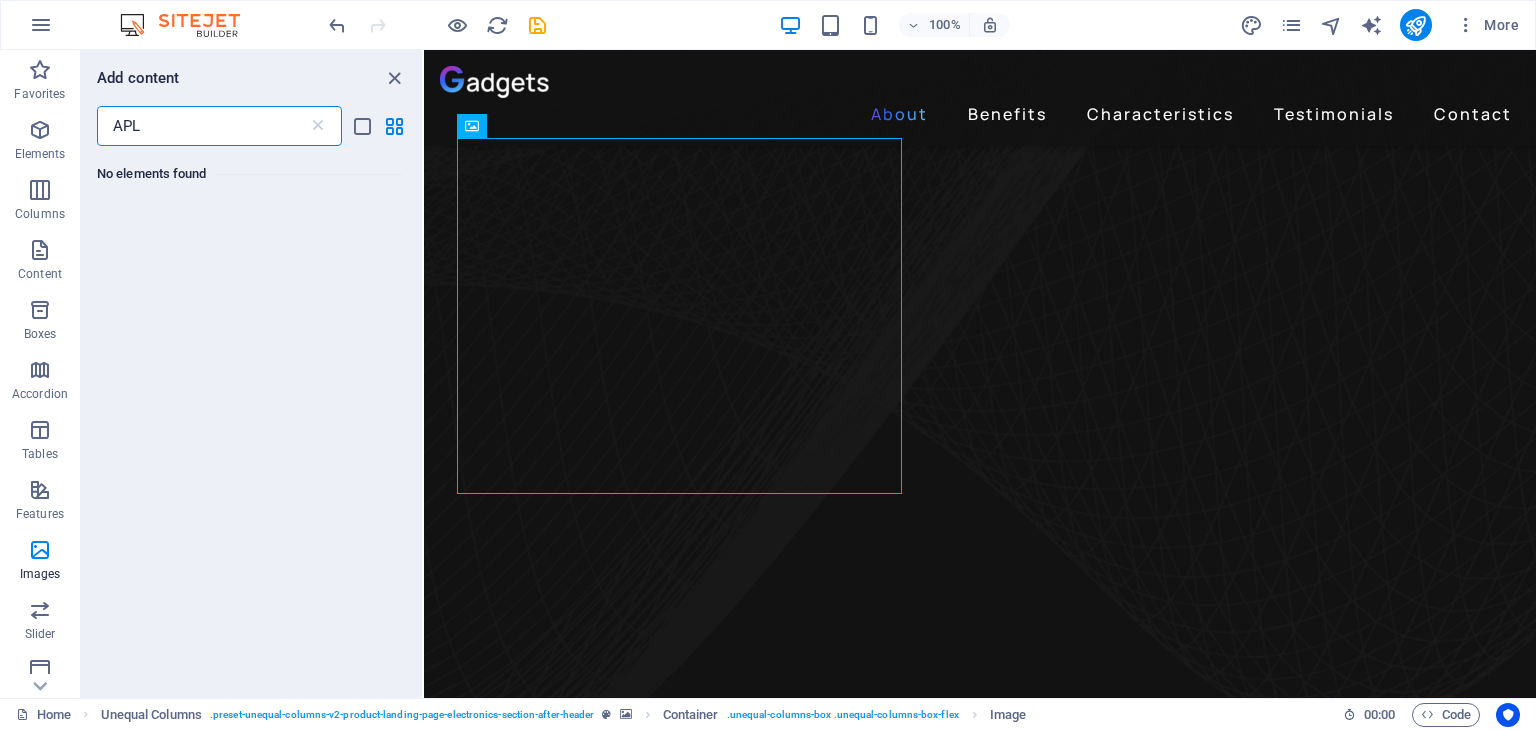 scroll, scrollTop: 0, scrollLeft: 0, axis: both 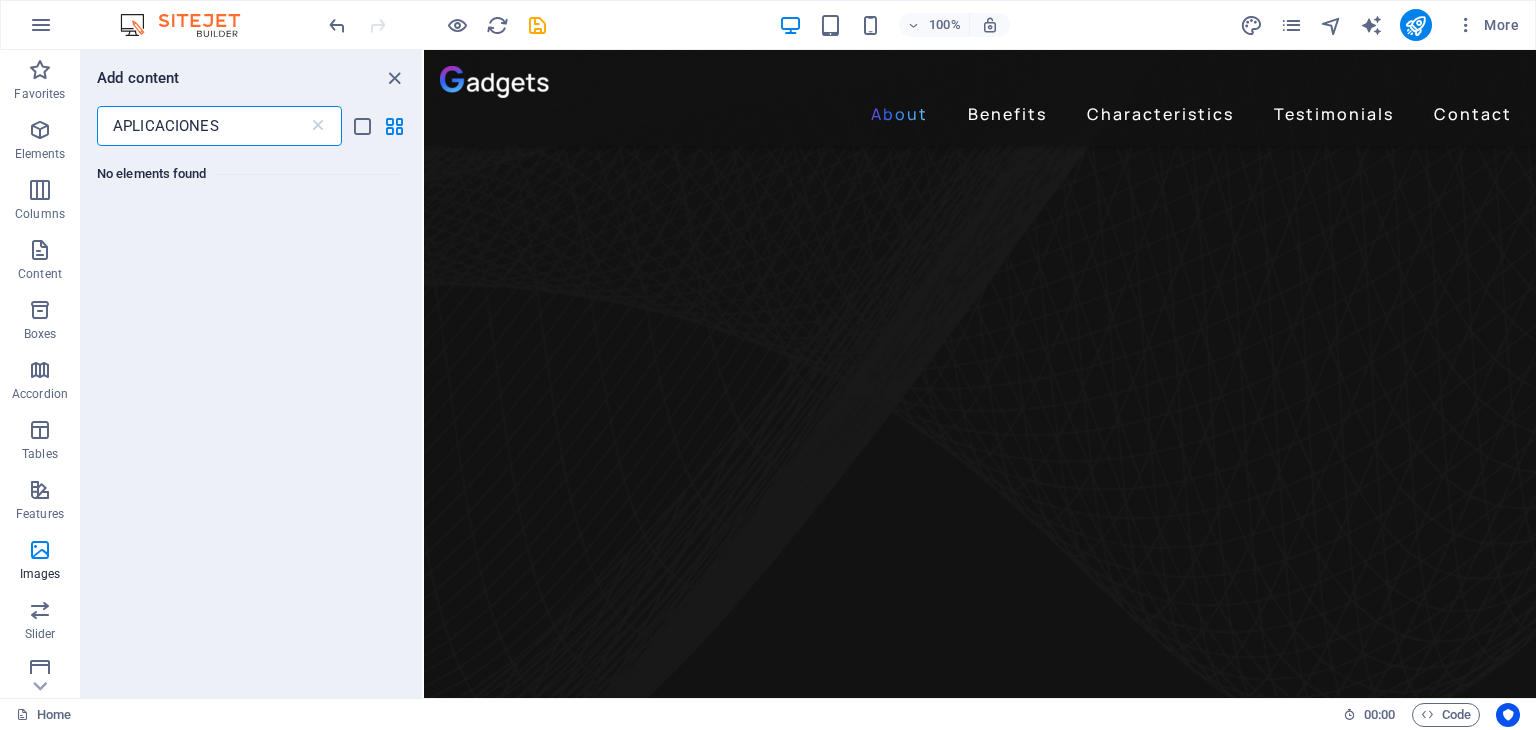 click on "APLICACIONES" at bounding box center (202, 126) 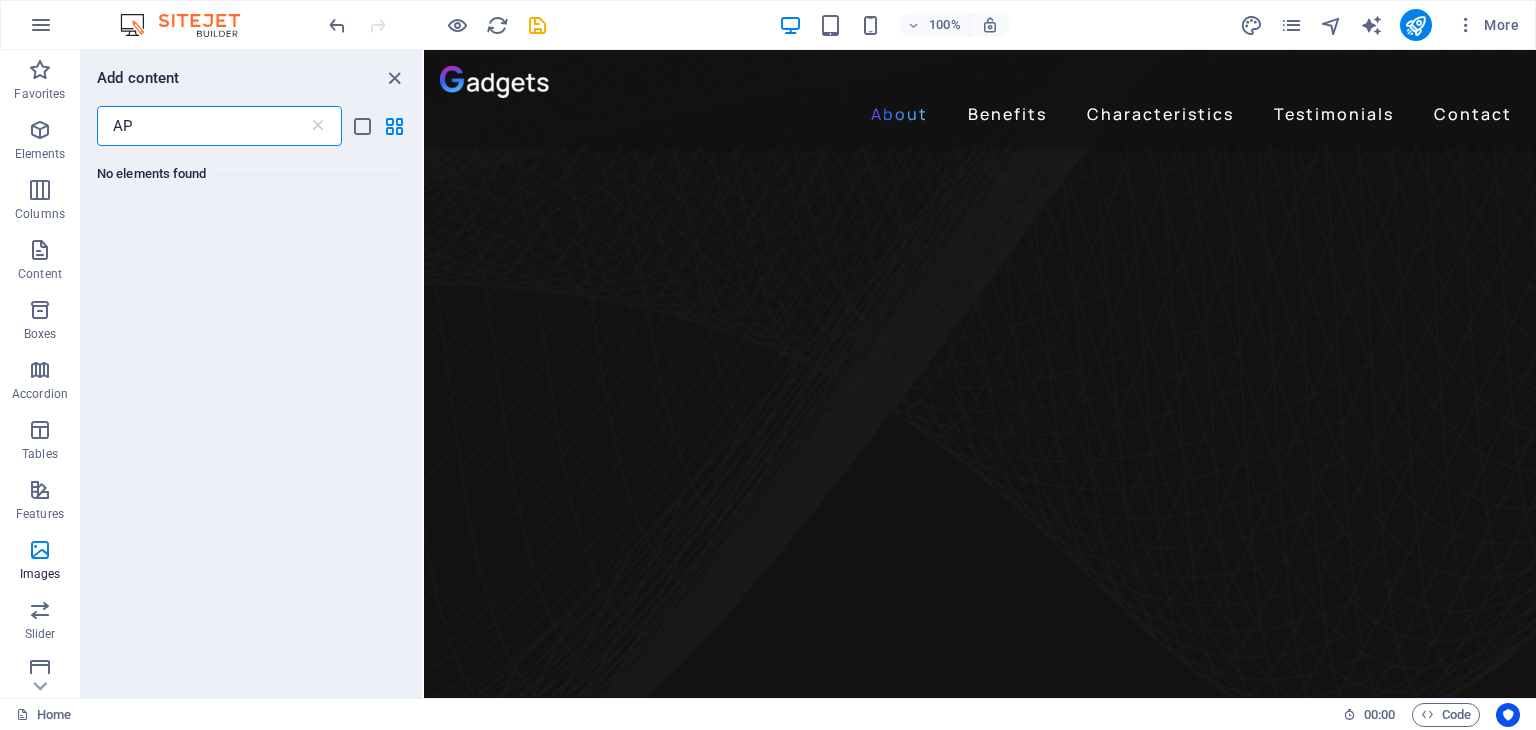 type on "A" 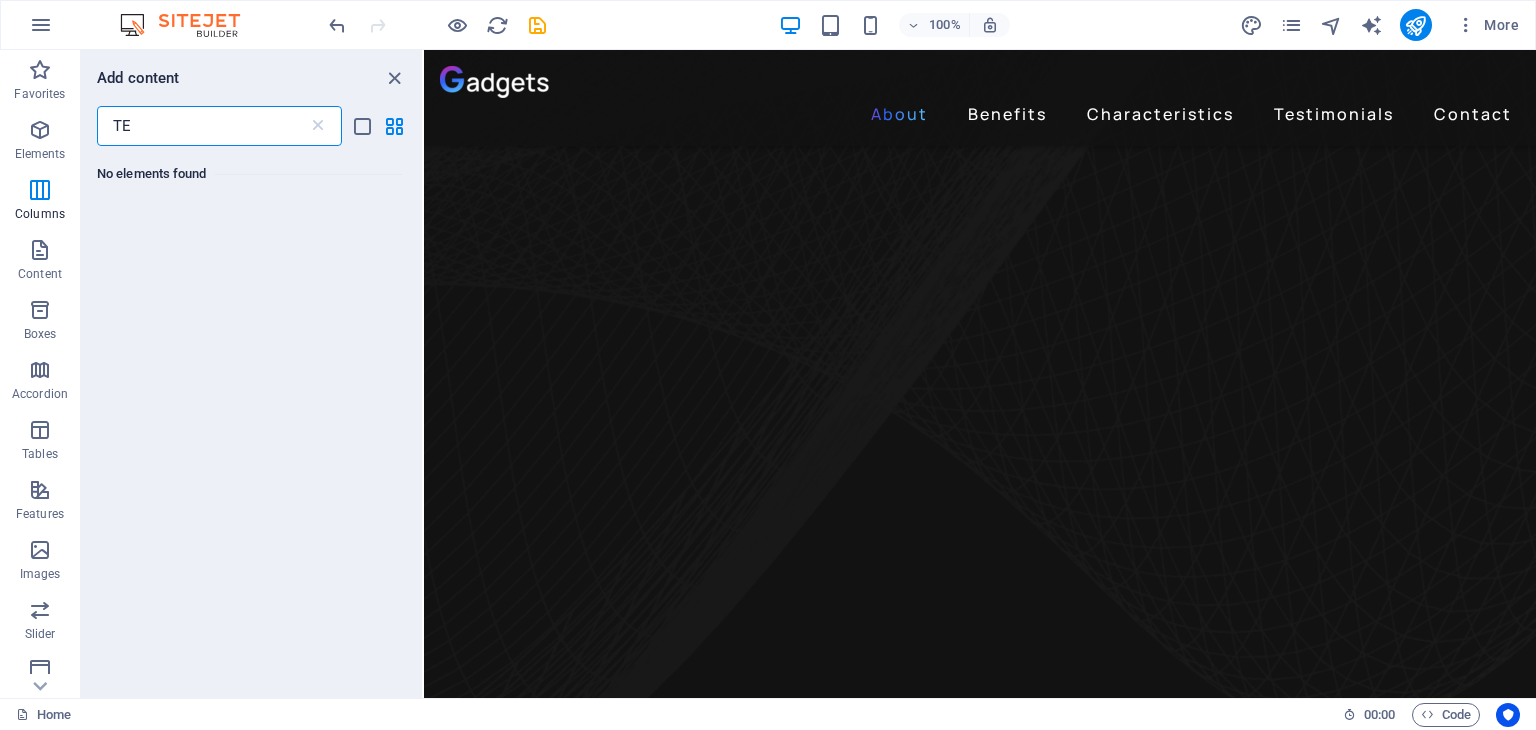 type on "T" 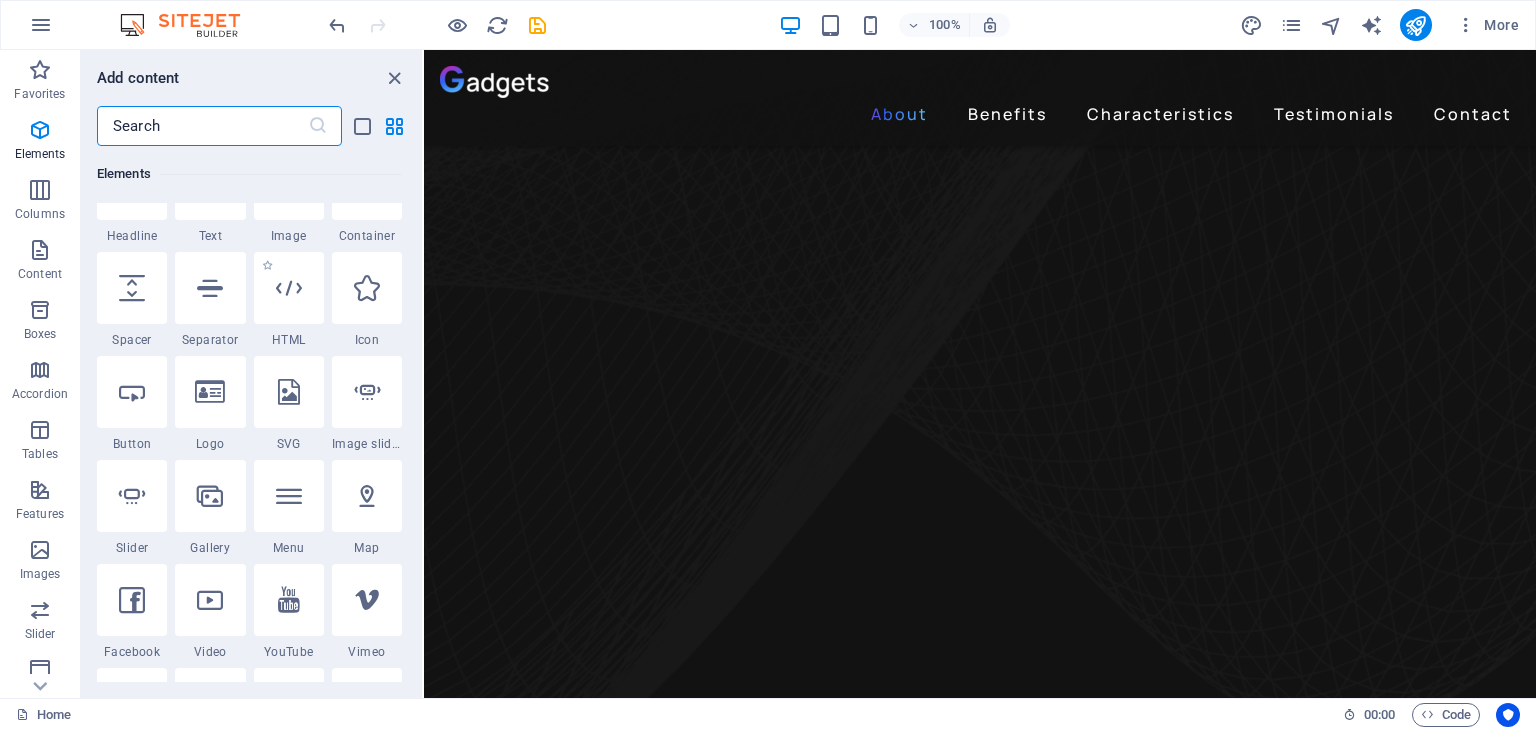 scroll, scrollTop: 300, scrollLeft: 0, axis: vertical 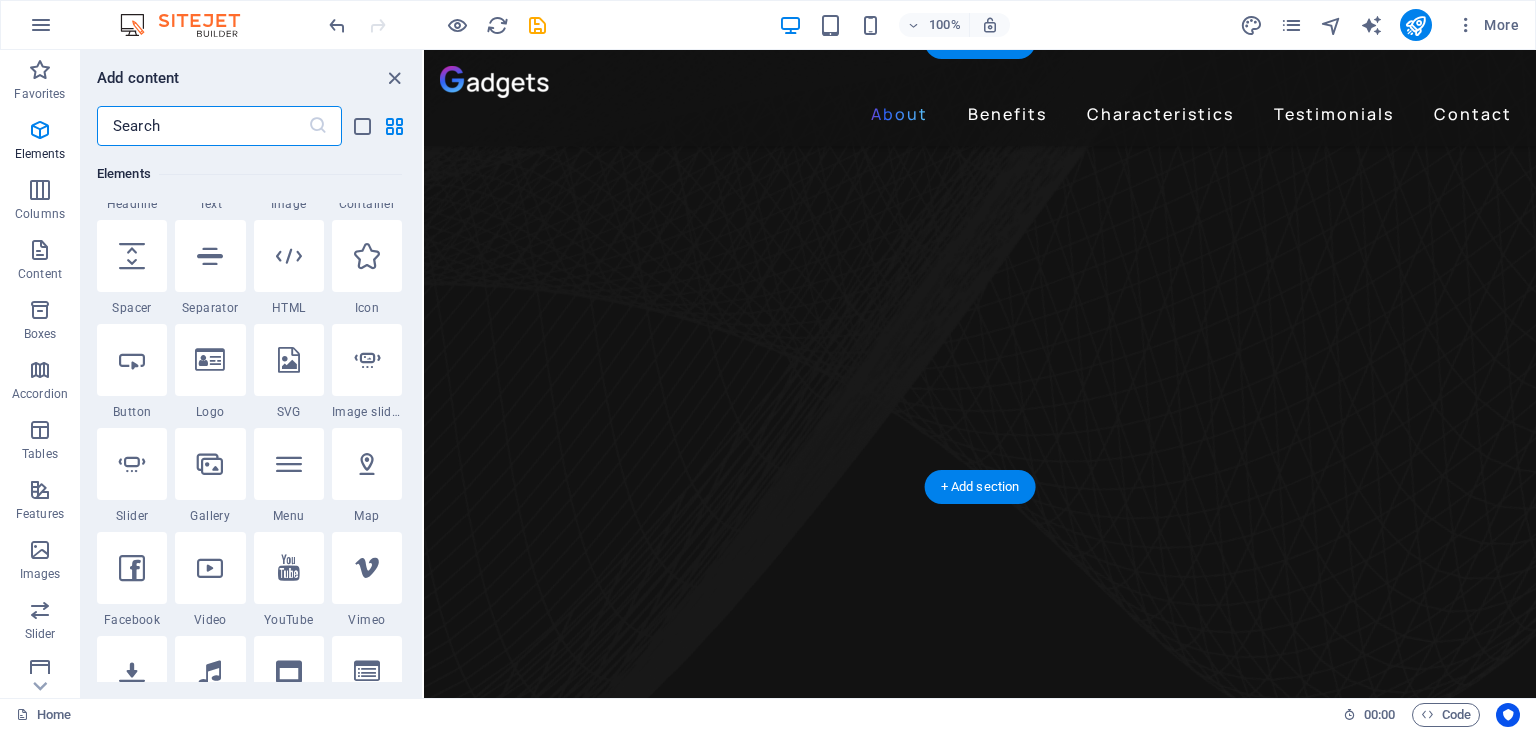 type 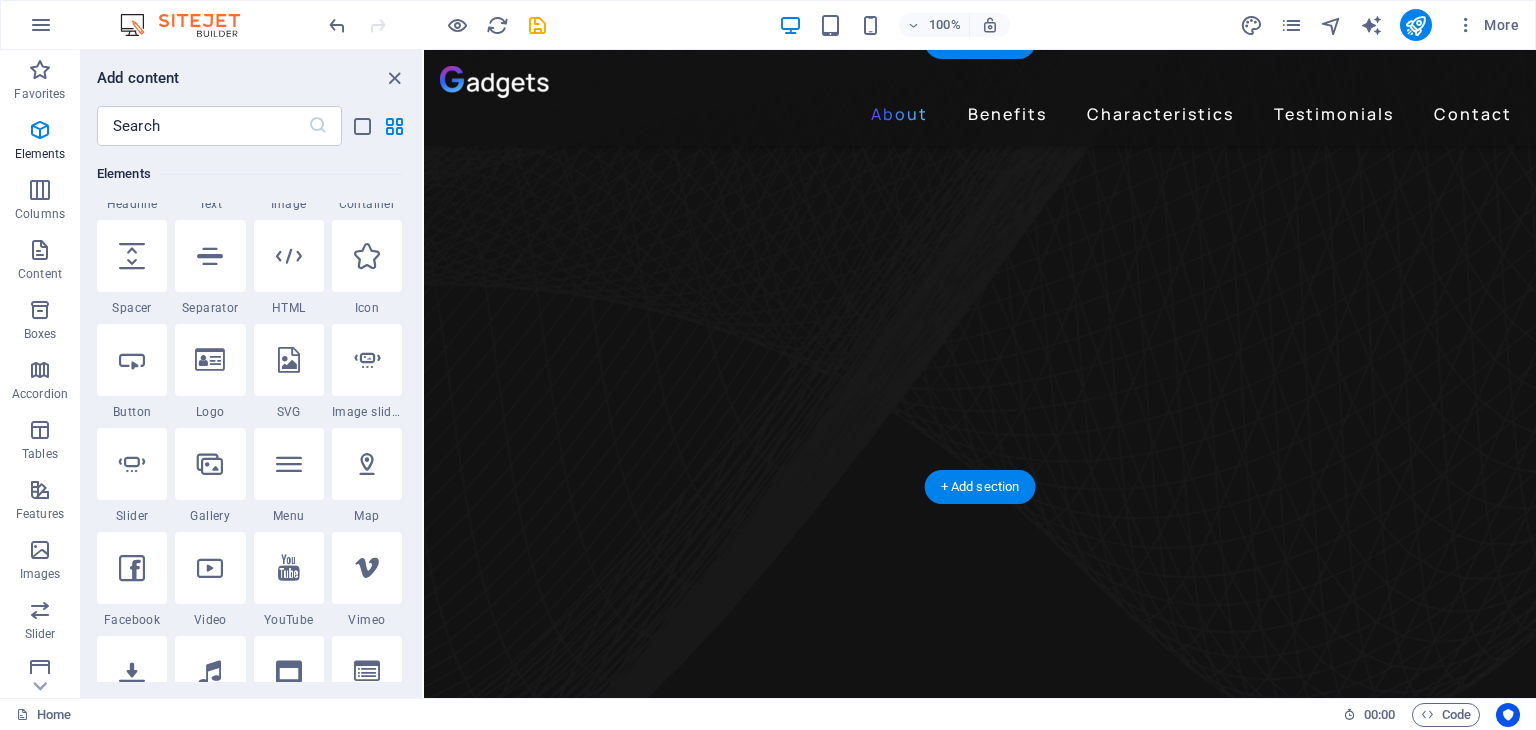 click at bounding box center (980, 3333) 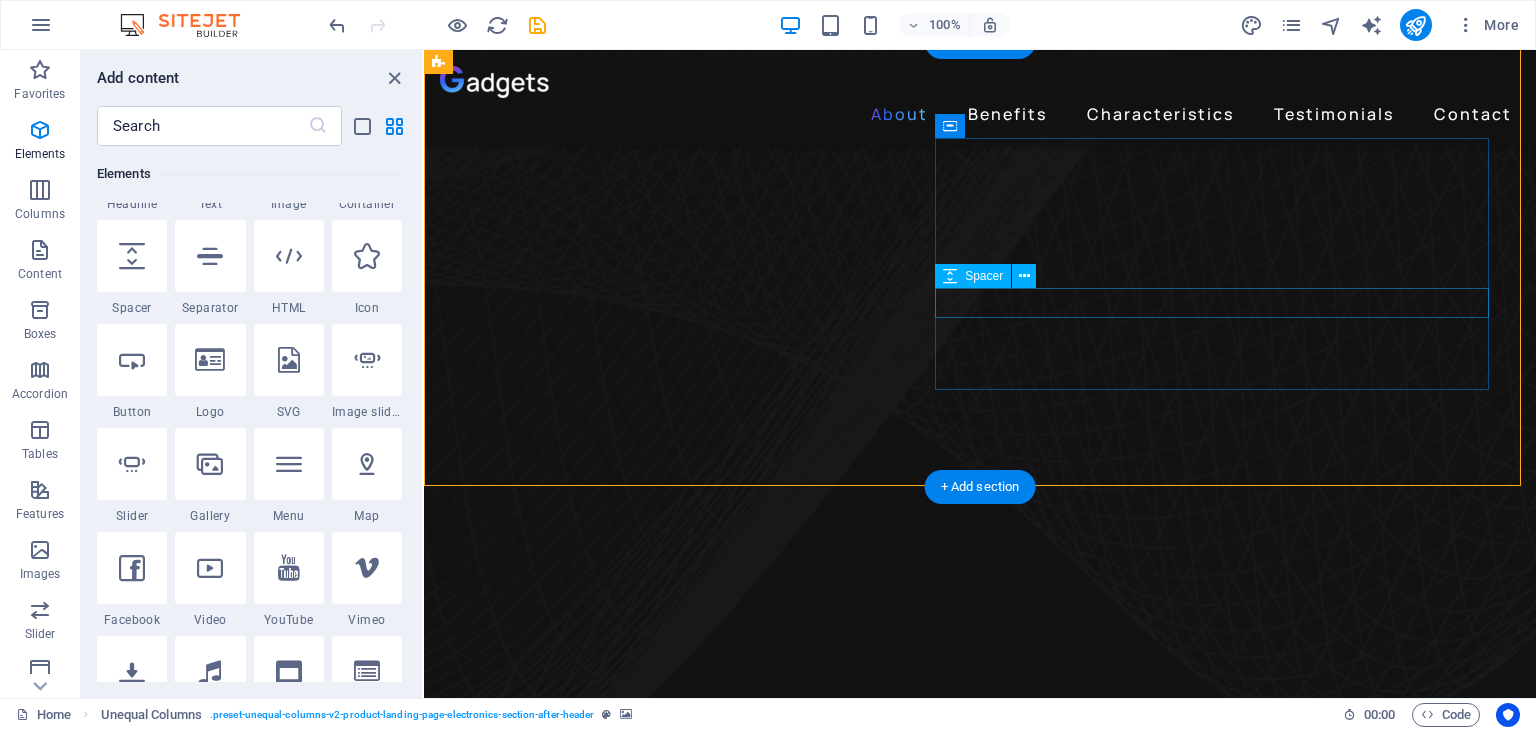 click at bounding box center (980, 3978) 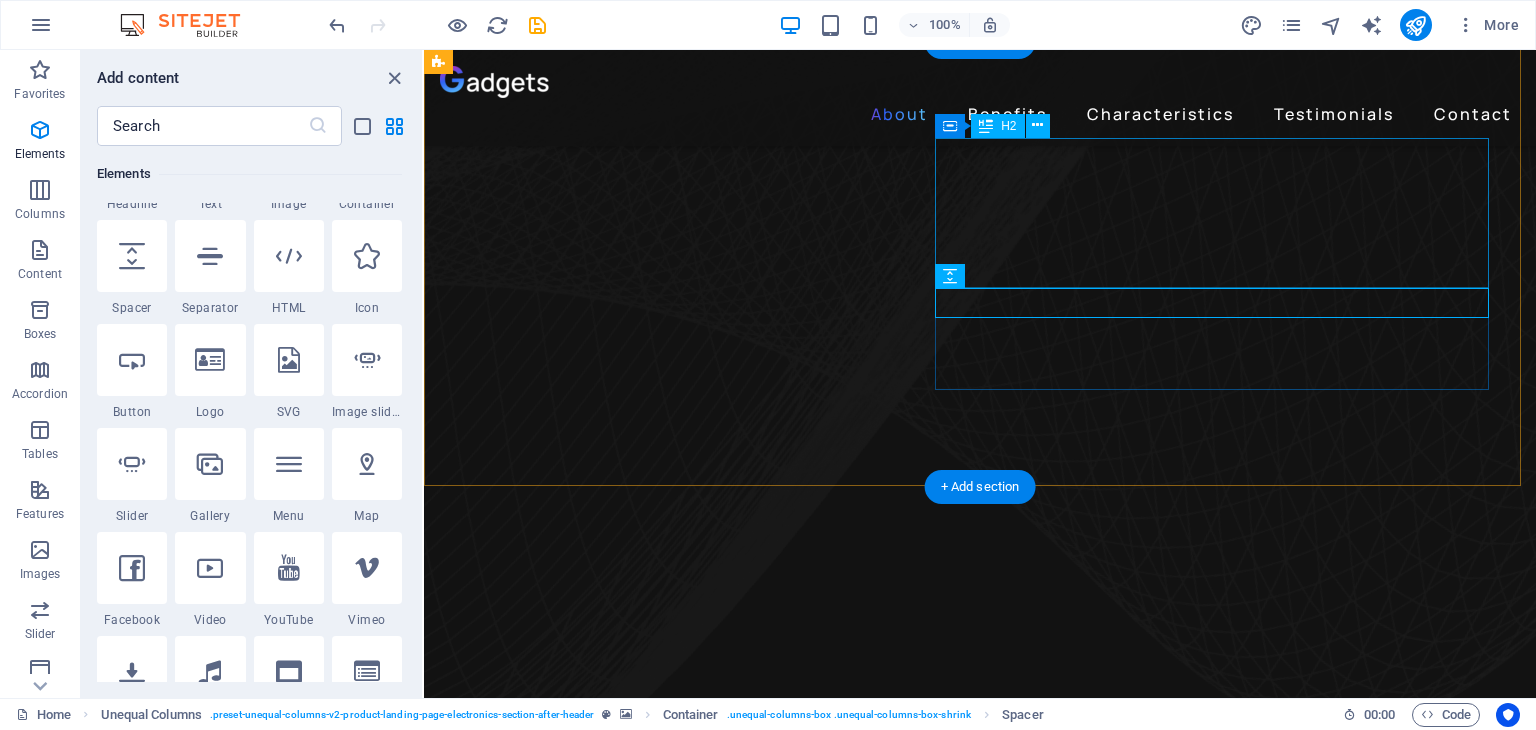 click on "Gadgets Headphones" at bounding box center [980, 3887] 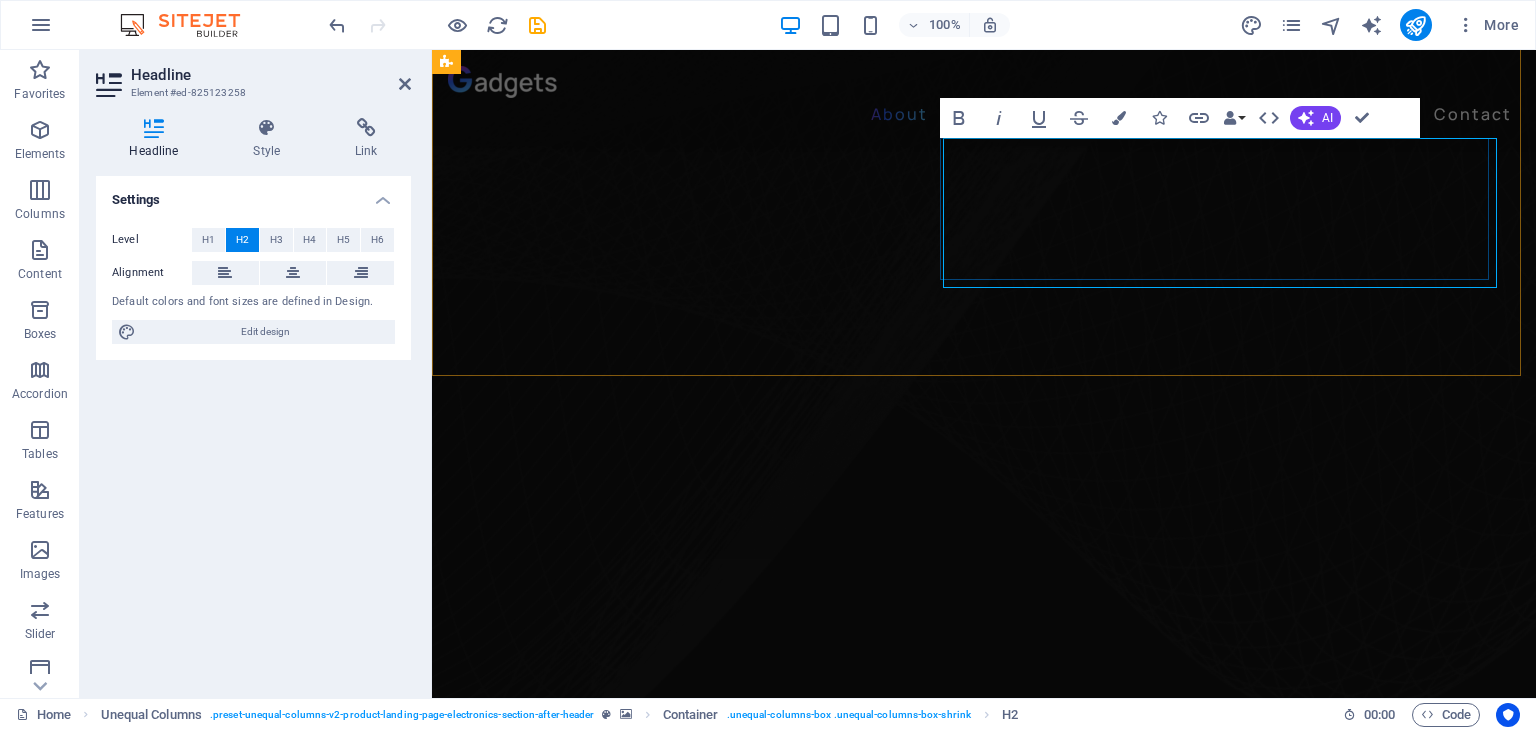 scroll, scrollTop: 695, scrollLeft: 0, axis: vertical 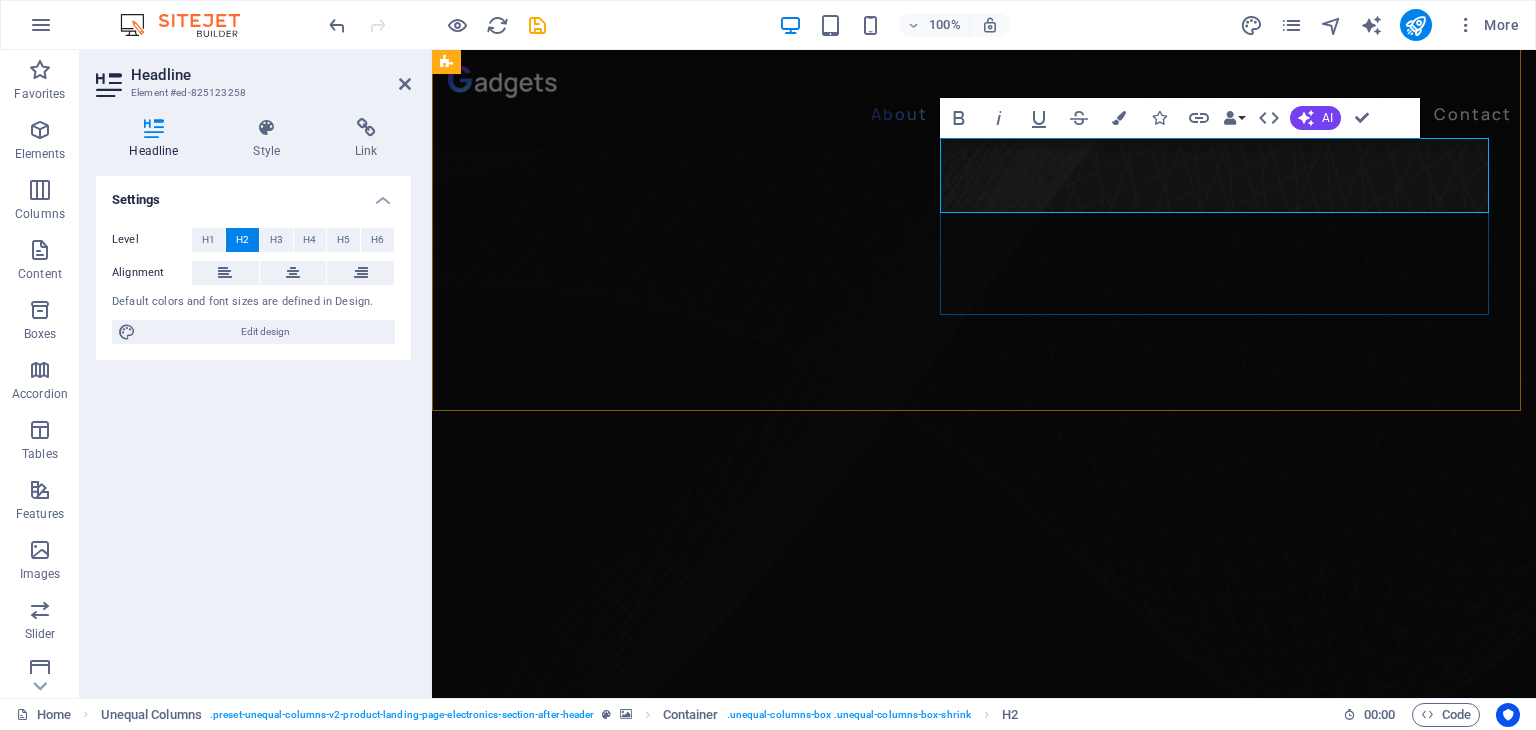 type 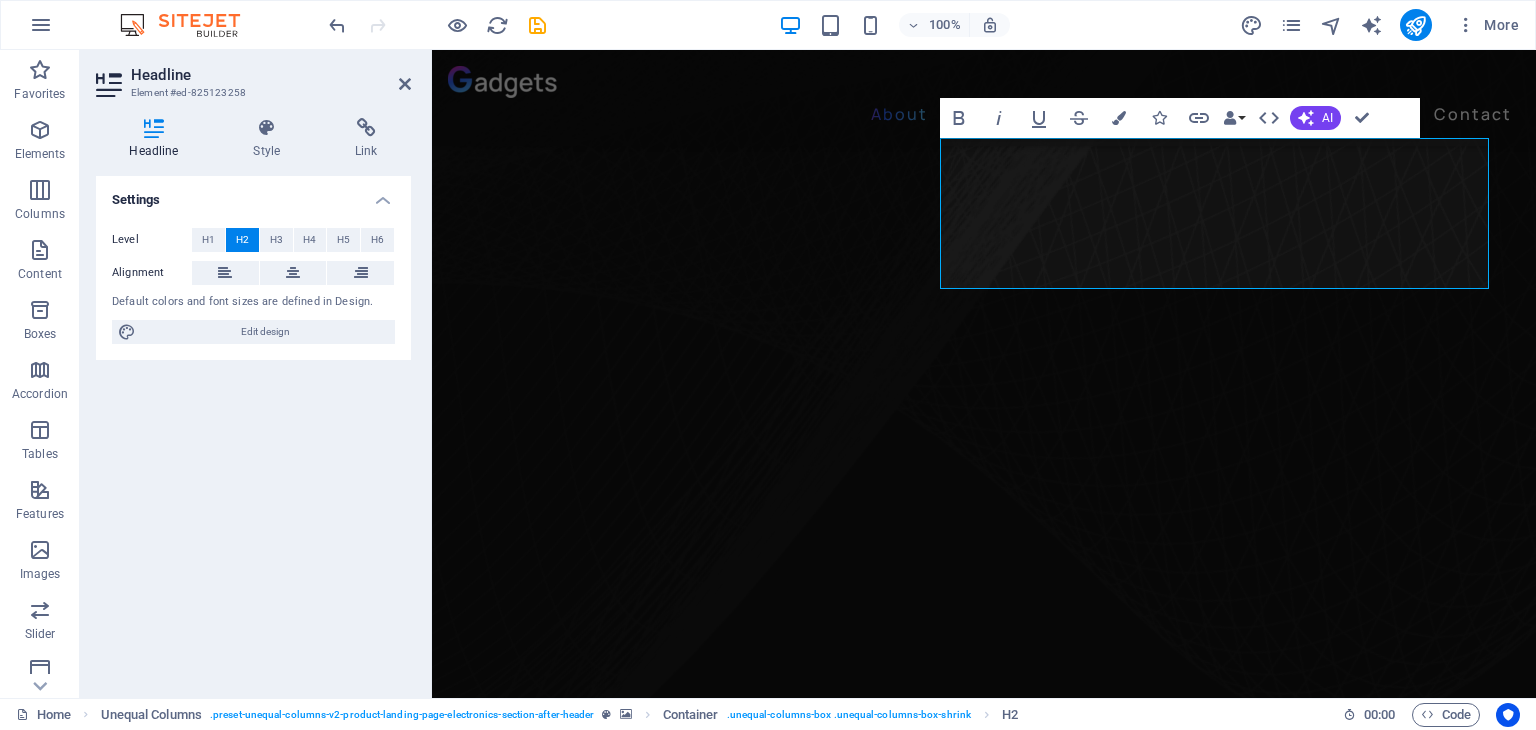 click at bounding box center [984, 3322] 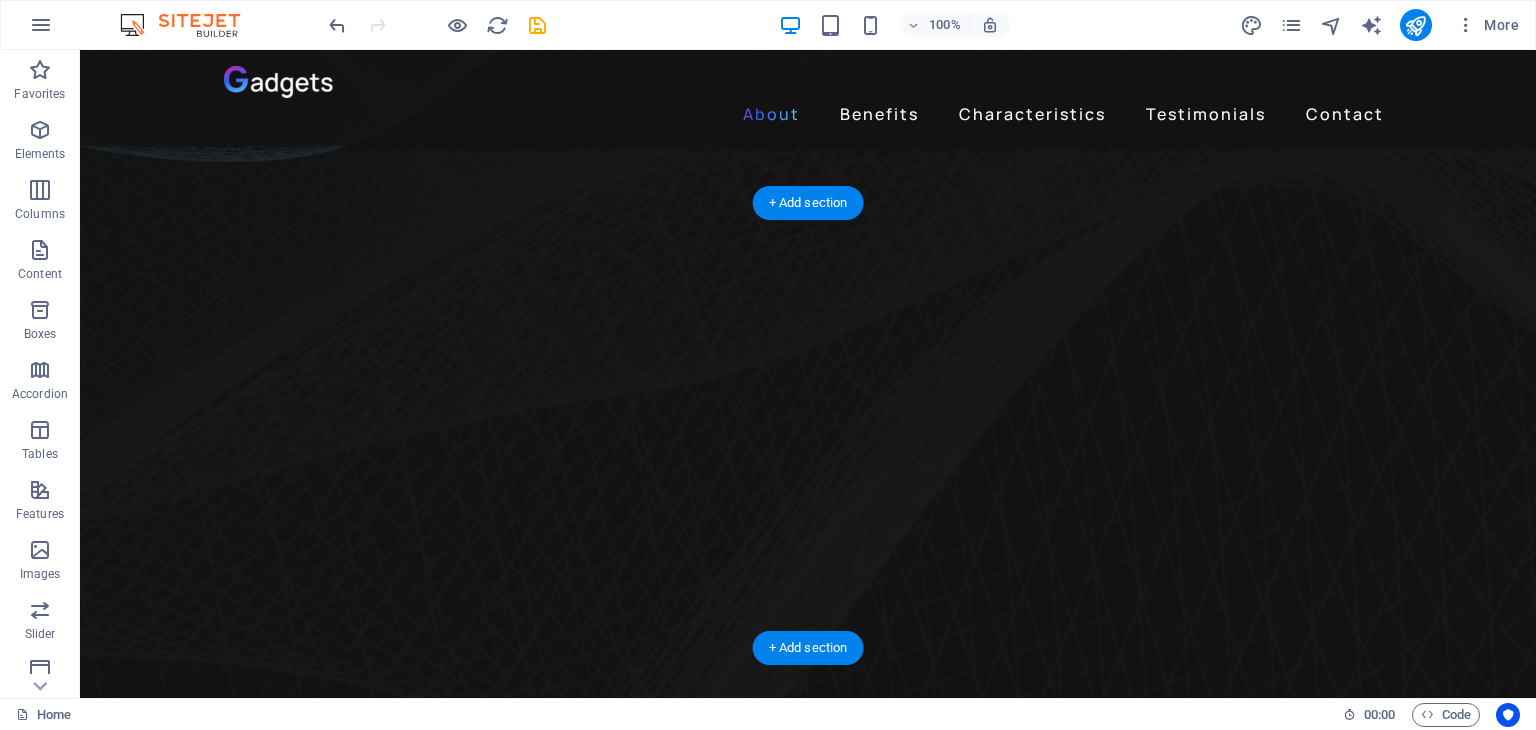 scroll, scrollTop: 600, scrollLeft: 0, axis: vertical 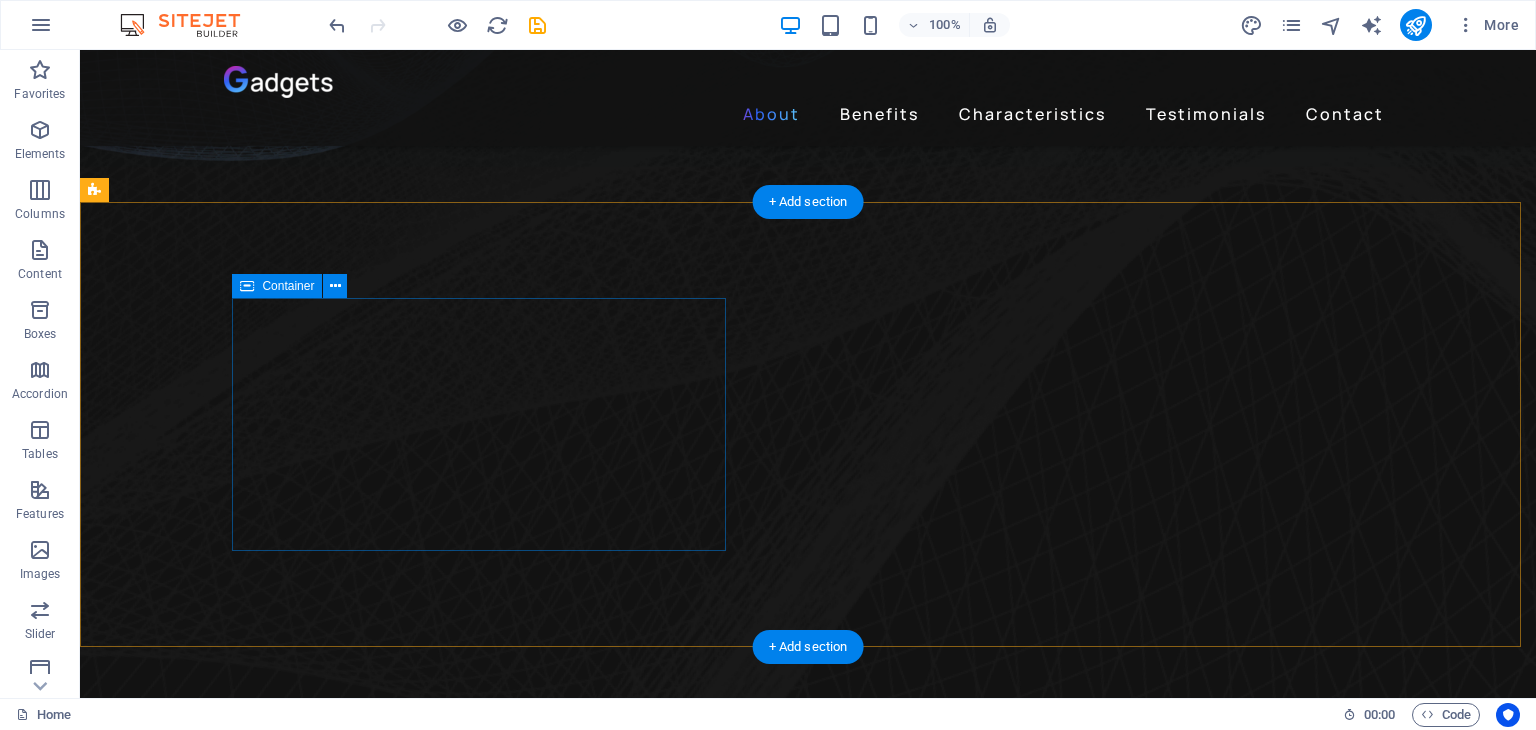 click on "Drop content here or  Add elements  Paste clipboard" at bounding box center (680, 4034) 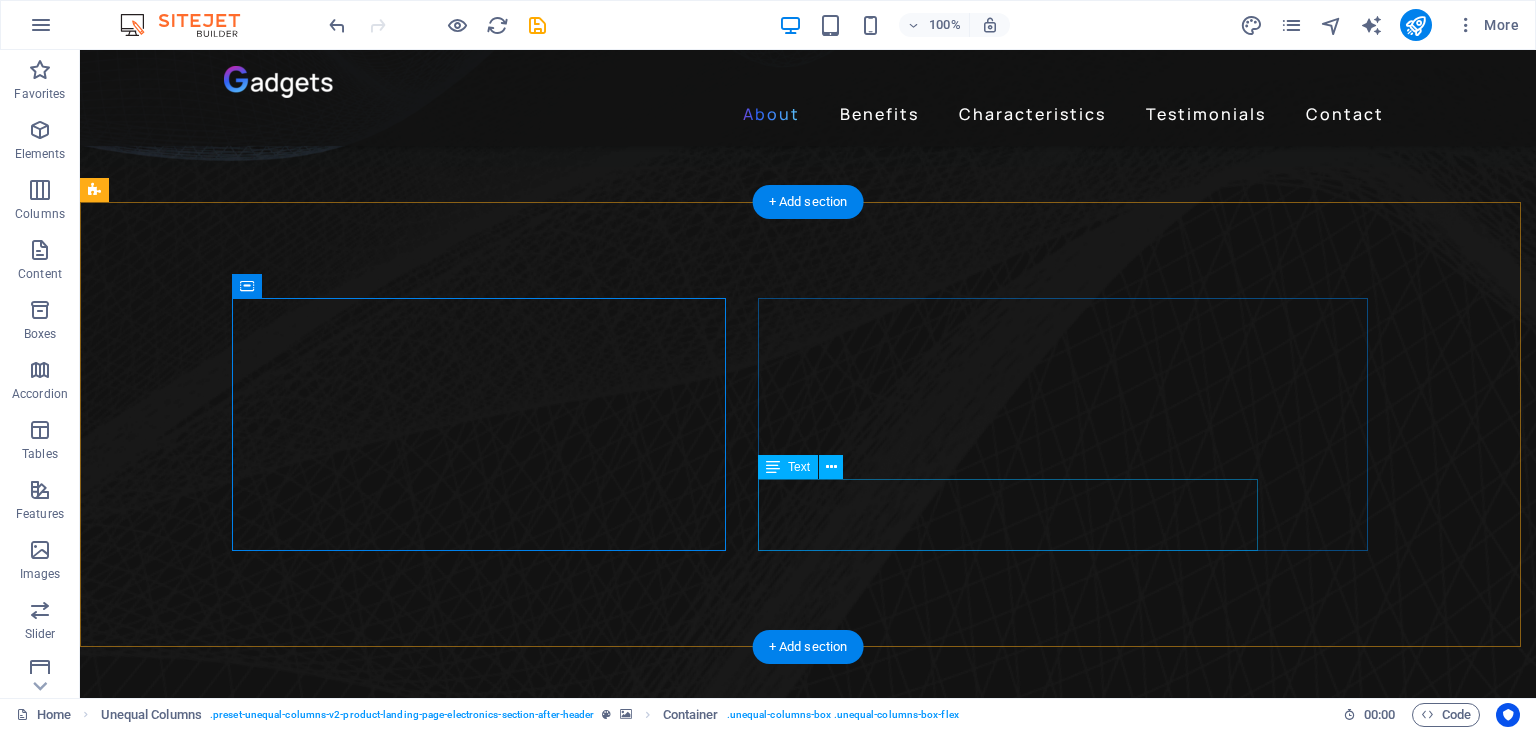 click on "Lorem ipsum dolor sit amet, consectetur adipiscing elit. Id quam et, turpis a neque fringilla. Quam eleifend non, augue lectus malesuada quisque lorem neque quam. Morbi ac, non mauris integer ac neque." at bounding box center [680, 4251] 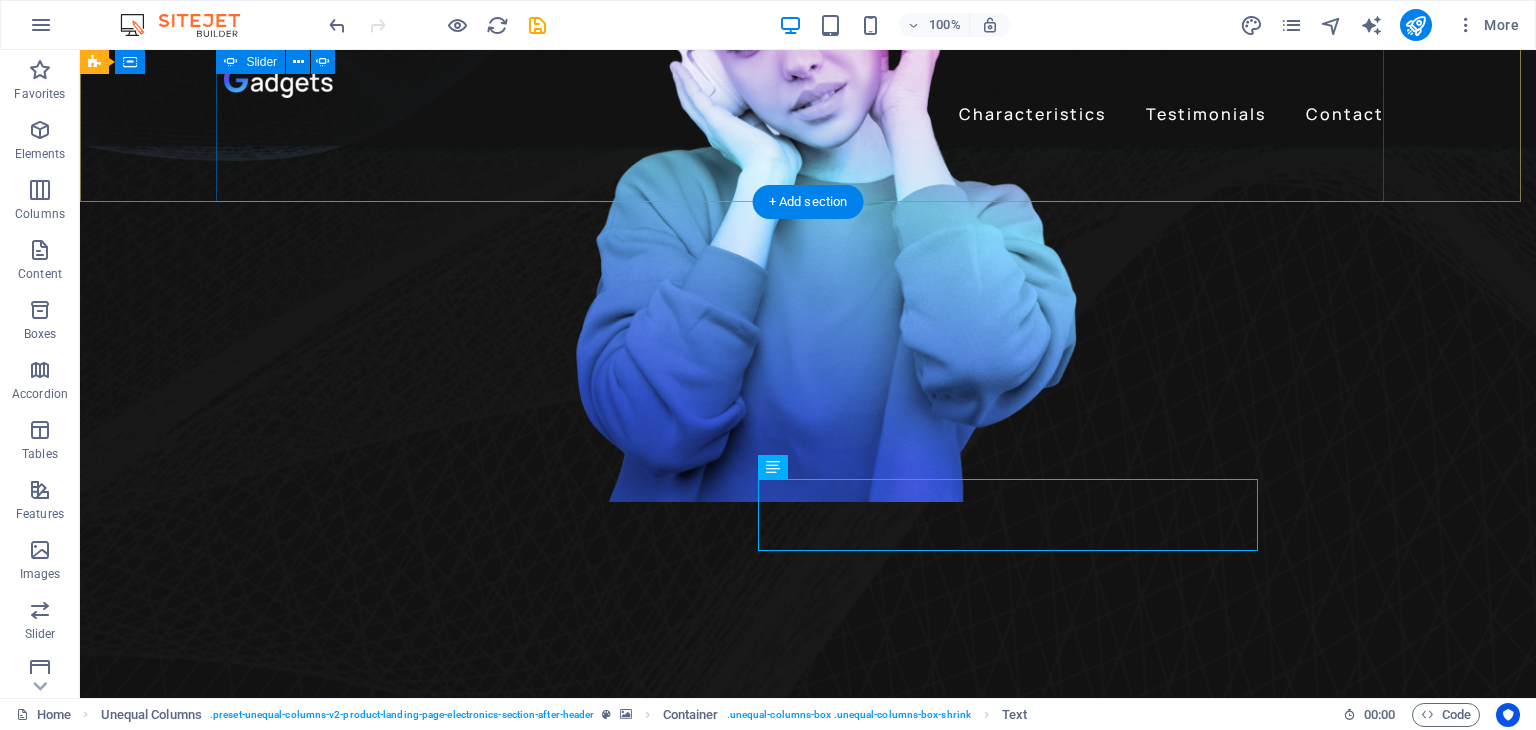 click on "Change the way you listen to music Lorem ipsum dolor sit amet, consectetur adipiscing elit. Adipiscing ultricies risus, ornare mus id vulputate. Learn more BIG SINERGY SOLUCIONES A LA MEDIDA PARA TU NEGOCIO Learn more Get lost in the studio sound Lorem ipsum dolor sit amet, consectetur adipiscing elit. Adipiscing ultricies risus, ornare mus id vulputate. Learn more" at bounding box center (808, 1467) 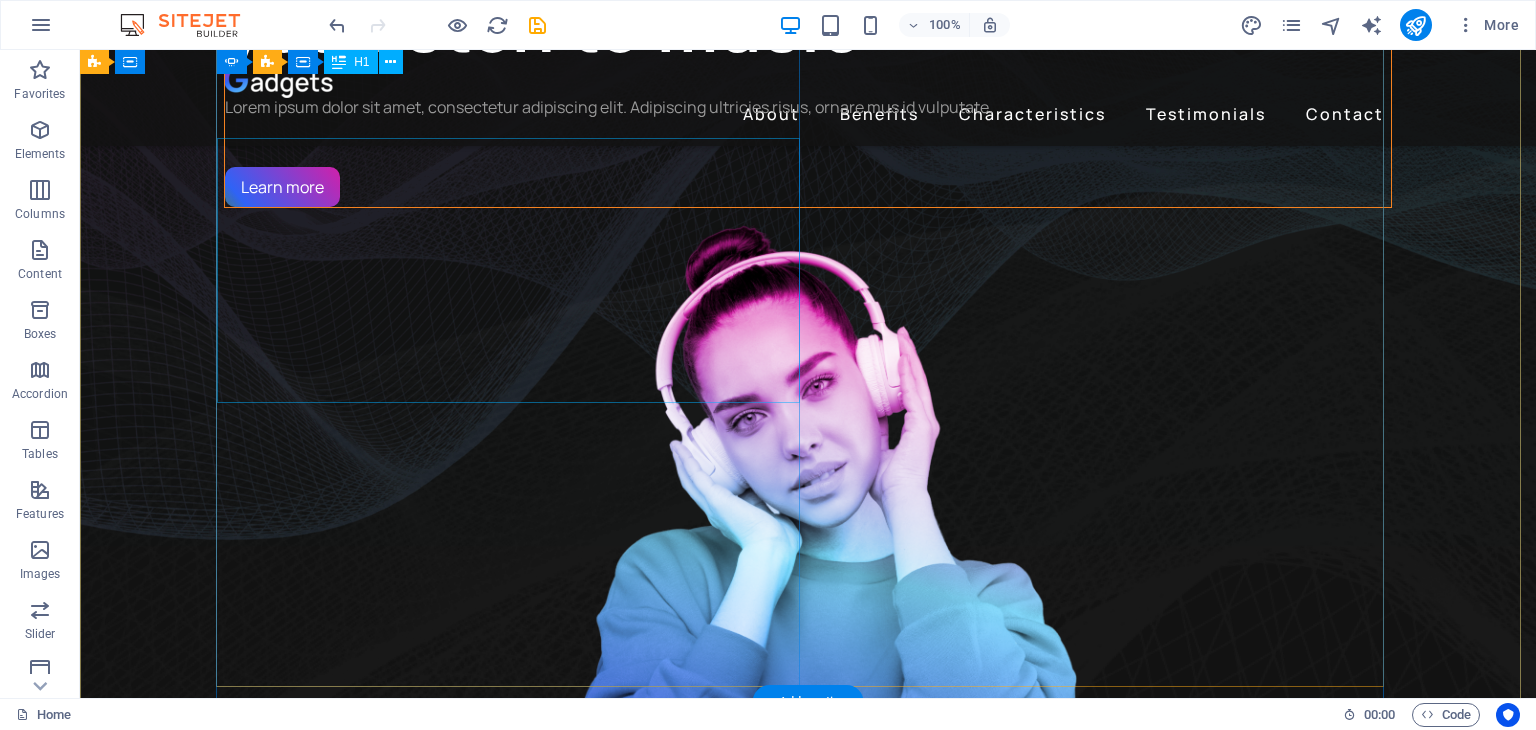 scroll, scrollTop: 100, scrollLeft: 0, axis: vertical 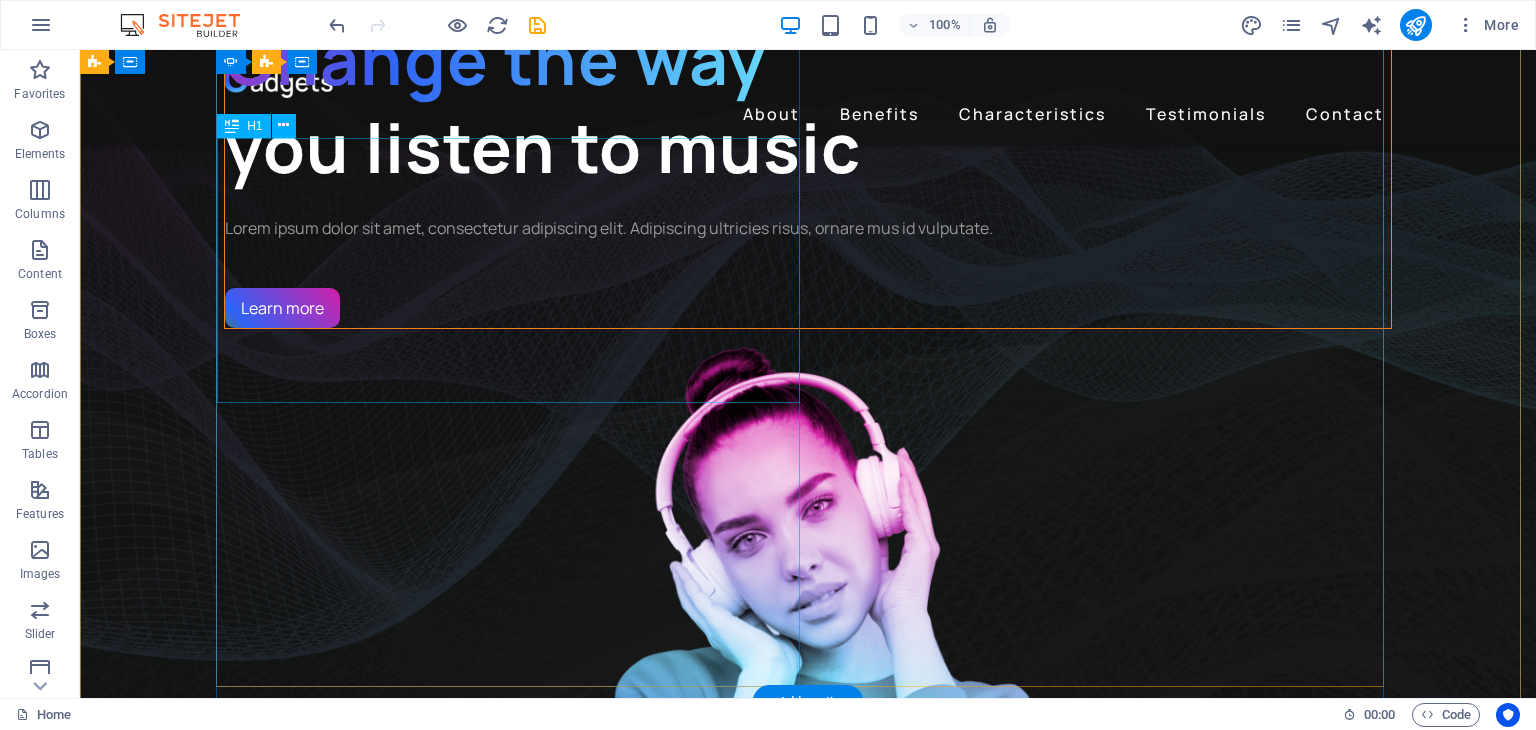 click on "Change the way you listen to music" at bounding box center [808, 103] 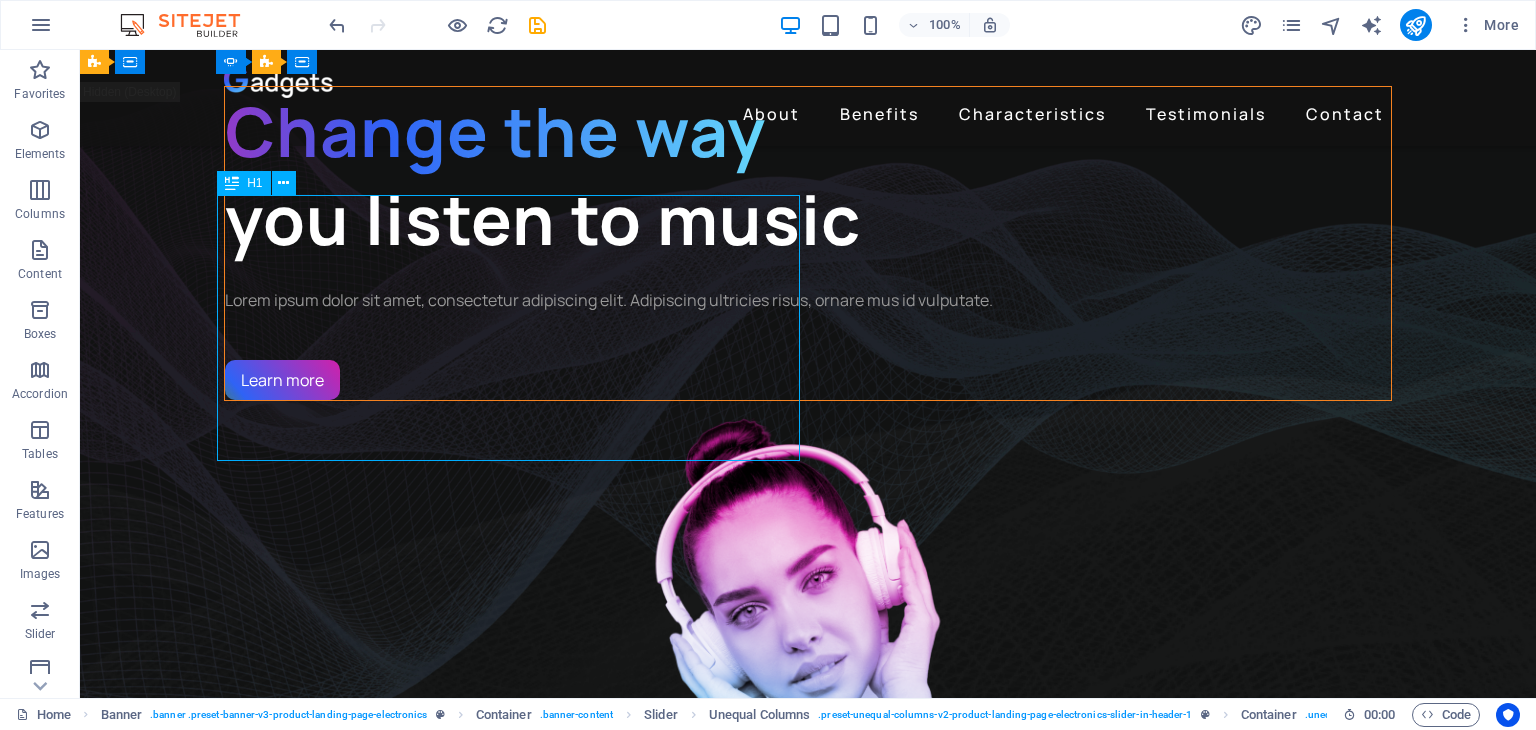 scroll, scrollTop: 0, scrollLeft: 0, axis: both 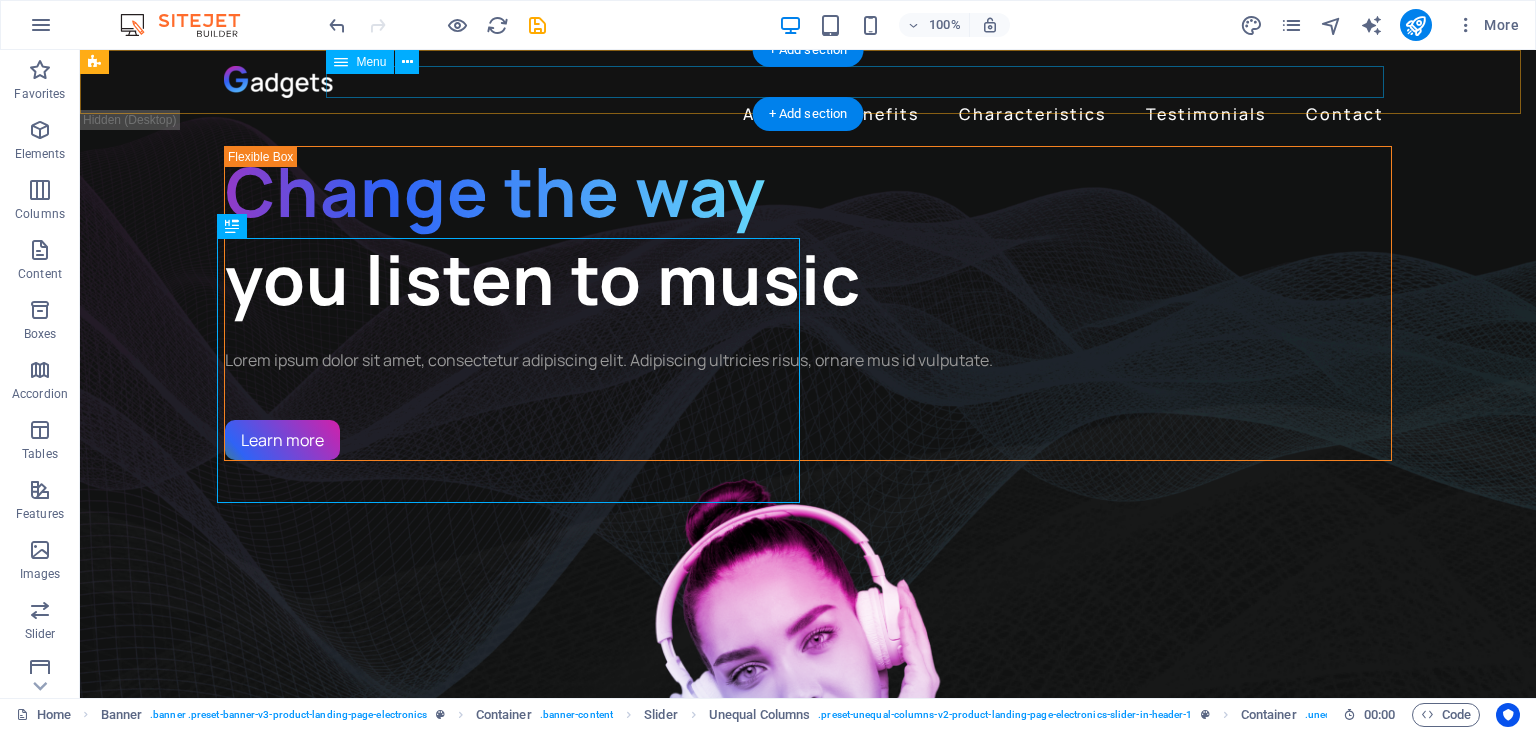 click on "About Benefits Characteristics Testimonials Contact" at bounding box center (808, 114) 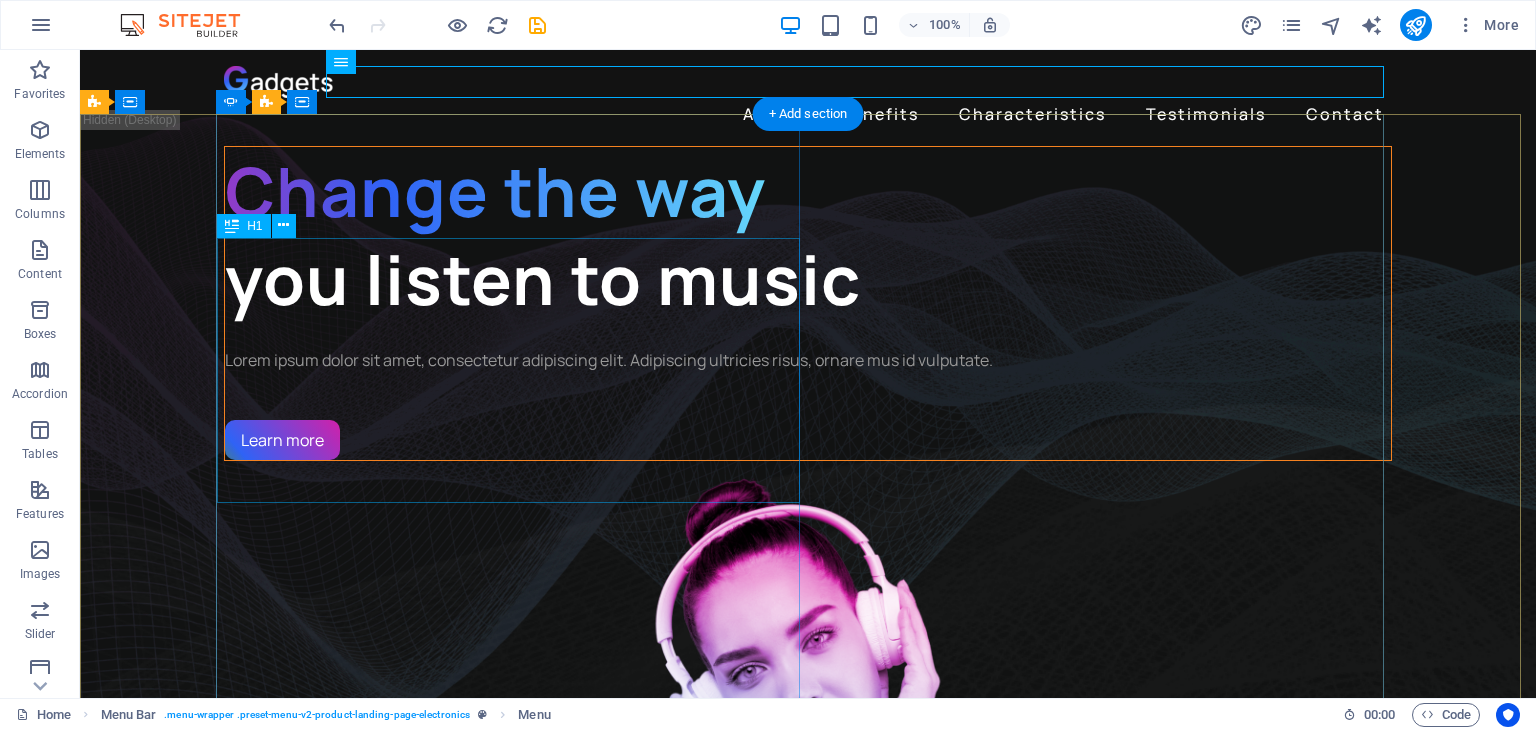 click on "Change the way you listen to music" at bounding box center [808, 235] 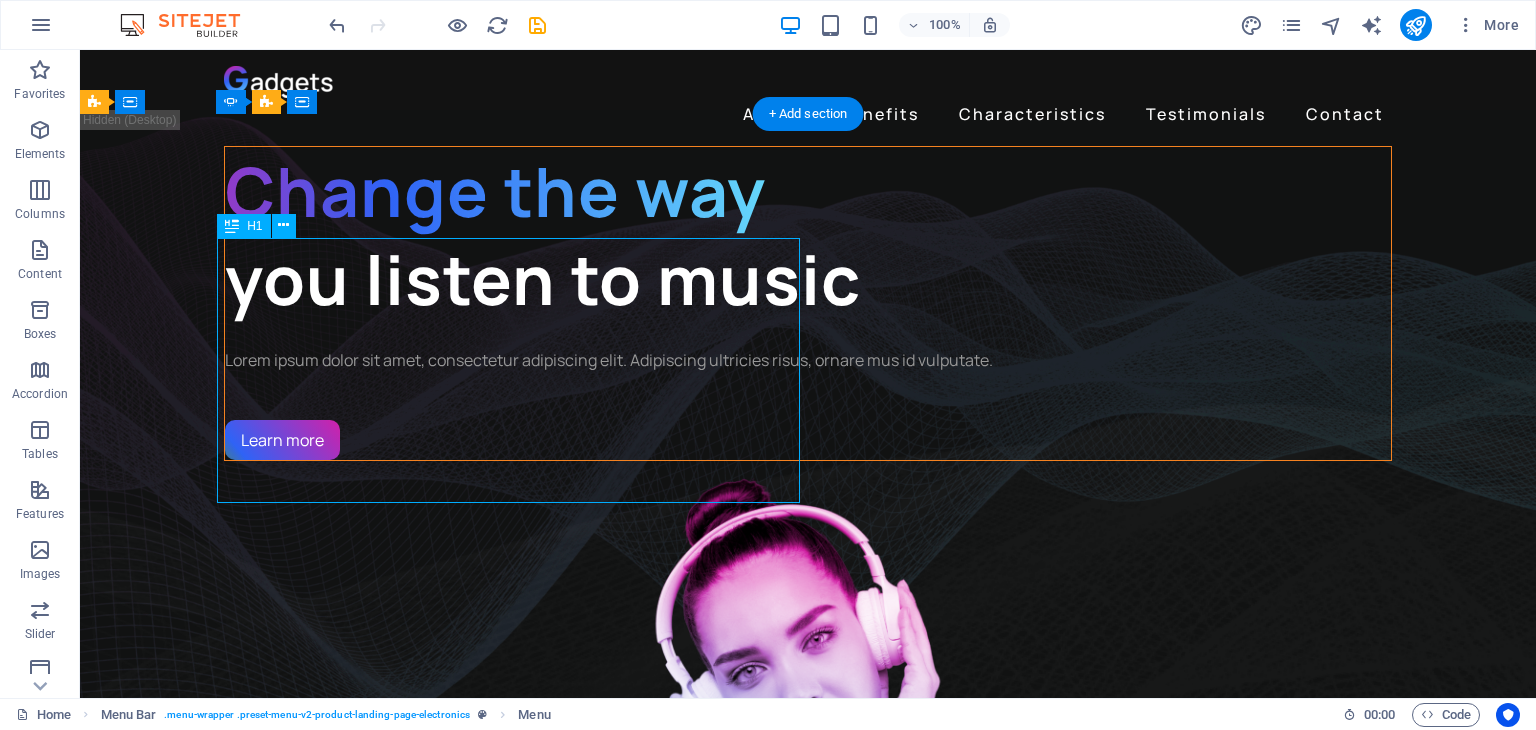 click on "Change the way you listen to music" at bounding box center [808, 235] 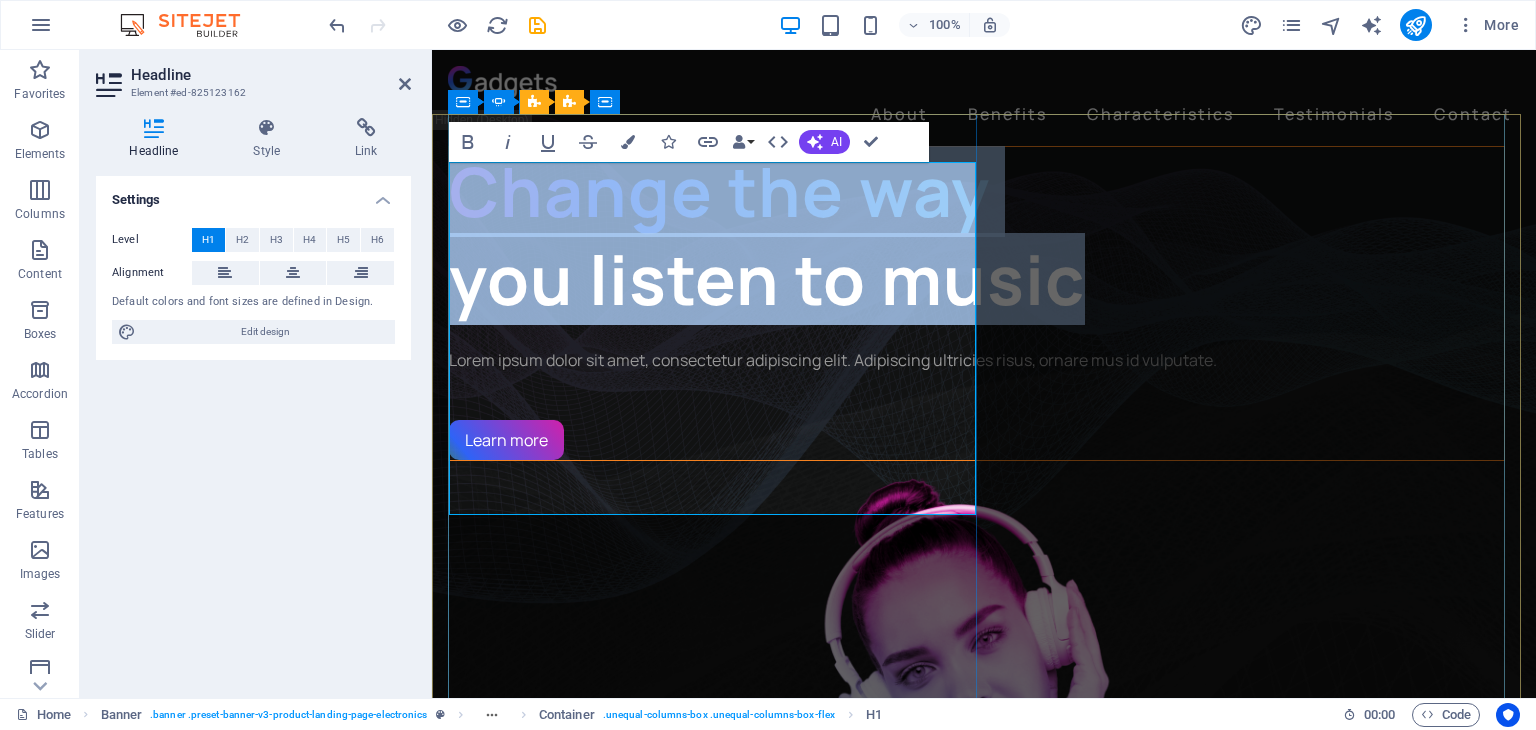 type 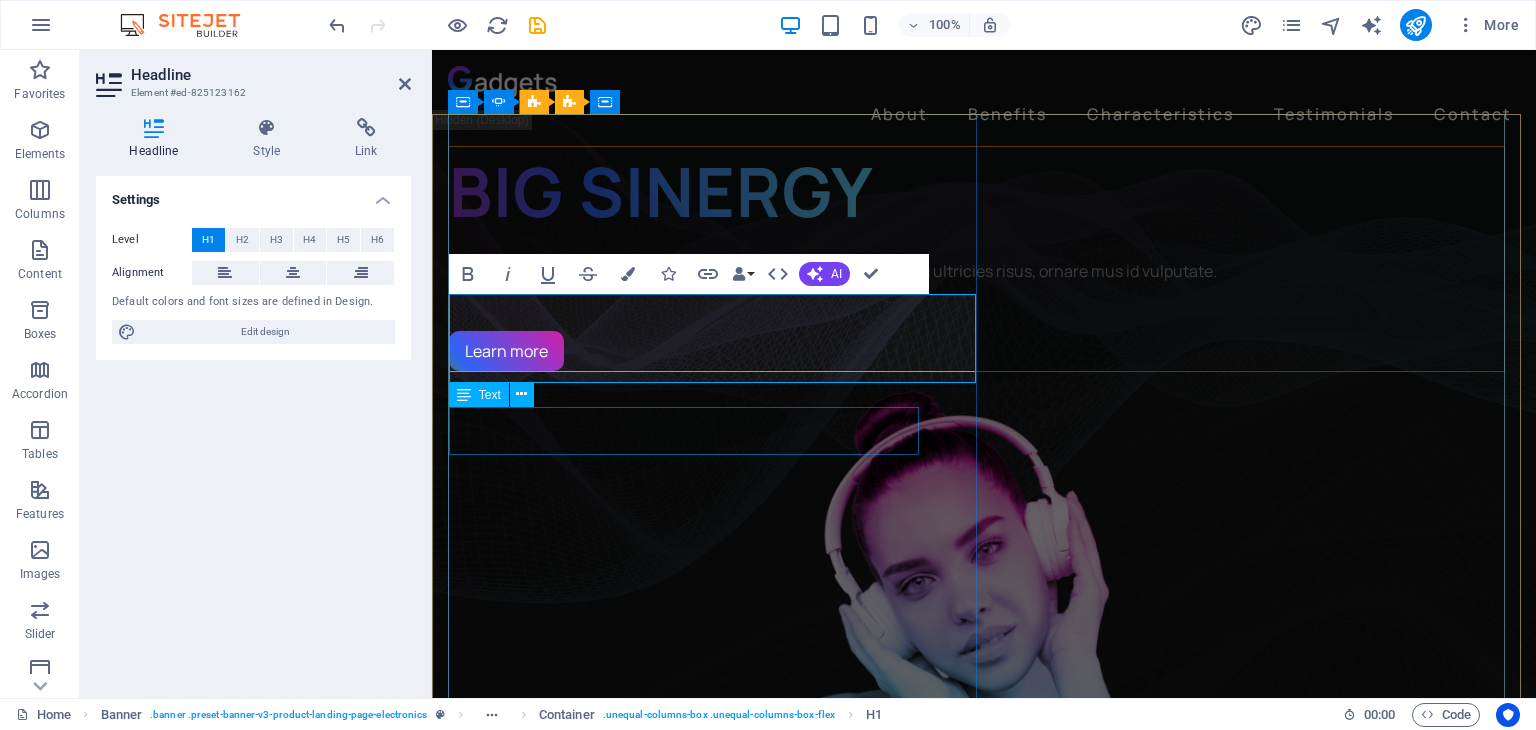 click on "Lorem ipsum dolor sit amet, consectetur adipiscing elit. Adipiscing ultricies risus, ornare mus id vulputate." at bounding box center [976, 271] 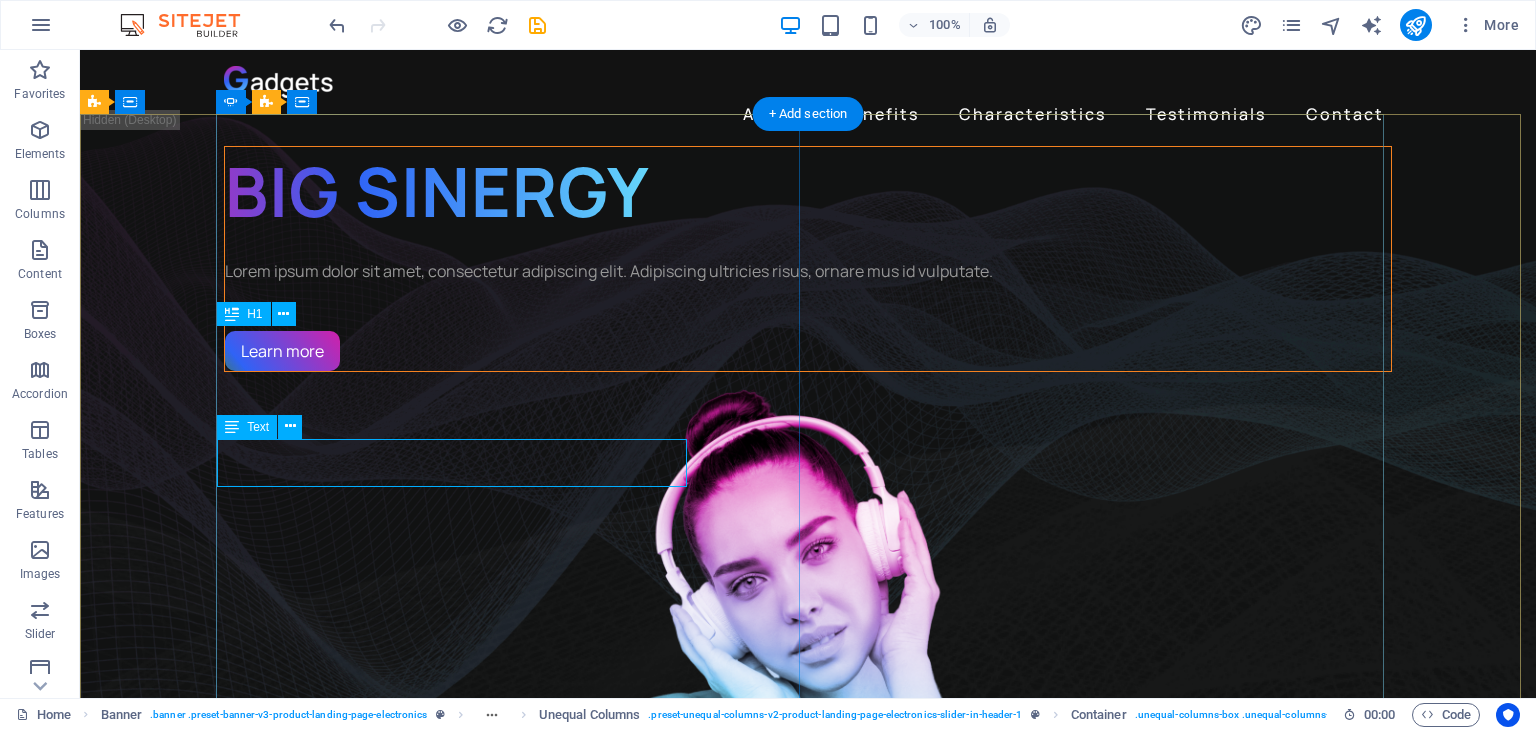 click on "Lorem ipsum dolor sit amet, consectetur adipiscing elit. Adipiscing ultricies risus, ornare mus id vulputate." at bounding box center [808, 271] 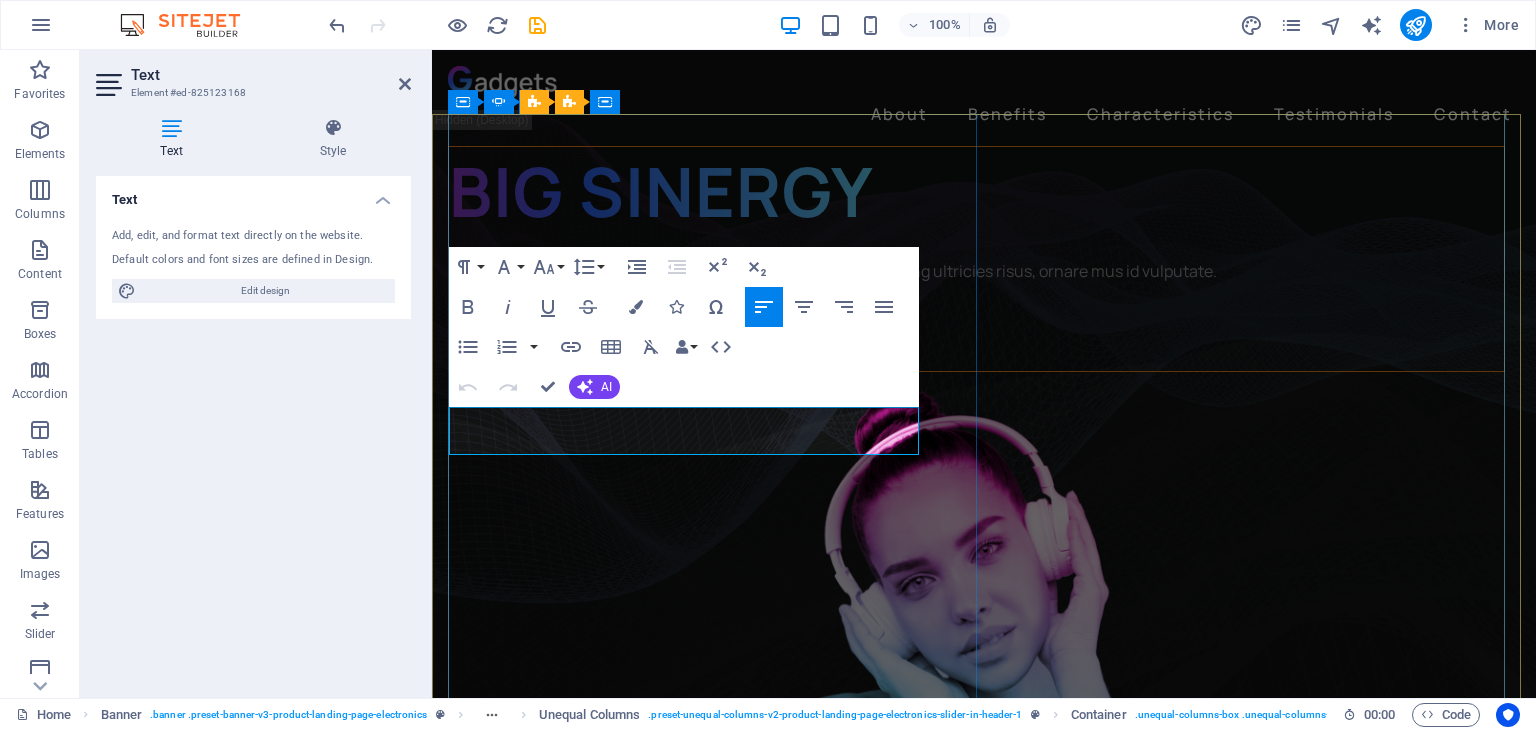click on "Lorem ipsum dolor sit amet, consectetur adipiscing elit. Adipiscing ultricies risus, ornare mus id vulputate." at bounding box center [976, 271] 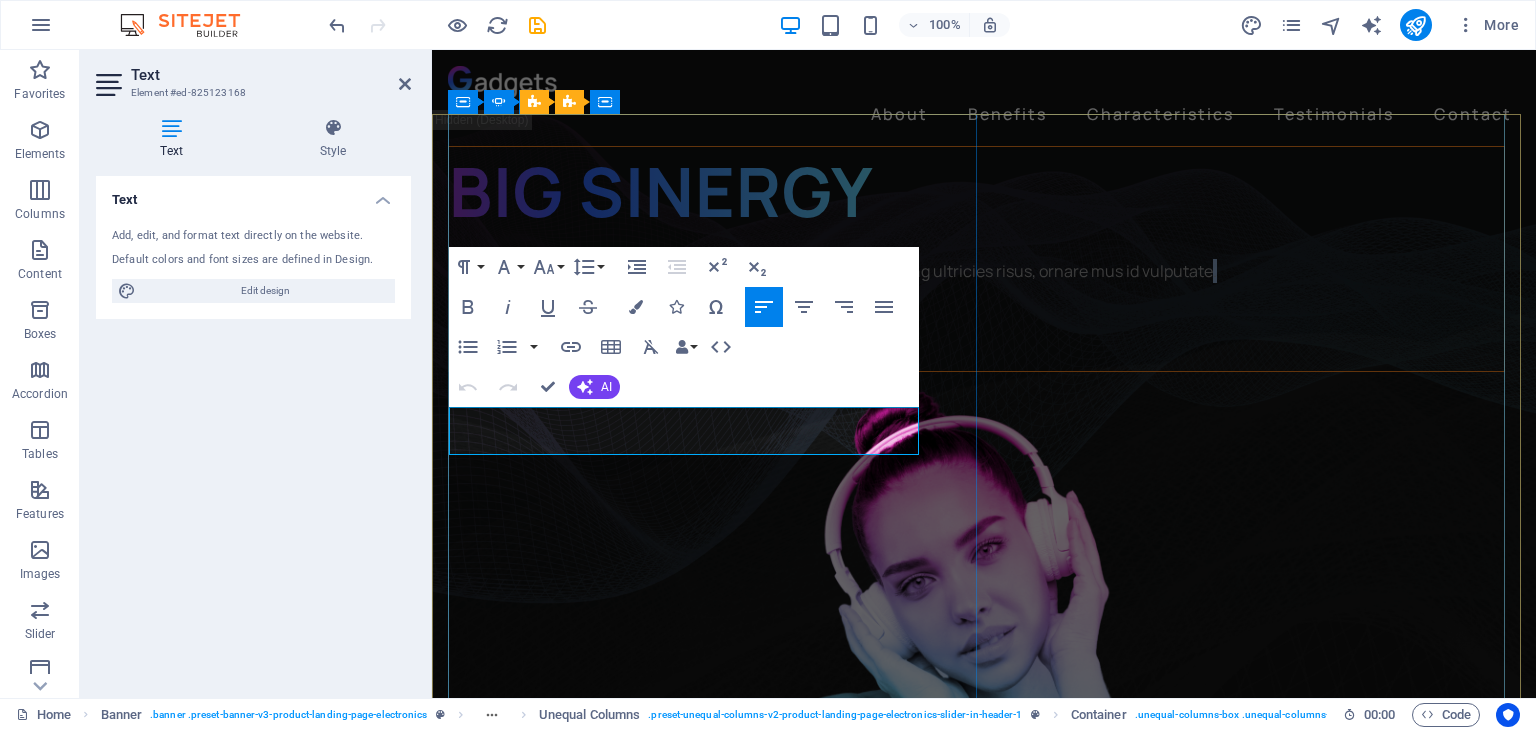 click on "Lorem ipsum dolor sit amet, consectetur adipiscing elit. Adipiscing ultricies risus, ornare mus id vulputate." at bounding box center (976, 271) 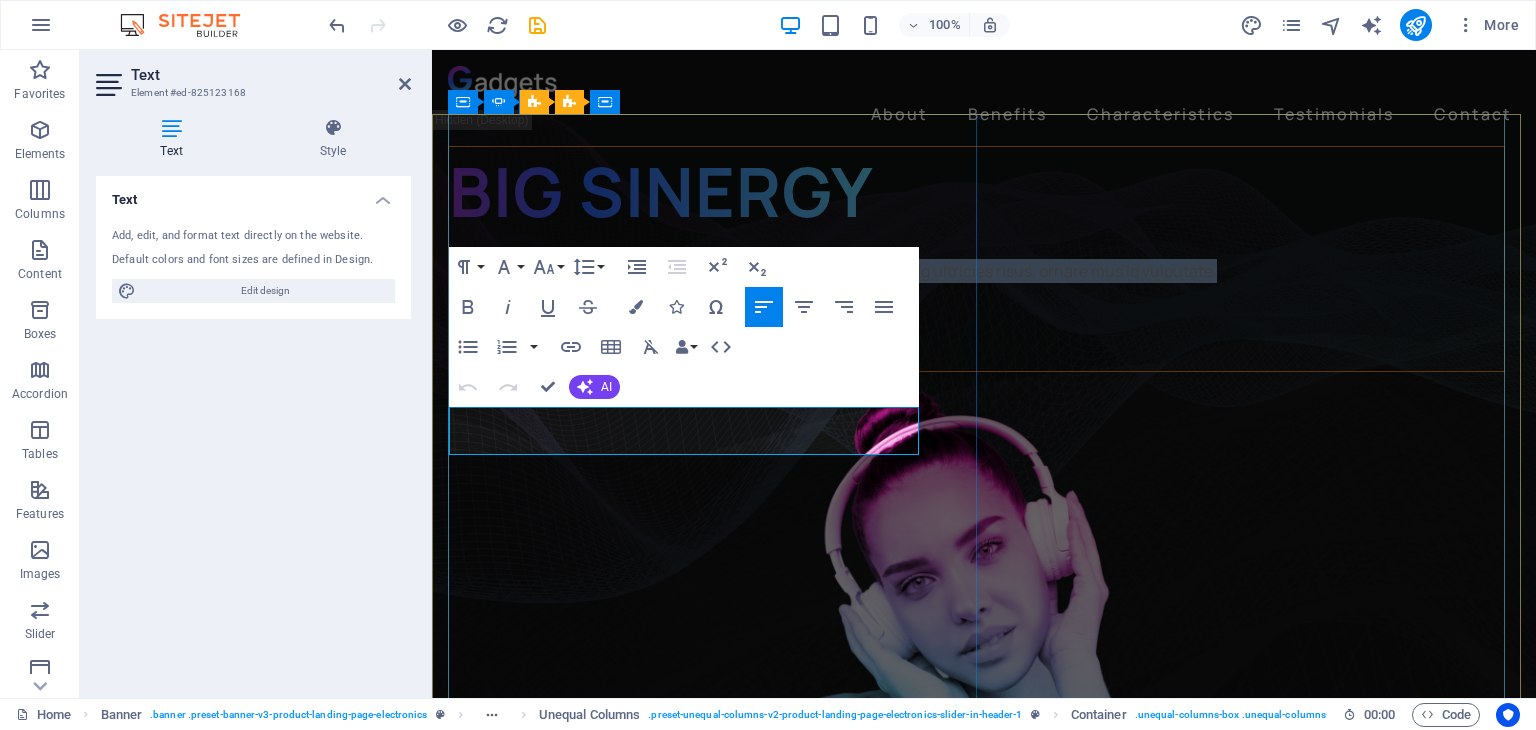 click on "Lorem ipsum dolor sit amet, consectetur adipiscing elit. Adipiscing ultricies risus, ornare mus id vulputate." at bounding box center [976, 271] 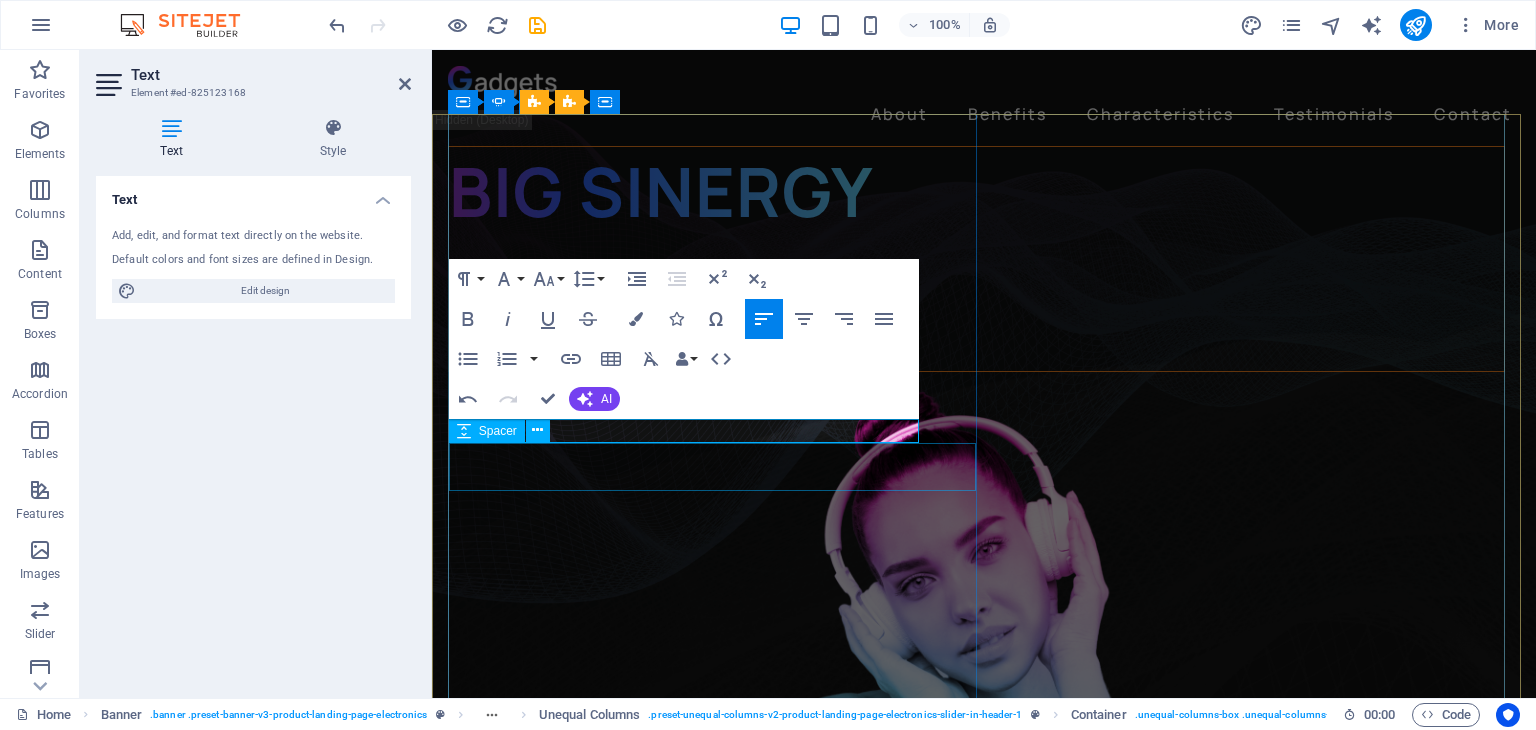 click at bounding box center (976, 307) 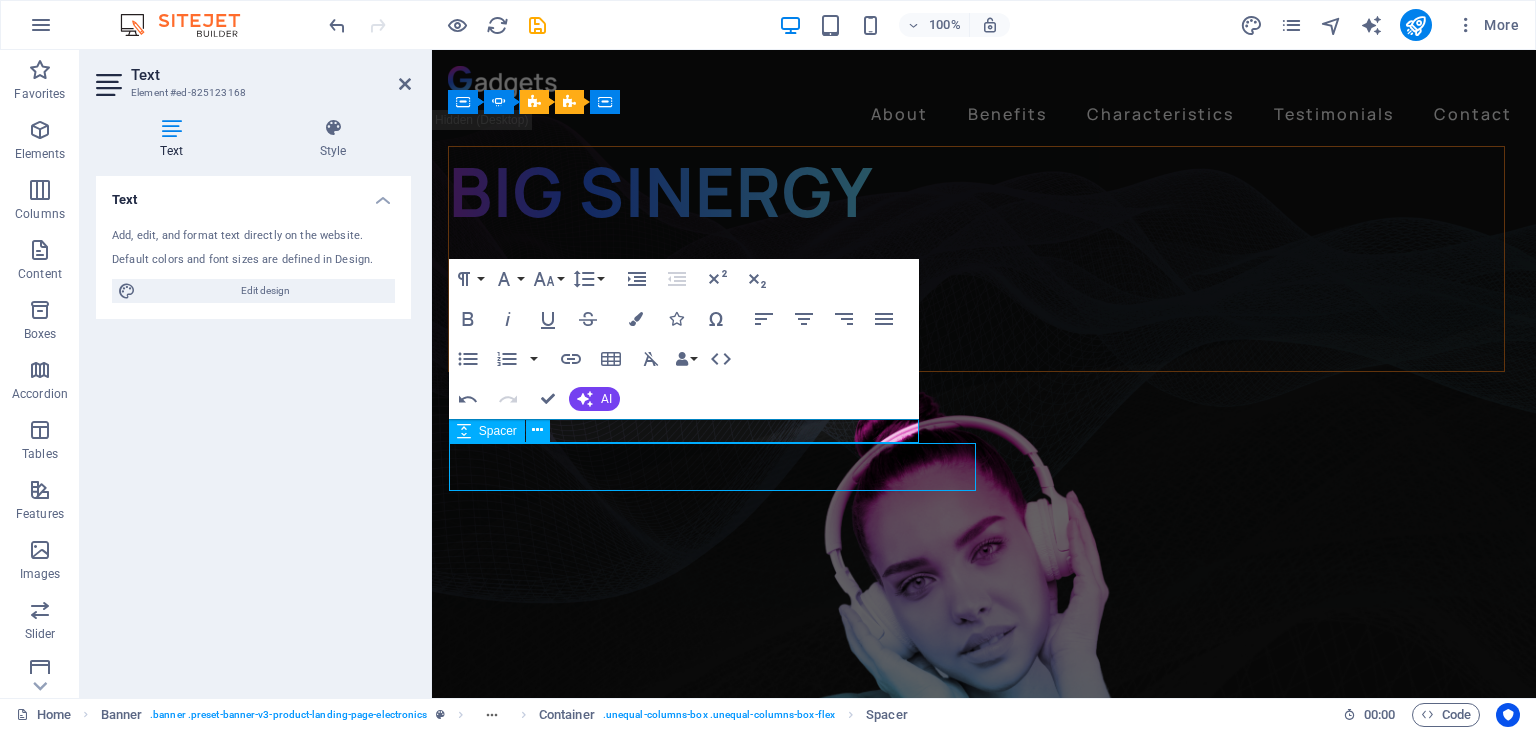 click at bounding box center [976, 307] 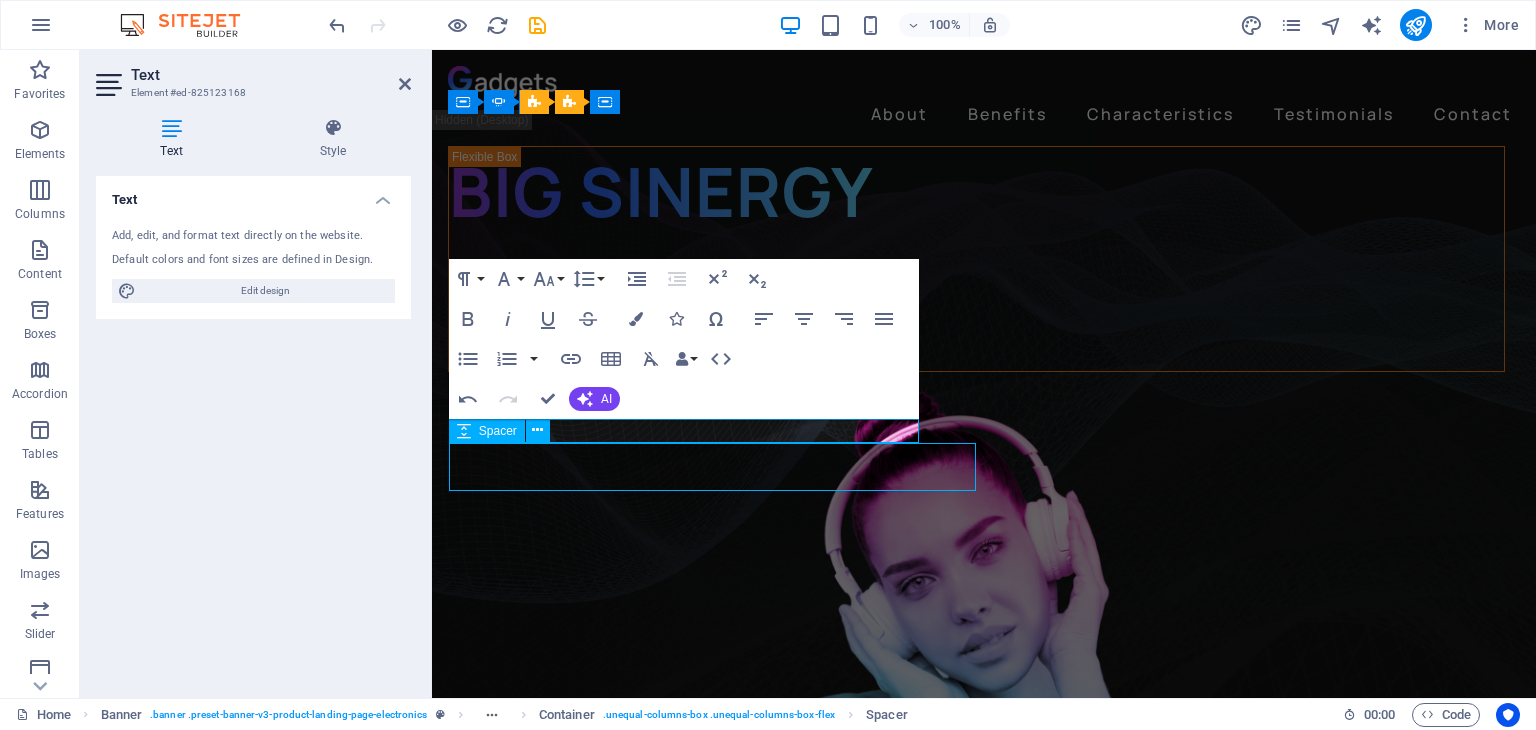 select on "px" 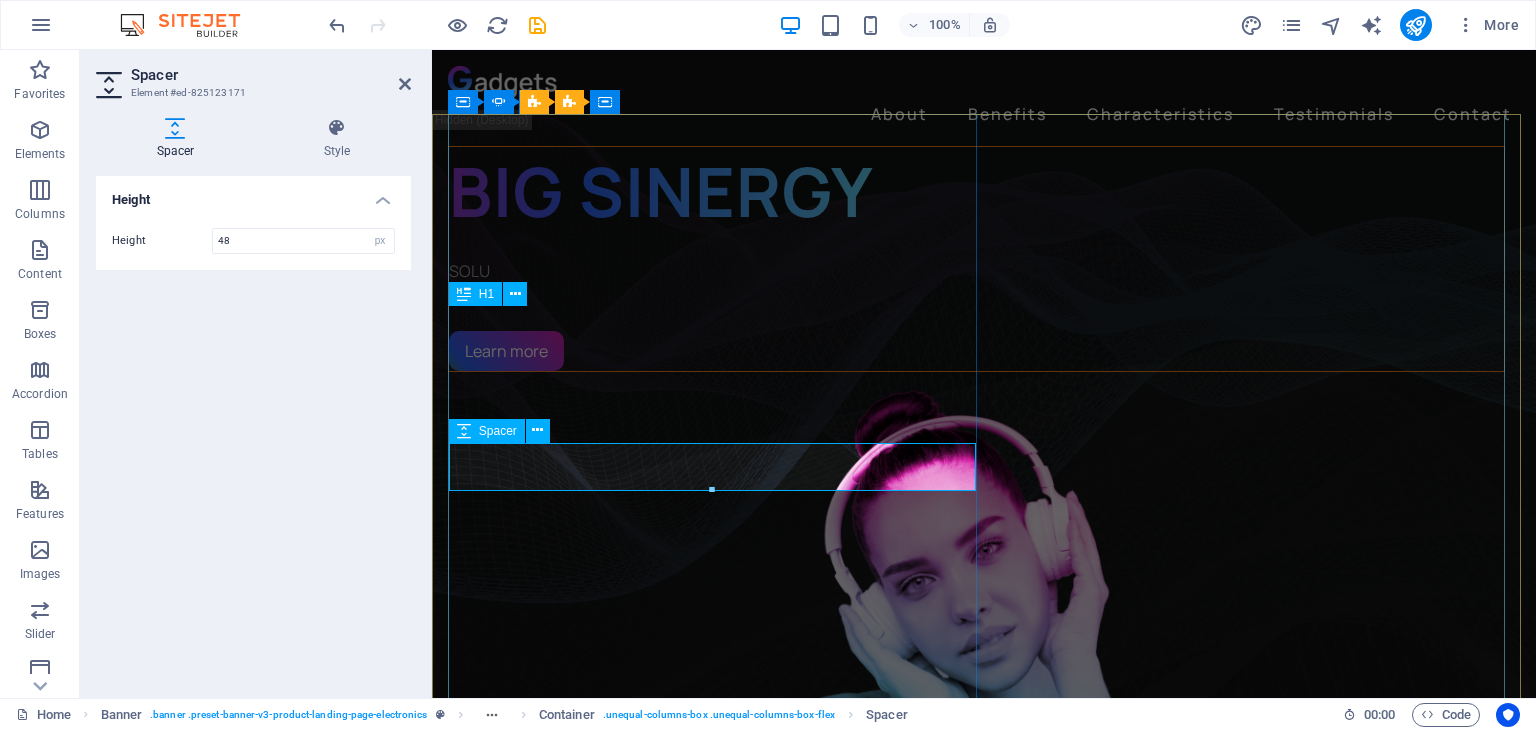 click at bounding box center (976, 307) 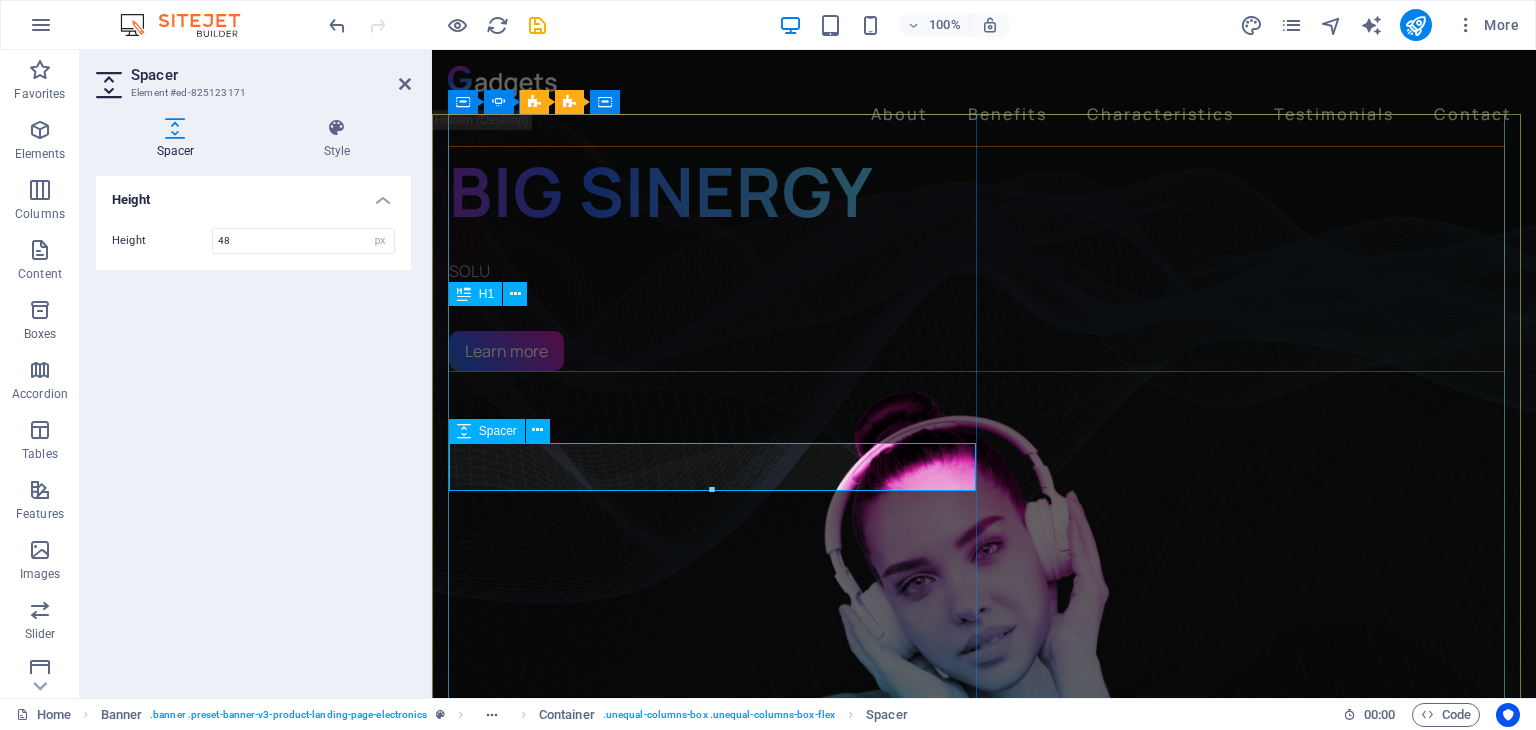 click at bounding box center [976, 307] 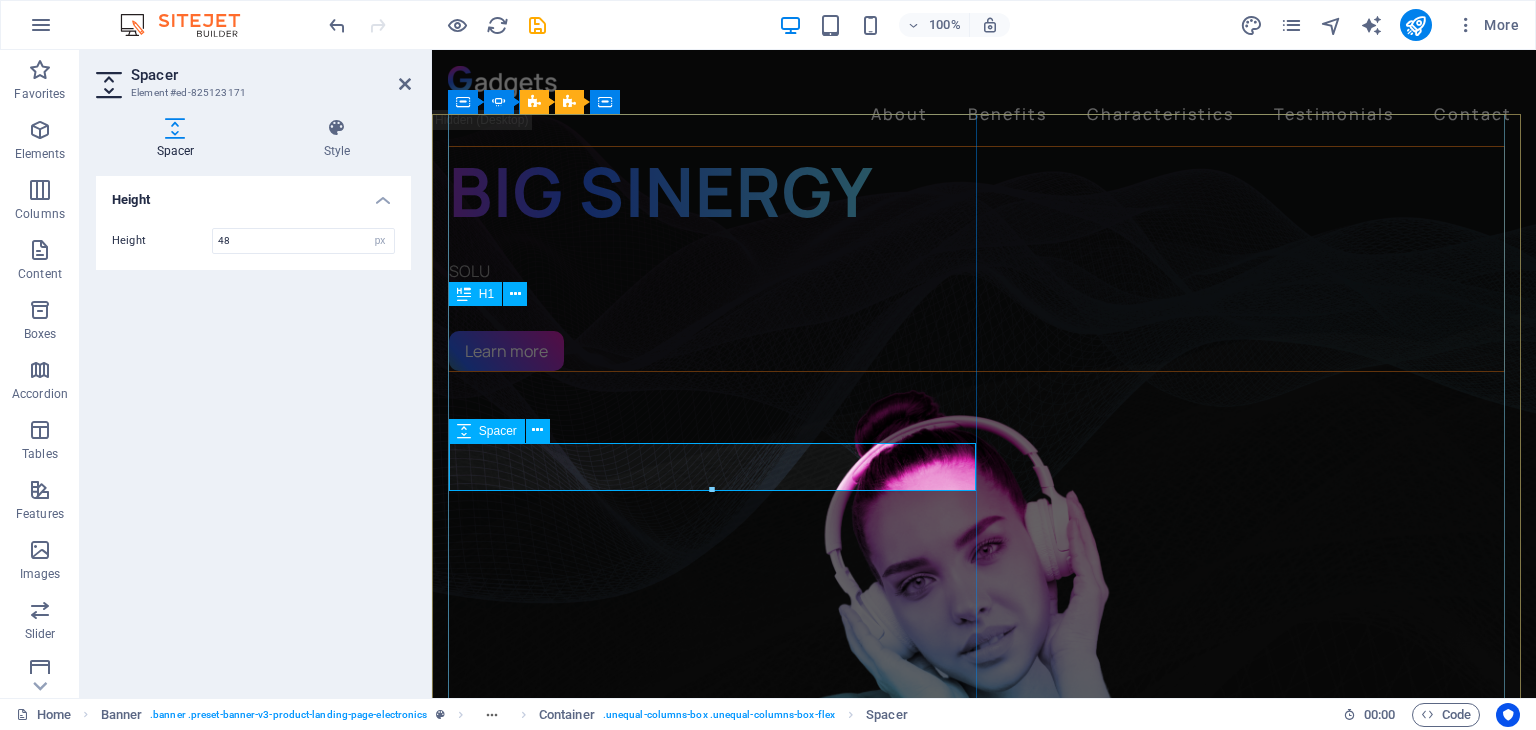 click at bounding box center (976, 307) 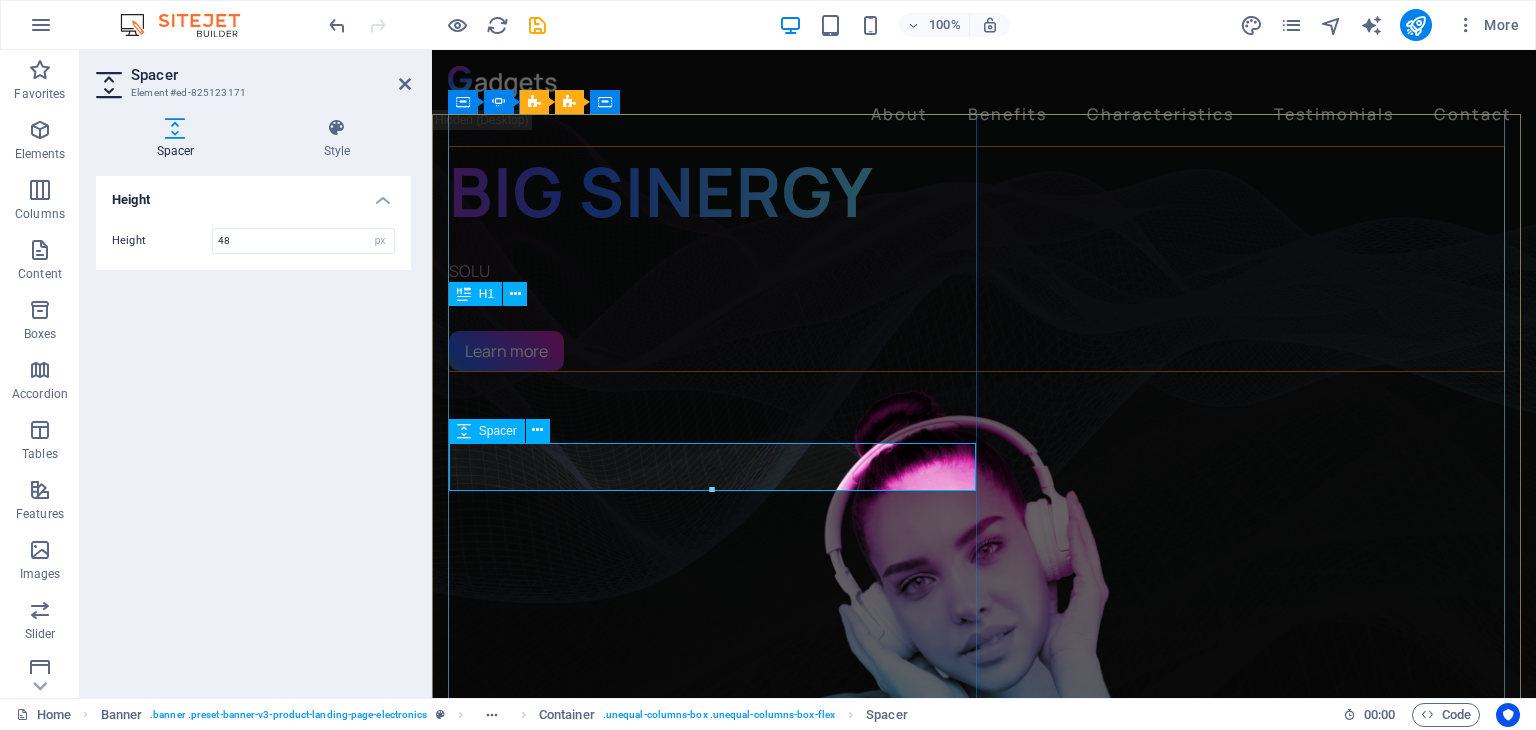 click at bounding box center [976, 307] 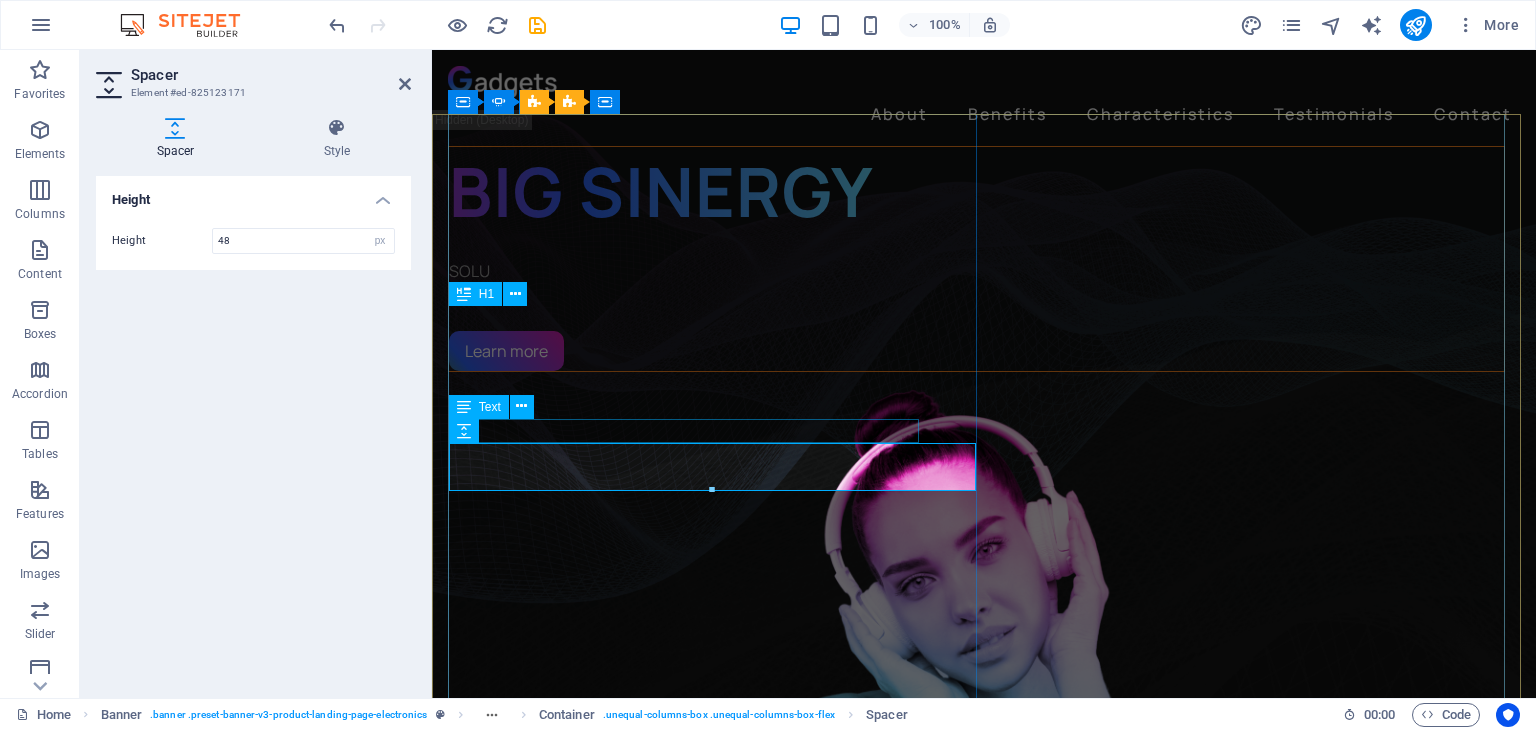 click on "SOLU" at bounding box center [976, 271] 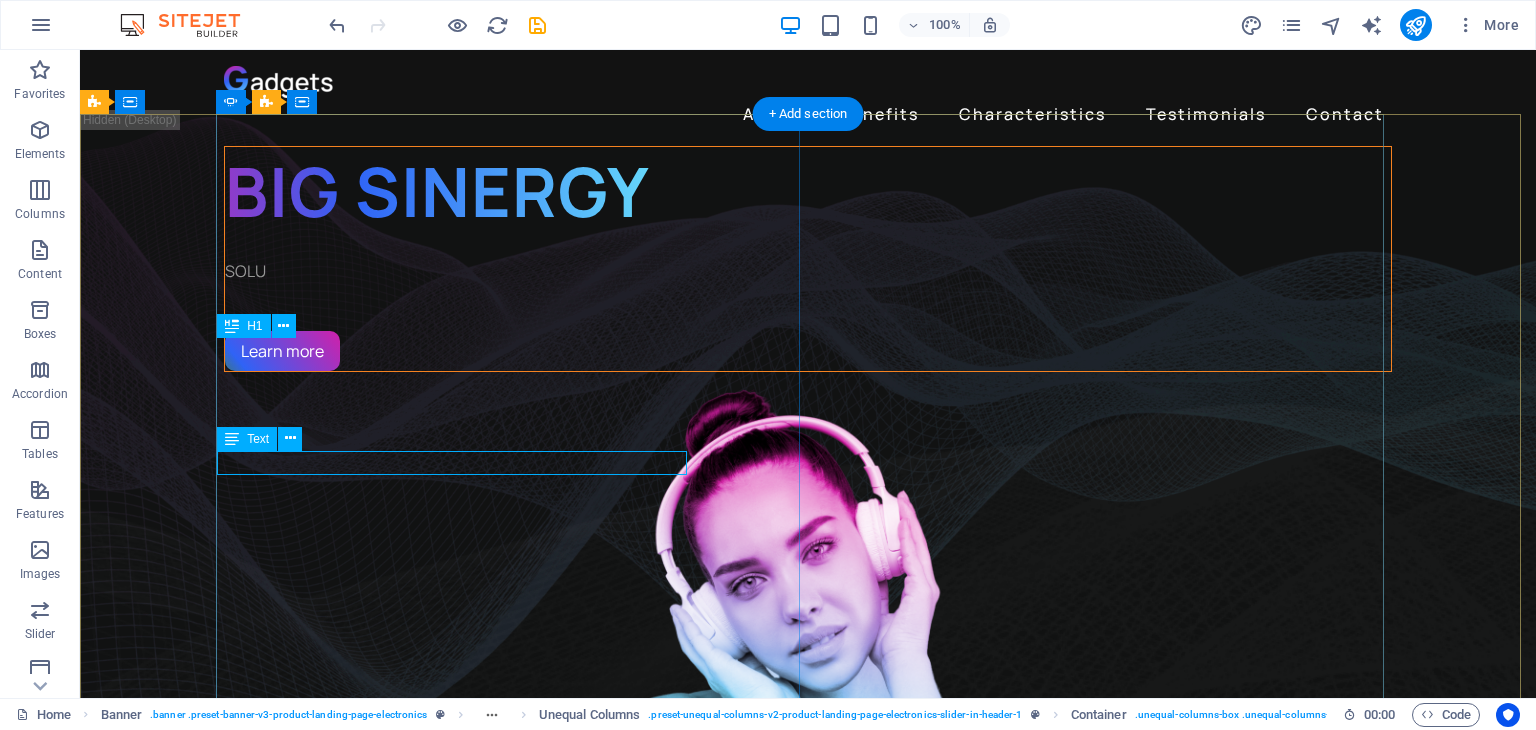 click on "SOLU" at bounding box center [808, 271] 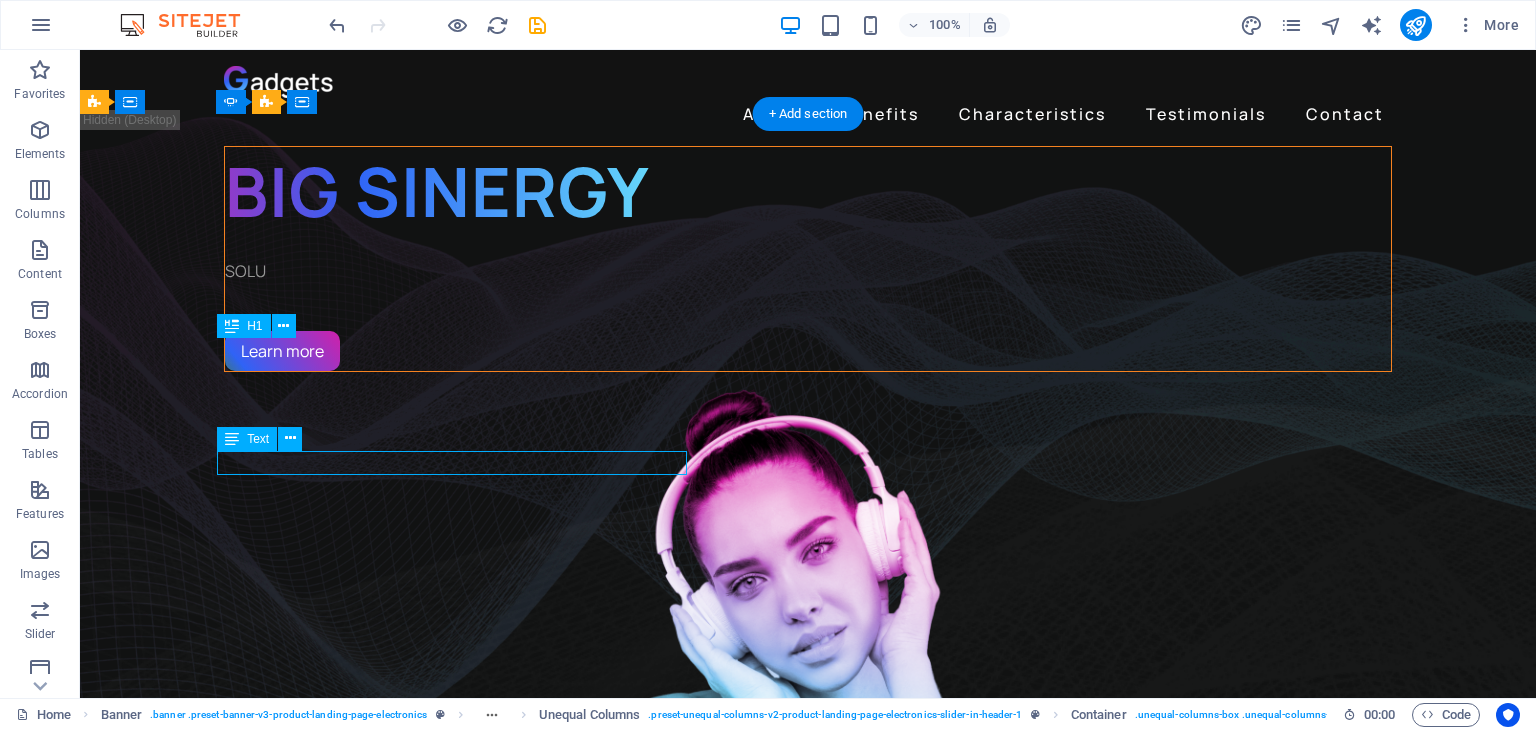 click on "SOLU" at bounding box center (808, 271) 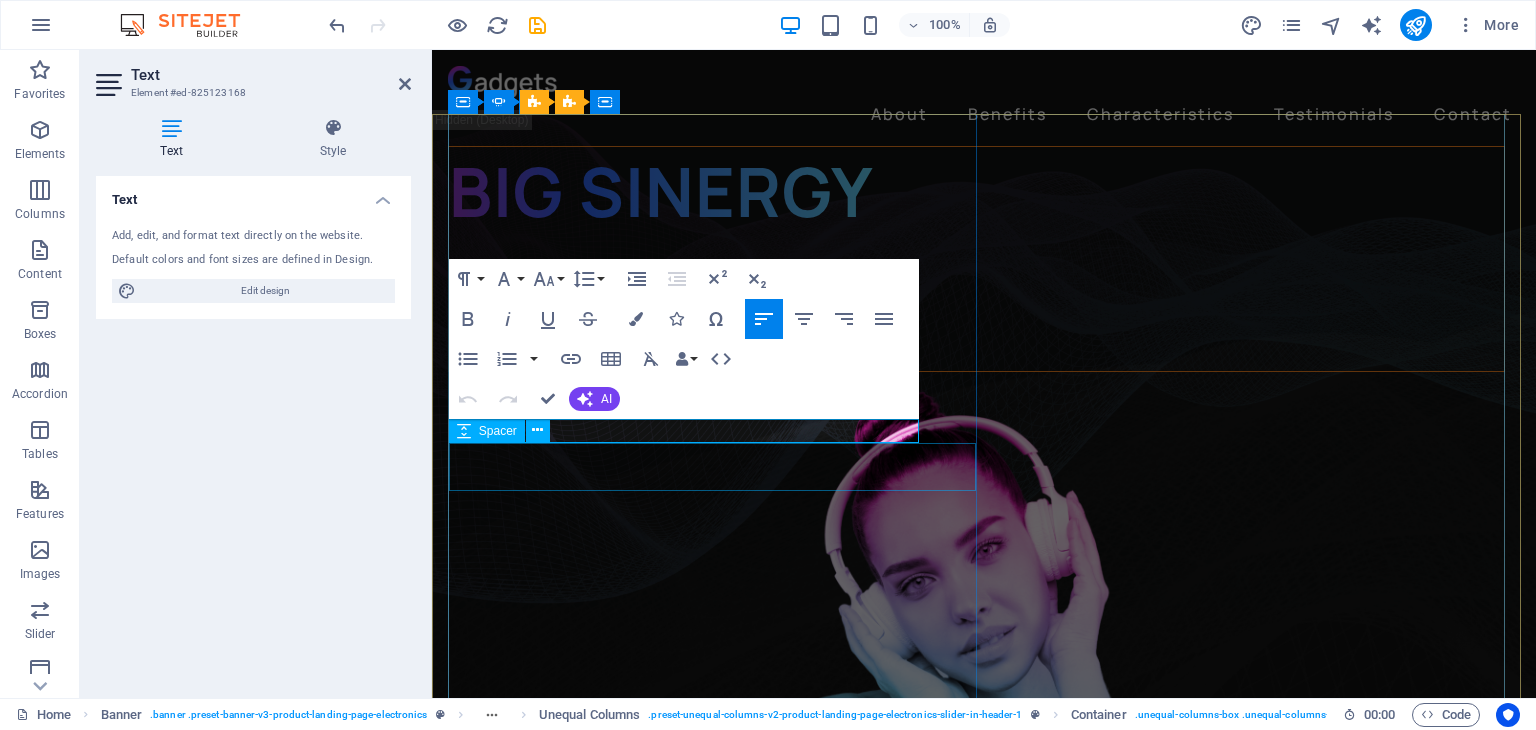 click at bounding box center [976, 307] 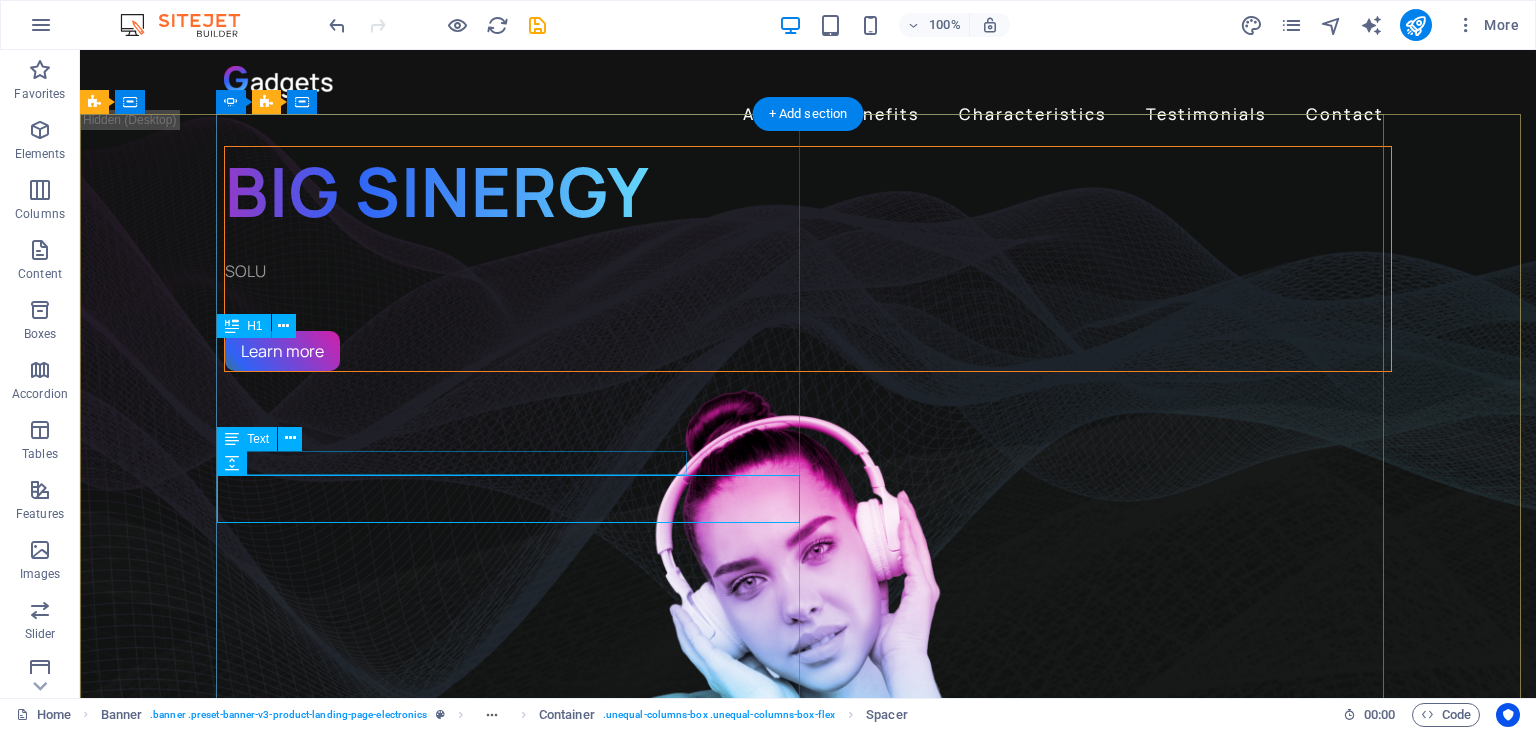click on "SOLU" at bounding box center [808, 271] 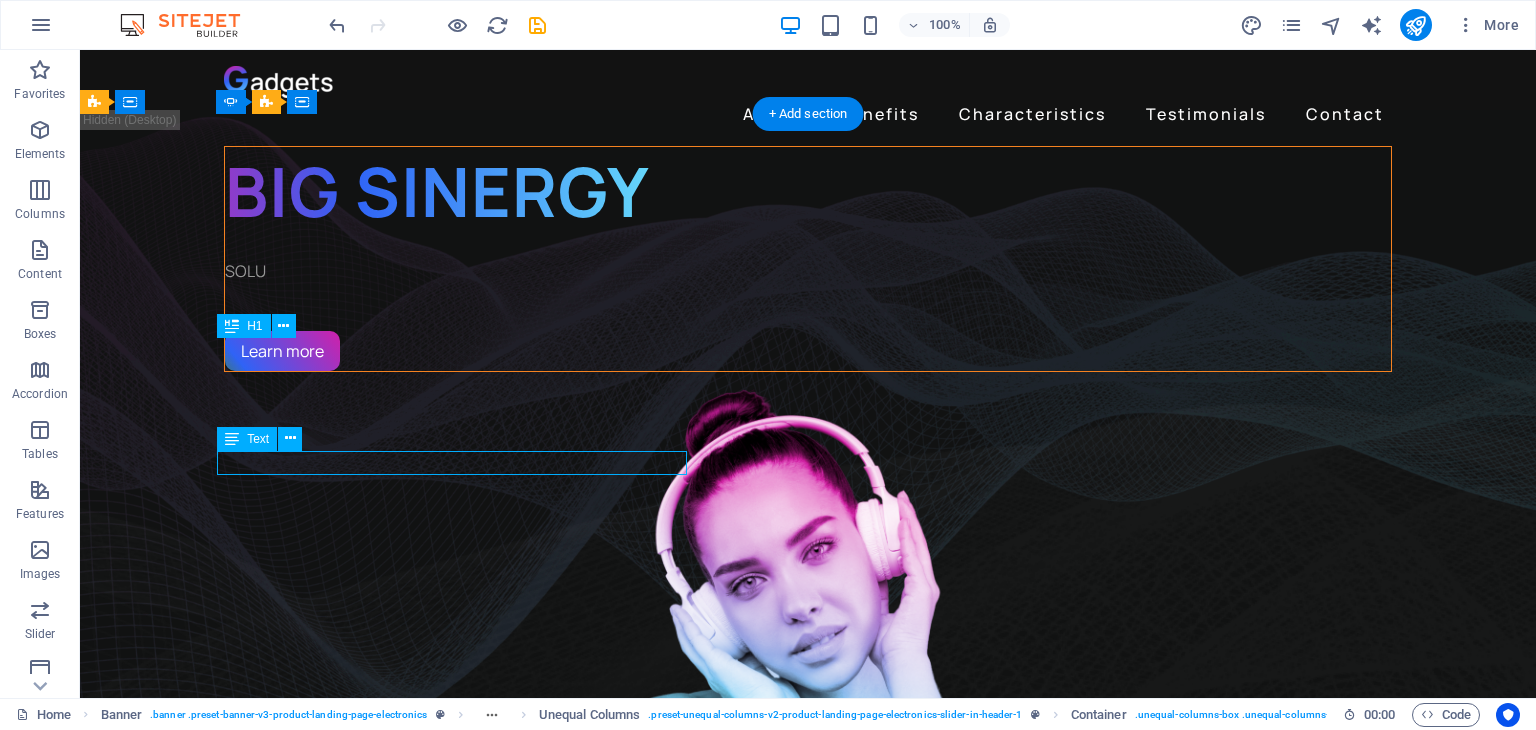 click on "SOLU" at bounding box center [808, 271] 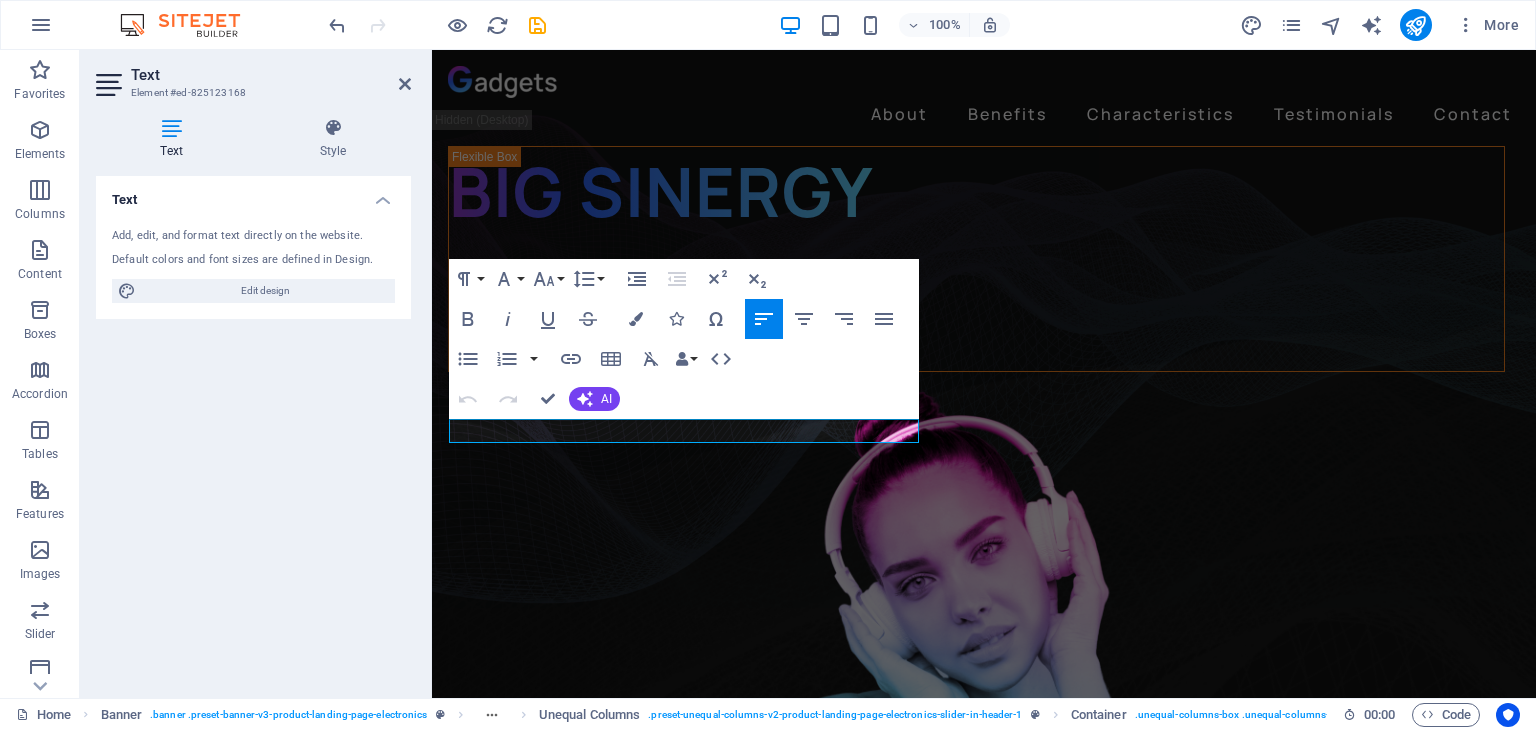 type 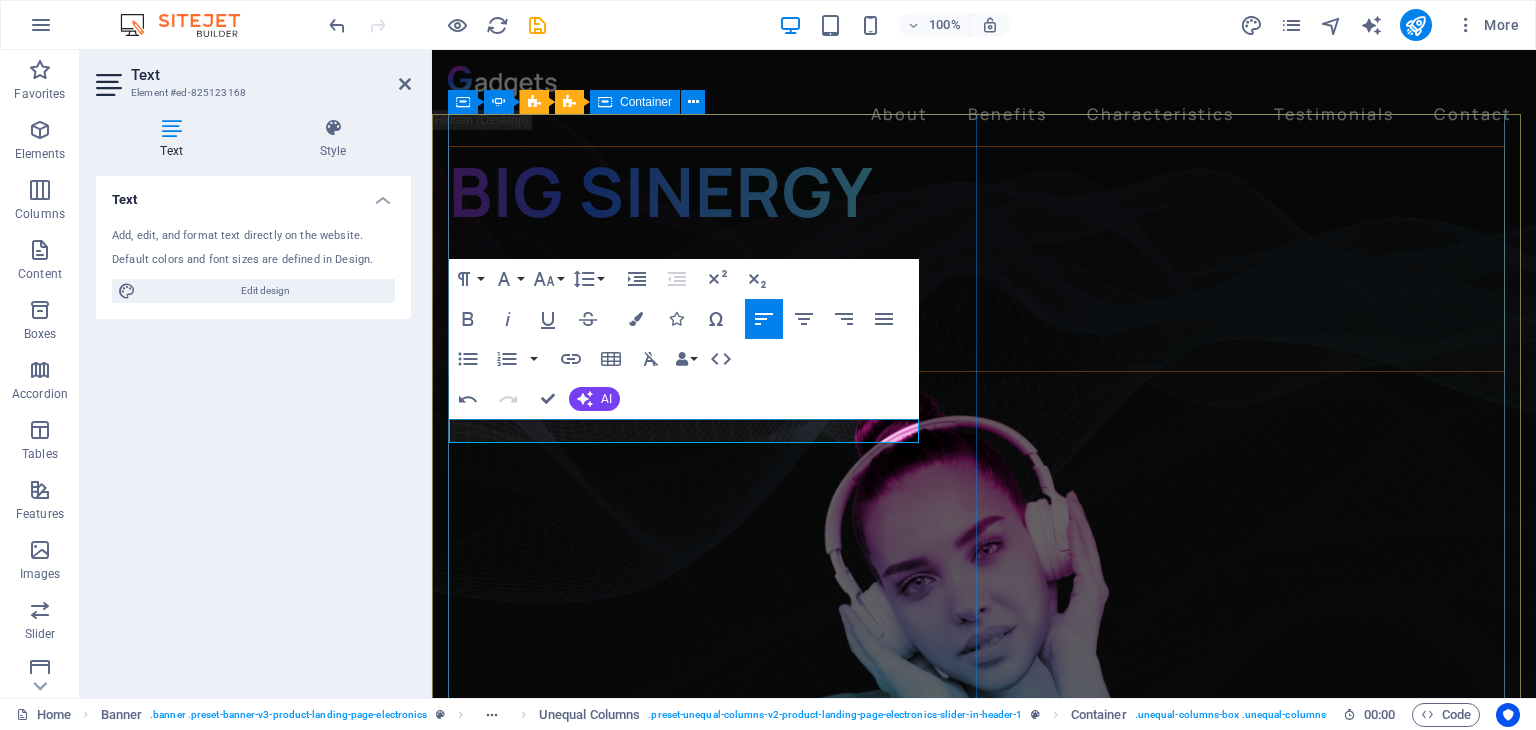 drag, startPoint x: 694, startPoint y: 581, endPoint x: 1048, endPoint y: 581, distance: 354 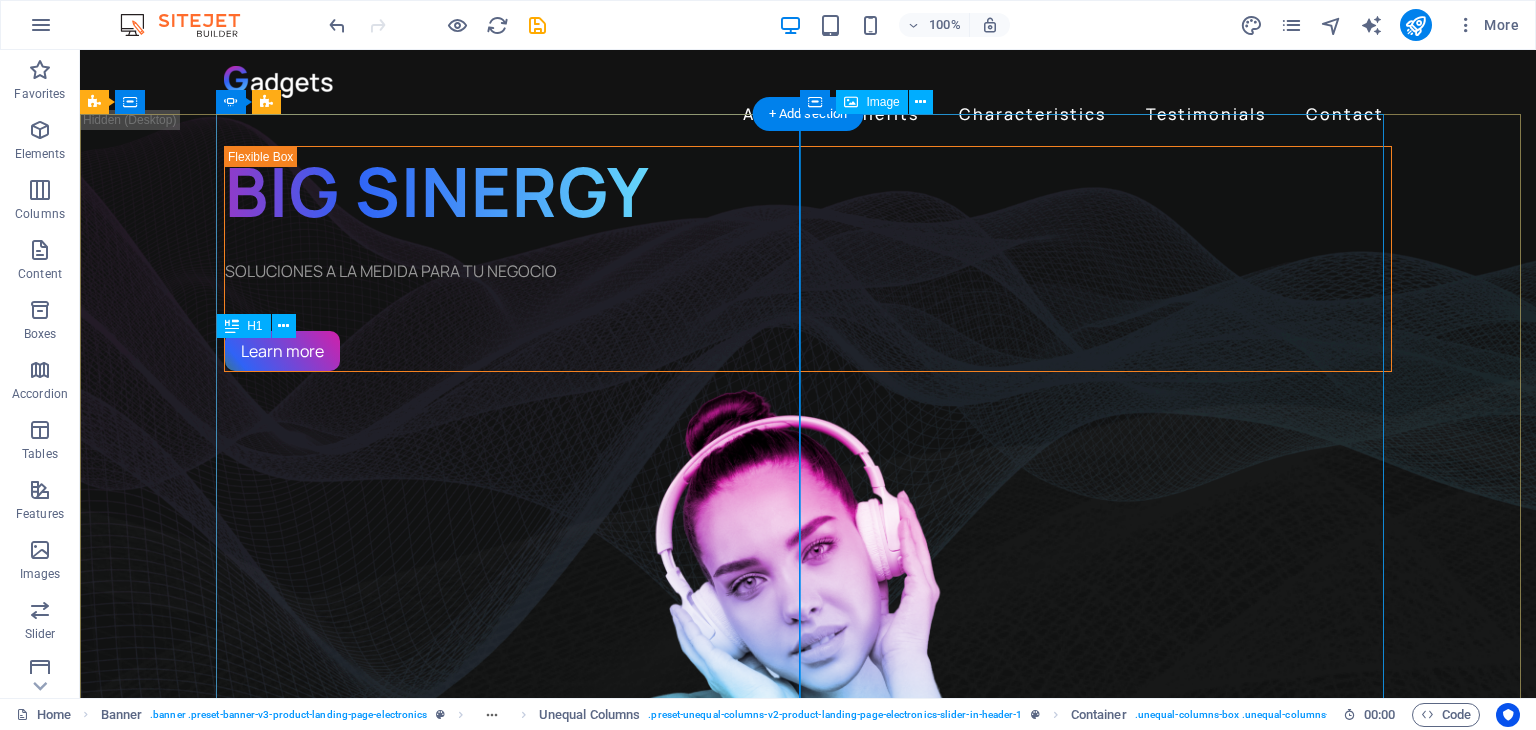 click at bounding box center [808, 708] 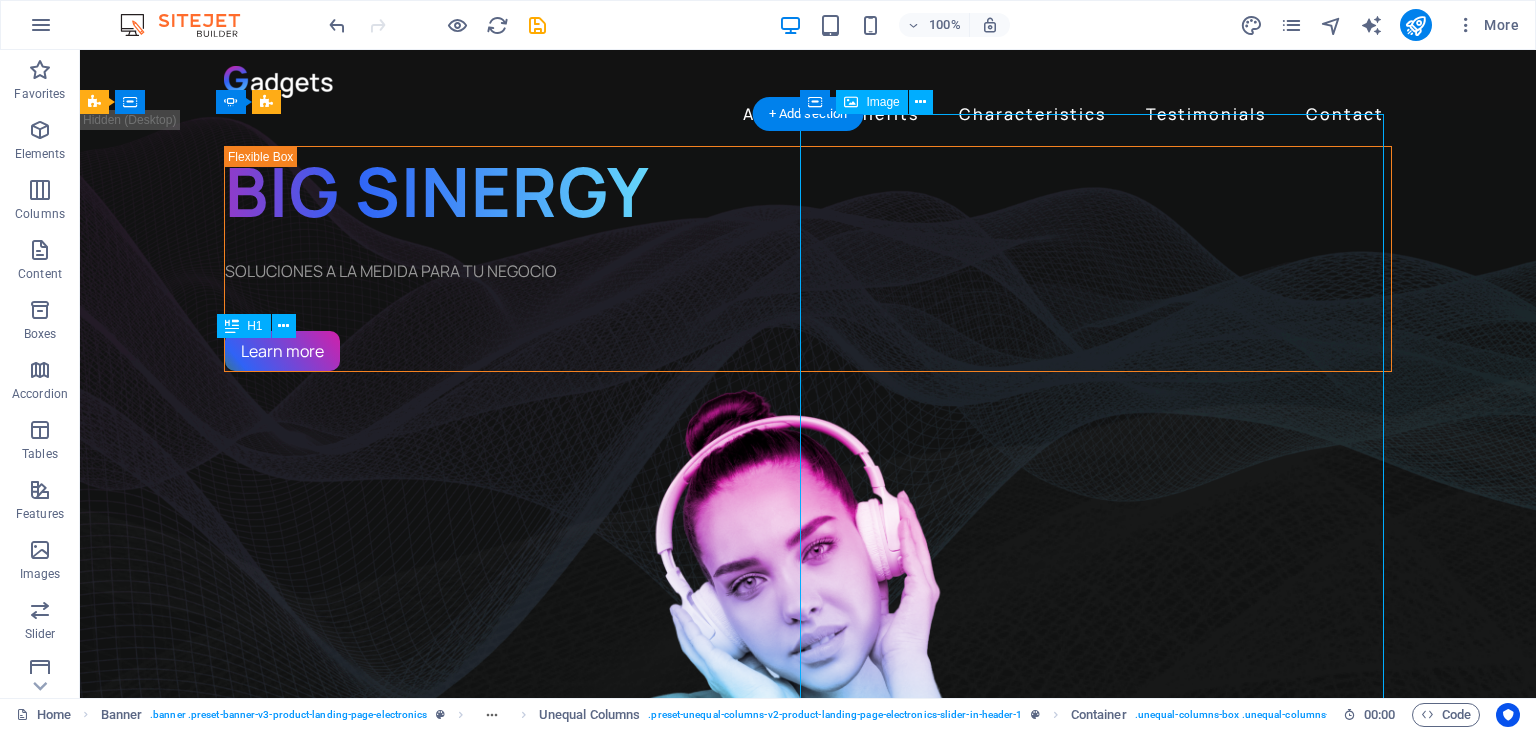 click at bounding box center [808, 708] 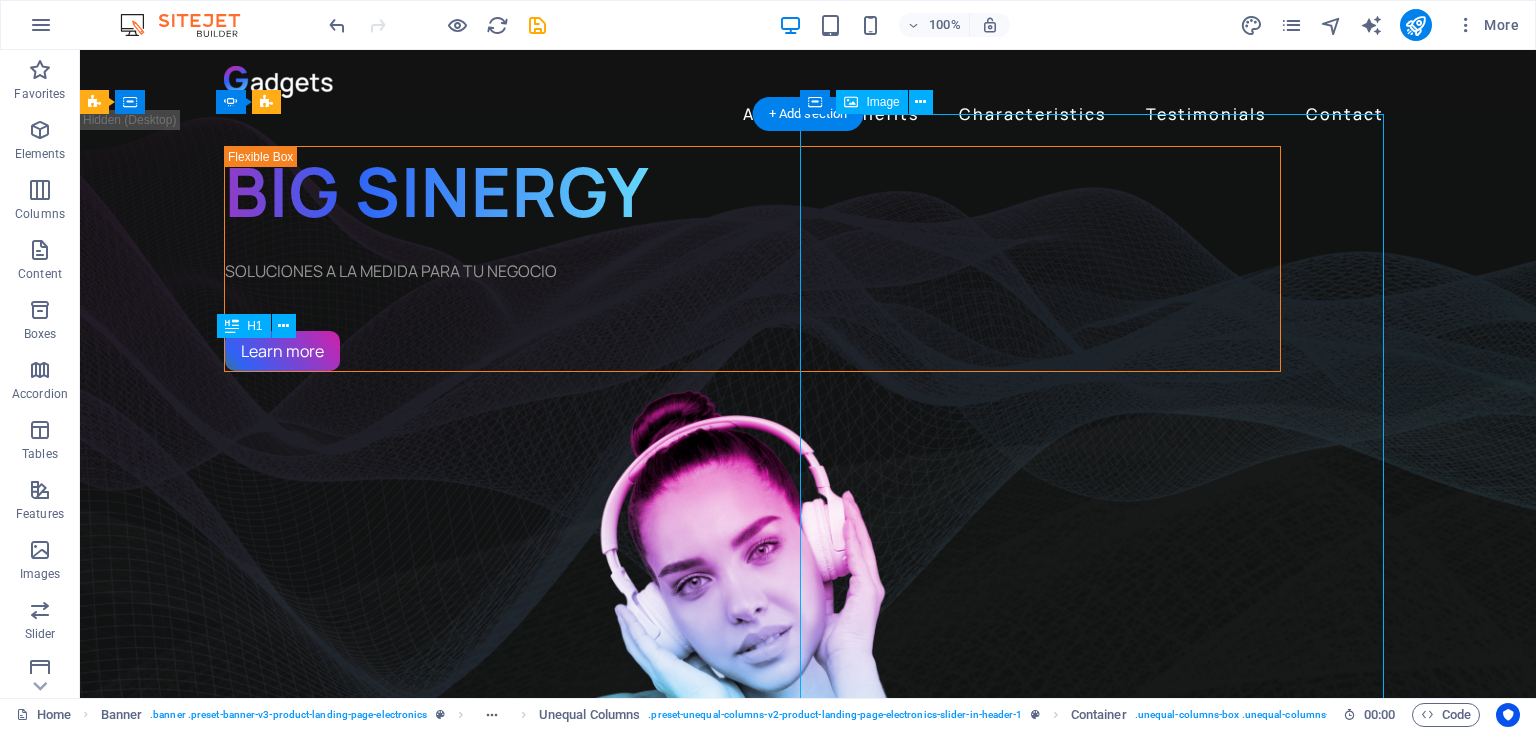 select on "px" 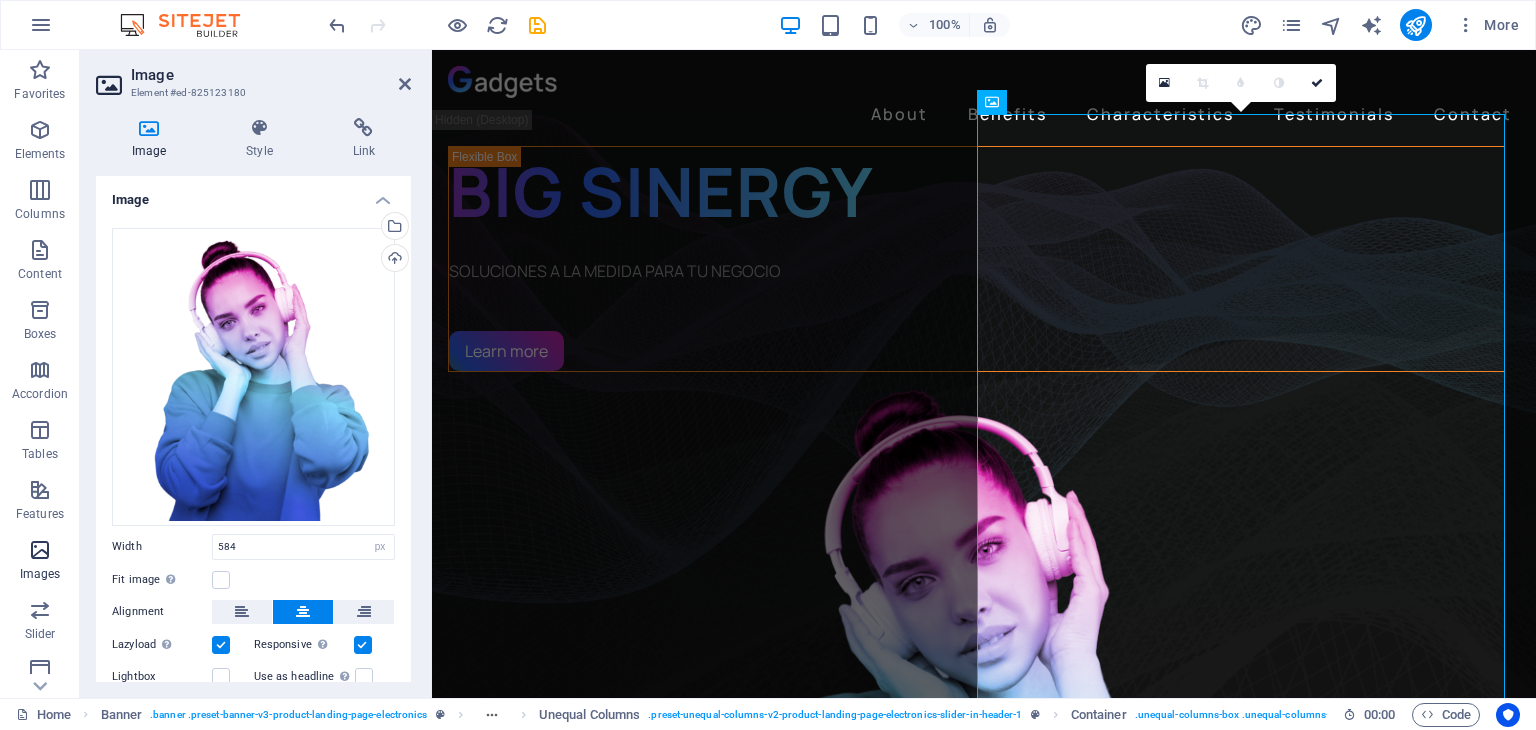 click at bounding box center [40, 550] 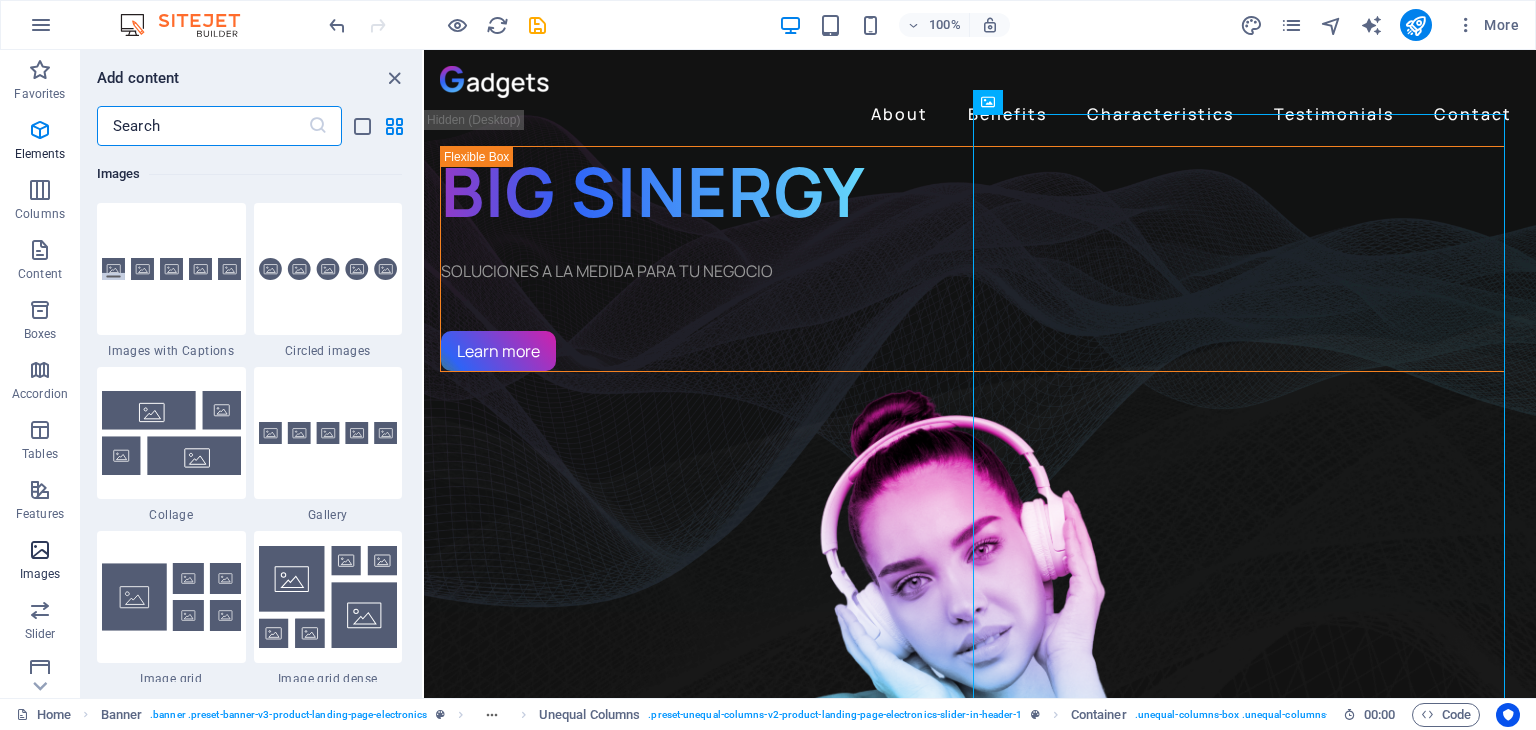 scroll, scrollTop: 10140, scrollLeft: 0, axis: vertical 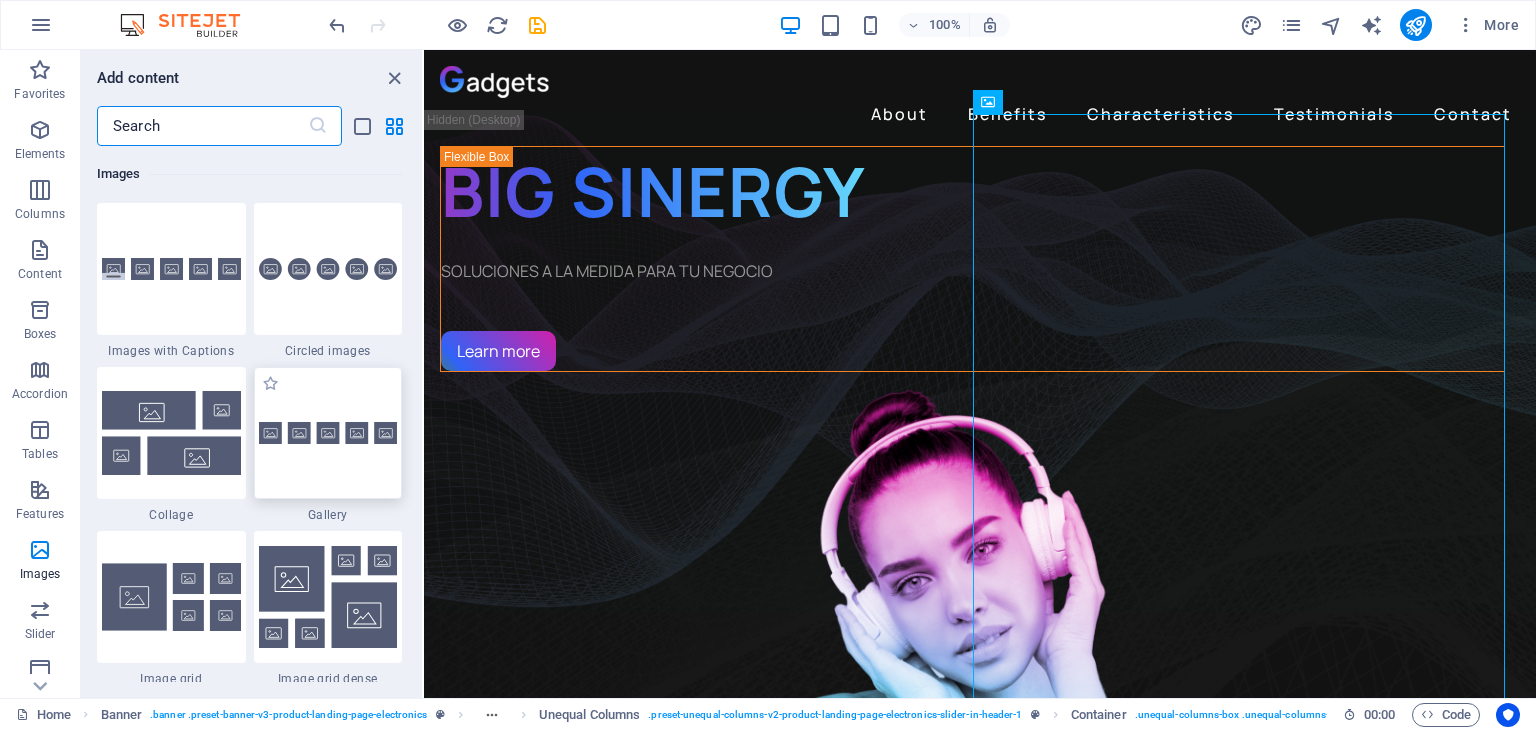 click at bounding box center [328, 433] 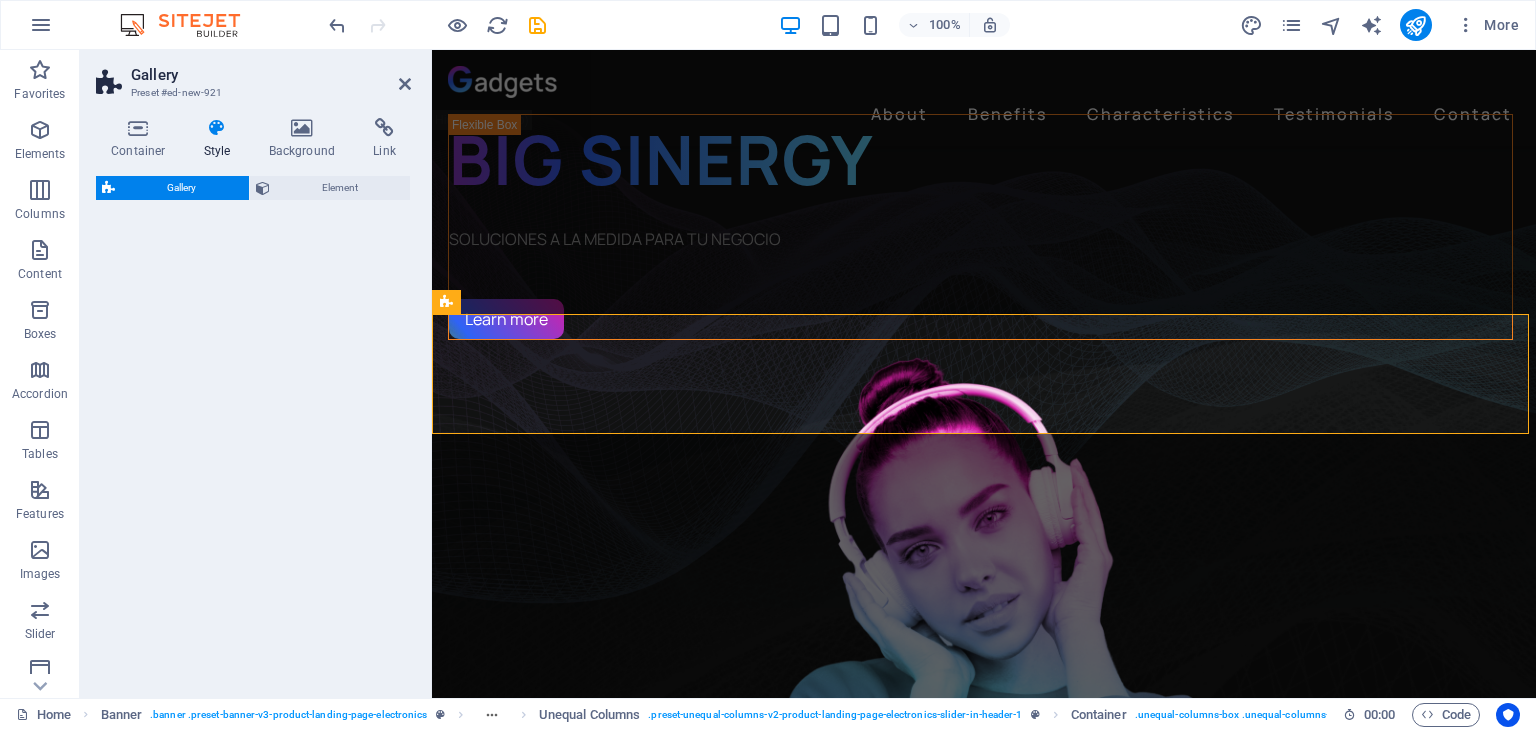scroll, scrollTop: 428, scrollLeft: 0, axis: vertical 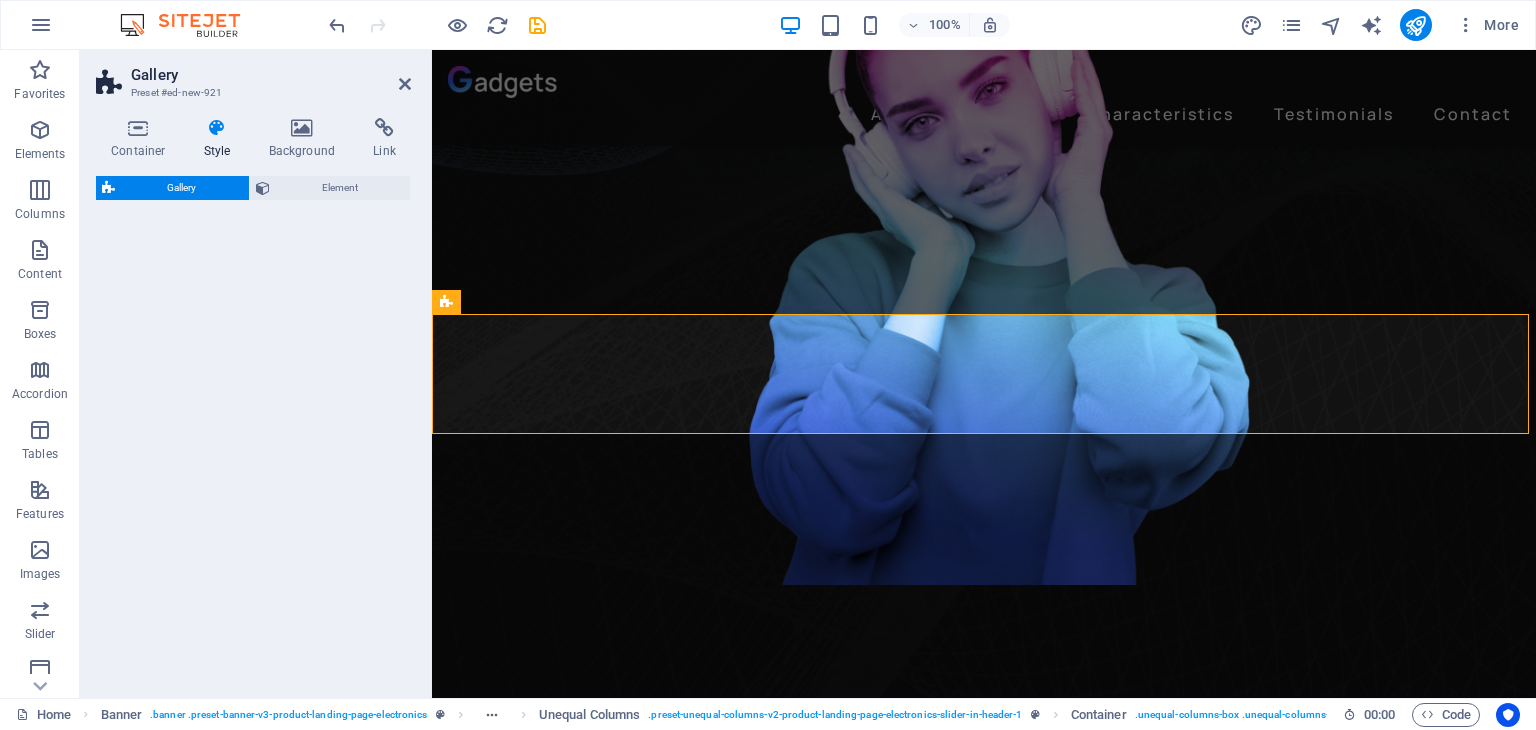 select on "rem" 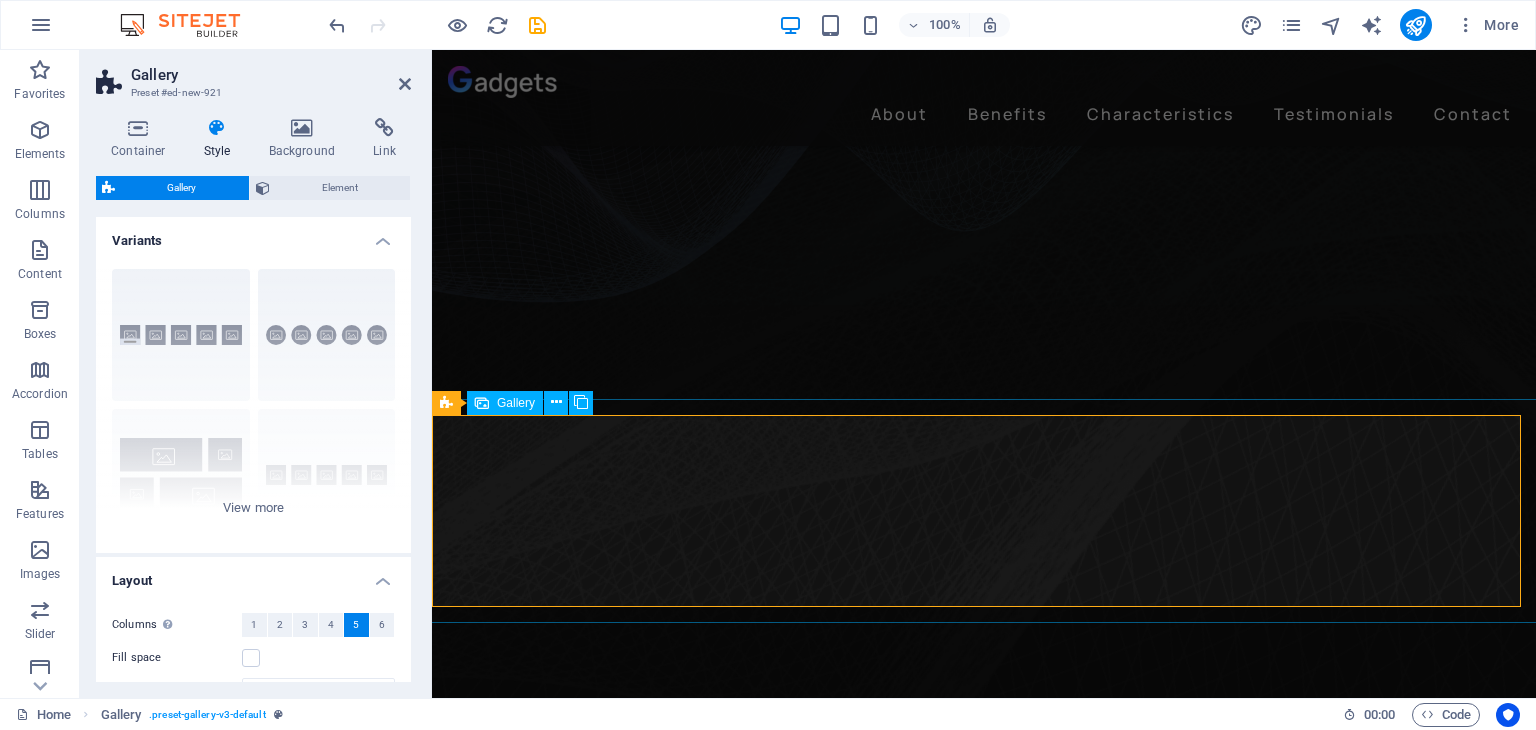 scroll, scrollTop: 328, scrollLeft: 0, axis: vertical 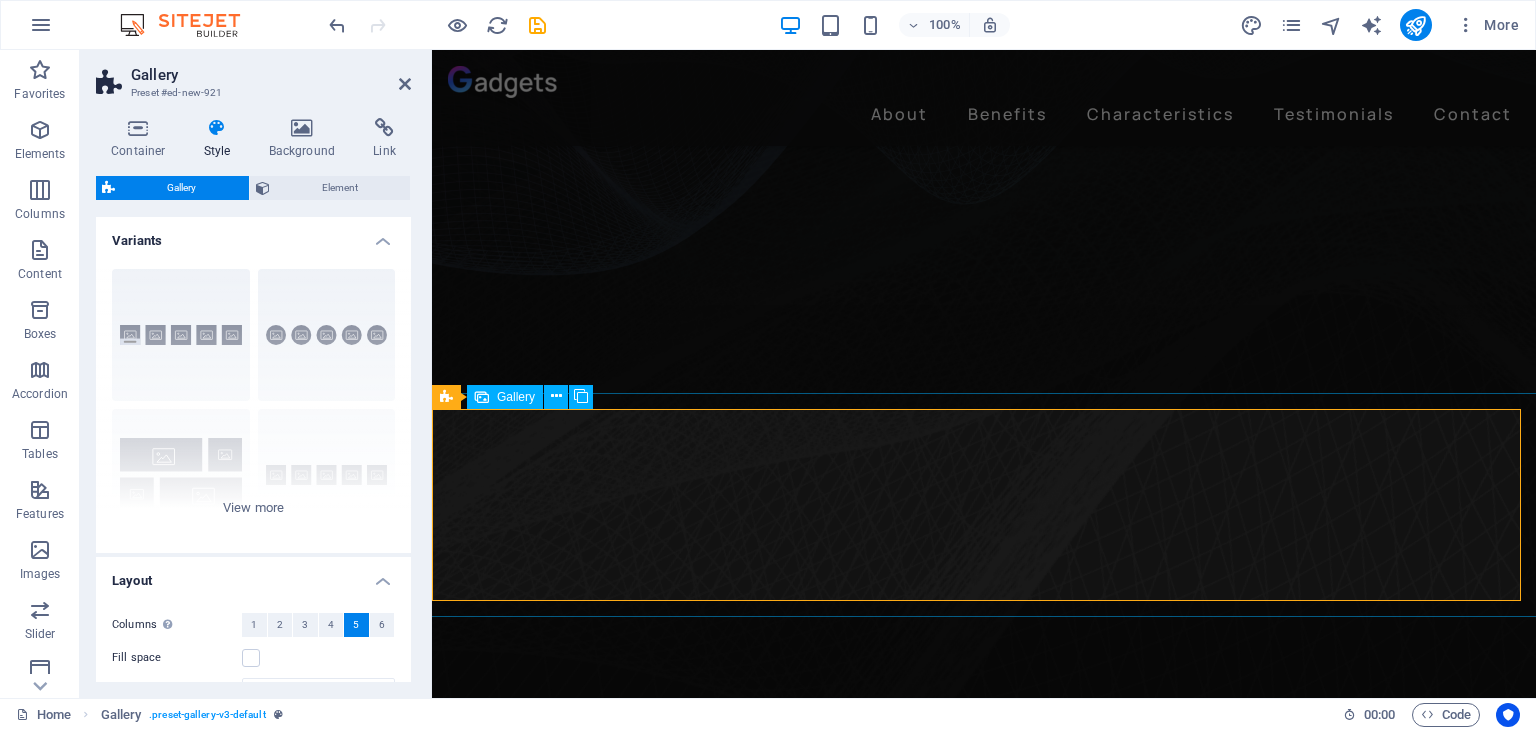 click at bounding box center (529, 3475) 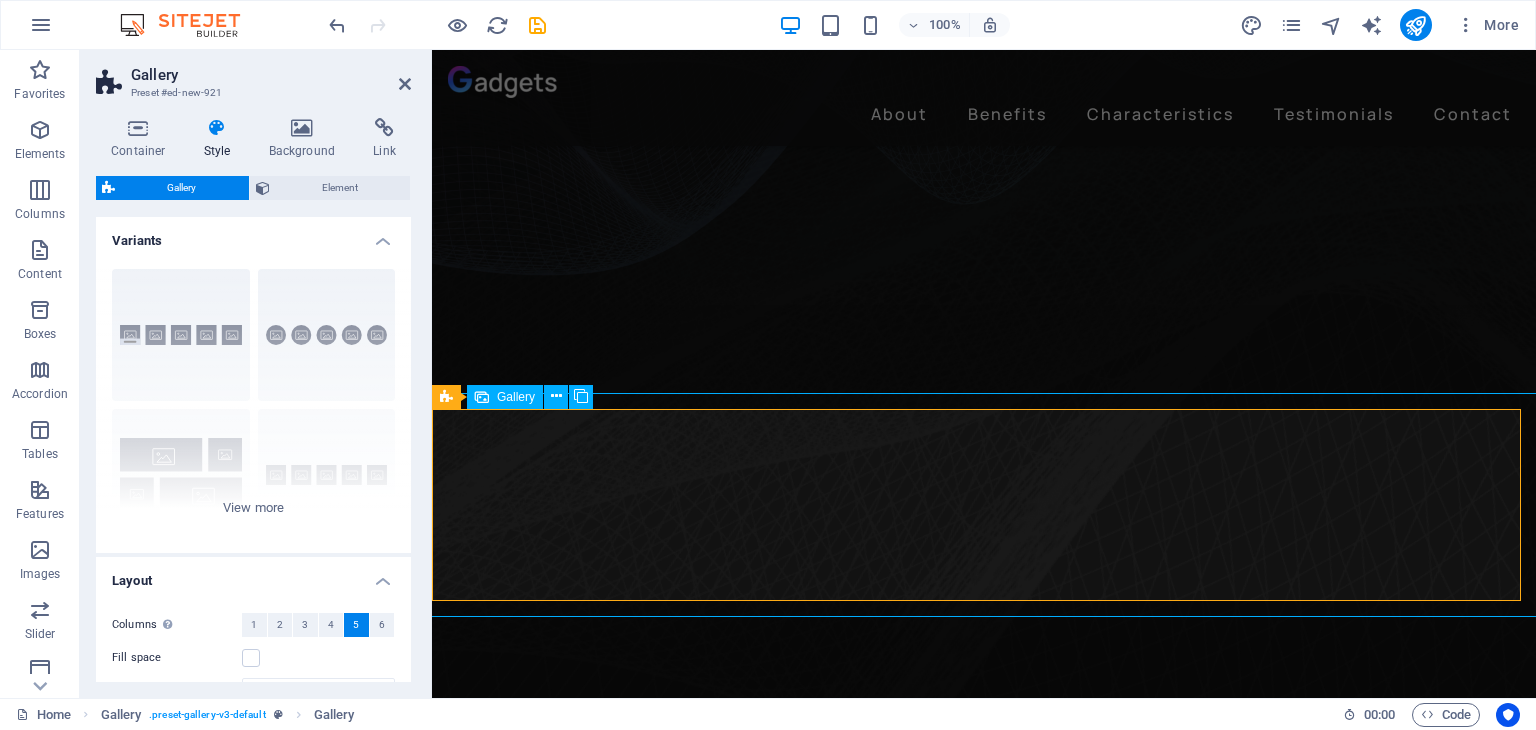 click at bounding box center [529, 3475] 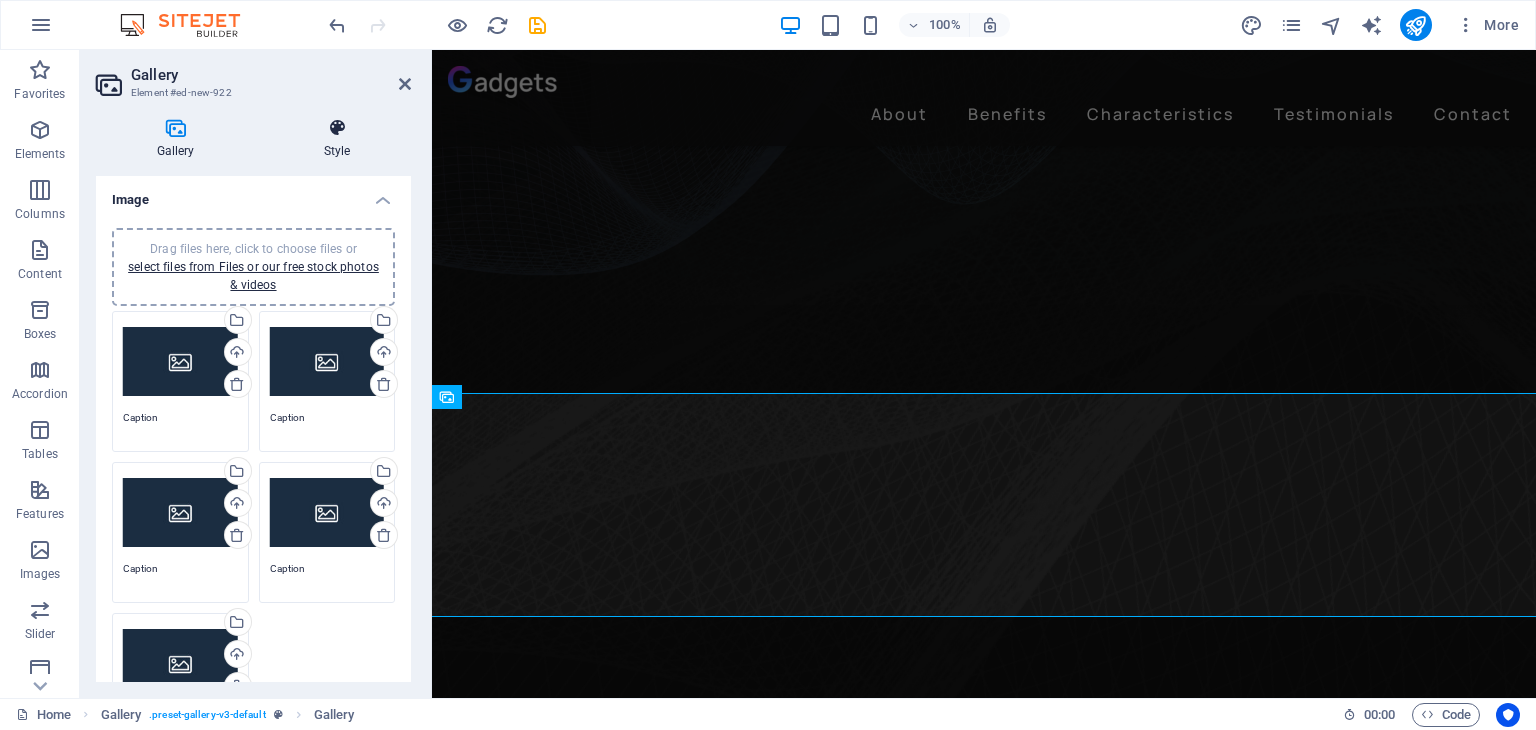 click at bounding box center [337, 128] 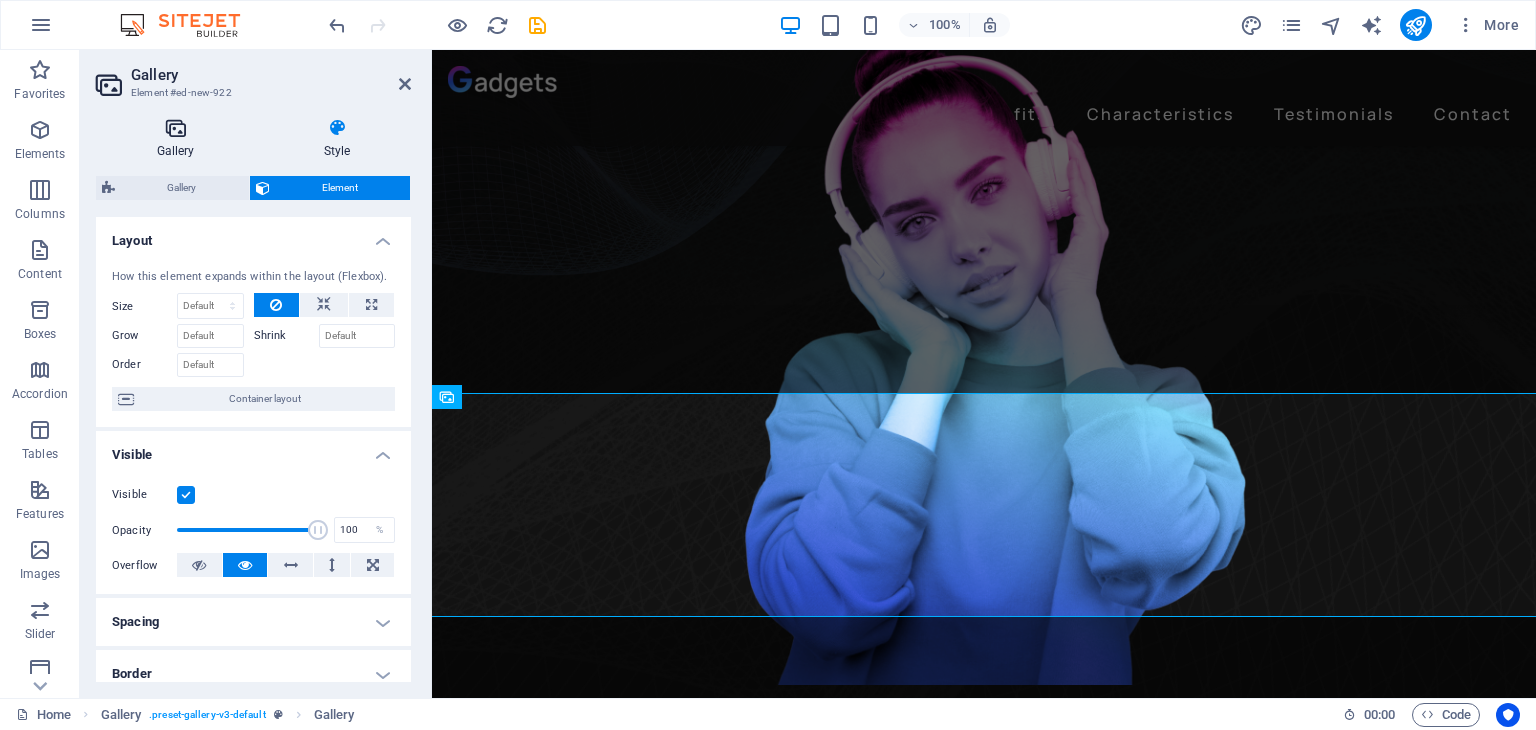 click at bounding box center [175, 128] 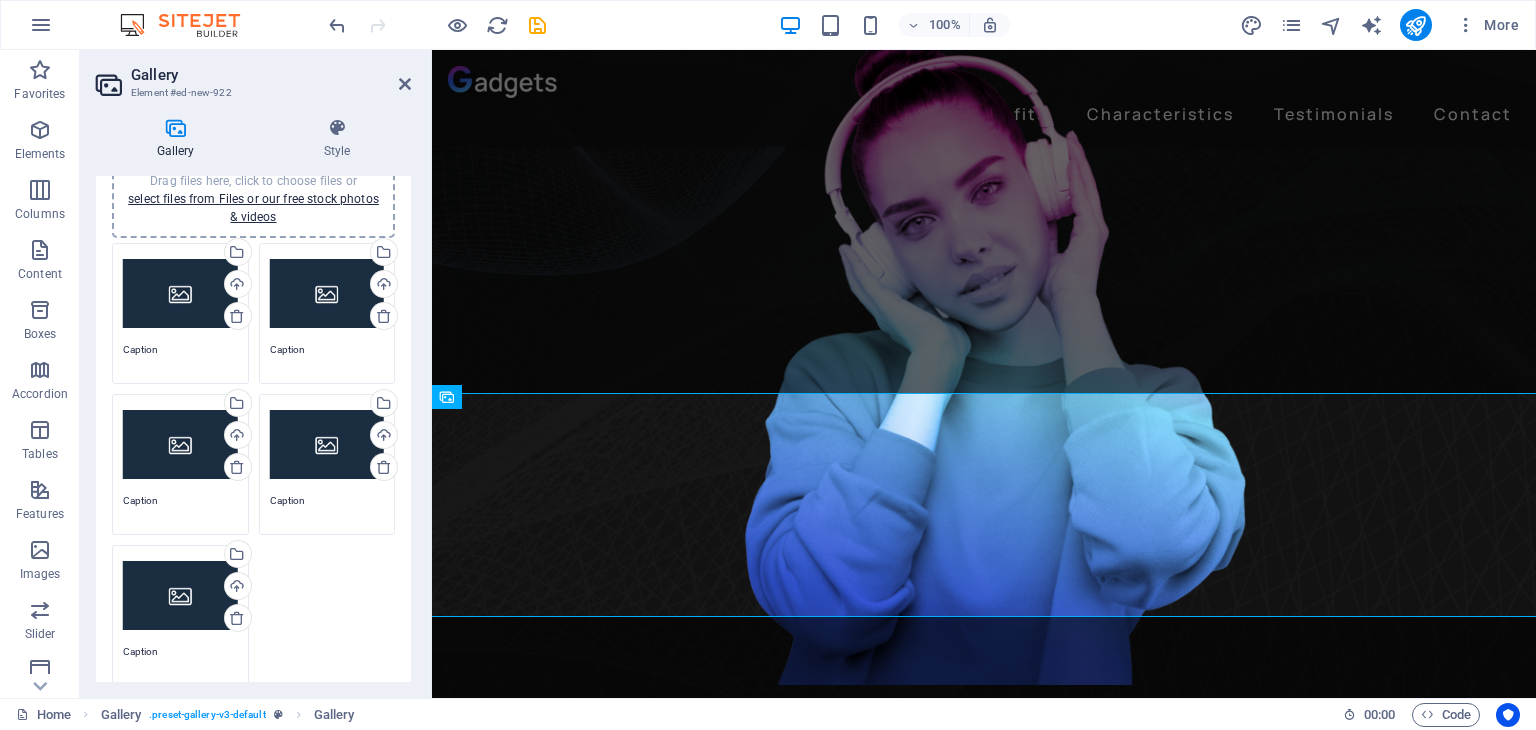 scroll, scrollTop: 0, scrollLeft: 0, axis: both 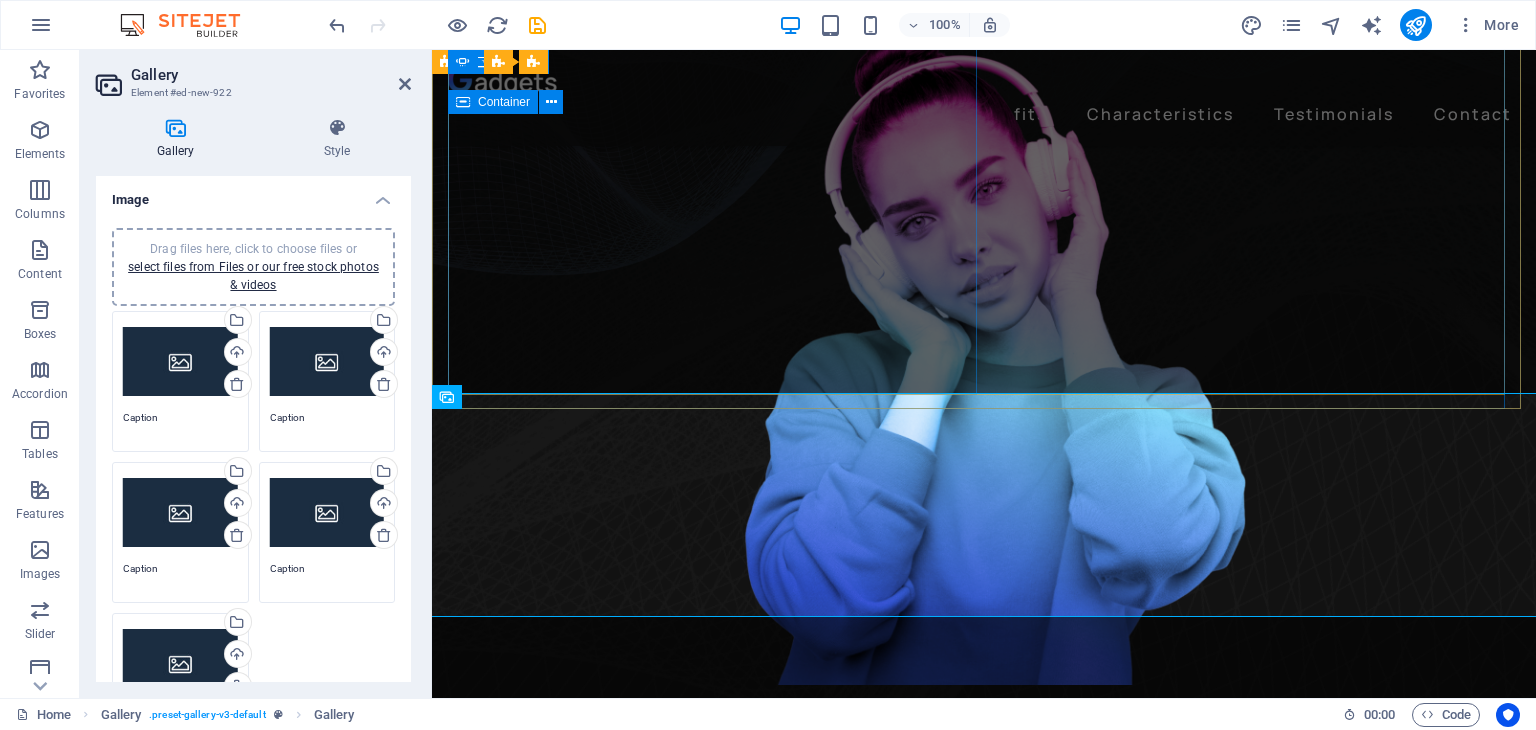 click on "BIG SINERGY SOLUCIONES A LA MEDIDA PARA TU NEGOCIO Learn more" at bounding box center (976, -101) 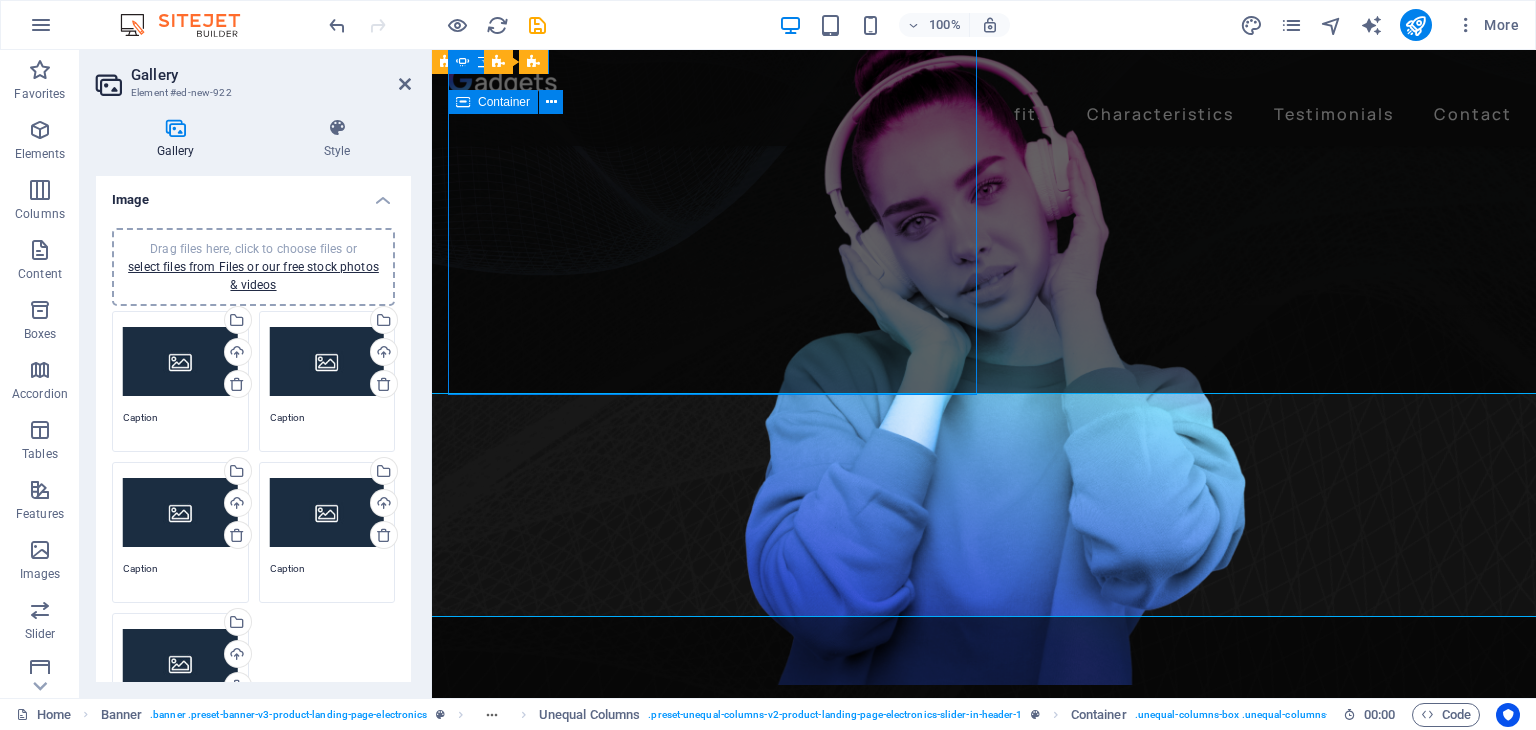 click on "BIG SINERGY SOLUCIONES A LA MEDIDA PARA TU NEGOCIO Learn more" at bounding box center [976, -101] 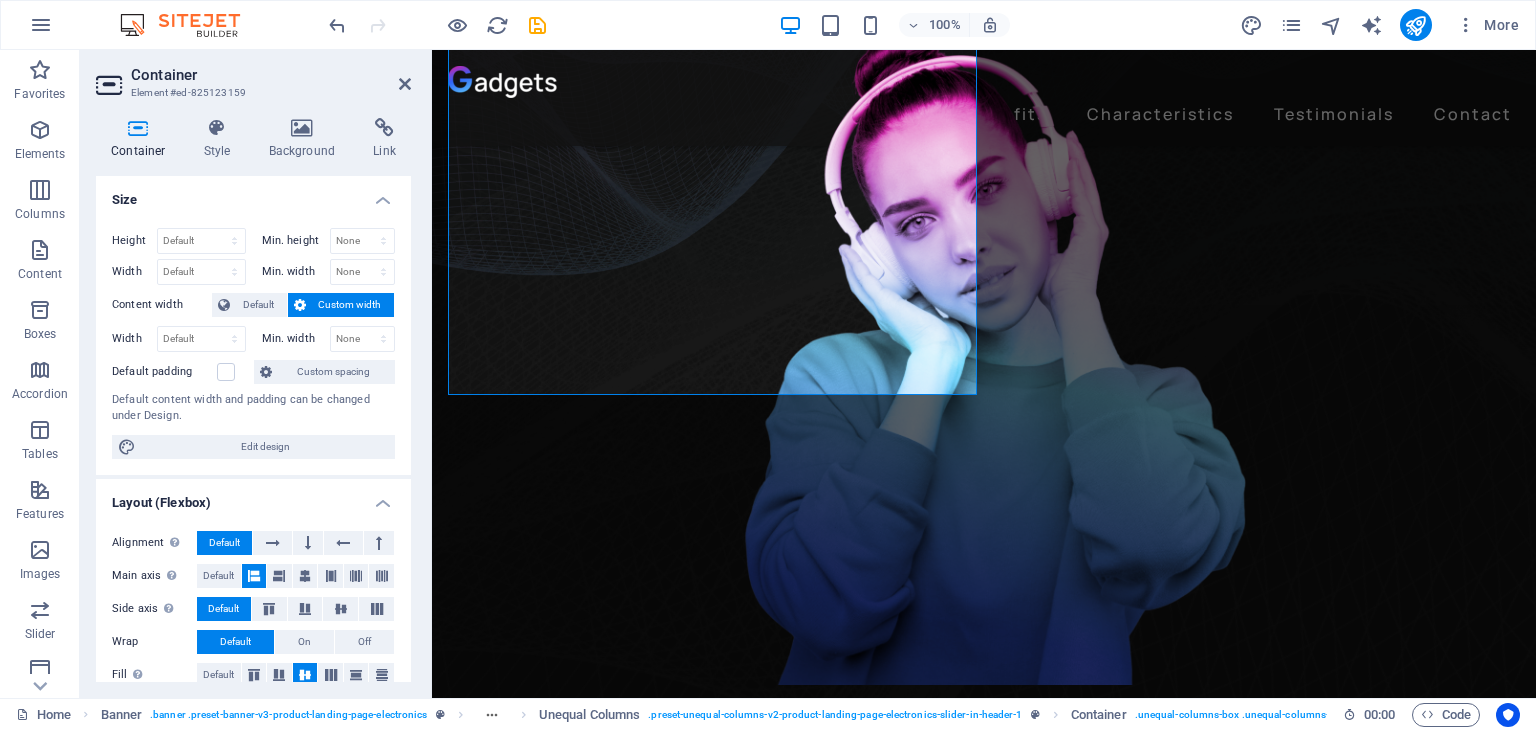 click at bounding box center [984, 3796] 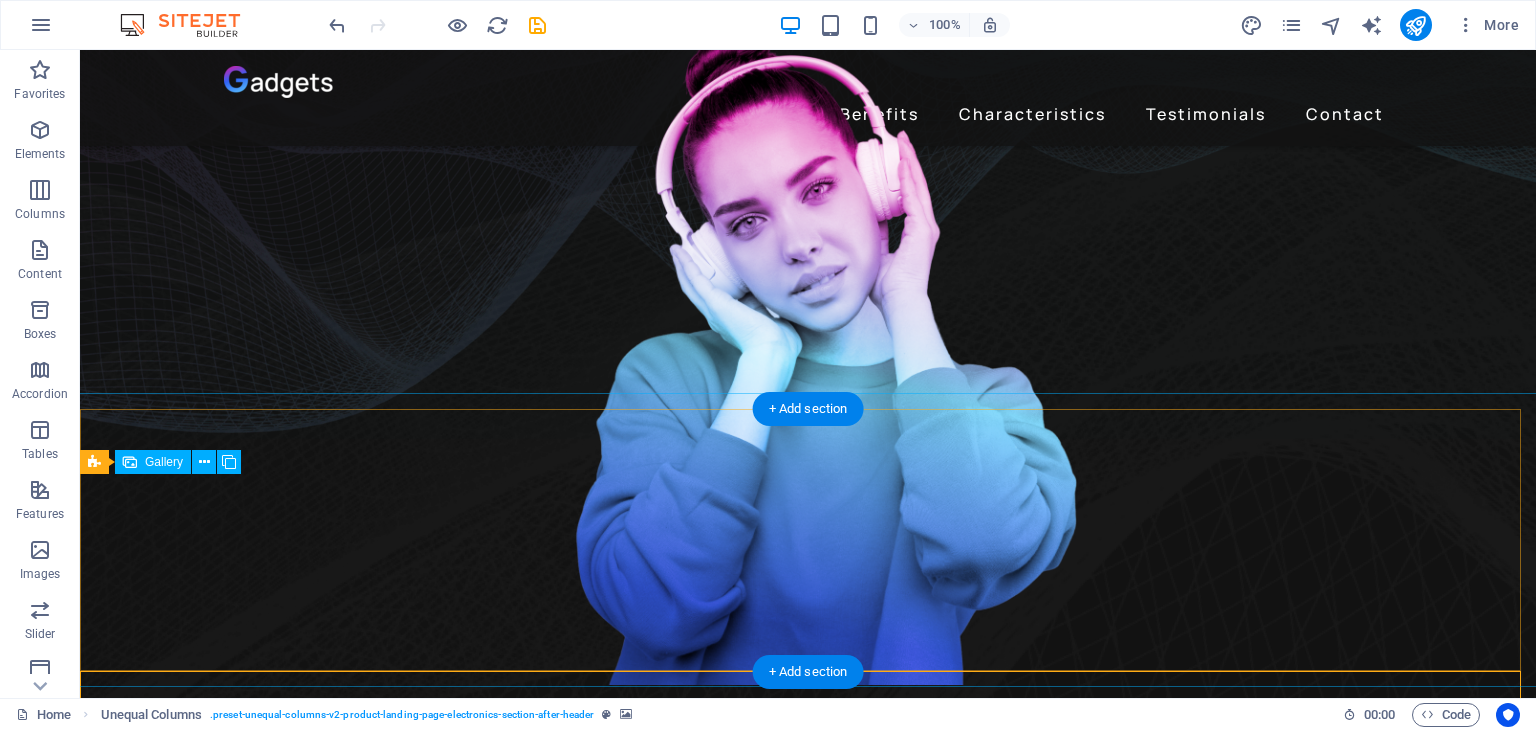 click on "About Benefits Characteristics Testimonials Contact BIG SINERGY SOLUCIONES A LA MEDIDA PARA TU NEGOCIO Learn more BIG SINERGY SOLUCIONES A LA MEDIDA PARA TU NEGOCIO Learn more Get lost in the studio sound Lorem ipsum dolor sit amet, consectetur adipiscing elit. Adipiscing ultricies risus, ornare mus id vulputate. Learn more Drop content here or  Add elements  Paste clipboard ADMINISTRACION DE INVENTARIOS Lorem ipsum dolor sit amet, consectetur adipiscing elit. Id quam et, turpis a neque fringilla. Quam eleifend non, augue lectus malesuada quisque lorem neque quam. Morbi ac, non mauris integer ac neque. Wireless Charging Wireless Charging
Noise Cancellation
Noise Cancellation
24h of Listening Time
24h of Listening Time
Premium Sound
Premium Sound
Tunes out noises, tunes in voices Feel the music Gadgets Headphones Wireless delivers premium playback with fine-tuned acoustics that maximize clarity breadth, and balance. All day play Compatible with Apple and Android Designed for Comfort Gadgets," at bounding box center [808, 9195] 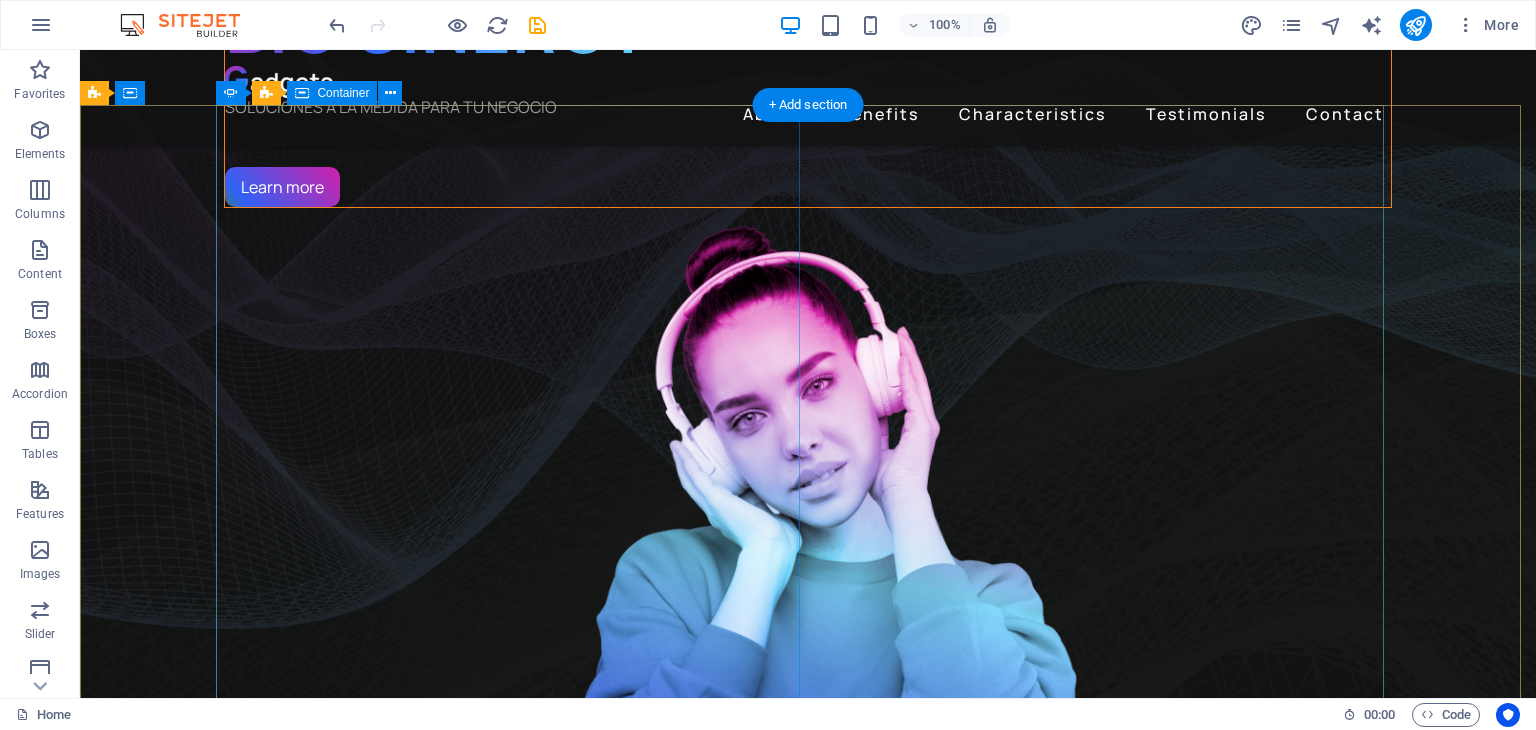 scroll, scrollTop: 0, scrollLeft: 0, axis: both 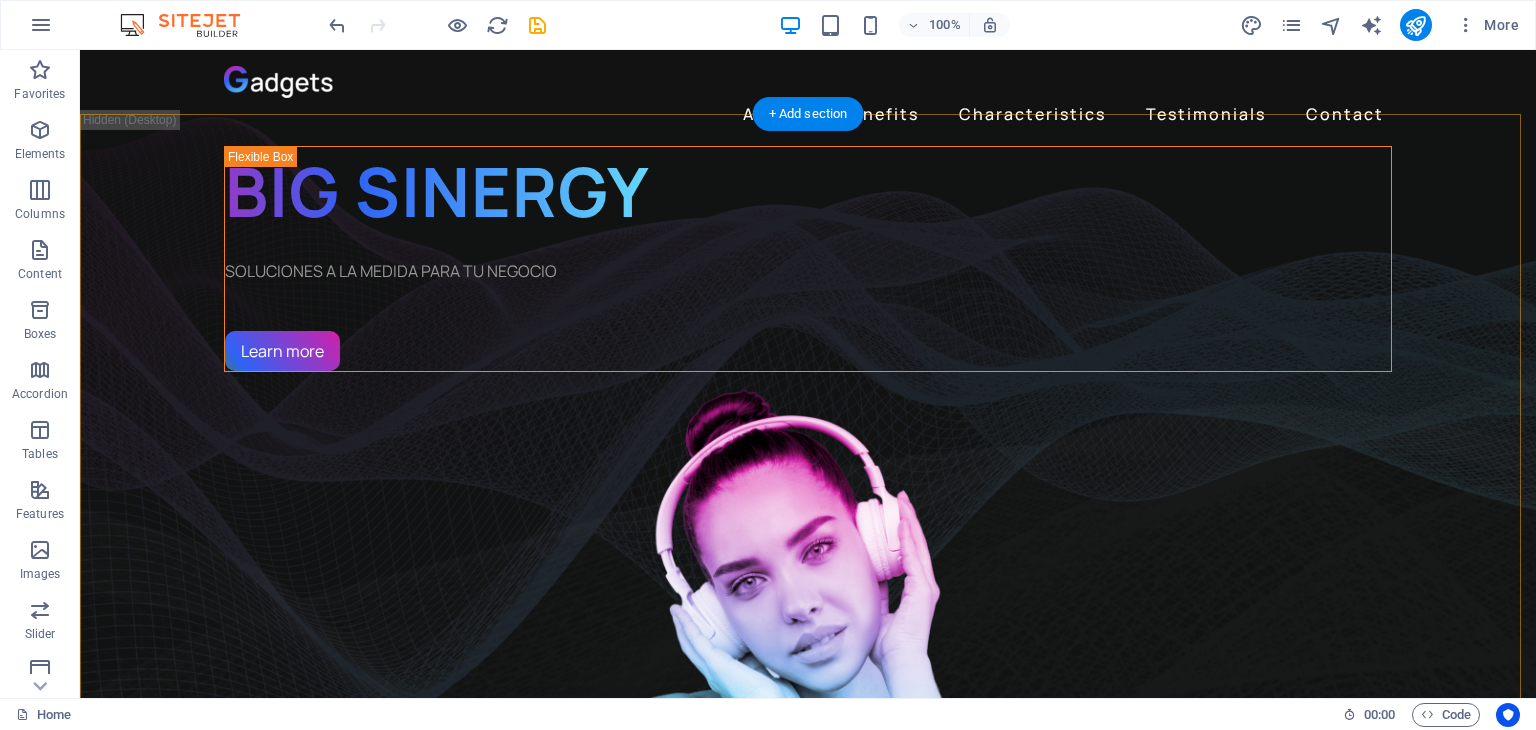 click on "+ Add section" at bounding box center (808, 114) 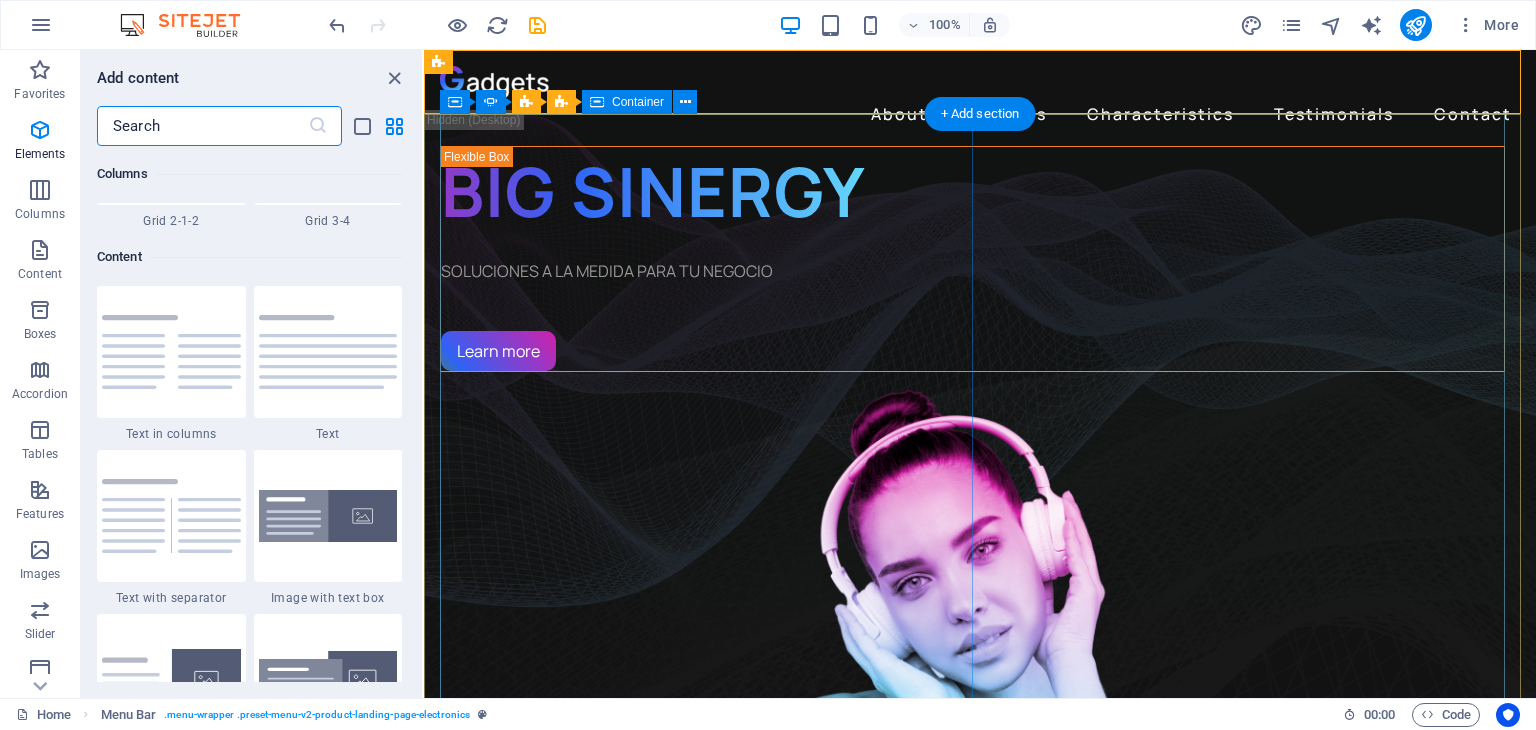 scroll, scrollTop: 3499, scrollLeft: 0, axis: vertical 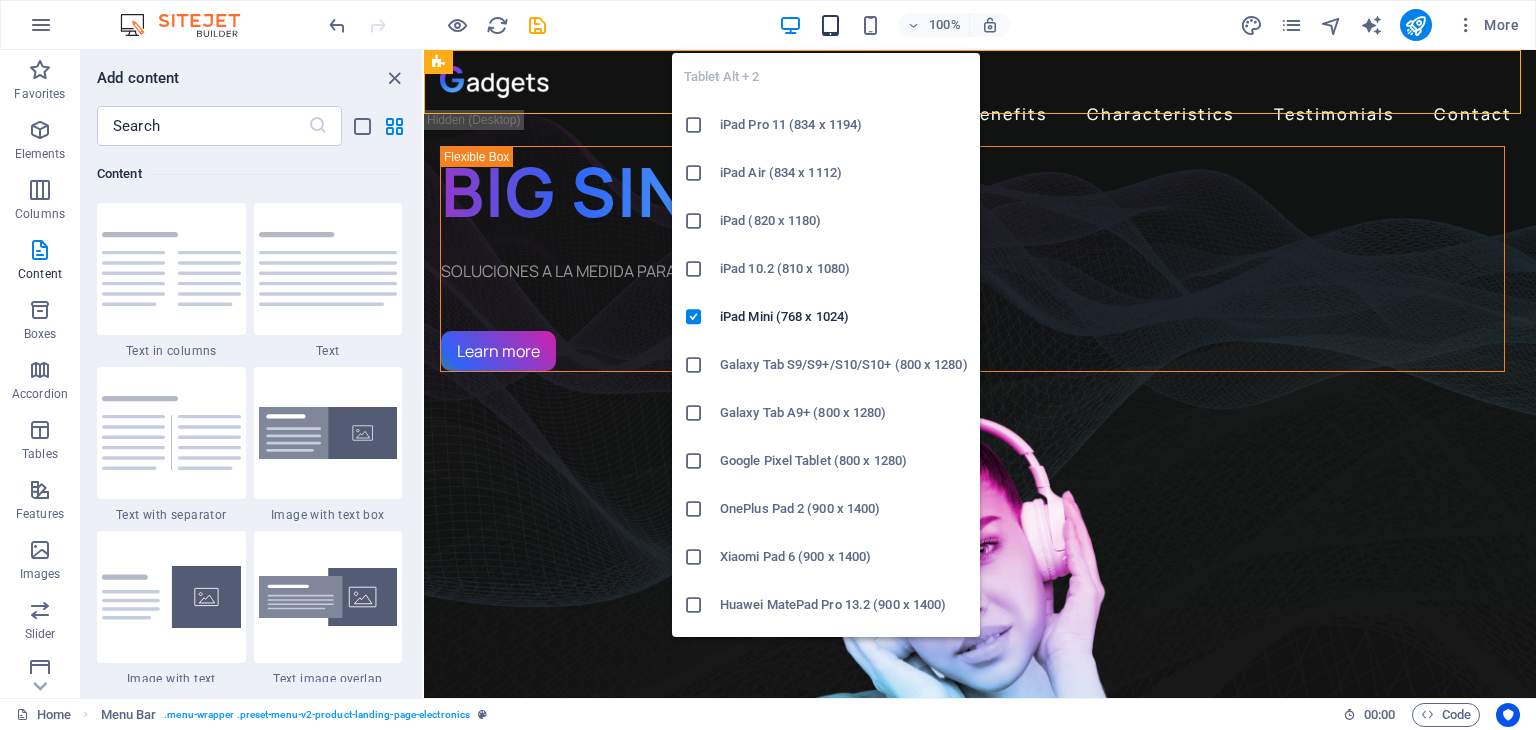 click at bounding box center [830, 25] 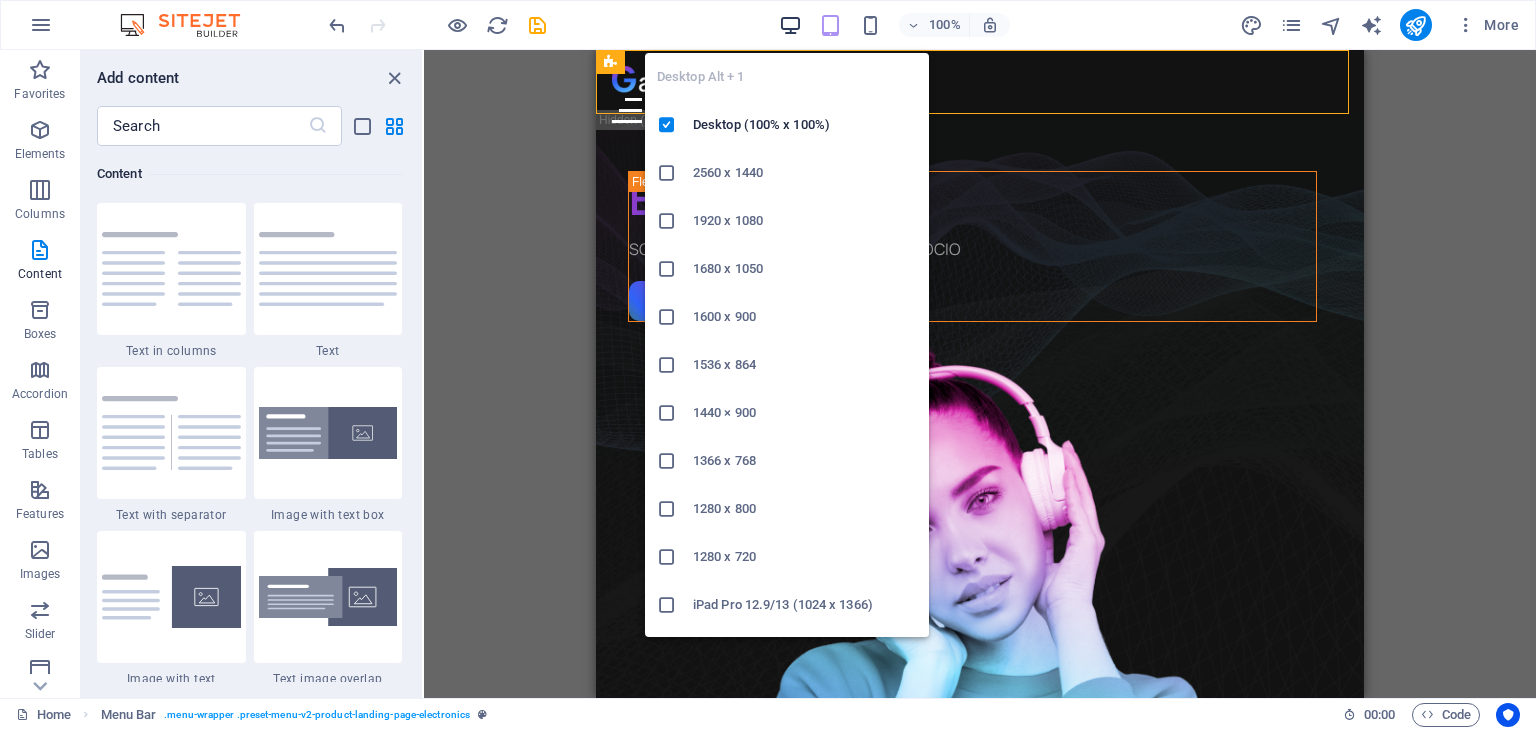 click at bounding box center [790, 25] 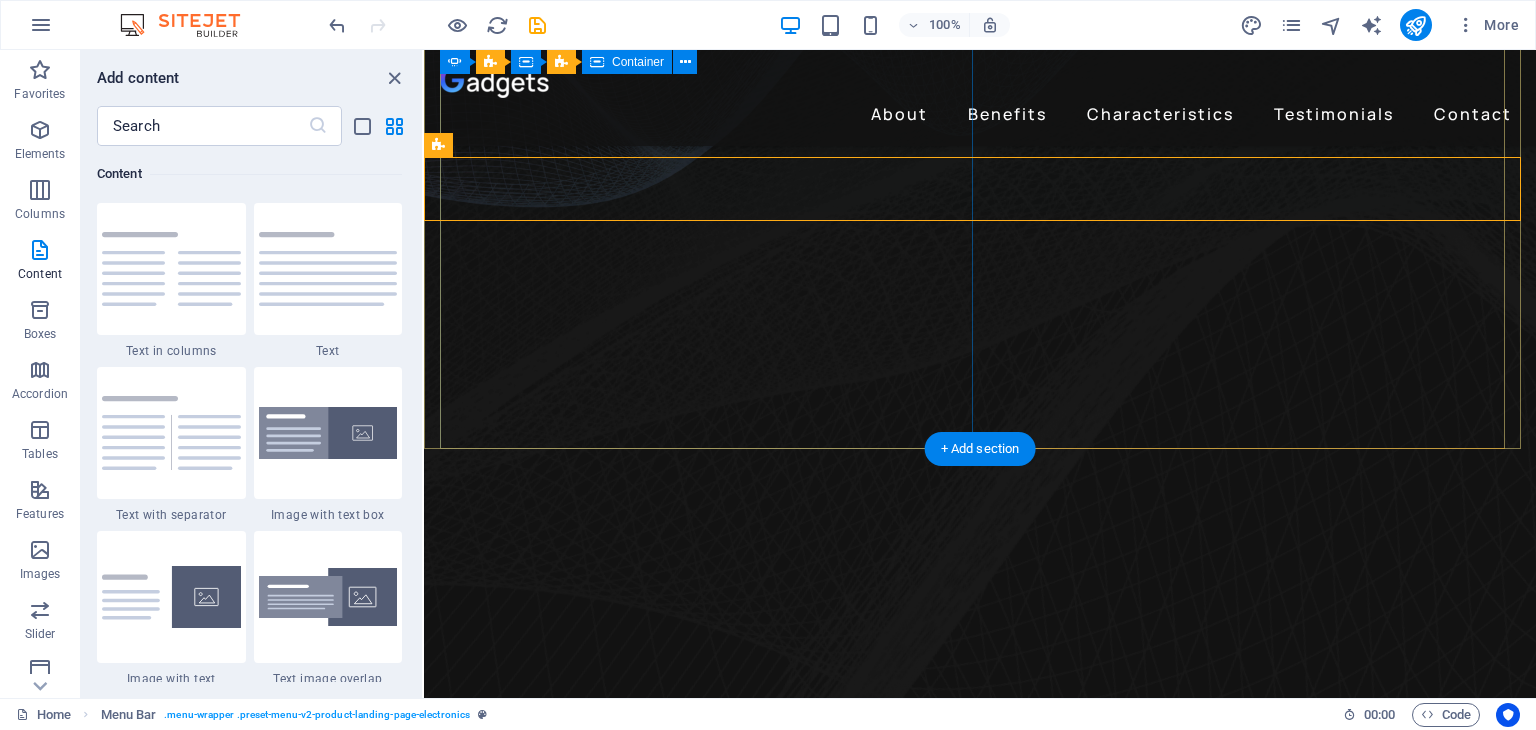 scroll, scrollTop: 0, scrollLeft: 0, axis: both 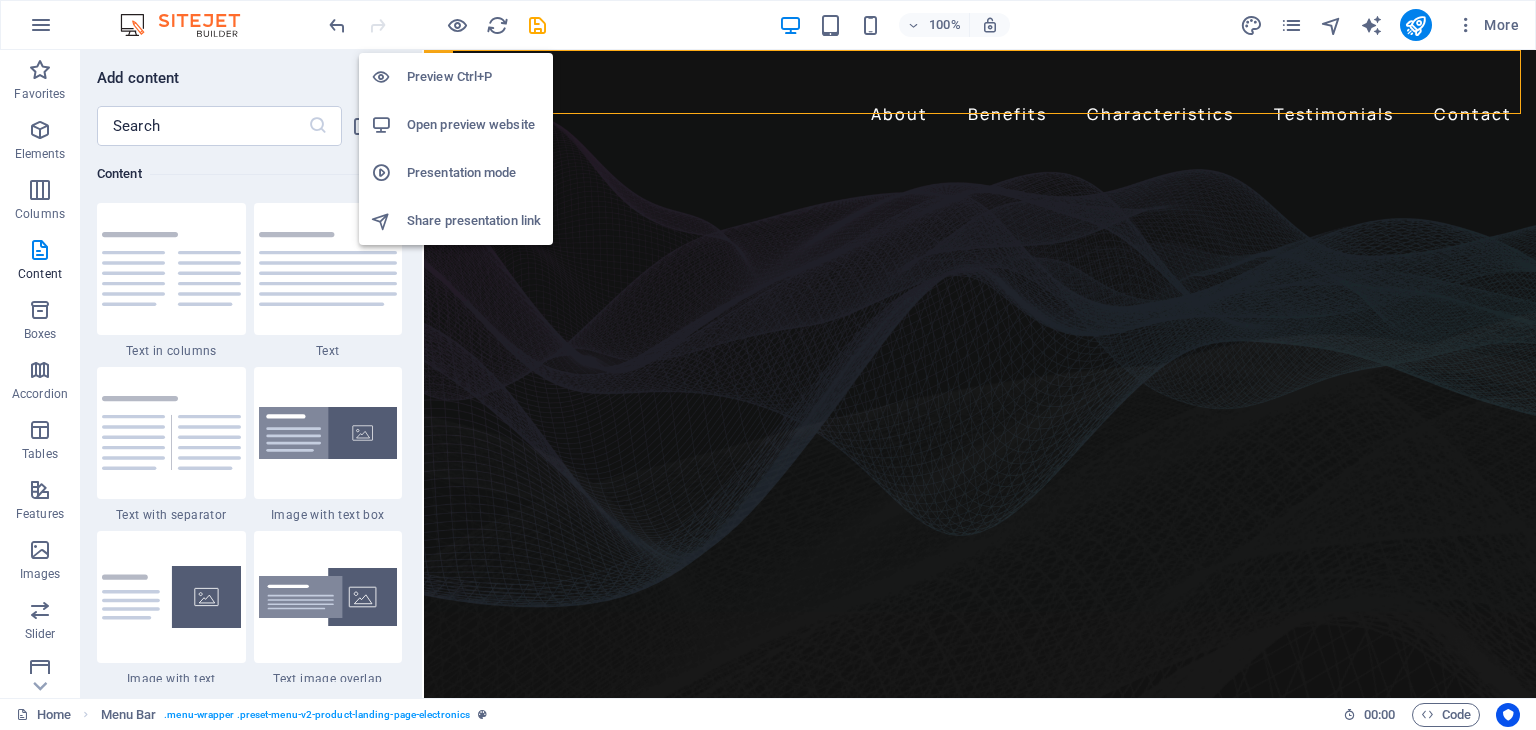 click on "Open preview website" at bounding box center [474, 125] 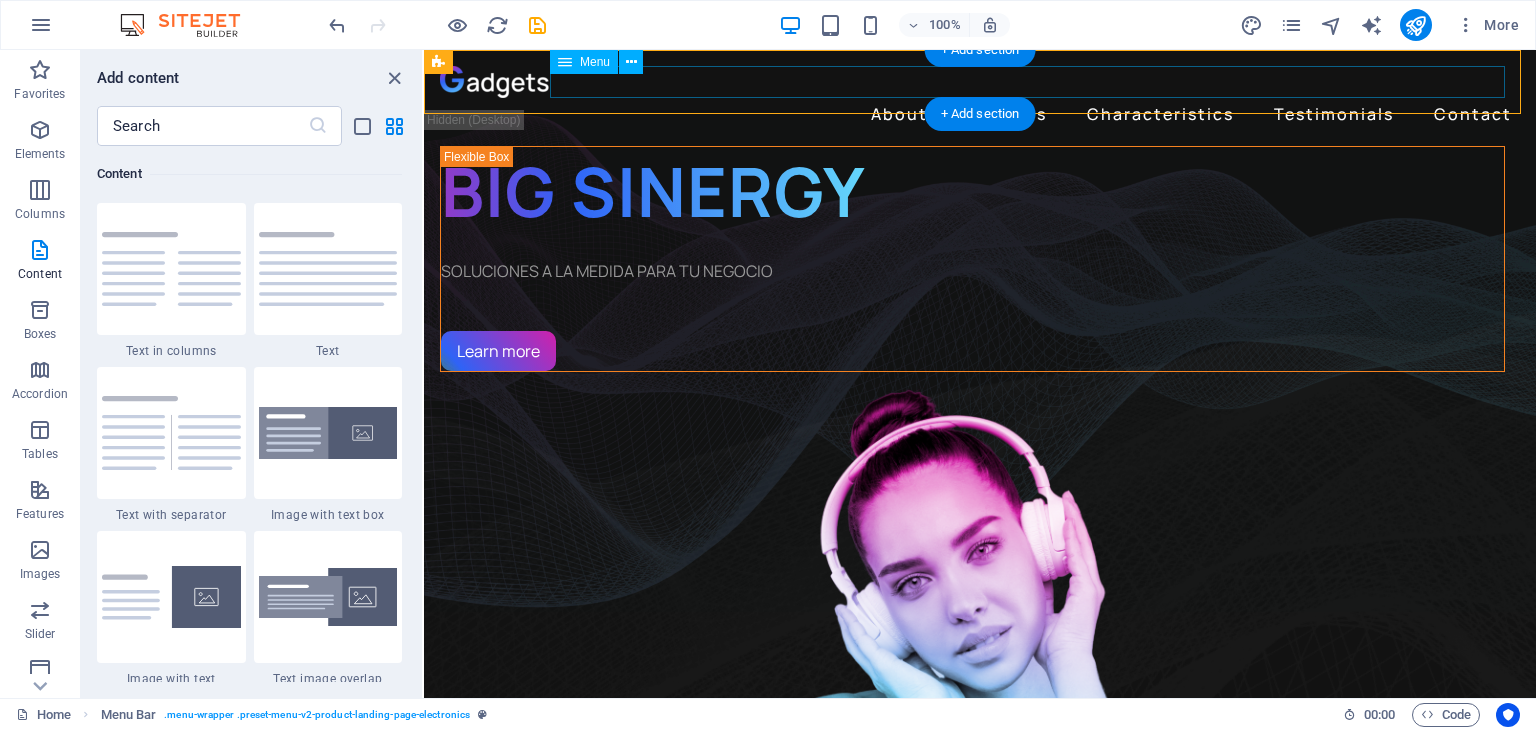 click on "About Benefits Characteristics Testimonials Contact" at bounding box center [980, 114] 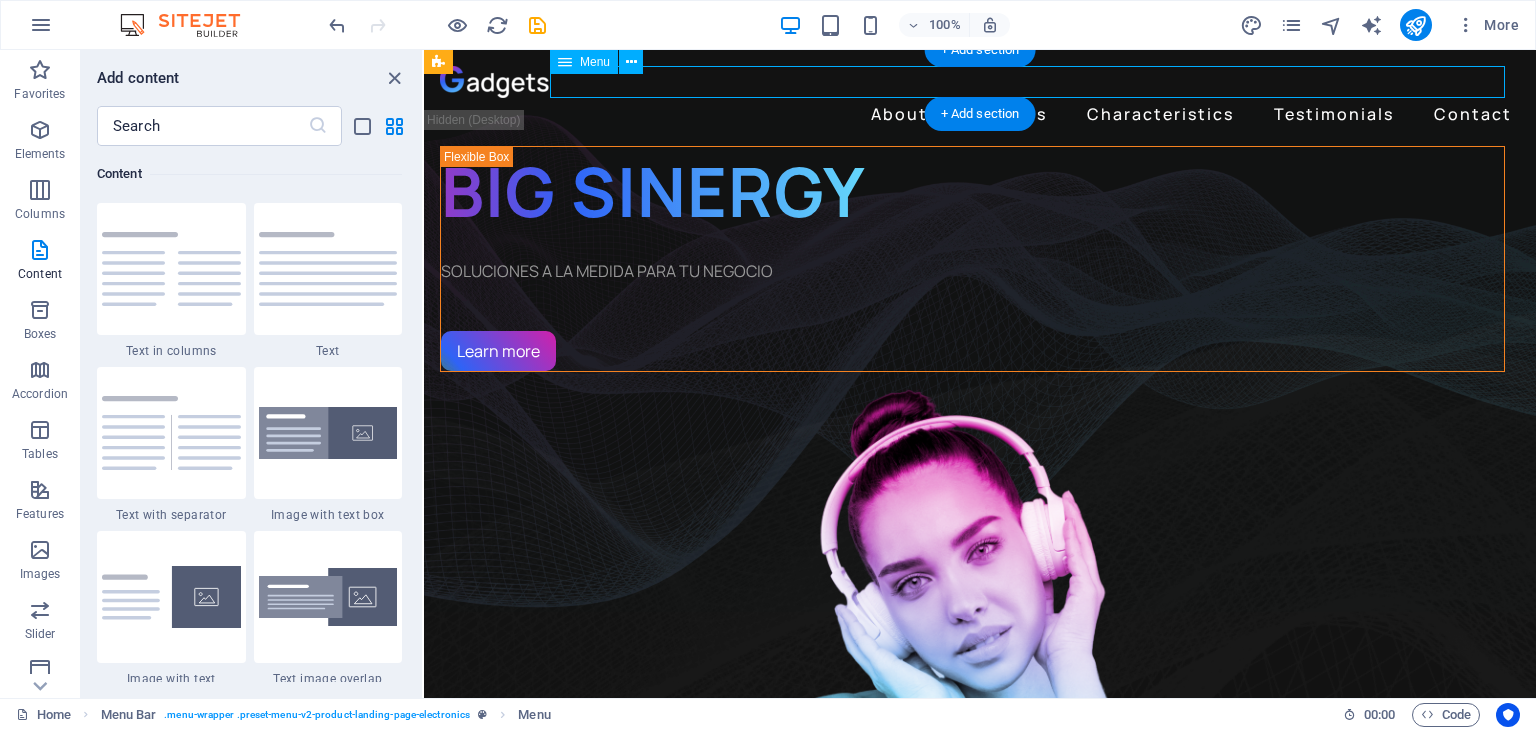 click on "About Benefits Characteristics Testimonials Contact" at bounding box center (980, 114) 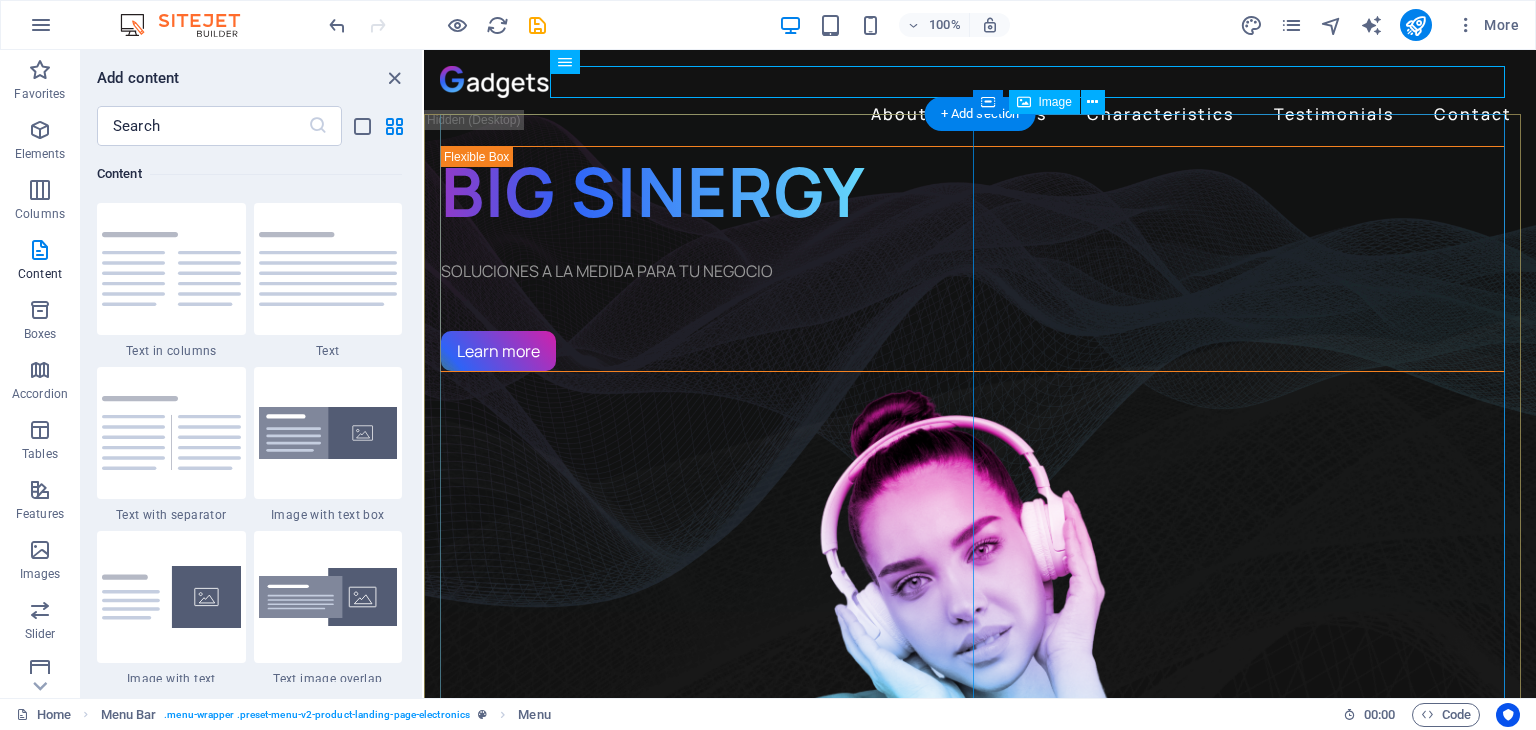 click at bounding box center (972, 708) 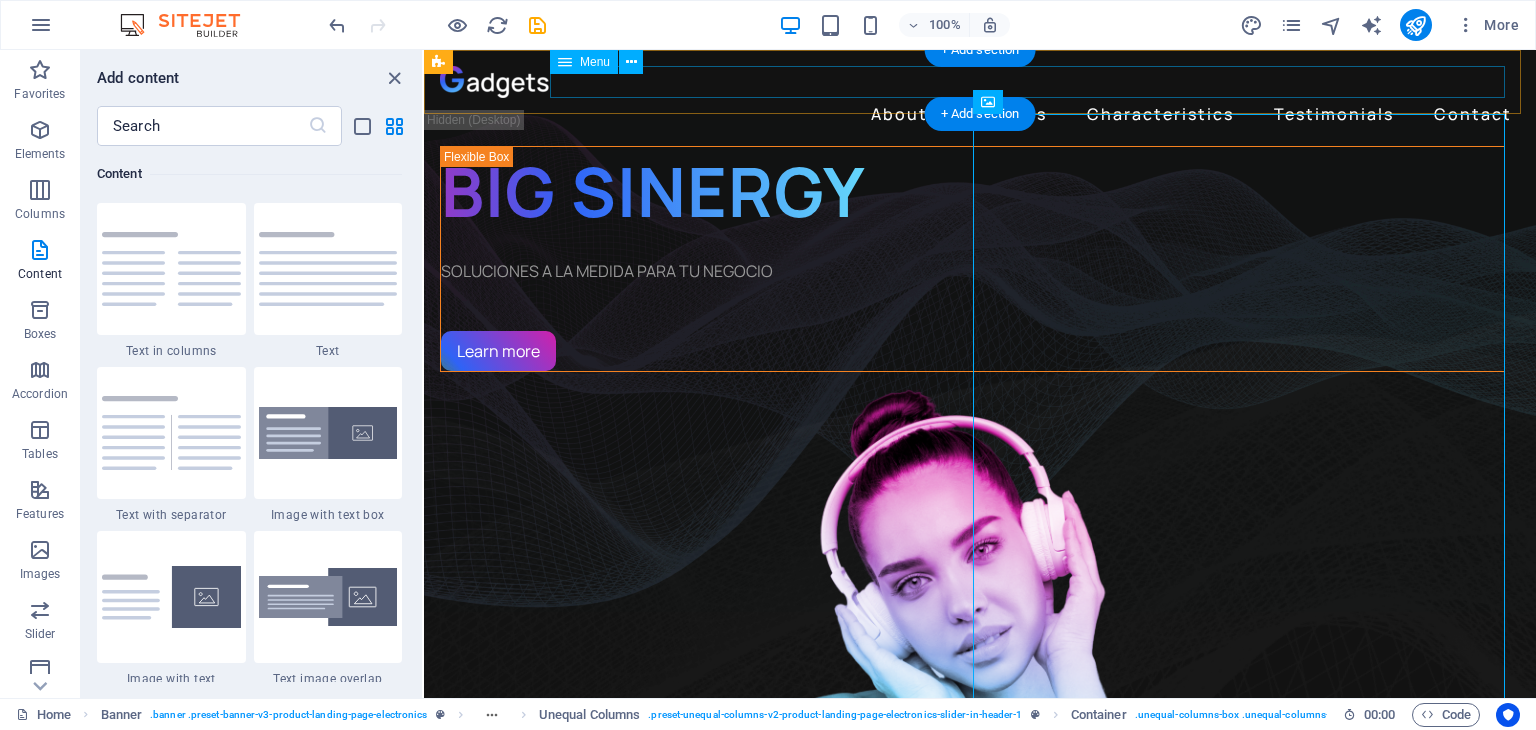 click on "About Benefits Characteristics Testimonials Contact" at bounding box center [980, 114] 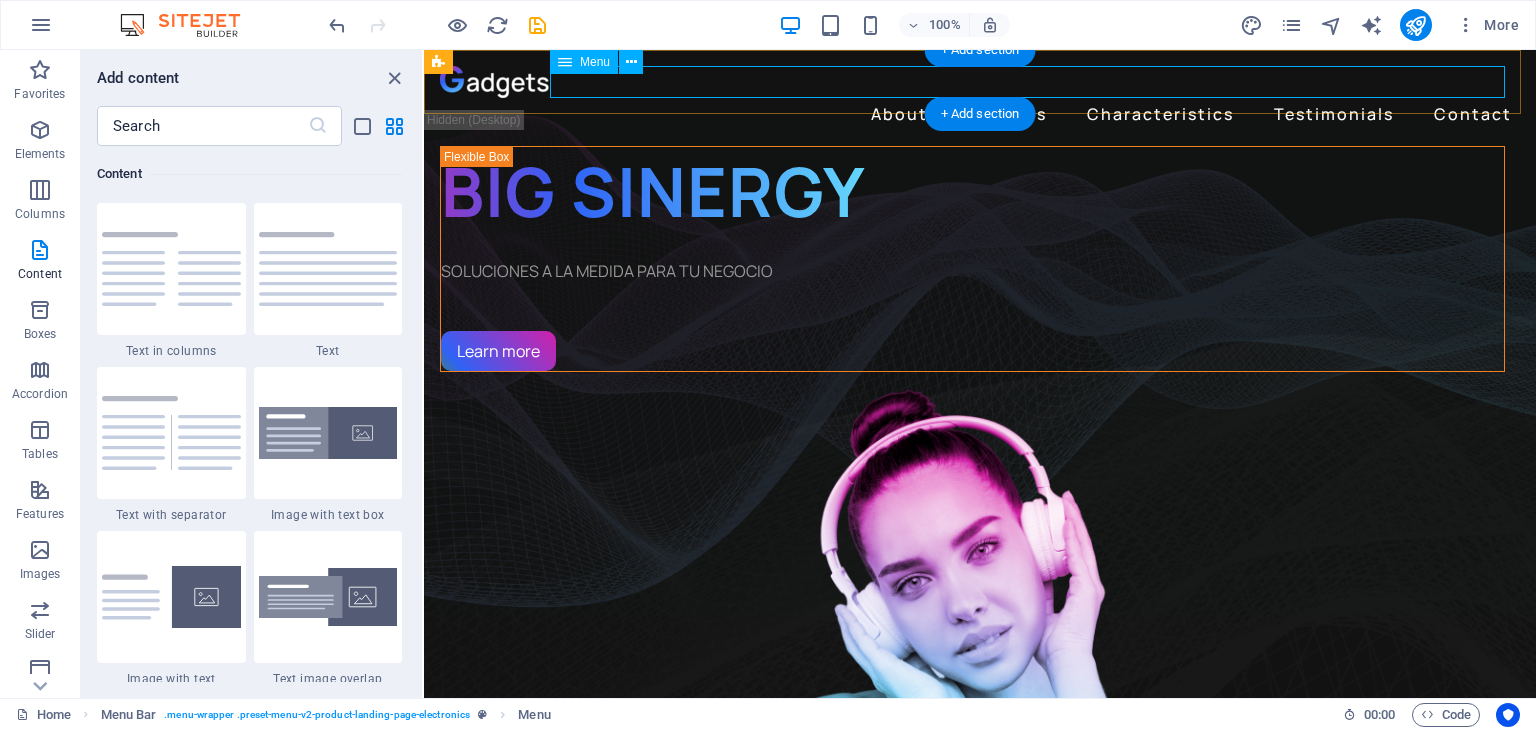 click on "About Benefits Characteristics Testimonials Contact" at bounding box center (980, 114) 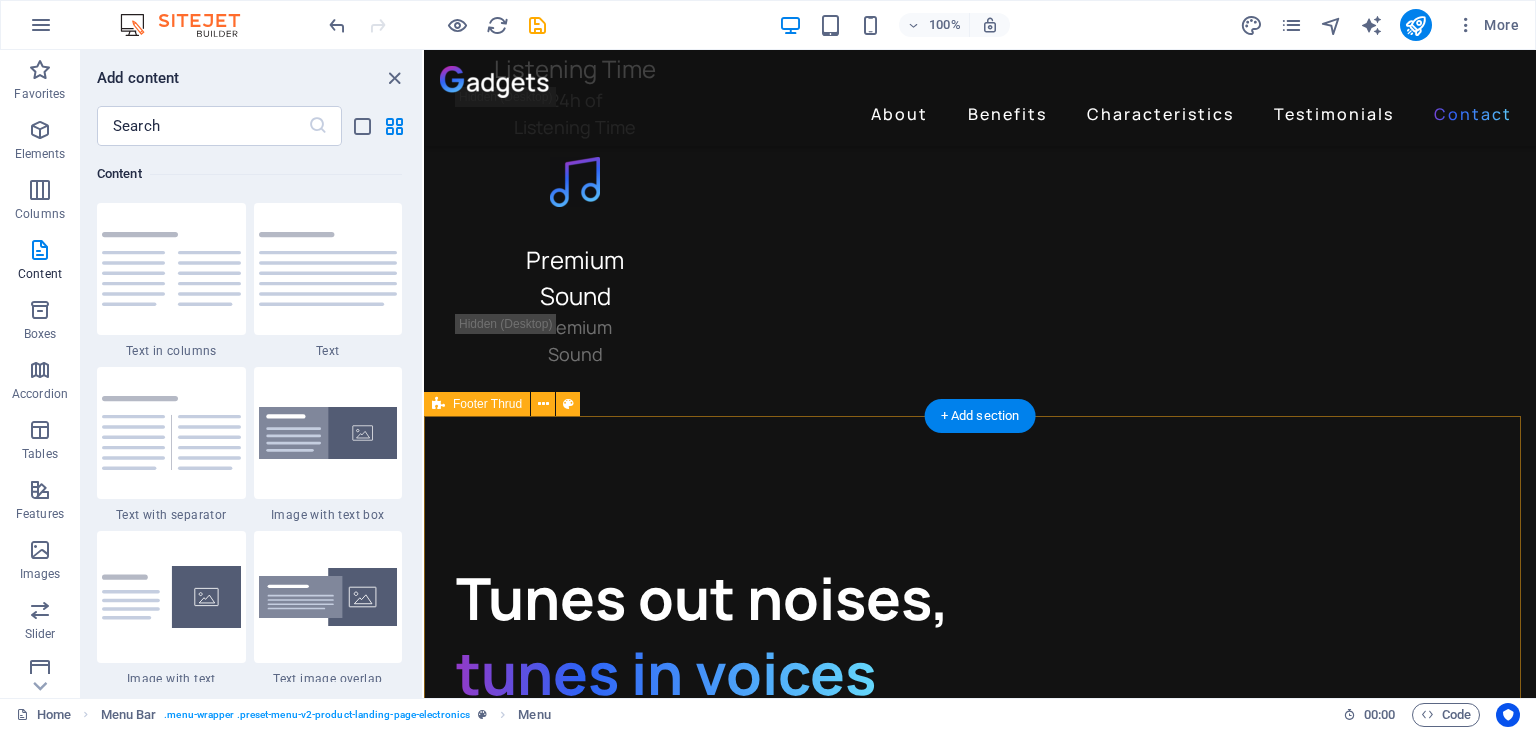 scroll, scrollTop: 5499, scrollLeft: 0, axis: vertical 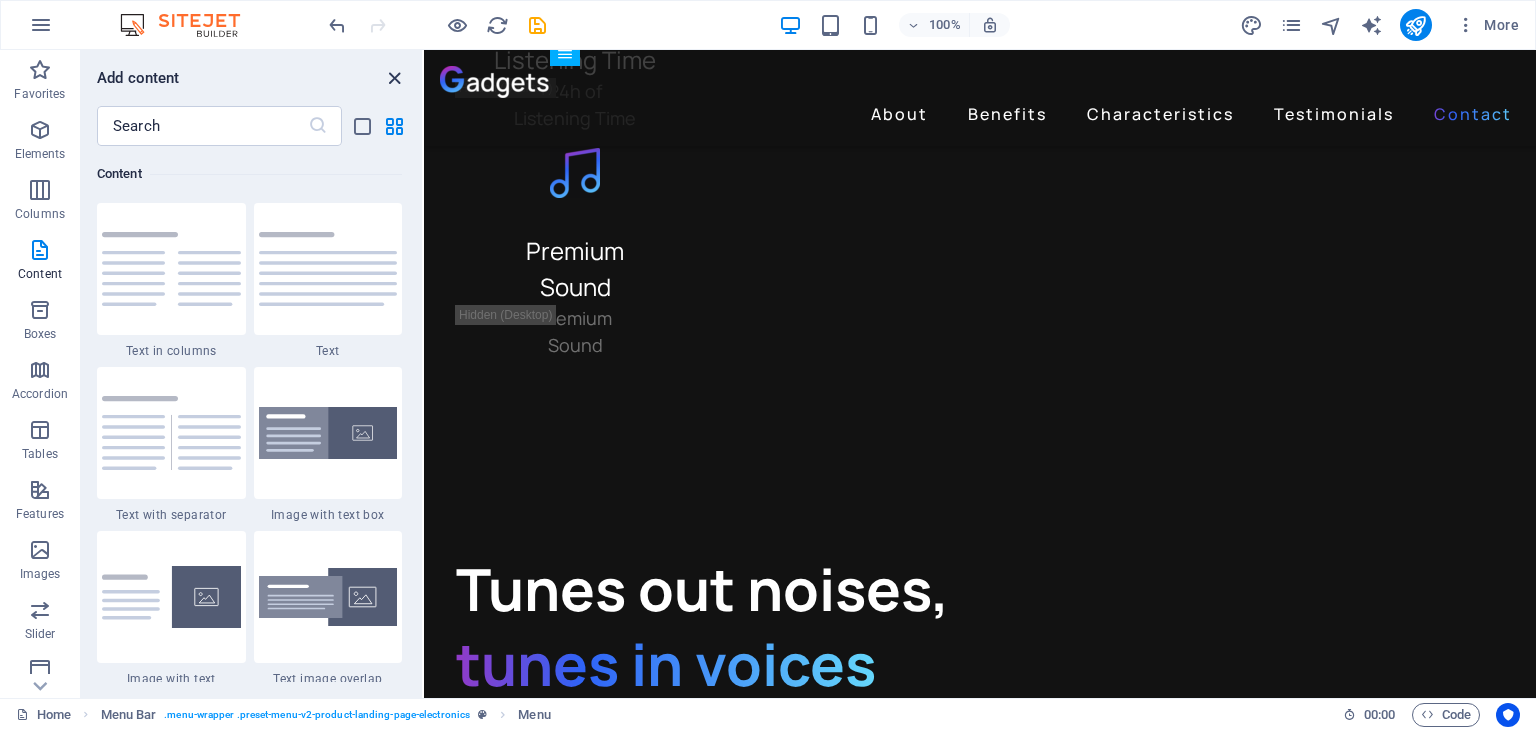 click at bounding box center (394, 78) 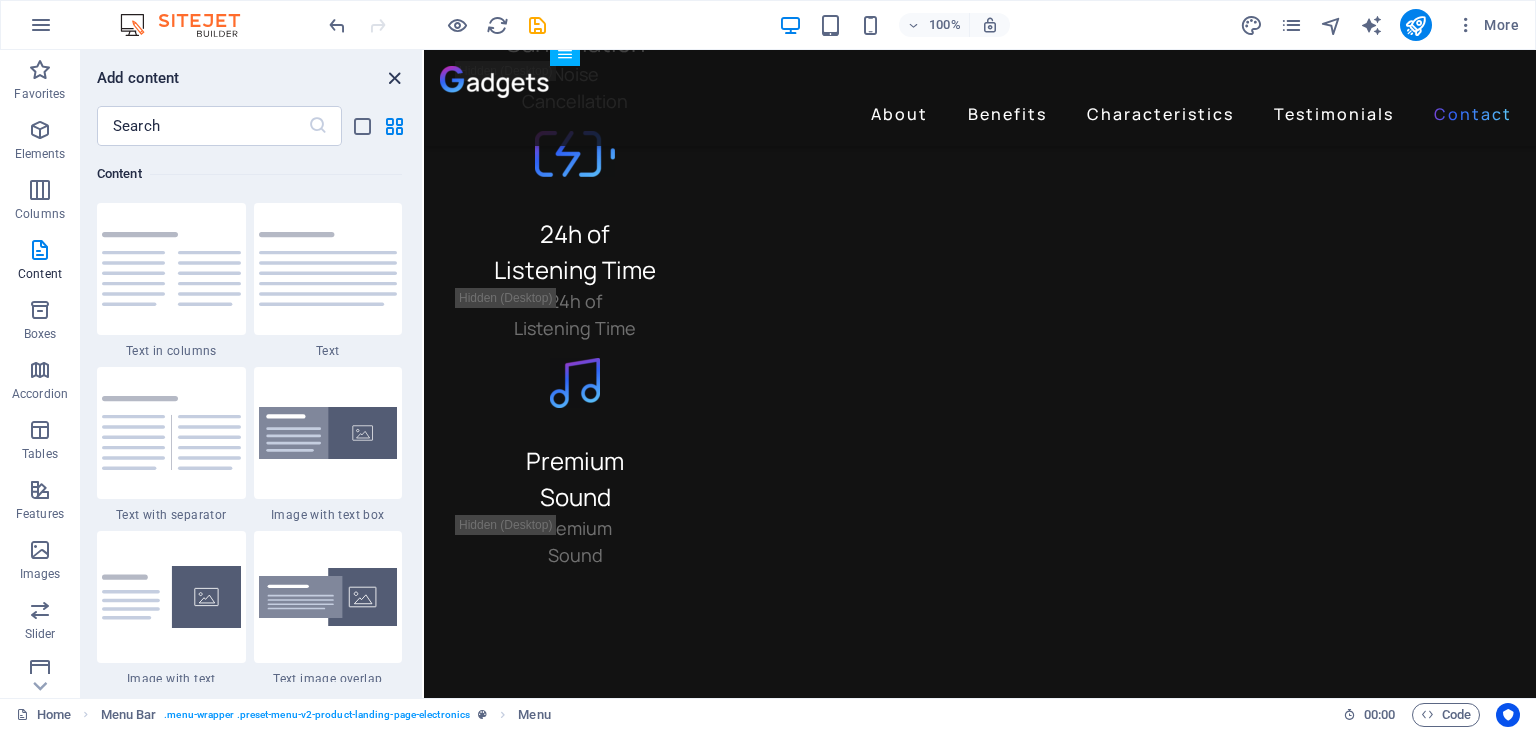 scroll, scrollTop: 5526, scrollLeft: 0, axis: vertical 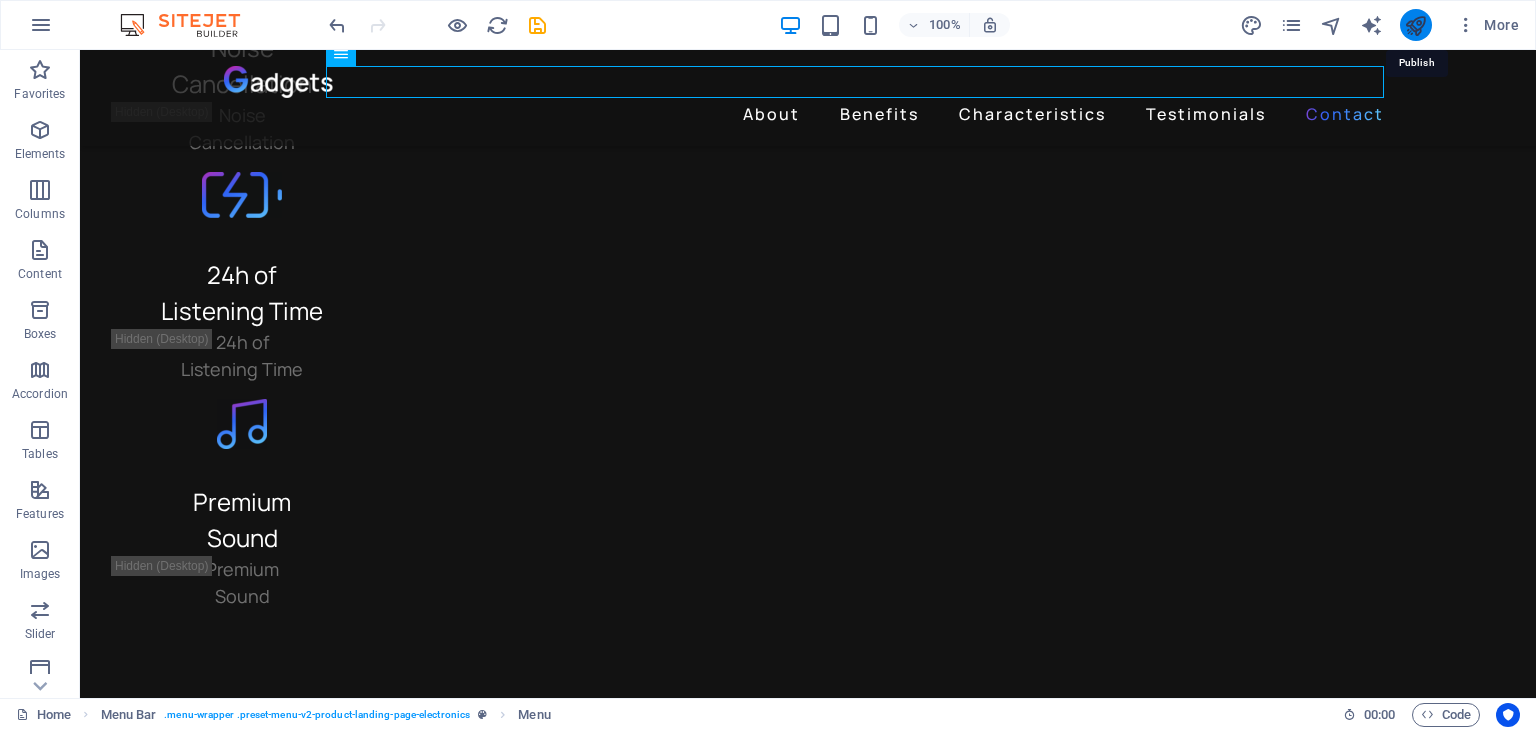 click at bounding box center (1415, 25) 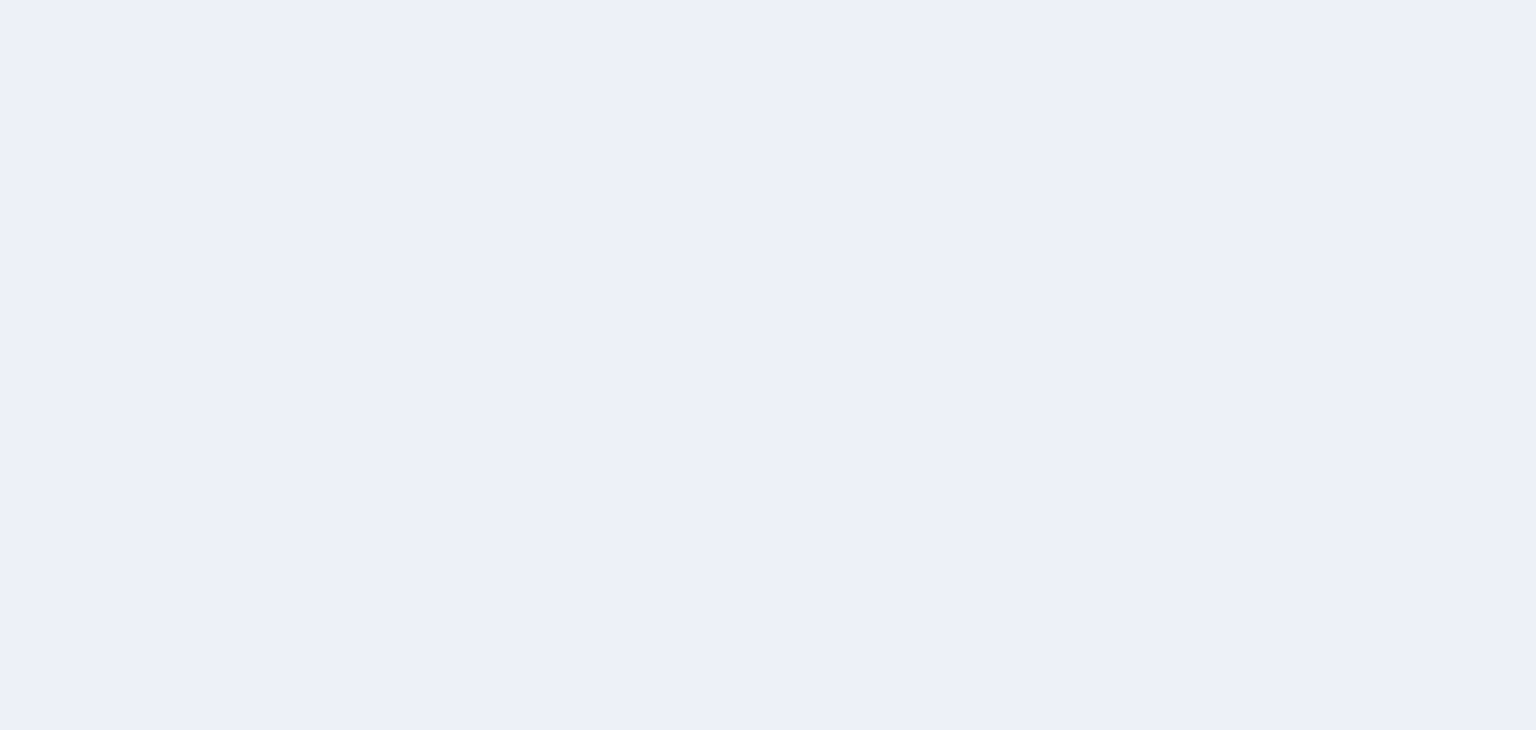 scroll, scrollTop: 0, scrollLeft: 0, axis: both 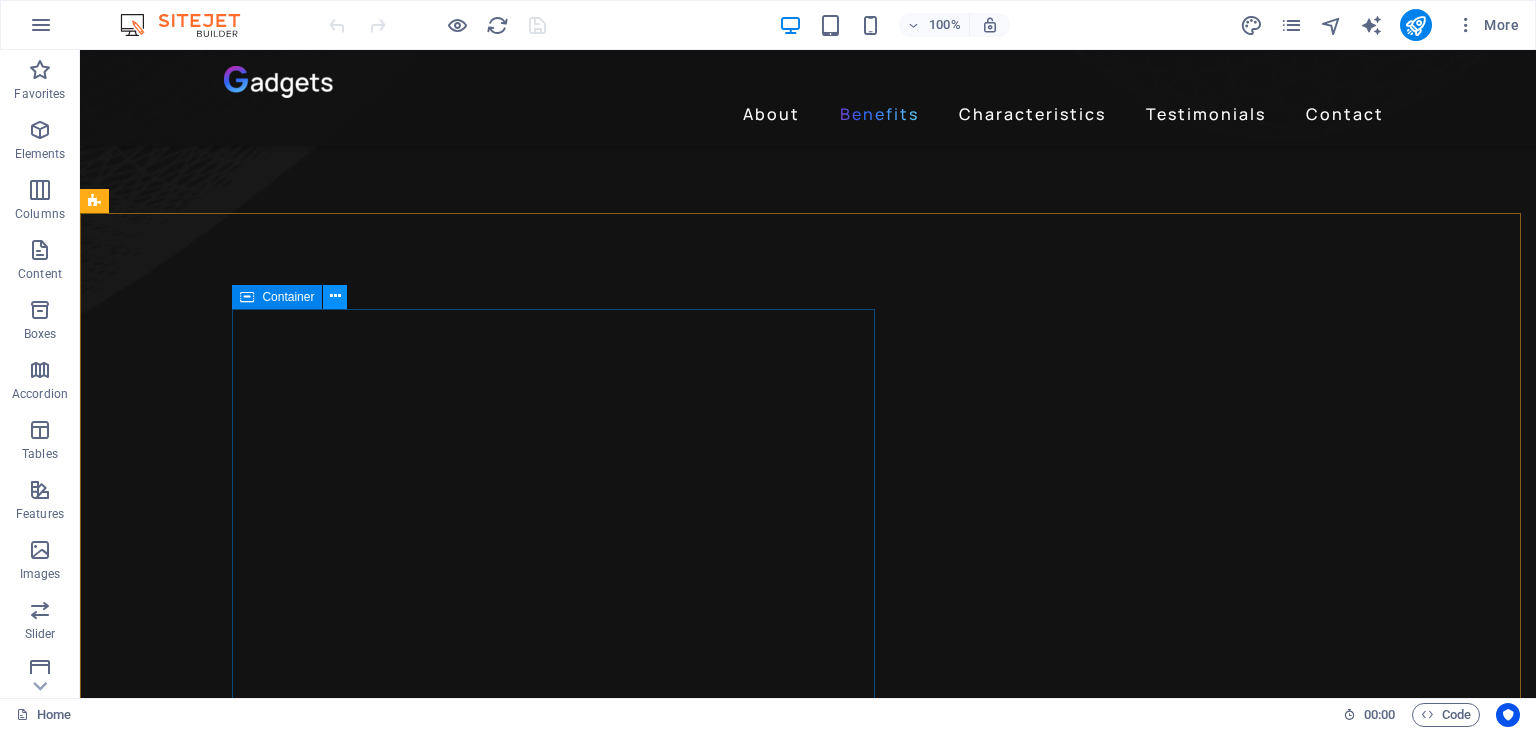 click at bounding box center (335, 296) 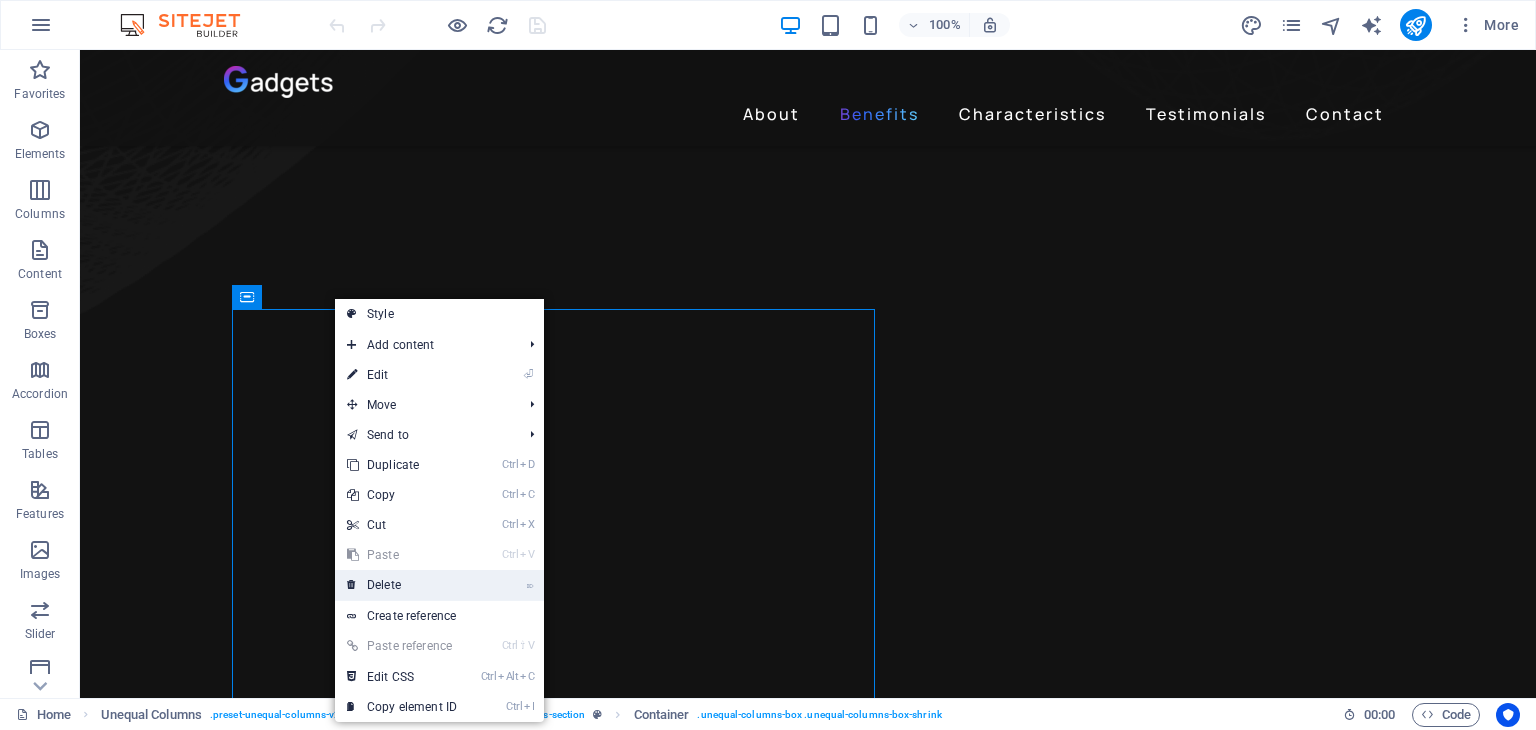 click on "⌦  Delete" at bounding box center (402, 585) 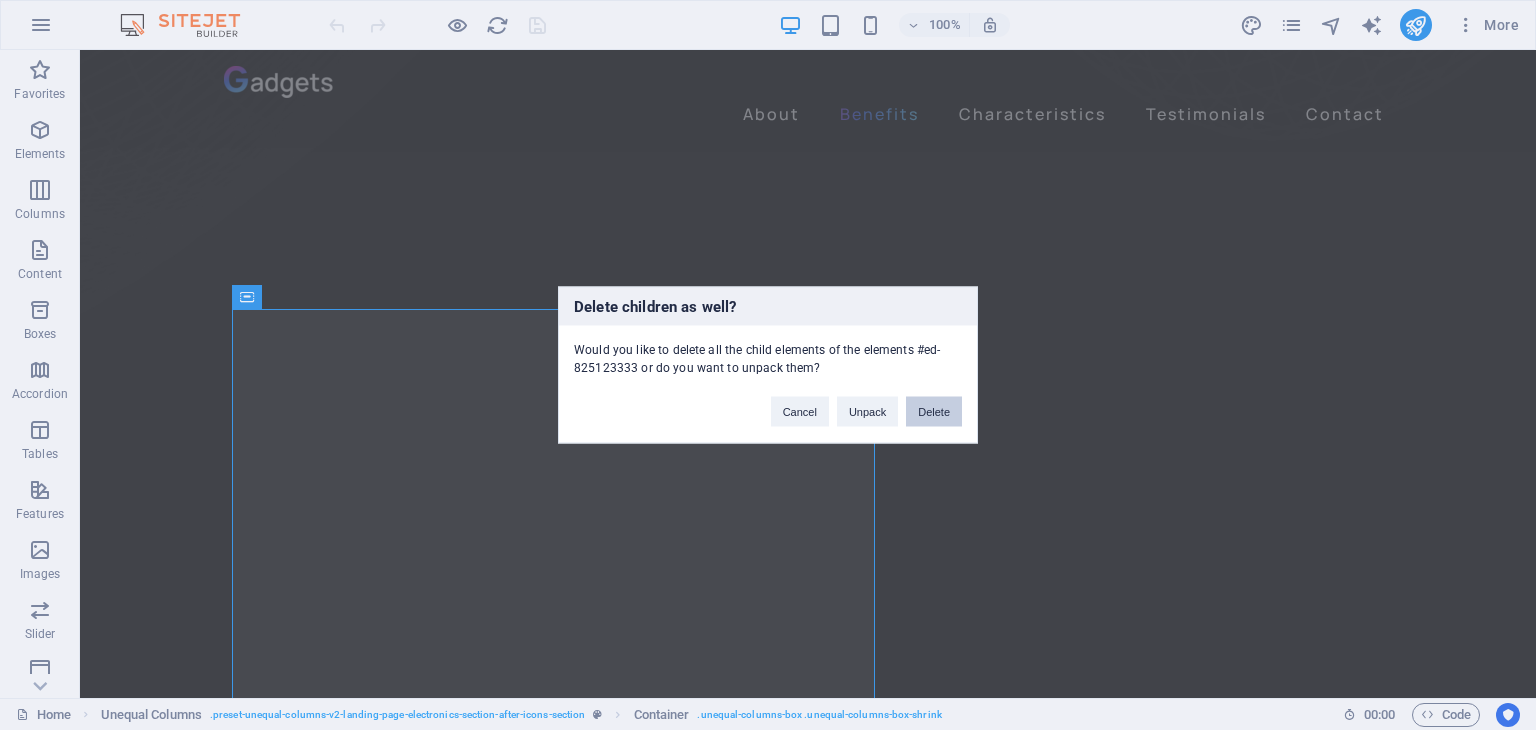 click on "Delete" at bounding box center [934, 412] 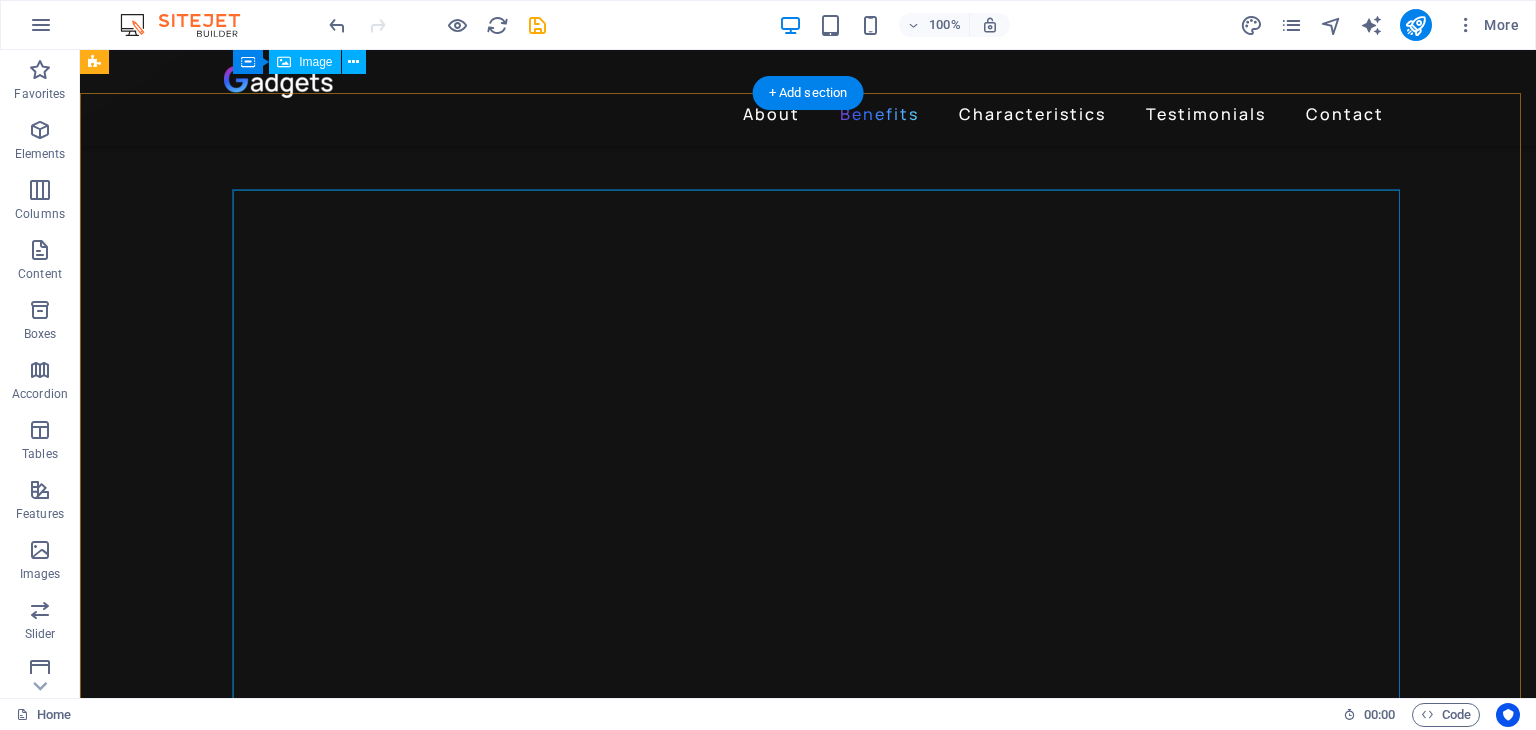 scroll, scrollTop: 1800, scrollLeft: 0, axis: vertical 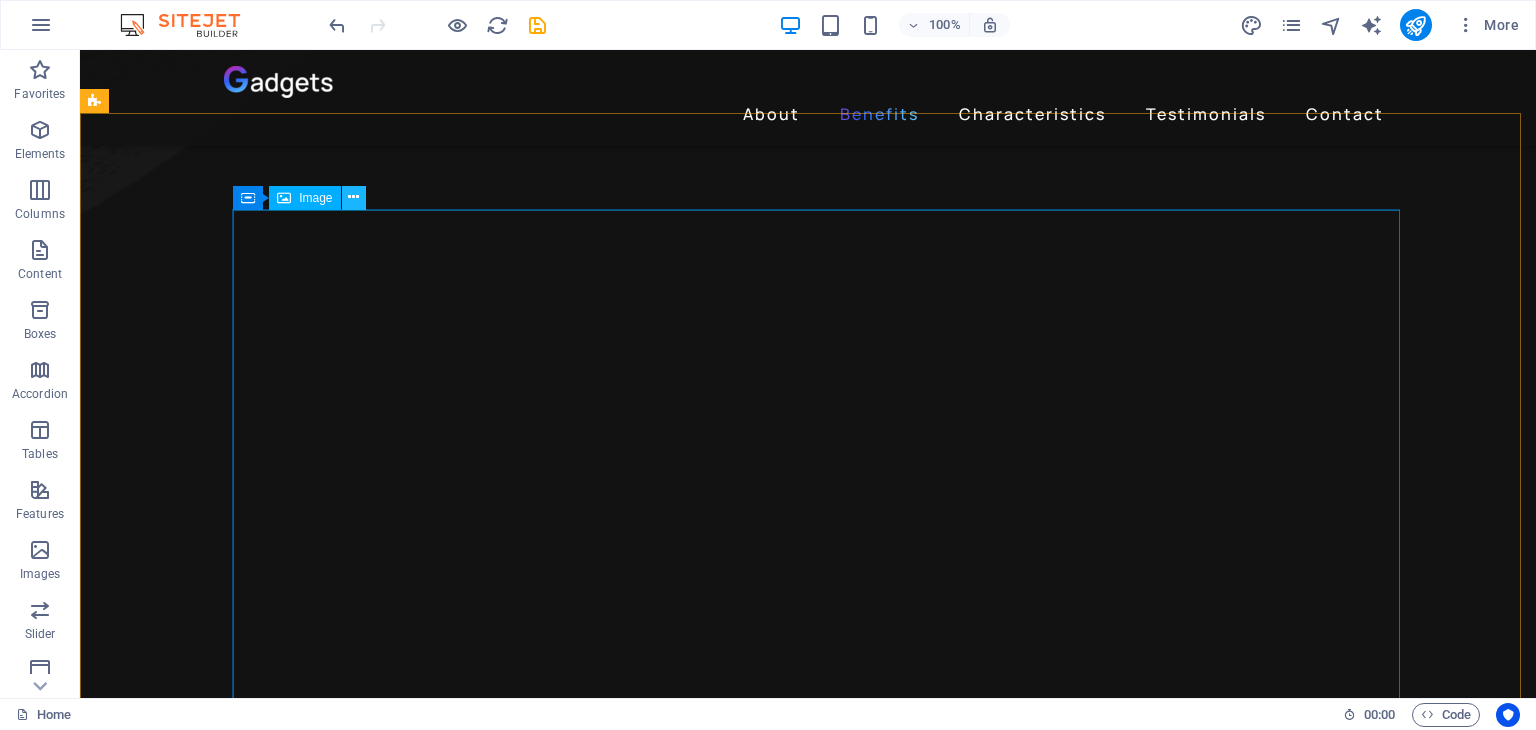 click at bounding box center [353, 197] 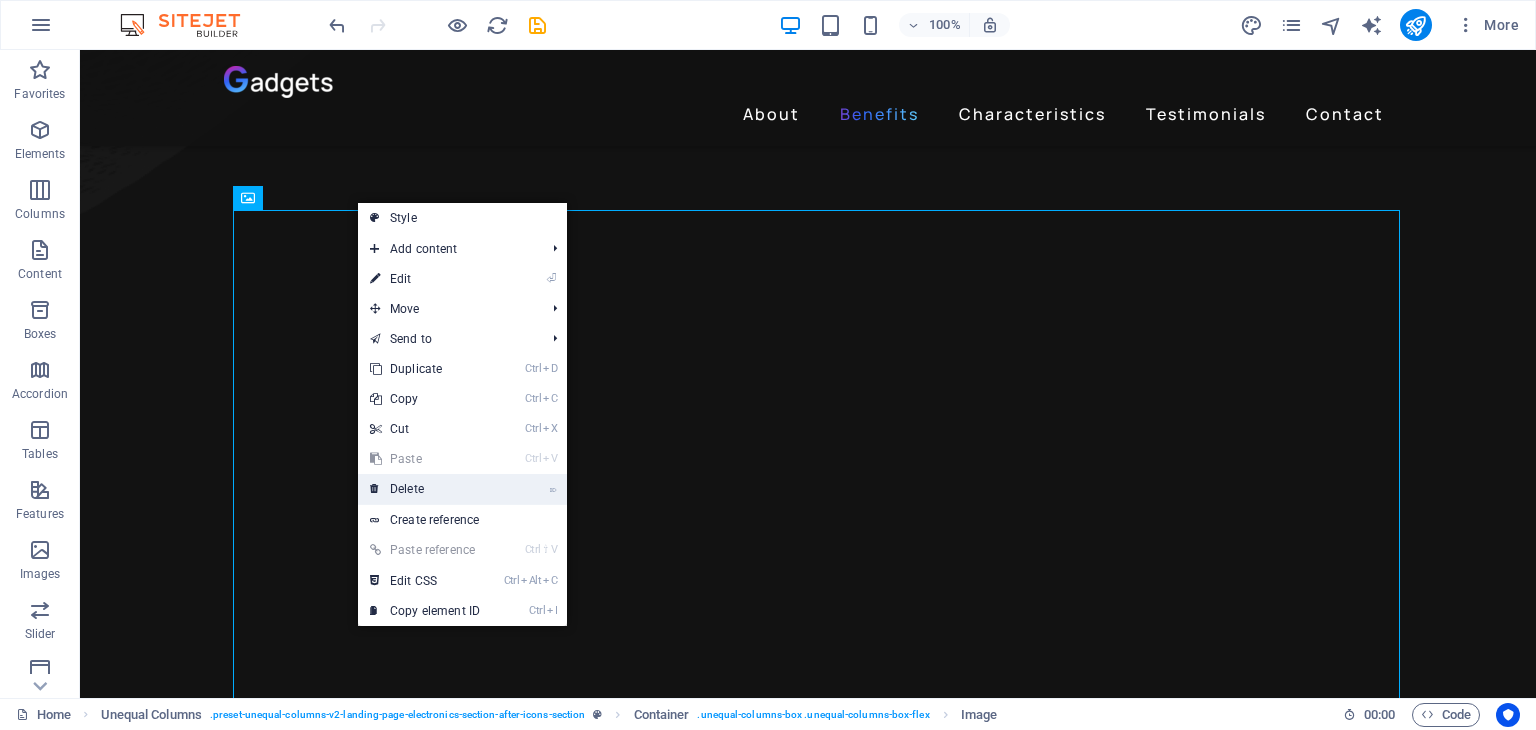 click on "⌦  Delete" at bounding box center (425, 489) 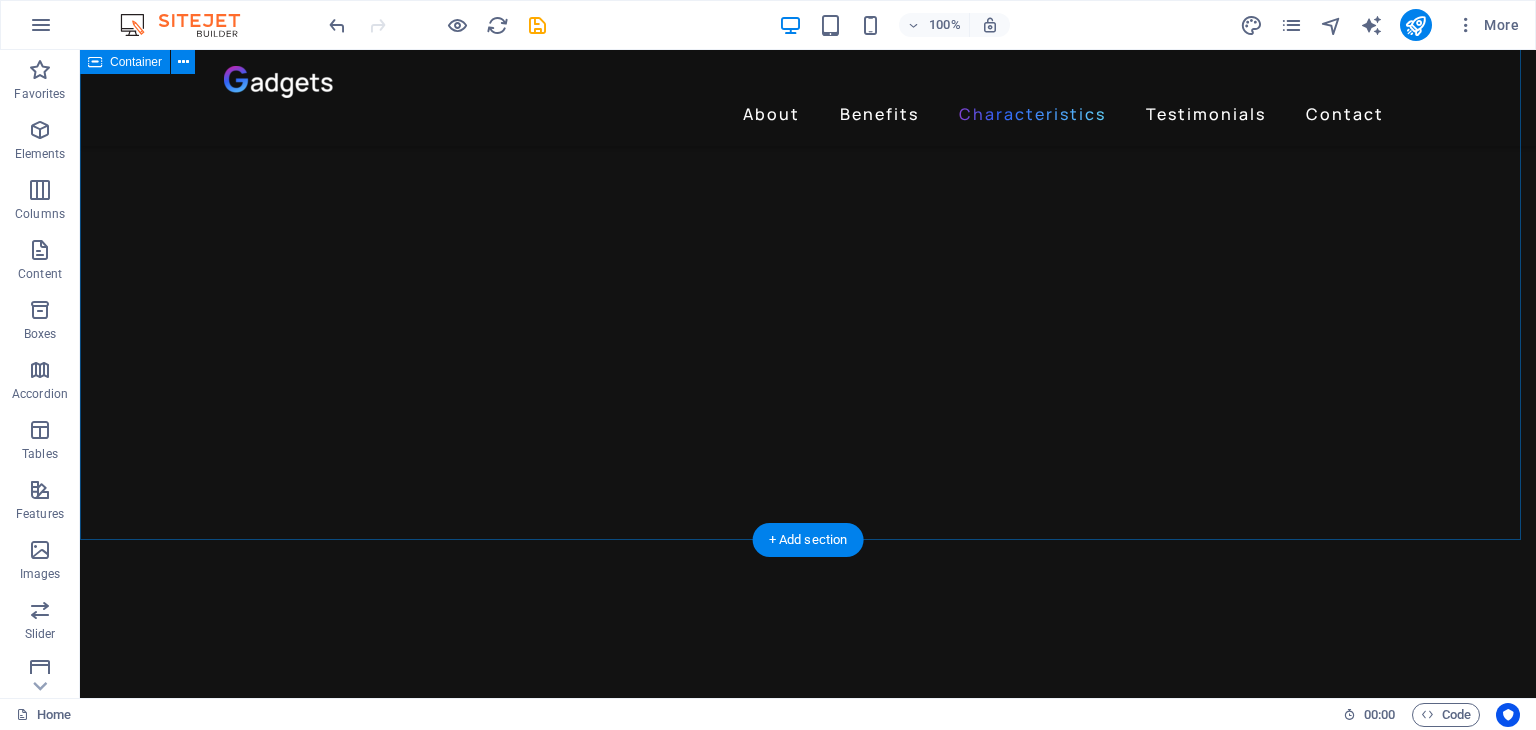 scroll, scrollTop: 2600, scrollLeft: 0, axis: vertical 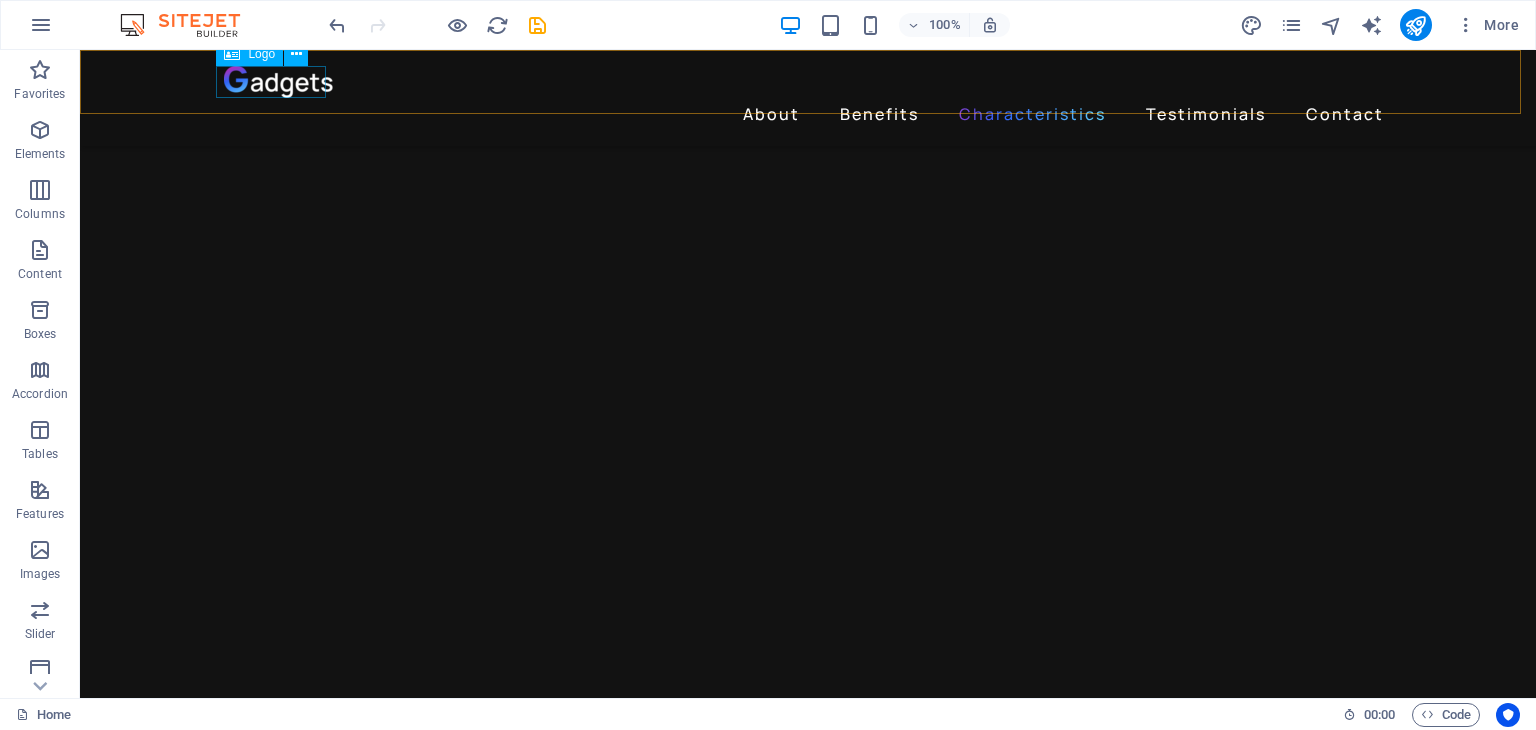 click at bounding box center (808, 82) 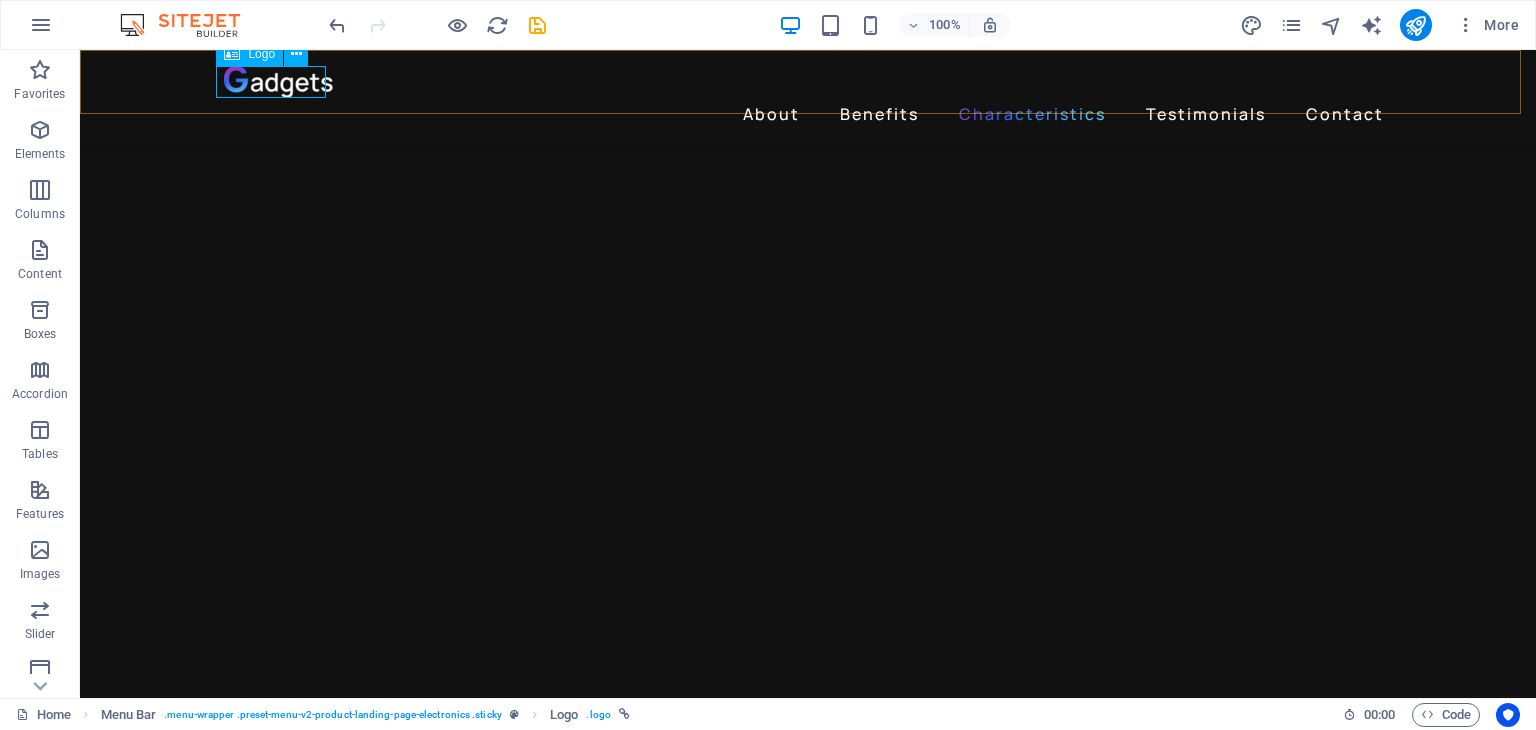 click at bounding box center [808, 82] 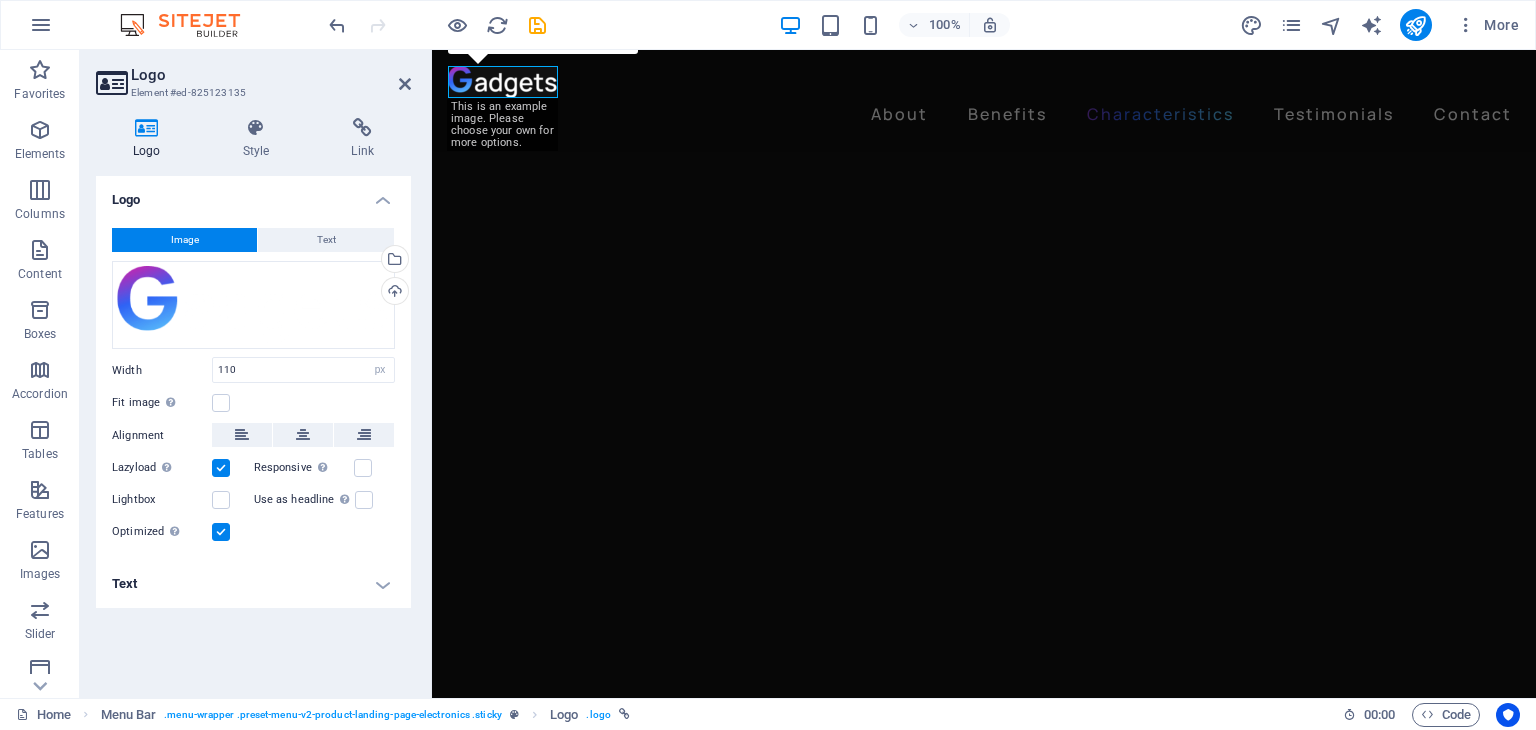 scroll, scrollTop: 2464, scrollLeft: 0, axis: vertical 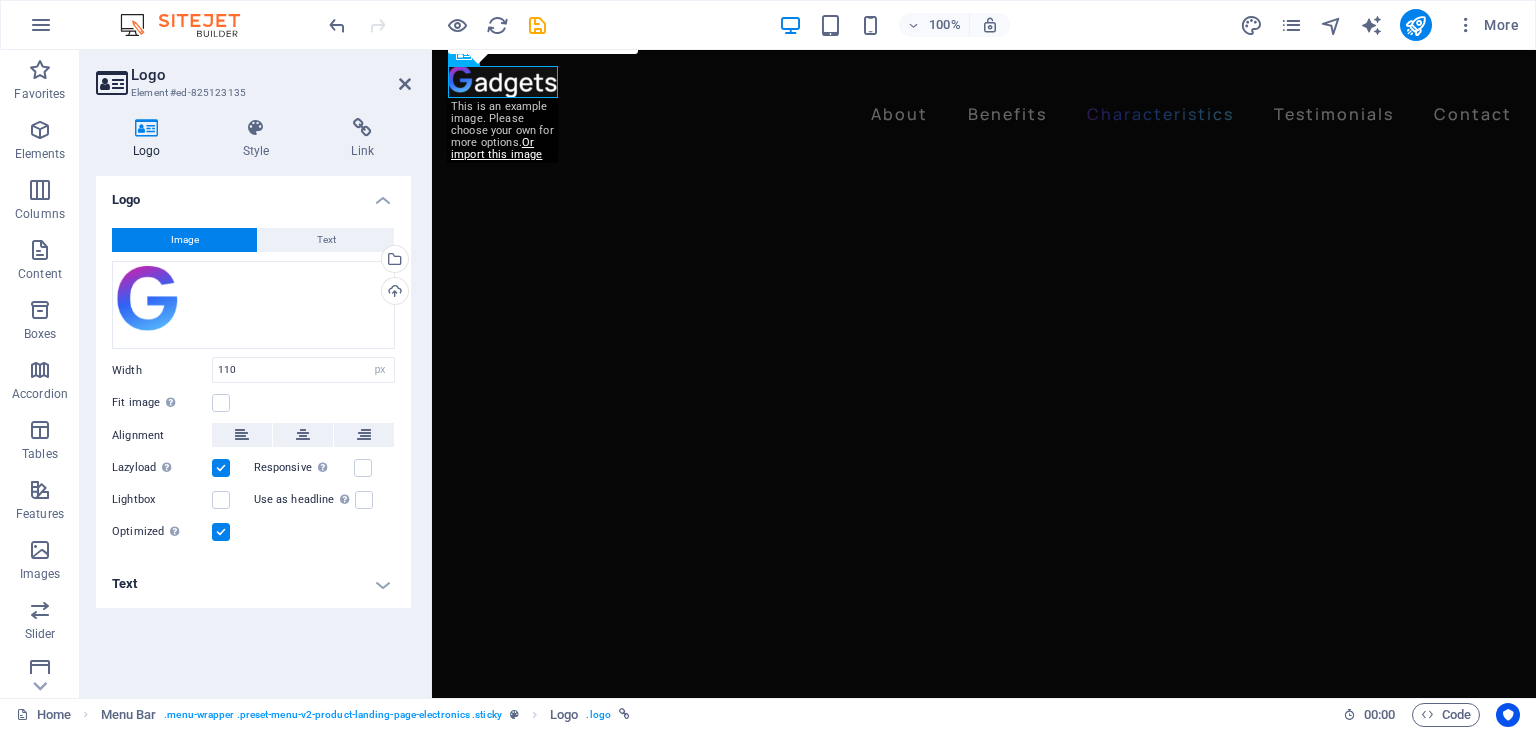 click on "Logo Element #ed-825123135" at bounding box center (253, 76) 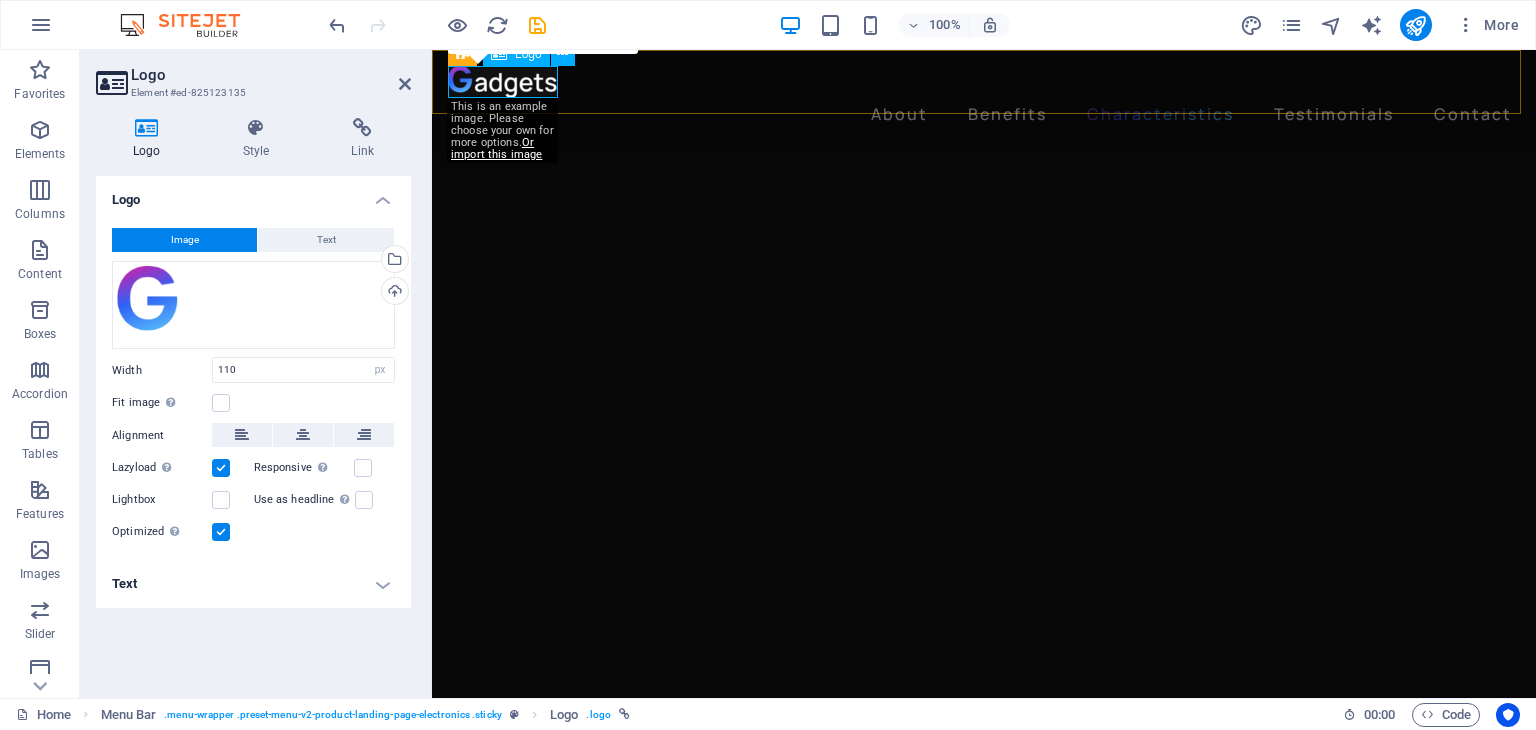 click at bounding box center [984, 82] 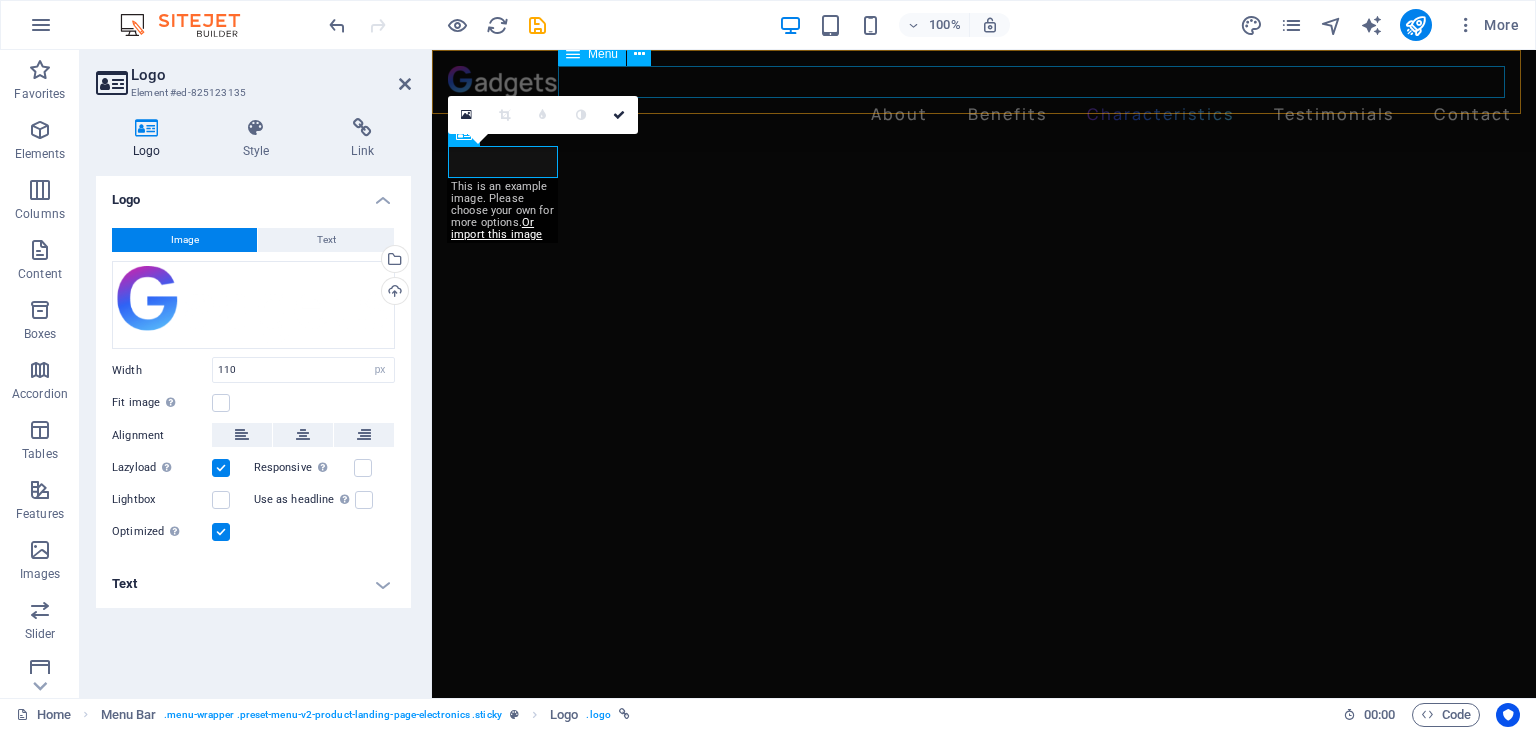 scroll, scrollTop: 2364, scrollLeft: 0, axis: vertical 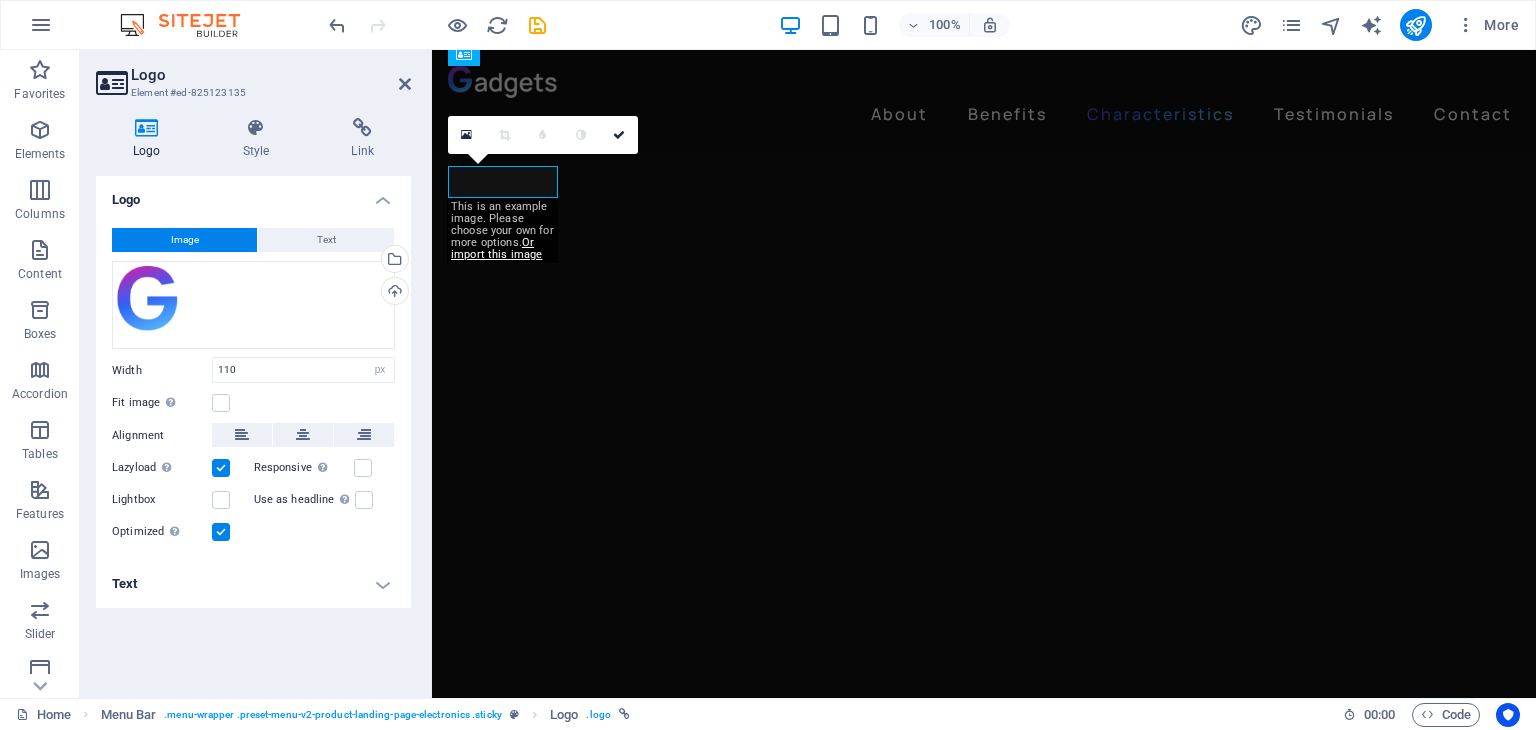 click on "This is an example image. Please choose your own for more options.  Or import this image" at bounding box center [502, 231] 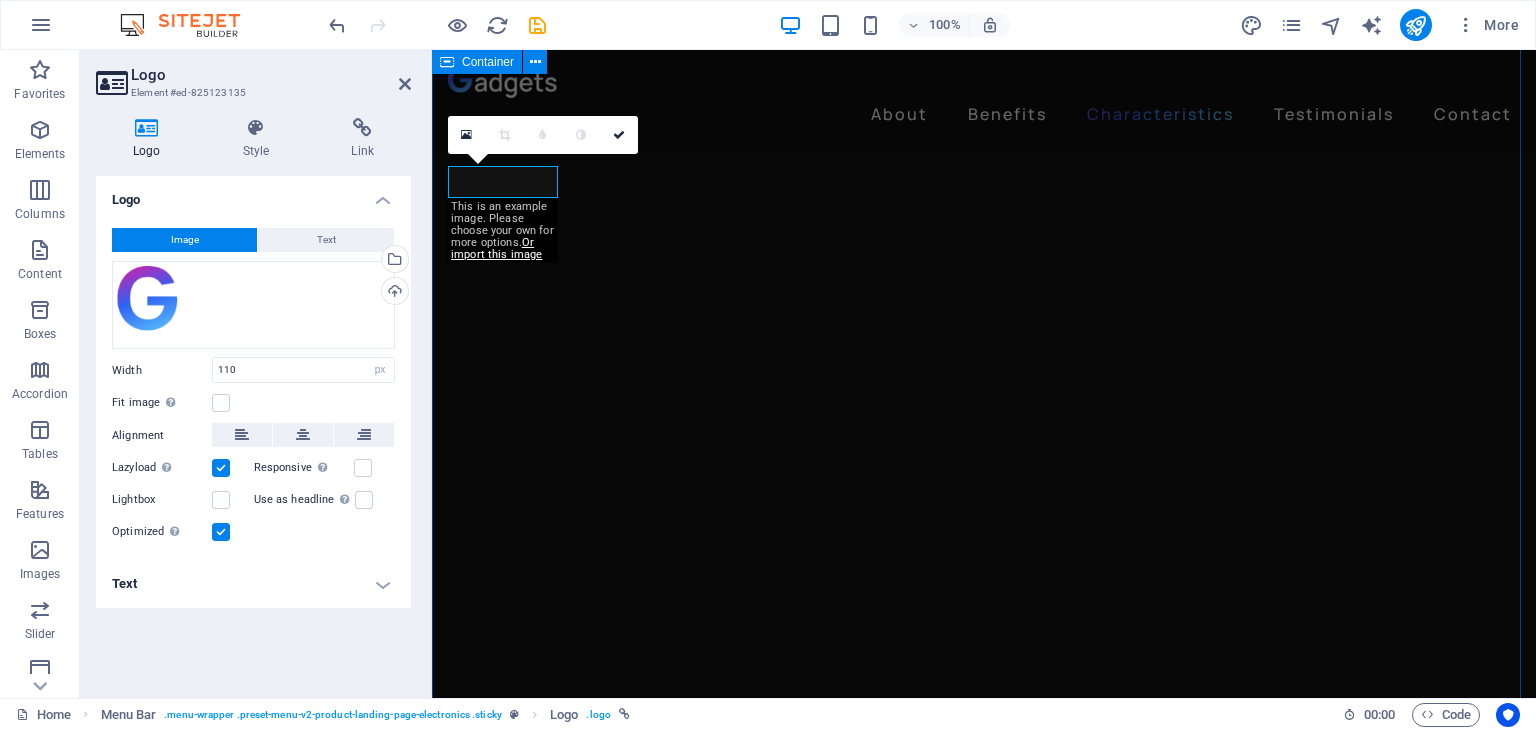 click on "Feel the music Gadgets Headphones Wireless delivers premium playback with fine-tuned acoustics that maximize clarity breadth, and balance. All day play 24 hours of listening time with Fast Fuel, a quick 5-minute charge provides 3 hours of playback. Compatible with Apple and Android Gadgets Headphones Wireless  are ready to go when you are. They instantly set up - just power on and hold near your iPhone - then simultaneously connect to your Apple Watch, iPad, and Mac. They easily connect to Android devices via Bluetooth right out of the box. Designed for Comfort The on-ear, cushioned ear cups are adjustable, so you can customize your fit for all-day listening comfort. On device Controls Use the “G” button on the left earcup to control your music. “+” and “-” buttons on the bottom of right earcup control volume while small button on the top activates voice control assistant." at bounding box center (984, 4733) 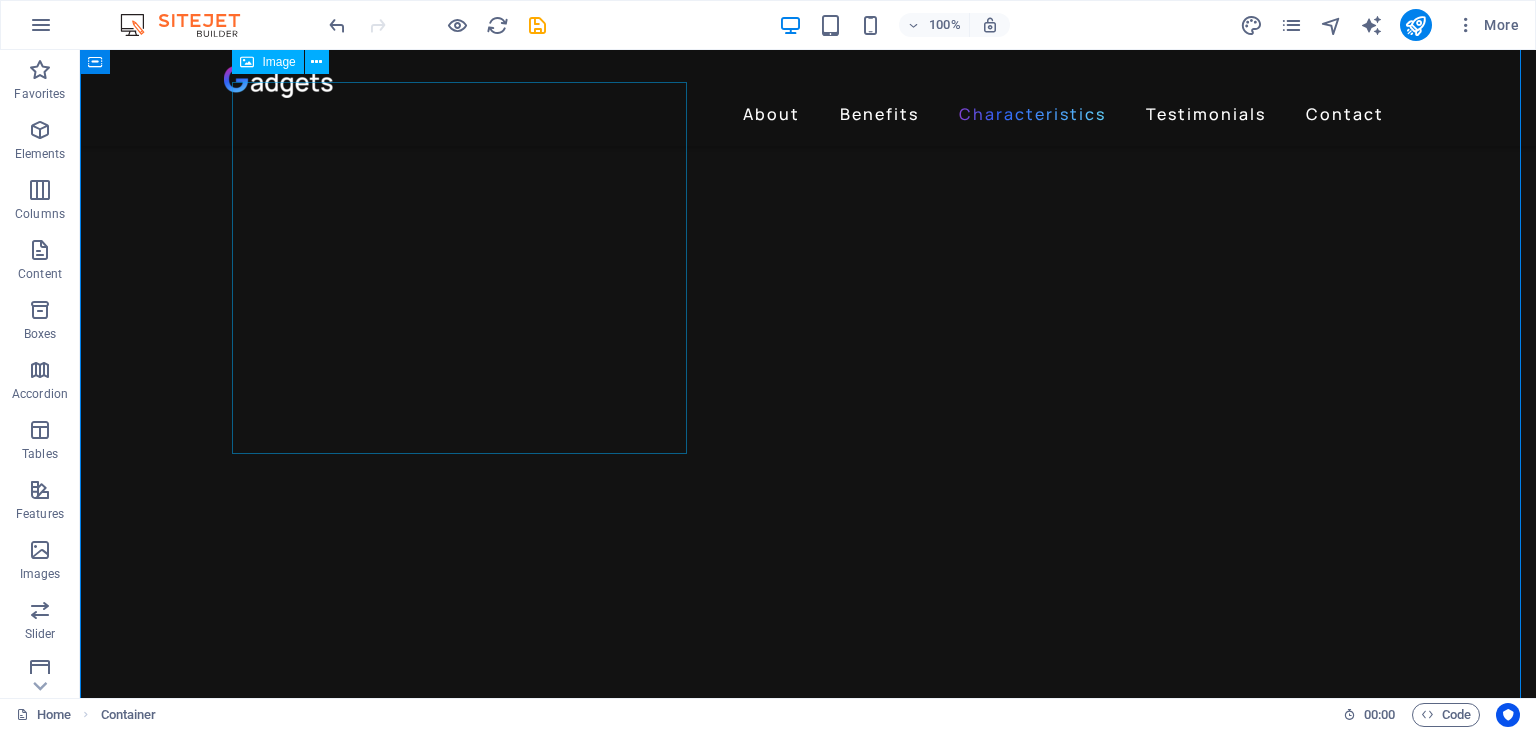 scroll, scrollTop: 2100, scrollLeft: 0, axis: vertical 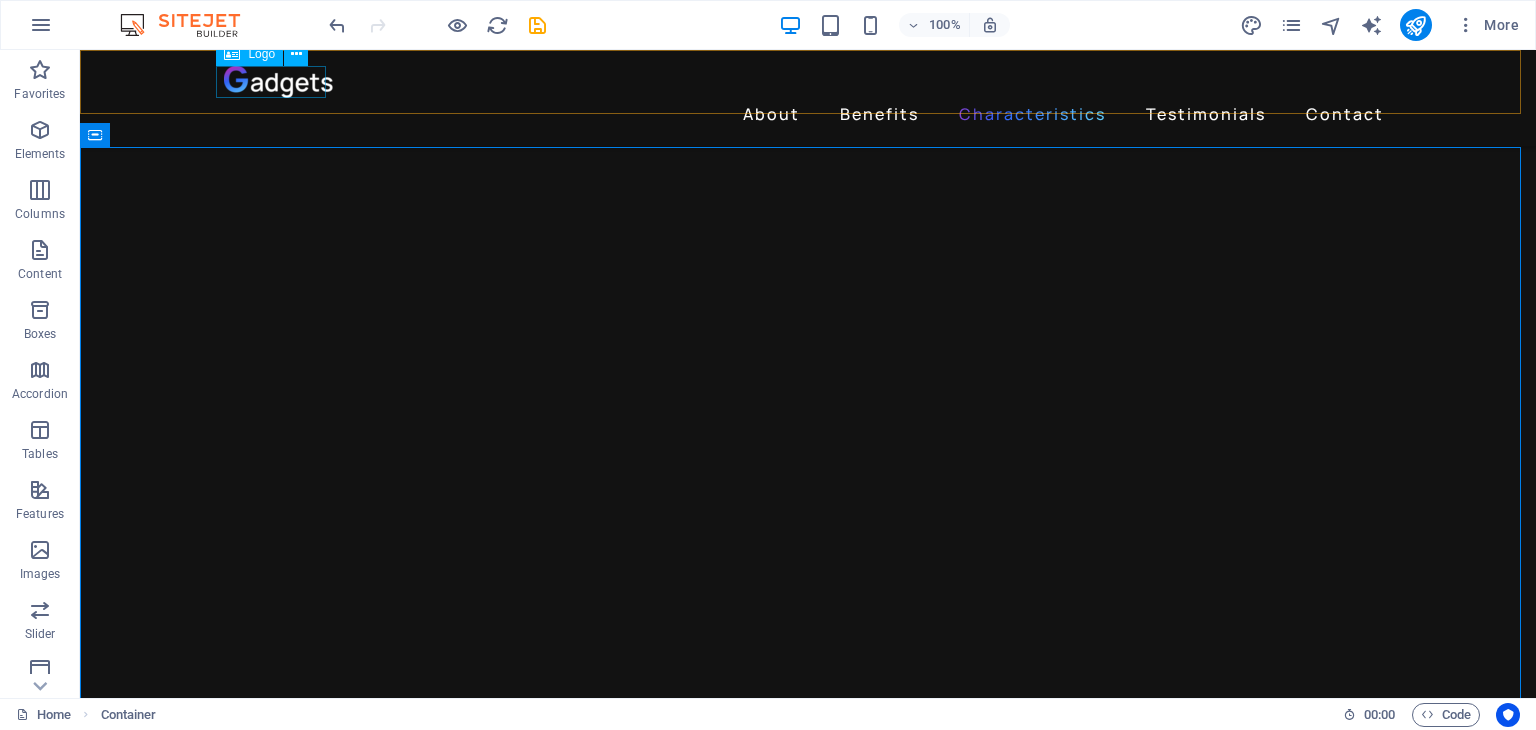 click at bounding box center [808, 82] 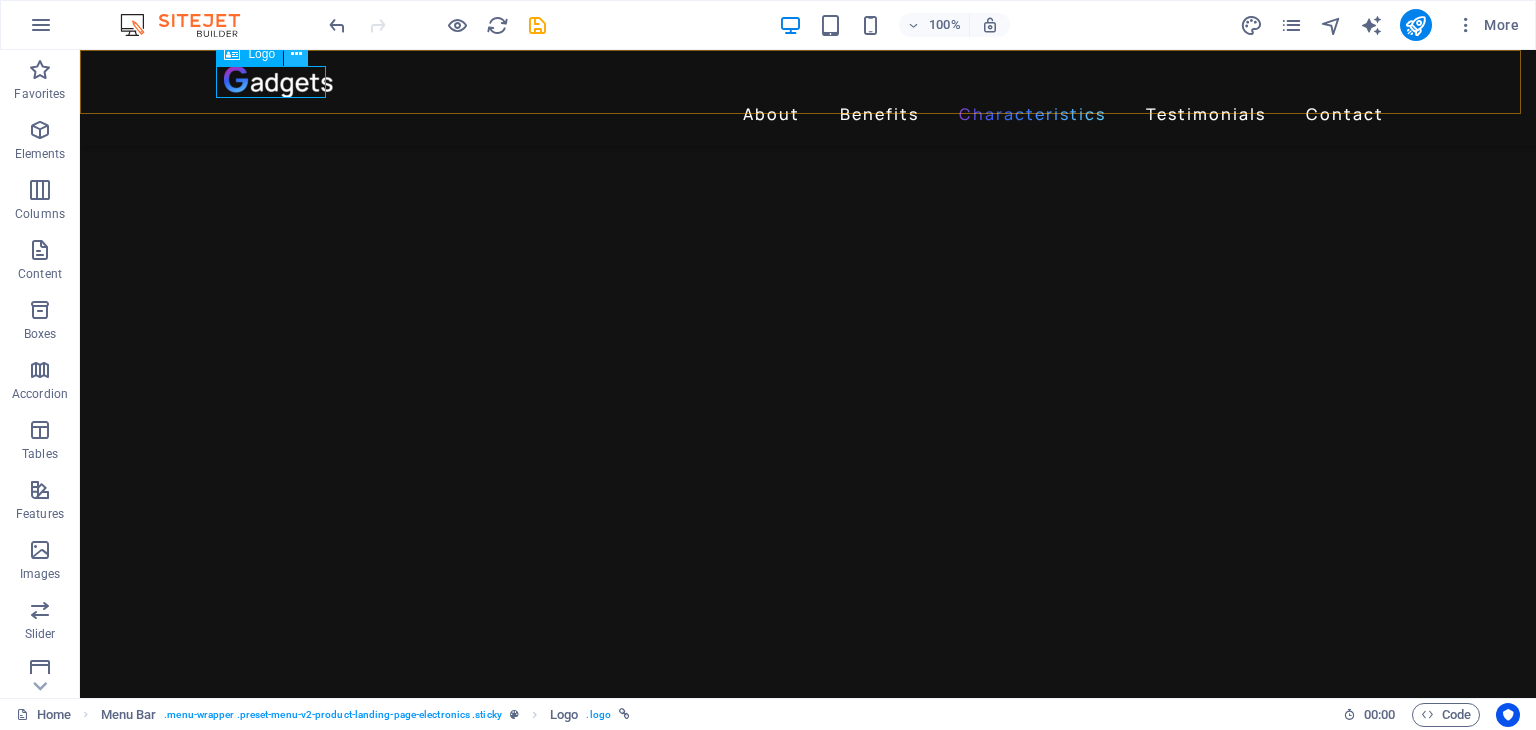 click at bounding box center [296, 54] 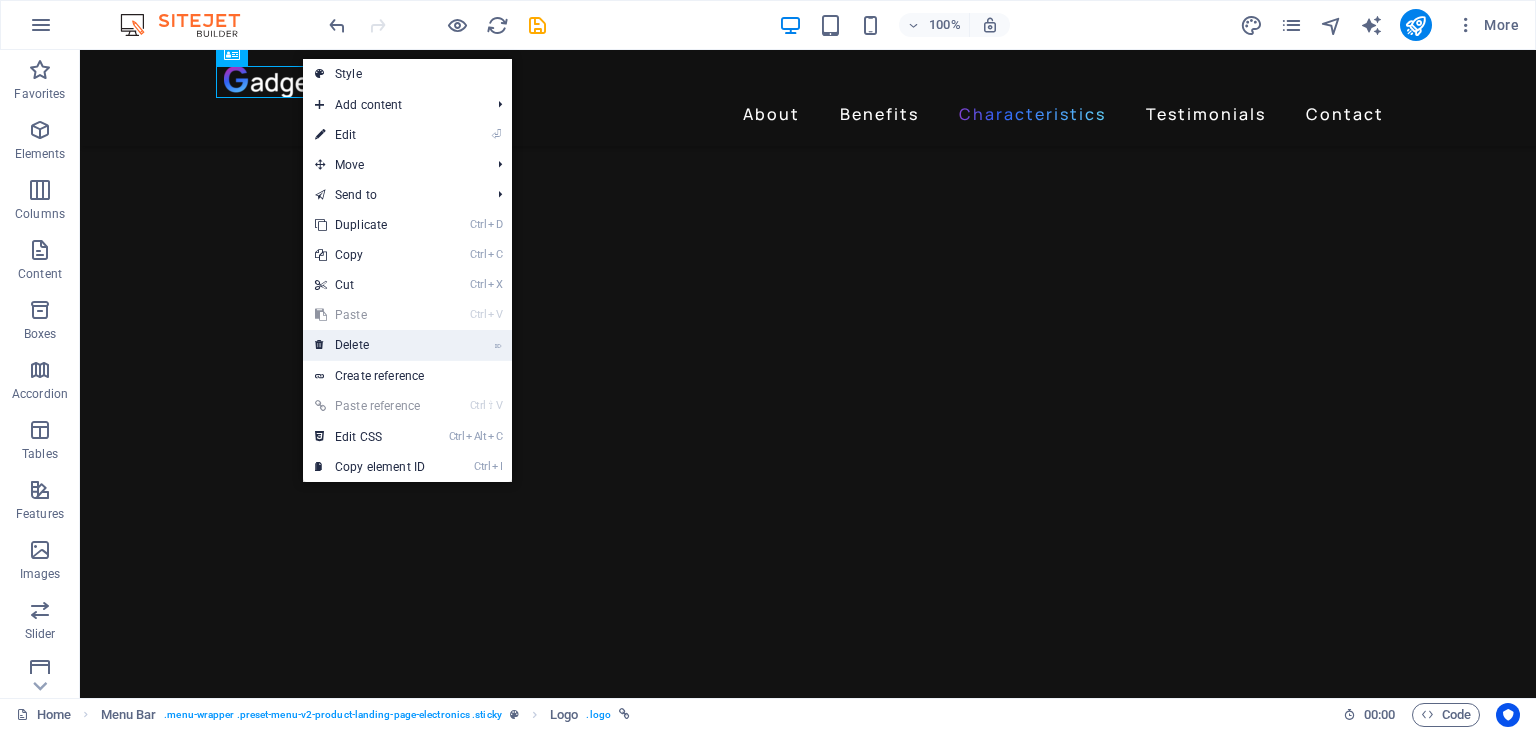 click on "⌦  Delete" at bounding box center [370, 345] 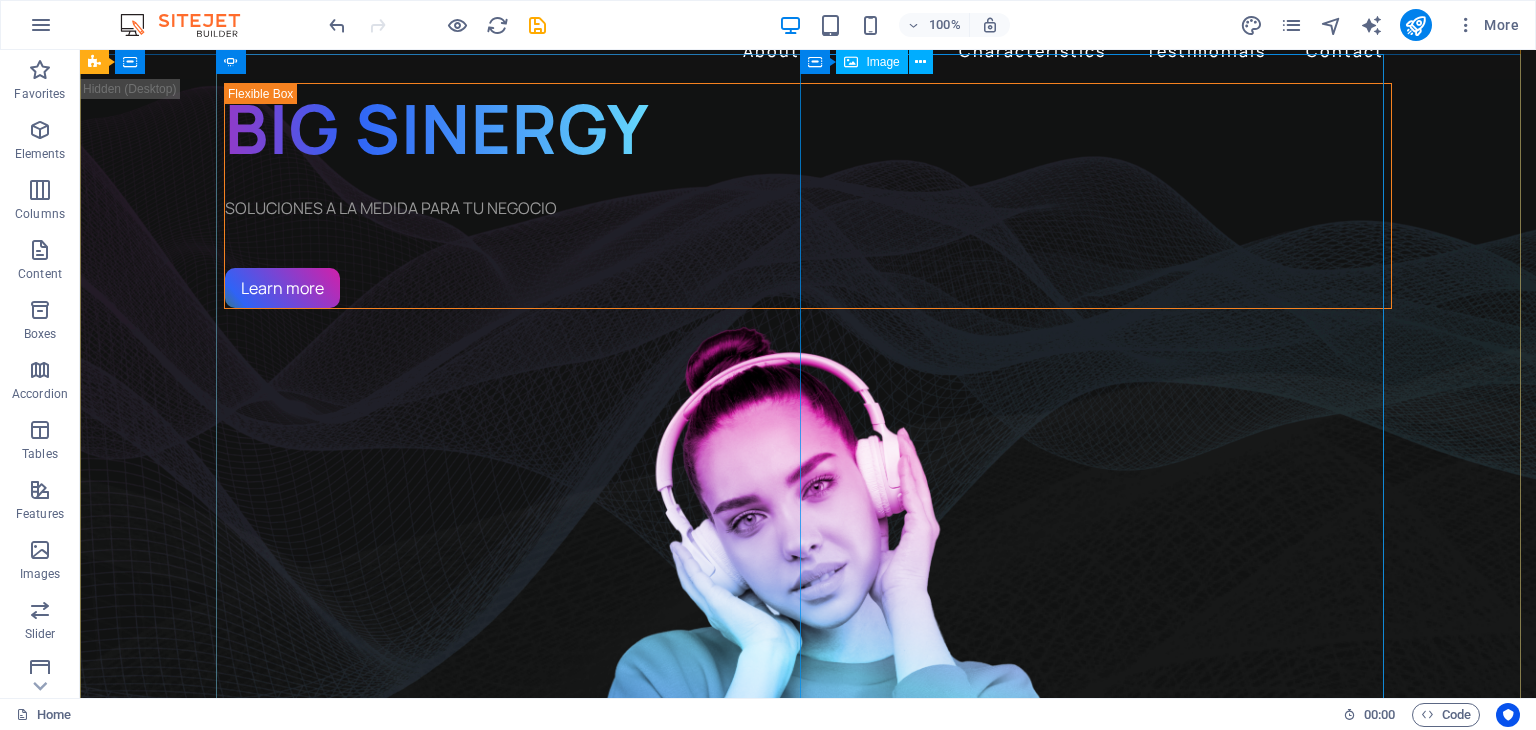 scroll, scrollTop: 0, scrollLeft: 0, axis: both 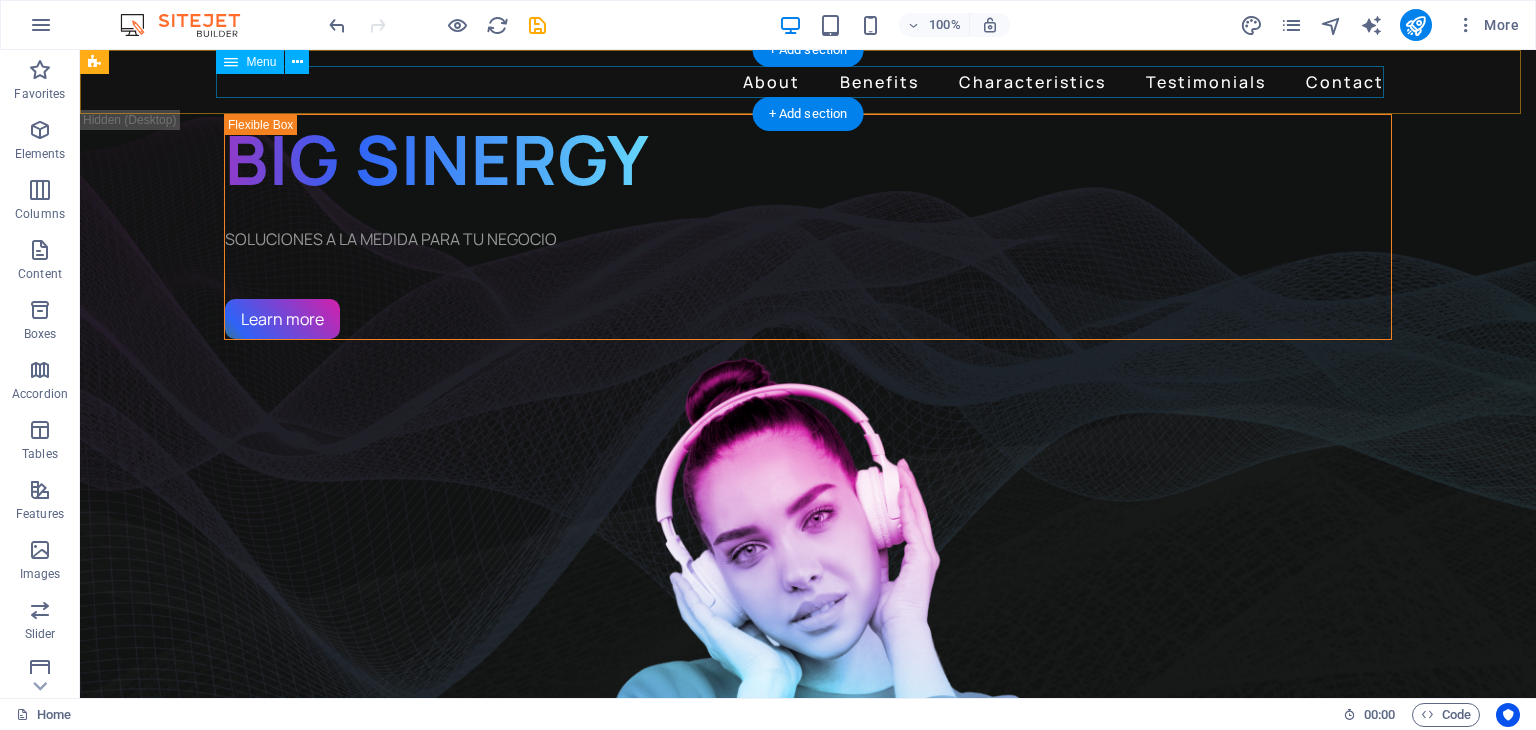 click on "About Benefits Characteristics Testimonials Contact" at bounding box center (808, 82) 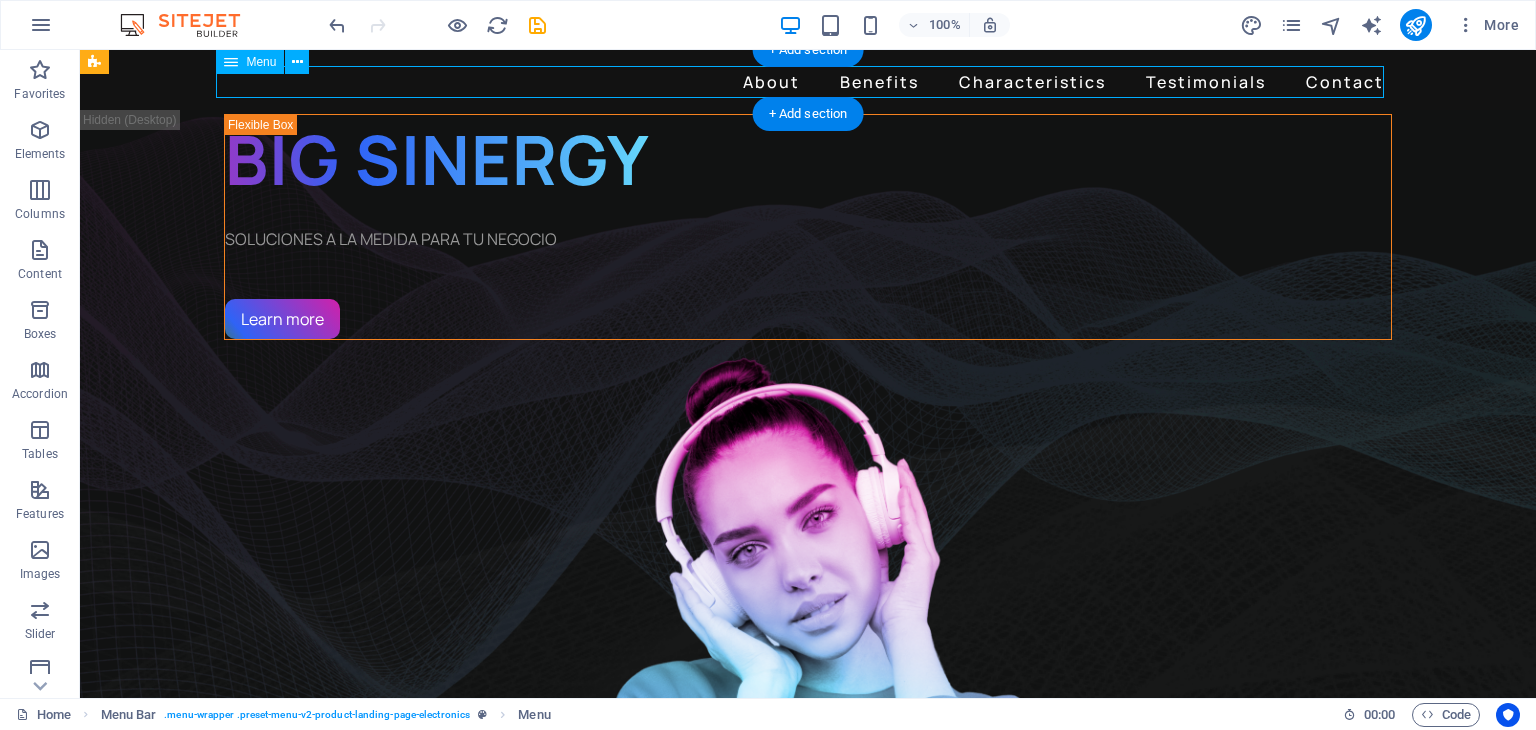 click on "About Benefits Characteristics Testimonials Contact" at bounding box center (808, 82) 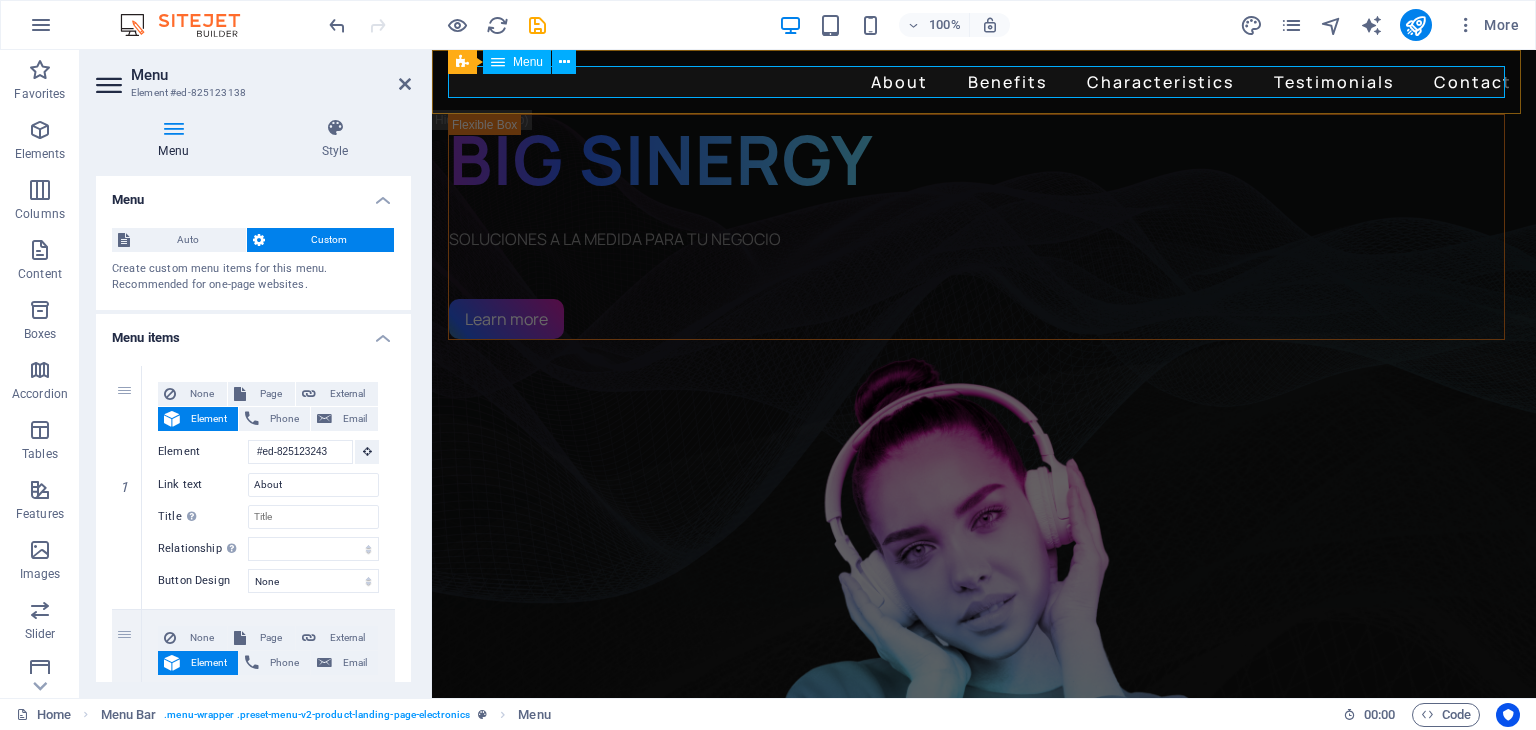 click on "About Benefits Characteristics Testimonials Contact" at bounding box center [984, 82] 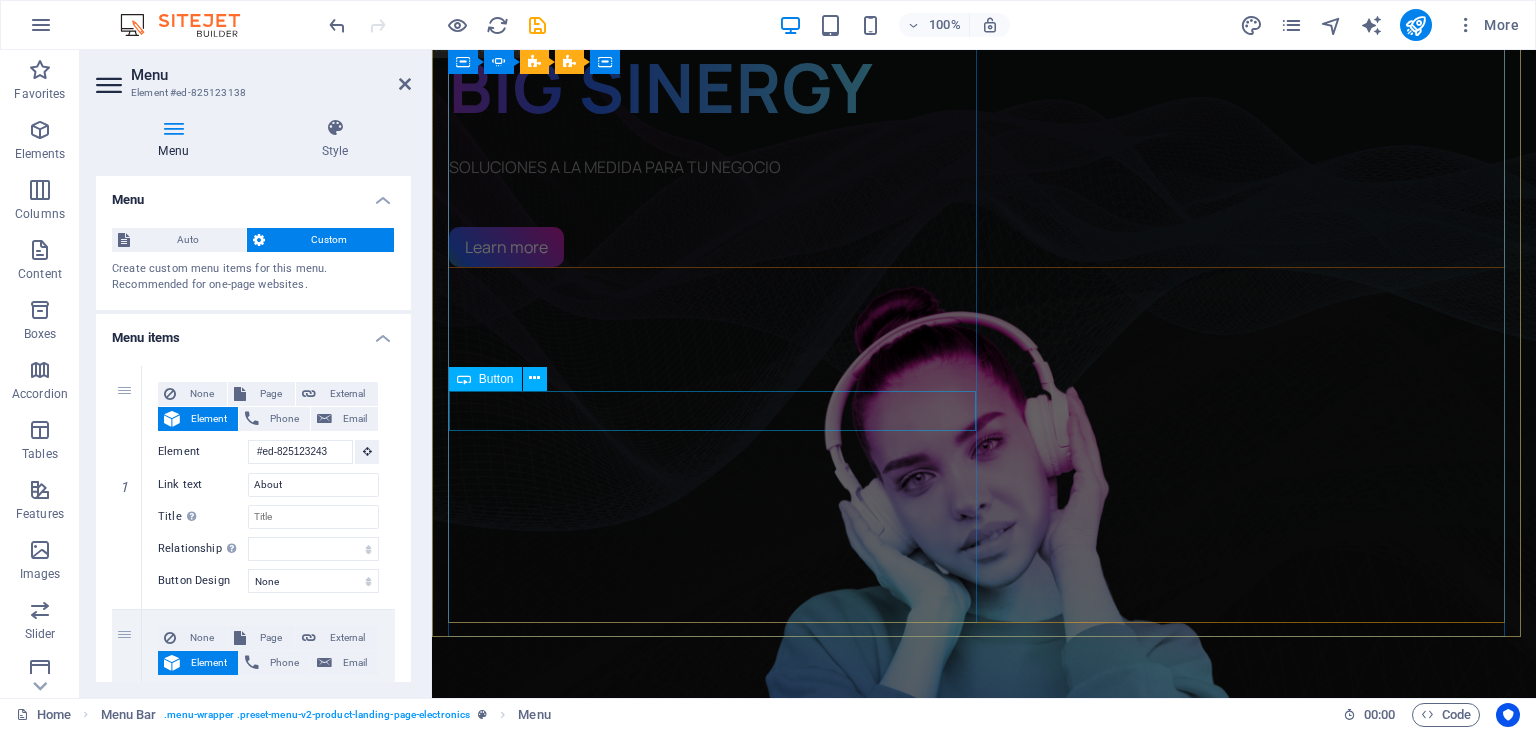 scroll, scrollTop: 100, scrollLeft: 0, axis: vertical 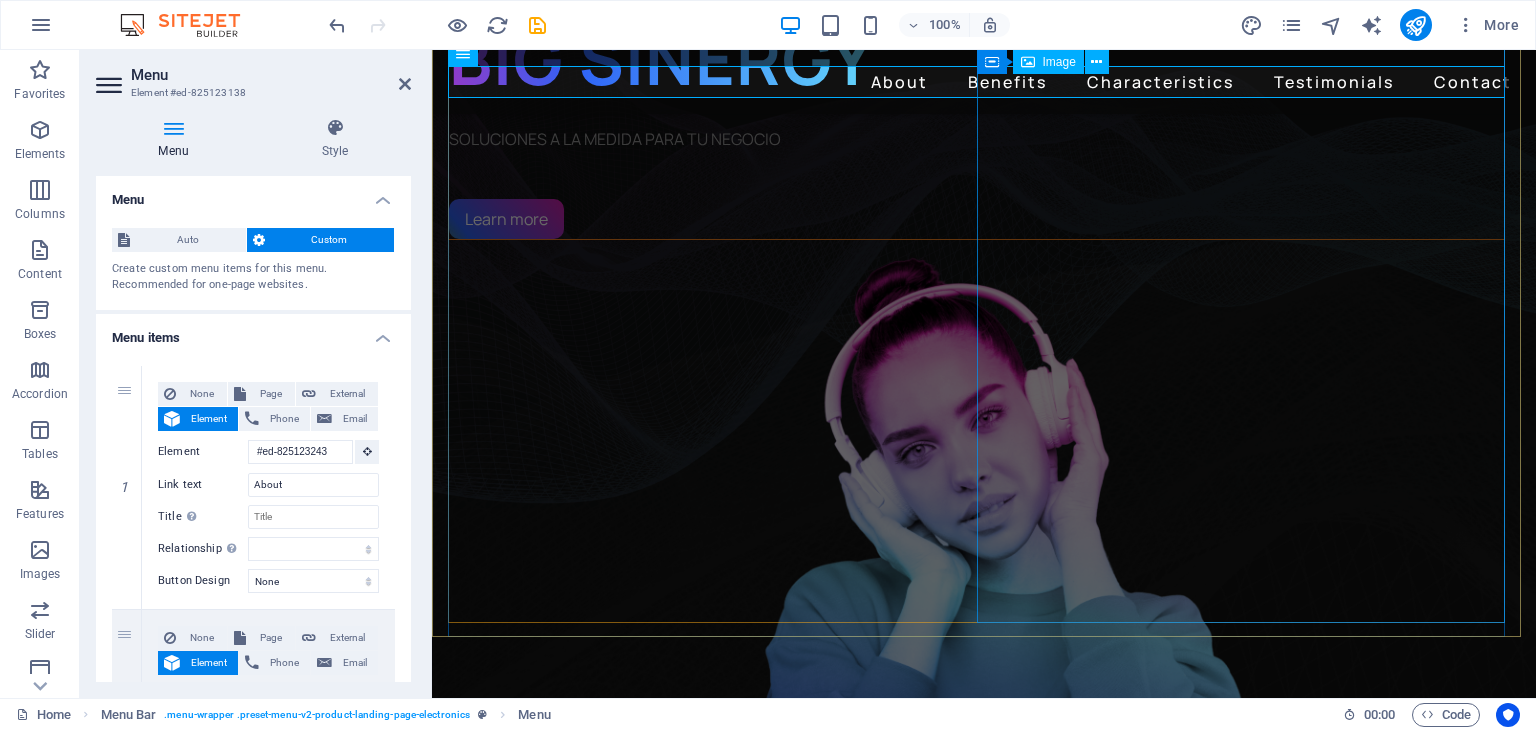 click at bounding box center [976, 576] 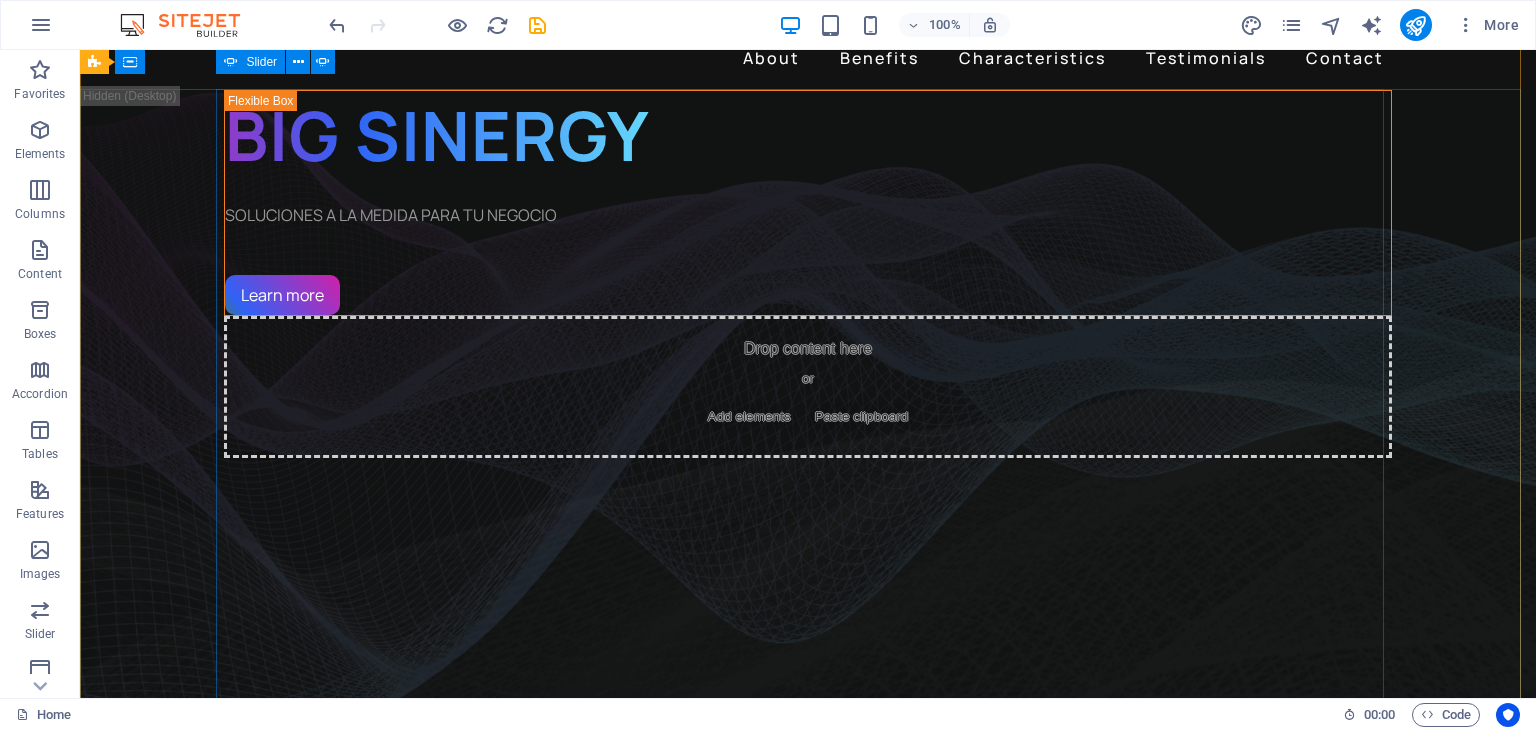 scroll, scrollTop: 0, scrollLeft: 0, axis: both 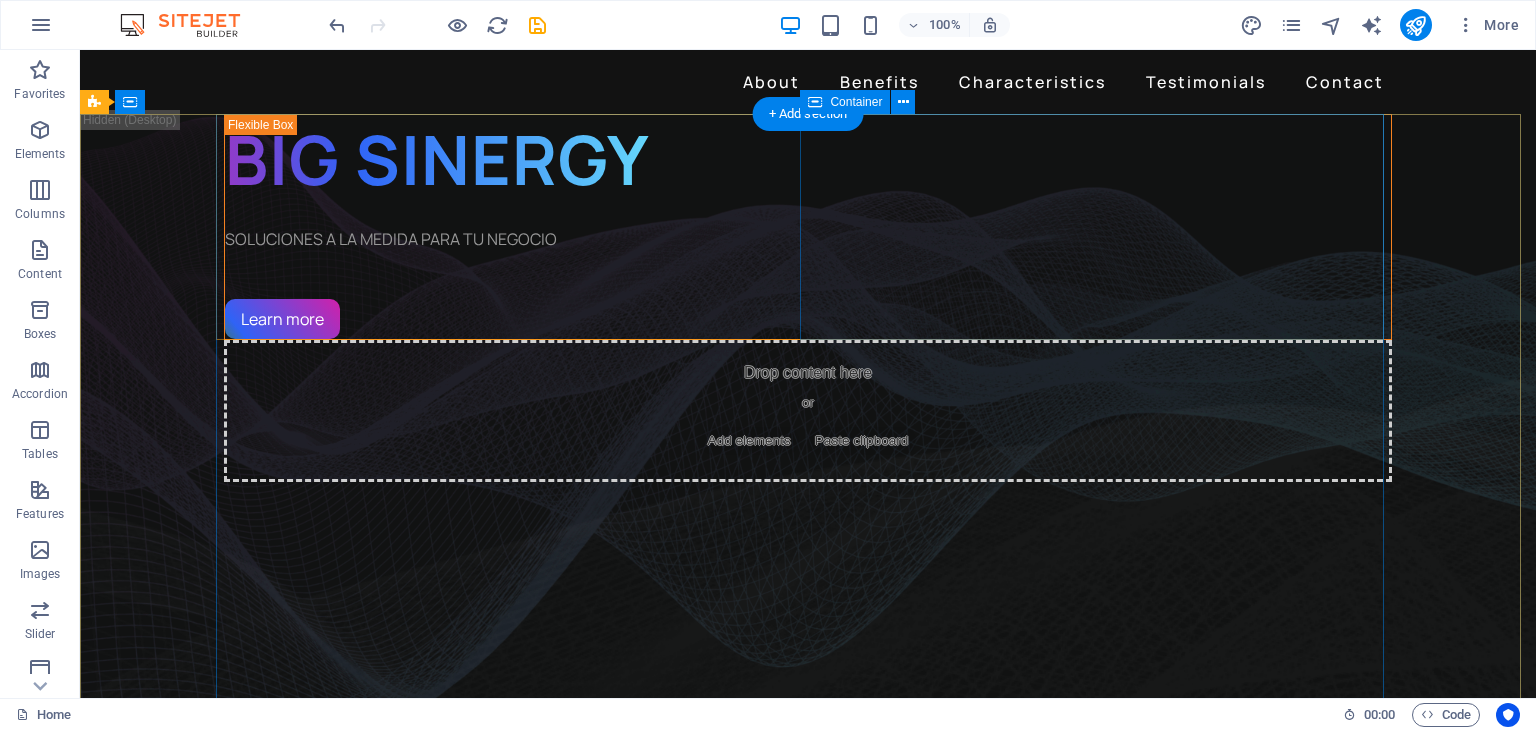 click on "Add elements" at bounding box center [749, 441] 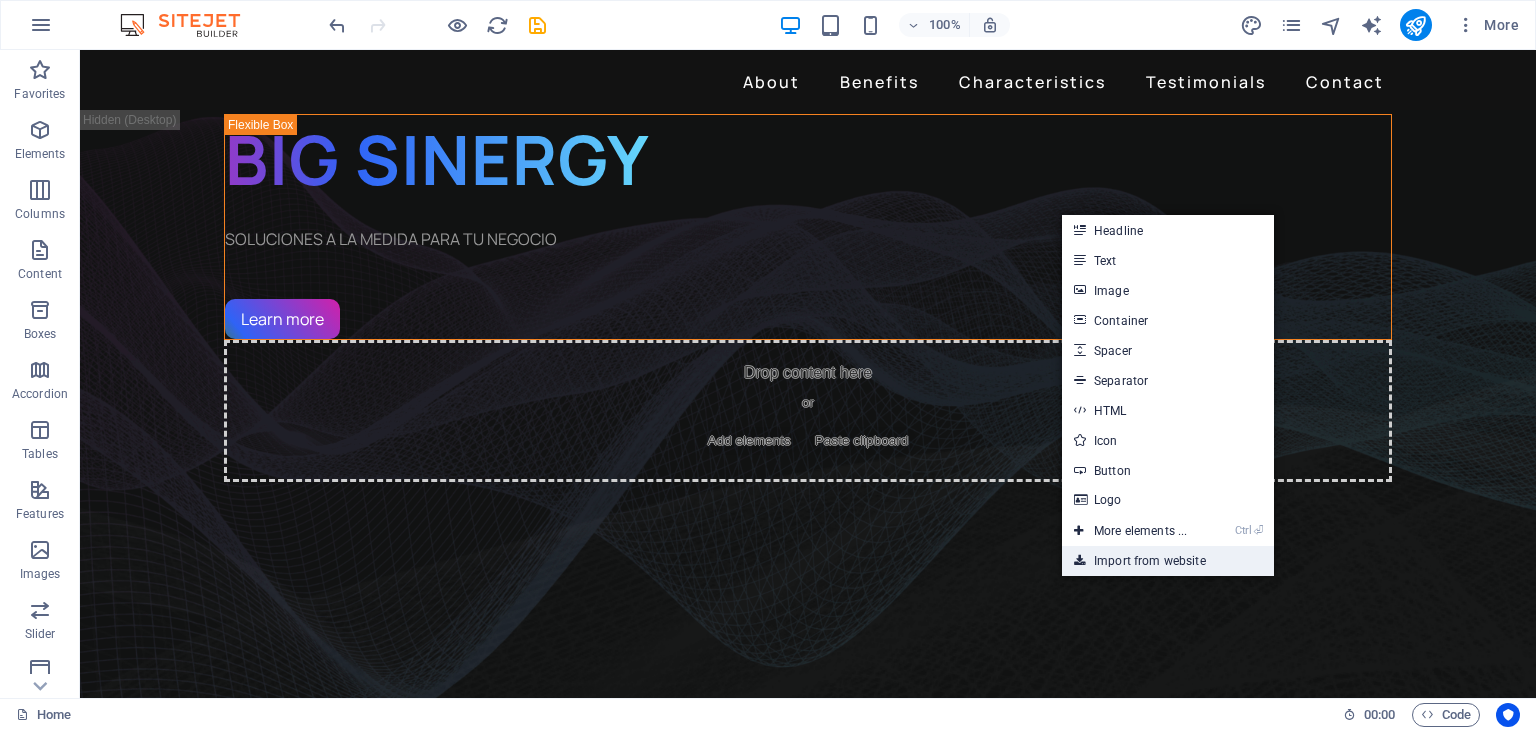 click on "Import from website" at bounding box center [1168, 561] 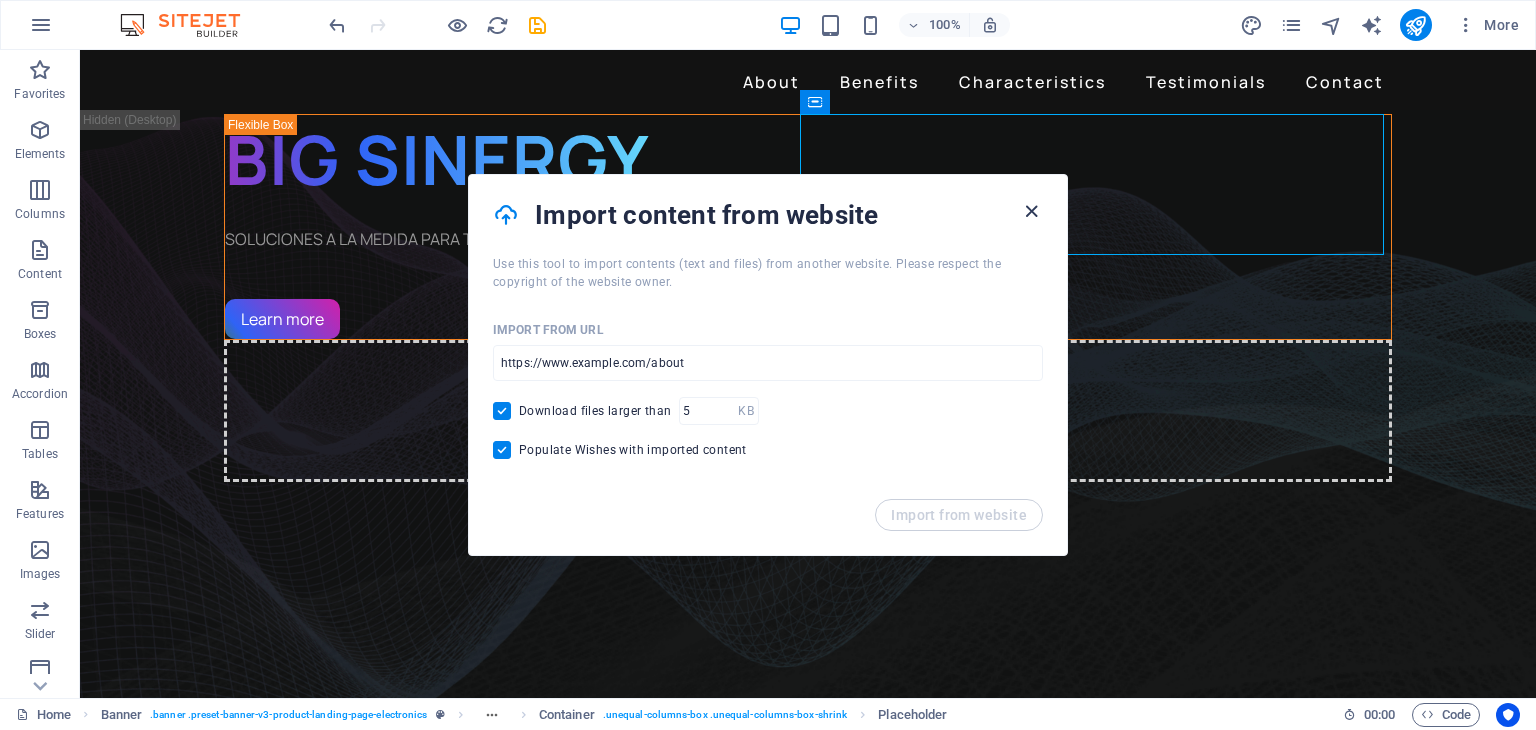 click at bounding box center (1031, 211) 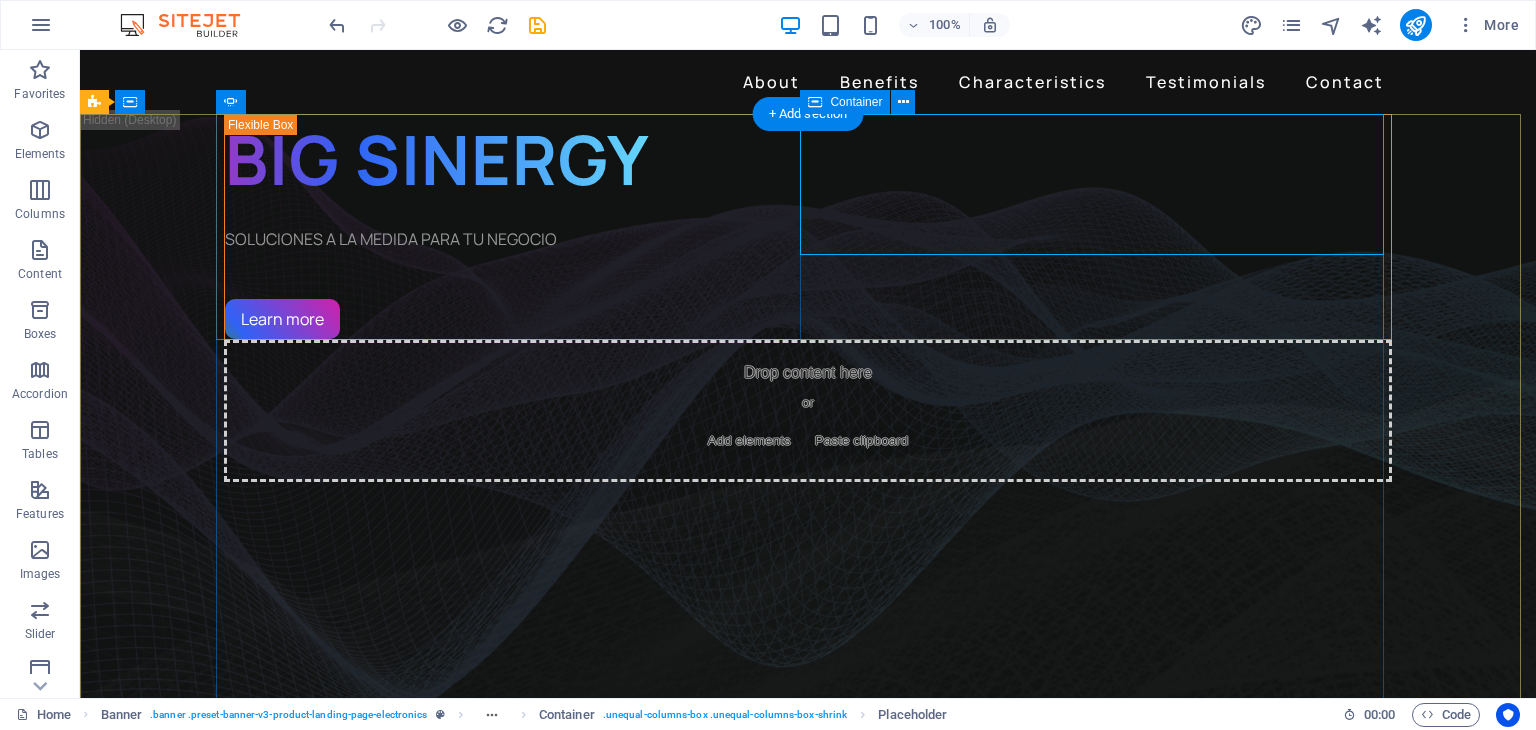 click on "Add elements" at bounding box center (749, 441) 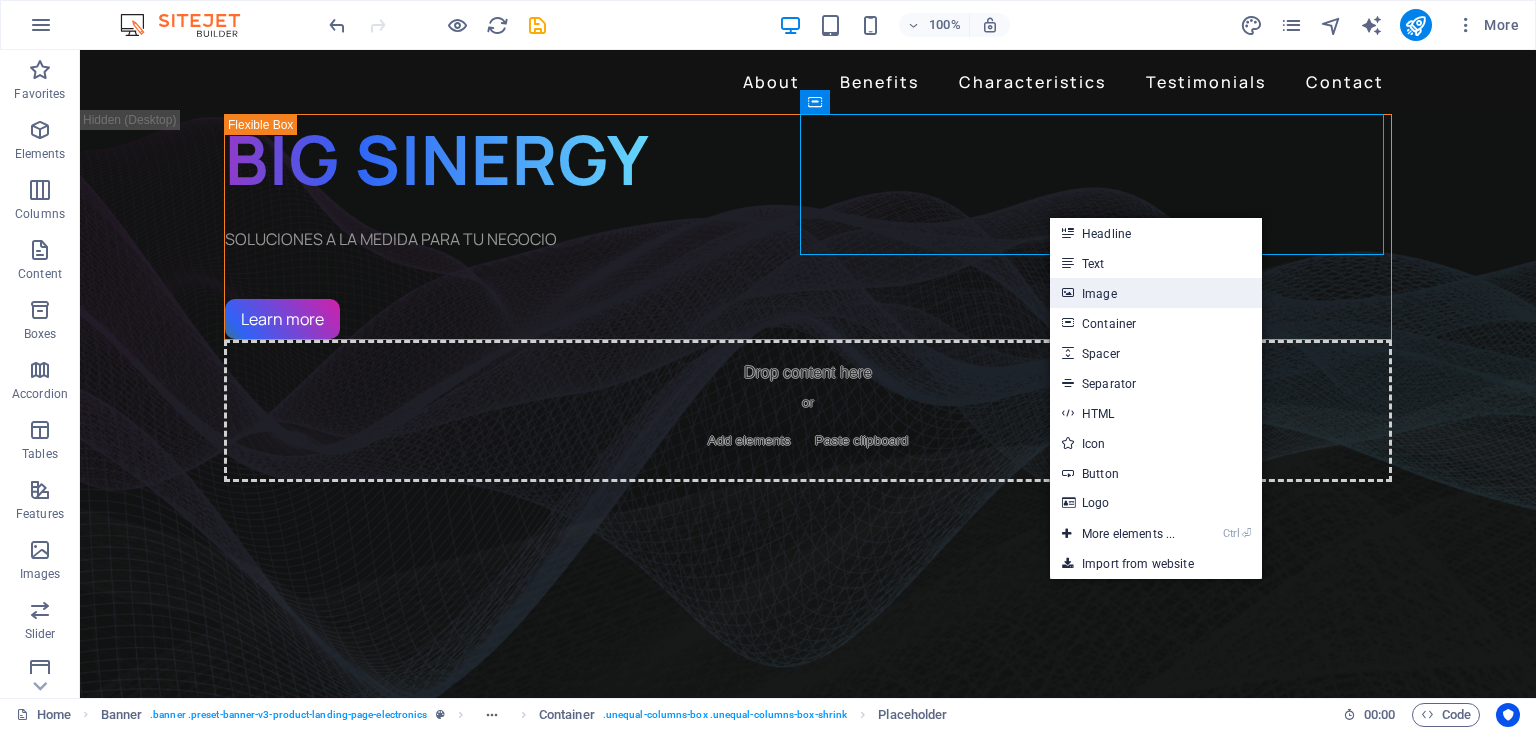 click on "Image" at bounding box center [1156, 293] 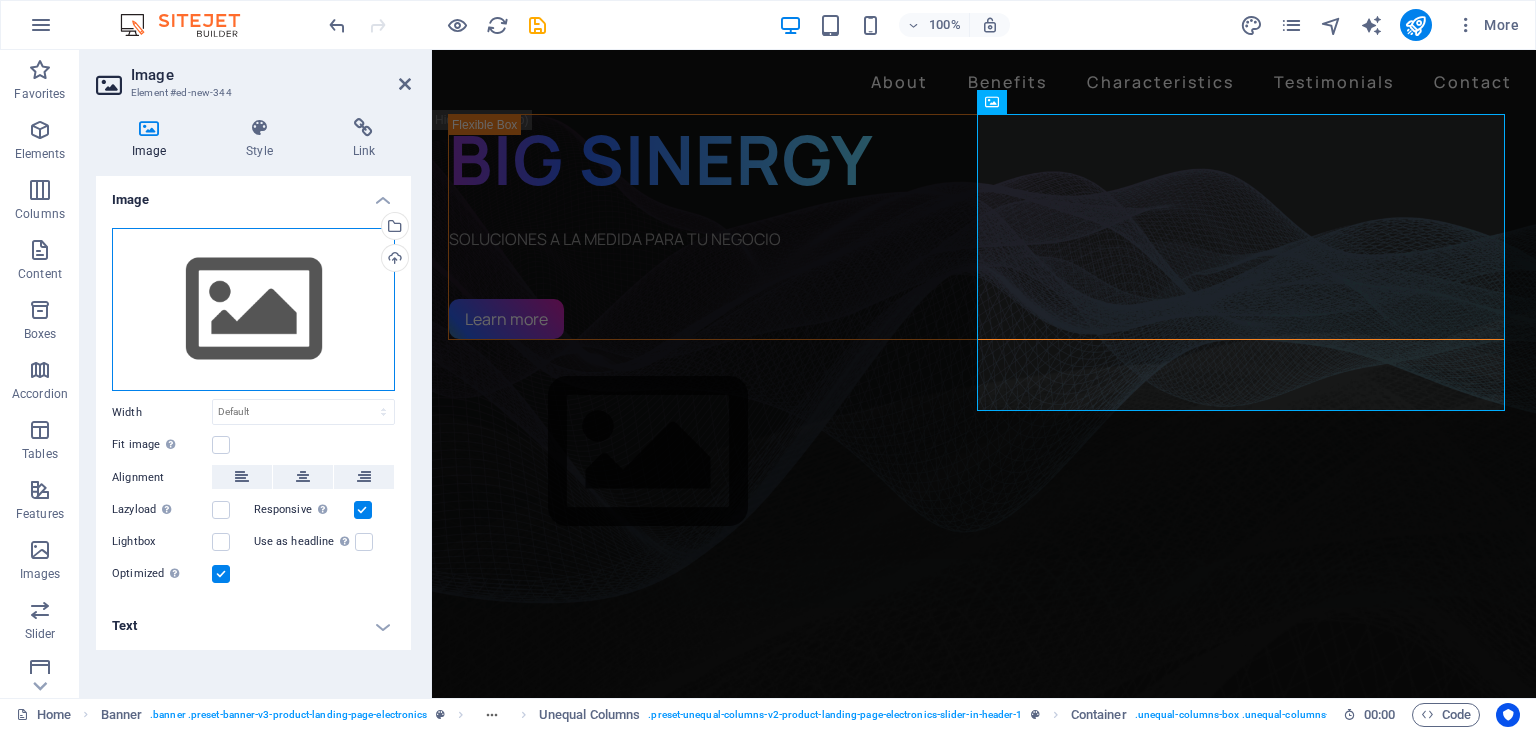 click on "Drag files here, click to choose files or select files from Files or our free stock photos & videos" at bounding box center [253, 310] 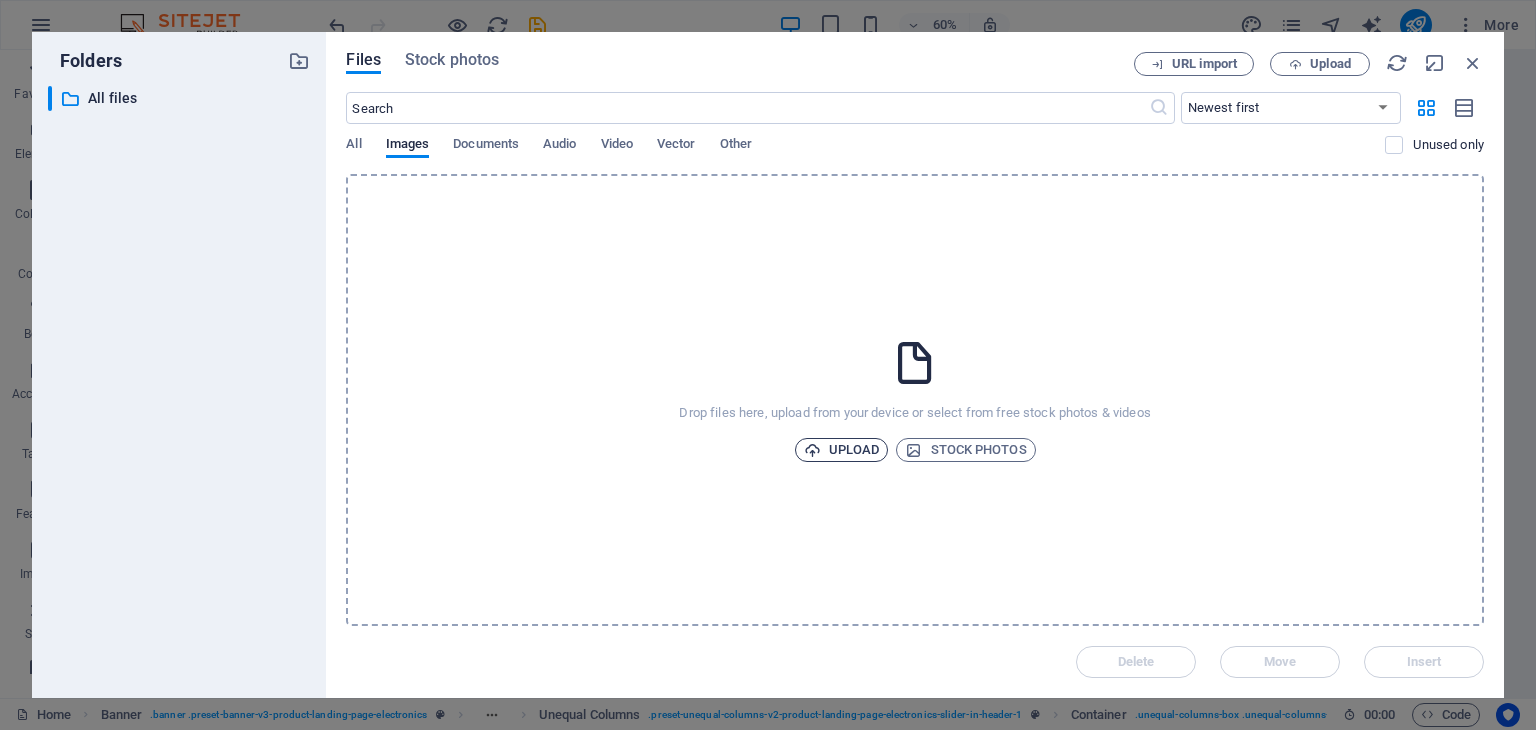 click on "Upload" at bounding box center [842, 450] 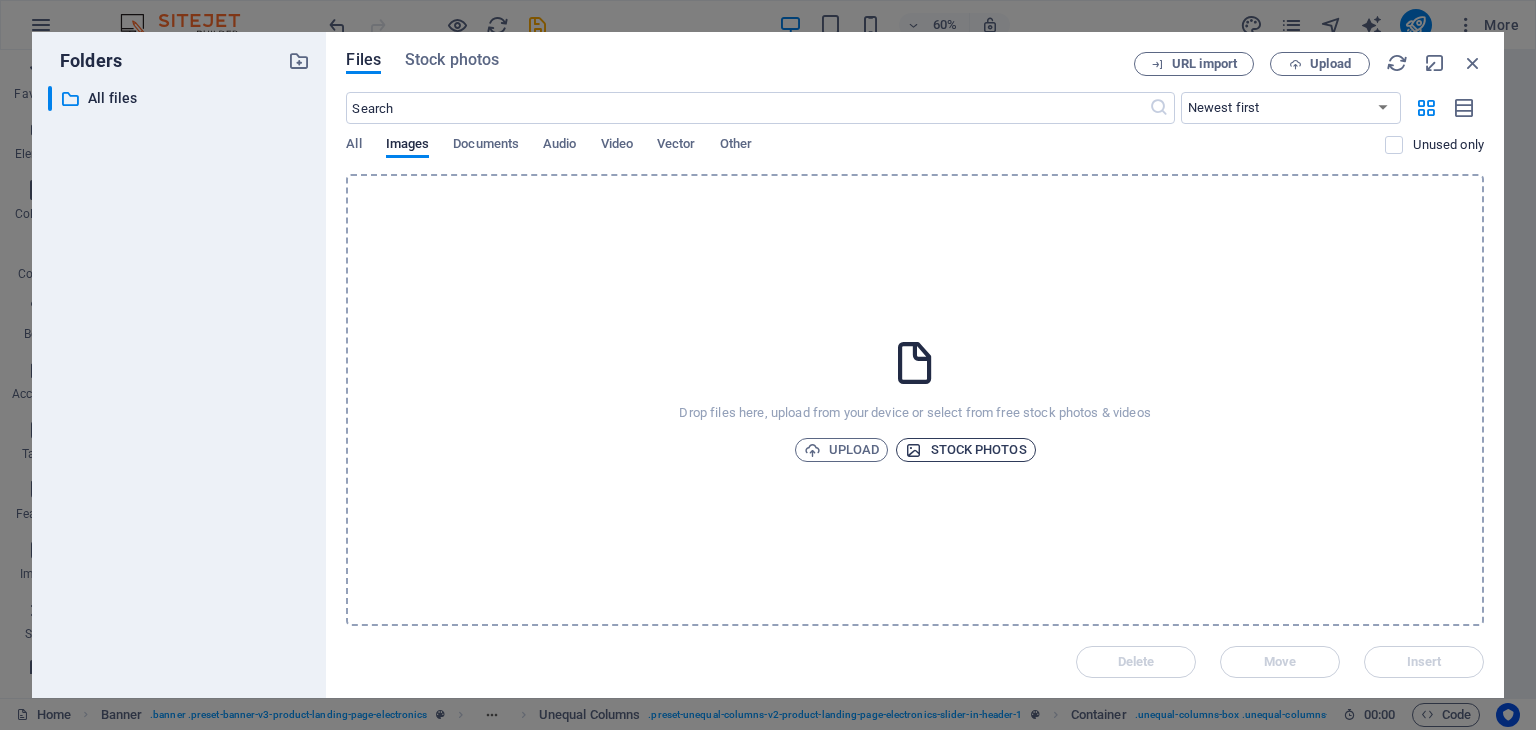 click on "Stock photos" at bounding box center (965, 450) 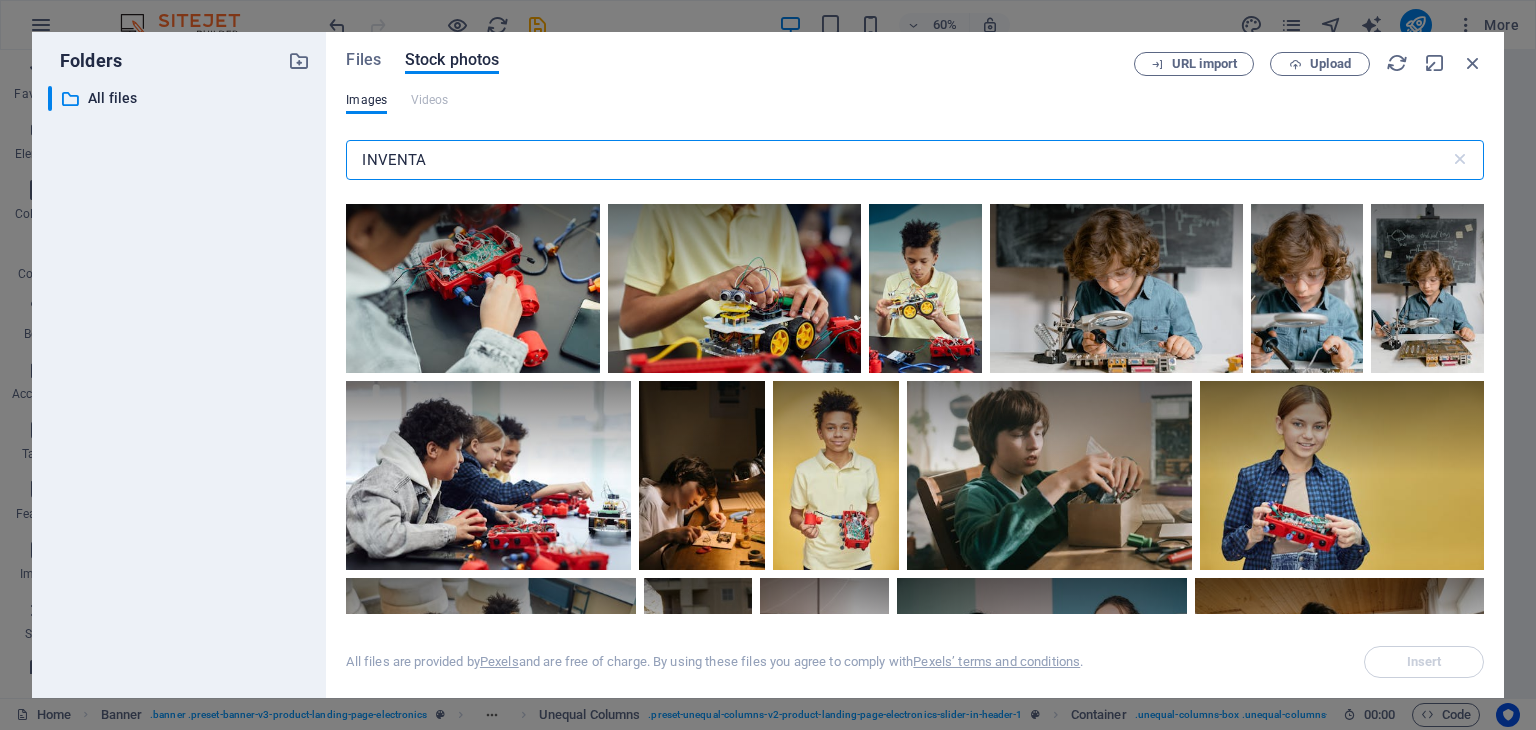 scroll, scrollTop: 0, scrollLeft: 0, axis: both 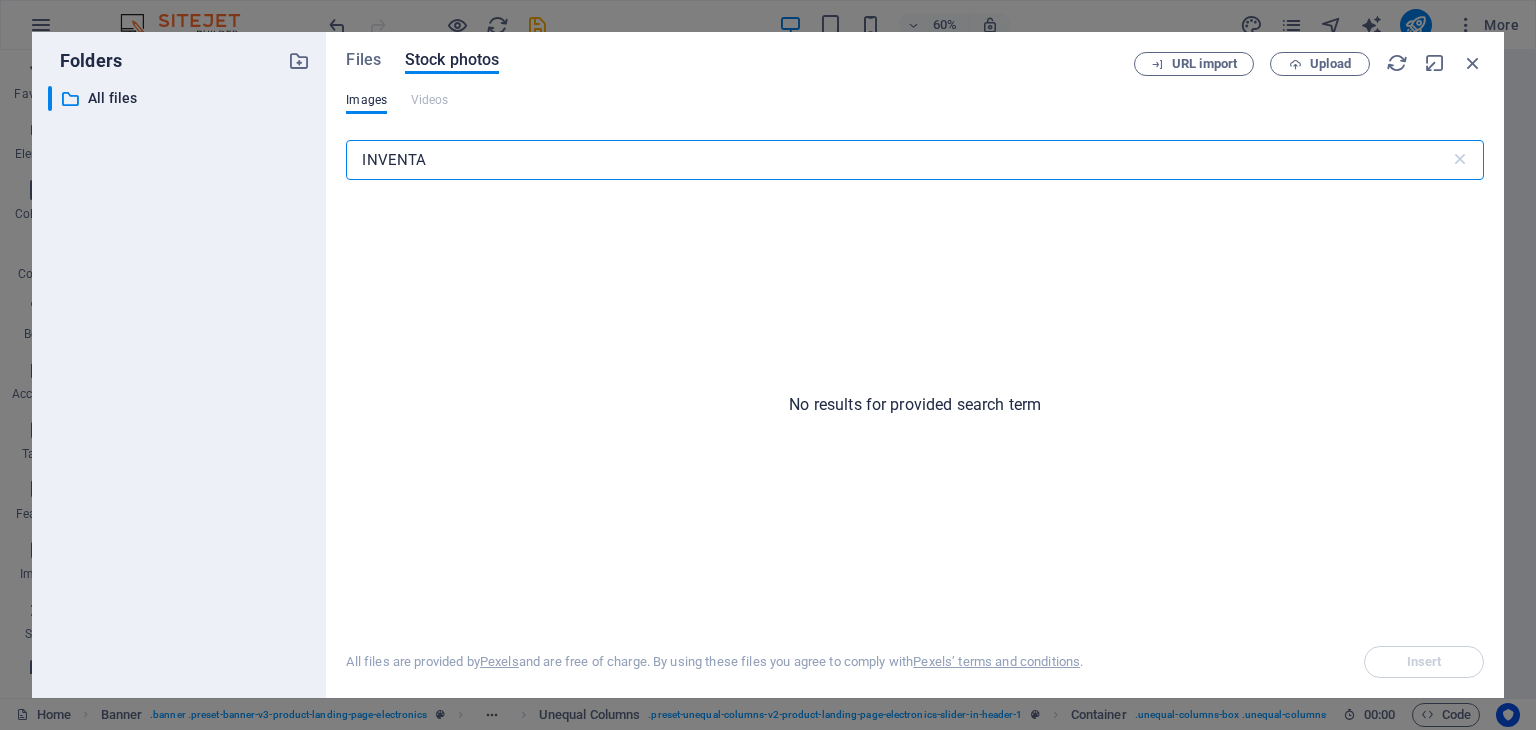 click on "INVENTA" at bounding box center [897, 160] 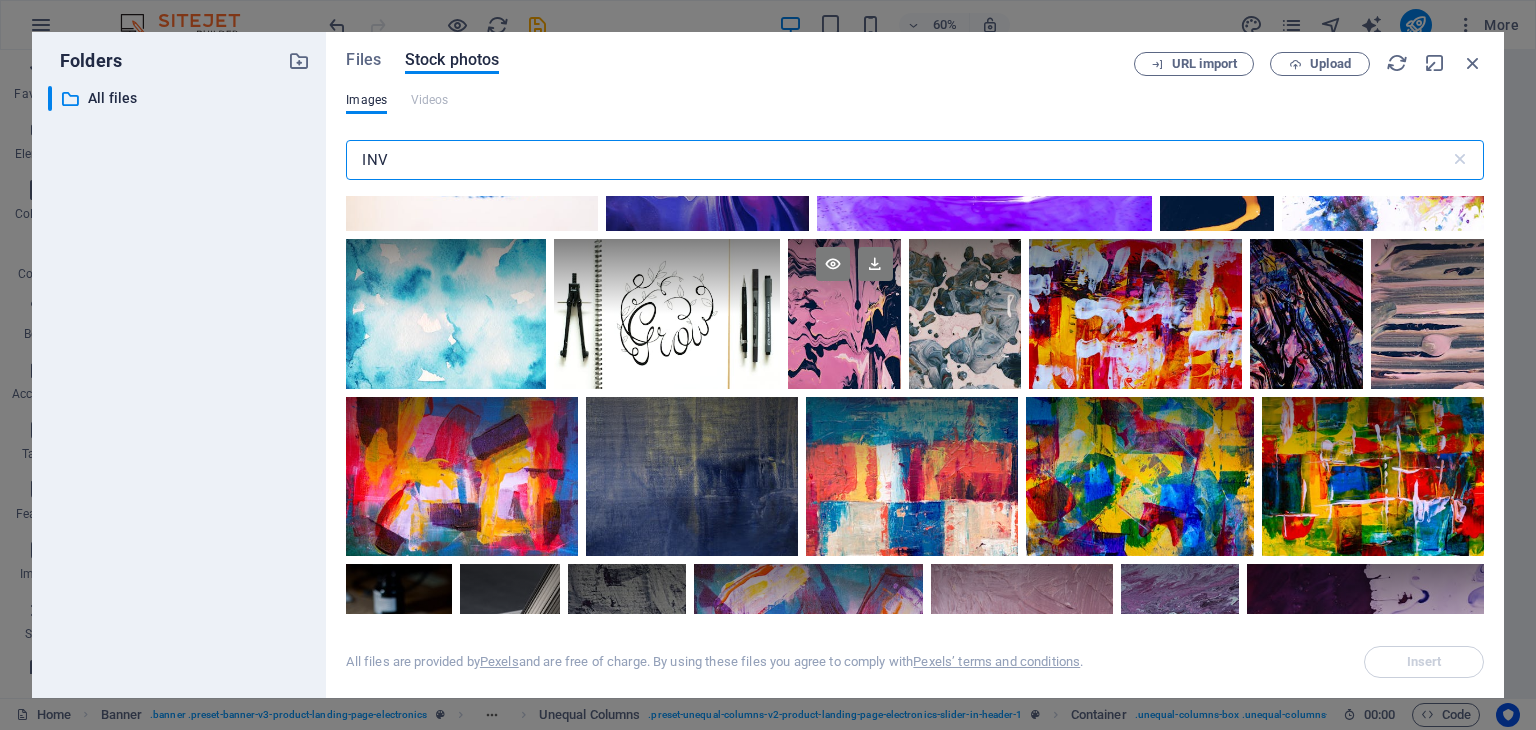 scroll, scrollTop: 600, scrollLeft: 0, axis: vertical 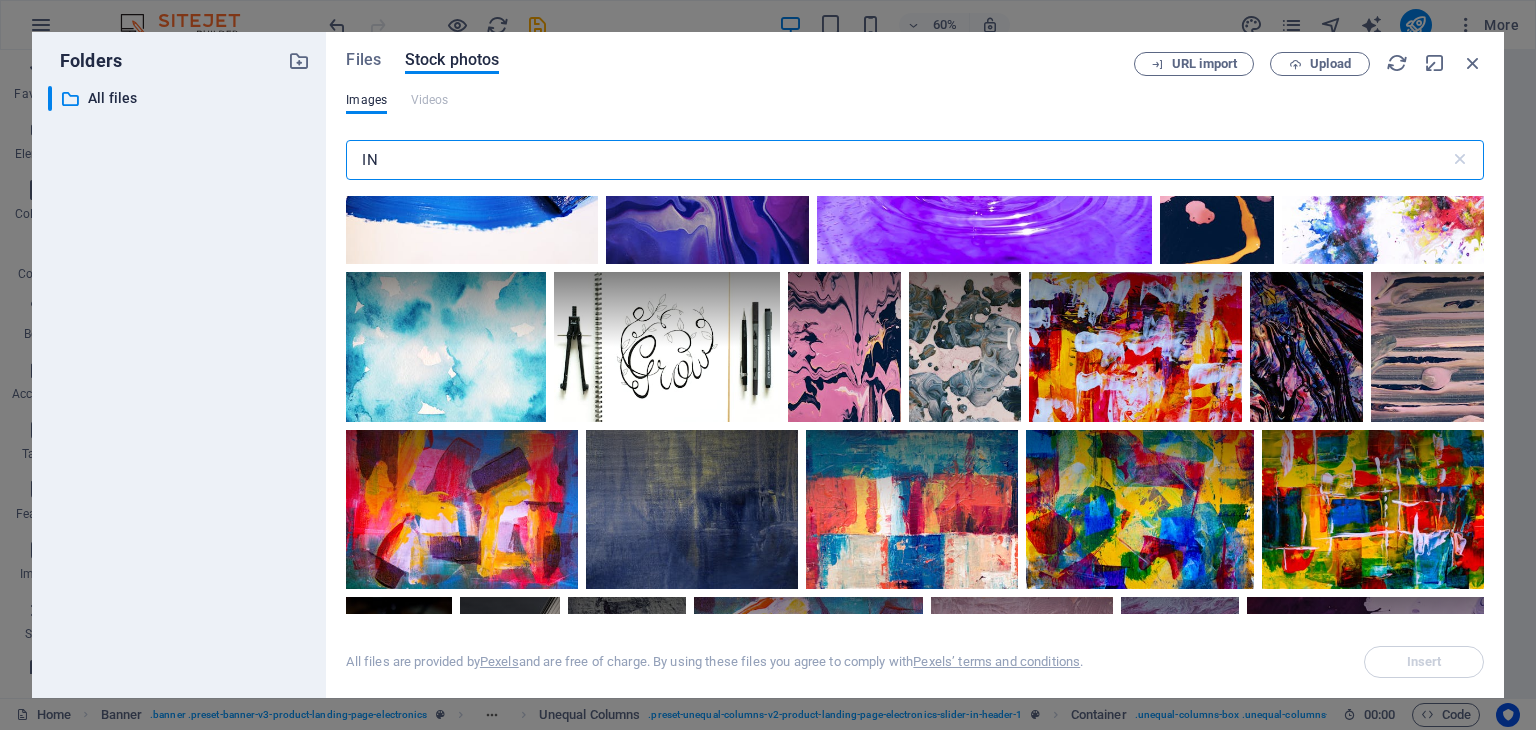 type on "I" 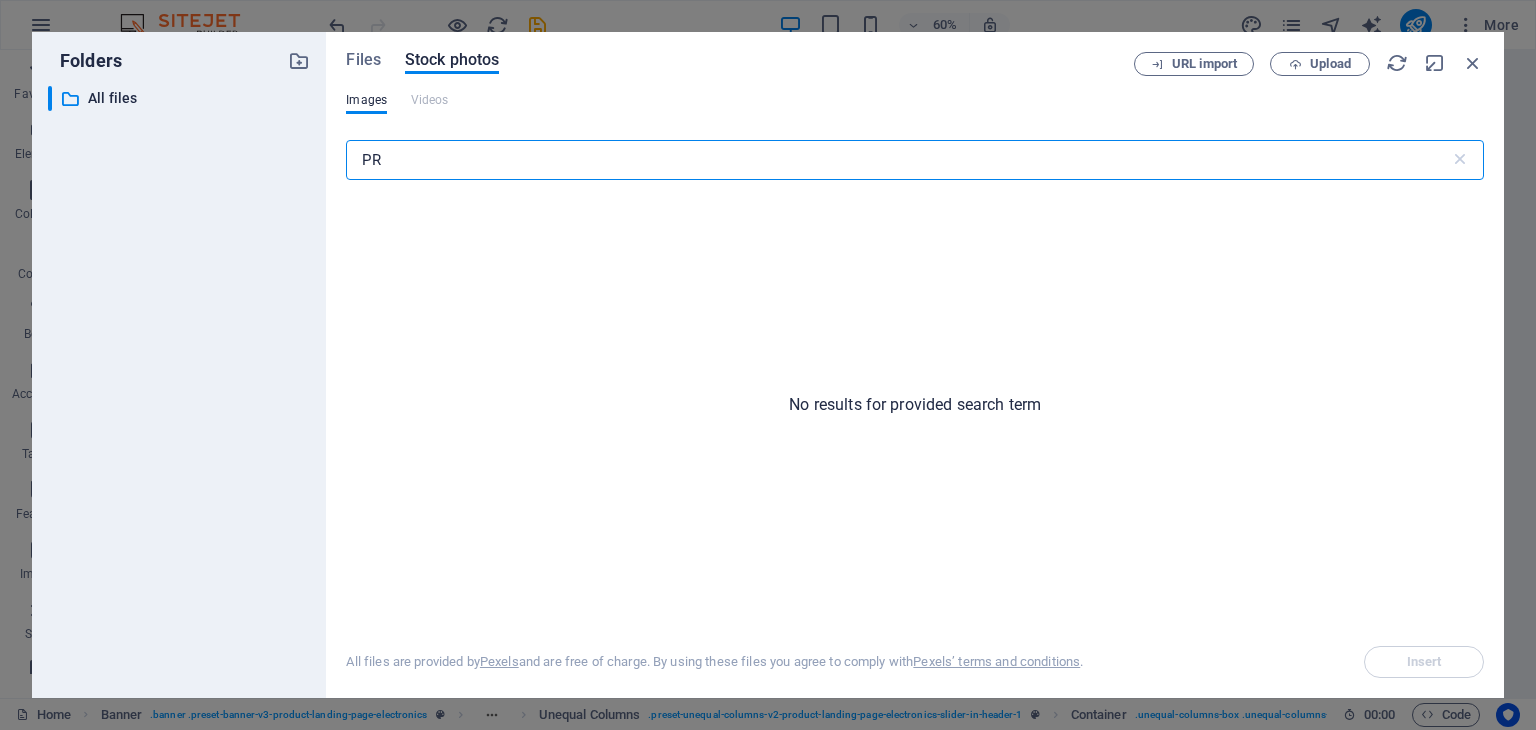 type on "P" 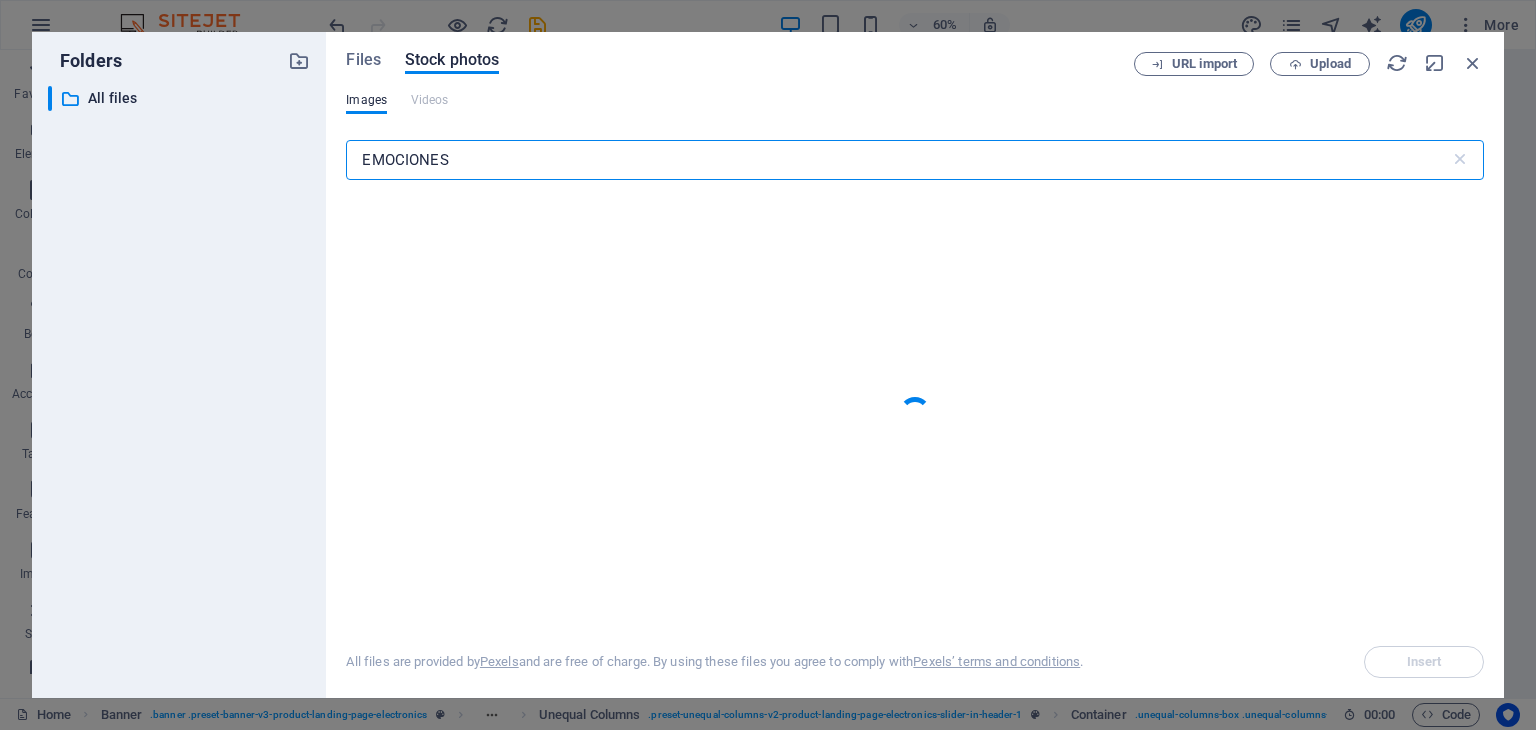 type on "EMOCIONES" 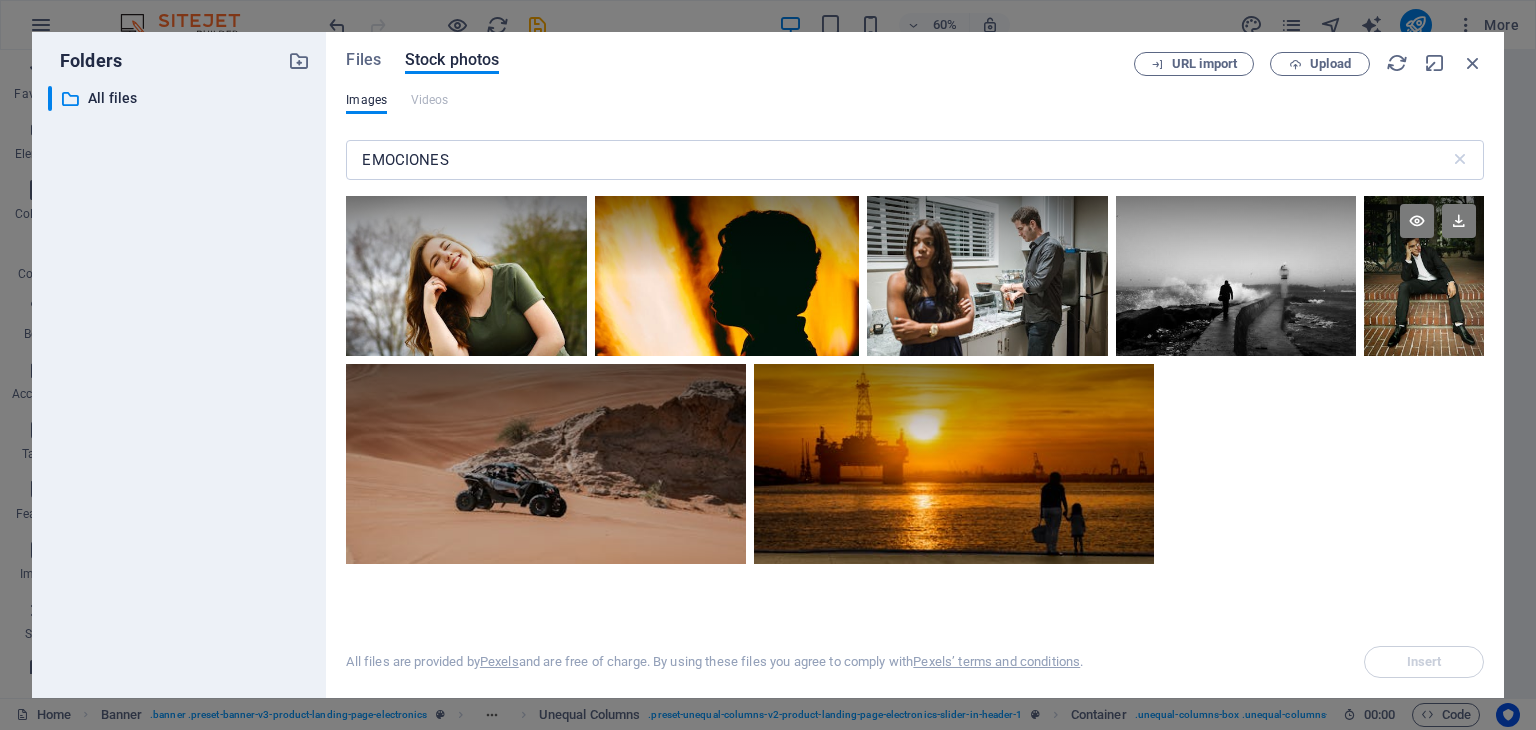 click at bounding box center (1424, 276) 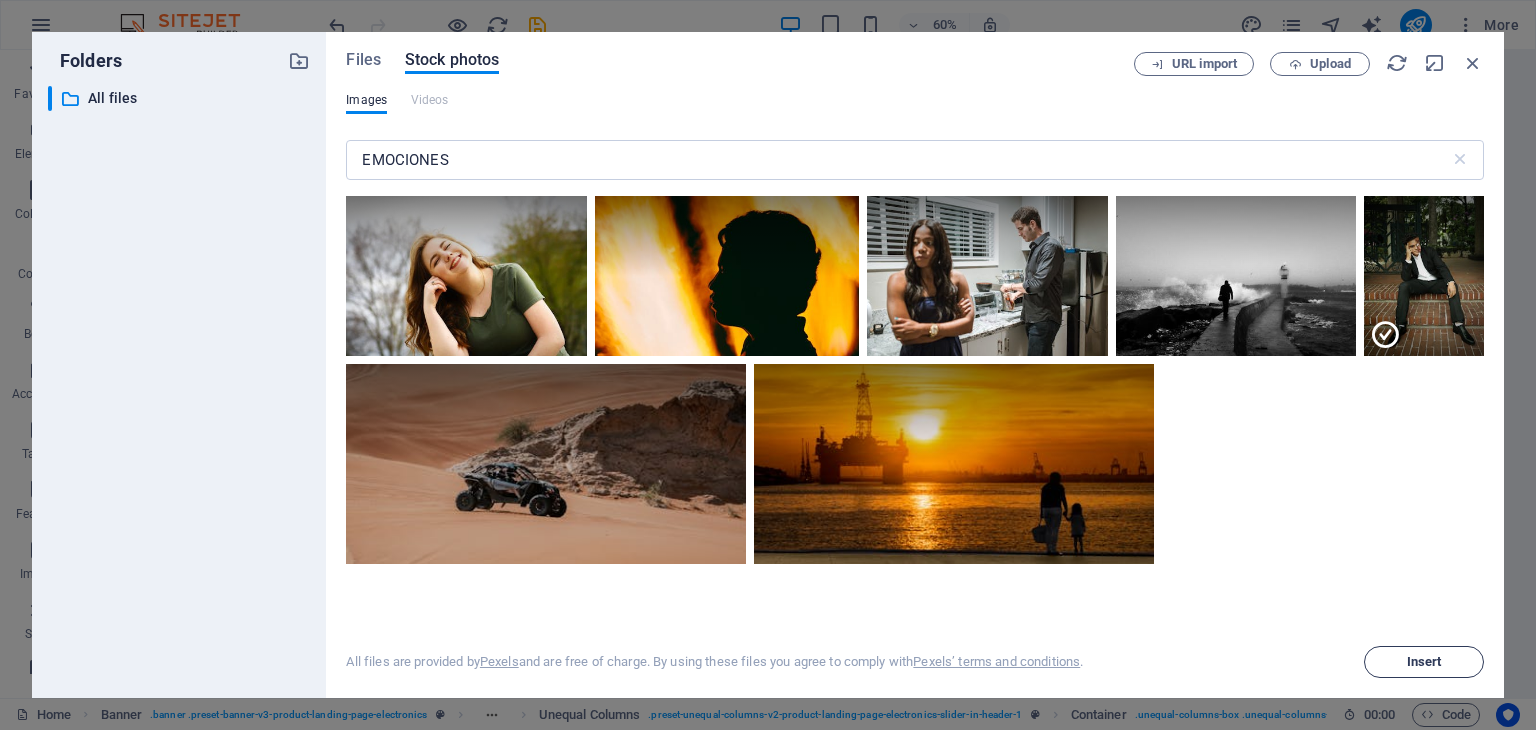 click on "Insert" at bounding box center (1424, 662) 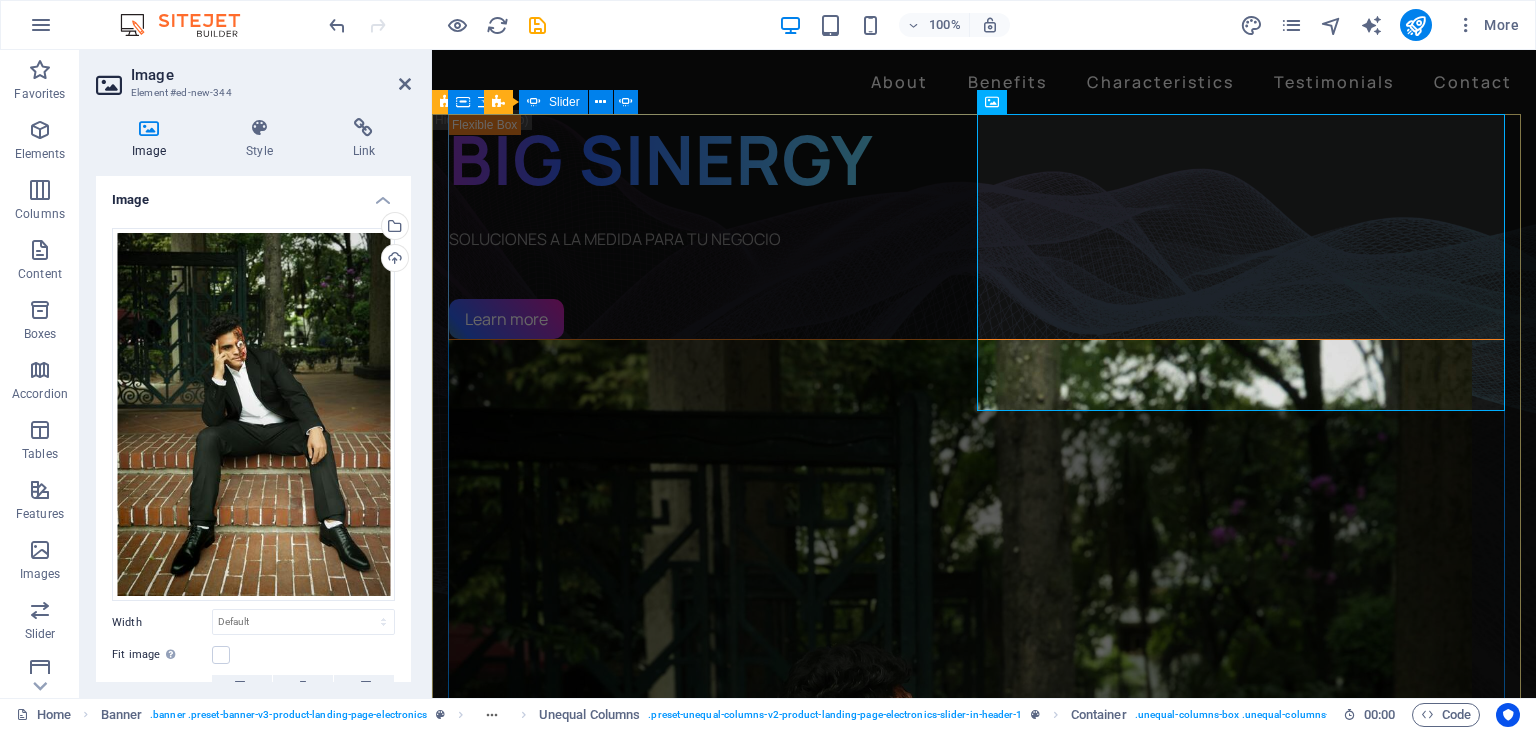 click on "BIG SINERGY SOLUCIONES A LA MEDIDA PARA TU NEGOCIO Learn more BIG SINERGY SOLUCIONES A LA MEDIDA PARA TU NEGOCIO Learn more Get lost in the studio sound Lorem ipsum dolor sit amet, consectetur adipiscing elit. Adipiscing ultricies risus, ornare mus id vulputate. Learn more" at bounding box center (984, 2256) 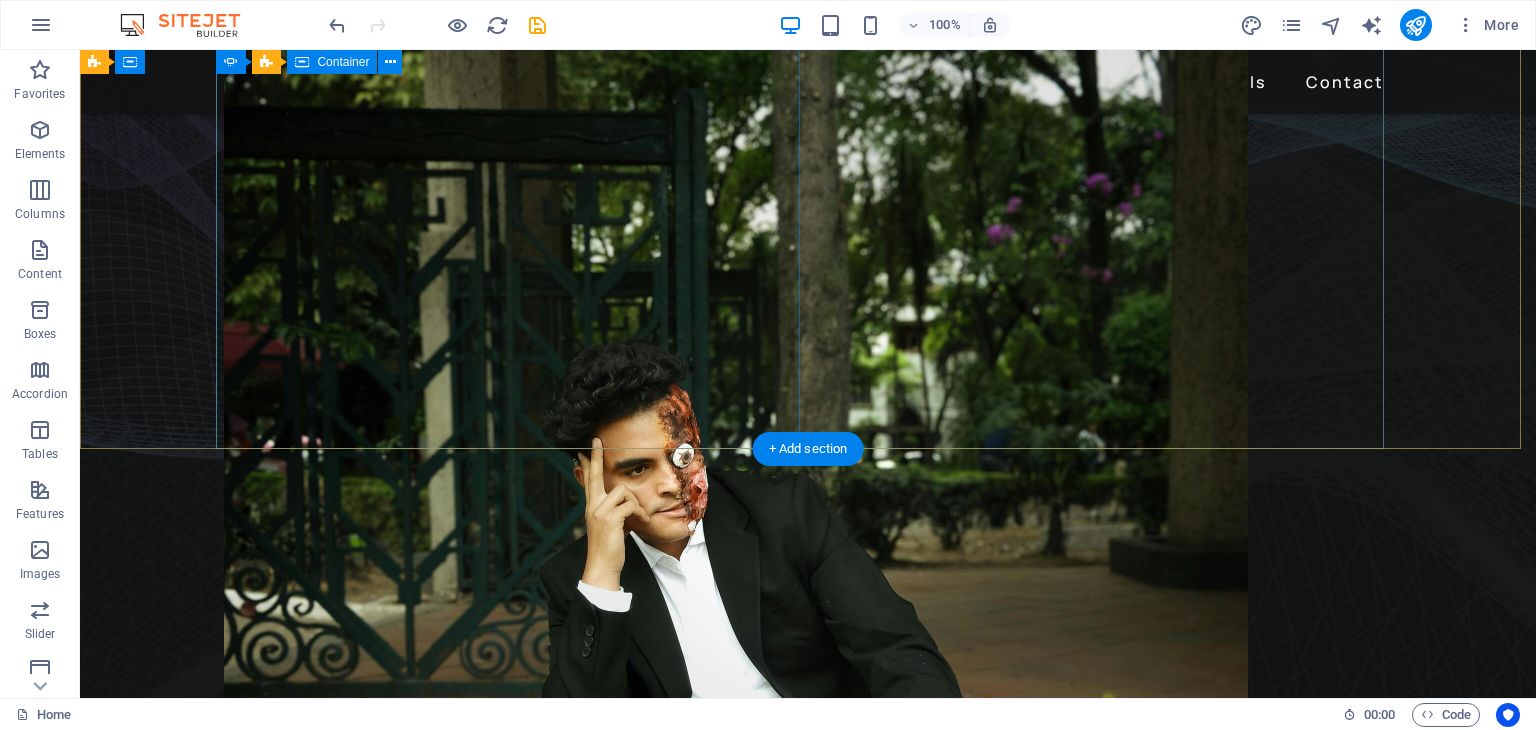 scroll, scrollTop: 200, scrollLeft: 0, axis: vertical 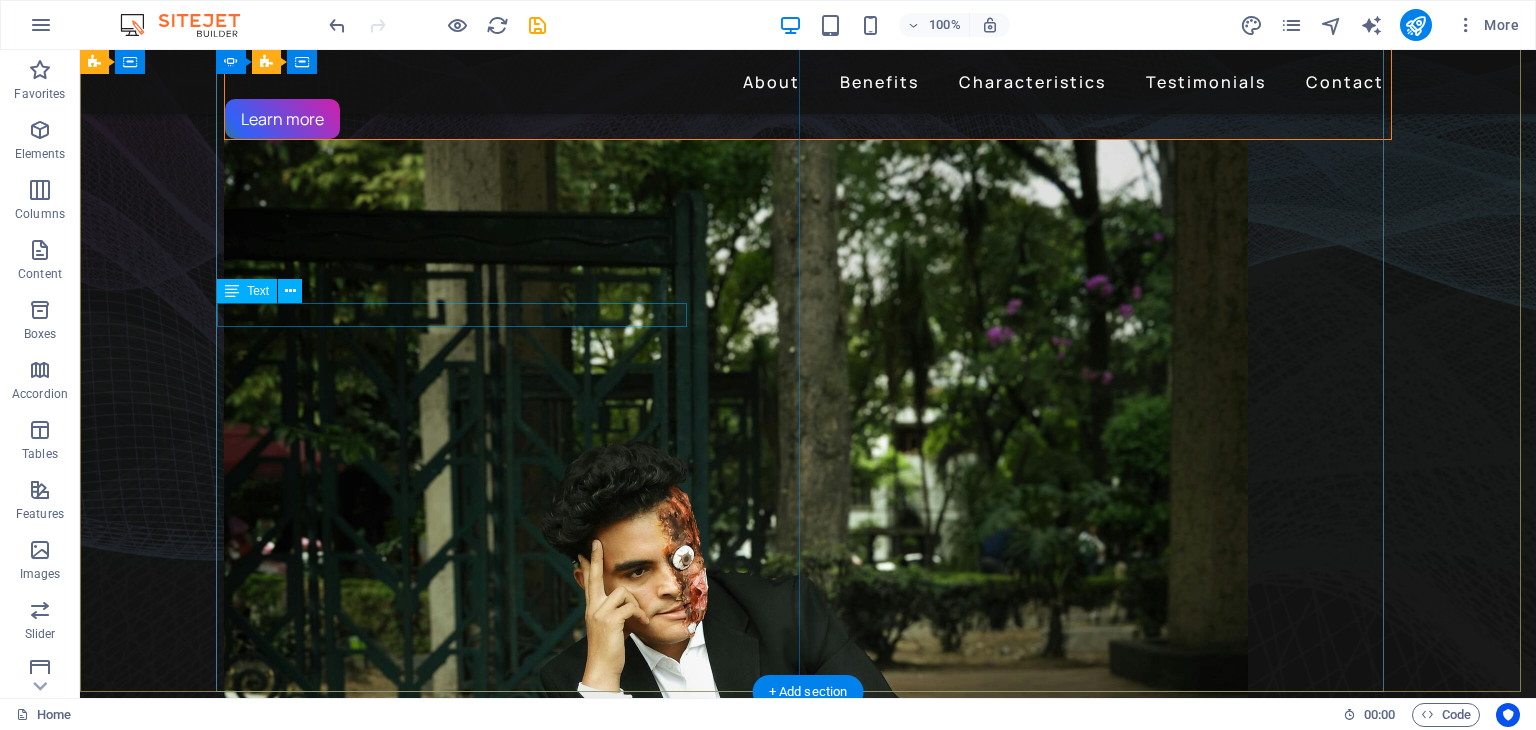 click on "SOLUCIONES A LA MEDIDA PARA TU NEGOCIO" at bounding box center [808, 39] 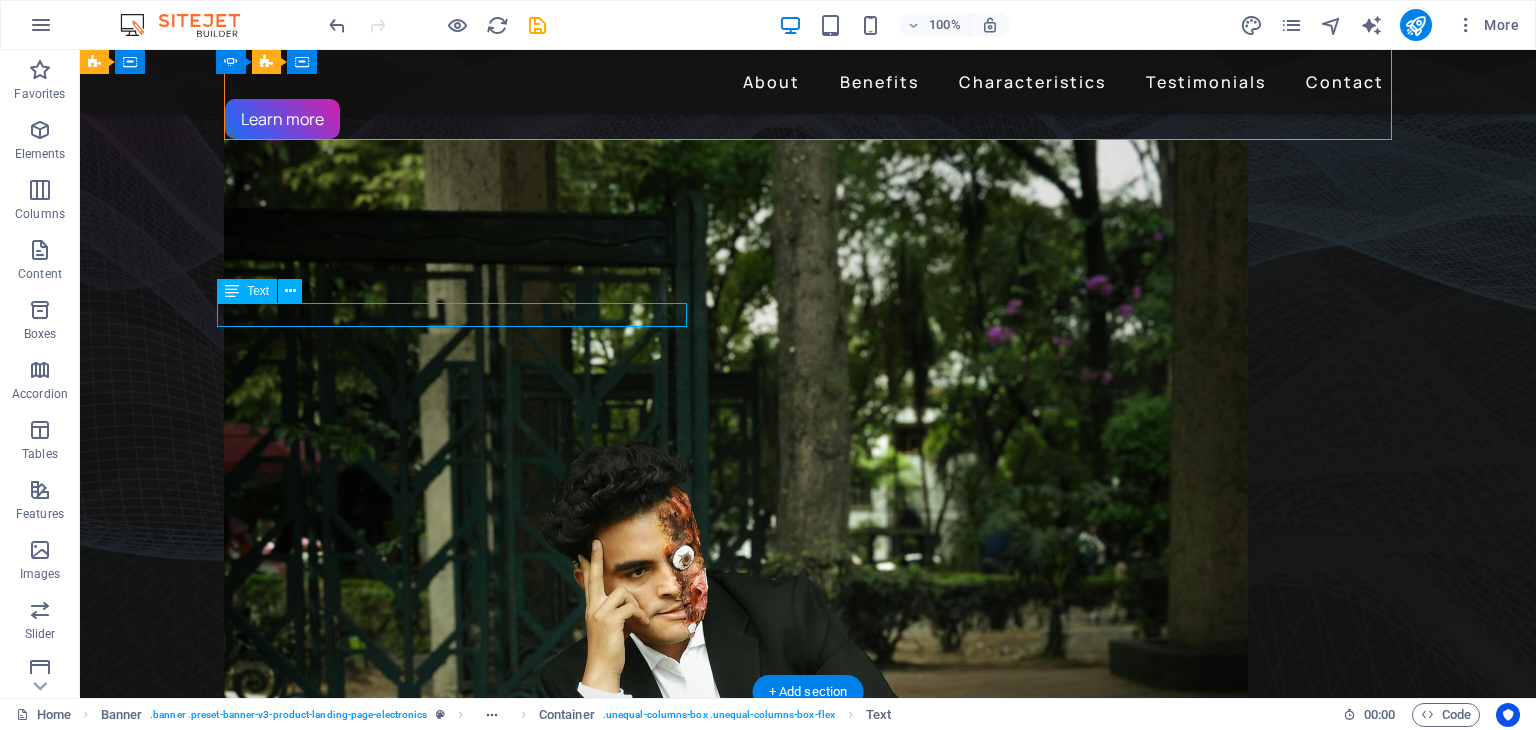 click on "SOLUCIONES A LA MEDIDA PARA TU NEGOCIO" at bounding box center [808, 39] 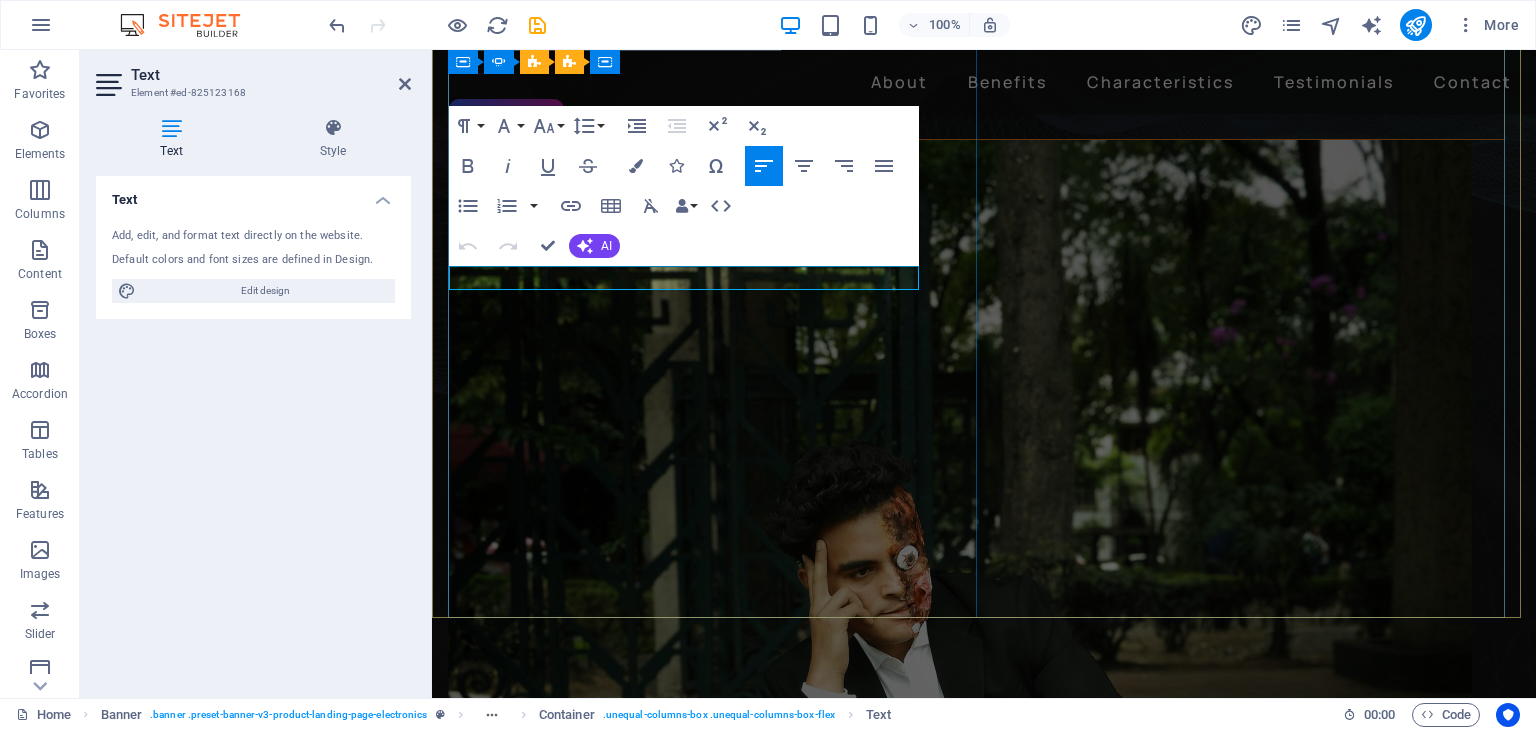 drag, startPoint x: 791, startPoint y: 278, endPoint x: 413, endPoint y: 275, distance: 378.0119 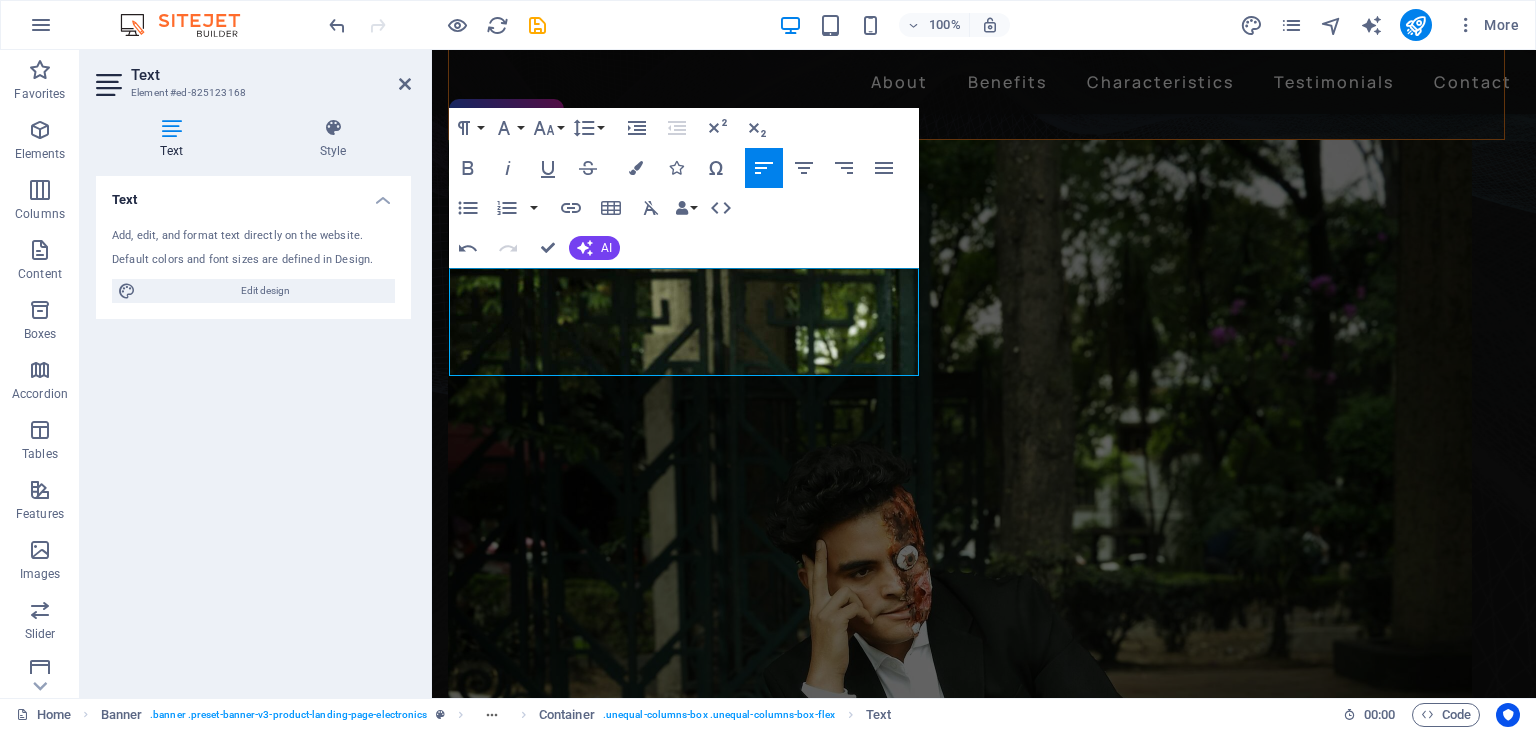 scroll, scrollTop: 156, scrollLeft: 0, axis: vertical 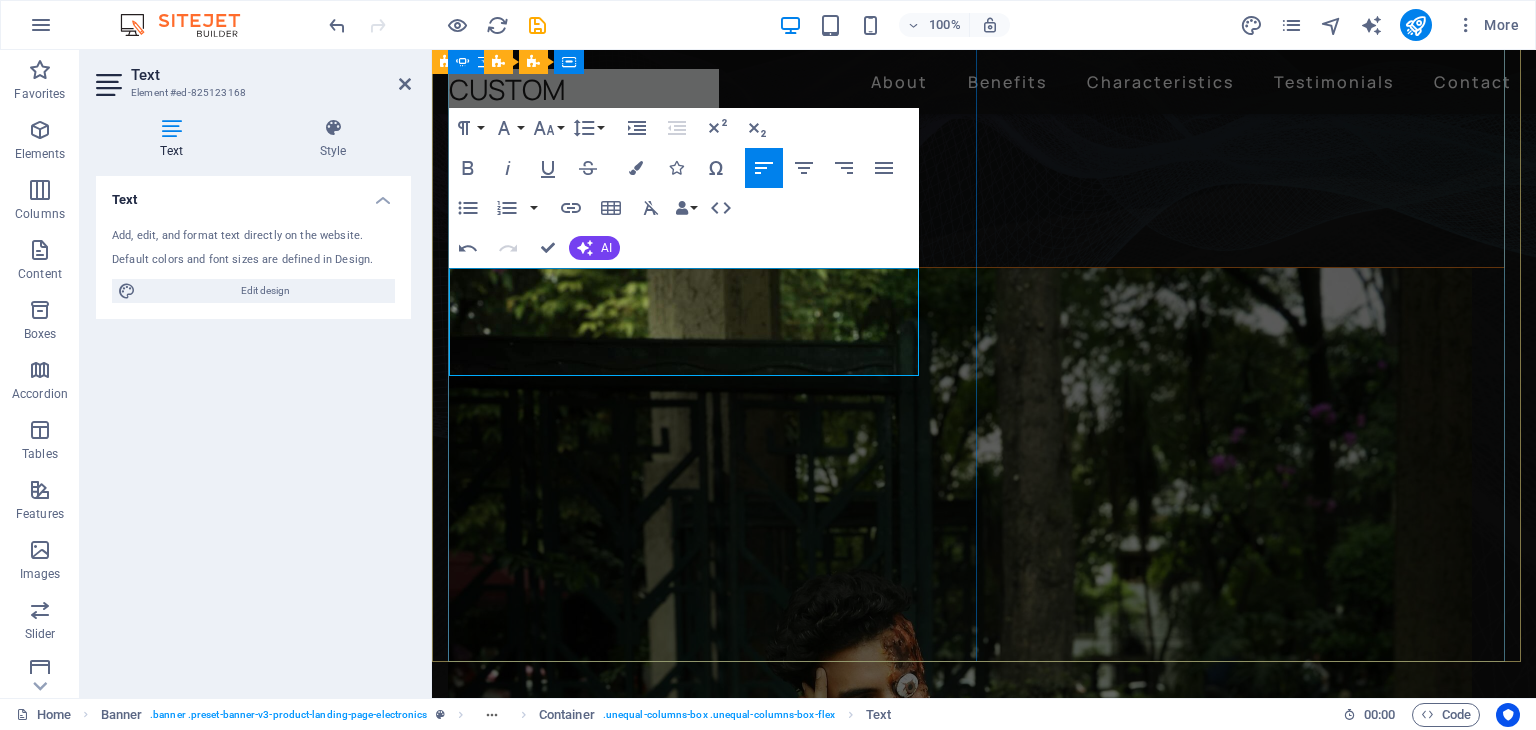 click on "CUSTOM SOLUTIONS FOR YOUR BUSINESS" at bounding box center [976, 125] 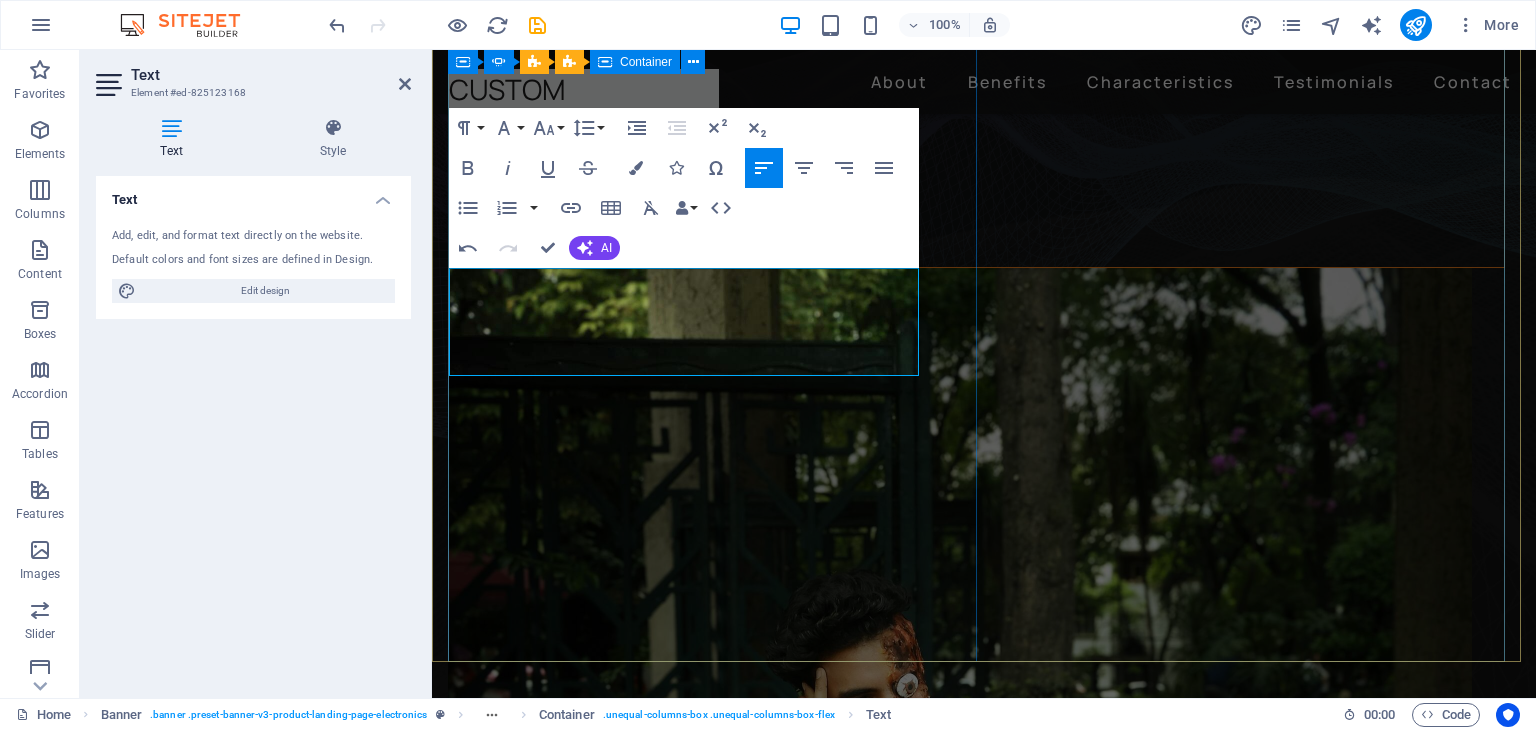 click on "BIG SINERGY CUSTOM SOLUTIONS FOR YOUR BUSINESS Learn more" at bounding box center [976, 113] 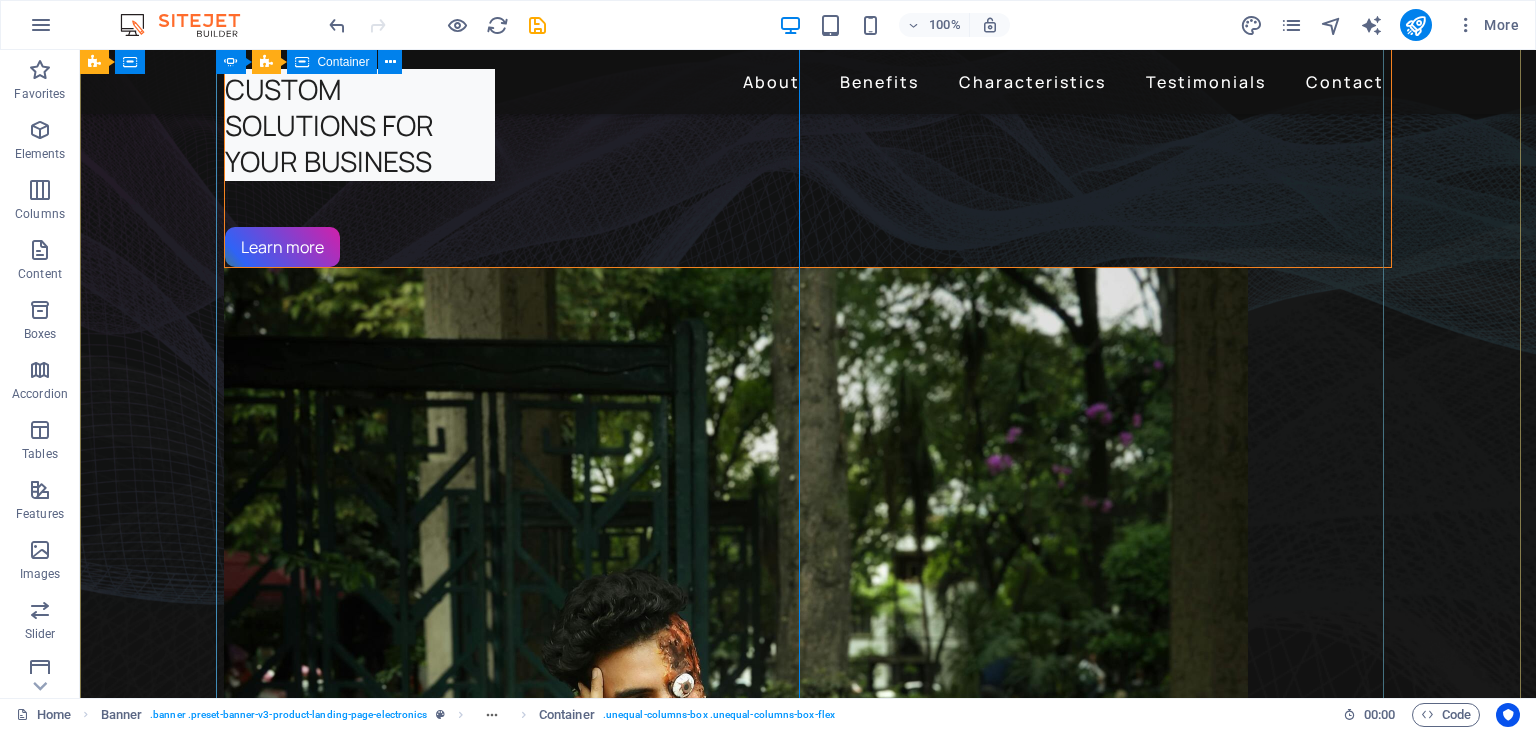 click on "BIG SINERGY CUSTOM SOLUTIONS FOR YOUR BUSINESS Learn more" at bounding box center (808, 113) 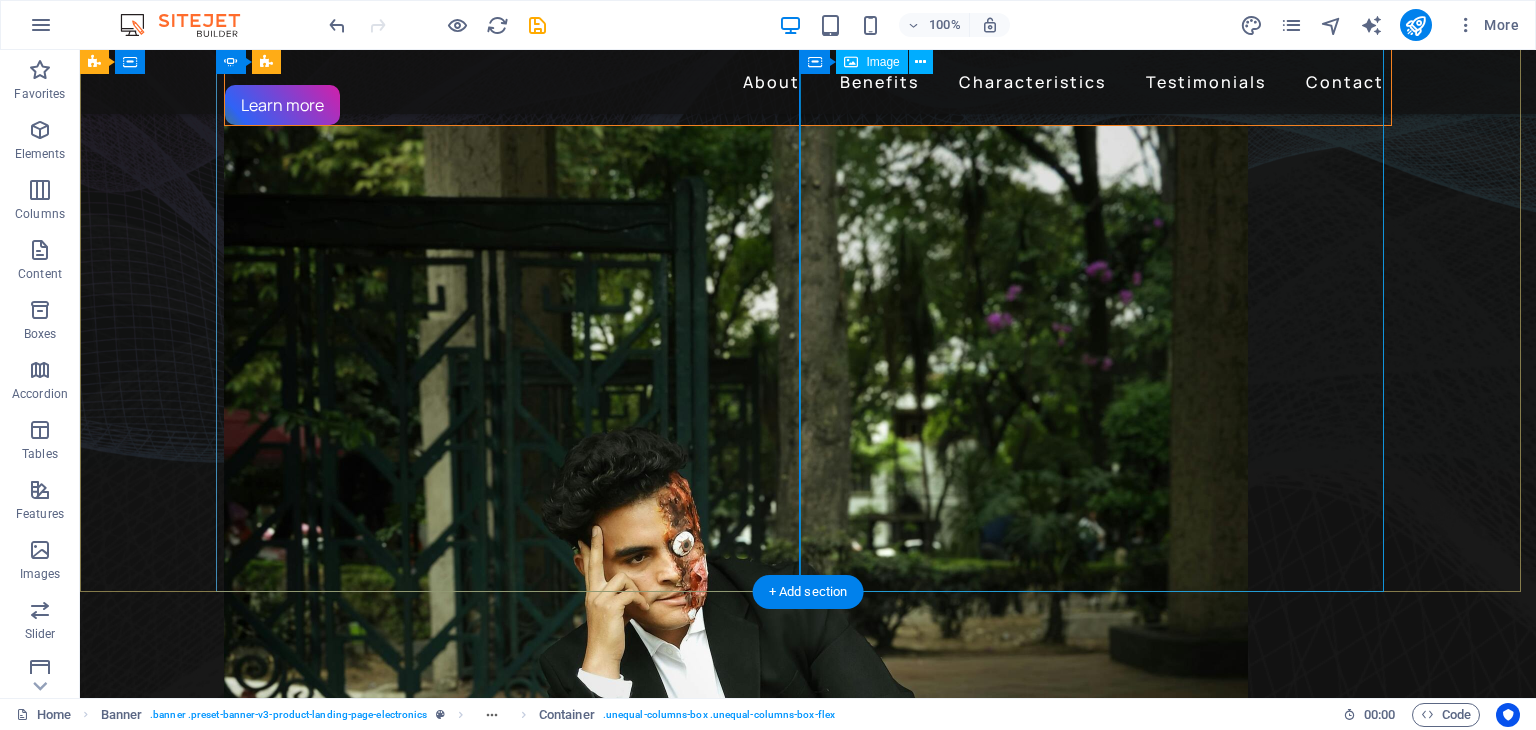 scroll, scrollTop: 300, scrollLeft: 0, axis: vertical 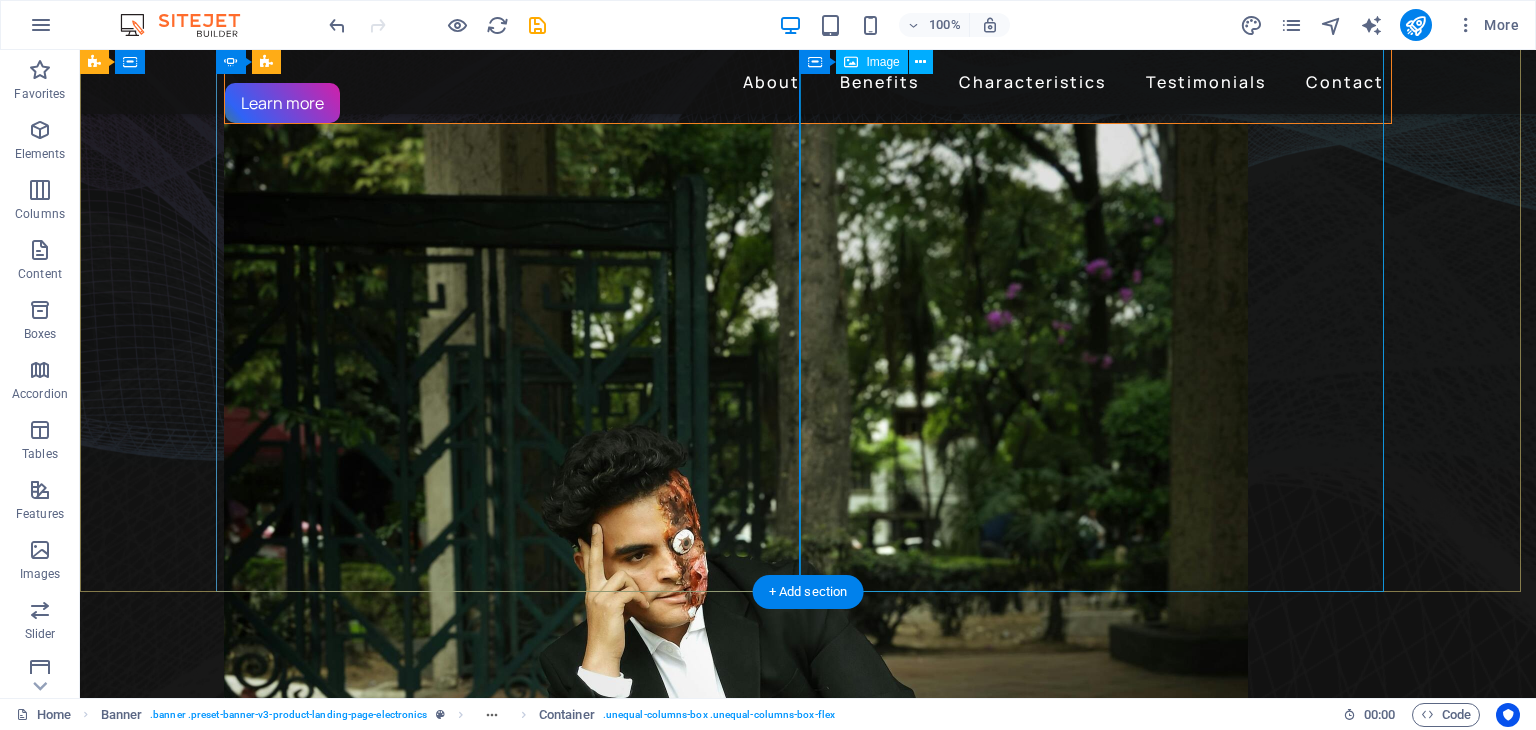 click at bounding box center (808, 806) 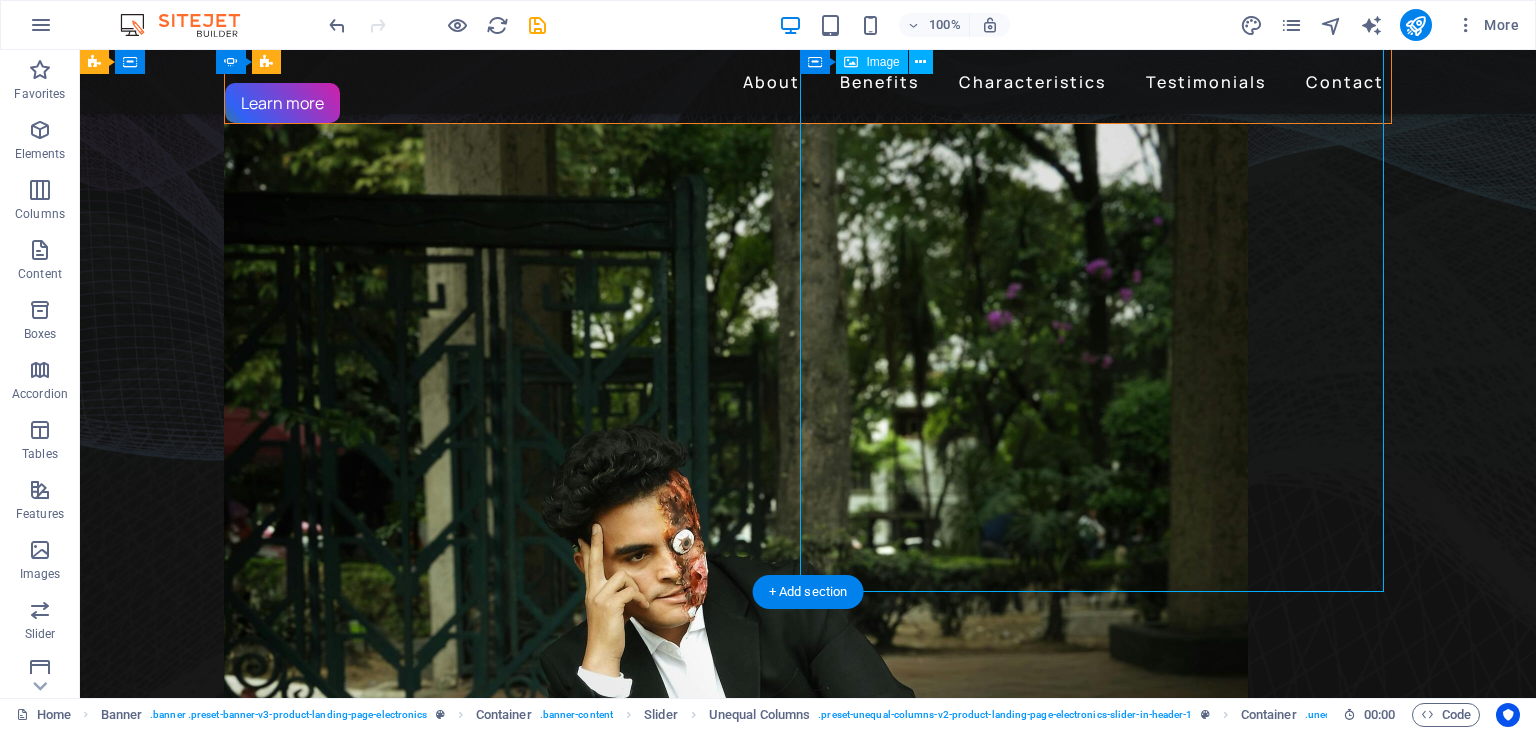 click at bounding box center [808, 806] 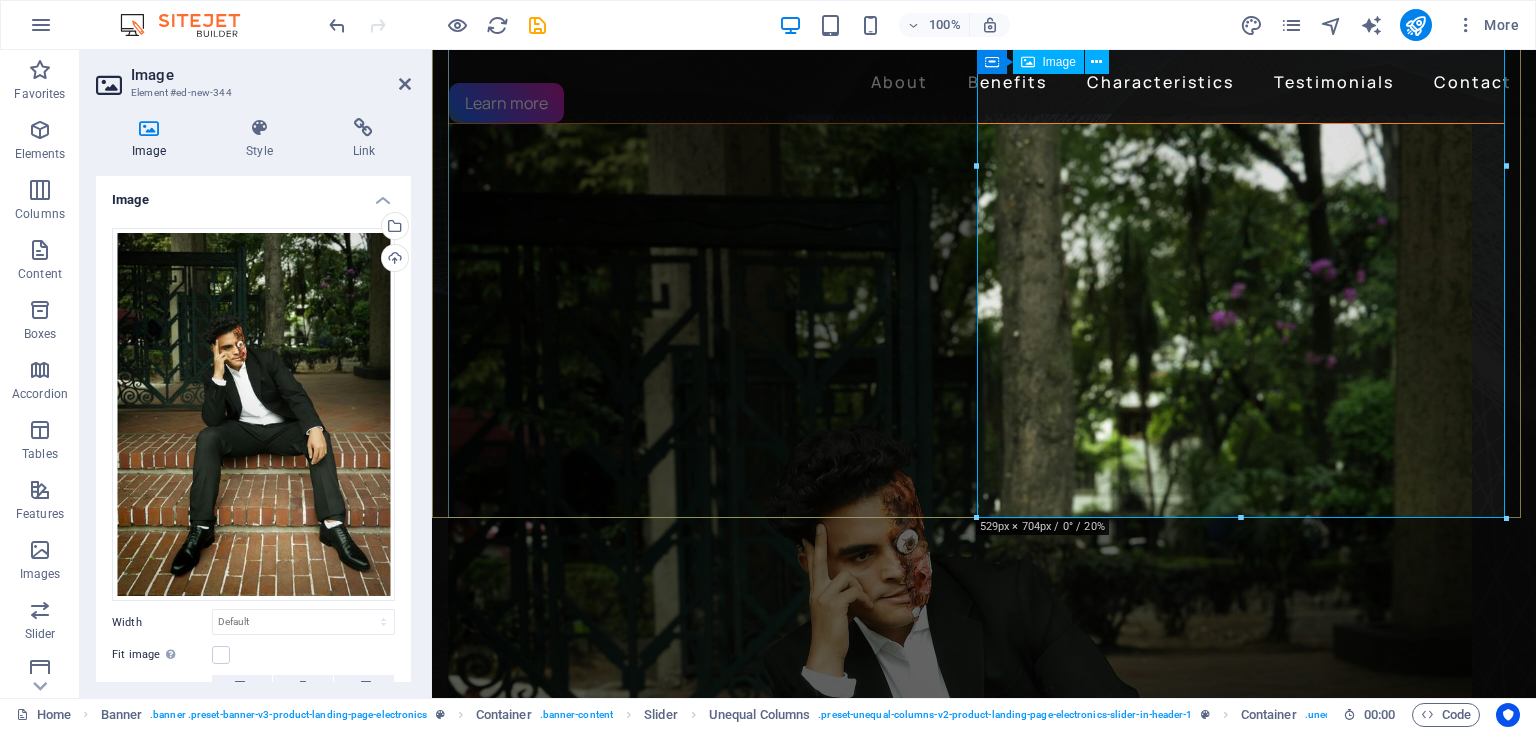 click at bounding box center [976, 806] 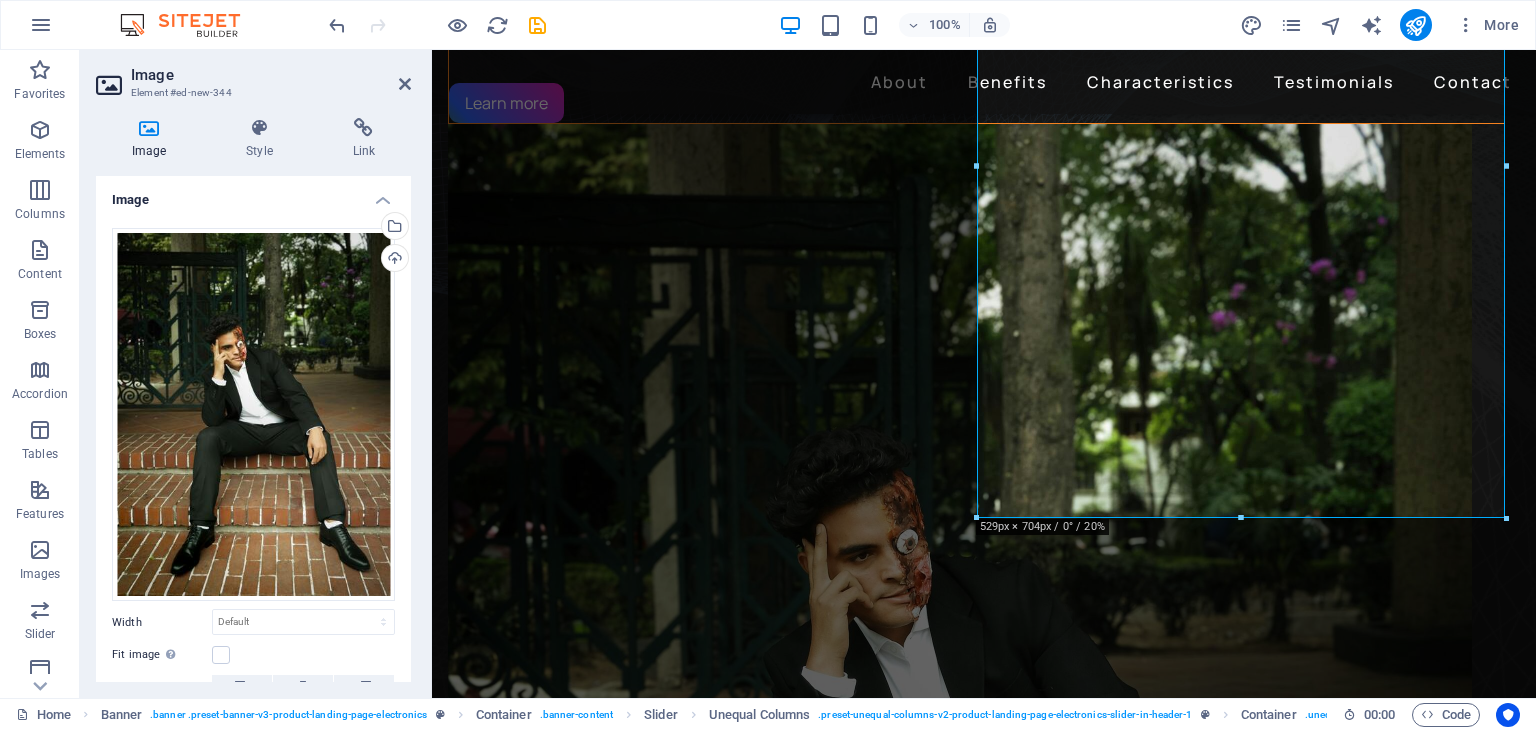click at bounding box center [149, 128] 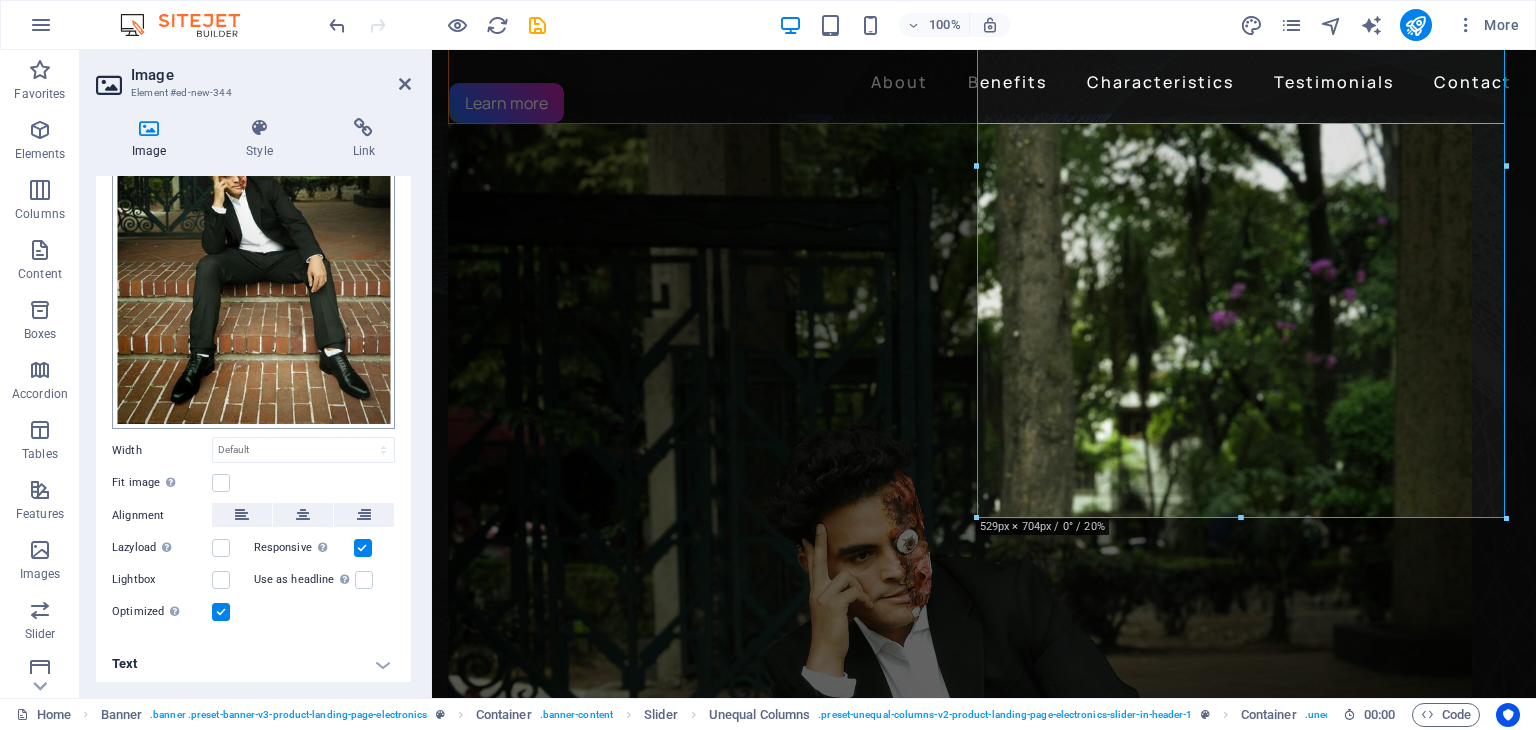 scroll, scrollTop: 0, scrollLeft: 0, axis: both 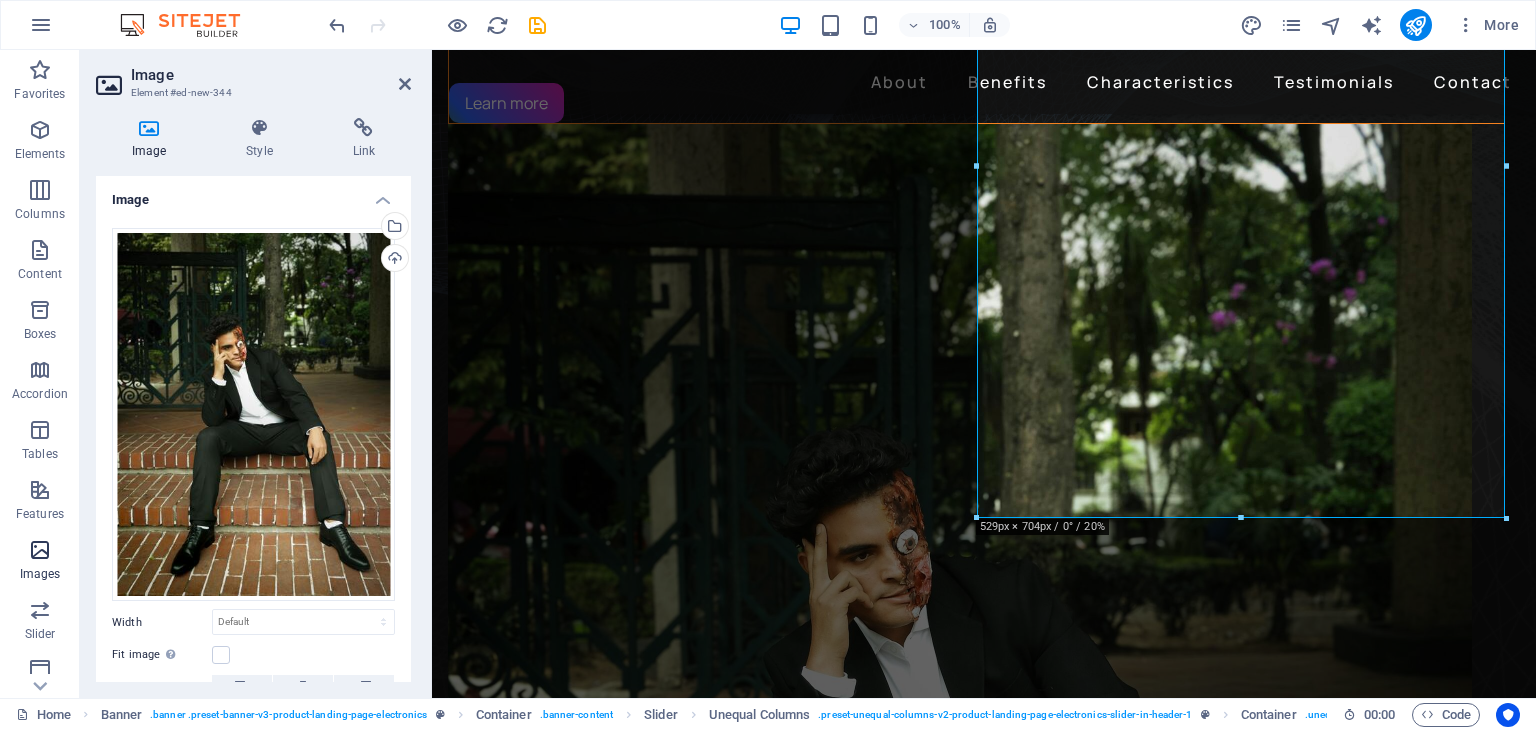 click at bounding box center [40, 550] 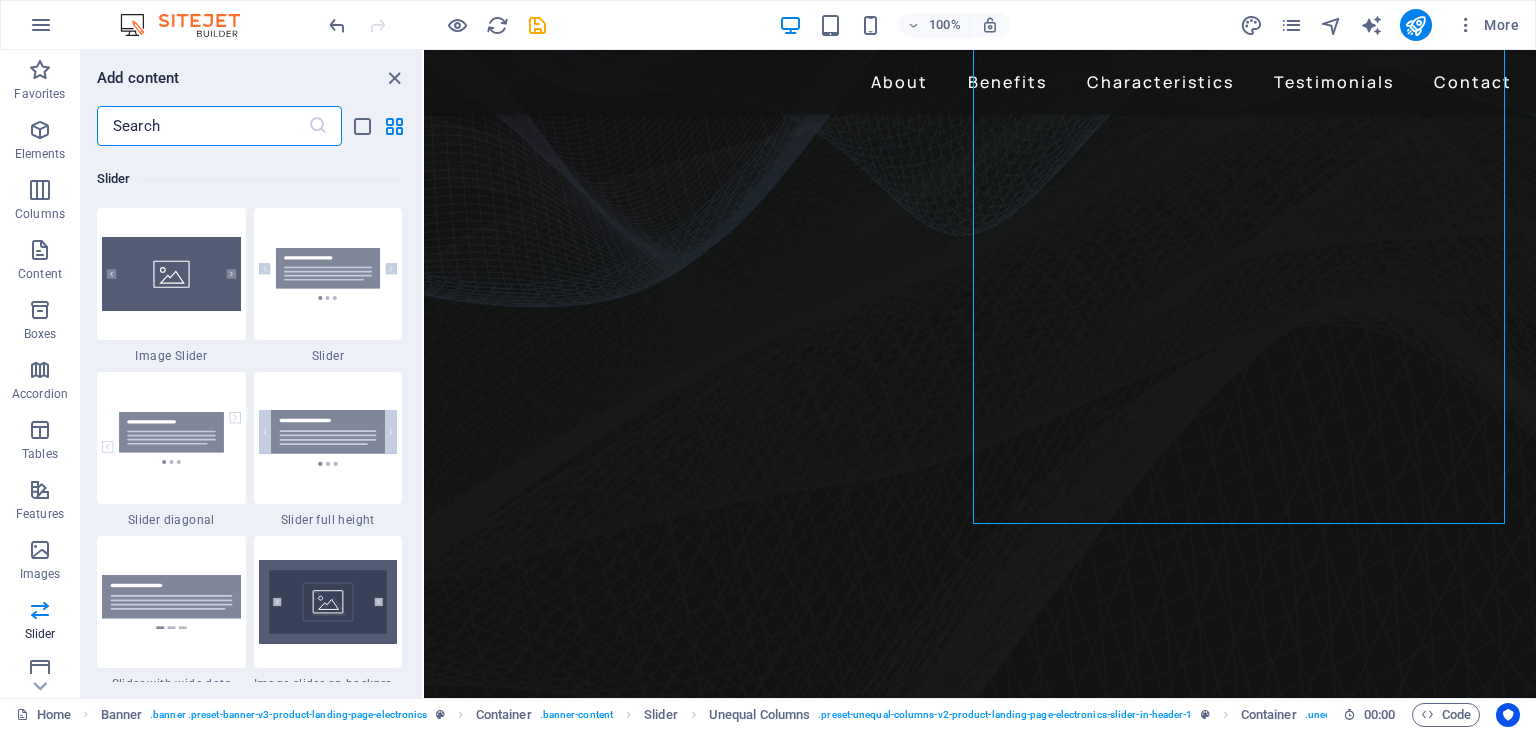 scroll, scrollTop: 11340, scrollLeft: 0, axis: vertical 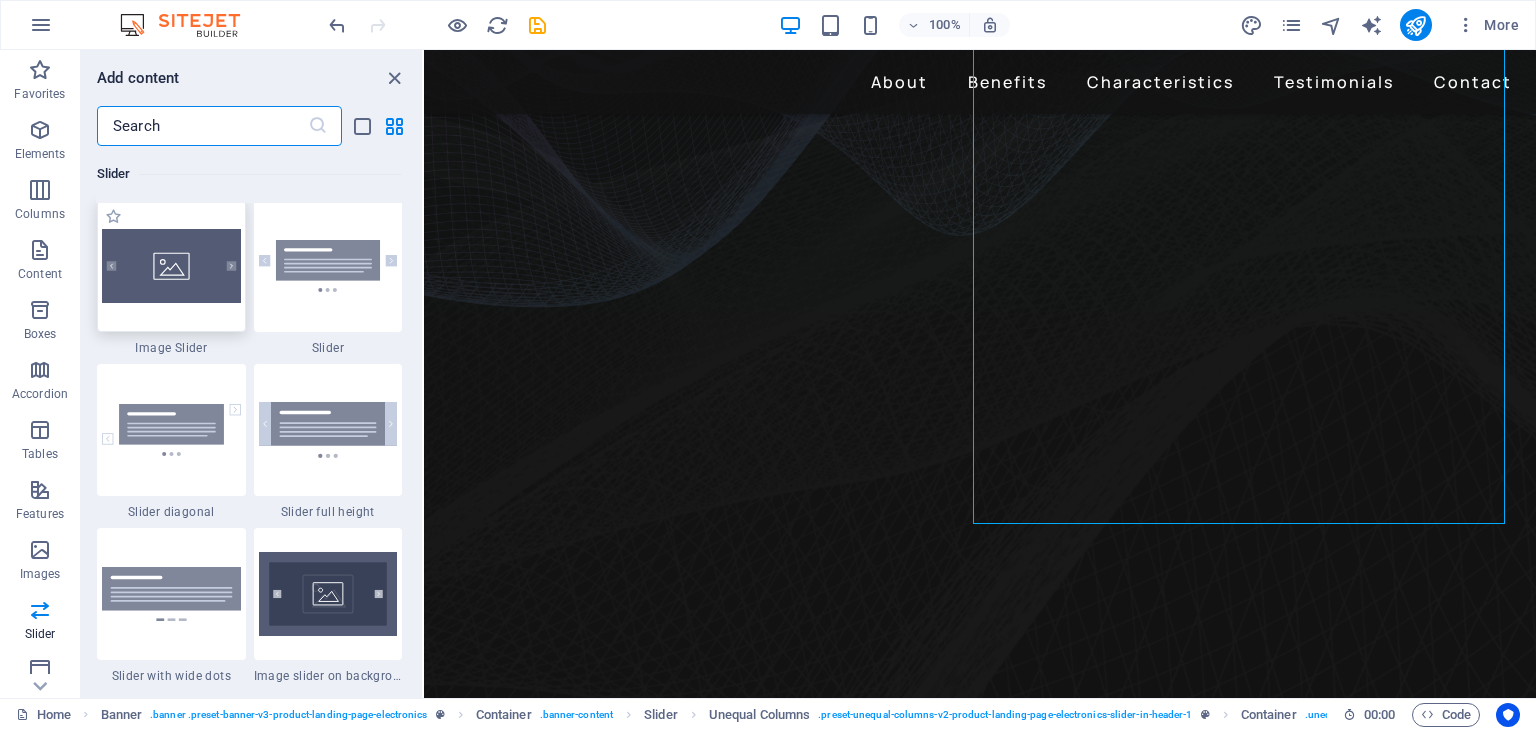 click at bounding box center (171, 266) 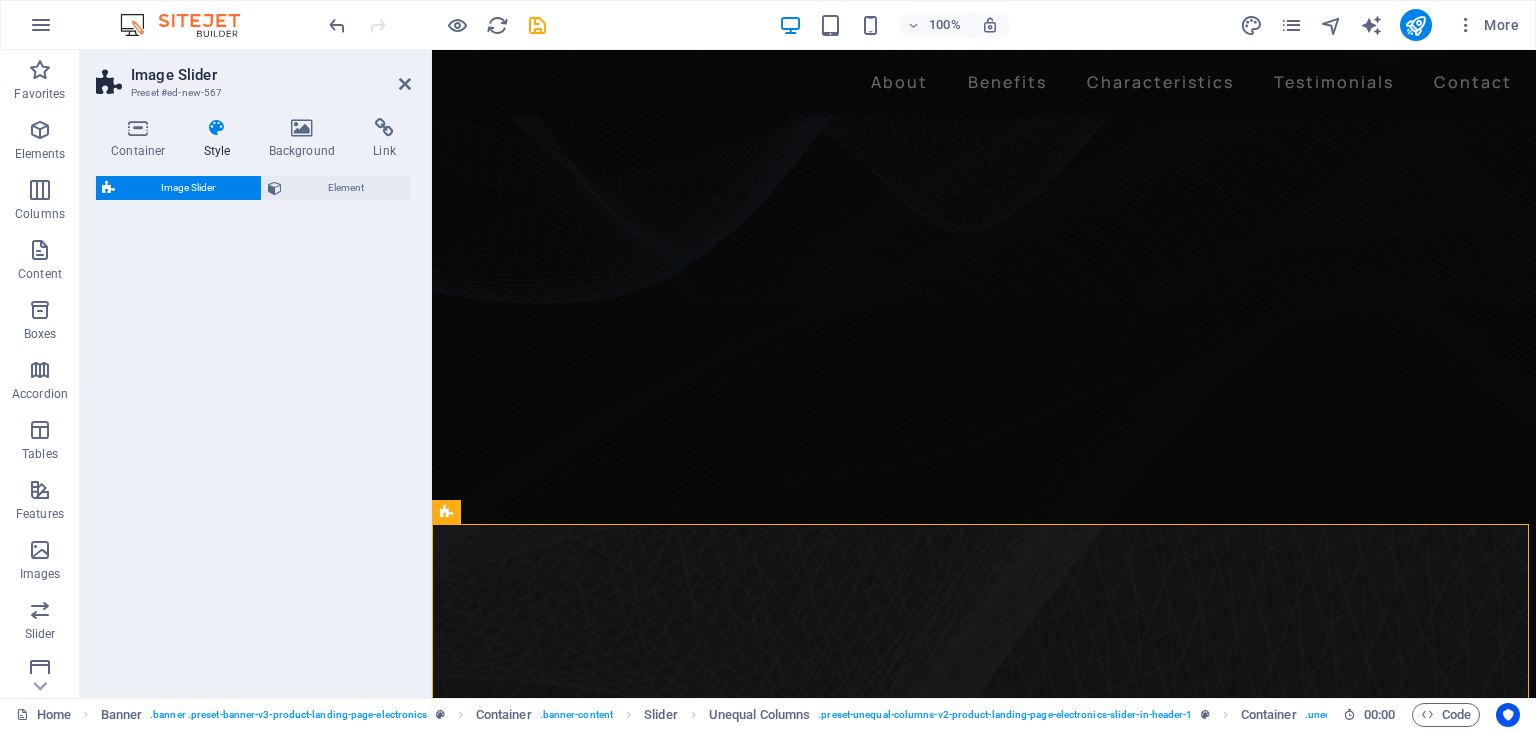 click on "Image Slider Element" at bounding box center (253, 429) 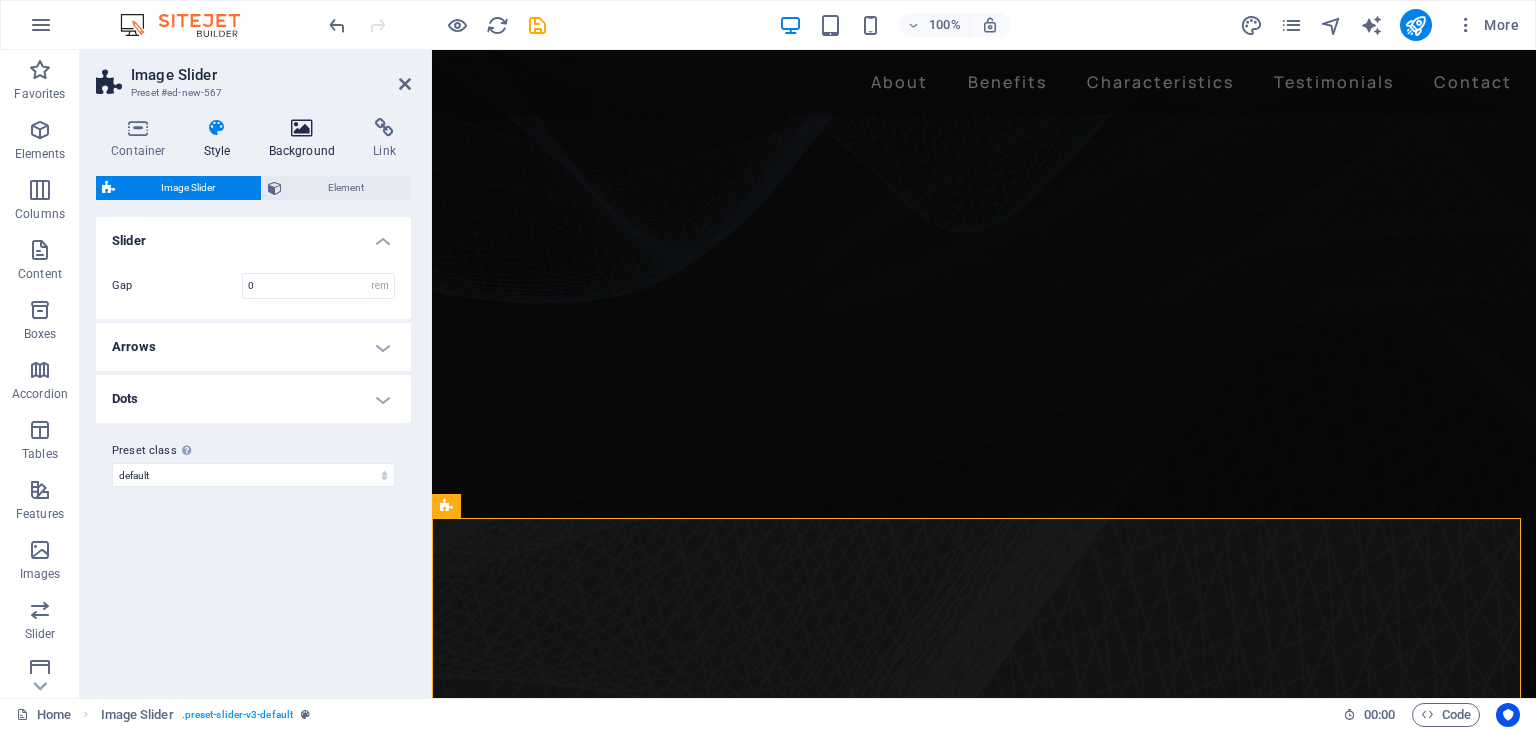 click at bounding box center (302, 128) 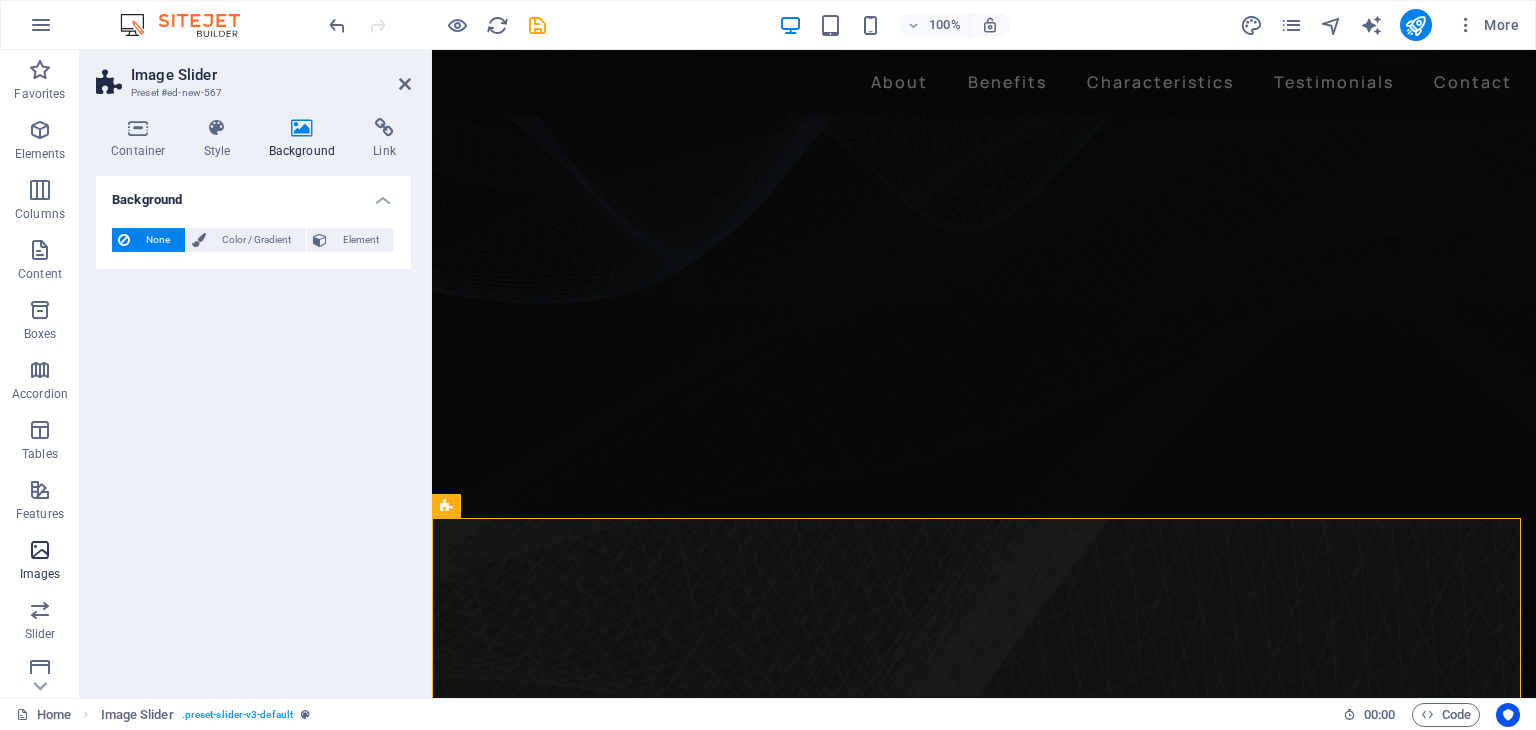 click at bounding box center [40, 550] 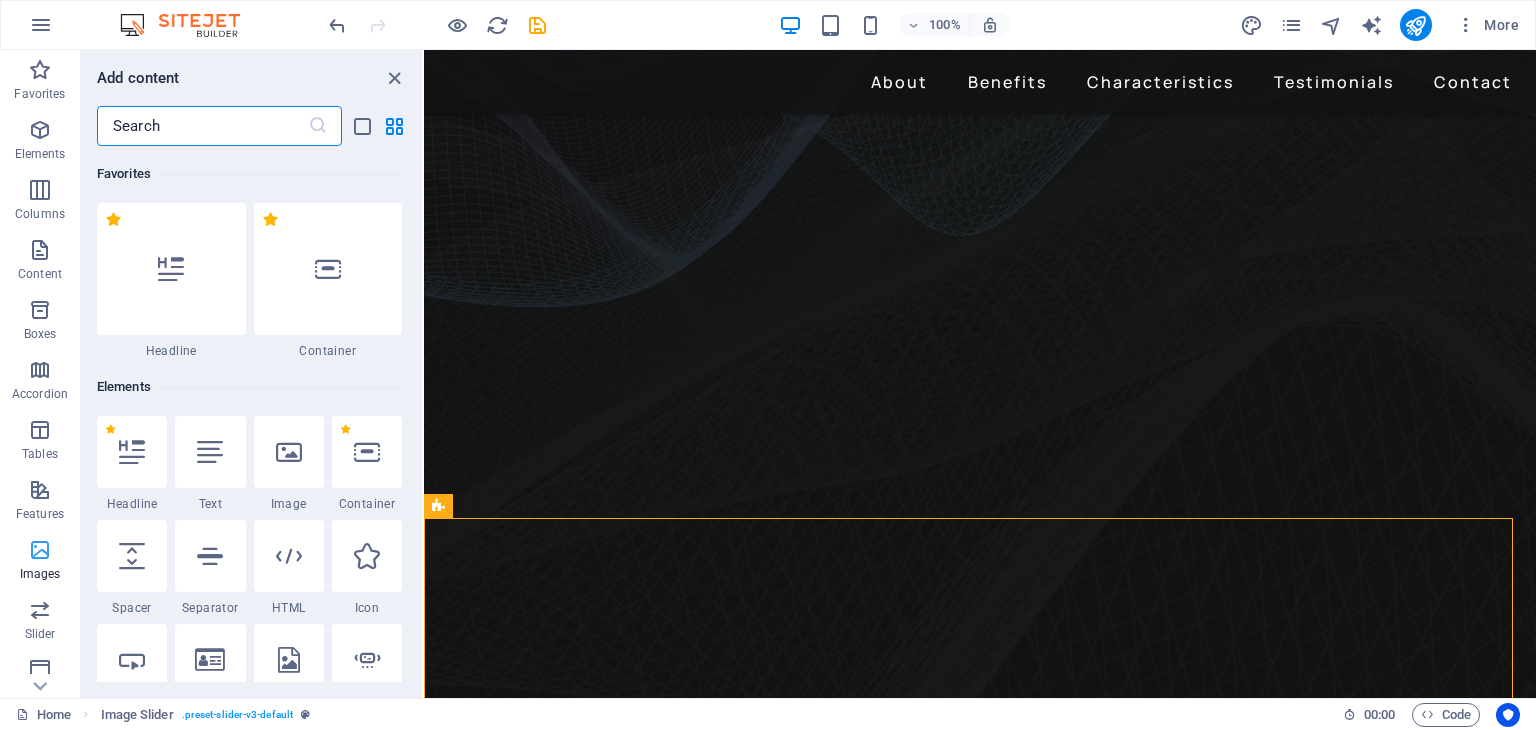 scroll, scrollTop: 26, scrollLeft: 0, axis: vertical 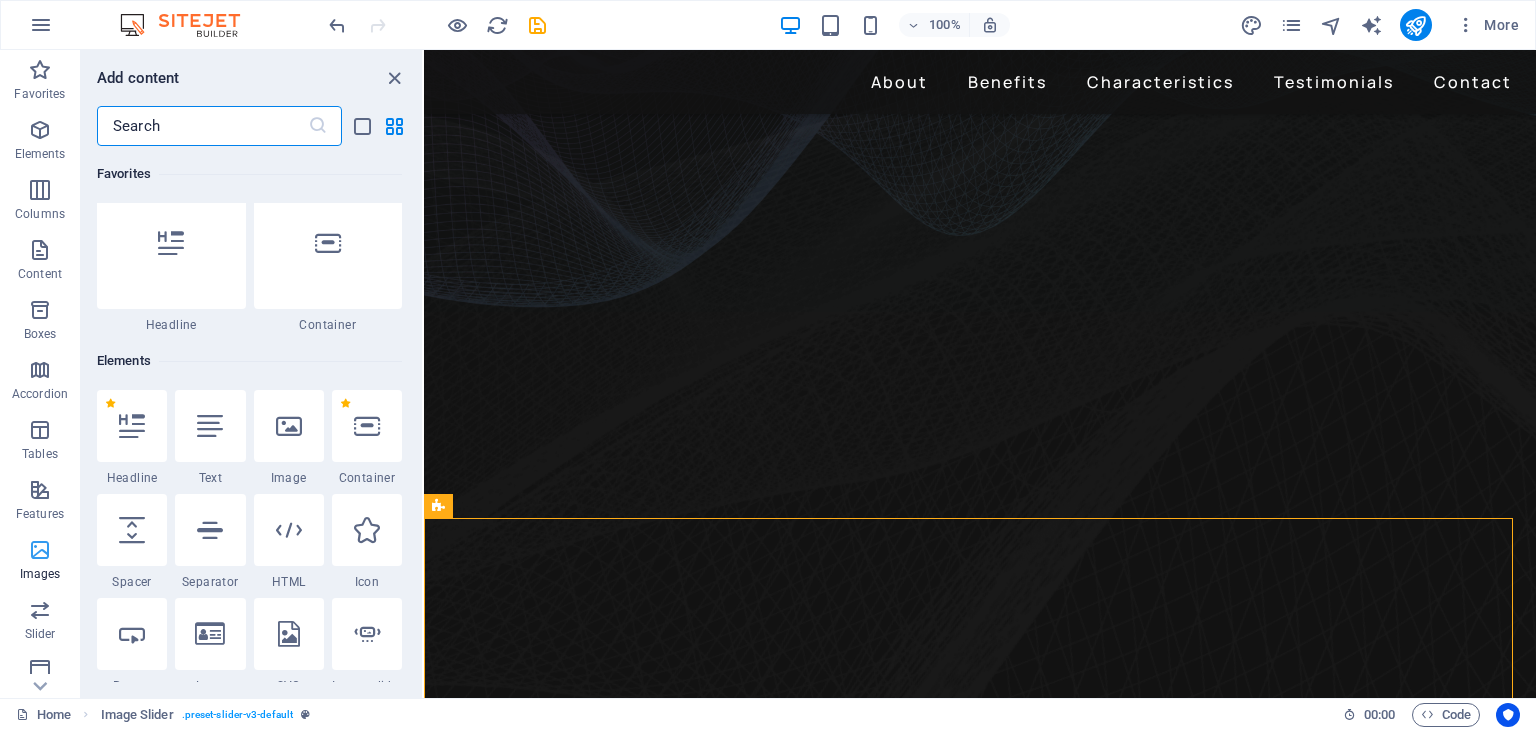 click at bounding box center (40, 550) 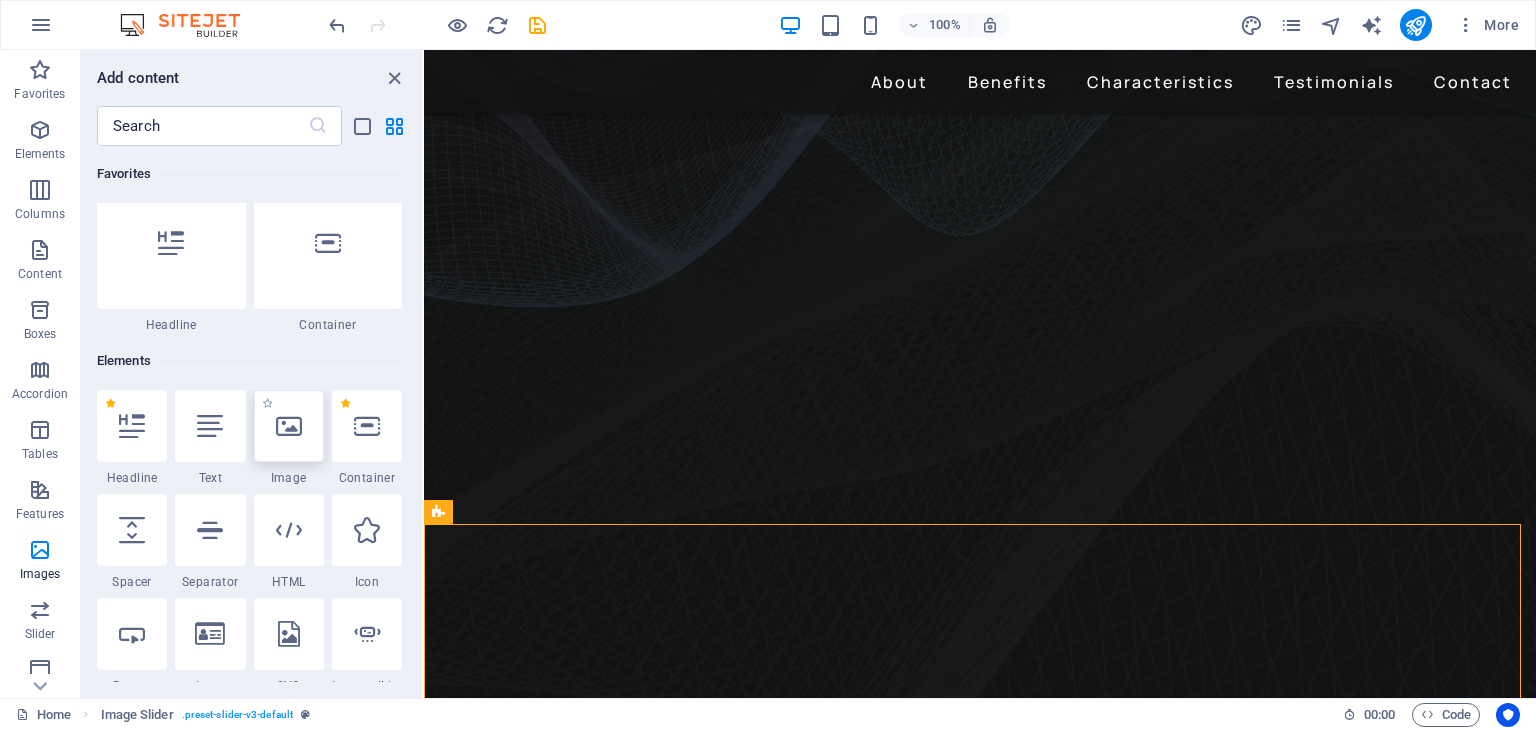 click at bounding box center [289, 426] 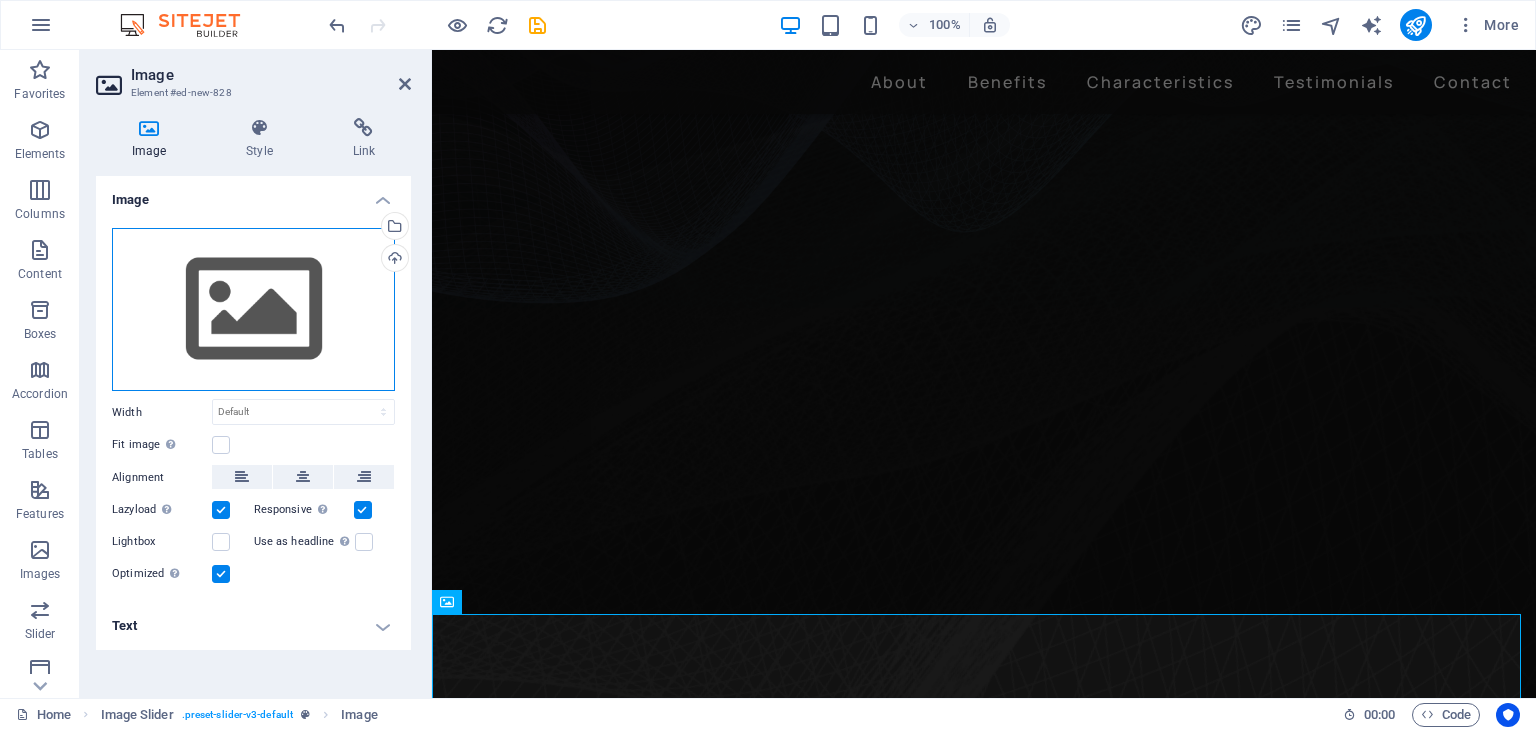 click on "Drag files here, click to choose files or select files from Files or our free stock photos & videos" at bounding box center [253, 310] 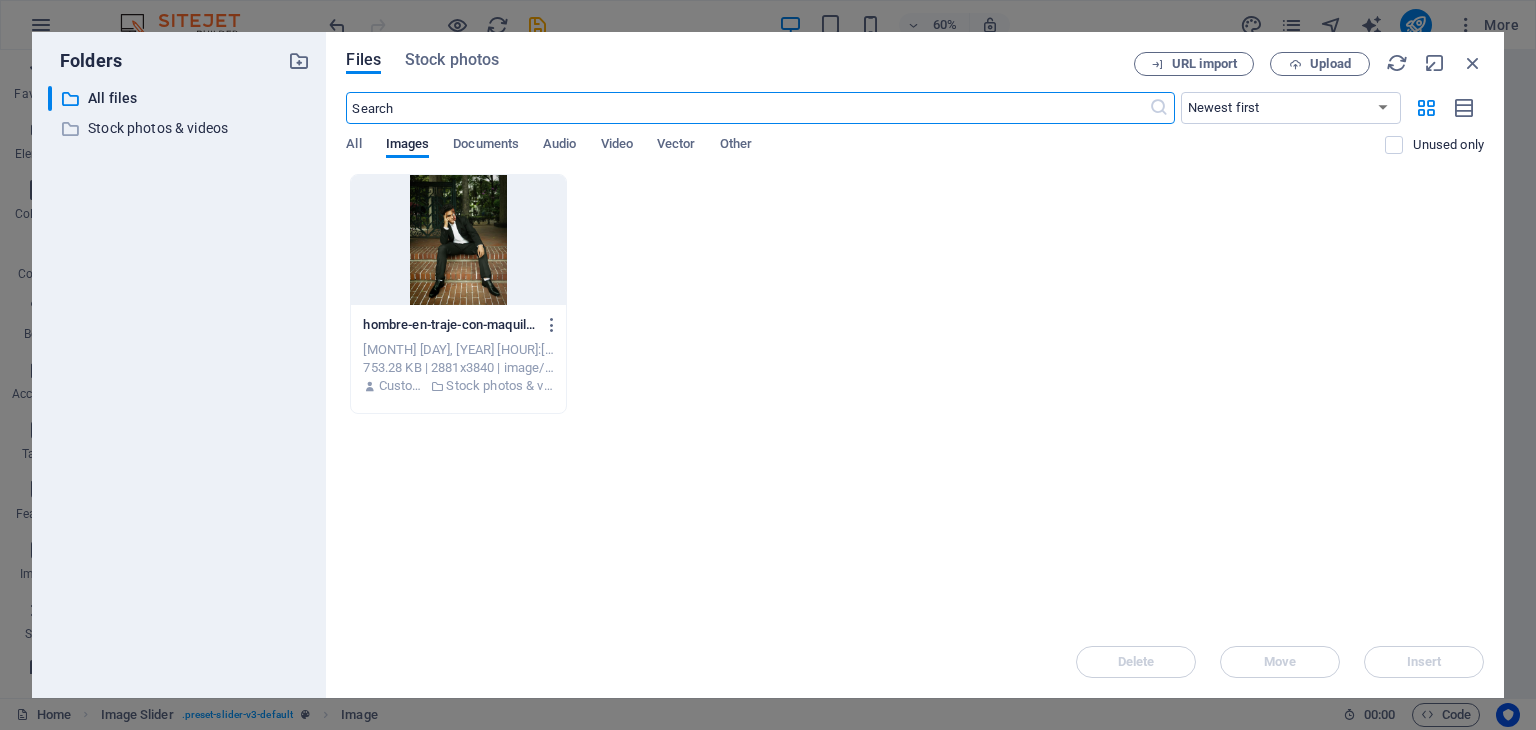 click at bounding box center [747, 108] 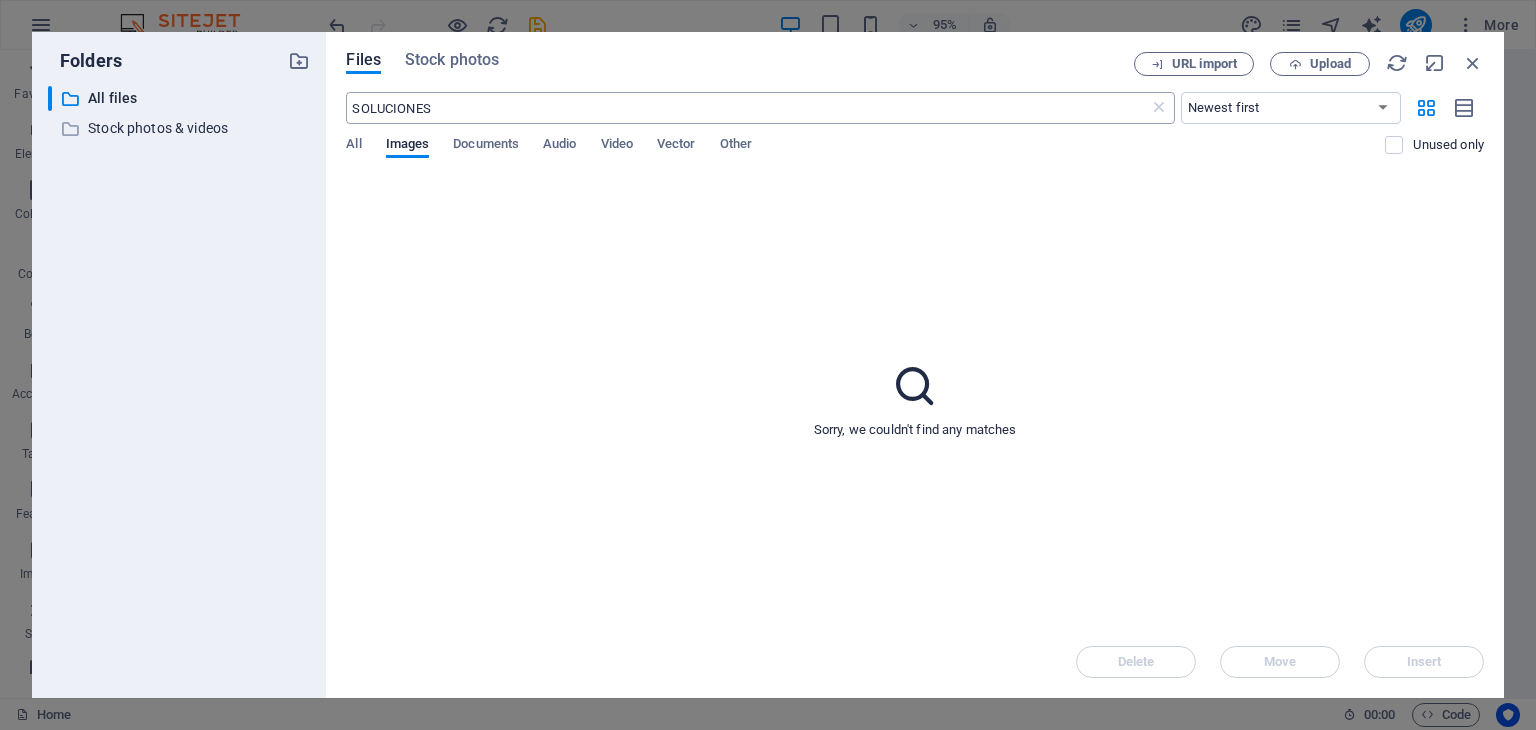 click on "SOLUCIONES" at bounding box center [747, 108] 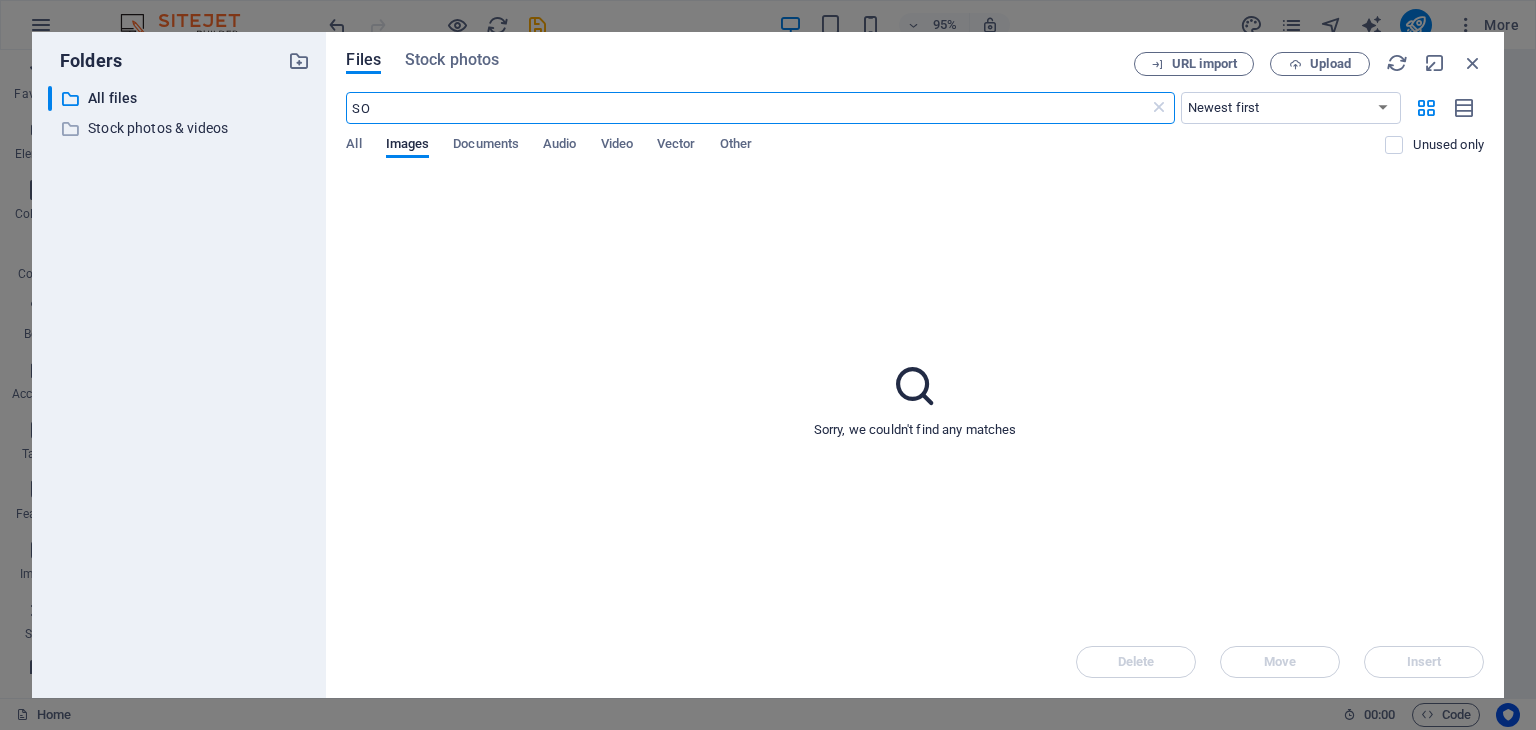 type on "S" 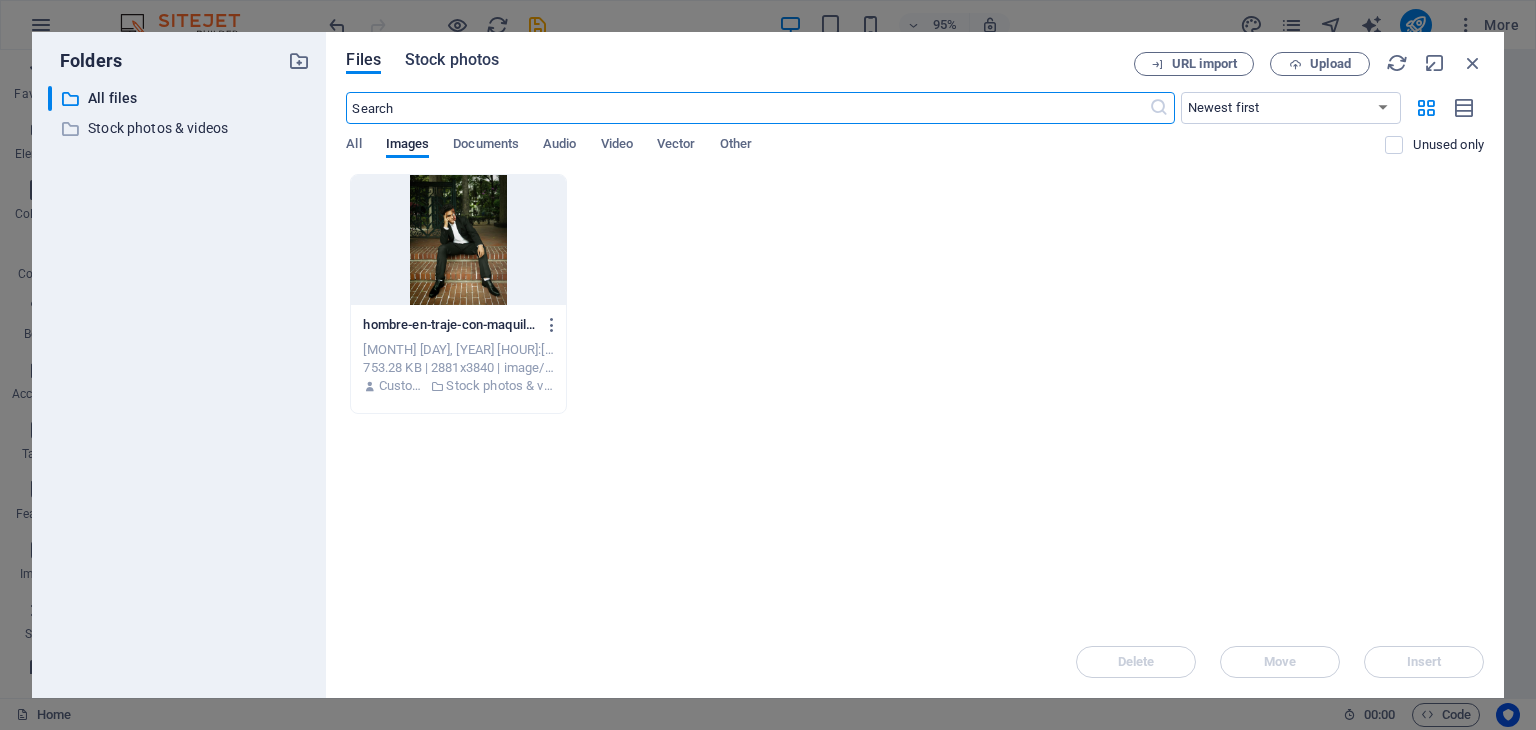 type 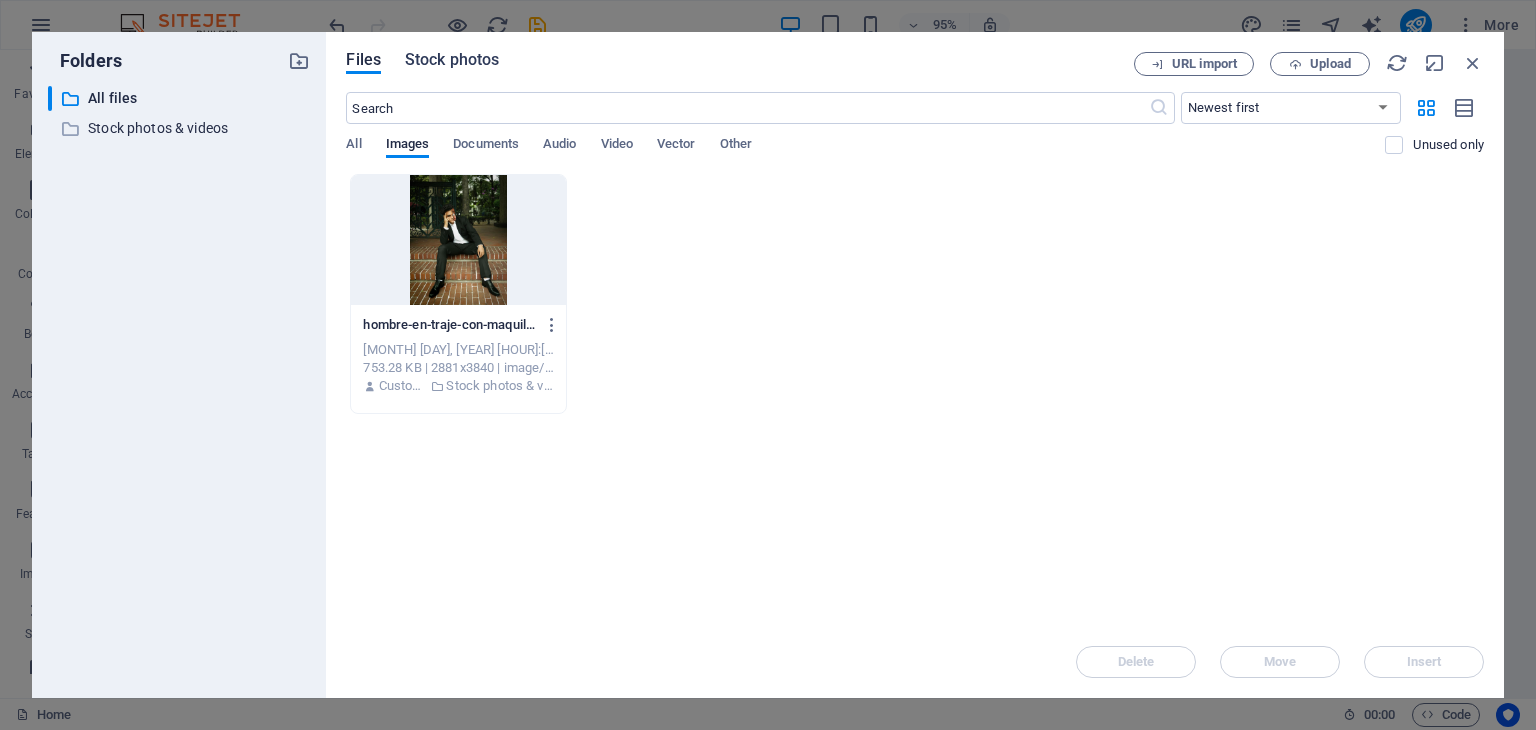 click on "Stock photos" at bounding box center (452, 60) 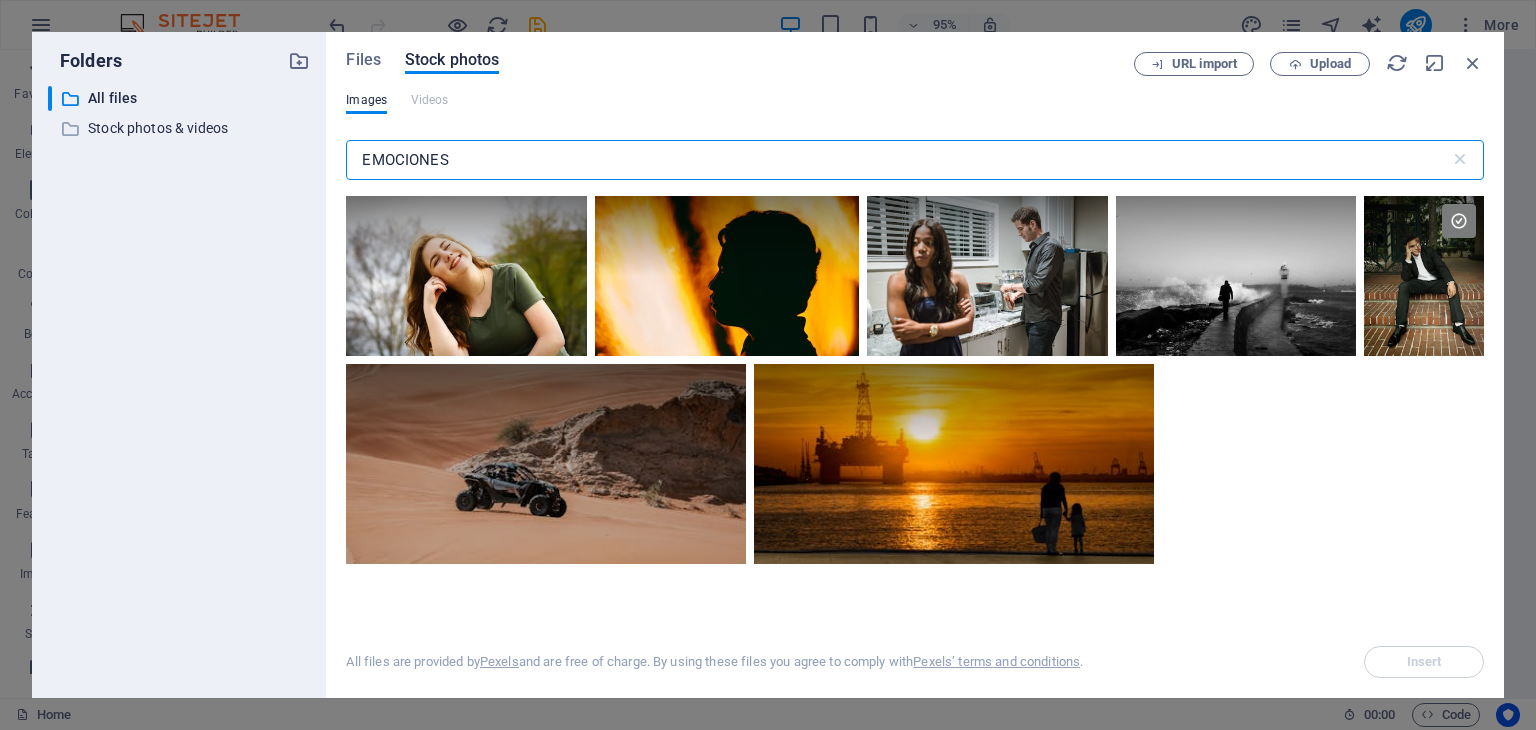 click on "EMOCIONES" at bounding box center (897, 160) 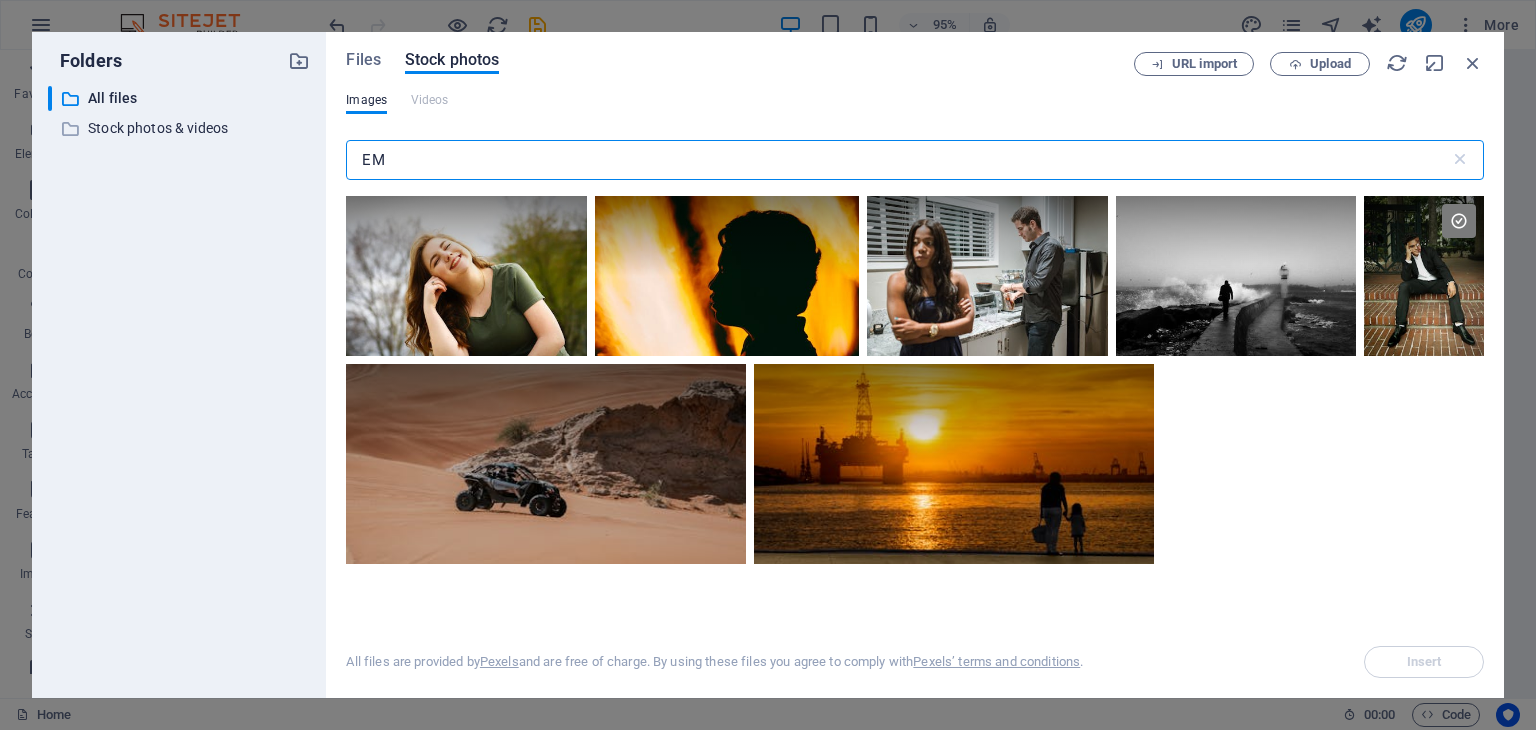 type on "E" 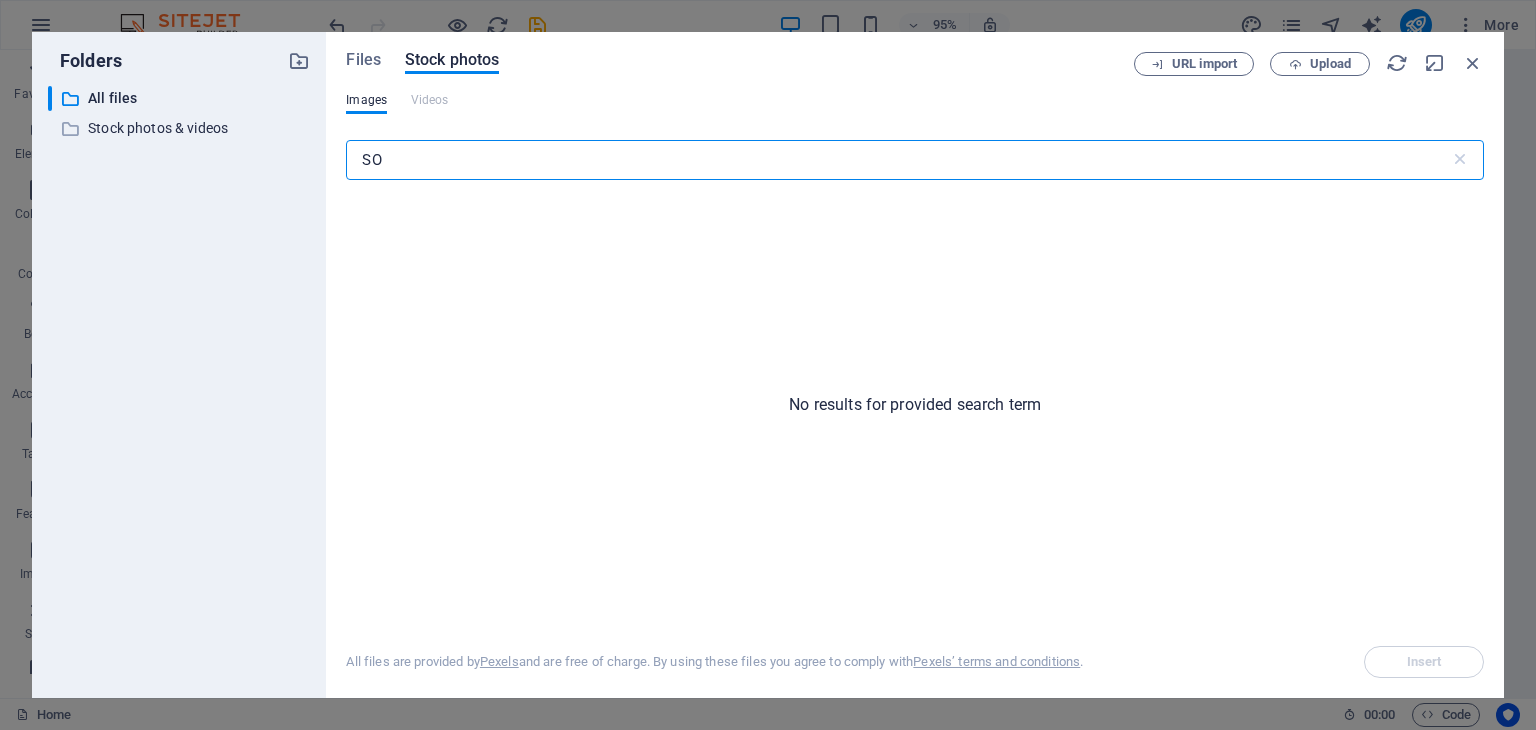 type on "S" 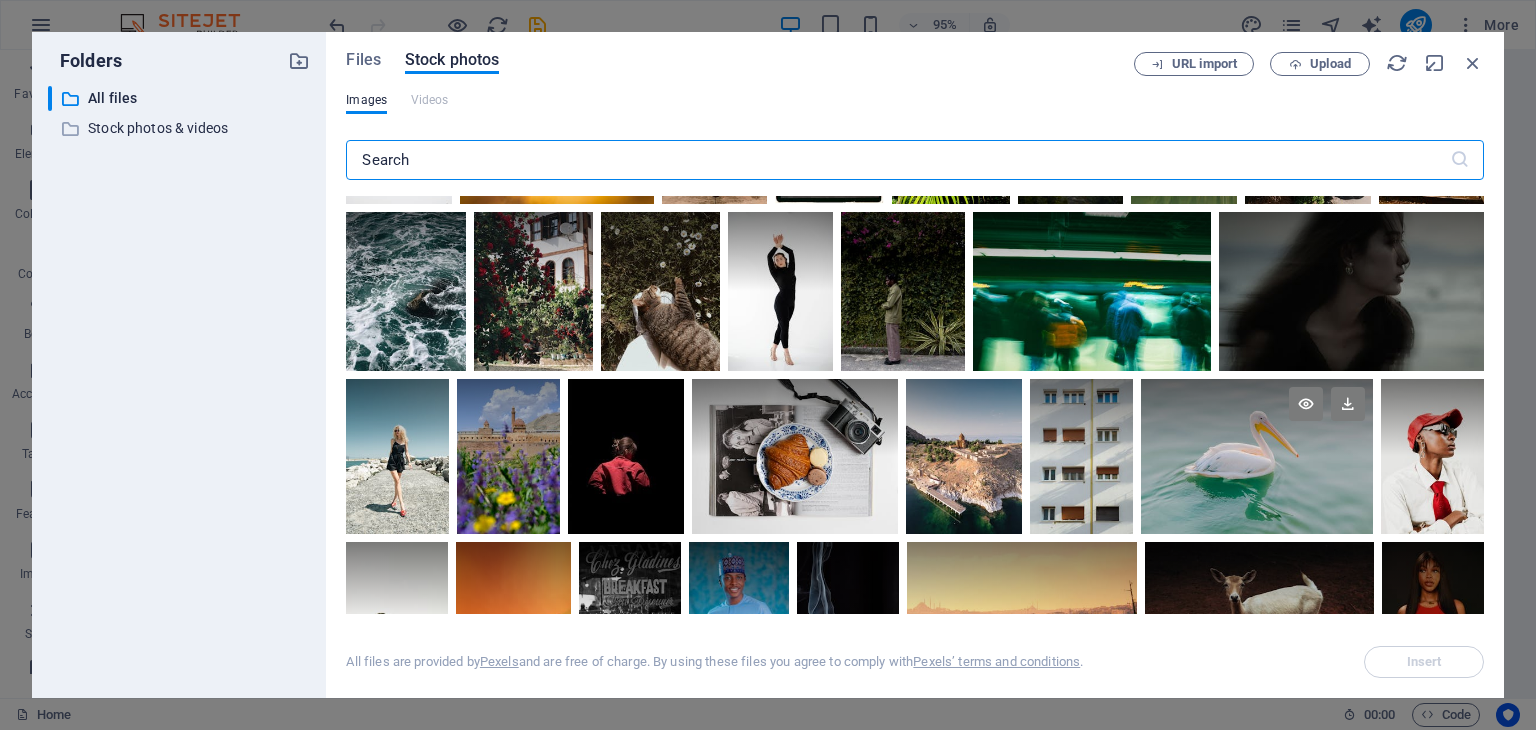 scroll, scrollTop: 8364, scrollLeft: 0, axis: vertical 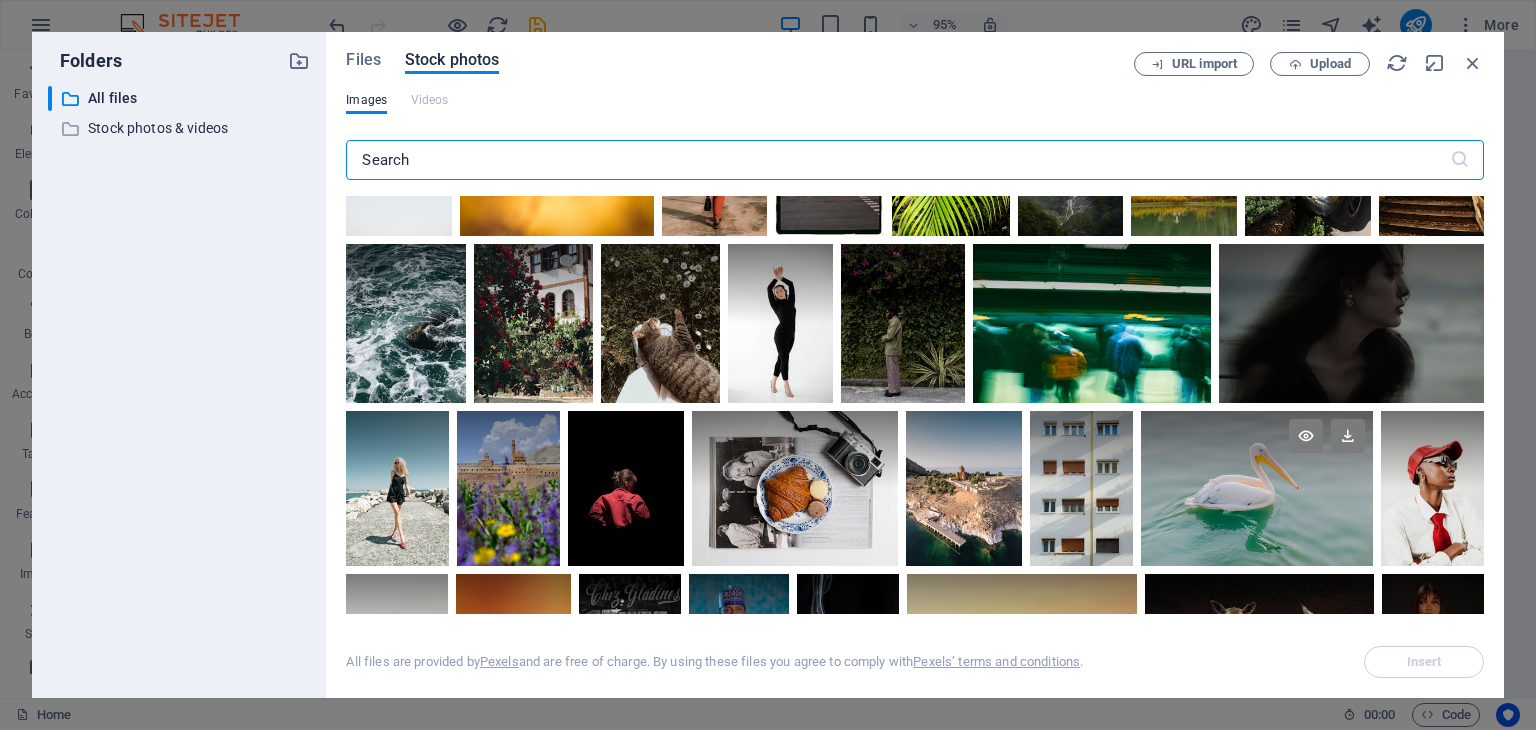 type 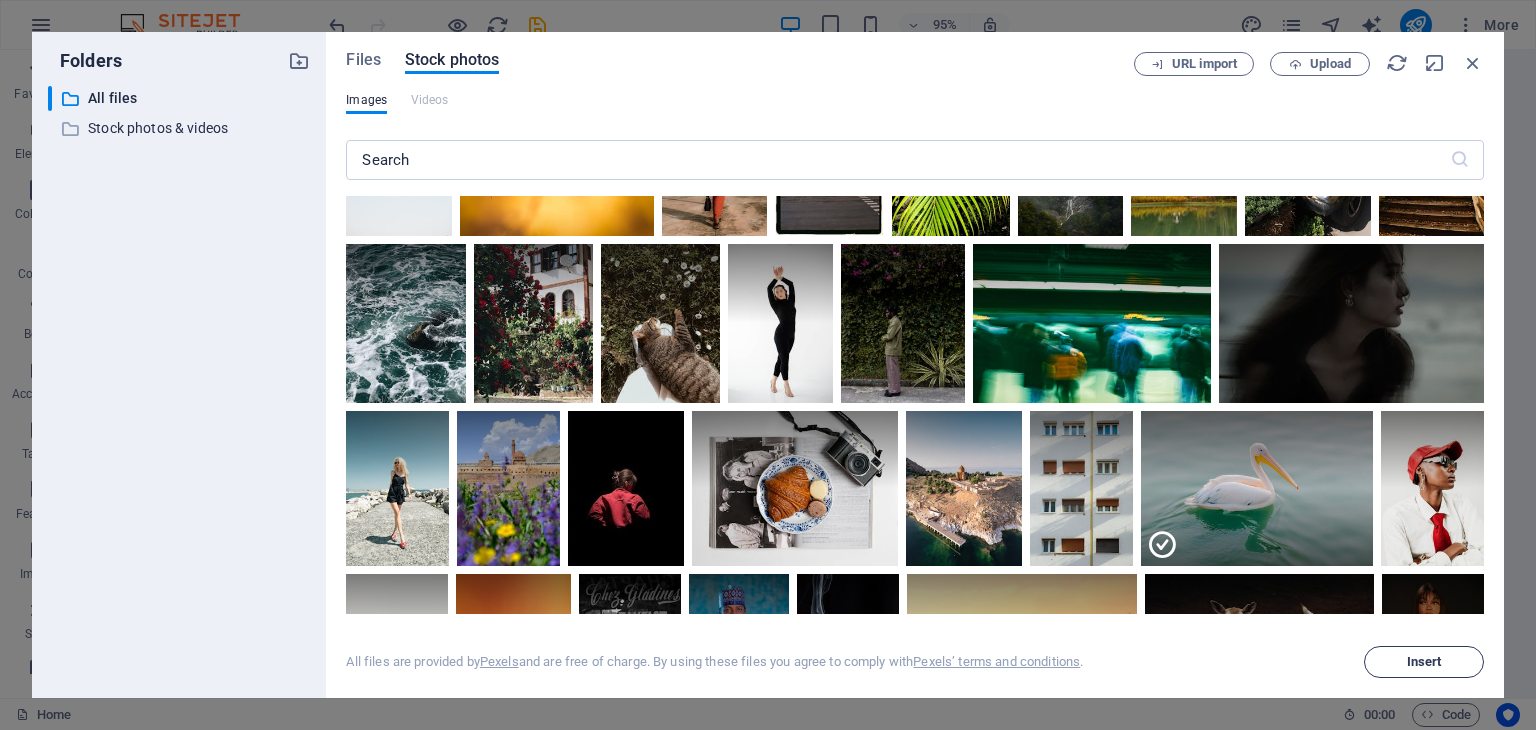 click on "Insert" at bounding box center (1424, 662) 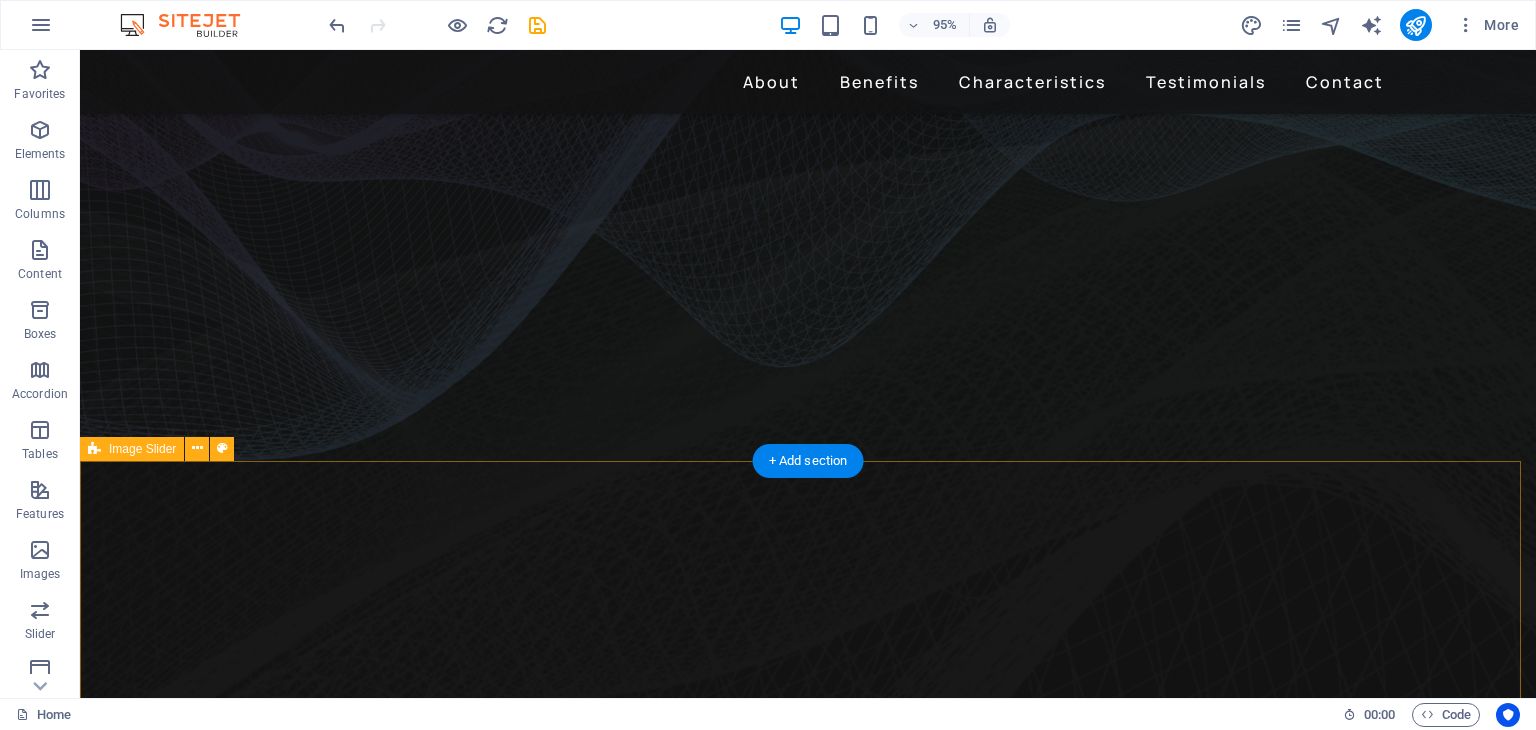 click on "1 2" at bounding box center [808, 4705] 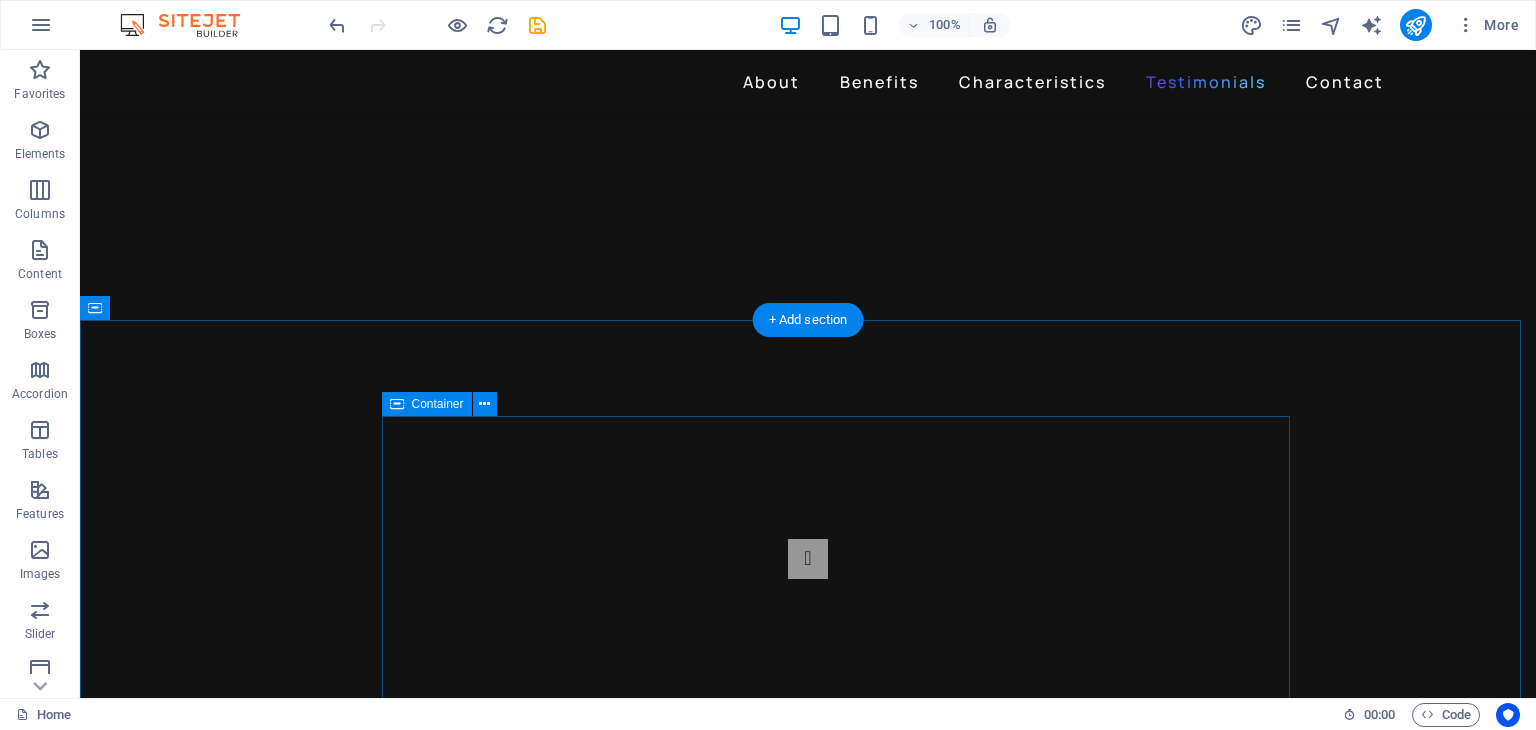 scroll, scrollTop: 4027, scrollLeft: 0, axis: vertical 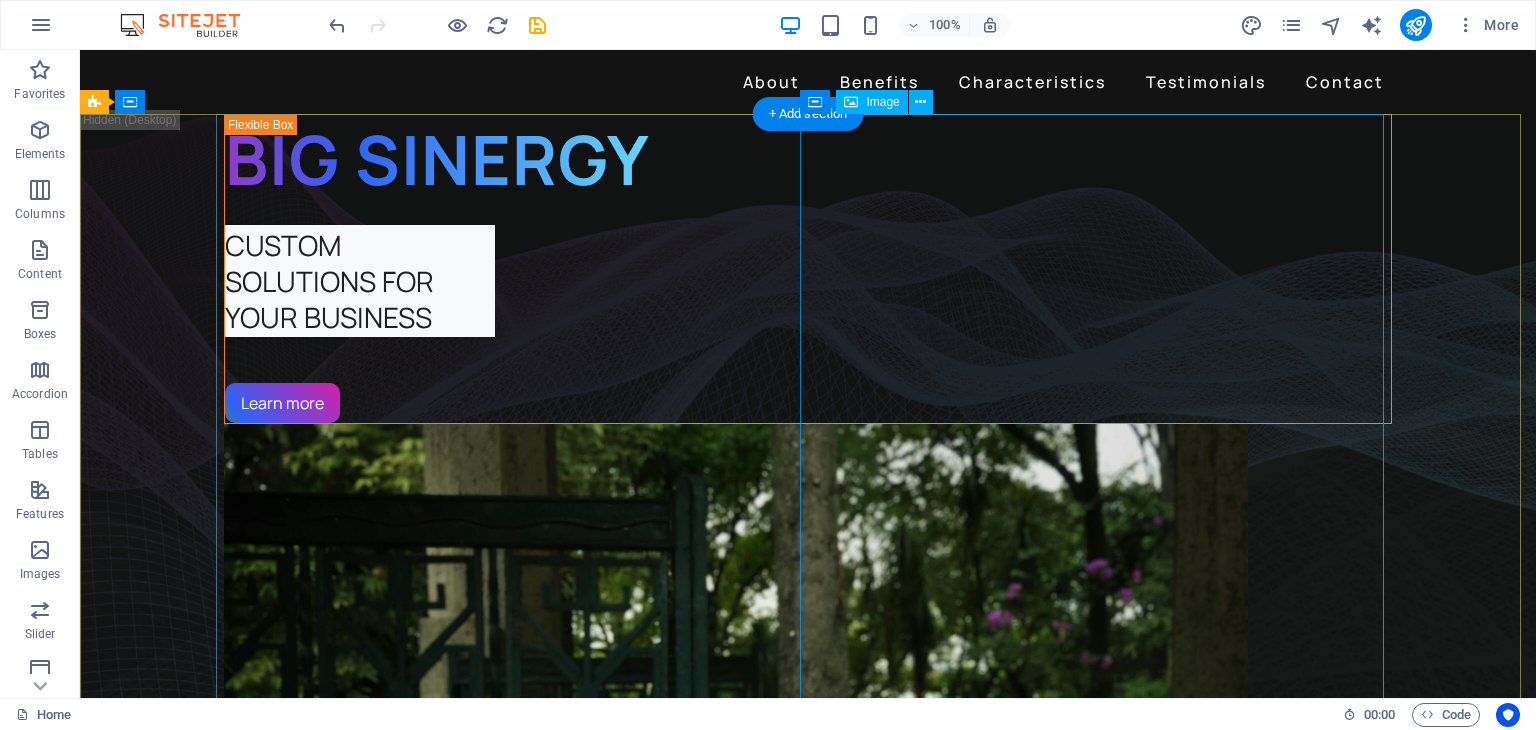 click at bounding box center [808, 1106] 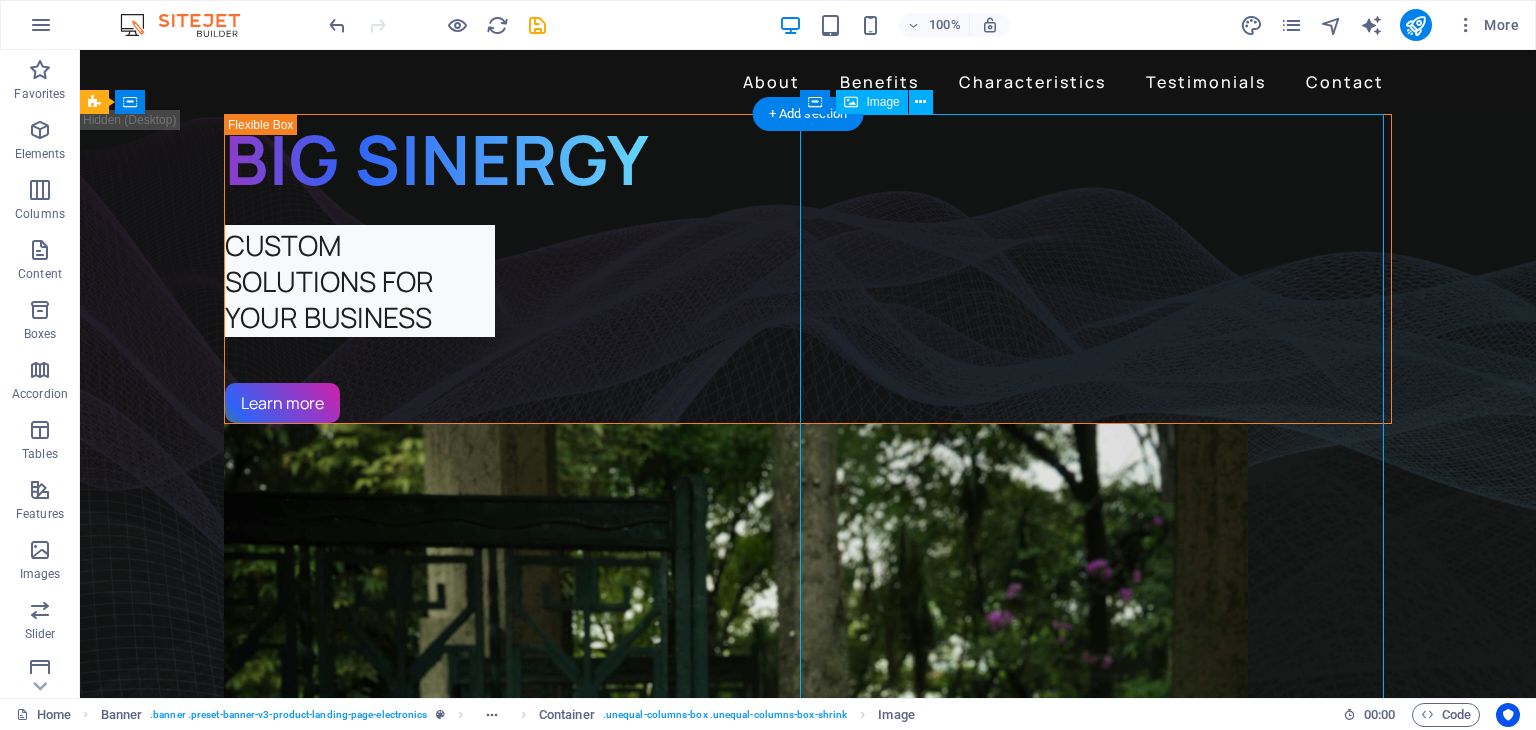 click at bounding box center (808, 1106) 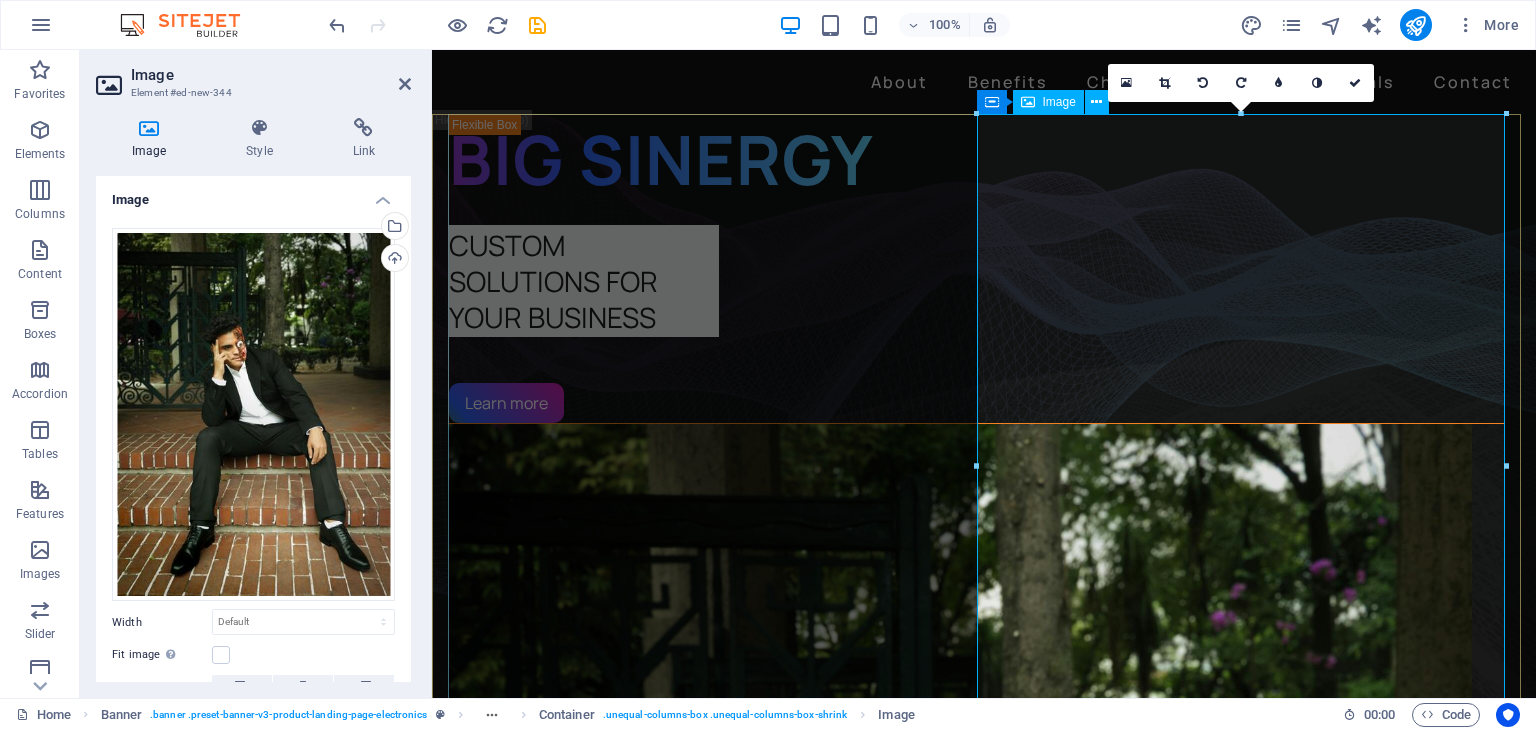 click at bounding box center (976, 1106) 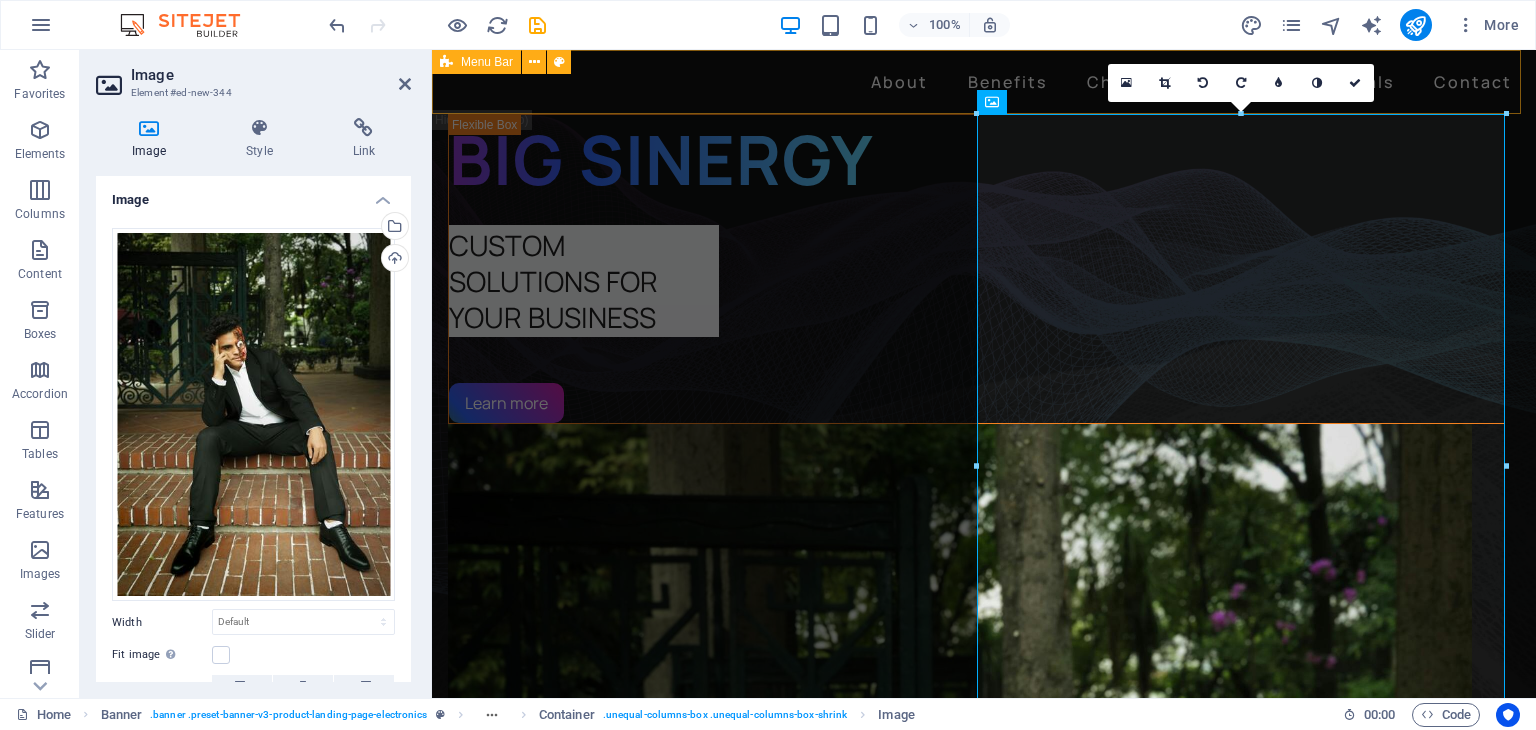 click on "About Benefits Characteristics Testimonials Contact" at bounding box center (984, 82) 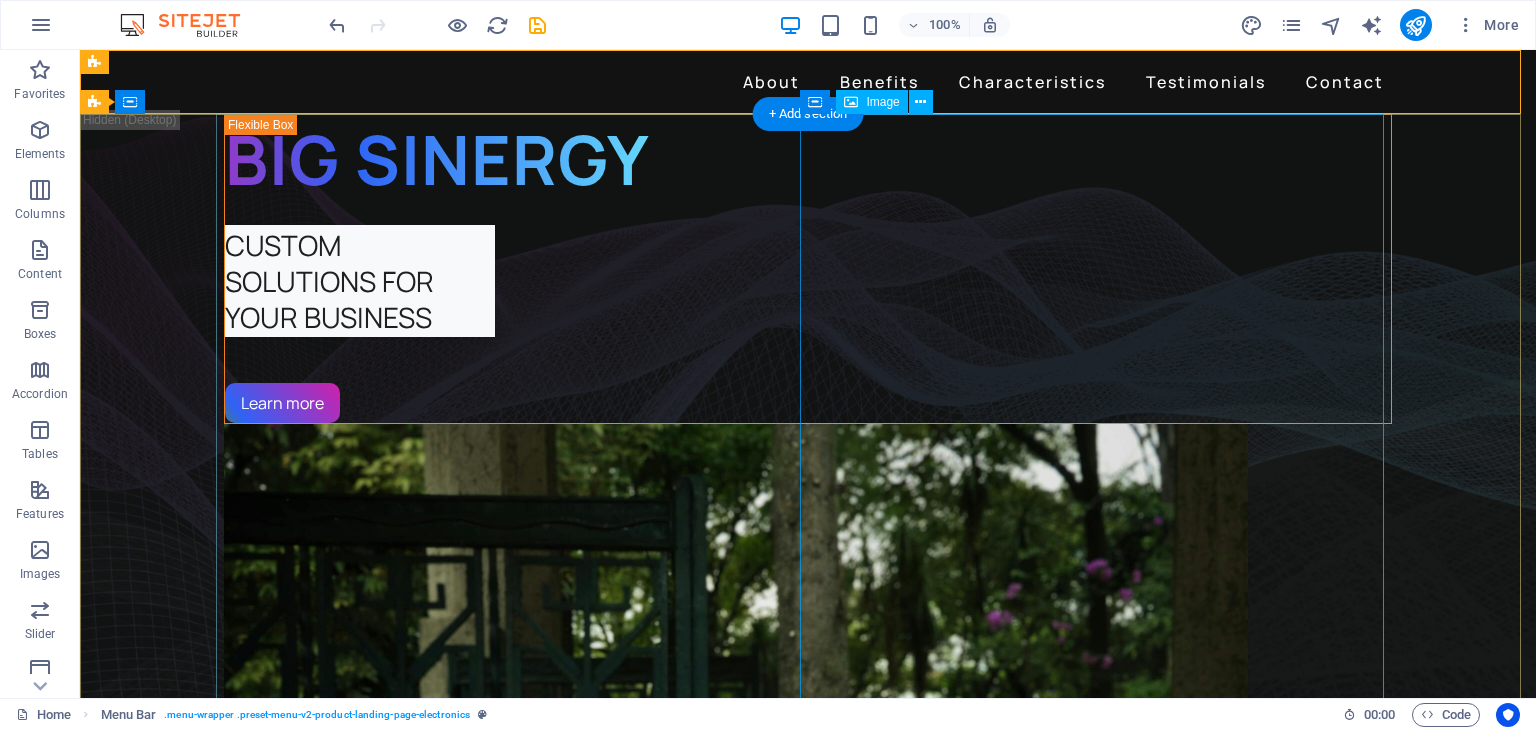 click at bounding box center (808, 1106) 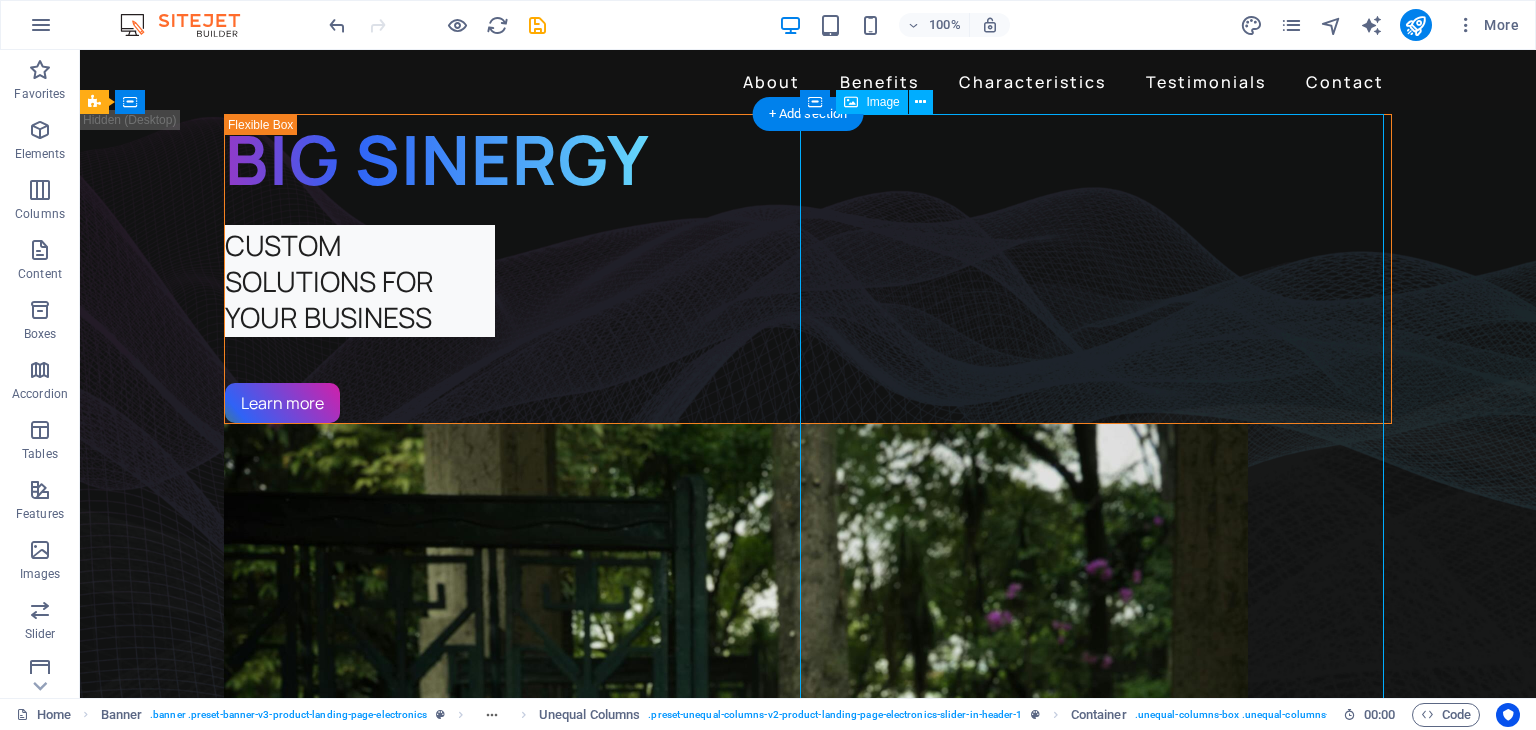 click at bounding box center [808, 1106] 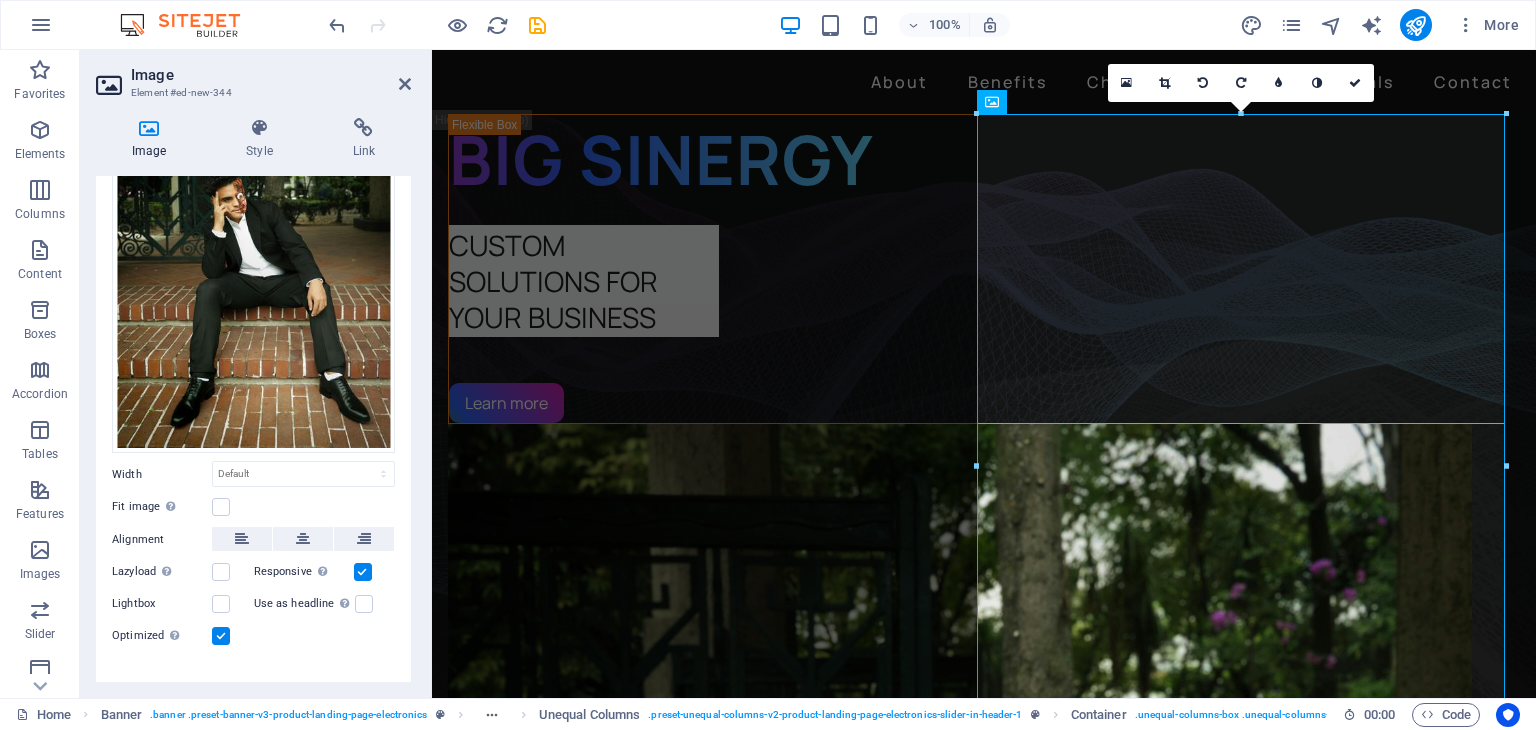 scroll, scrollTop: 172, scrollLeft: 0, axis: vertical 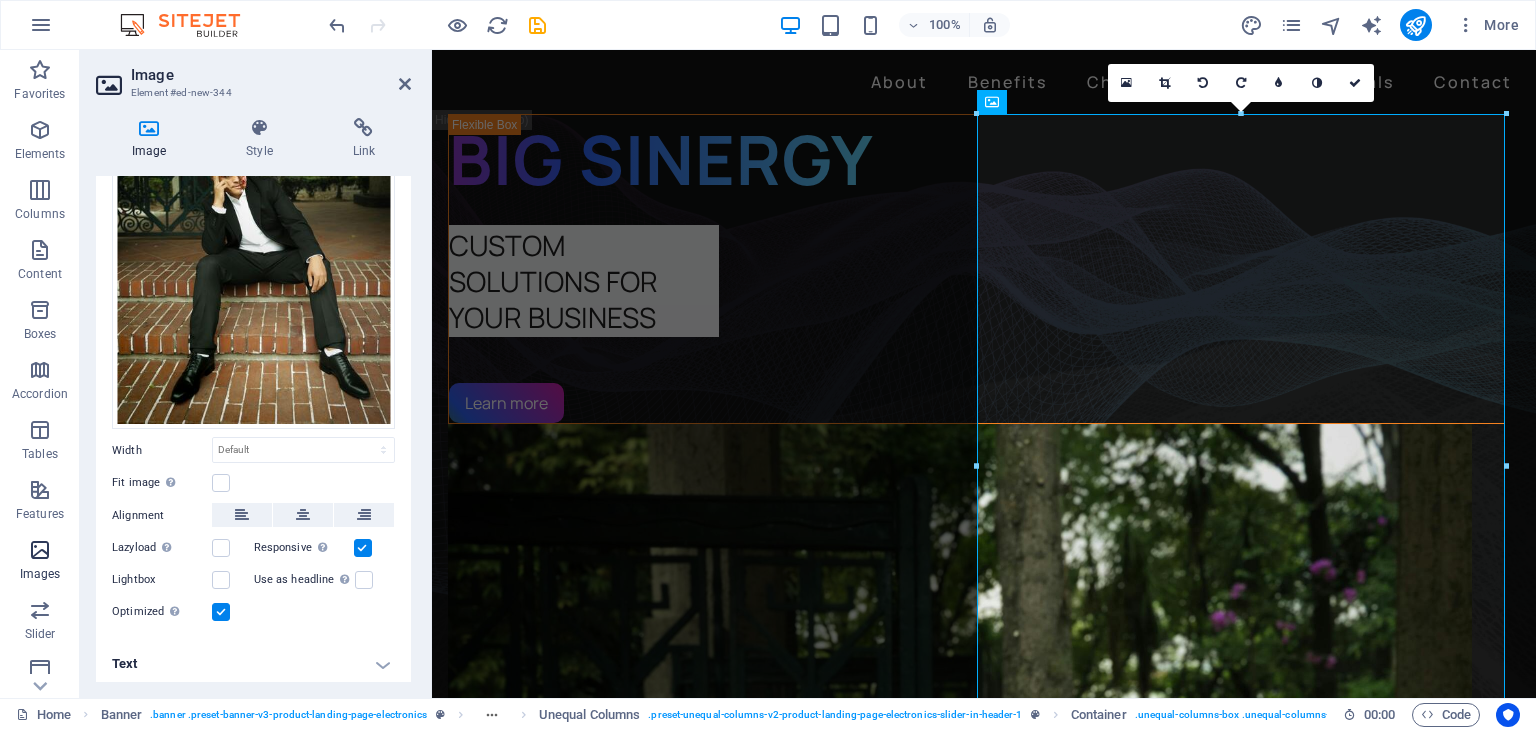 click at bounding box center (40, 550) 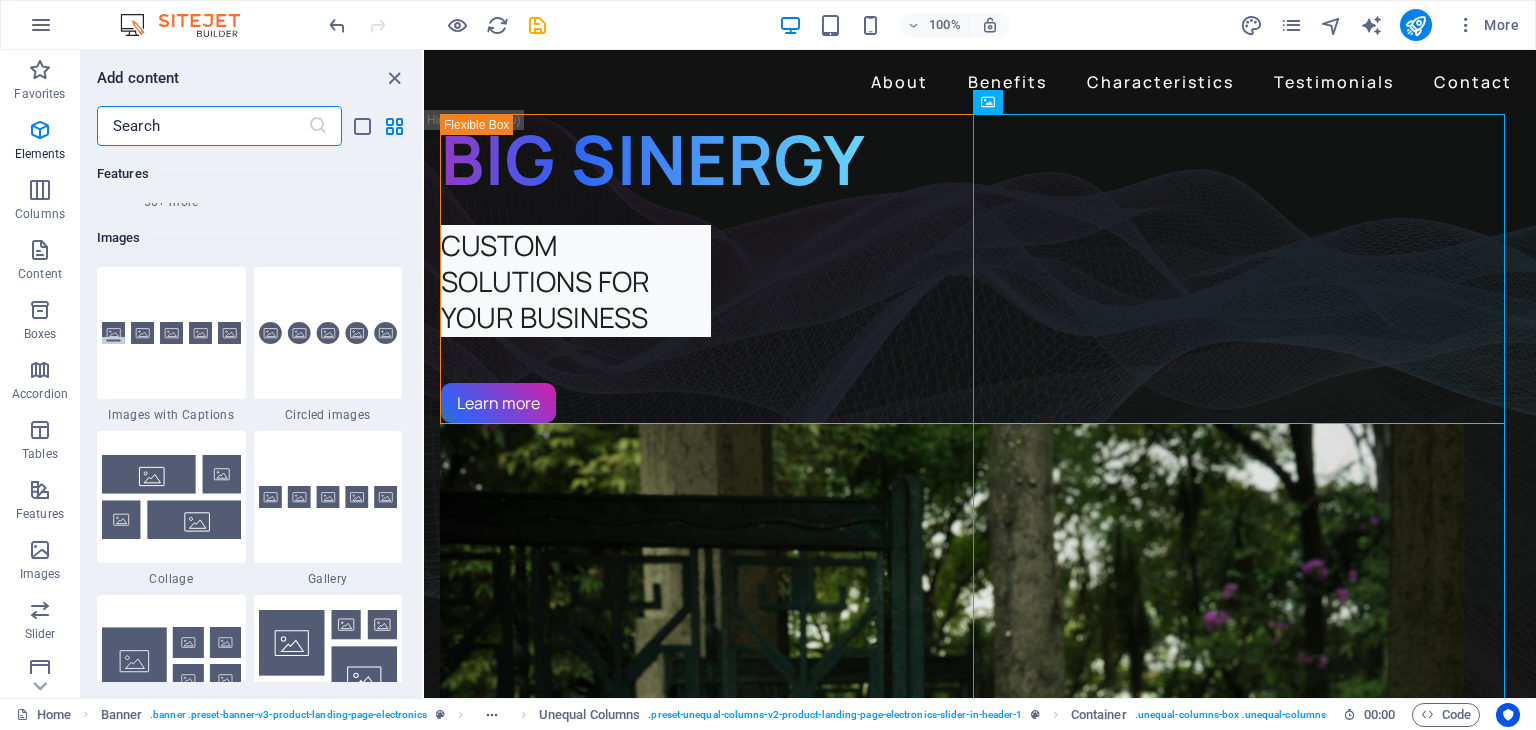 scroll, scrollTop: 10140, scrollLeft: 0, axis: vertical 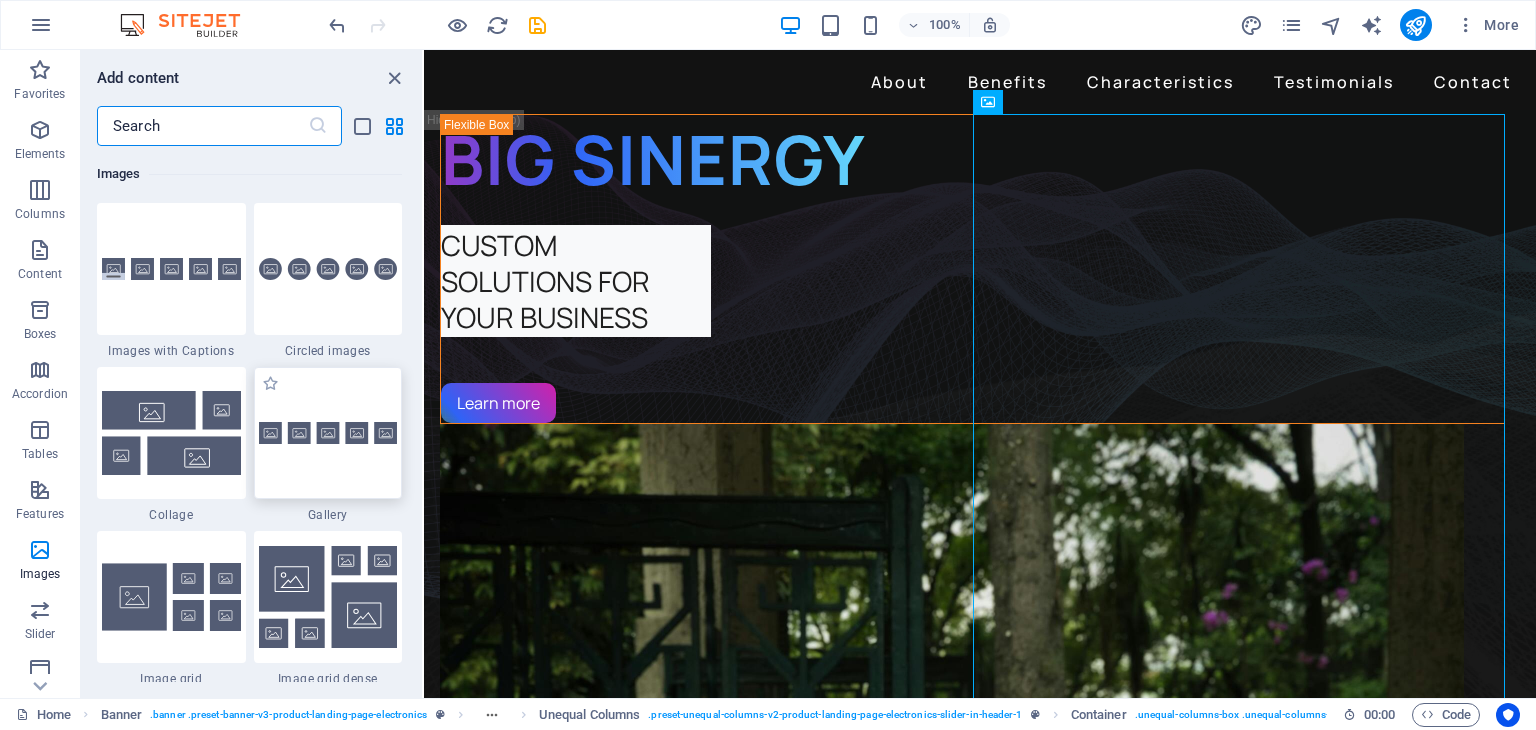 click at bounding box center (328, 433) 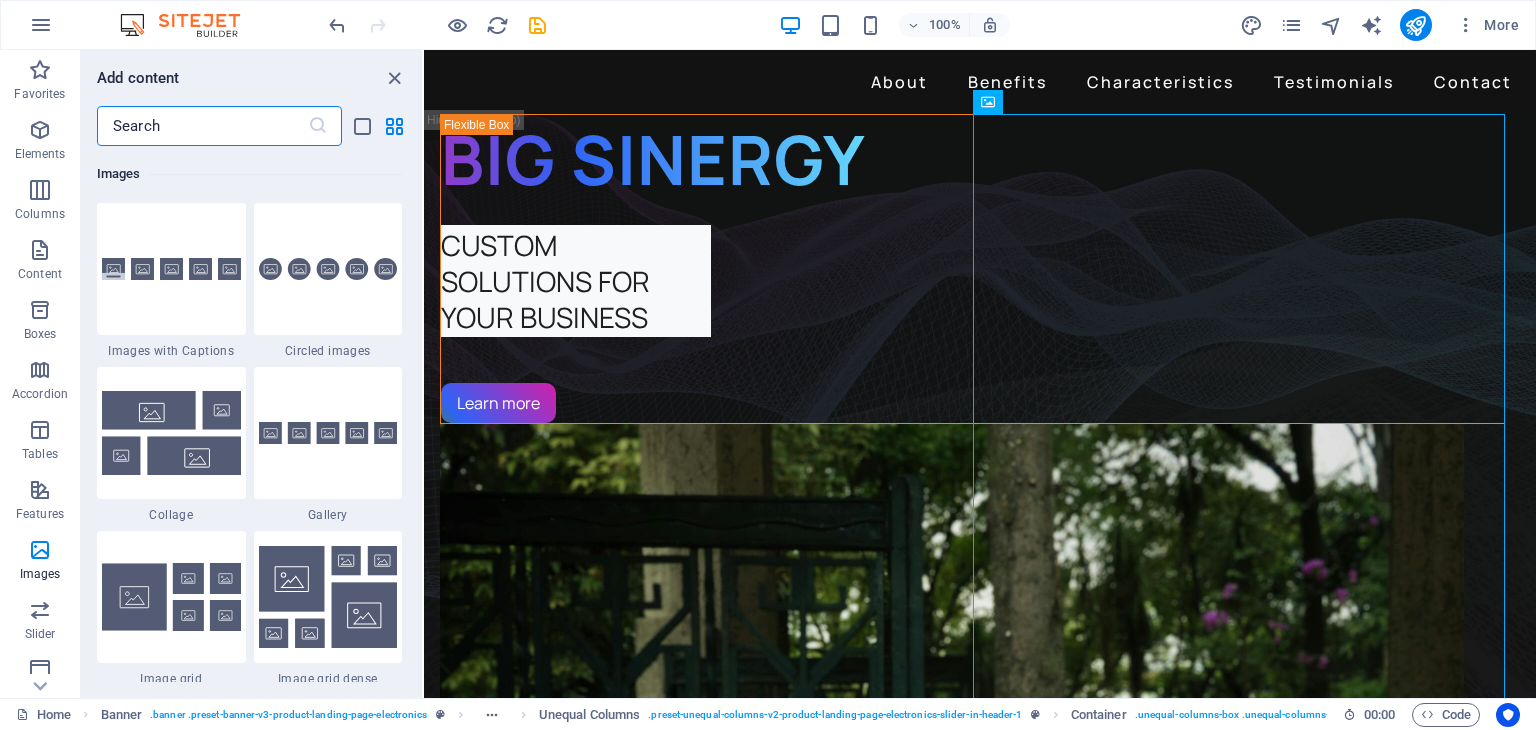click on "Drag here to replace the existing content. Press “Ctrl” if you want to create a new element.
H1   Banner   Banner   Container   Container   Banner   Slider   Container   Slider   Banner   Unequal Columns   Unequal Columns   Slider   Banner   Container   Spacer   Spacer   Button   Gallery   Gallery   Gallery   Placeholder   Unequal Columns   Container   4 columns   Container   Image   Container   Spacer   Text   Text   Unequal Columns   Container   H2   Image   Container   Container   Placeholder   Image   H2   Container   Spacer   Text   Spacer   Horizontal Form   Horizontal Form   Email   Horizontal Form   Form   Checkbox   Menu Bar   Menu   Logo   Image   Container   Text   Container   Placeholder   Container   Image   Image Slider   Image   Container   Image   Slider   Unequal Columns   Container   Image slider   Container   H2   Container   Spacer   Text   Container   Image   Container   Text   Text   H3   Accordion   Container   Text   Container   H3   Container   Text   Container" at bounding box center (980, 374) 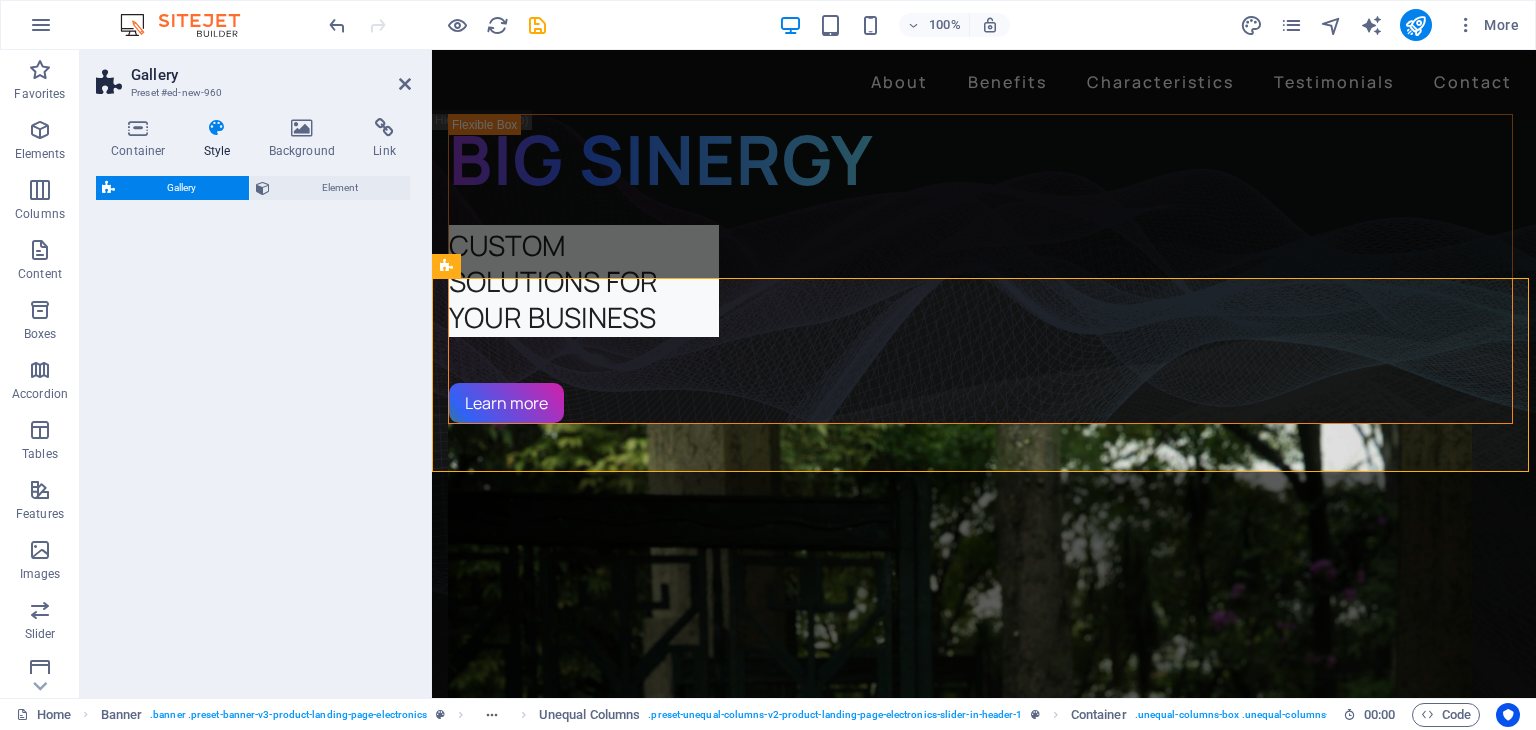 scroll, scrollTop: 545, scrollLeft: 0, axis: vertical 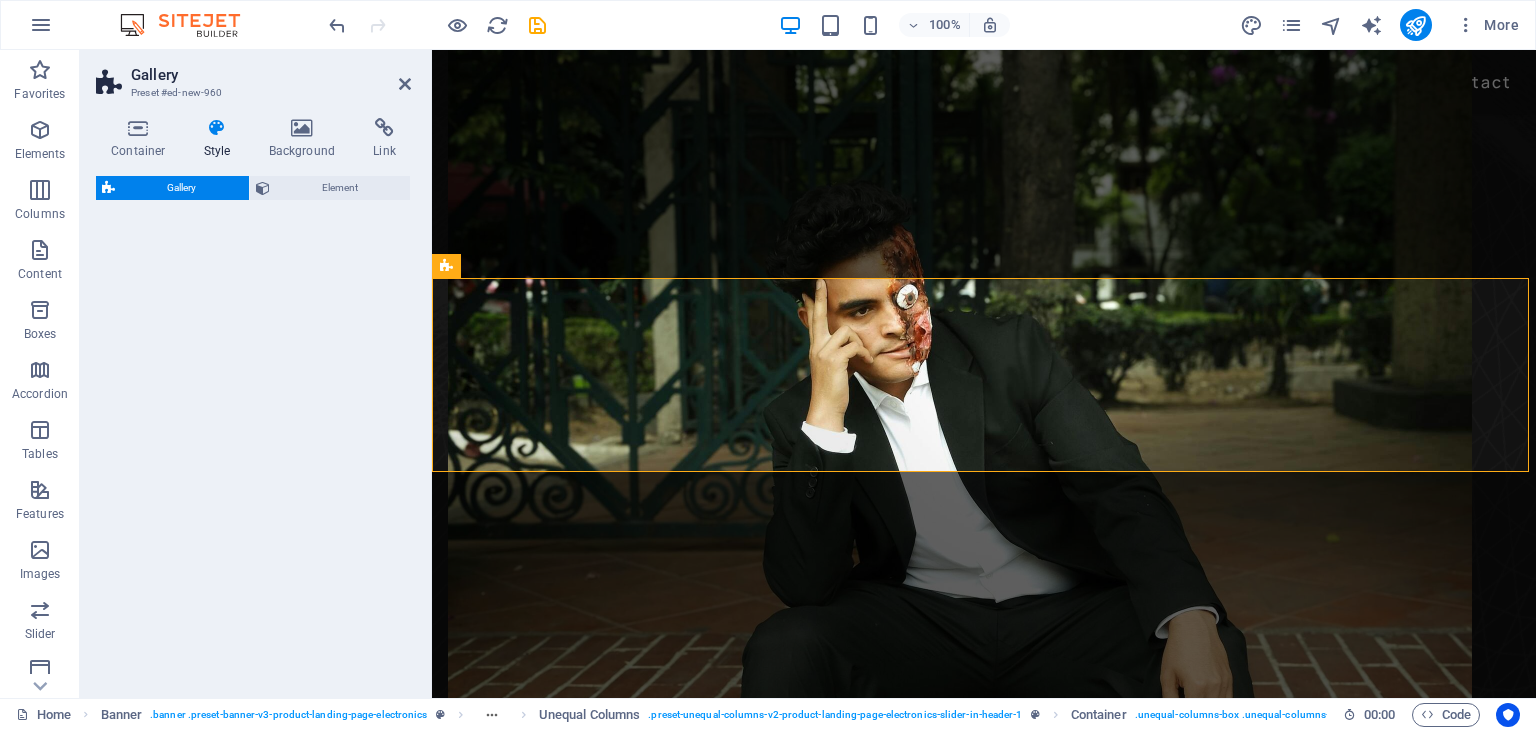select on "rem" 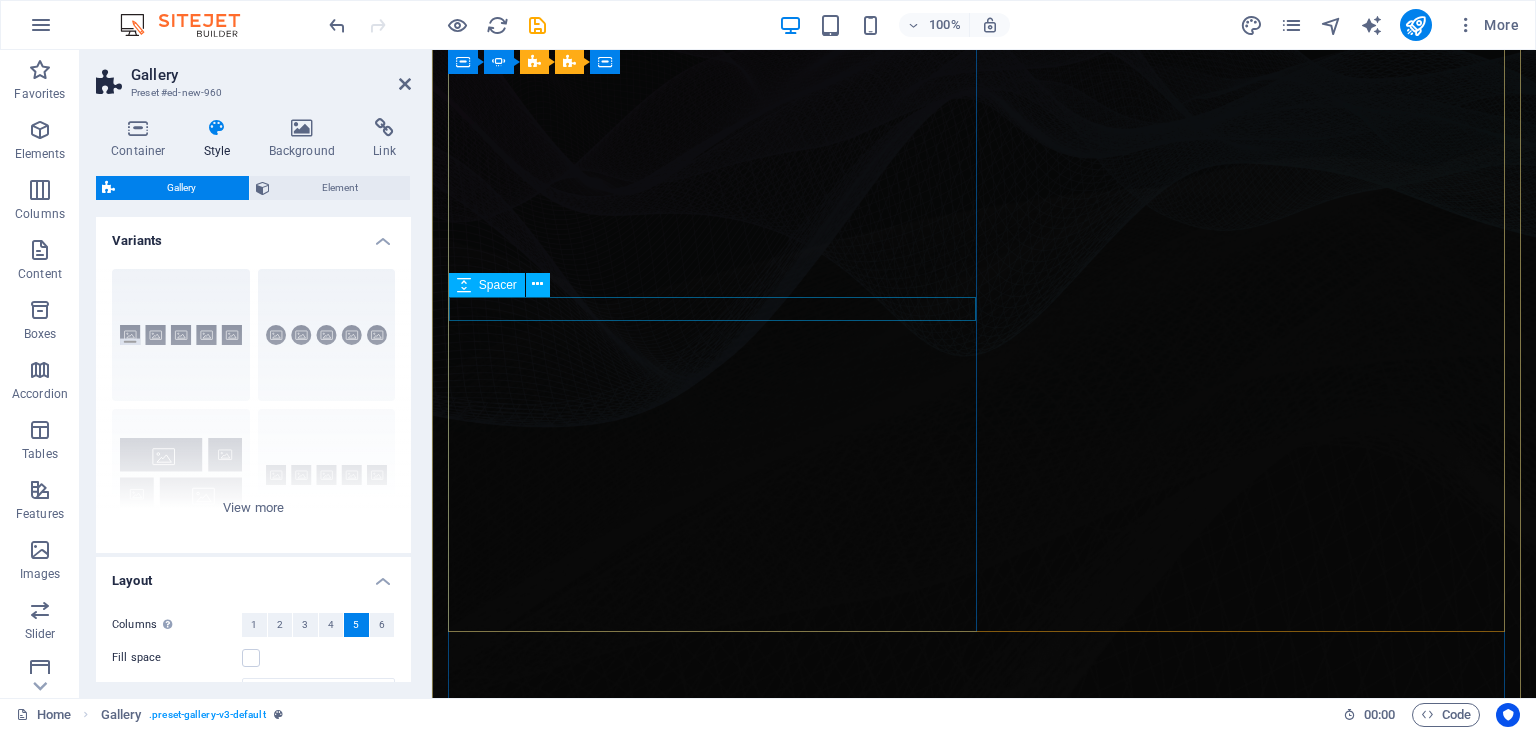scroll, scrollTop: 0, scrollLeft: 0, axis: both 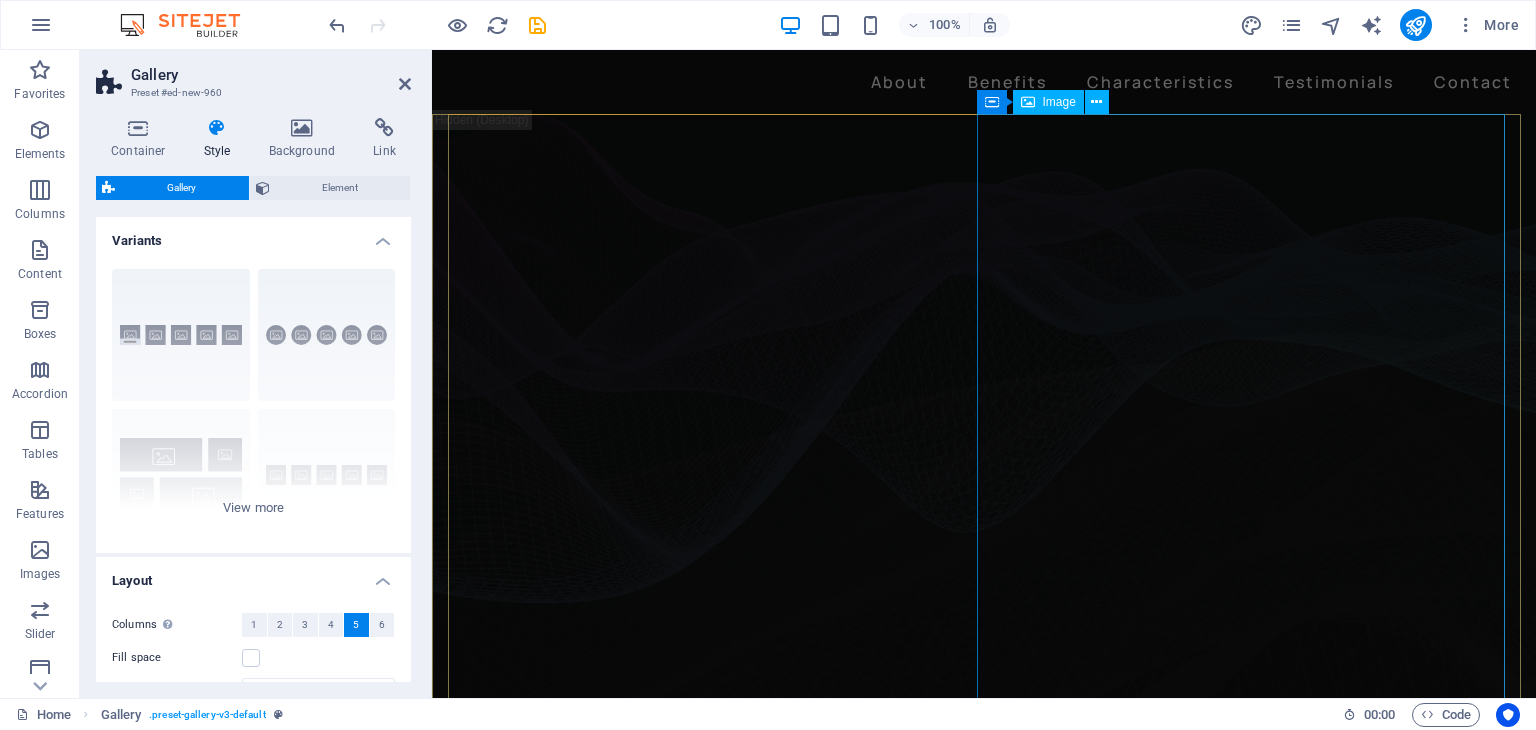 click at bounding box center [-81, 2639] 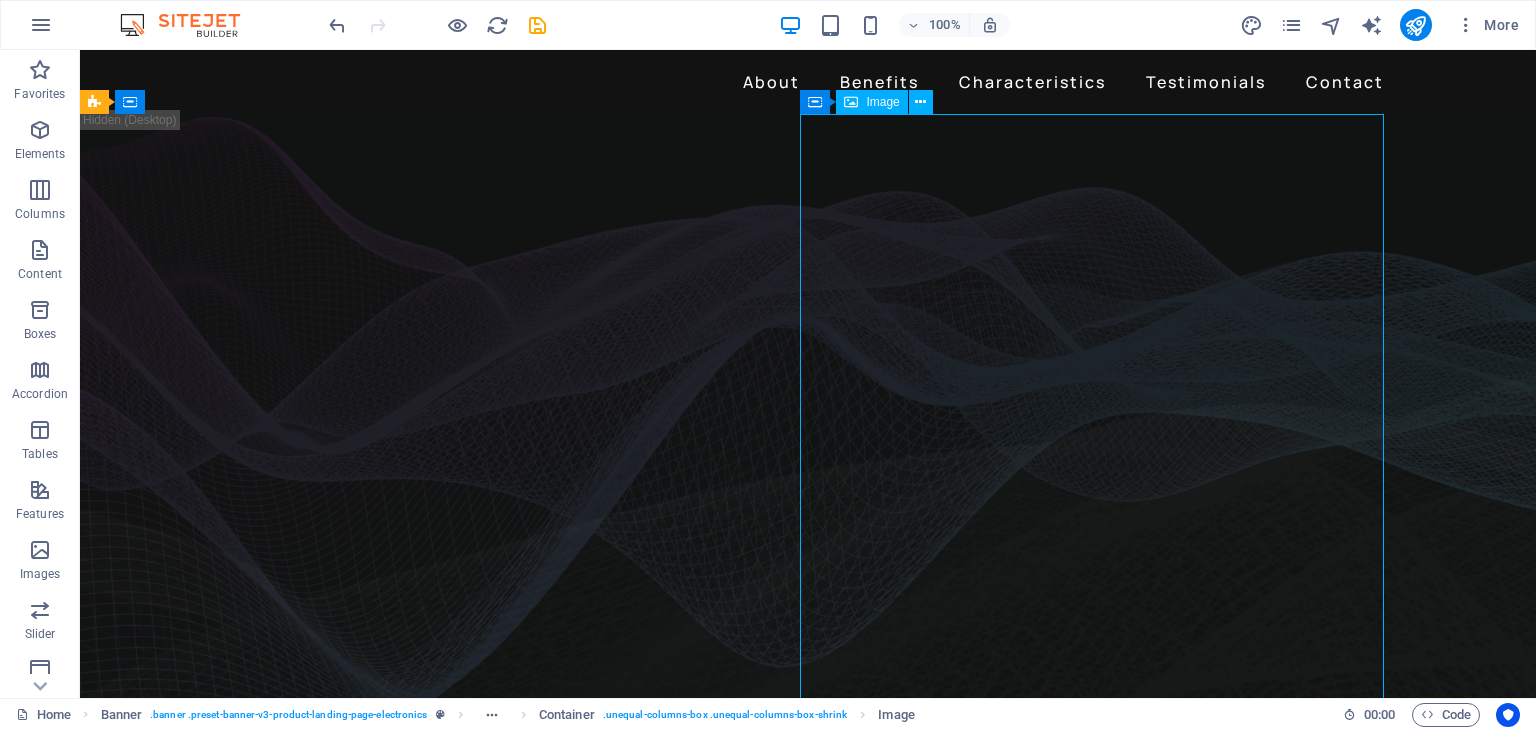 click at bounding box center [-360, 2704] 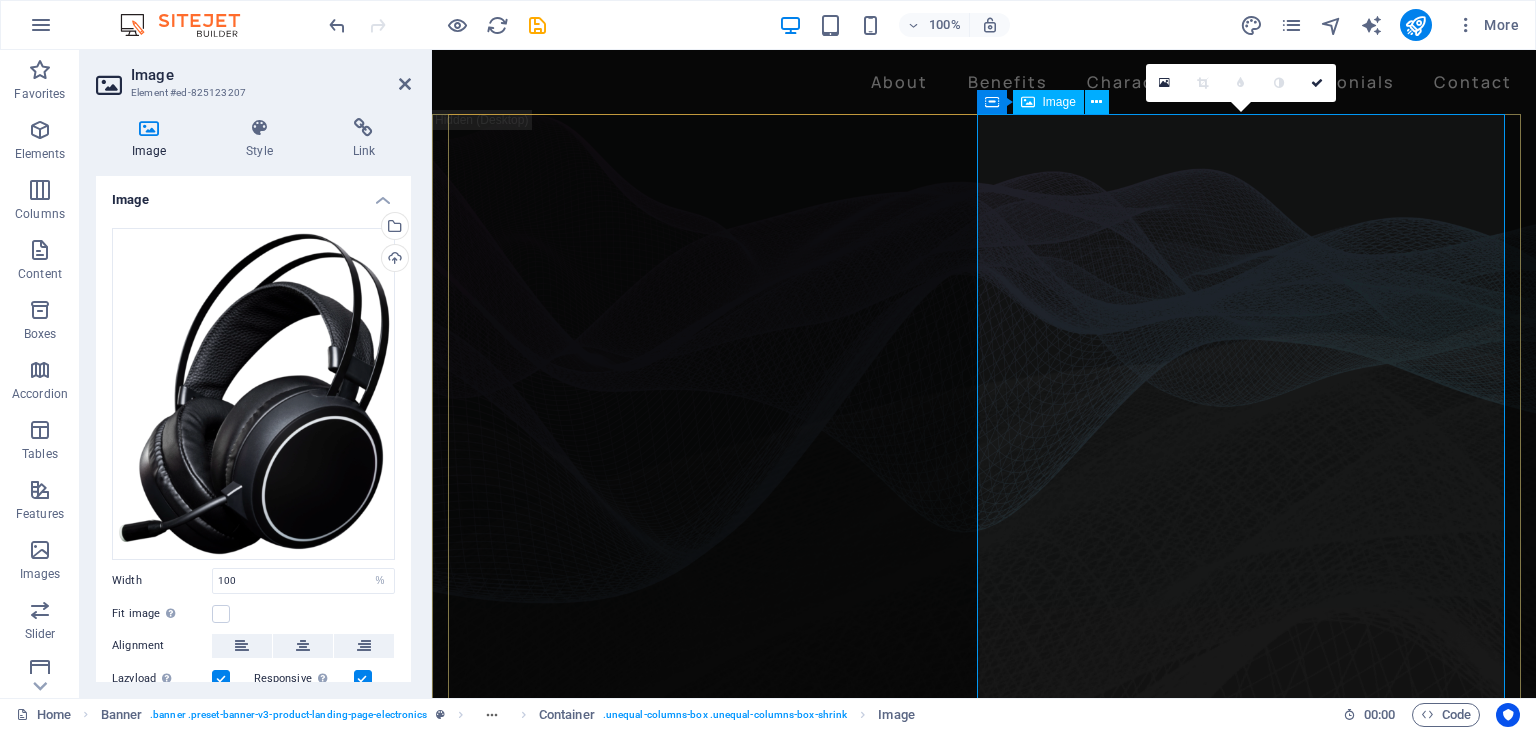click at bounding box center (1028, 102) 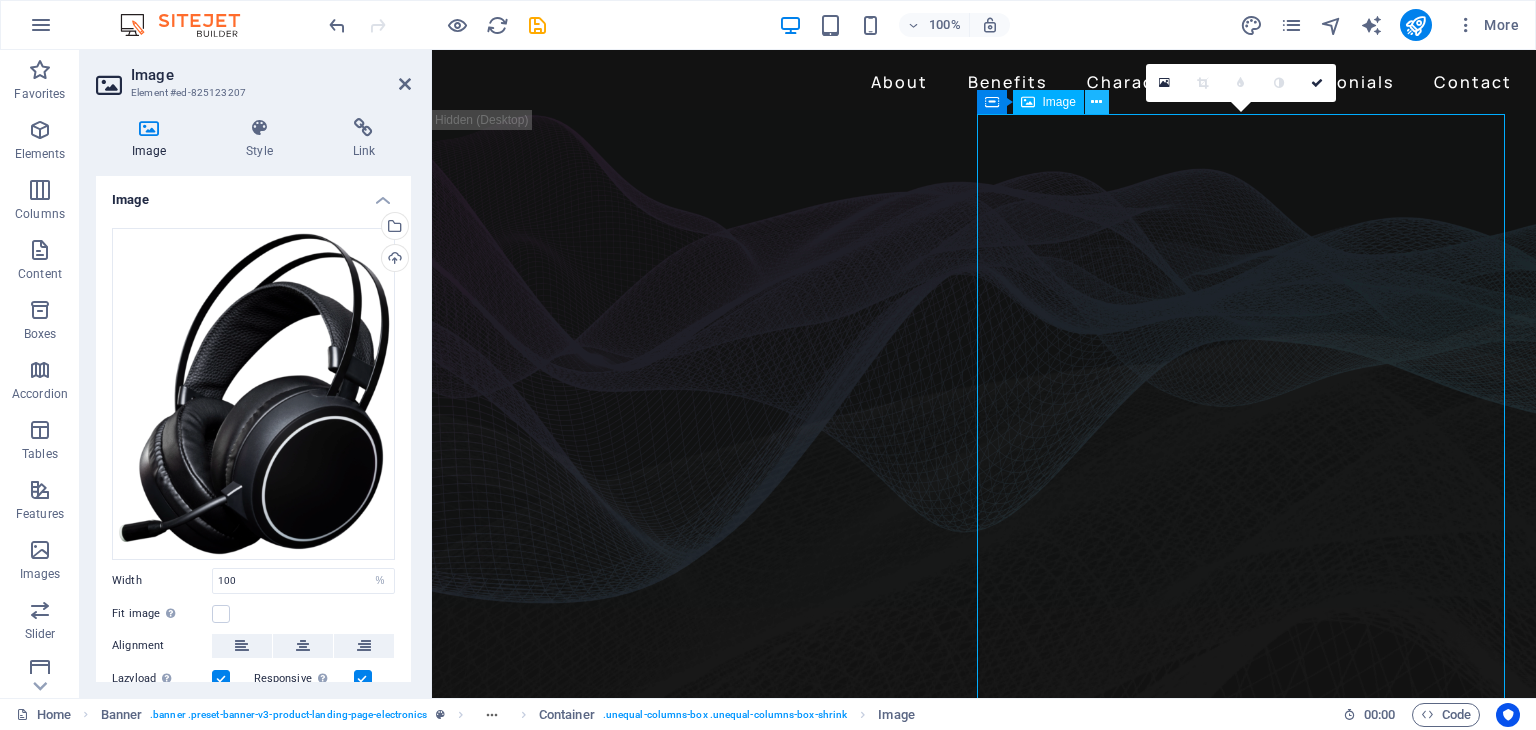 click at bounding box center [1096, 102] 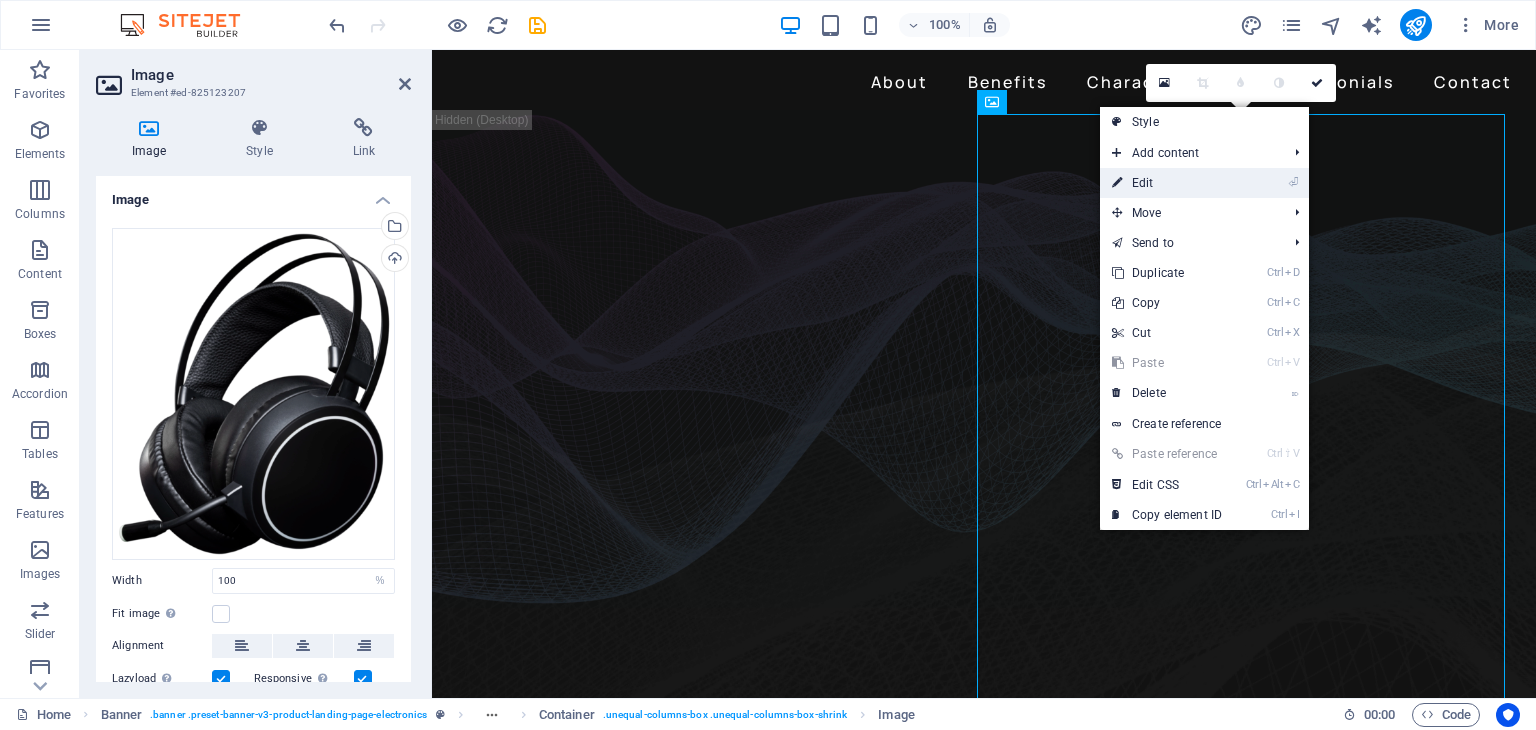 click on "⏎  Edit" at bounding box center [1167, 183] 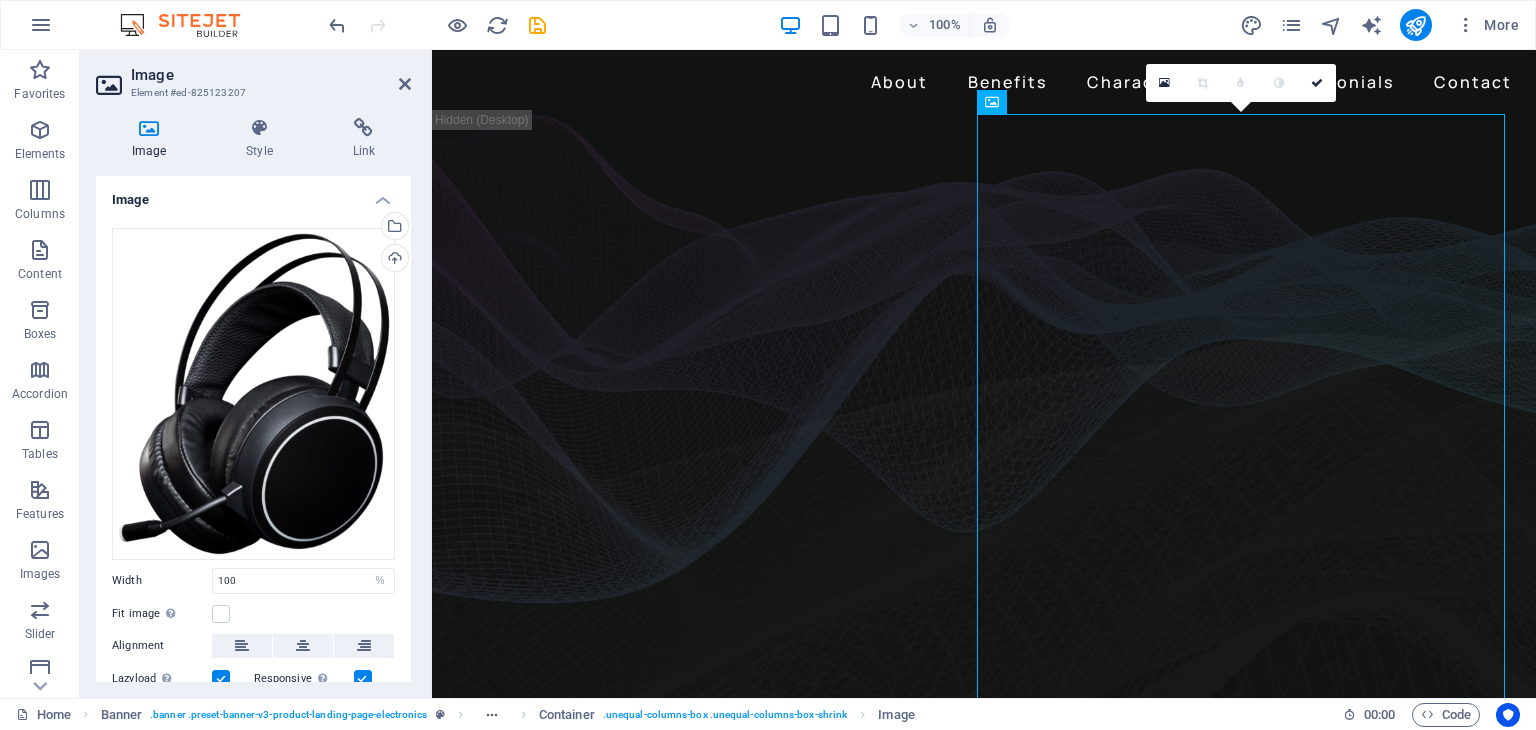 click at bounding box center [149, 128] 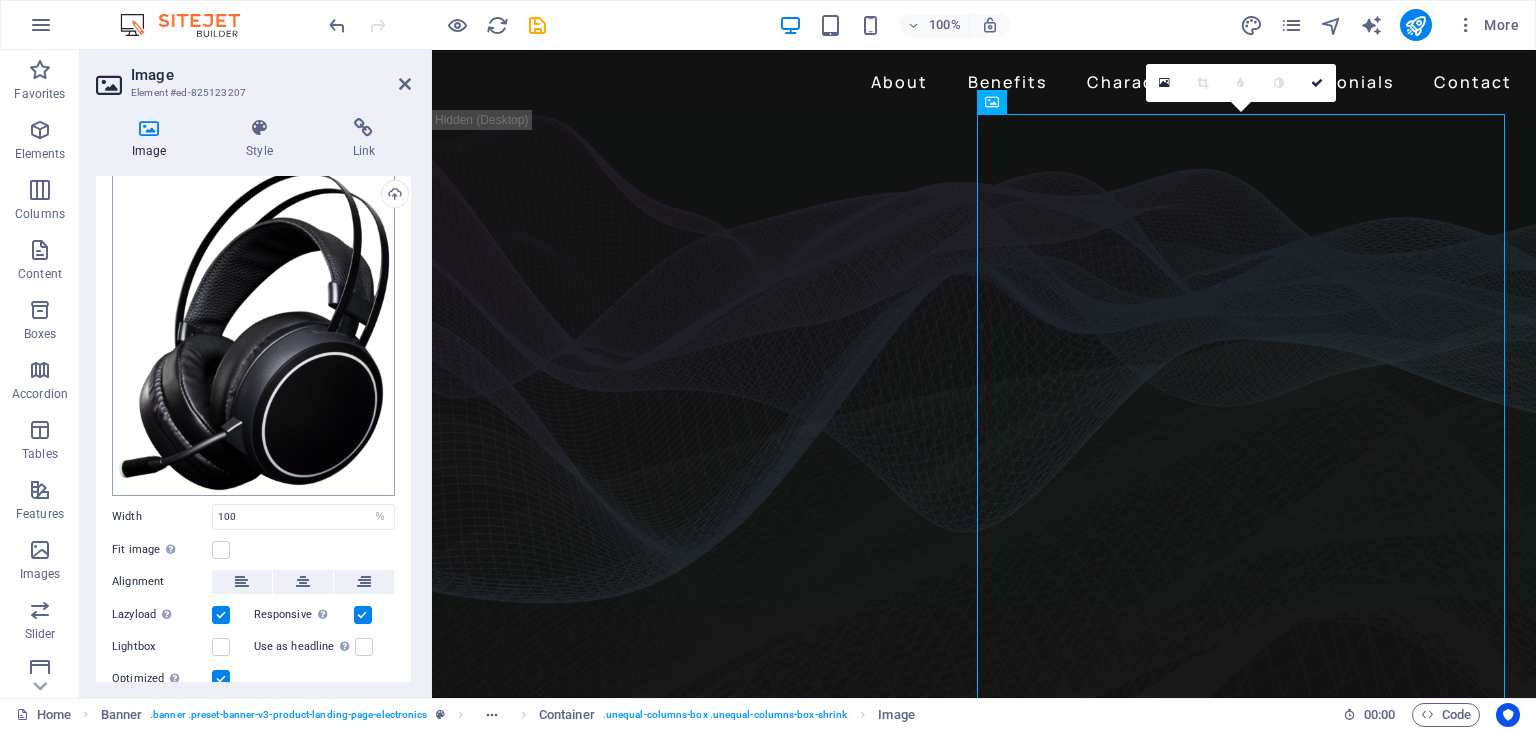 scroll, scrollTop: 0, scrollLeft: 0, axis: both 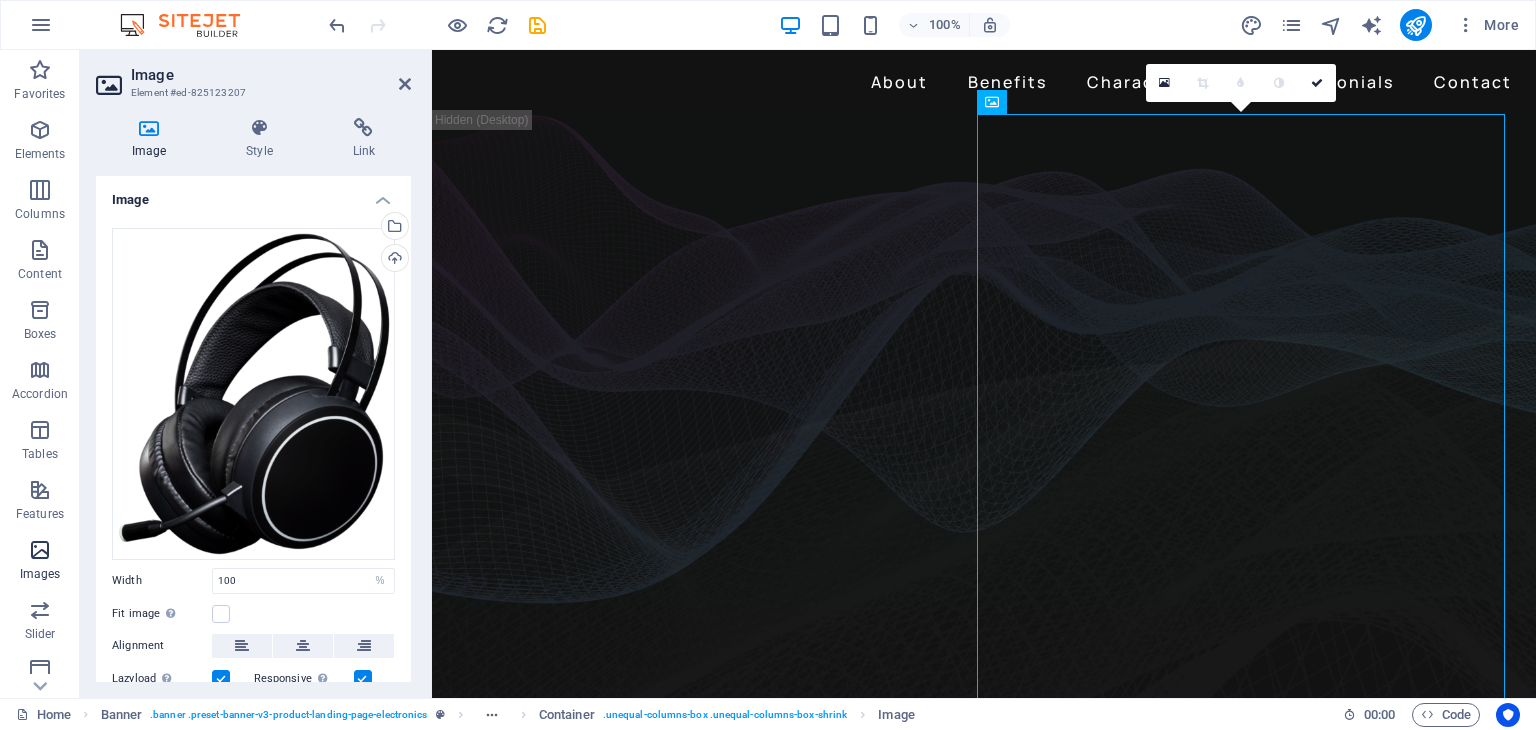 click at bounding box center (40, 550) 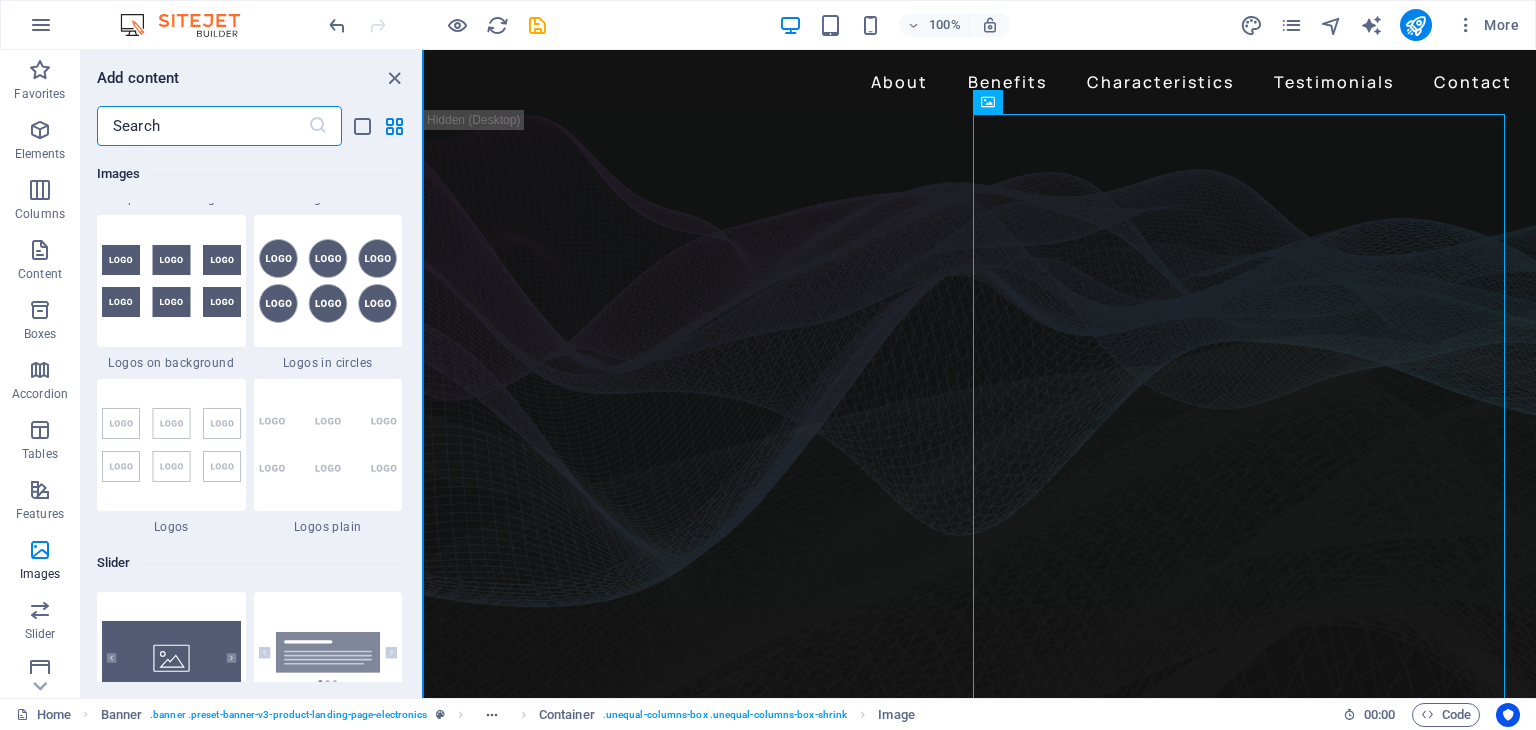 scroll, scrollTop: 11140, scrollLeft: 0, axis: vertical 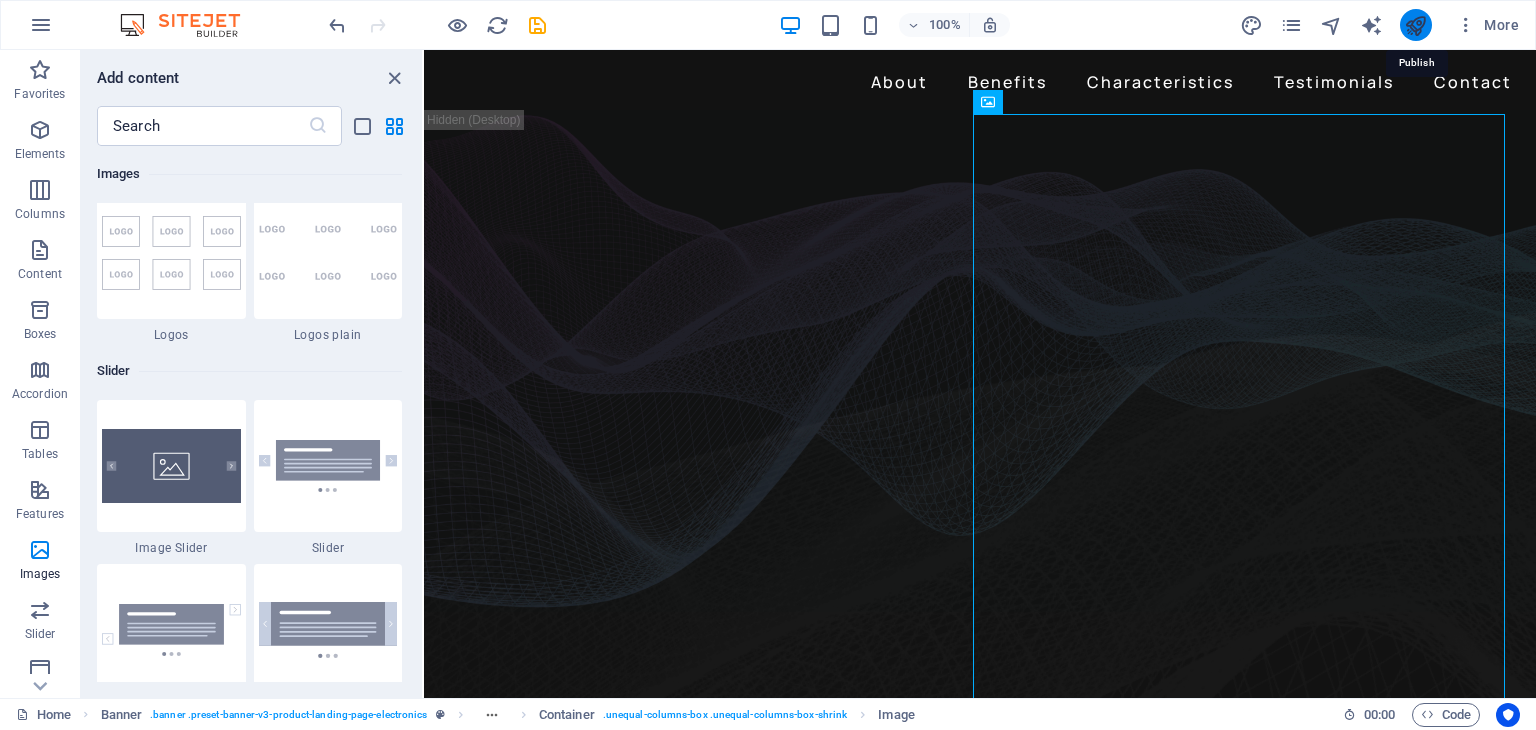 click at bounding box center [1415, 25] 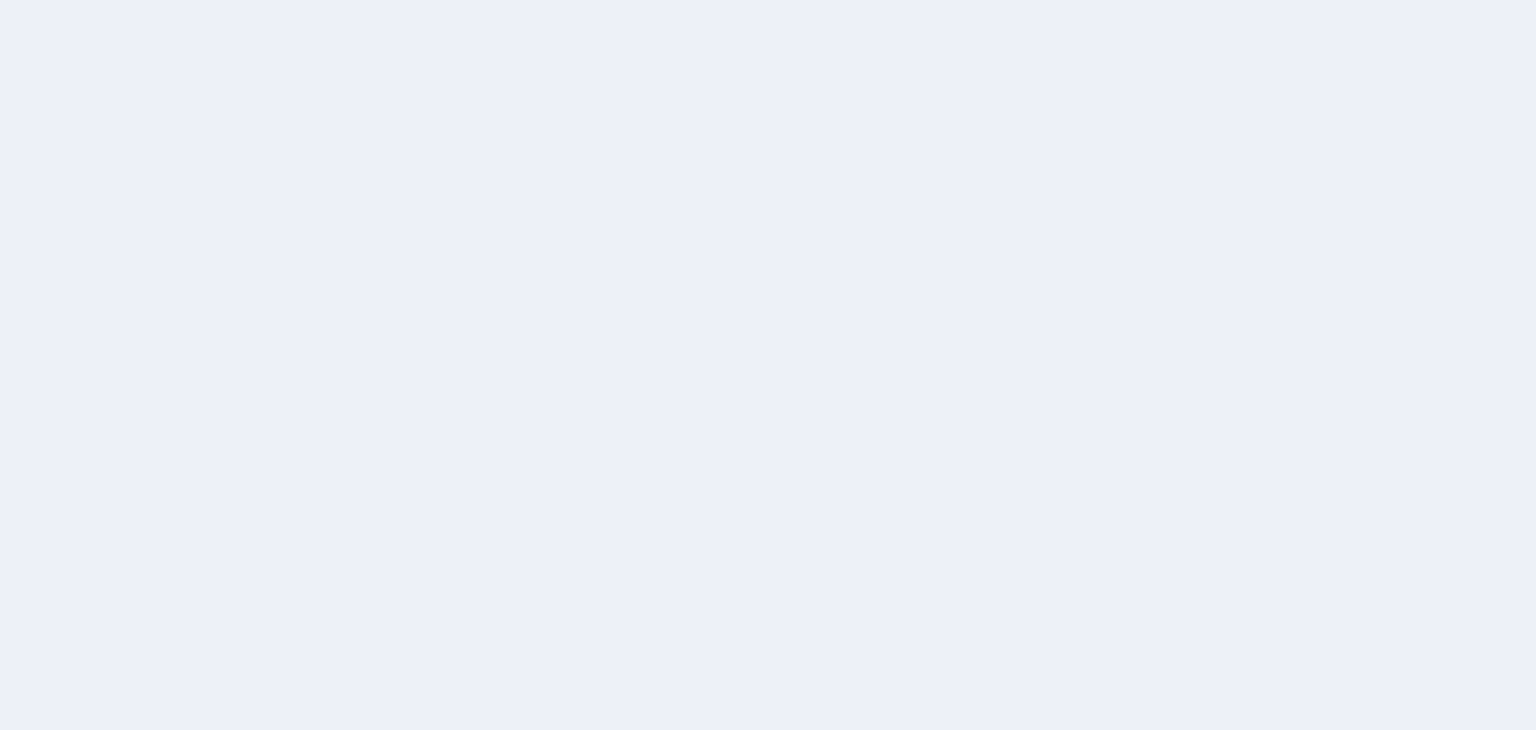 scroll, scrollTop: 0, scrollLeft: 0, axis: both 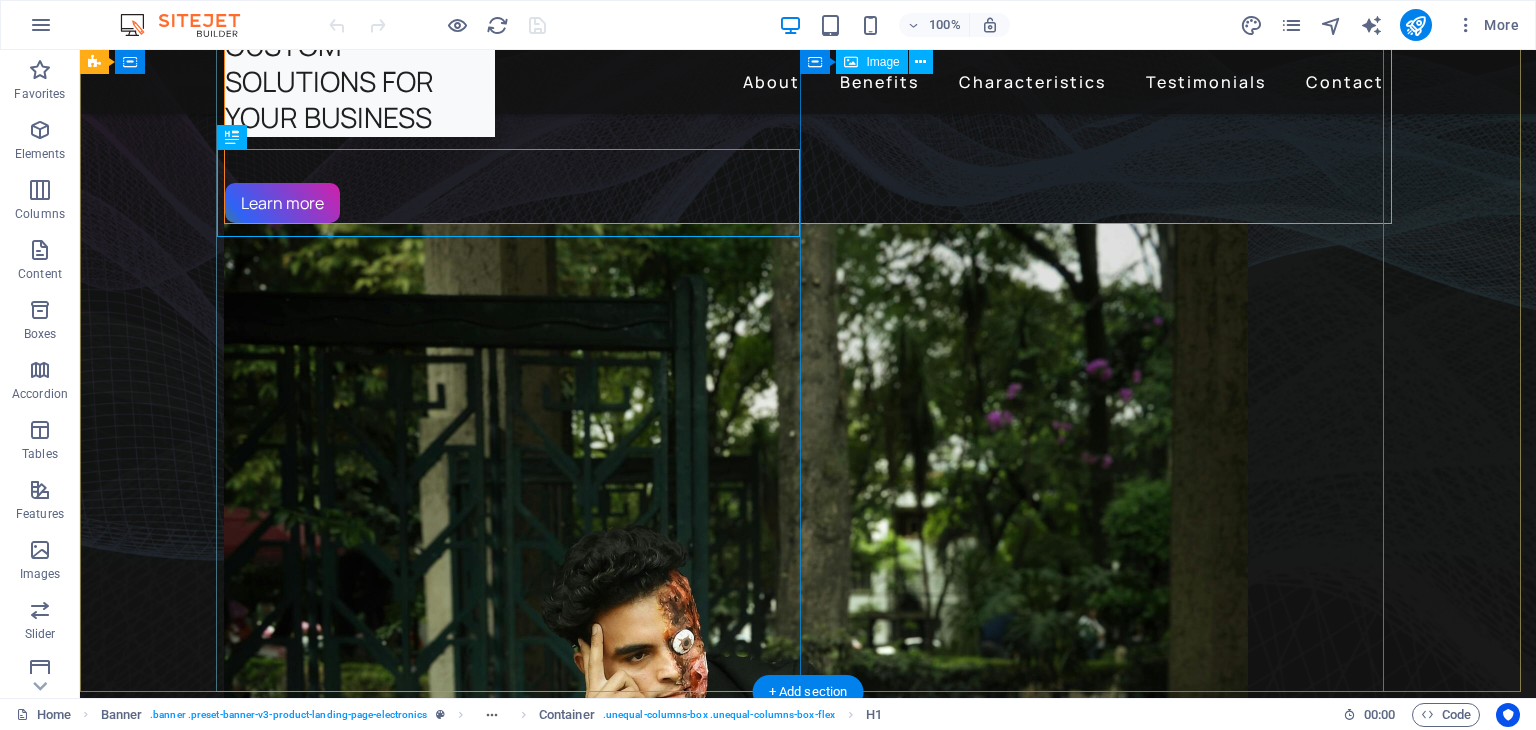 click at bounding box center (808, 906) 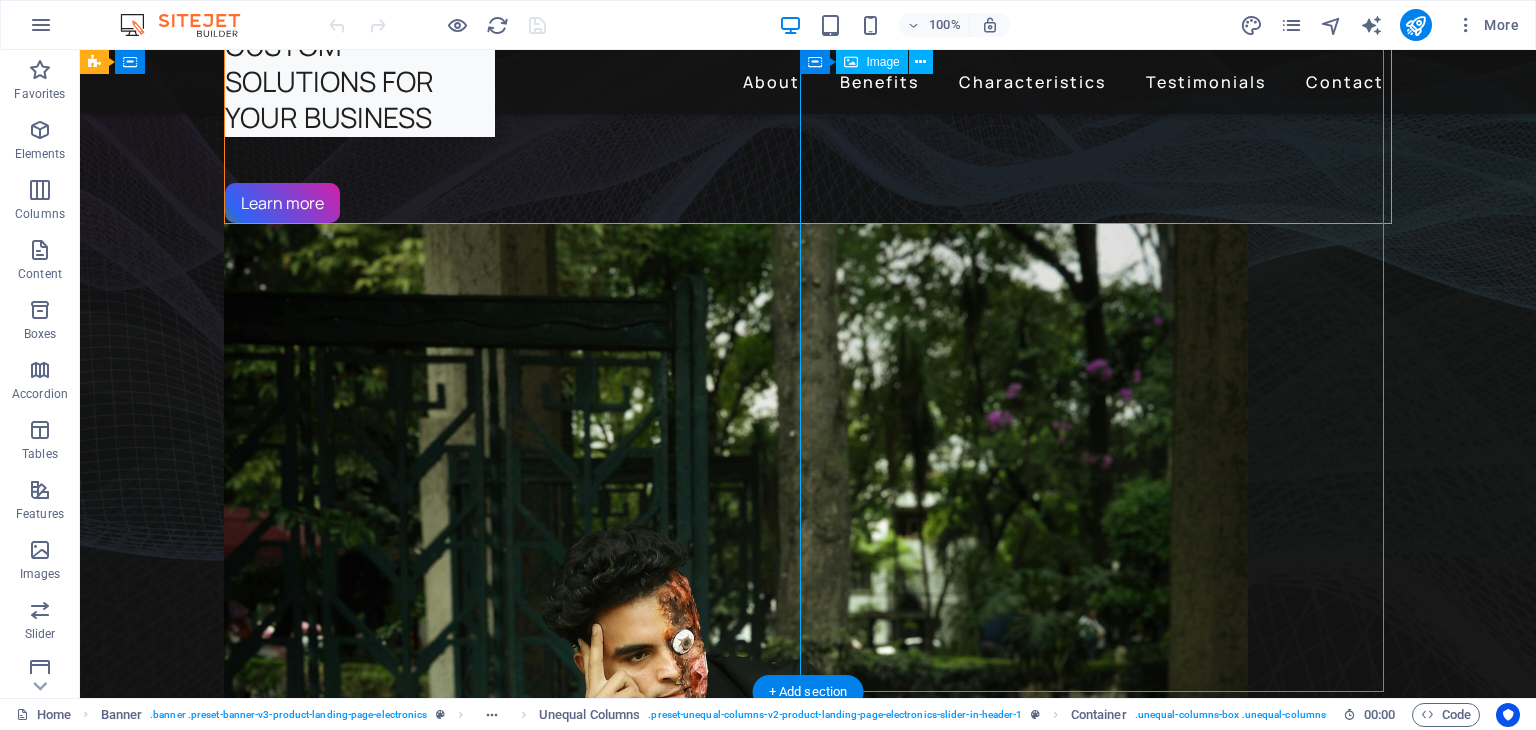 click at bounding box center (808, 906) 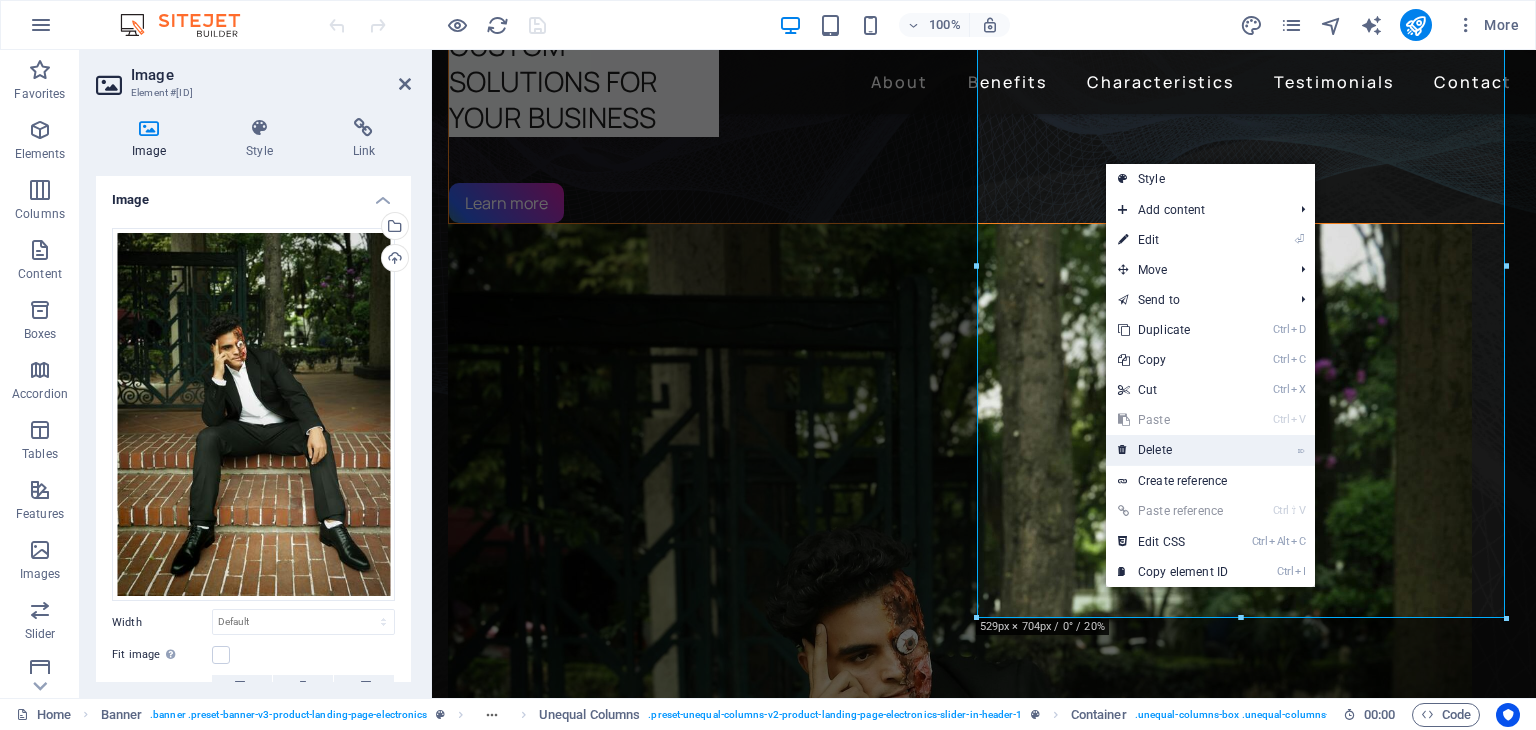 click on "⌦  Delete" at bounding box center (1173, 450) 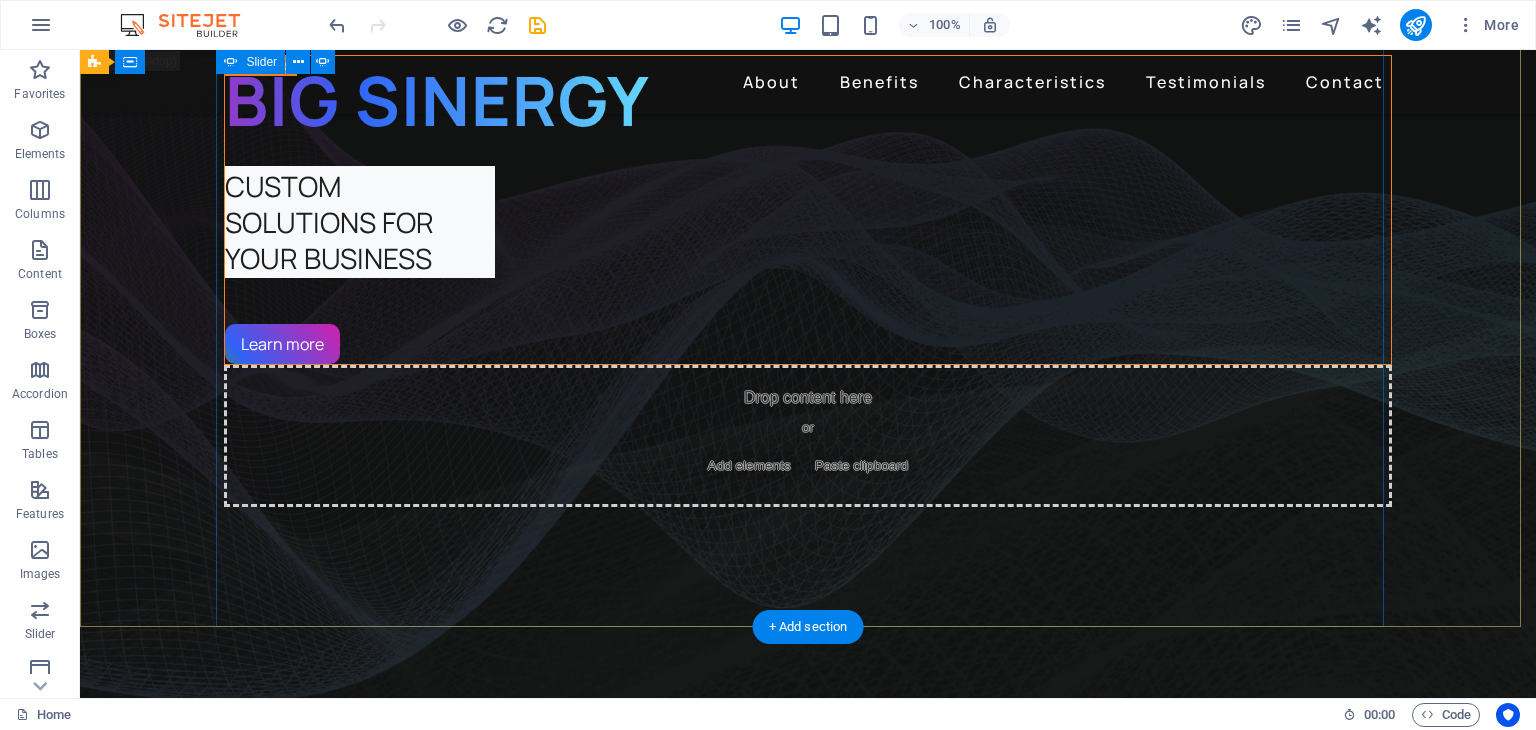 scroll, scrollTop: 0, scrollLeft: 0, axis: both 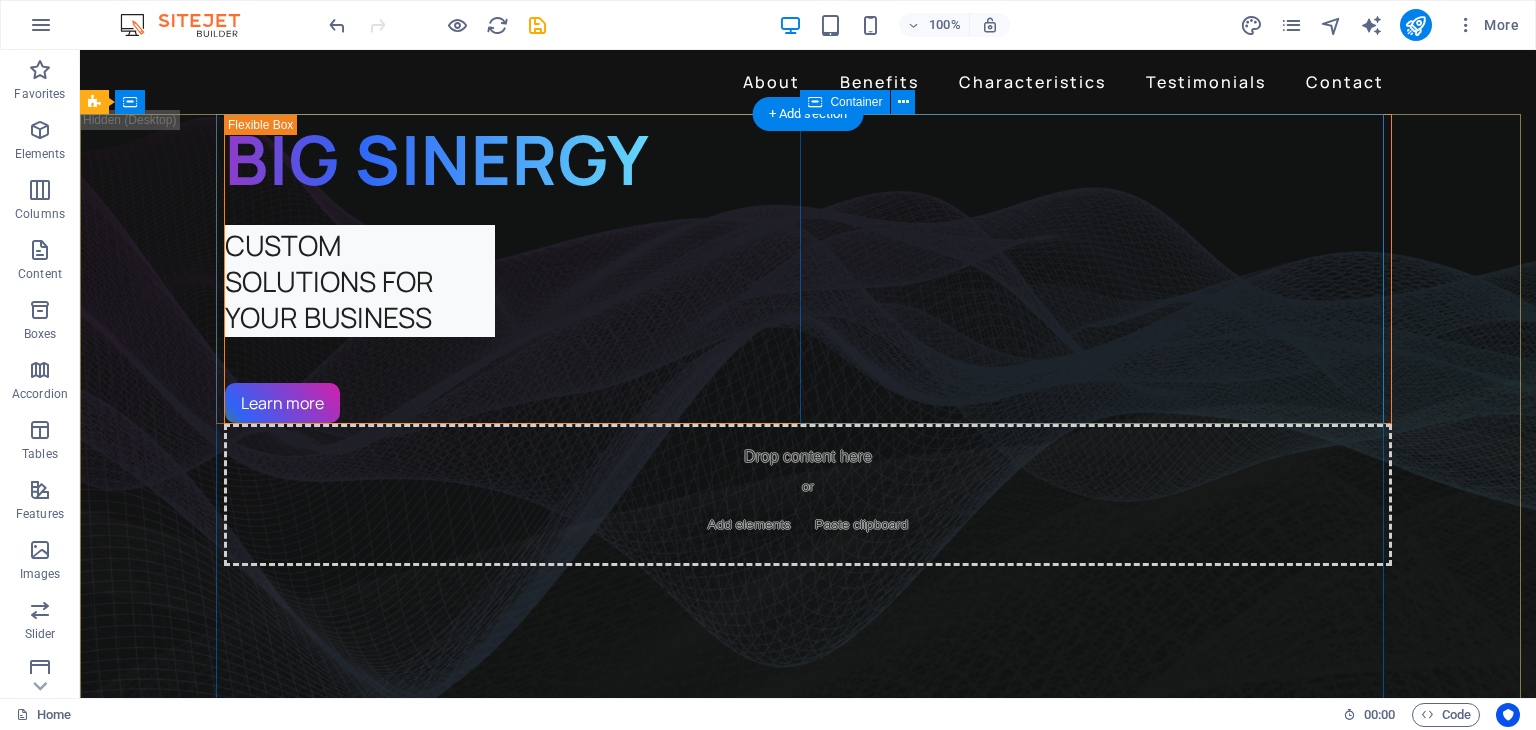 click on "Add elements" at bounding box center [749, 525] 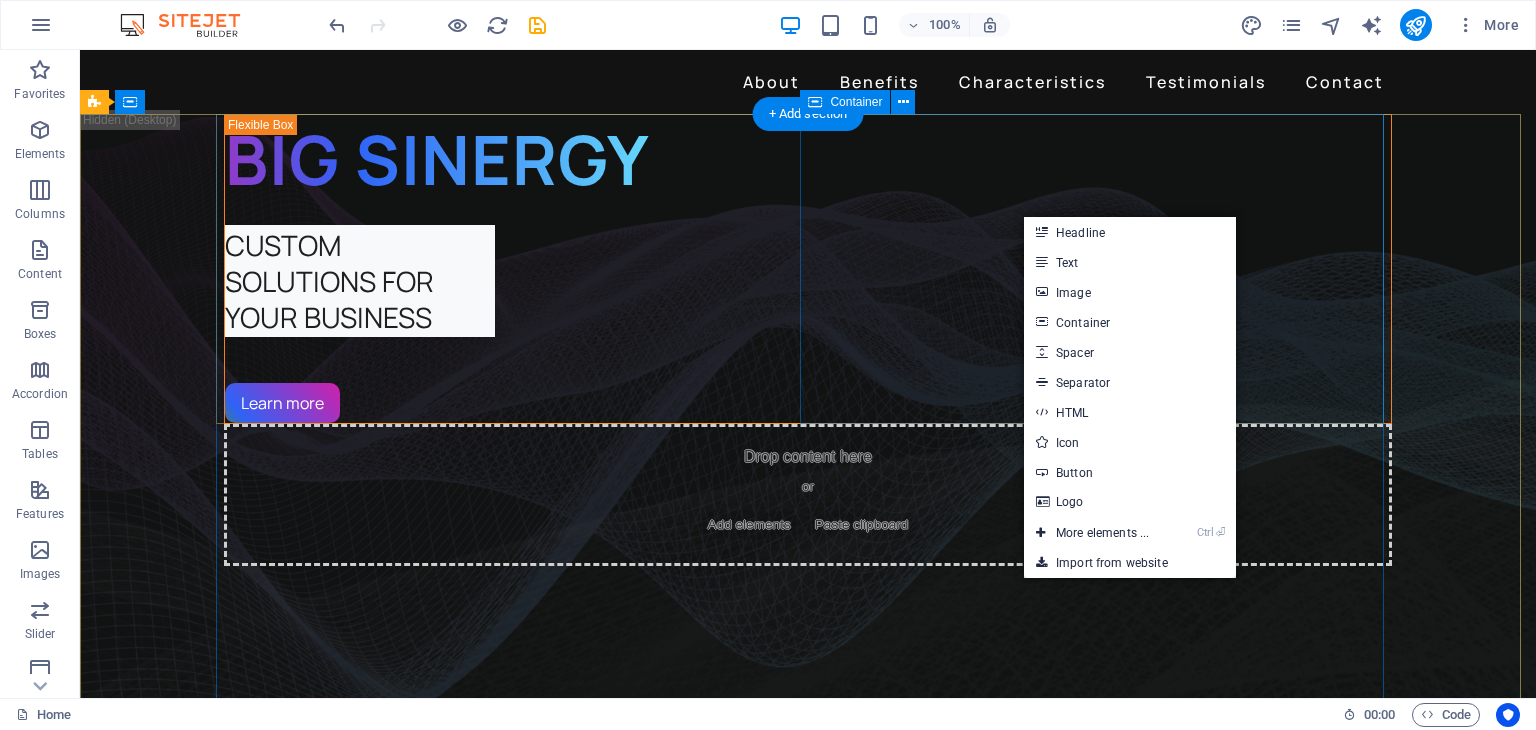 click on "Paste clipboard" at bounding box center (862, 525) 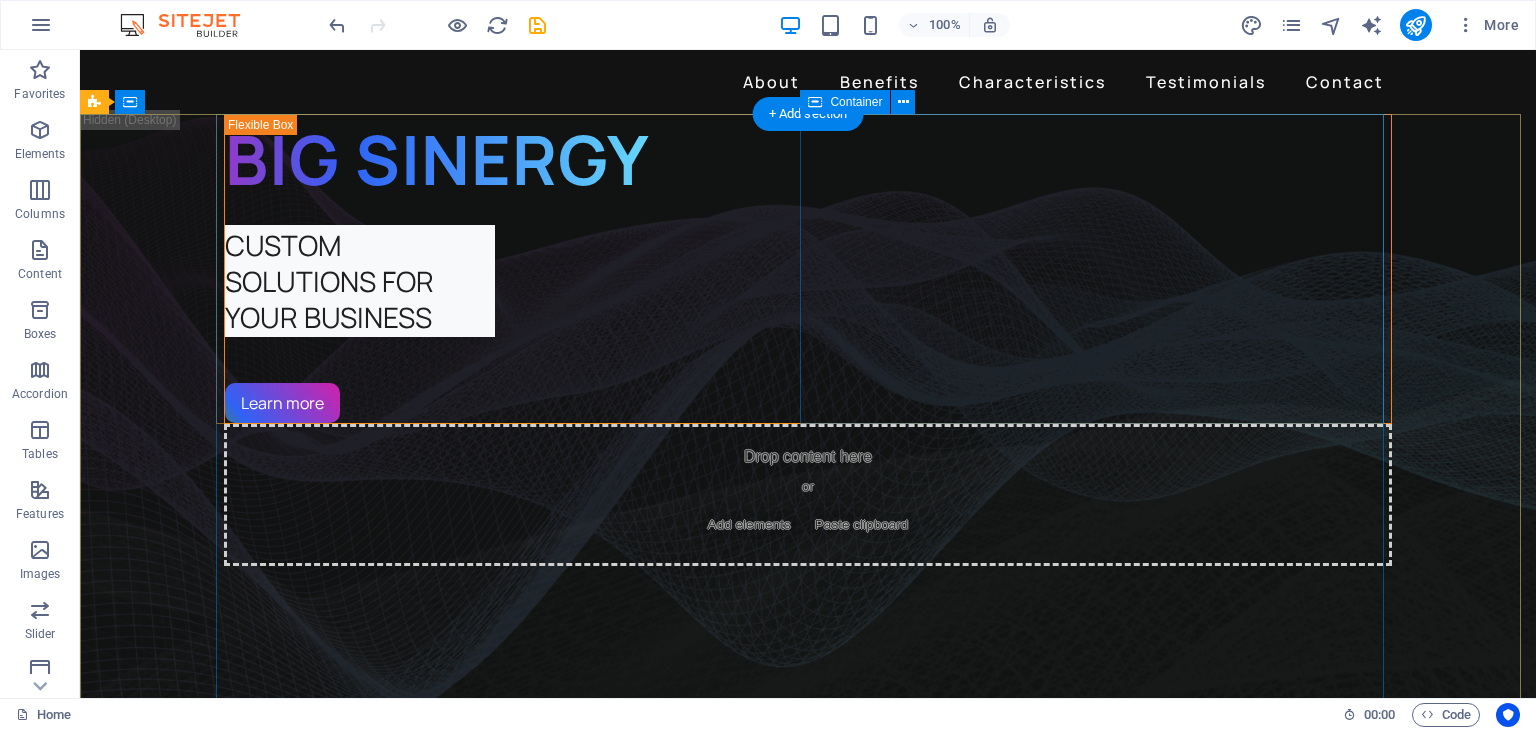 click at bounding box center (815, 525) 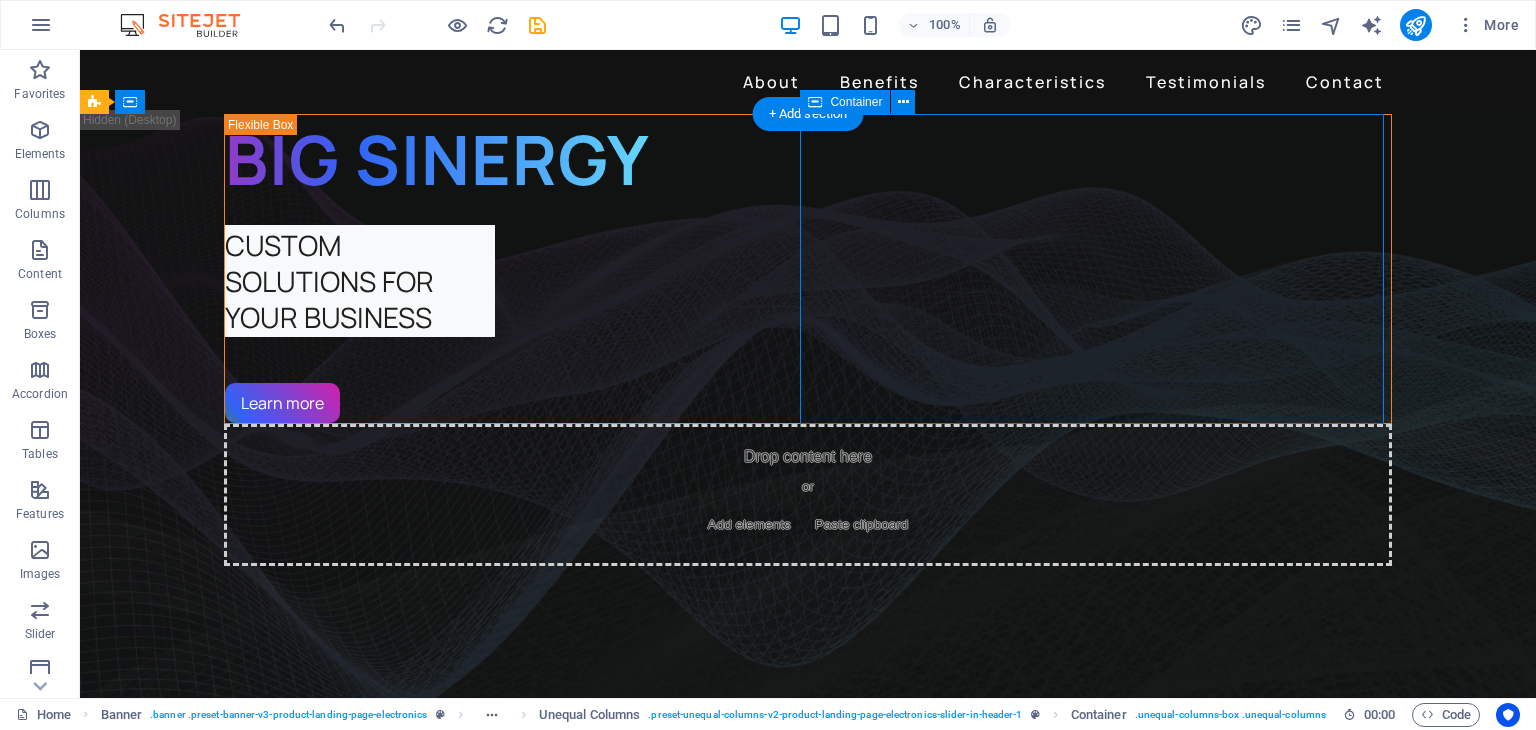 click on "Add elements" at bounding box center [749, 525] 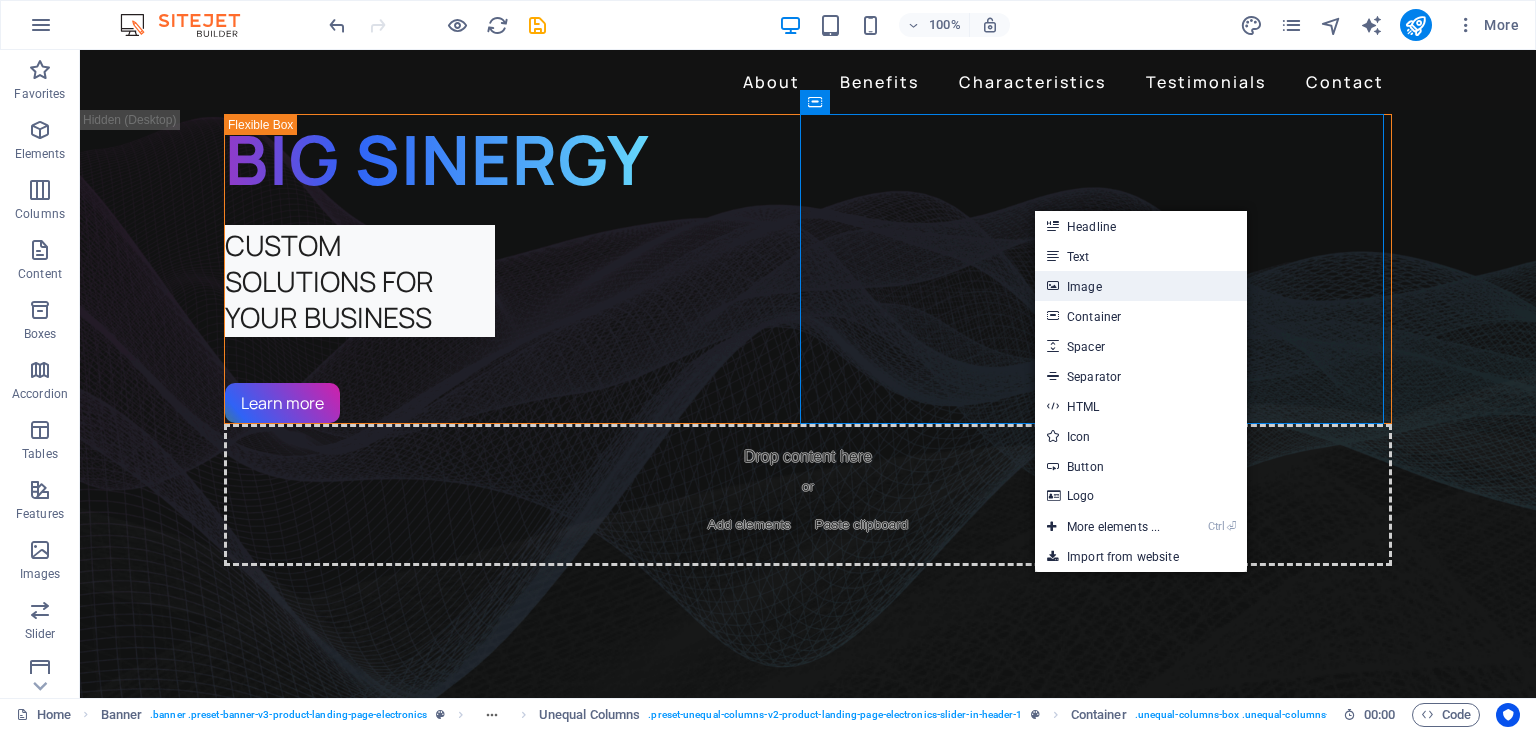 click on "Image" at bounding box center (1141, 286) 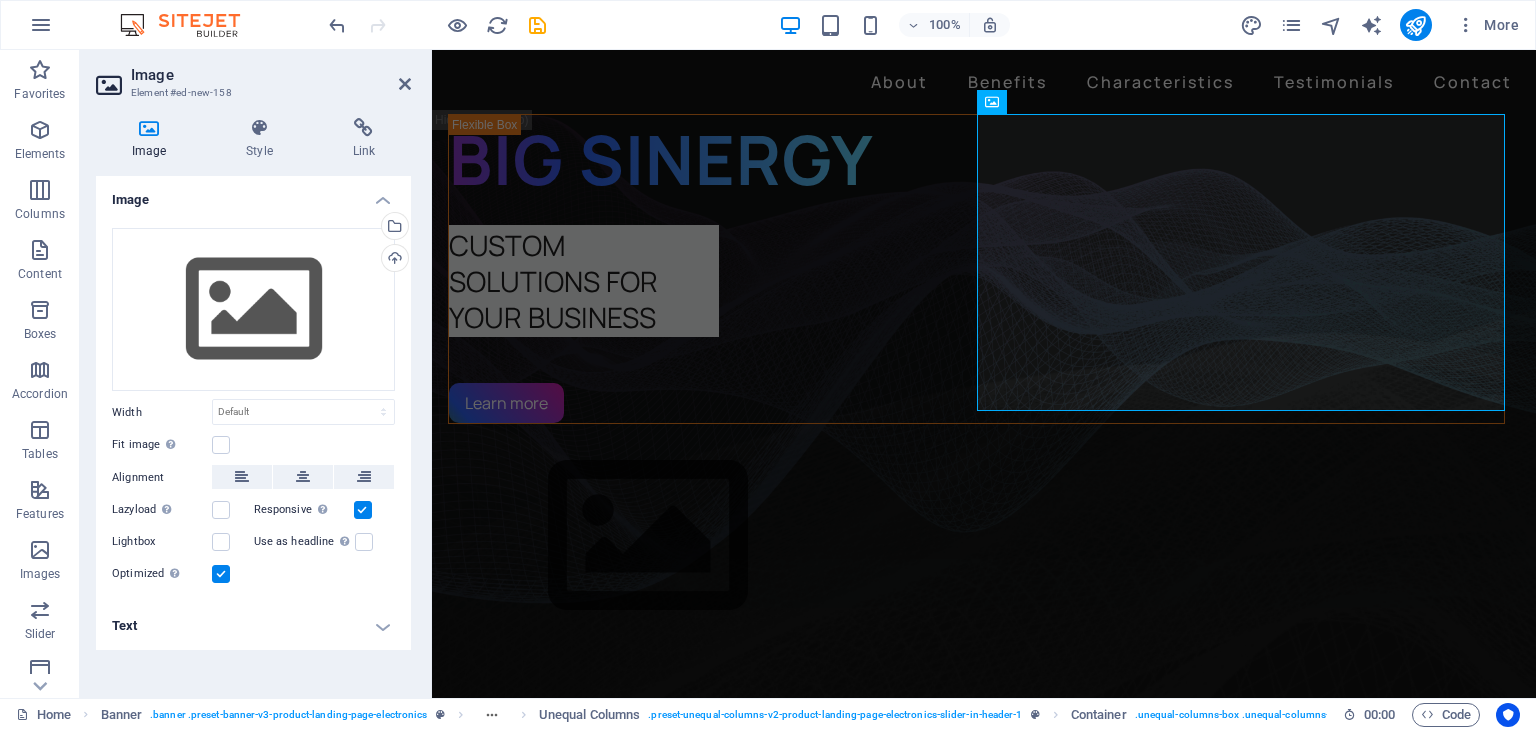 click on "Image" at bounding box center [153, 139] 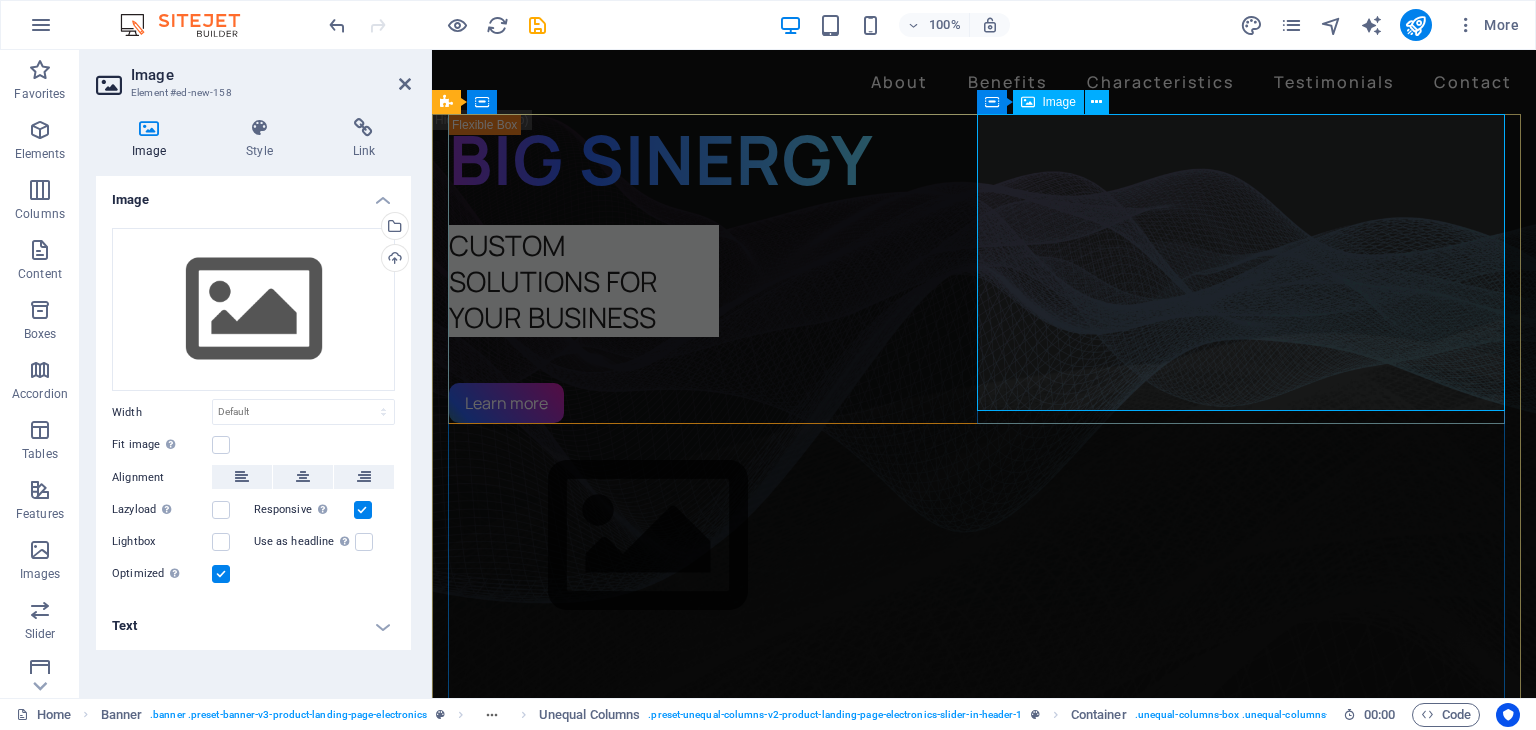 click at bounding box center (976, 536) 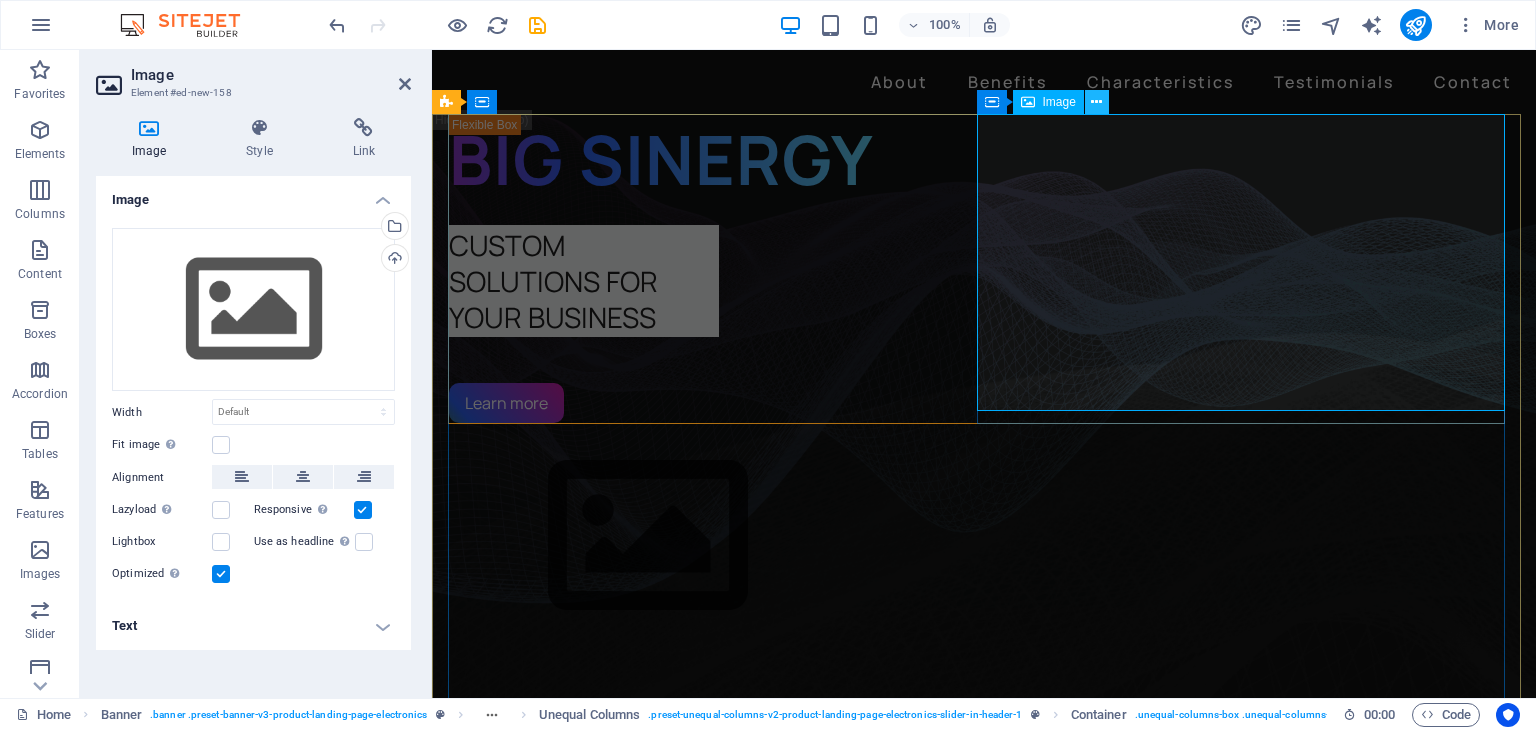 click at bounding box center [1096, 102] 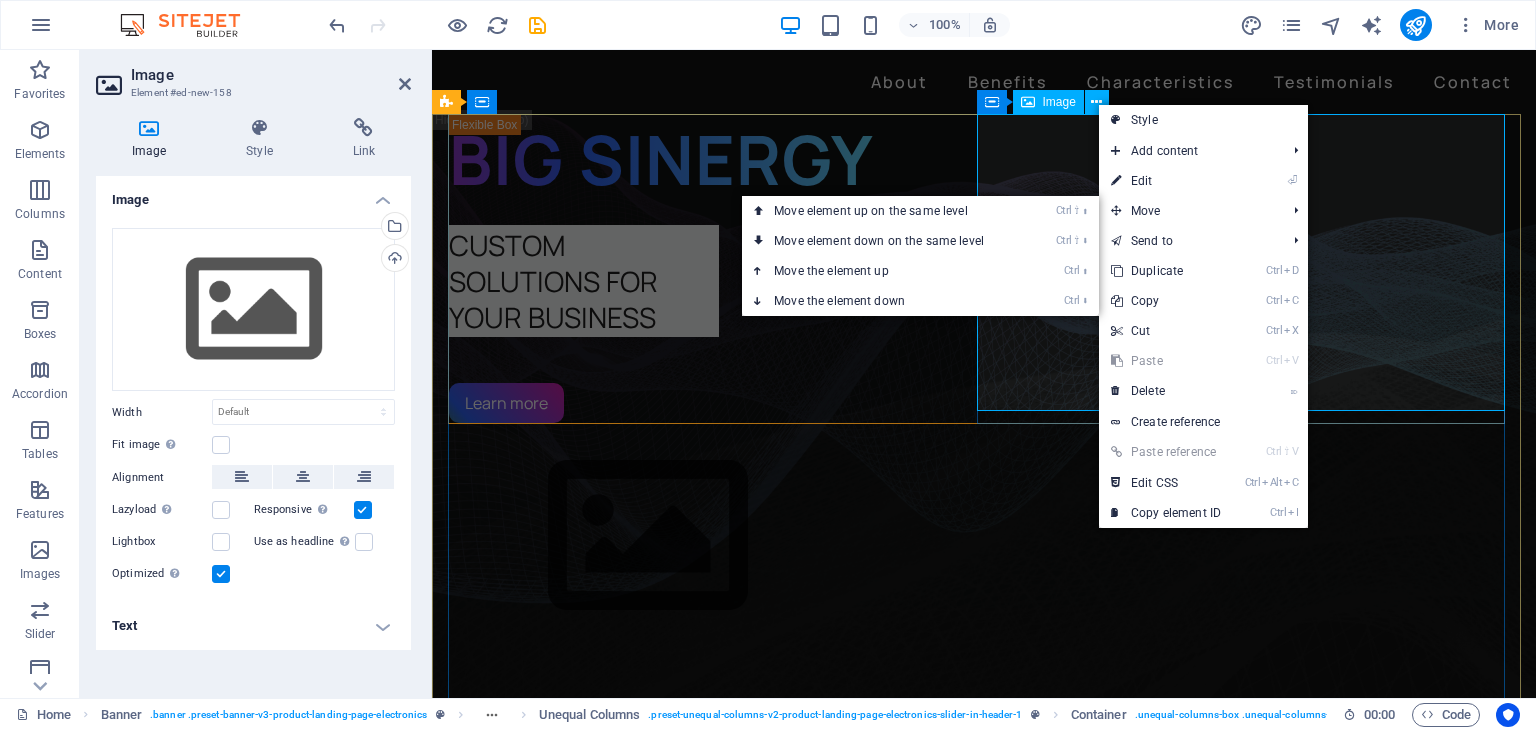 drag, startPoint x: 1472, startPoint y: 289, endPoint x: 1060, endPoint y: 336, distance: 414.67215 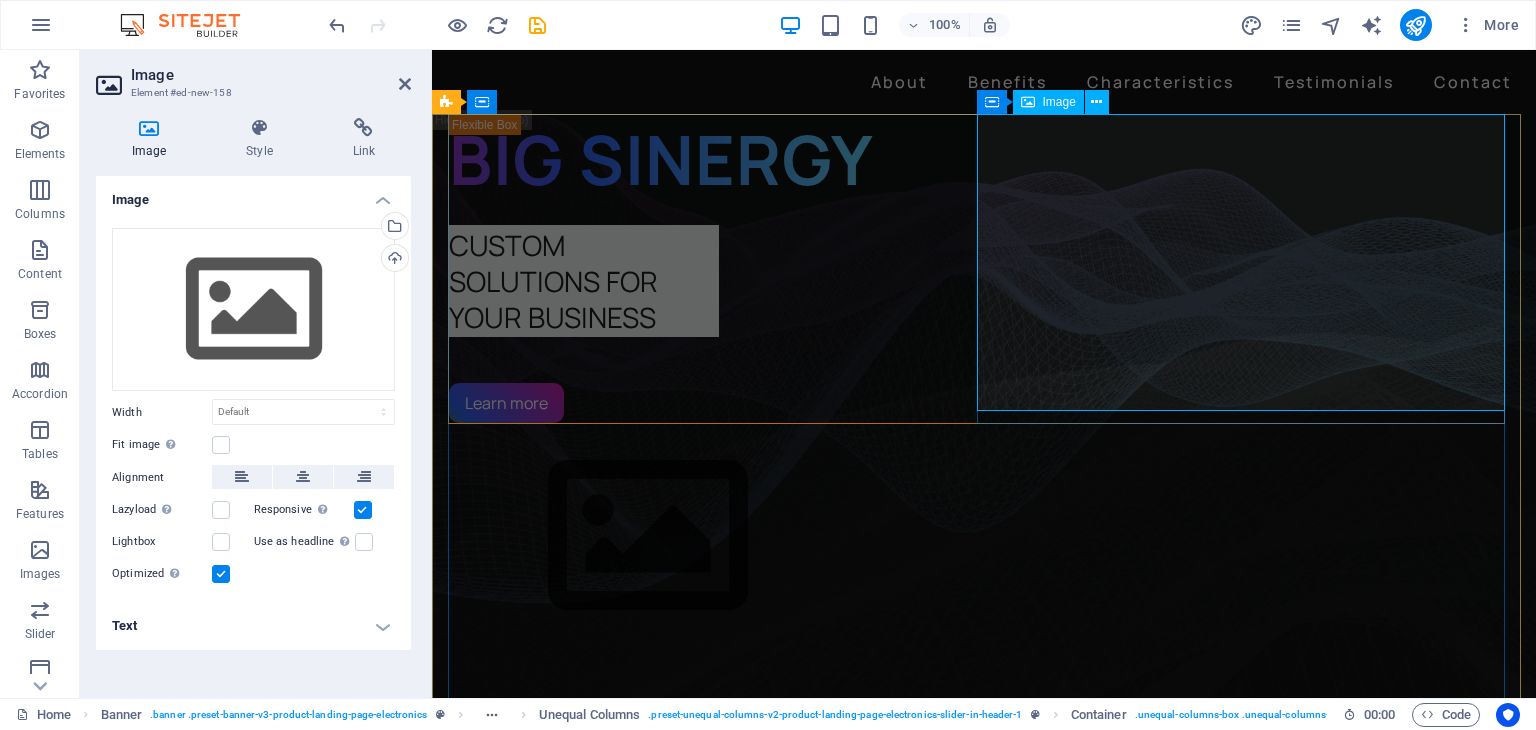 click at bounding box center (976, 536) 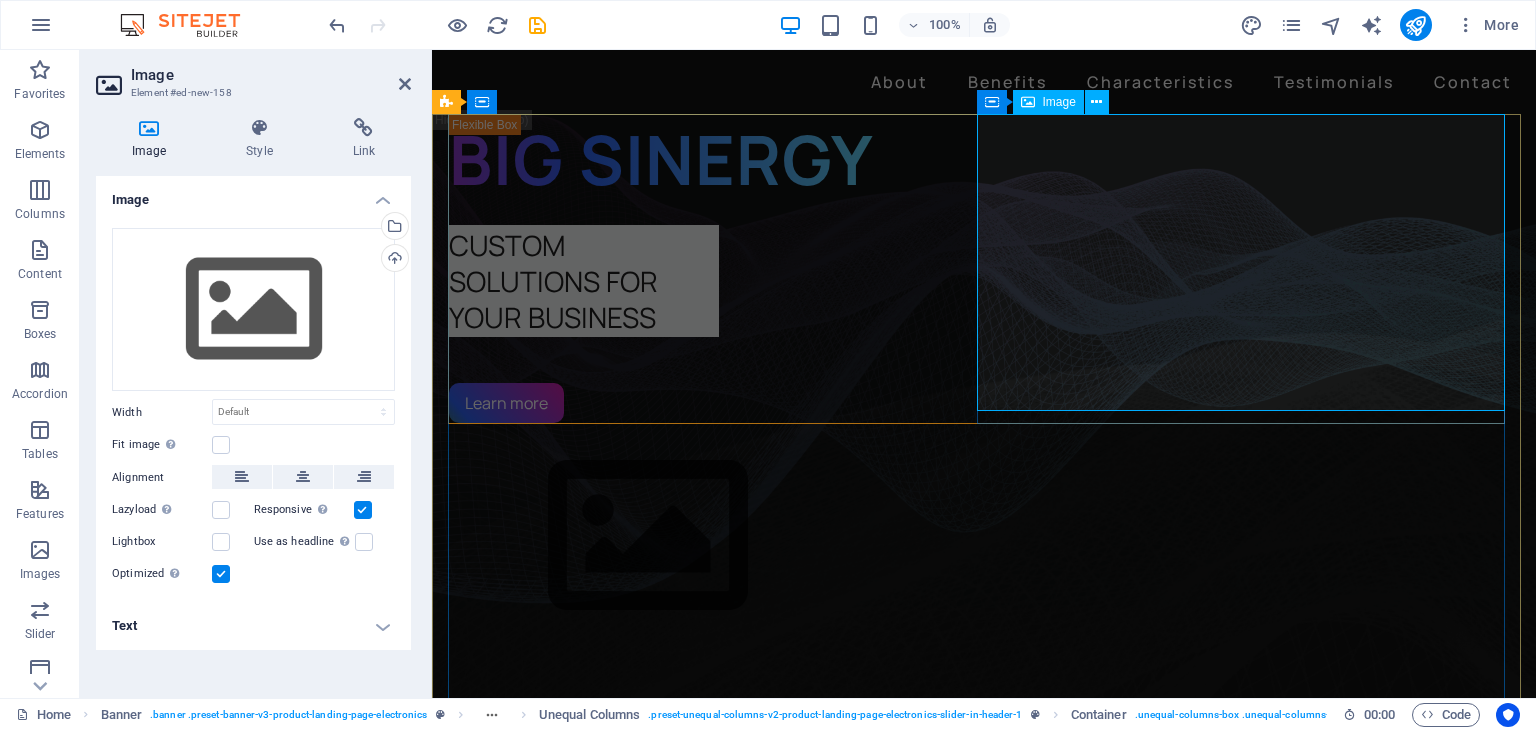 click at bounding box center (1028, 102) 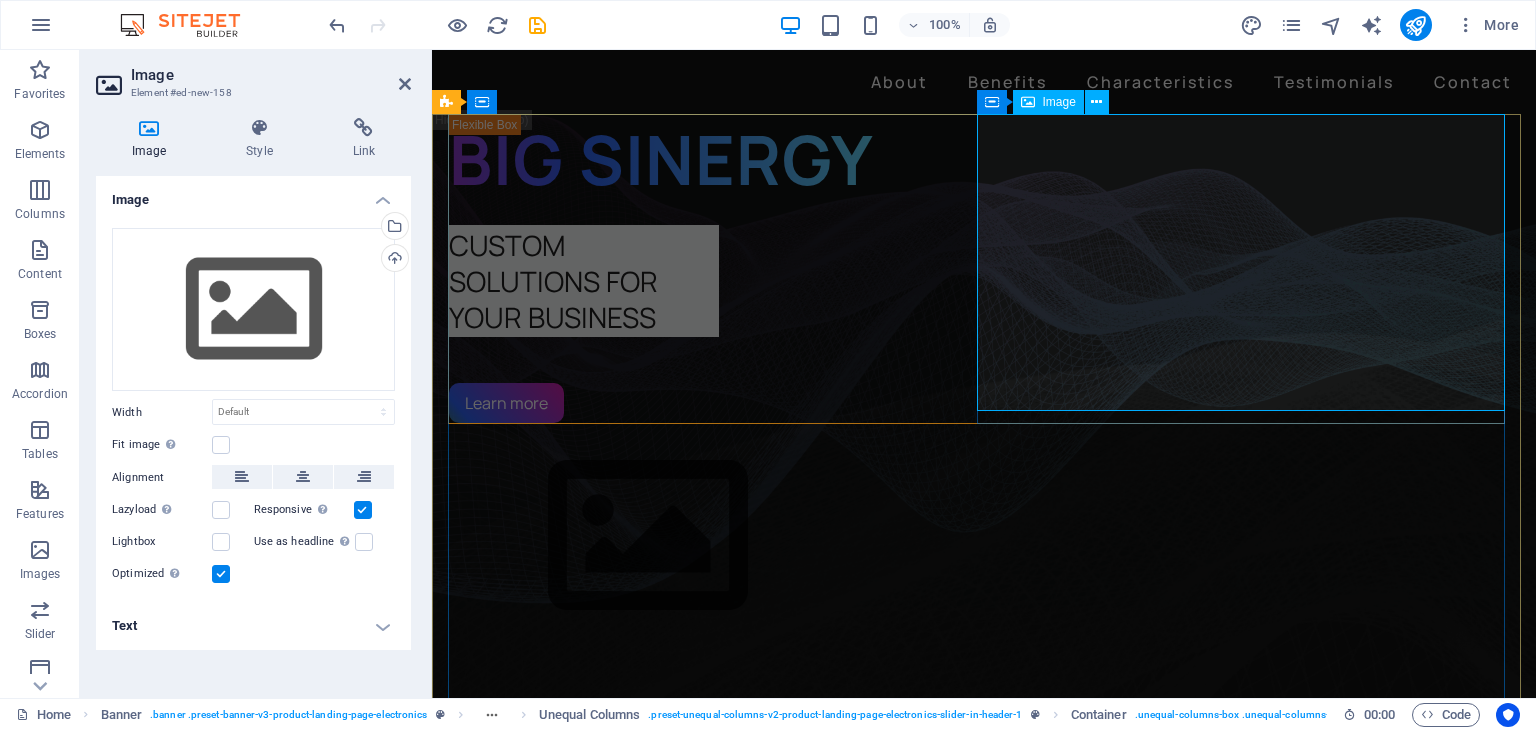 click at bounding box center (1028, 102) 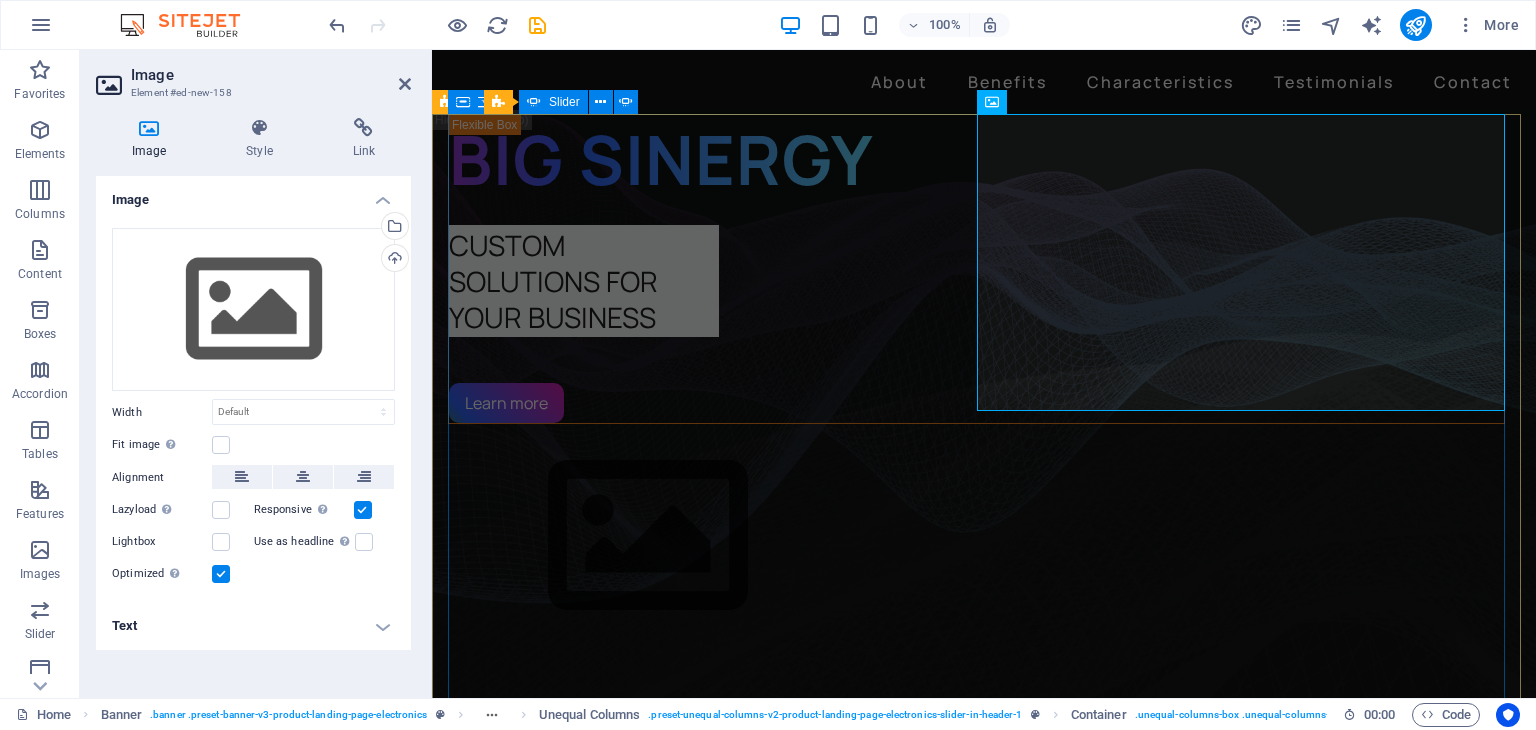 click on "BIG SINERGY CUSTOM SOLUTIONS FOR YOUR BUSINESS Learn more BIG SINERGY SOLUCIONES A LA MEDIDA PARA TU NEGOCIO Learn more Get lost in the studio sound Lorem ipsum dolor sit amet, consectetur adipiscing elit. Adipiscing ultricies risus, ornare mus id vulputate. Learn more" at bounding box center (984, 1728) 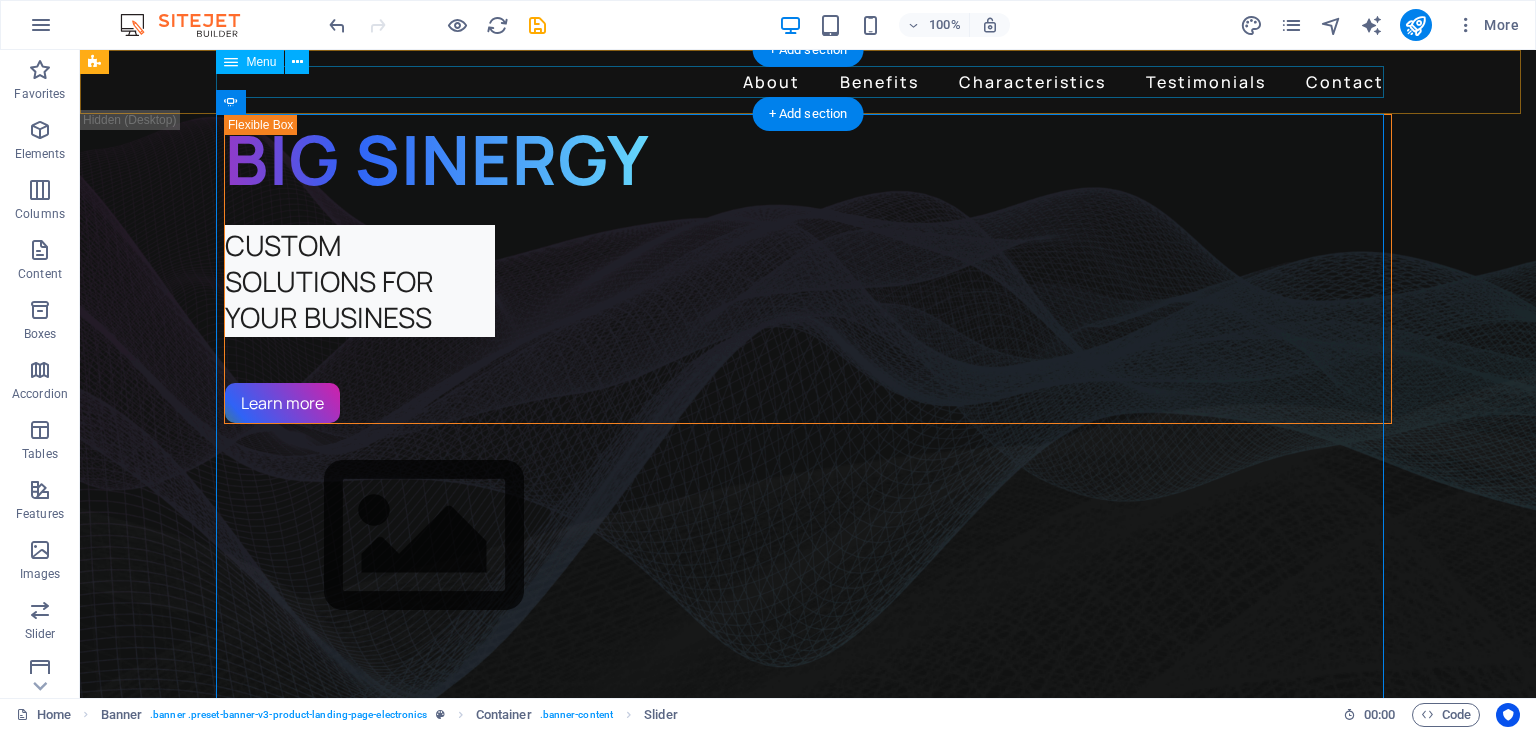 click on "About Benefits Characteristics Testimonials Contact" at bounding box center [808, 82] 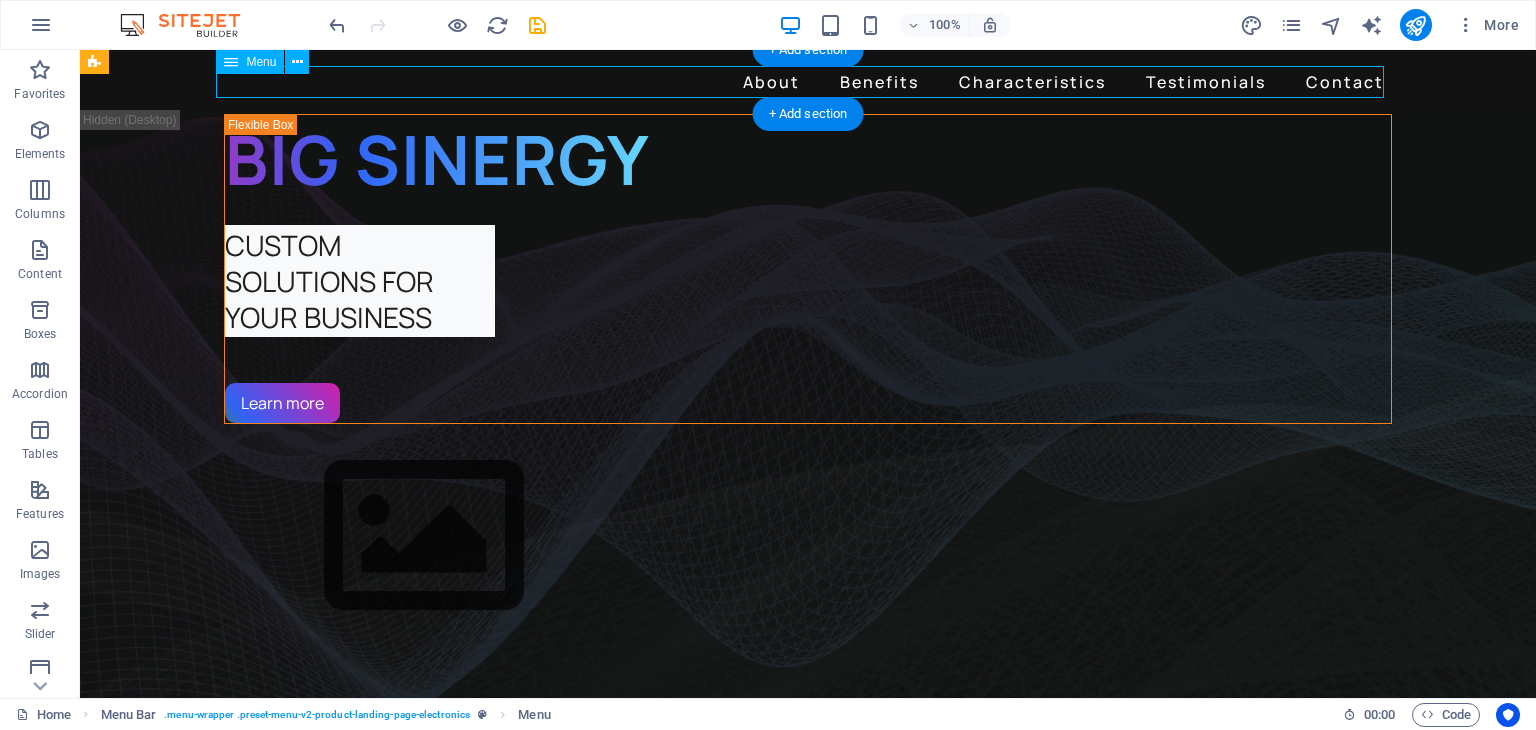 click on "About Benefits Characteristics Testimonials Contact" at bounding box center (808, 82) 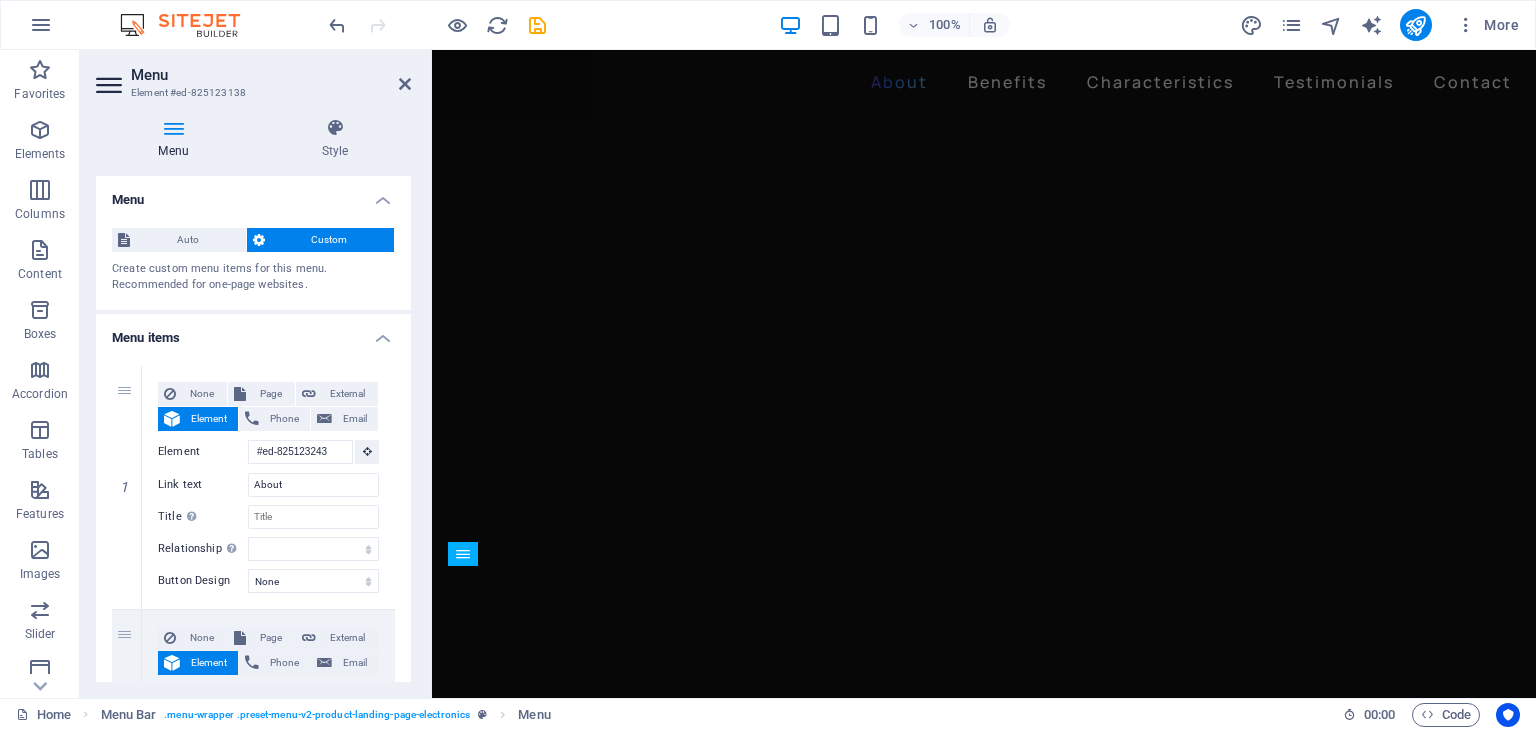 scroll, scrollTop: 1700, scrollLeft: 0, axis: vertical 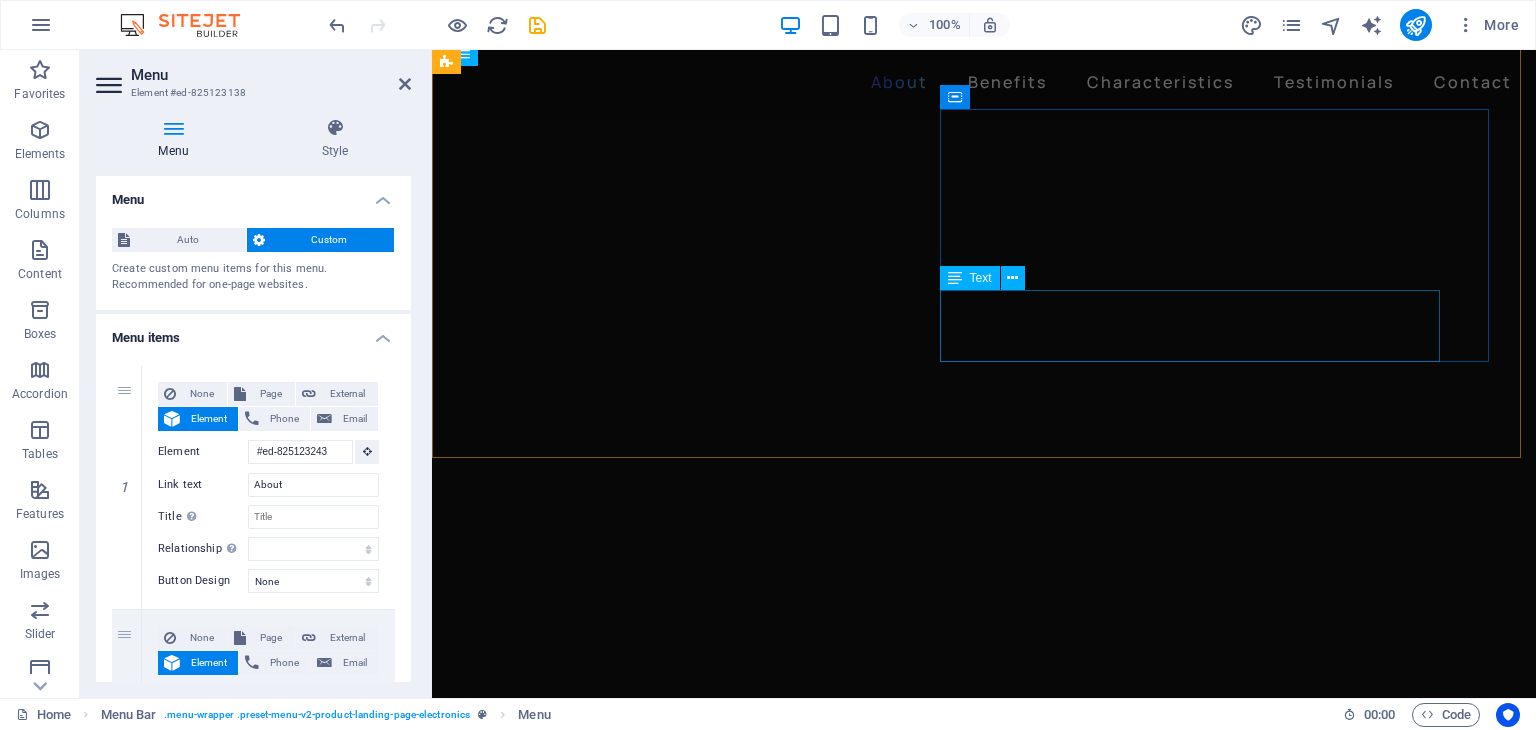 click on "Lorem ipsum dolor sit amet, consectetur adipiscing elit. Id quam et, turpis a neque fringilla. Quam eleifend non, augue lectus malesuada quisque lorem neque quam. Morbi ac, non mauris integer ac neque." at bounding box center (984, 3456) 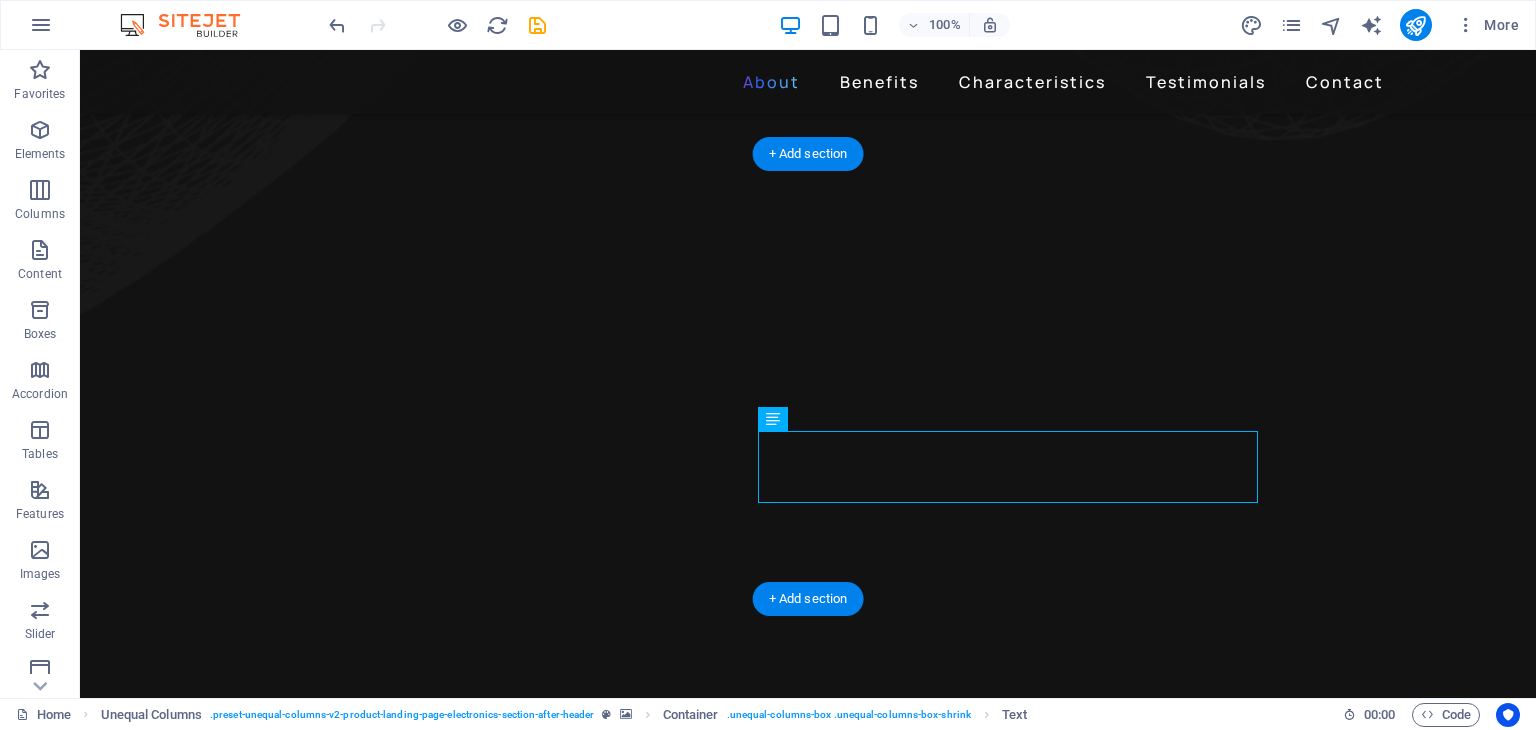 click at bounding box center (808, 2988) 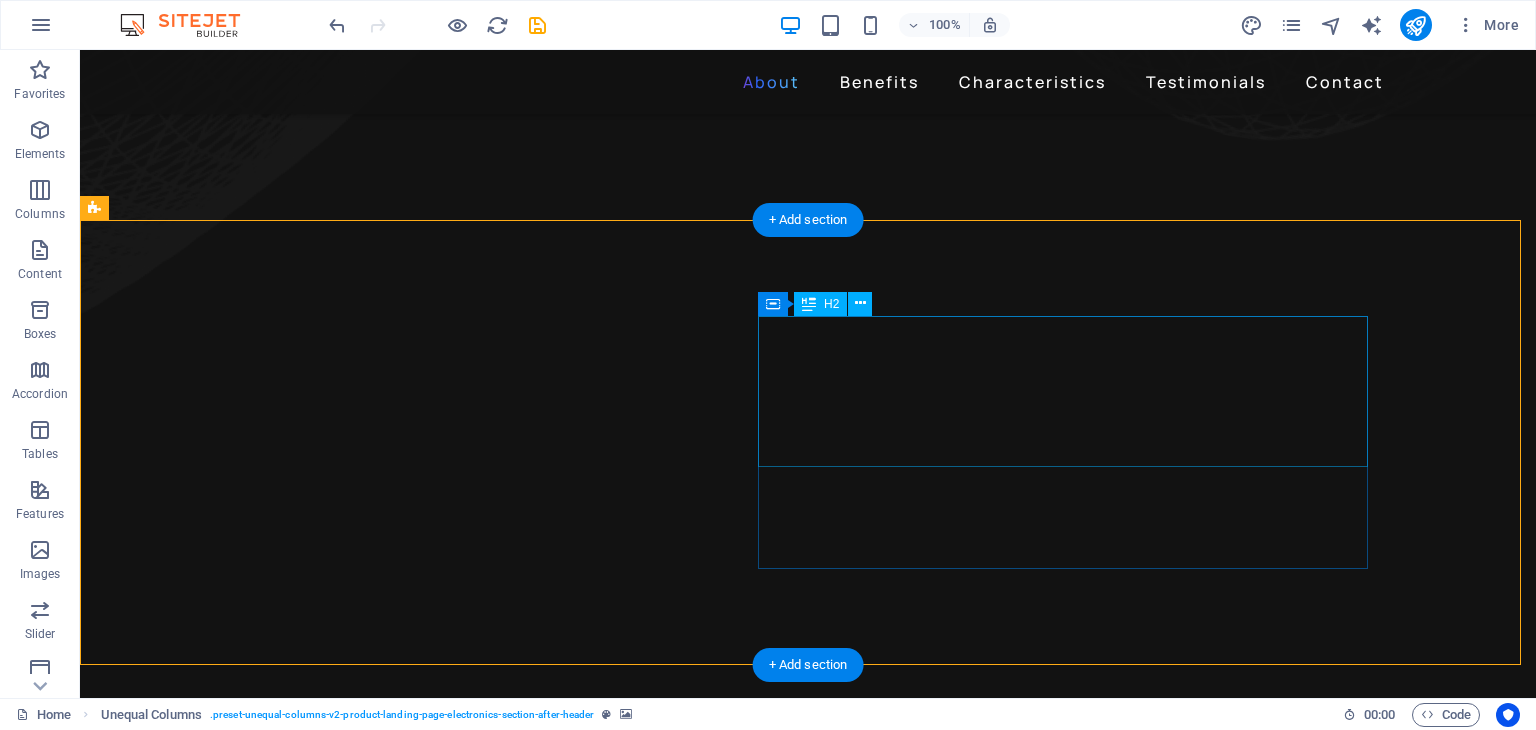 click on "ADMINISTRACION DE INVENTARIOS" at bounding box center [680, 3730] 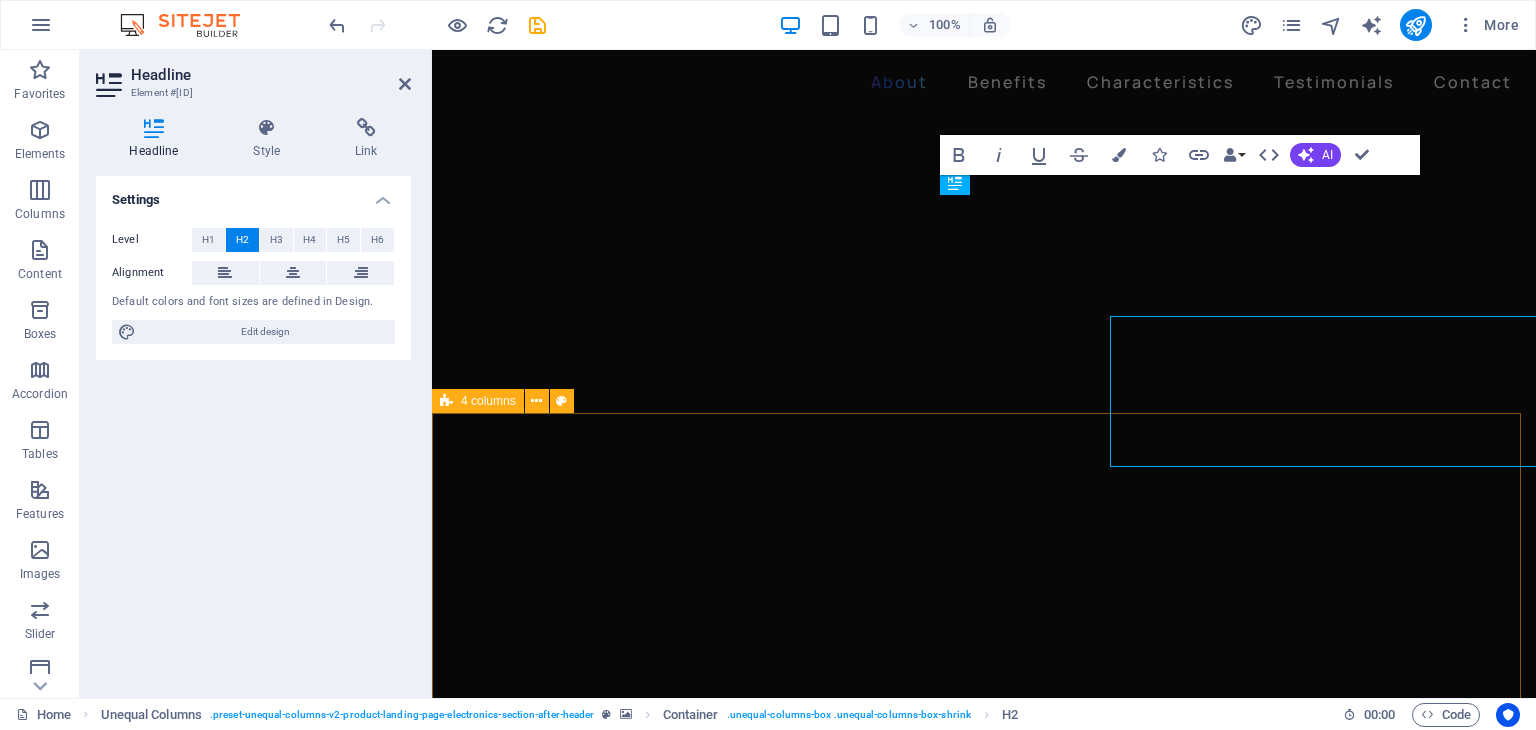 scroll, scrollTop: 1634, scrollLeft: 0, axis: vertical 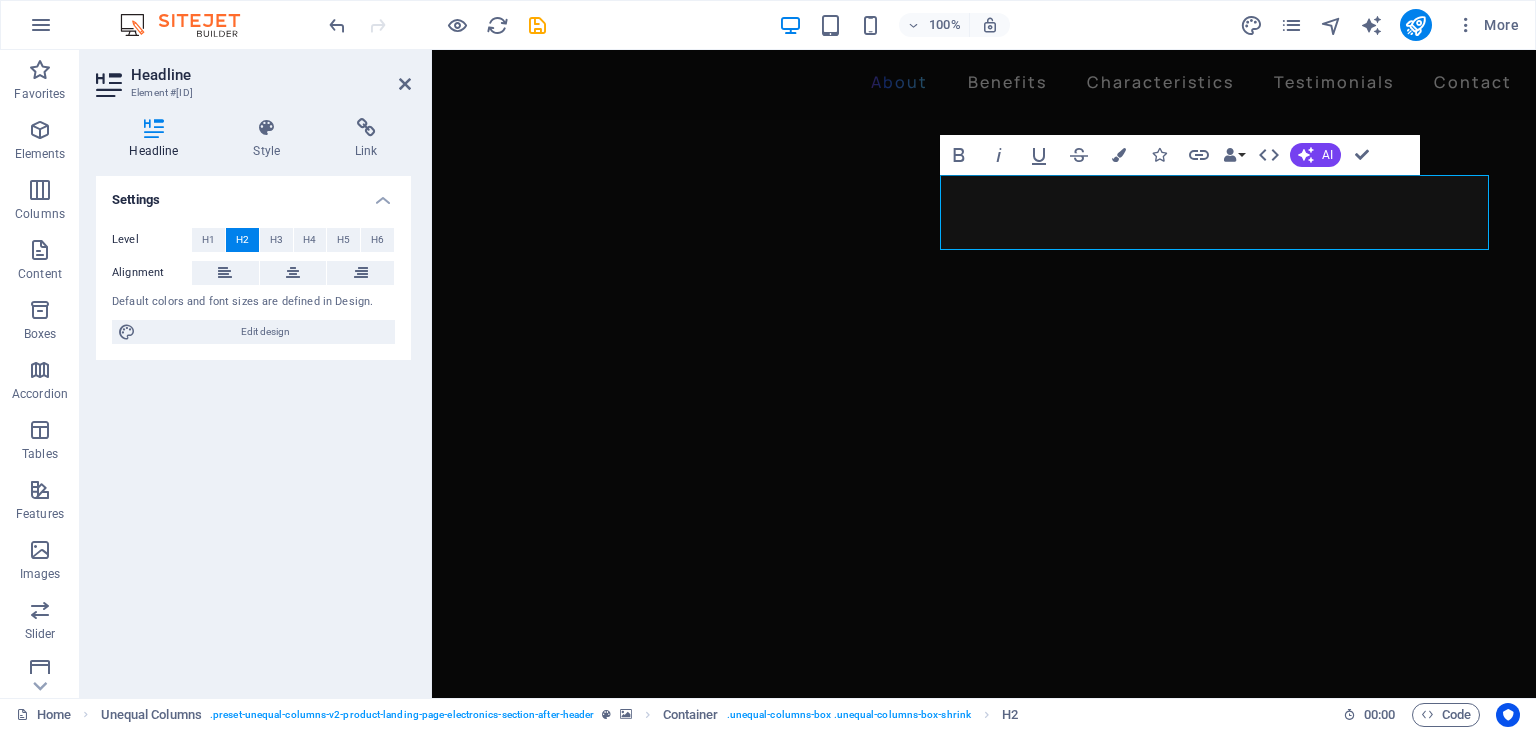 click at bounding box center (984, 2875) 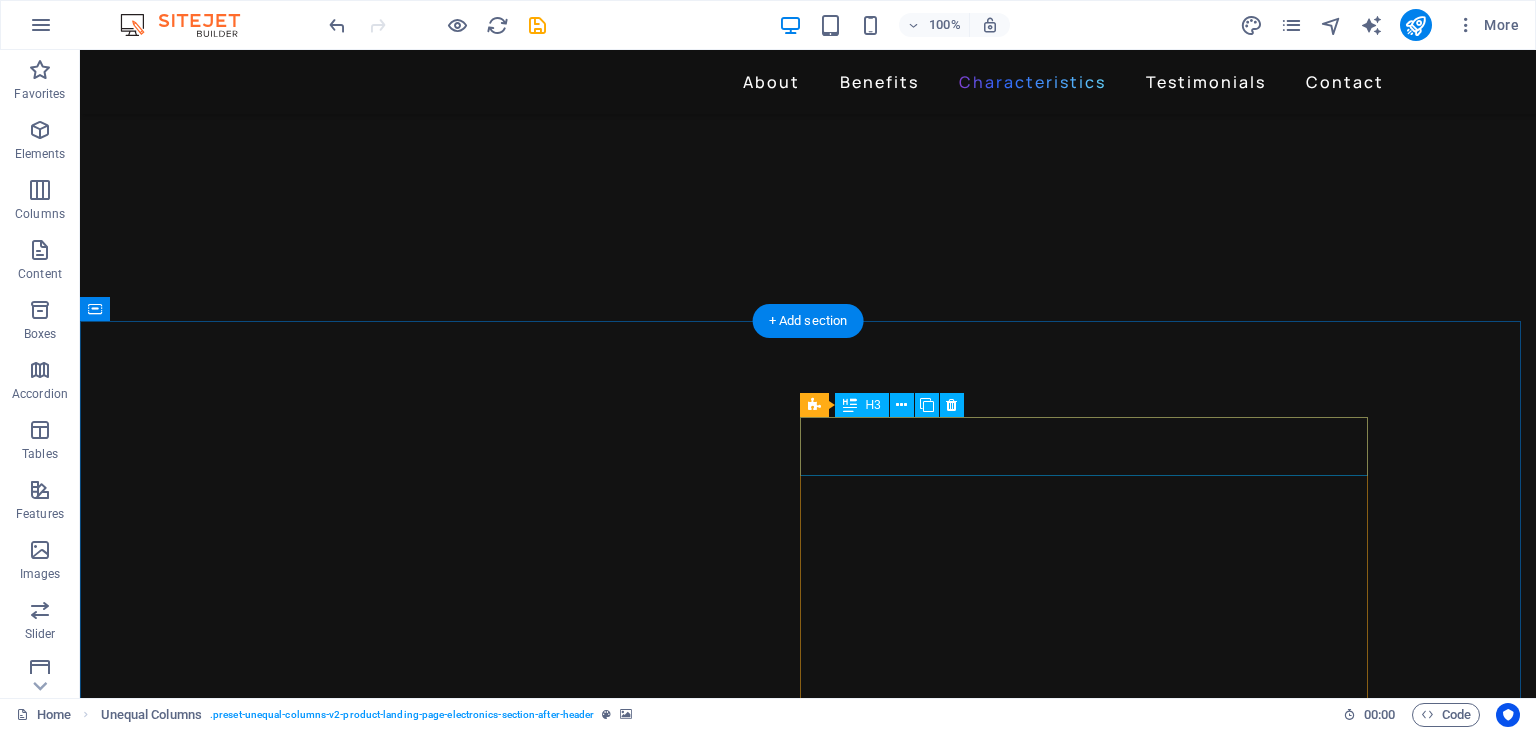 scroll, scrollTop: 2870, scrollLeft: 0, axis: vertical 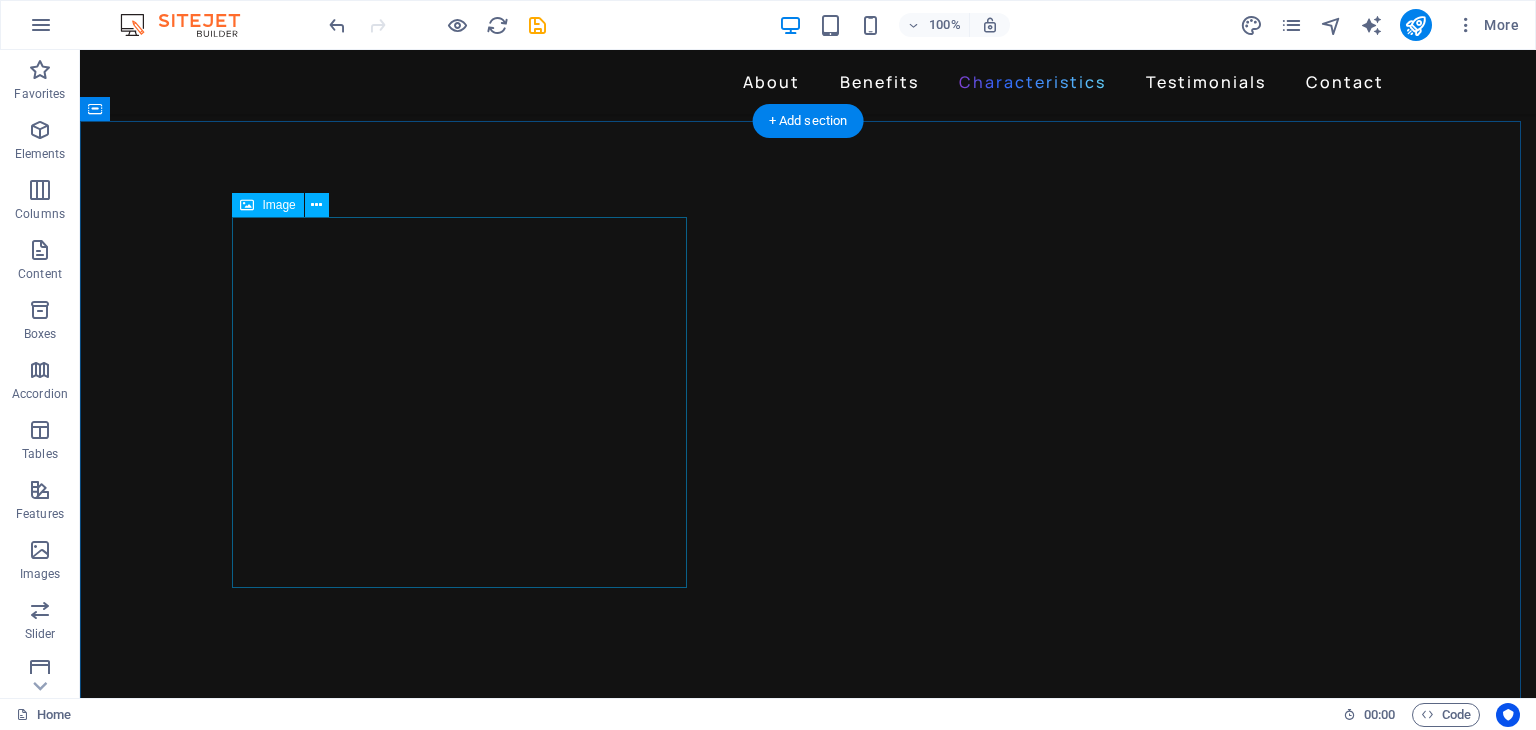 click at bounding box center (808, 4566) 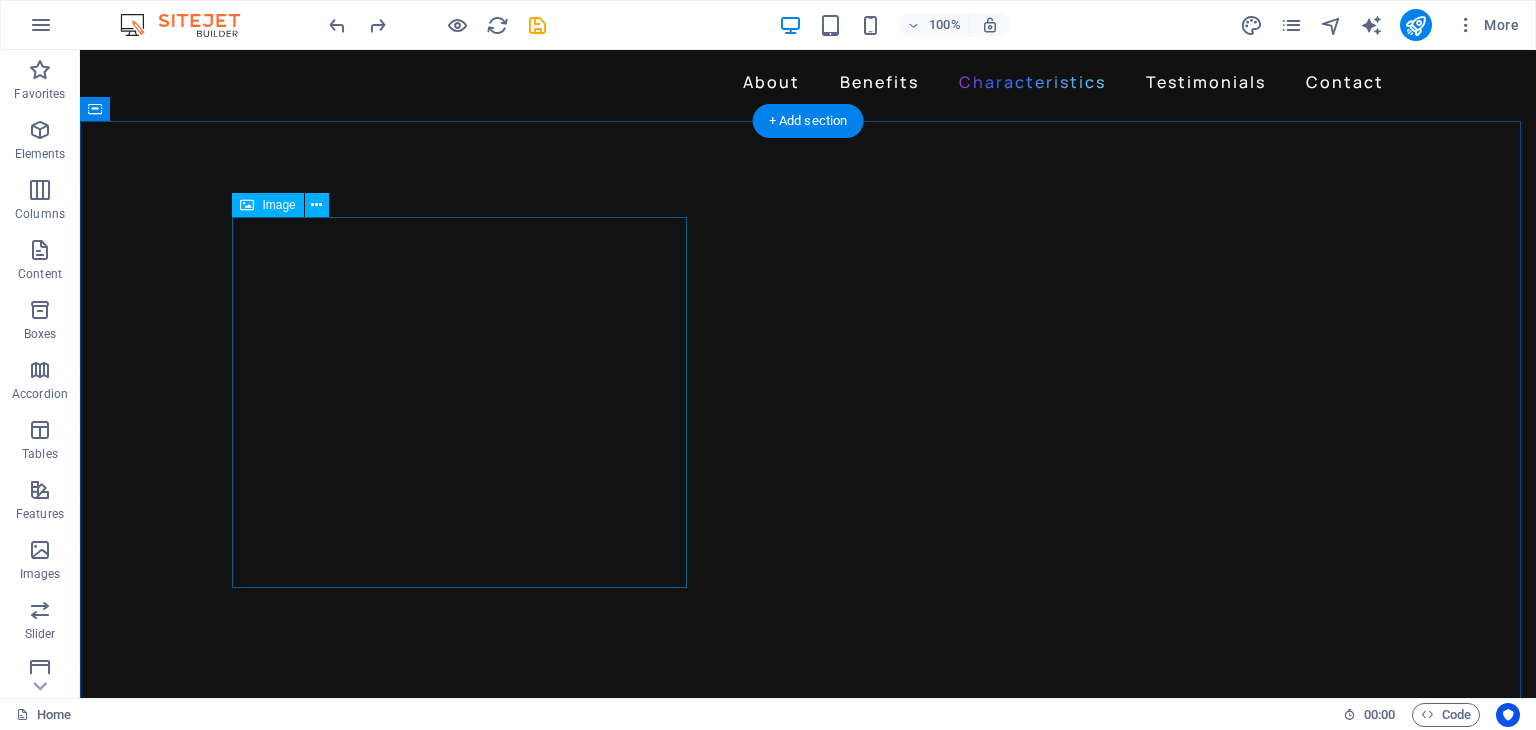 click at bounding box center (808, 4566) 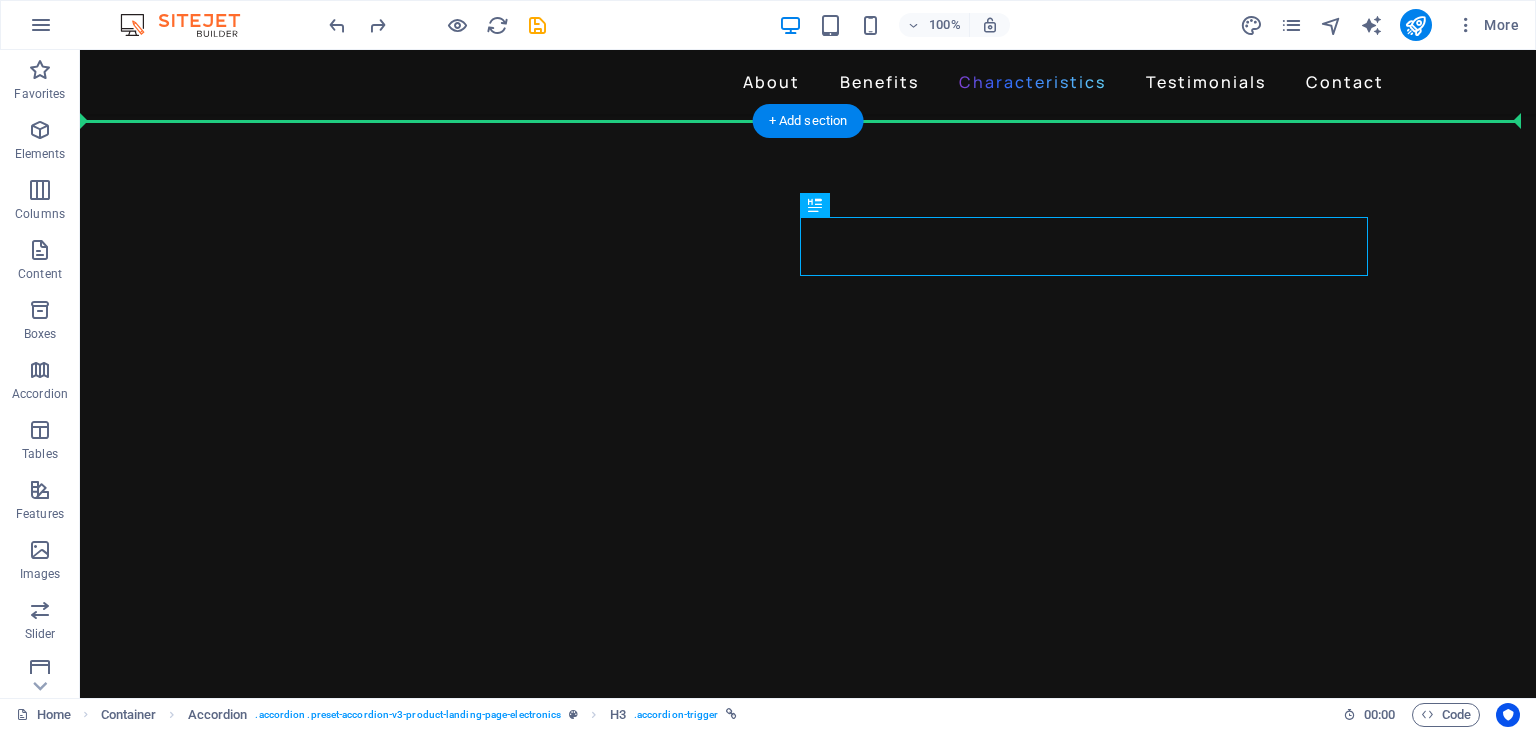 drag, startPoint x: 962, startPoint y: 249, endPoint x: 788, endPoint y: 241, distance: 174.1838 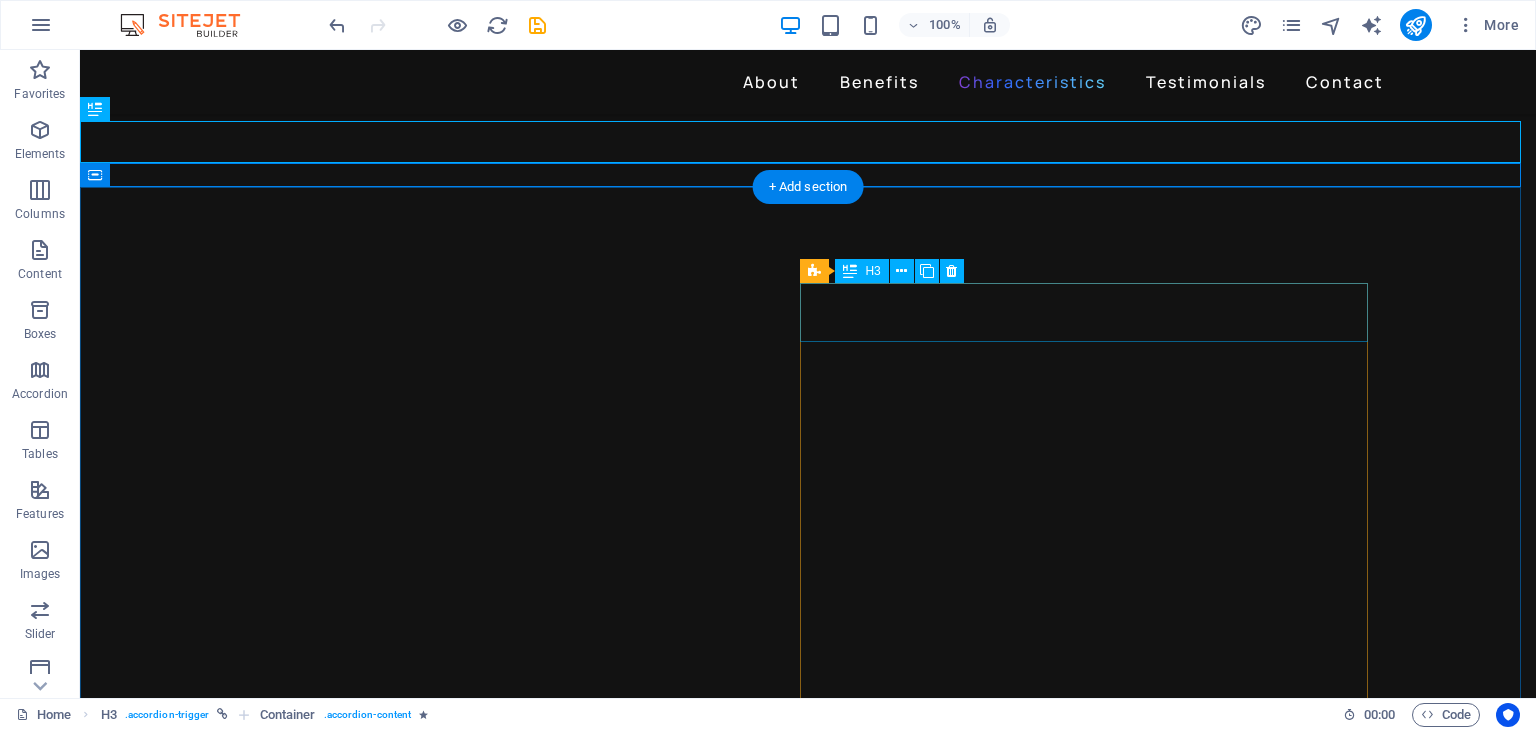 click on "All day play" at bounding box center (808, 5125) 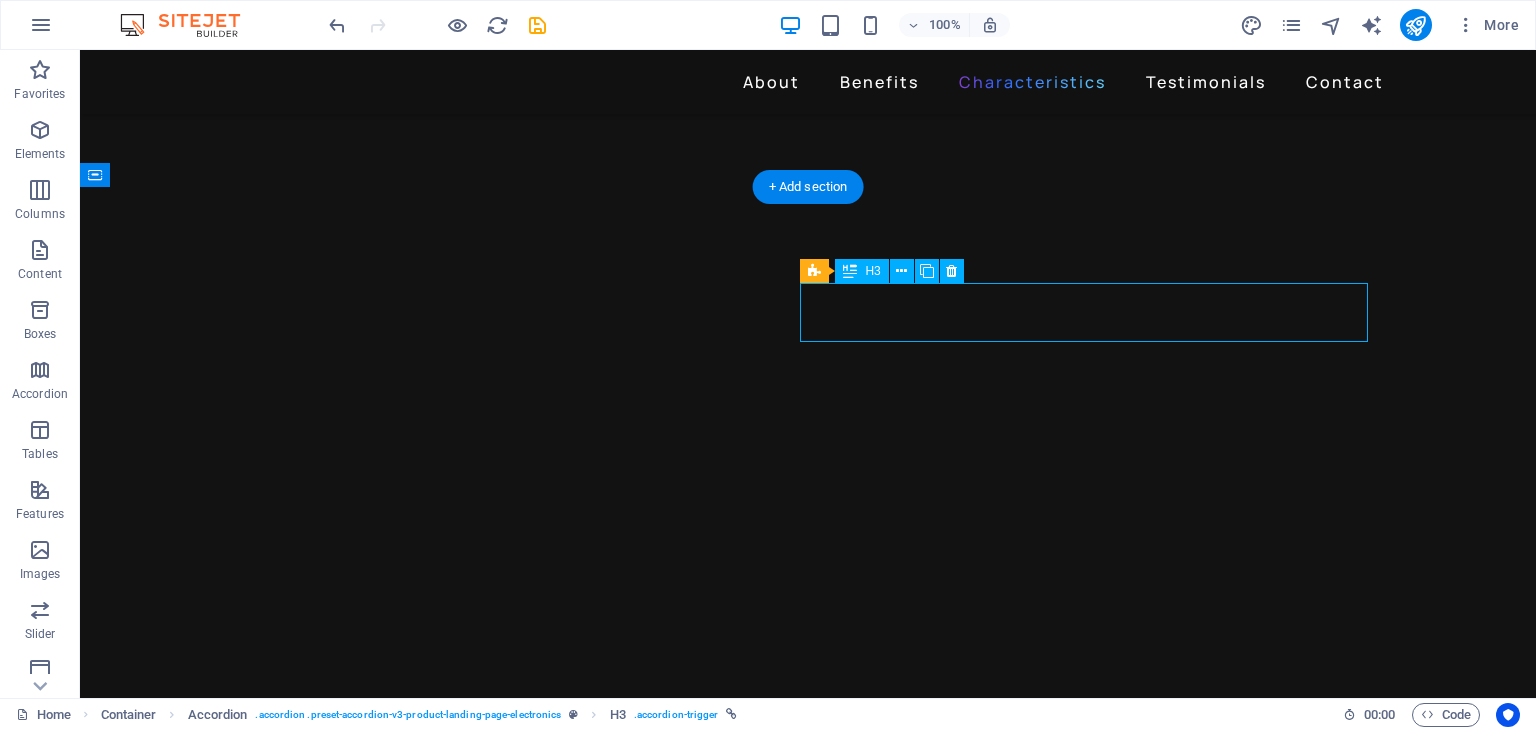 click on "All day play" at bounding box center [808, 5125] 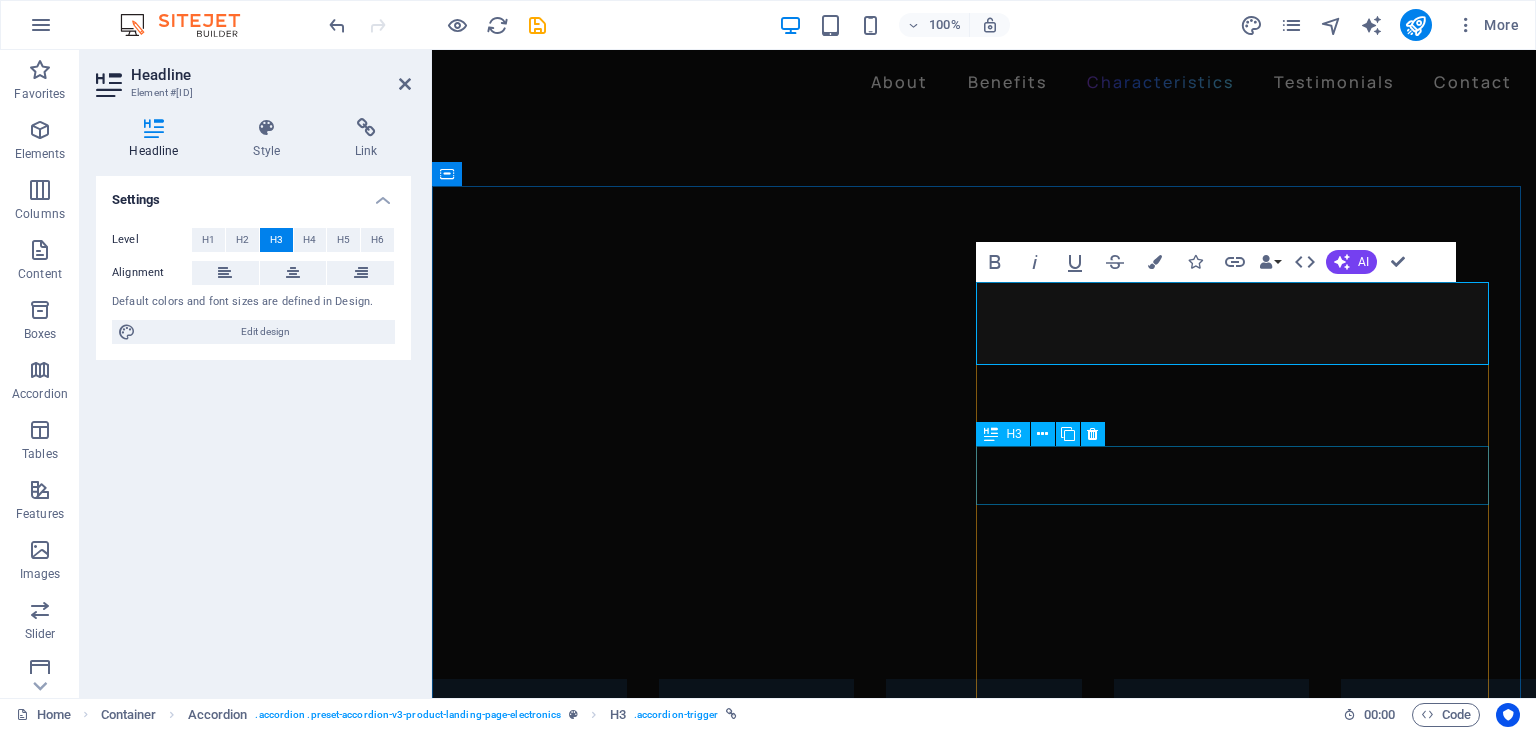 click on "Compatible with Apple and Android" at bounding box center (984, 5027) 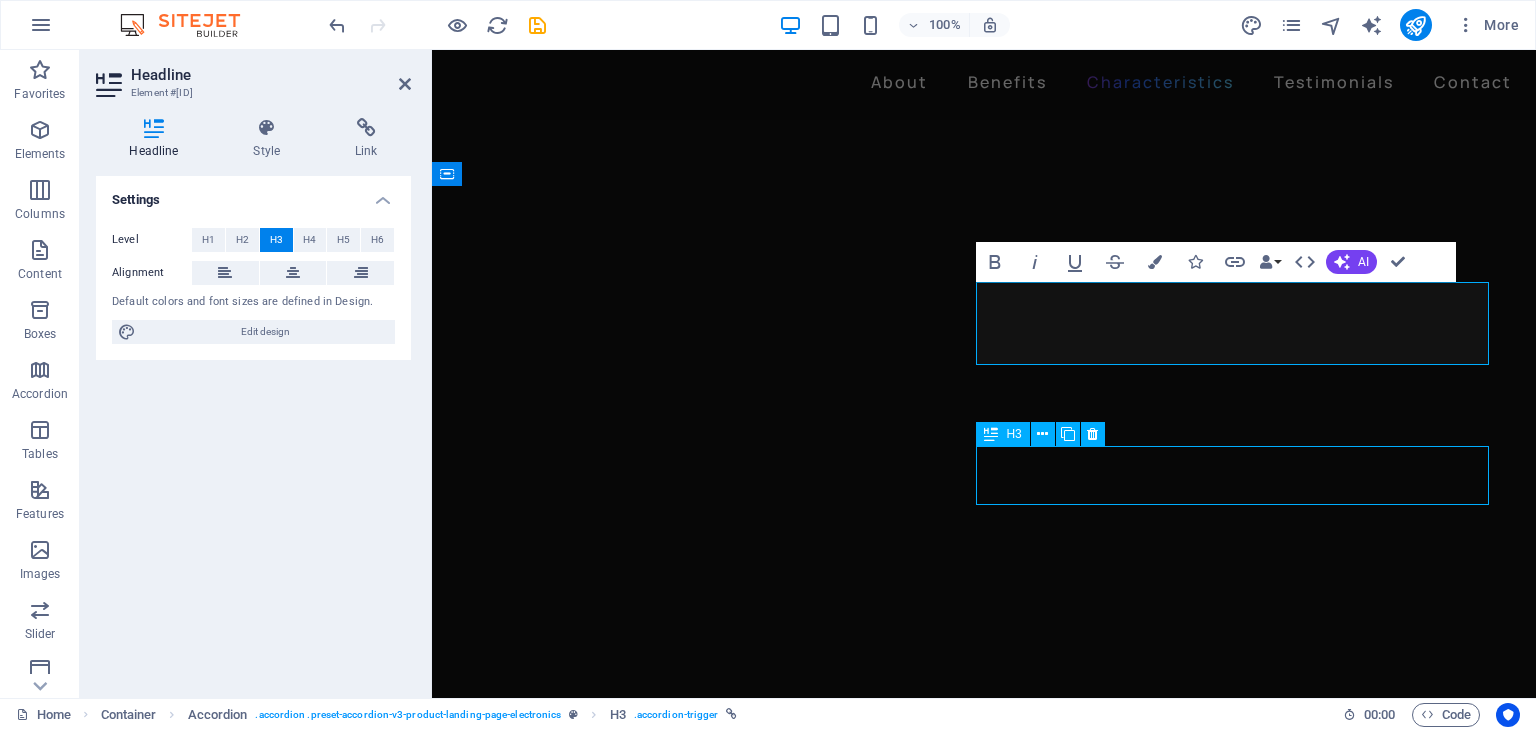 scroll, scrollTop: 2871, scrollLeft: 0, axis: vertical 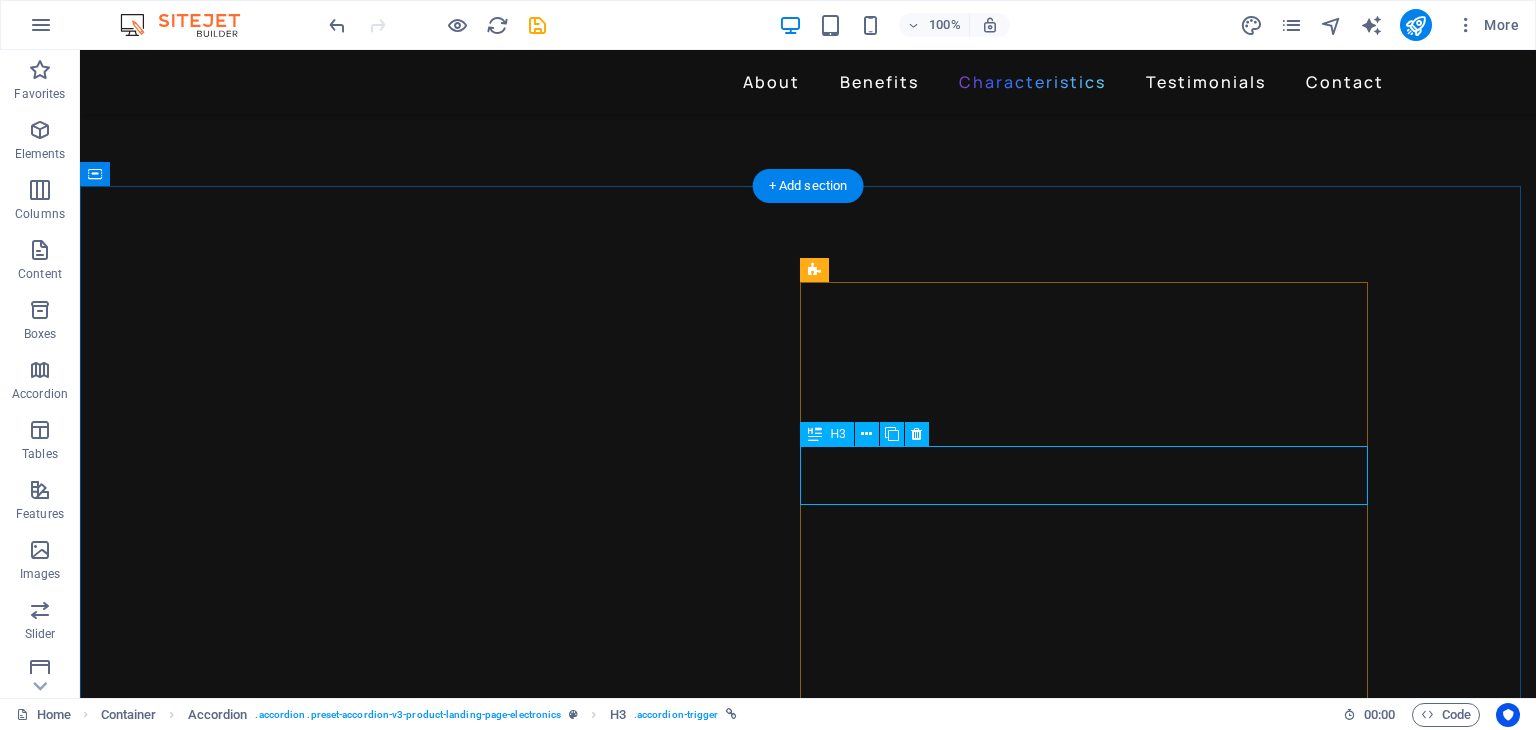 click on "Compatible with Apple and Android" at bounding box center (808, 5265) 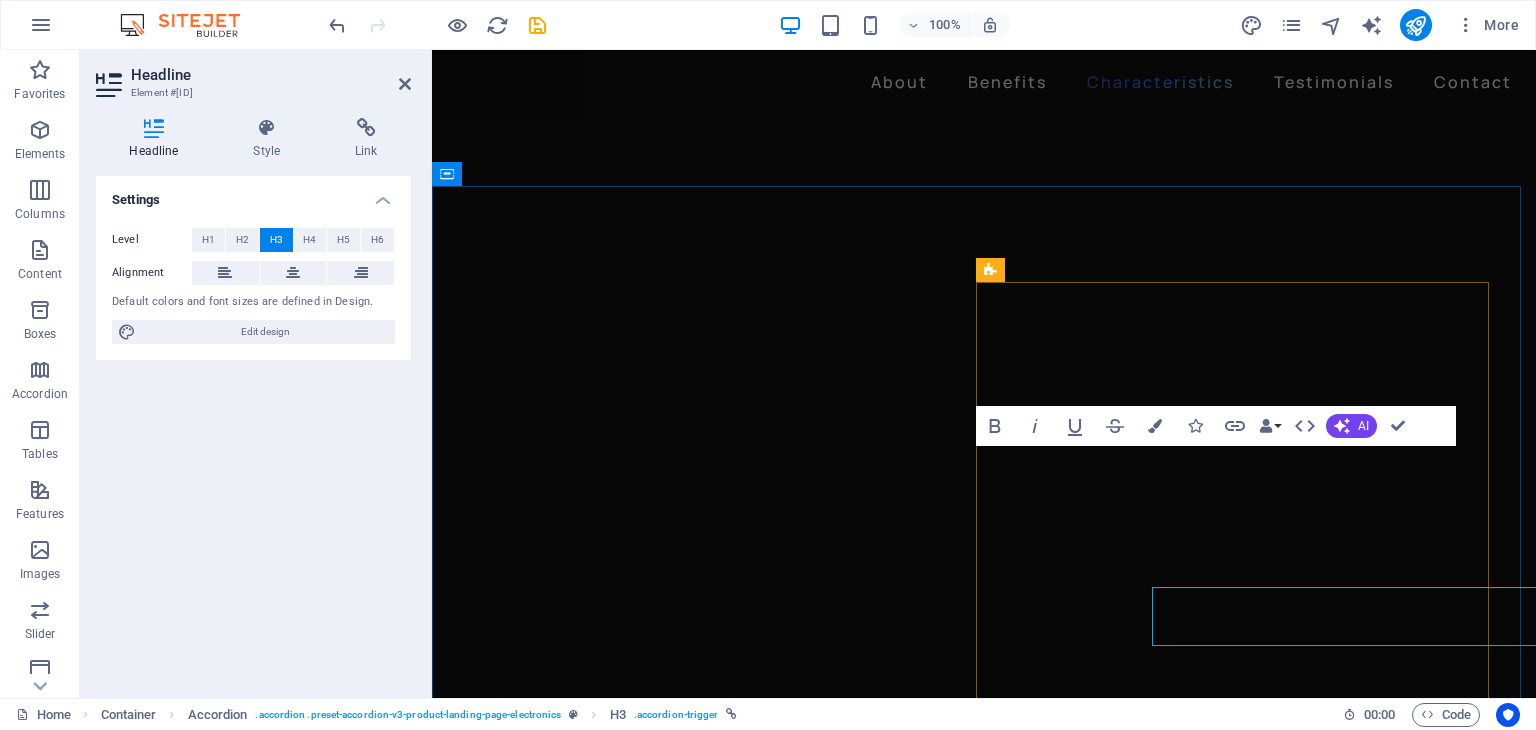 scroll, scrollTop: 2665, scrollLeft: 0, axis: vertical 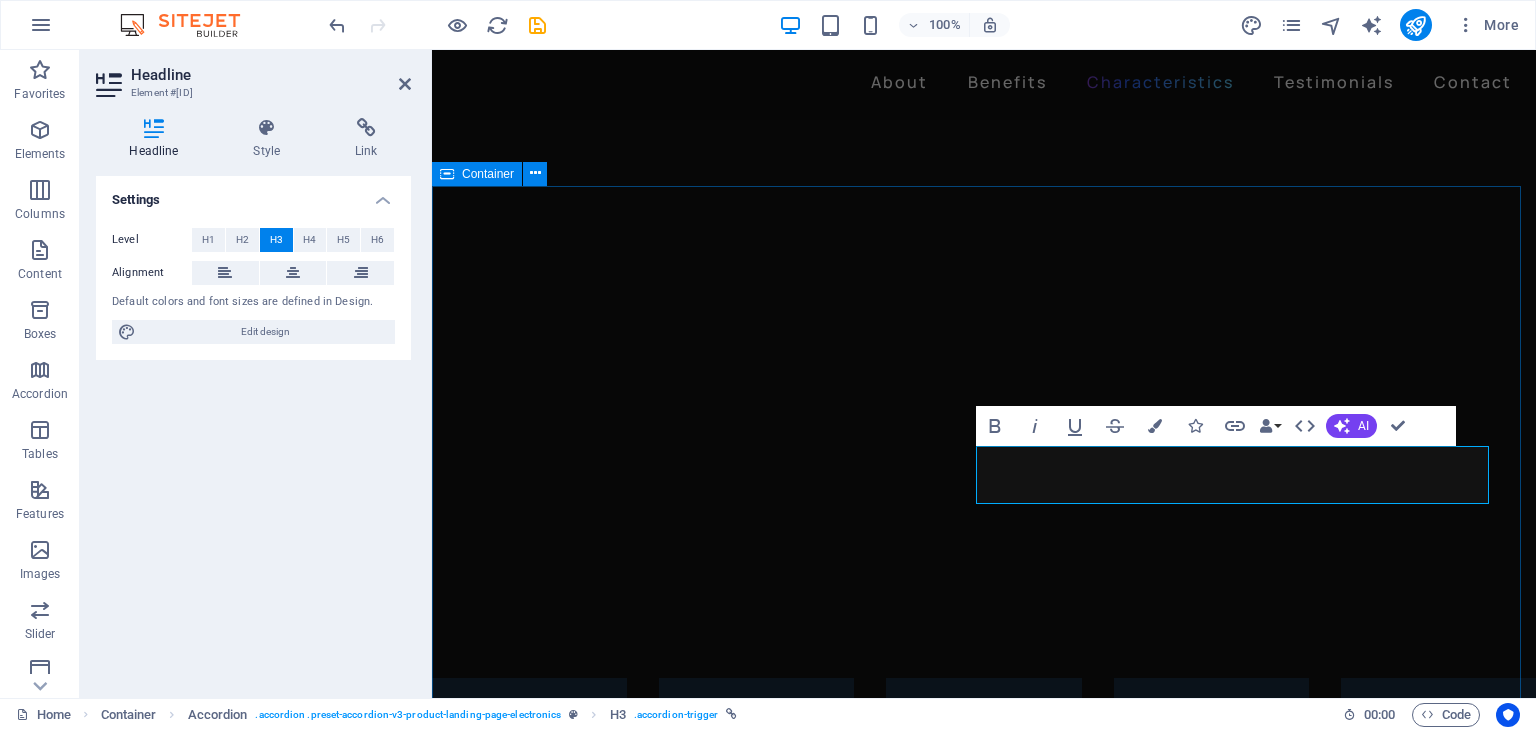 click on "INVENTORY MANAGEMENT 24 hours of listening time with Fast Fuel, a quick 5-minute charge provides 3 hours of playback. SALES STATISTICS Gadgets Headphones Wireless  are ready to go when you are. They instantly set up - just power on and hold near your iPhone - then simultaneously connect to your Apple Watch, iPad, and Mac. They easily connect to Android devices via Bluetooth right out of the box. Designed for Comfort The on-ear, cushioned ear cups are adjustable, so you can customize your fit for all-day listening comfort. On device Controls Use the “G” button on the left earcup to control your music. “+” and “-” buttons on the bottom of right earcup control volume while small button on the top activates voice control assistant." at bounding box center [984, 4689] 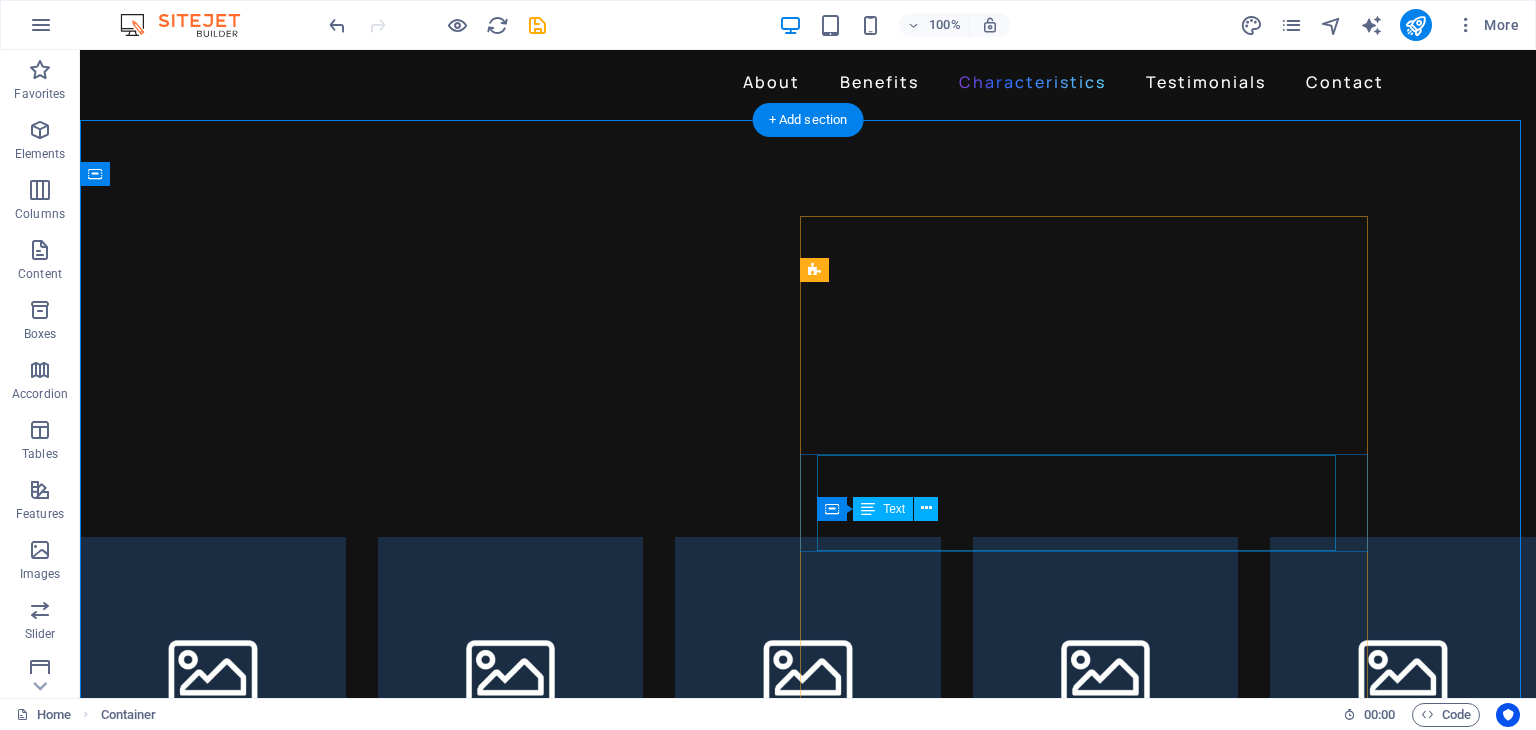 scroll, scrollTop: 2872, scrollLeft: 0, axis: vertical 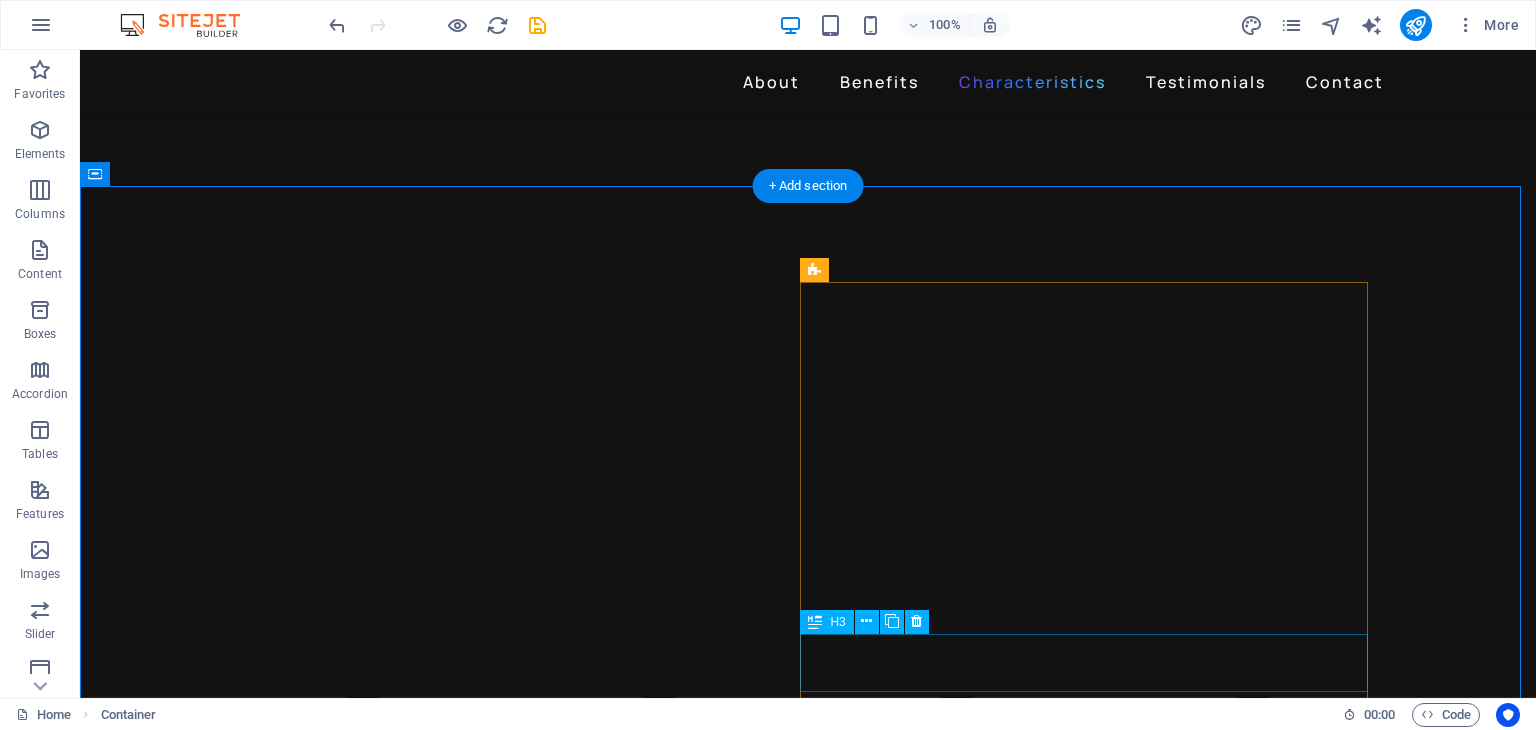 click on "Designed for Comfort" at bounding box center [808, 5405] 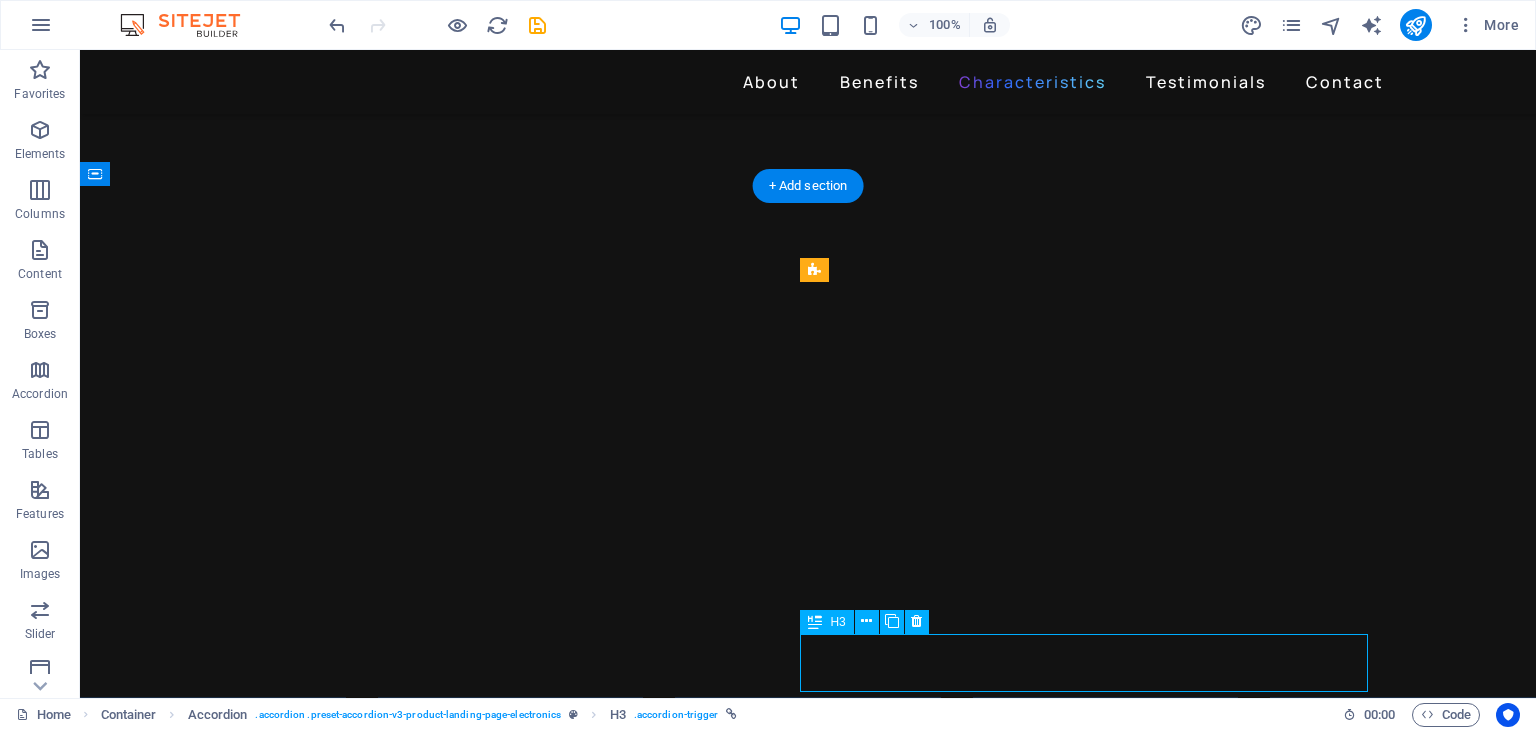 click on "Designed for Comfort" at bounding box center (808, 5405) 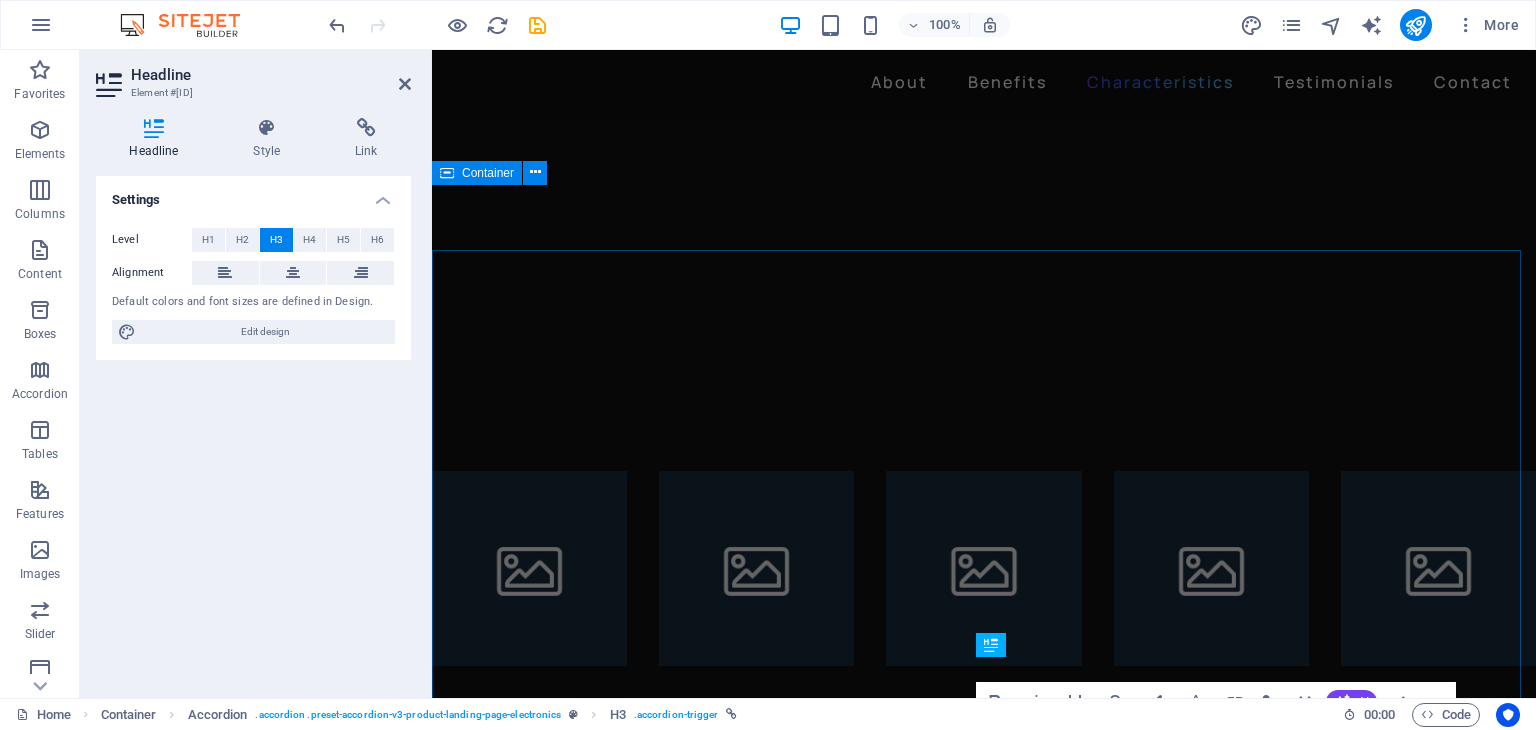 scroll, scrollTop: 2666, scrollLeft: 0, axis: vertical 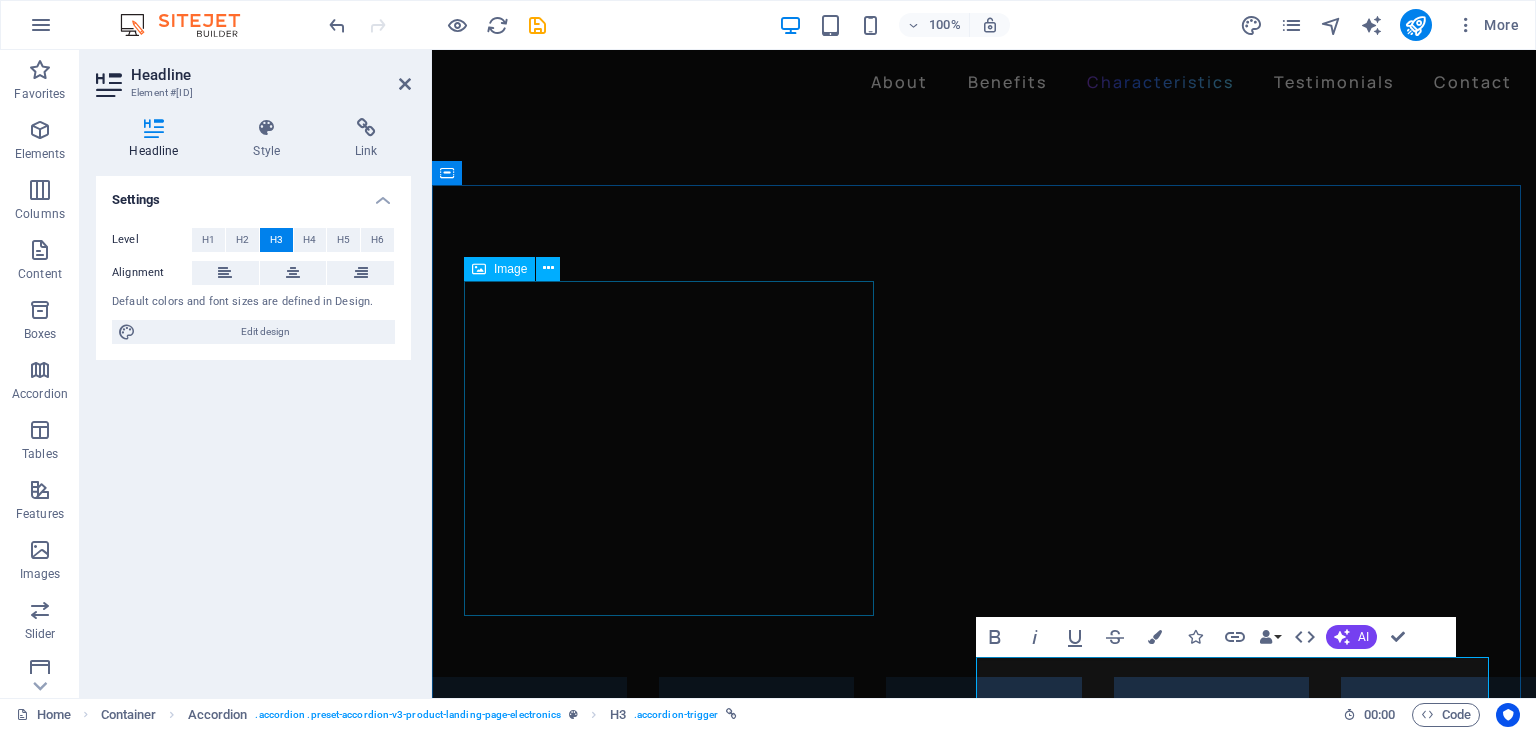 click at bounding box center [984, 4430] 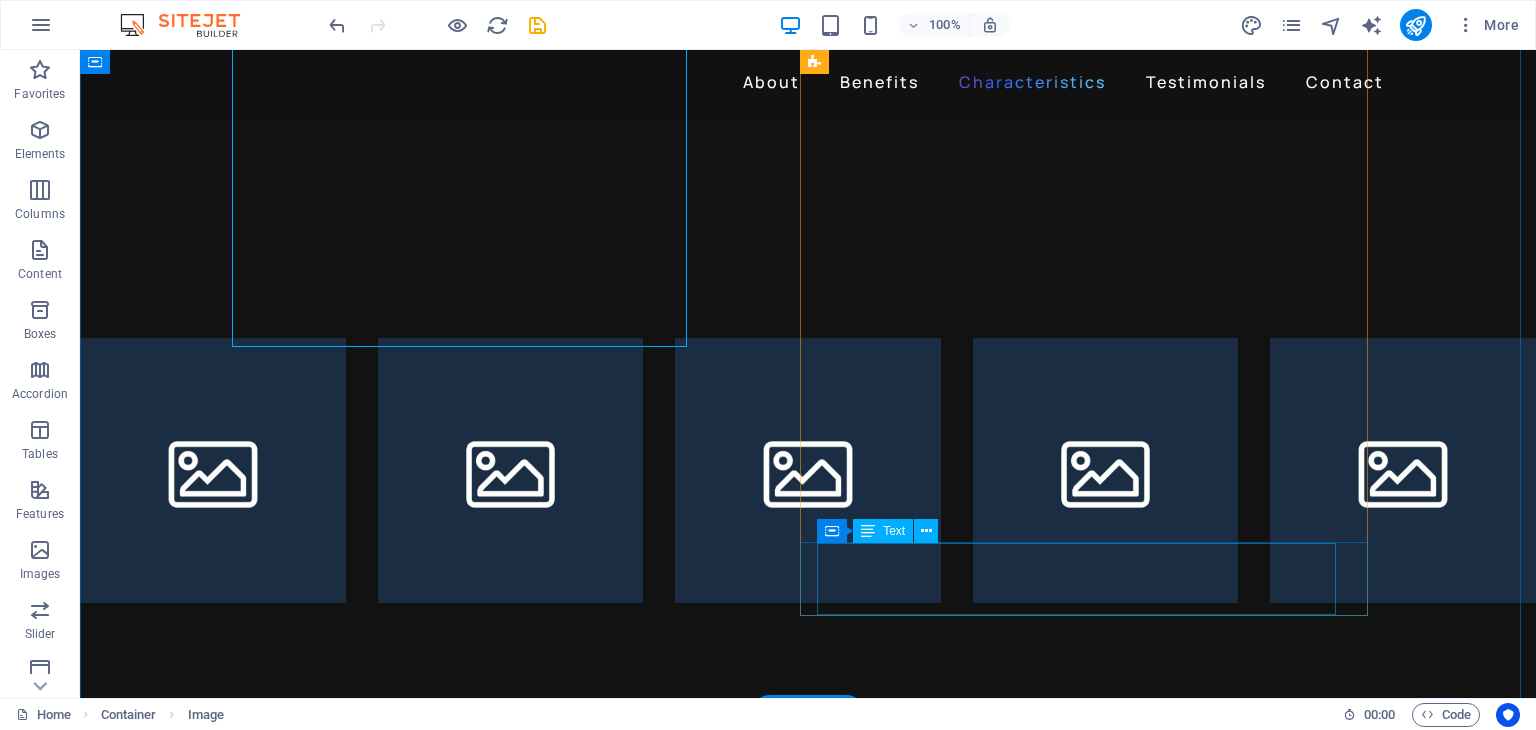 scroll, scrollTop: 3272, scrollLeft: 0, axis: vertical 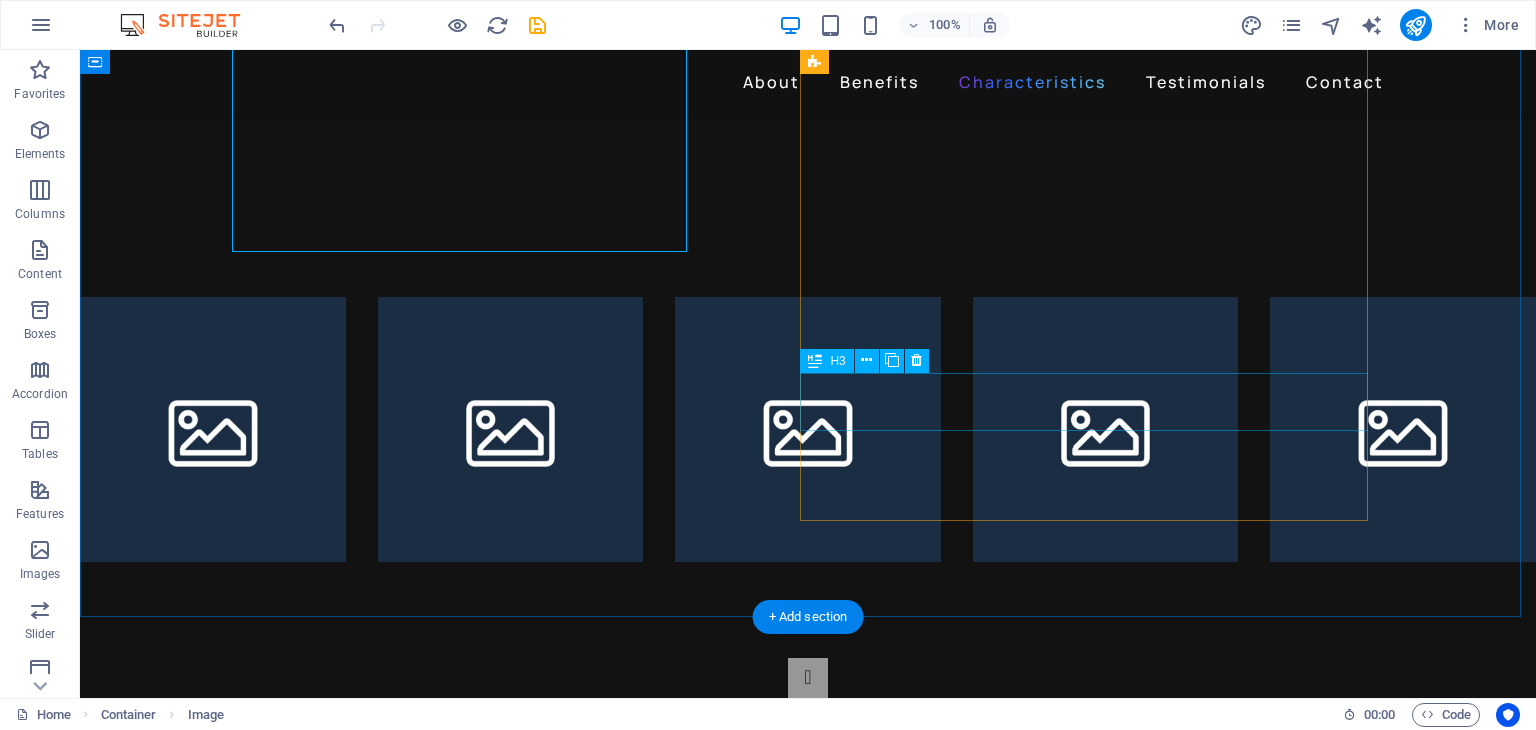 click on "On device Controls" at bounding box center (808, 5122) 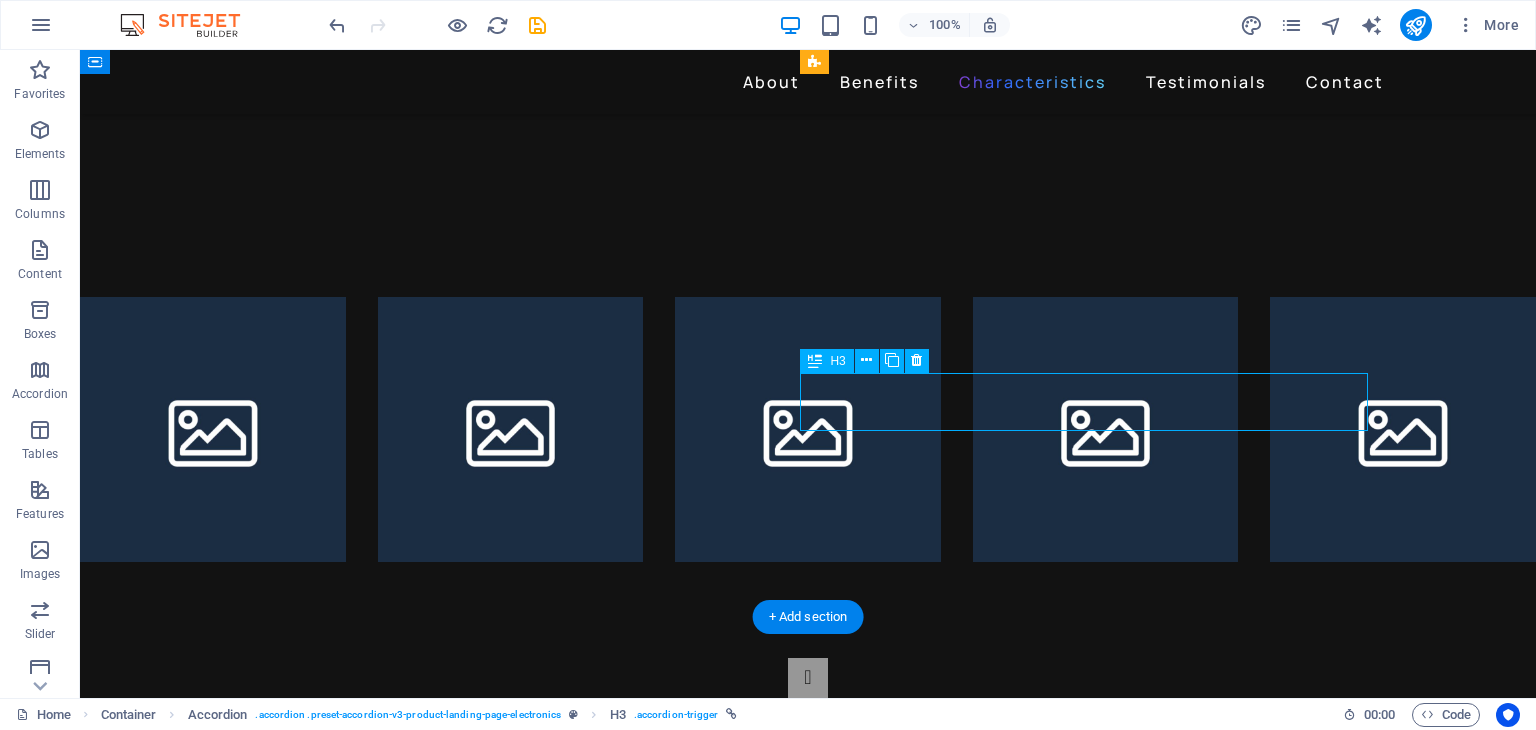 click on "On device Controls" at bounding box center (808, 5122) 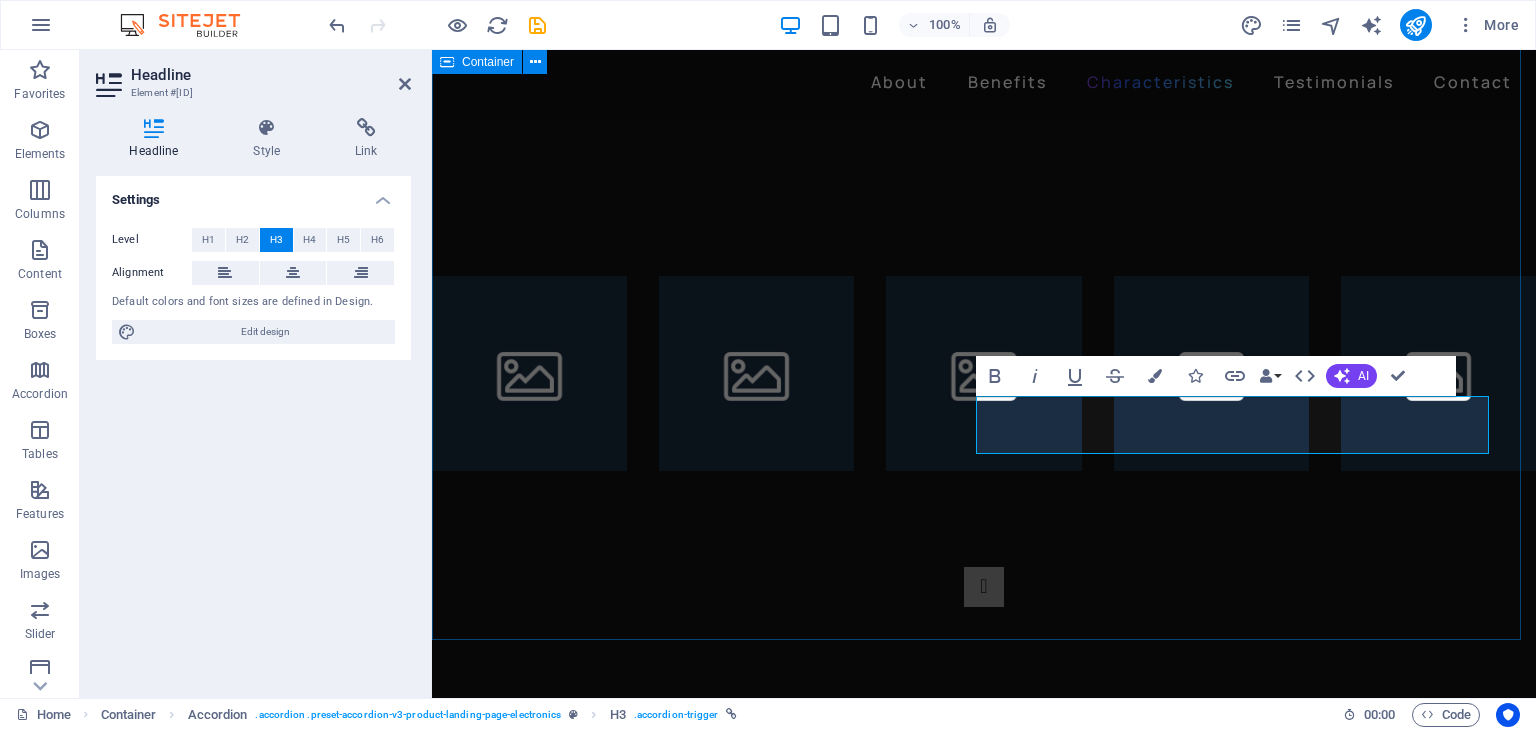 click on "INVENTORY MANAGEMENT 24 hours of listening time with Fast Fuel, a quick 5-minute charge provides 3 hours of playback. SALES STATISTICS Gadgets Headphones Wireless  are ready to go when you are. They instantly set up - just power on and hold near your iPhone - then simultaneously connect to your Apple Watch, iPad, and Mac. They easily connect to Android devices via Bluetooth right out of the box. YOUR ONLINE BUSINESS The on-ear, cushioned ear cups are adjustable, so you can customize your fit for all-day listening comfort. MANAGE YOUR PURCHASES Use the “G” button on the left earcup to control your music. “+” and “-” buttons on the bottom of right earcup control volume while small button on the top activates voice control assistant." at bounding box center (984, 4287) 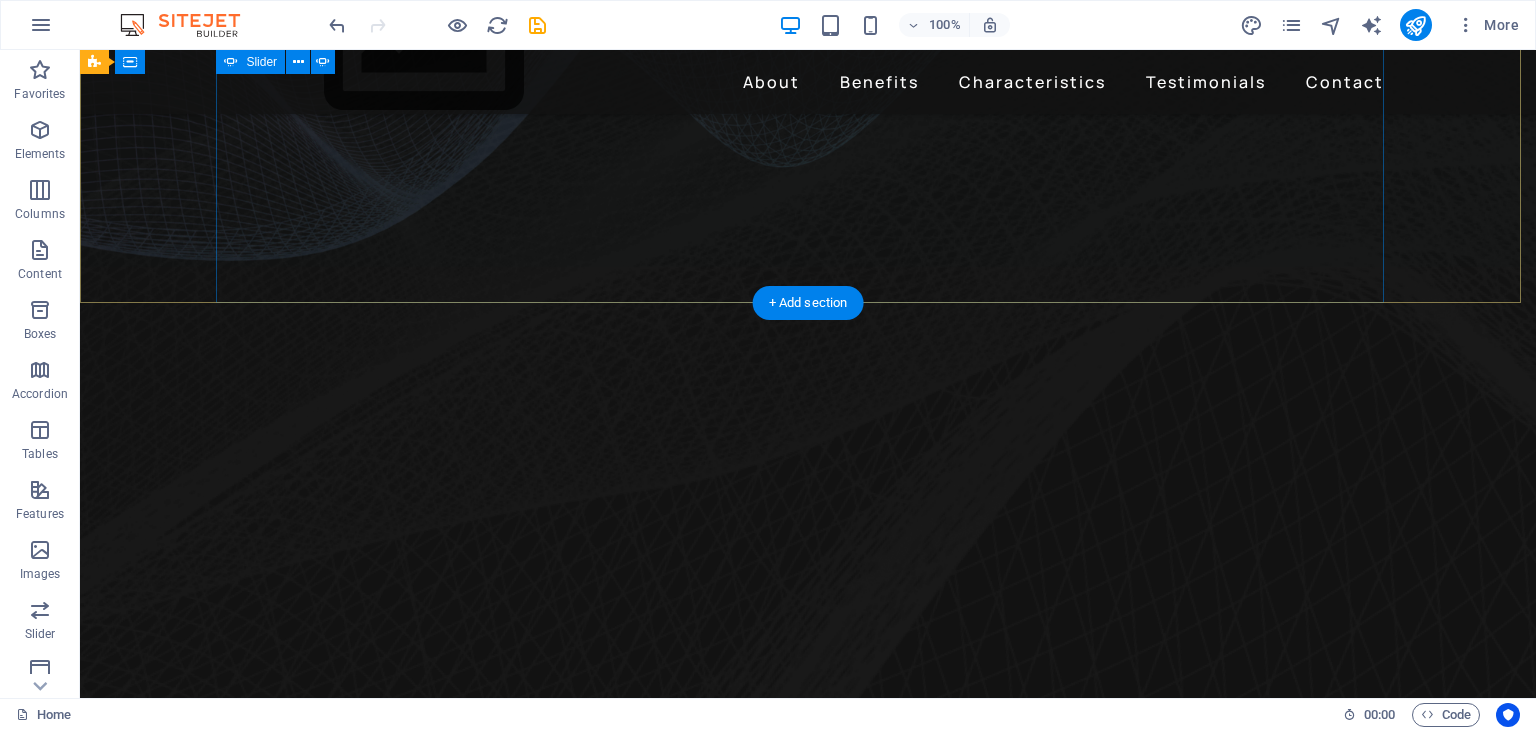 scroll, scrollTop: 300, scrollLeft: 0, axis: vertical 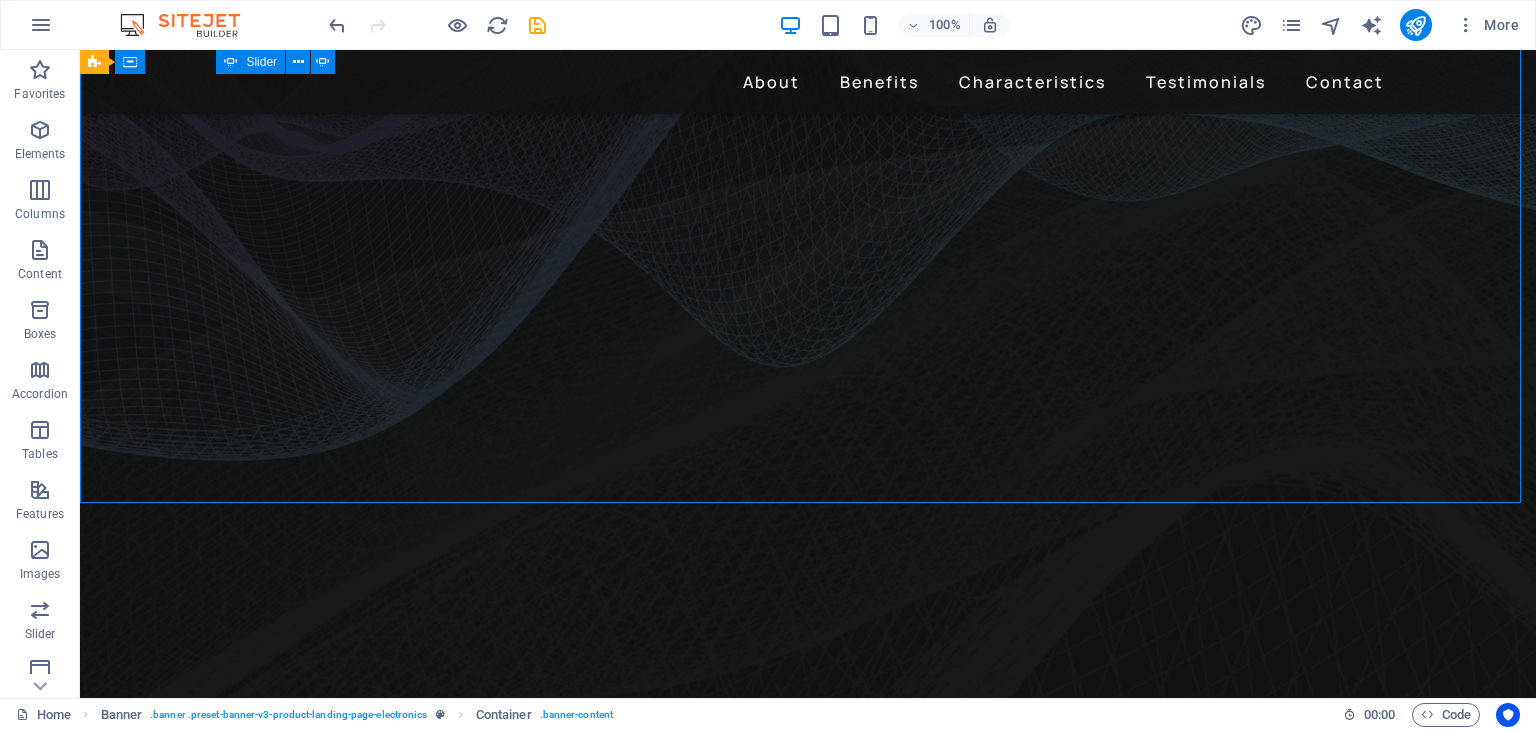 drag, startPoint x: 892, startPoint y: 555, endPoint x: 736, endPoint y: 405, distance: 216.41626 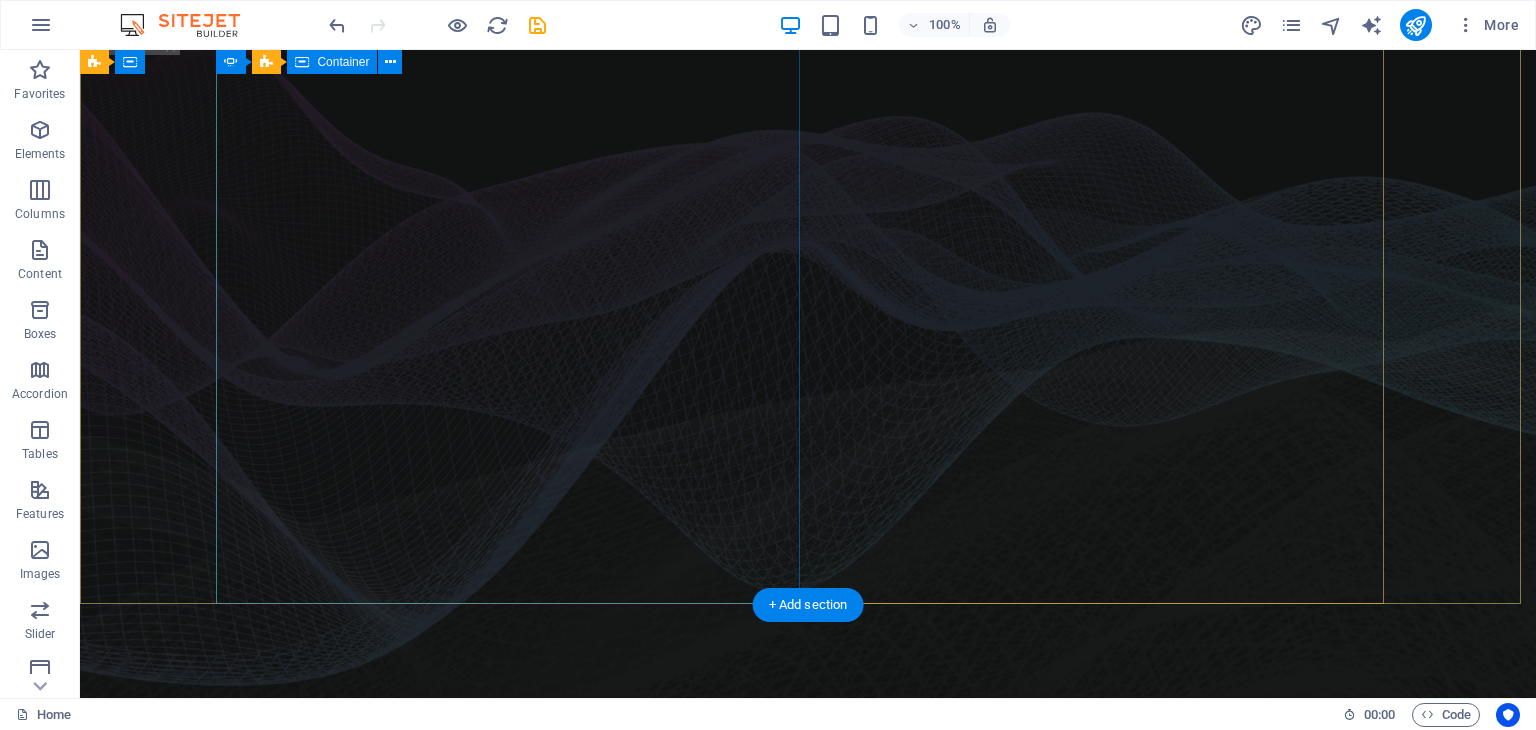 scroll, scrollTop: 0, scrollLeft: 0, axis: both 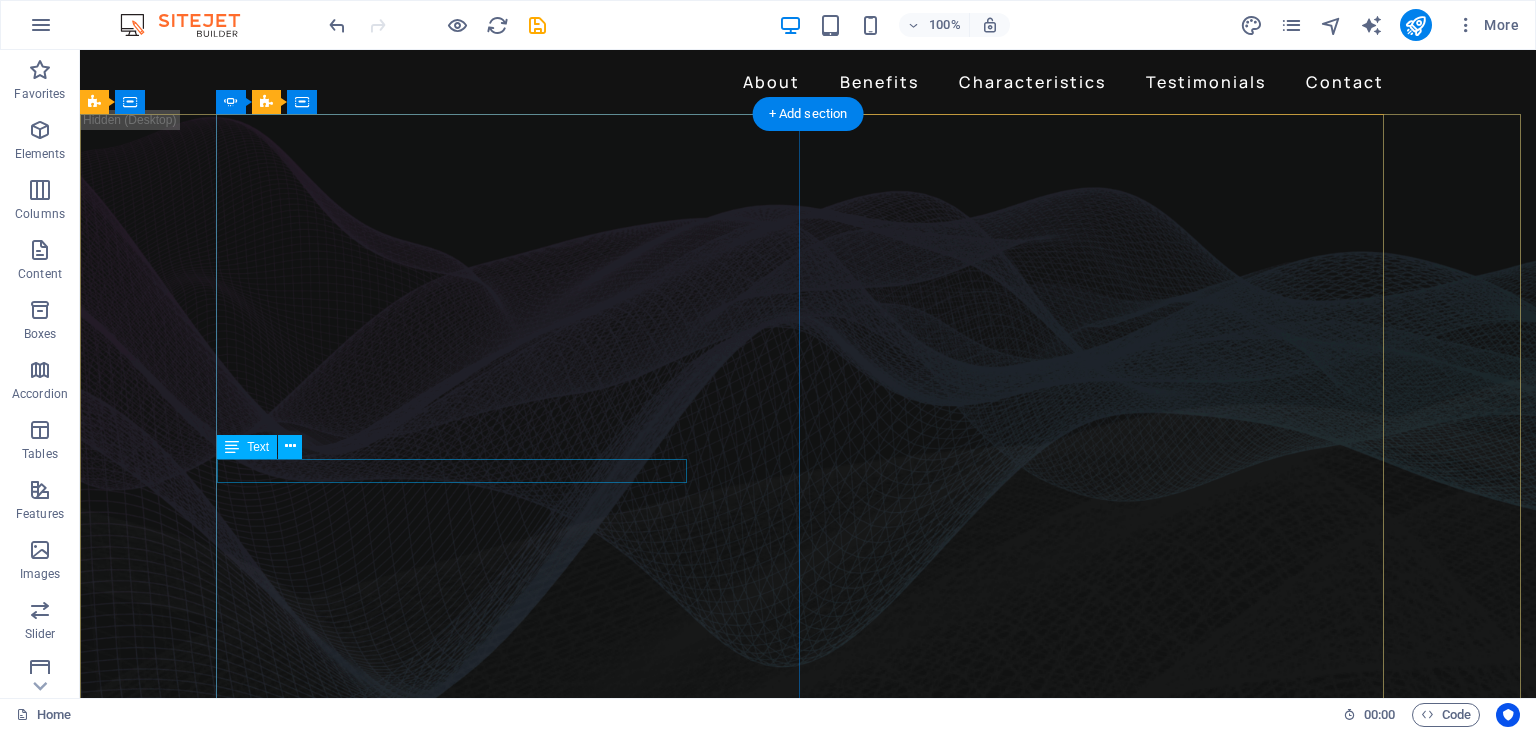 click on "SOLUCIONES A LA MEDIDA PARA TU NEGOCIO" at bounding box center (-360, 775) 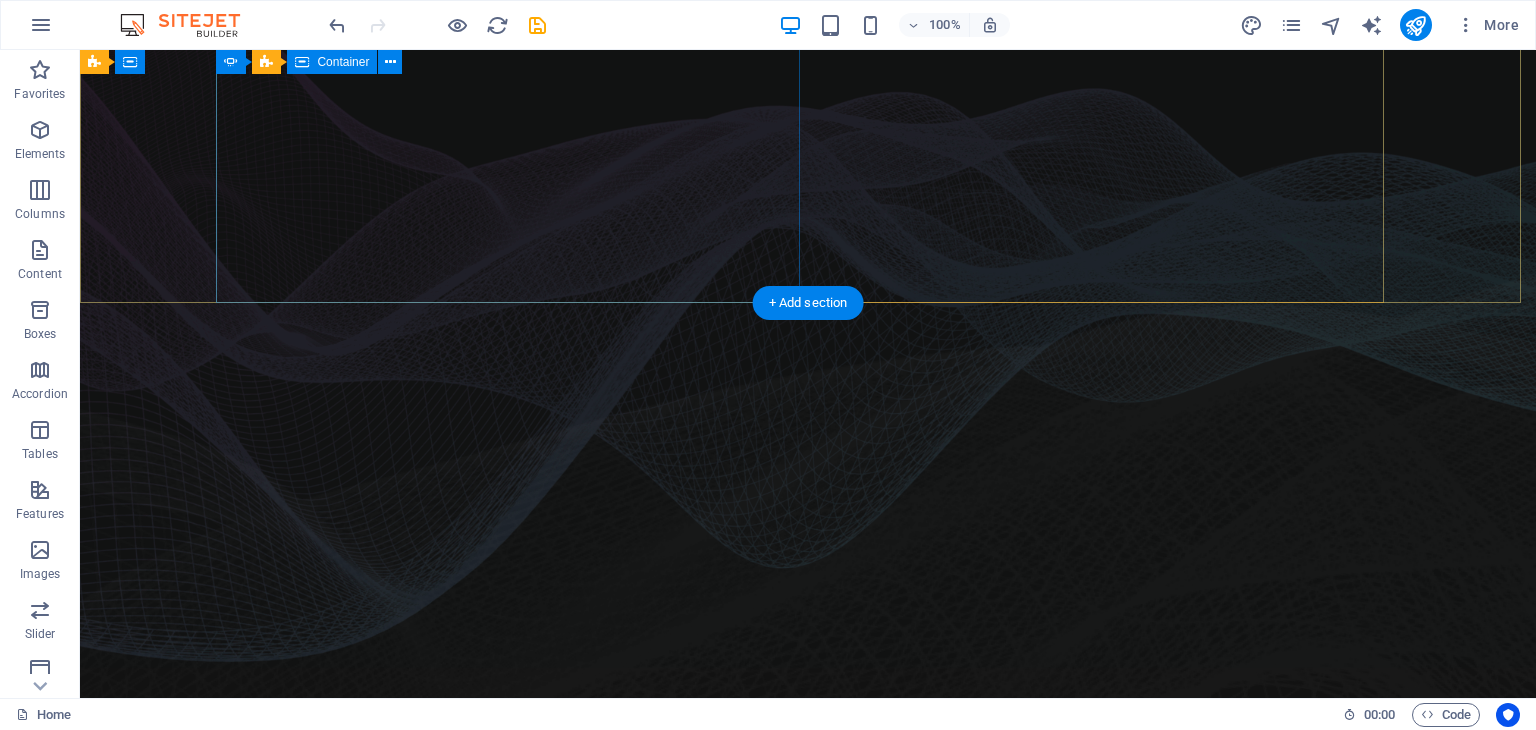 scroll, scrollTop: 0, scrollLeft: 0, axis: both 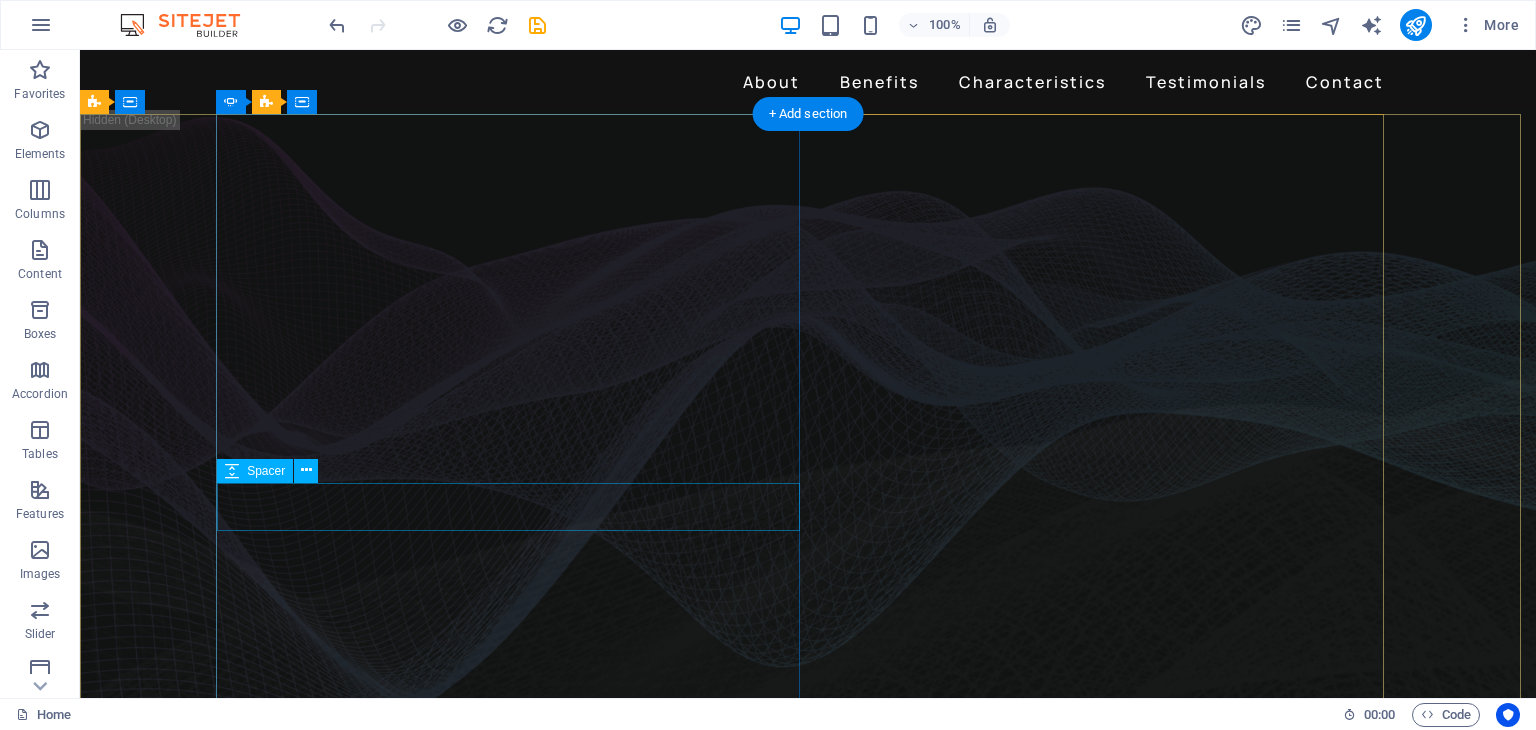 click at bounding box center [-360, 811] 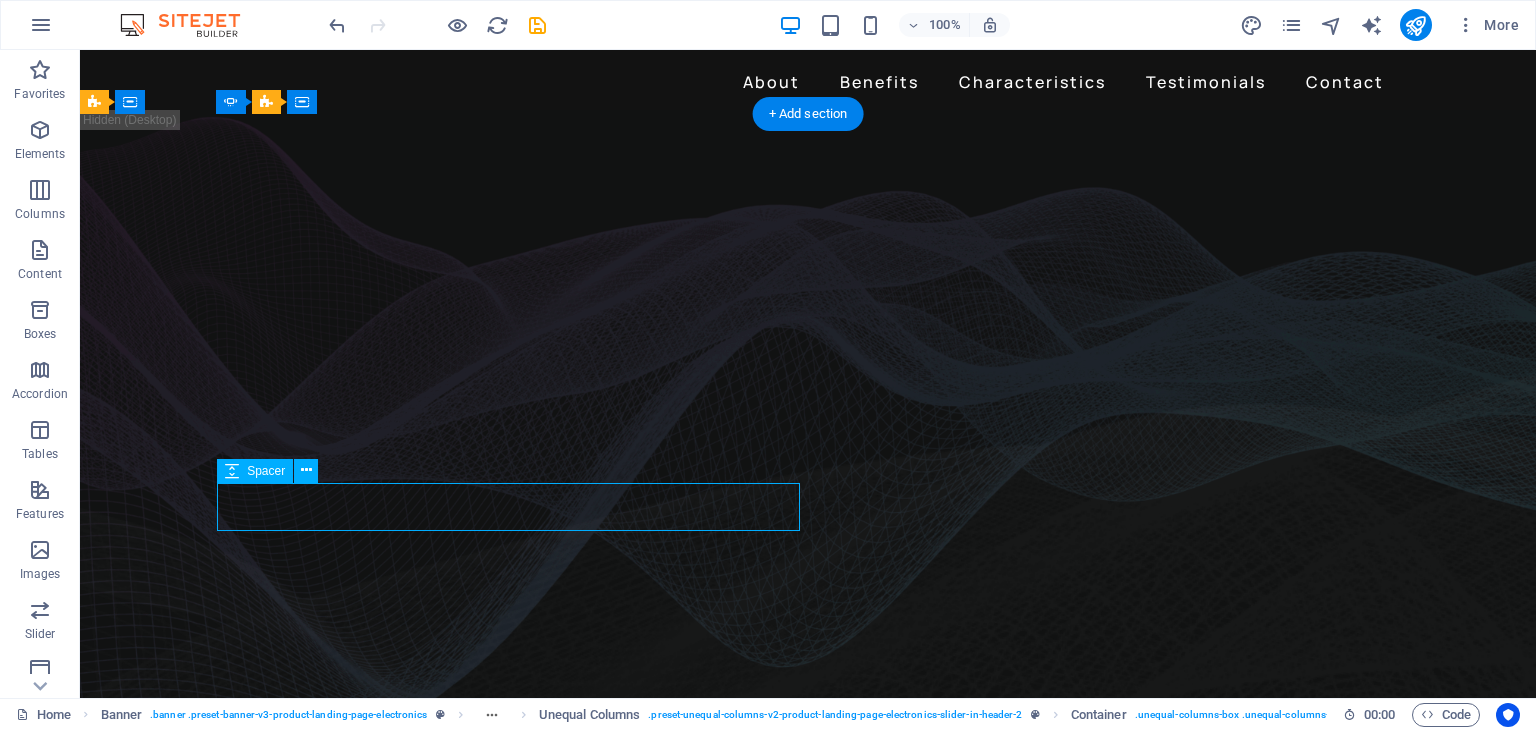 click at bounding box center (-360, 811) 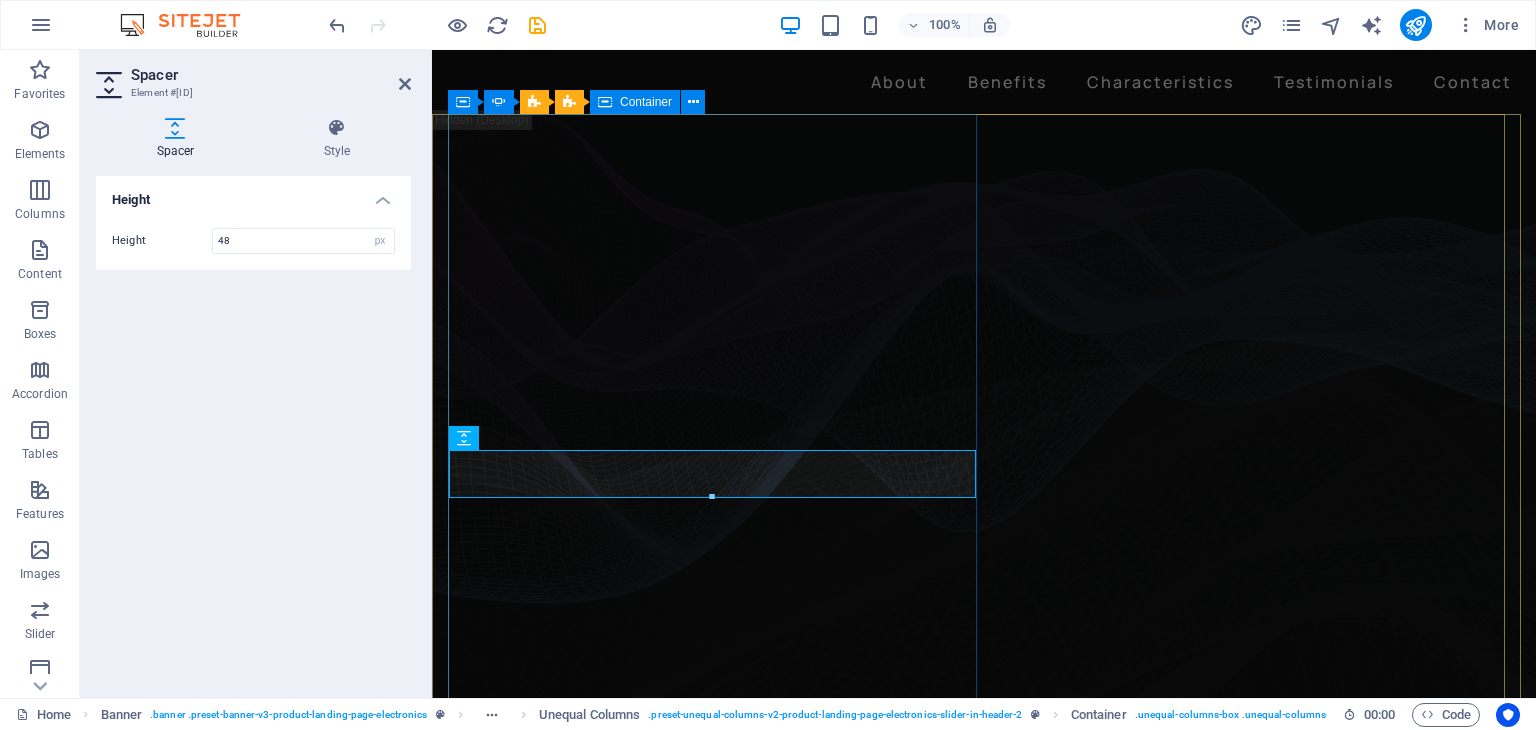 click on "BIG SINERGY SOLUCIONES A LA MEDIDA PARA TU NEGOCIO Learn more" at bounding box center [-81, 762] 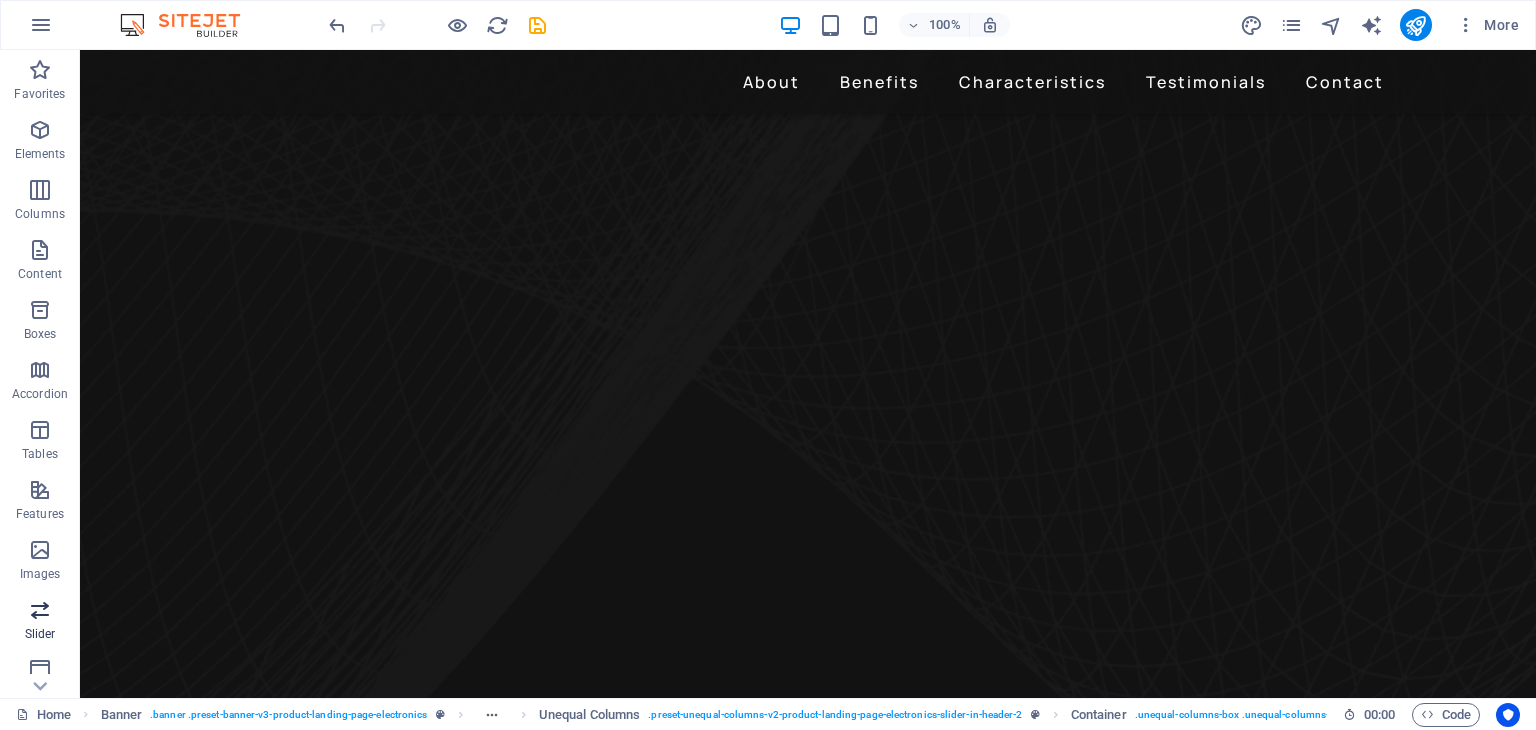 scroll, scrollTop: 1100, scrollLeft: 0, axis: vertical 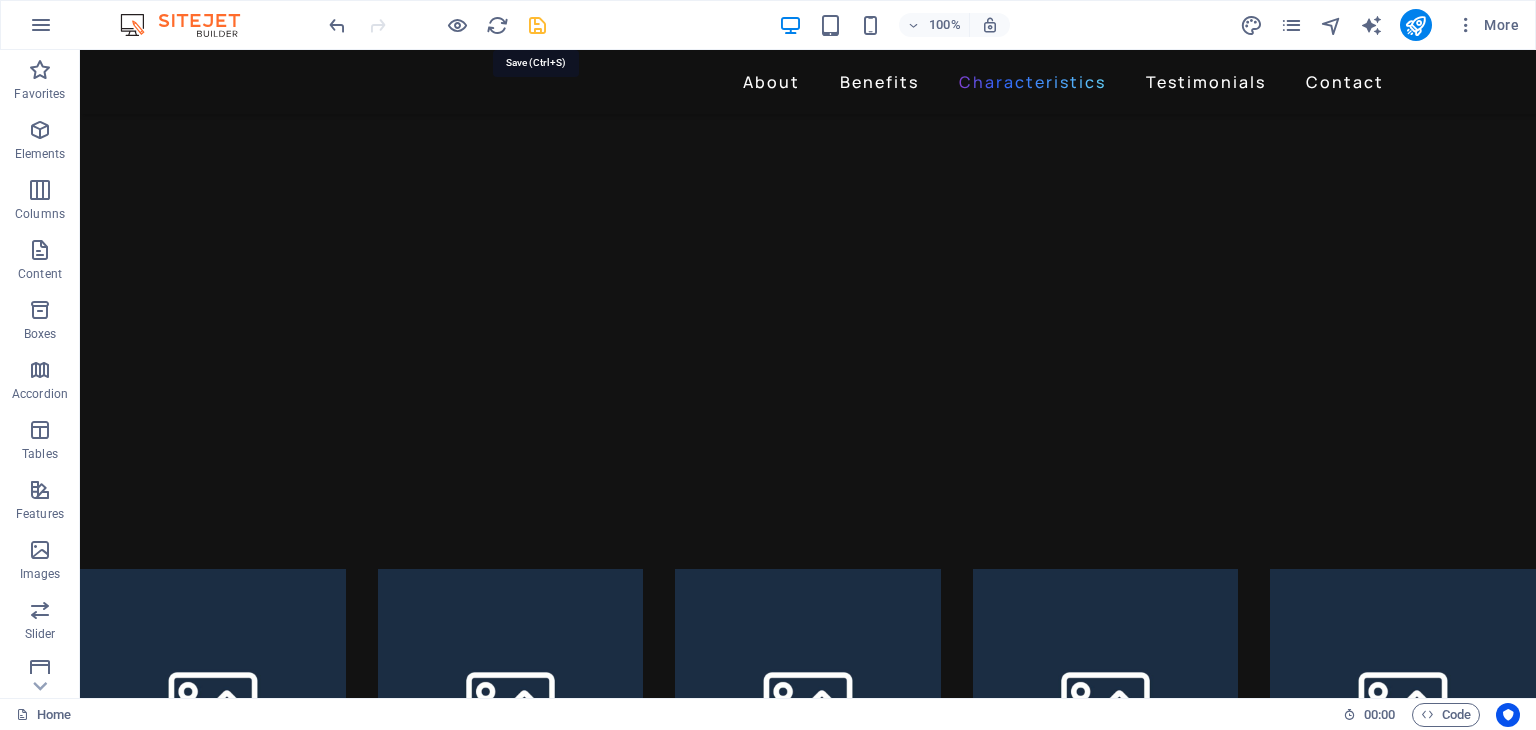 click at bounding box center (537, 25) 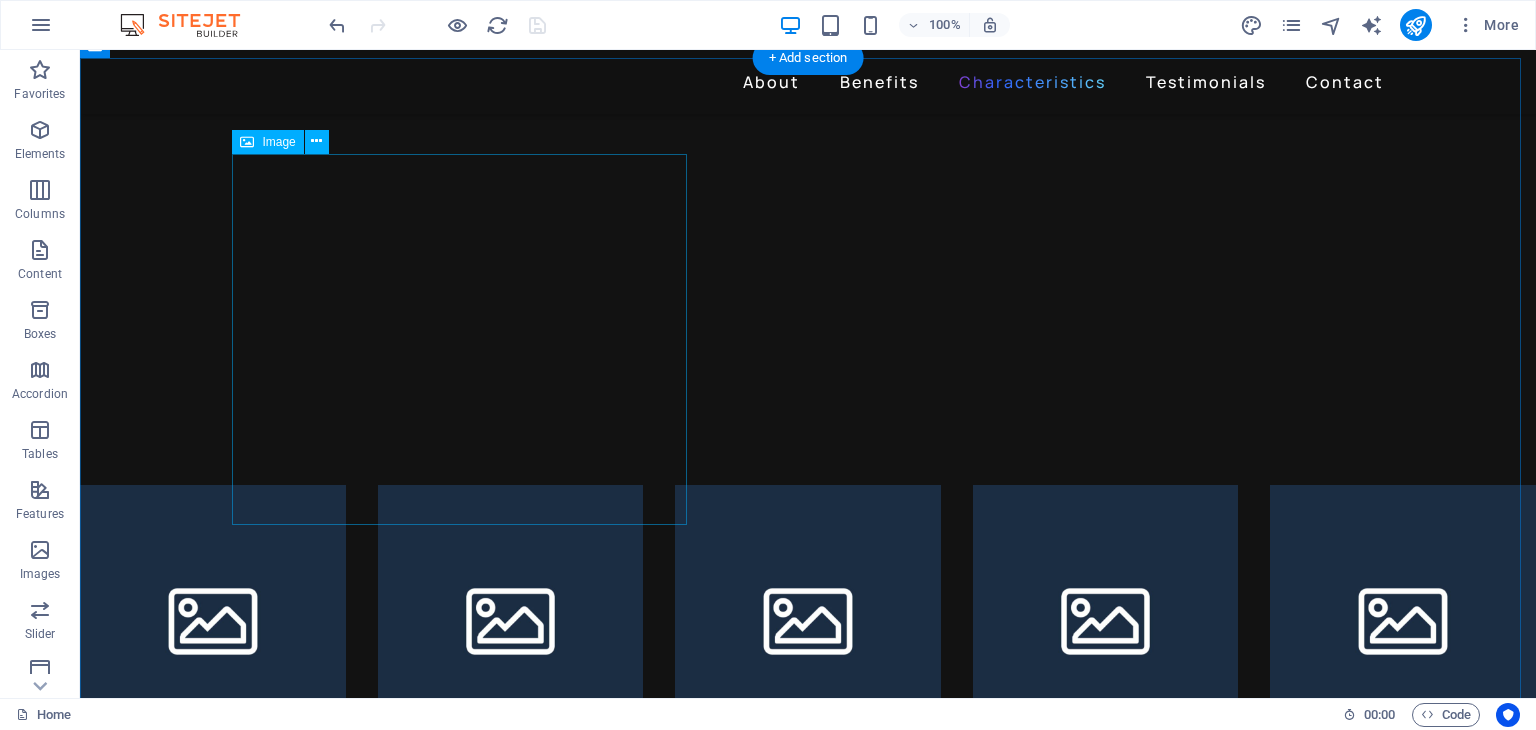 scroll, scrollTop: 3200, scrollLeft: 0, axis: vertical 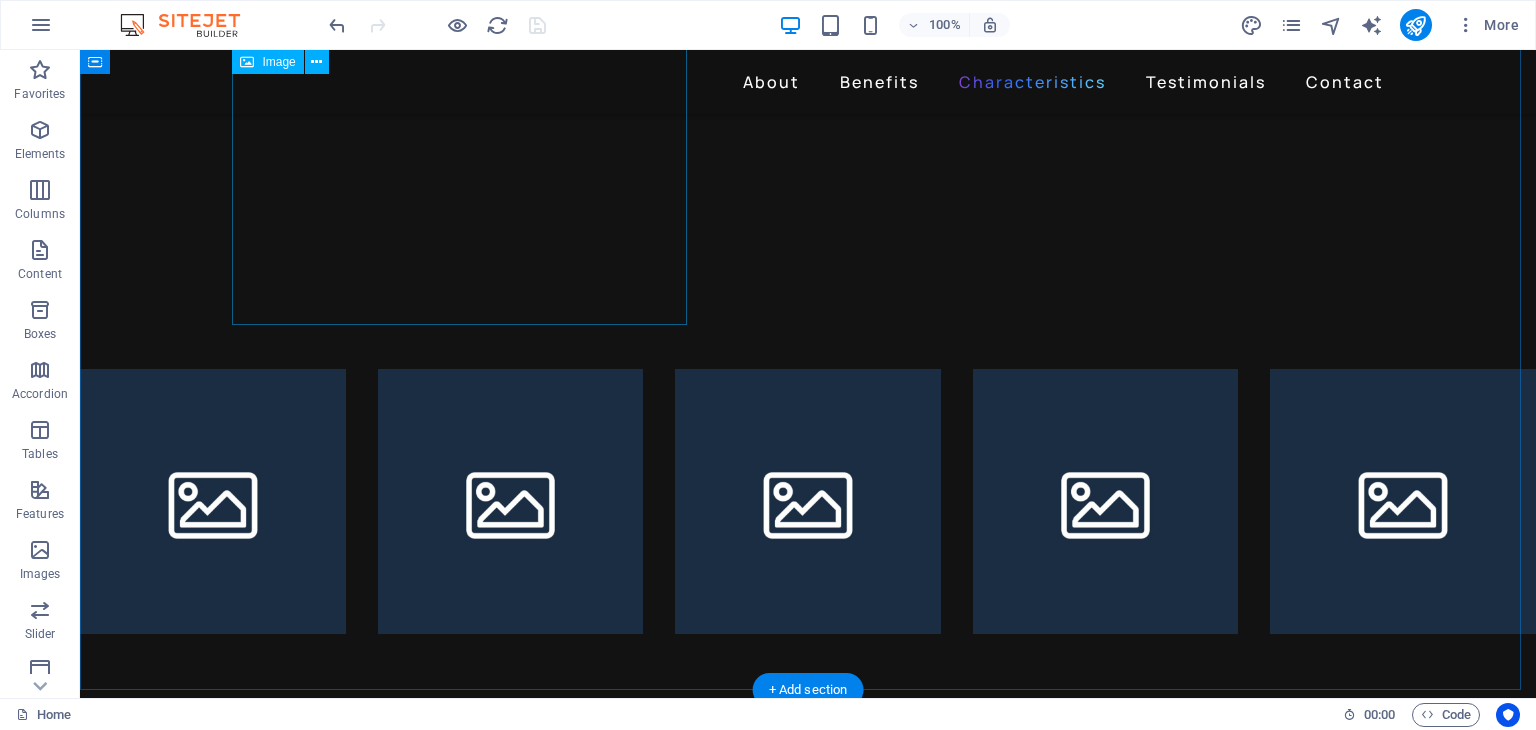 click at bounding box center [808, 4302] 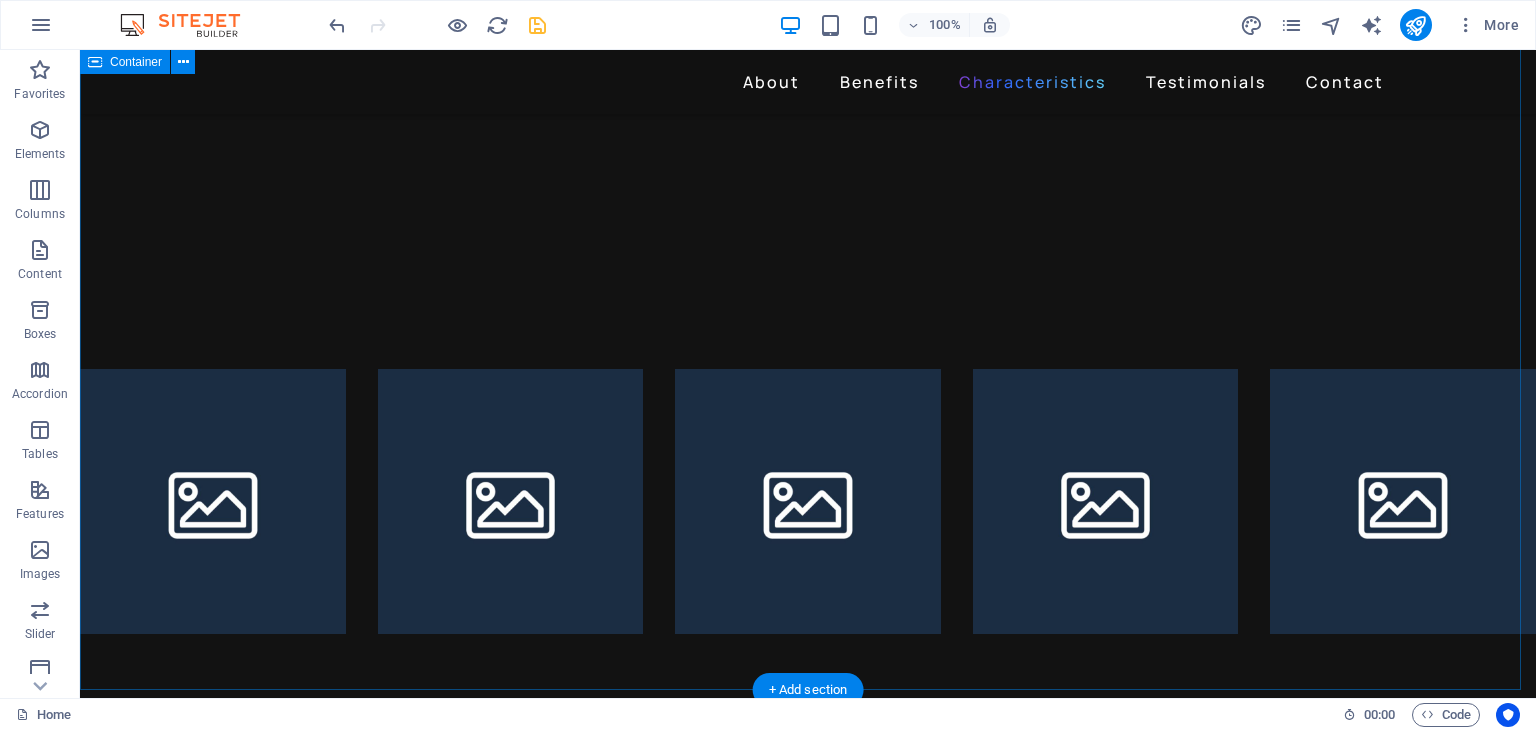 click on "INVENTORY MANAGEMENT 24 hours of listening time with Fast Fuel, a quick 5-minute charge provides 3 hours of playback. SALES STATISTICS Gadgets Headphones Wireless  are ready to go when you are. They instantly set up - just power on and hold near your iPhone - then simultaneously connect to your Apple Watch, iPad, and Mac. They easily connect to Android devices via Bluetooth right out of the box. YOUR ONLINE BUSINESS The on-ear, cushioned ear cups are adjustable, so you can customize your fit for all-day listening comfort. MANAGE YOUR PURCHASES Use the “G” button on the left earcup to control your music. “+” and “-” buttons on the bottom of right earcup control volume while small button on the top activates voice control assistant." at bounding box center [808, 4096] 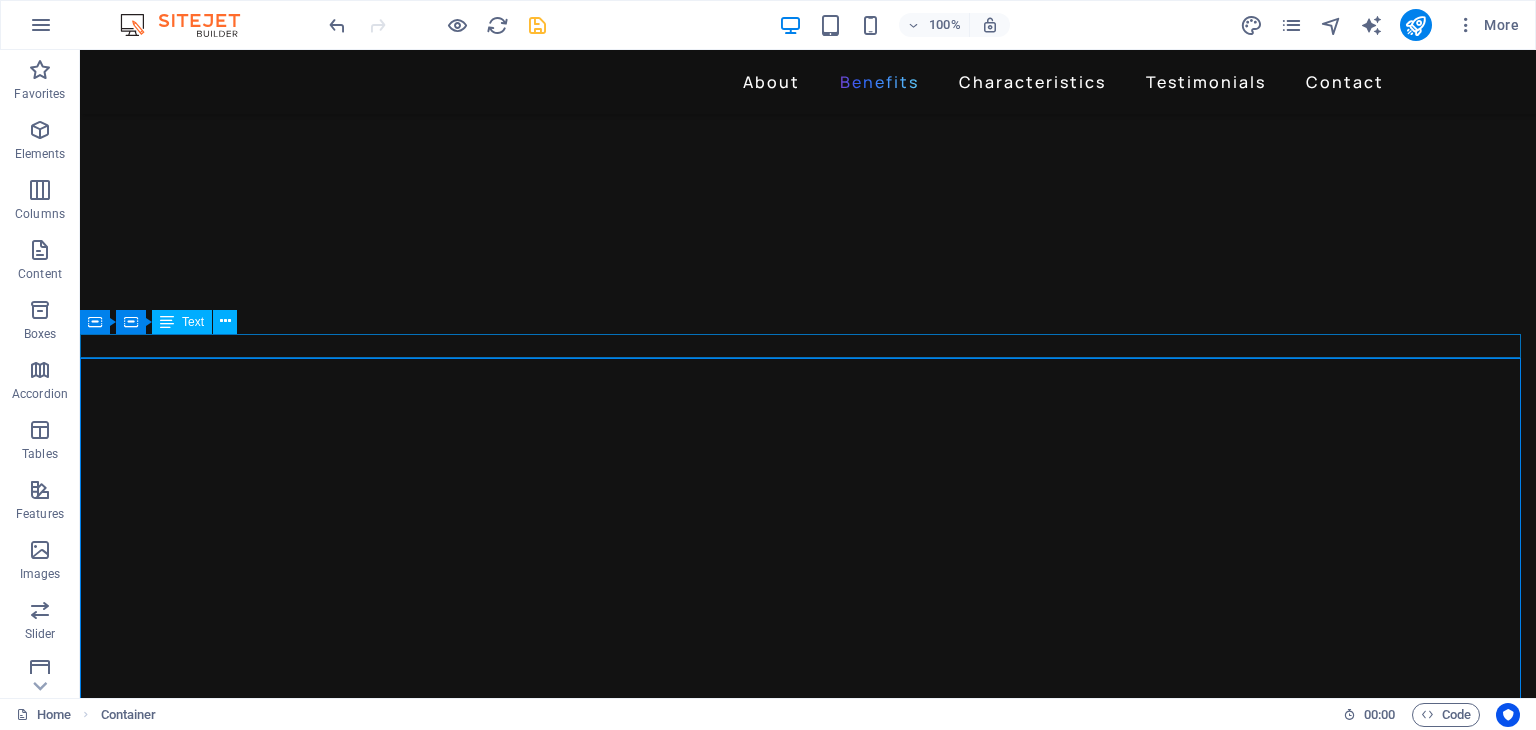 scroll, scrollTop: 2600, scrollLeft: 0, axis: vertical 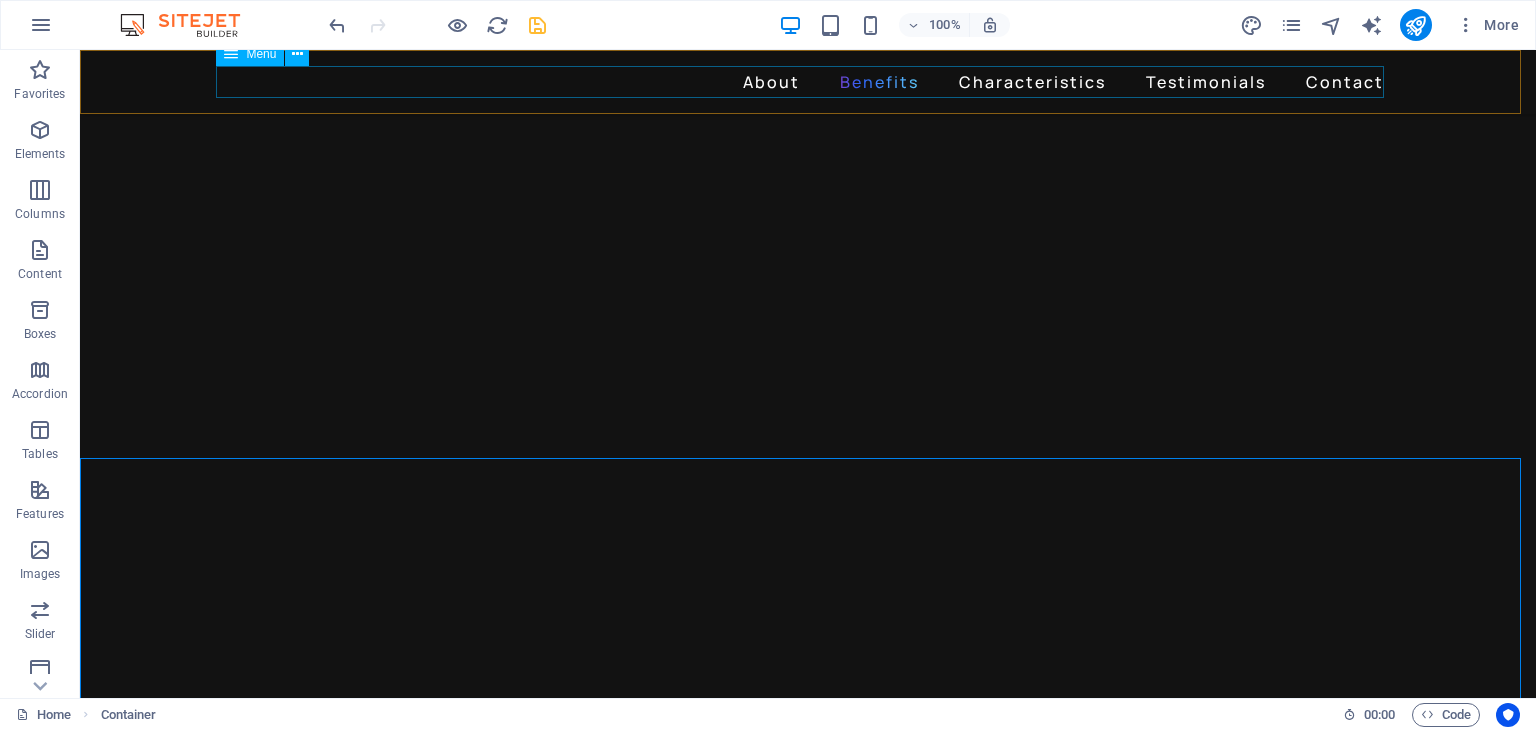 click on "About Benefits Characteristics Testimonials Contact" at bounding box center [808, 82] 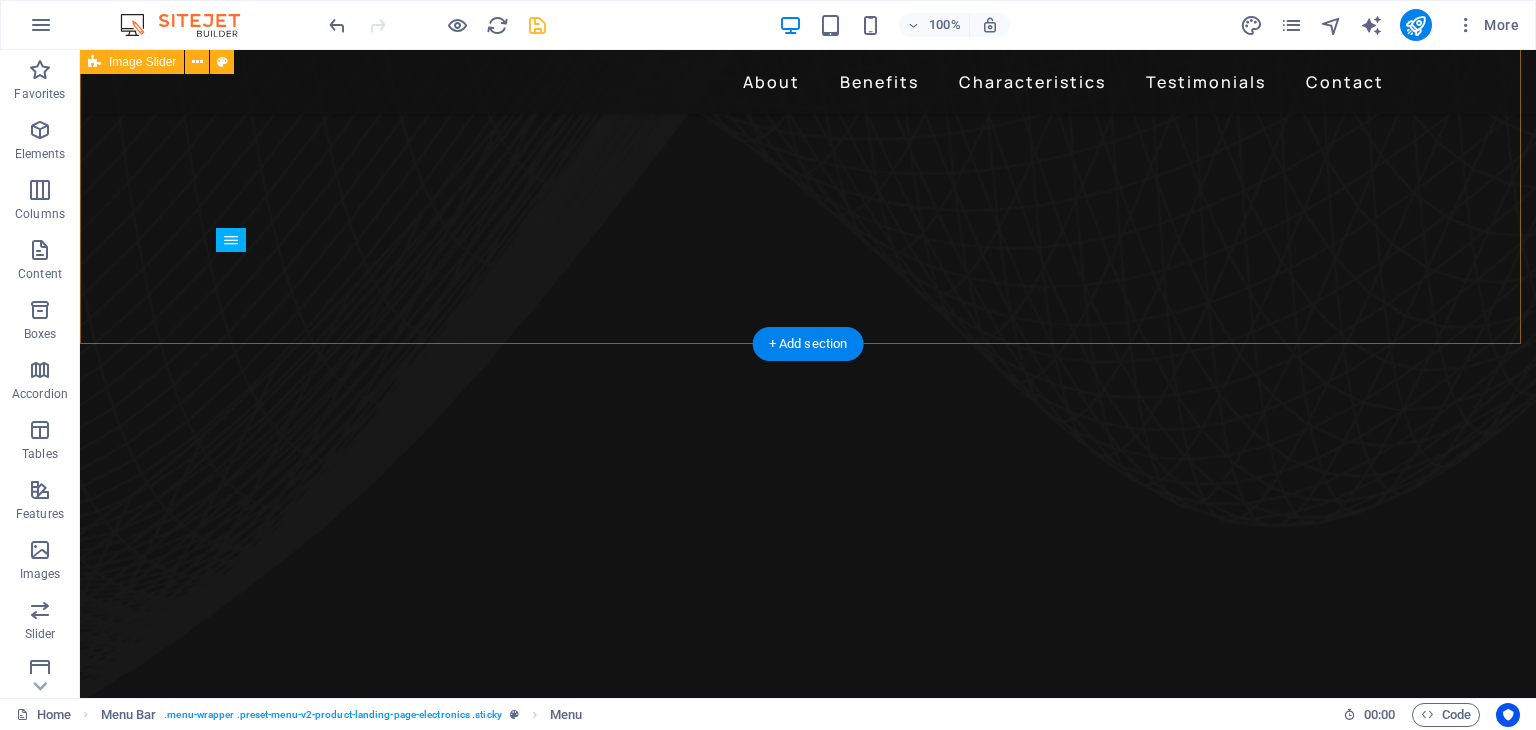 scroll, scrollTop: 1200, scrollLeft: 0, axis: vertical 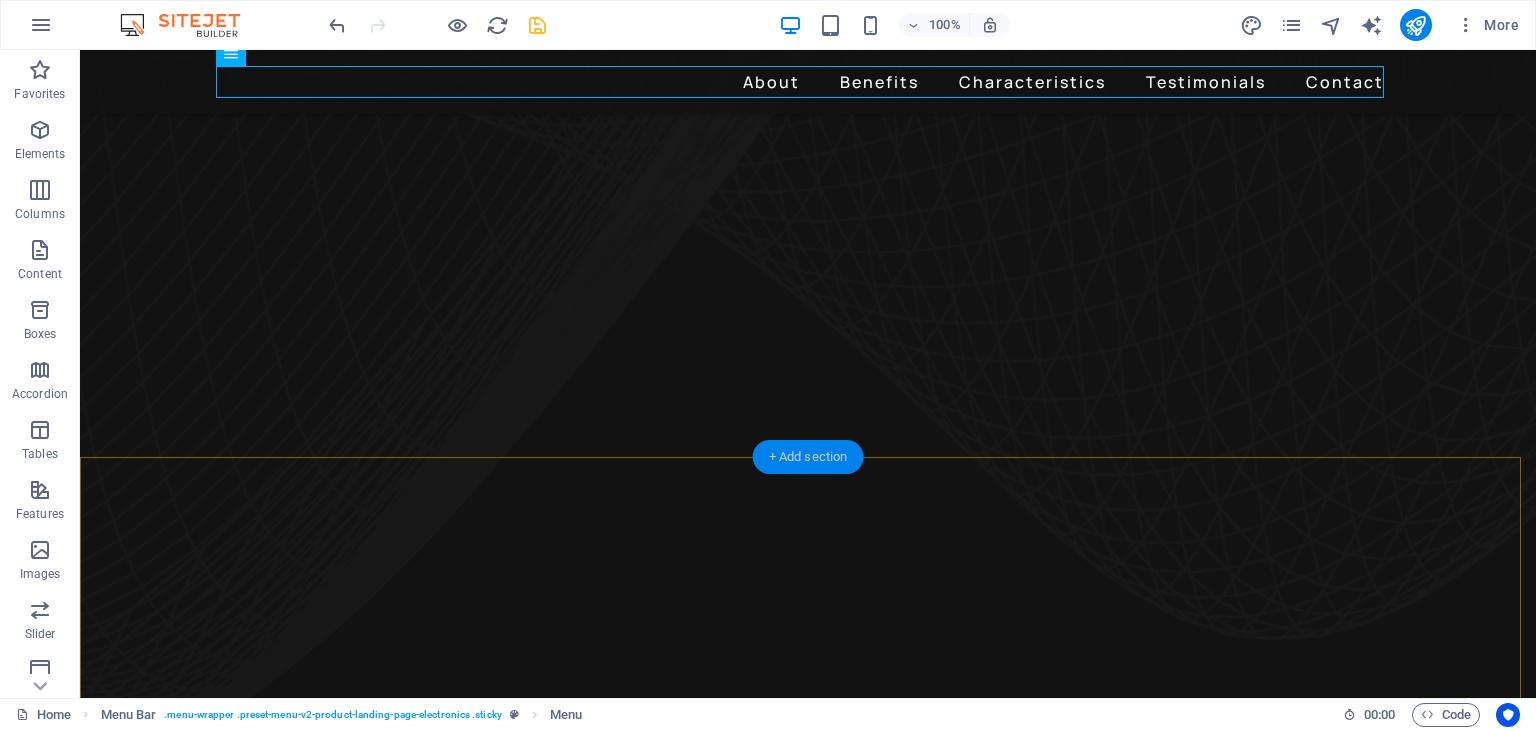 click on "+ Add section" at bounding box center (808, 457) 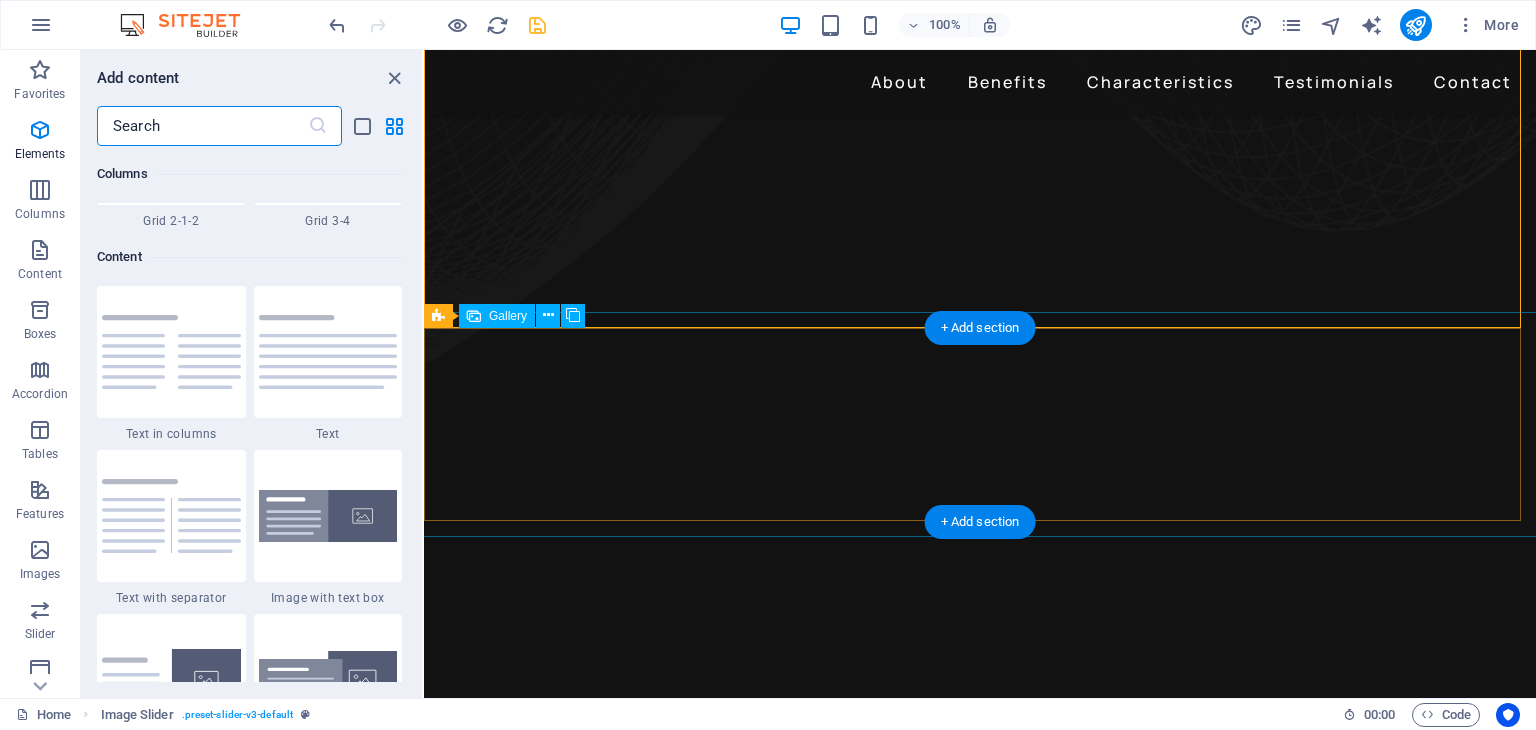 scroll, scrollTop: 3499, scrollLeft: 0, axis: vertical 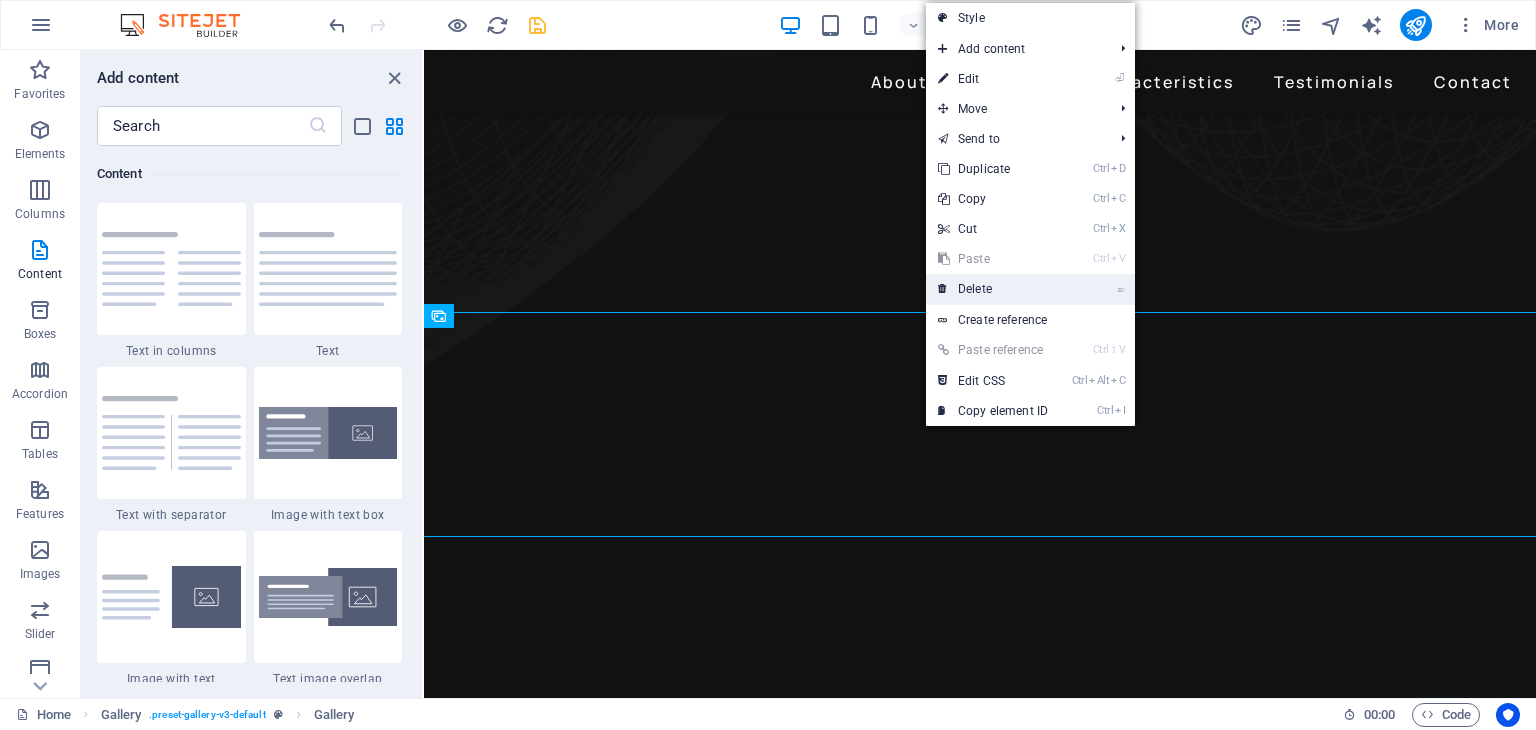 click on "⌦  Delete" at bounding box center [993, 289] 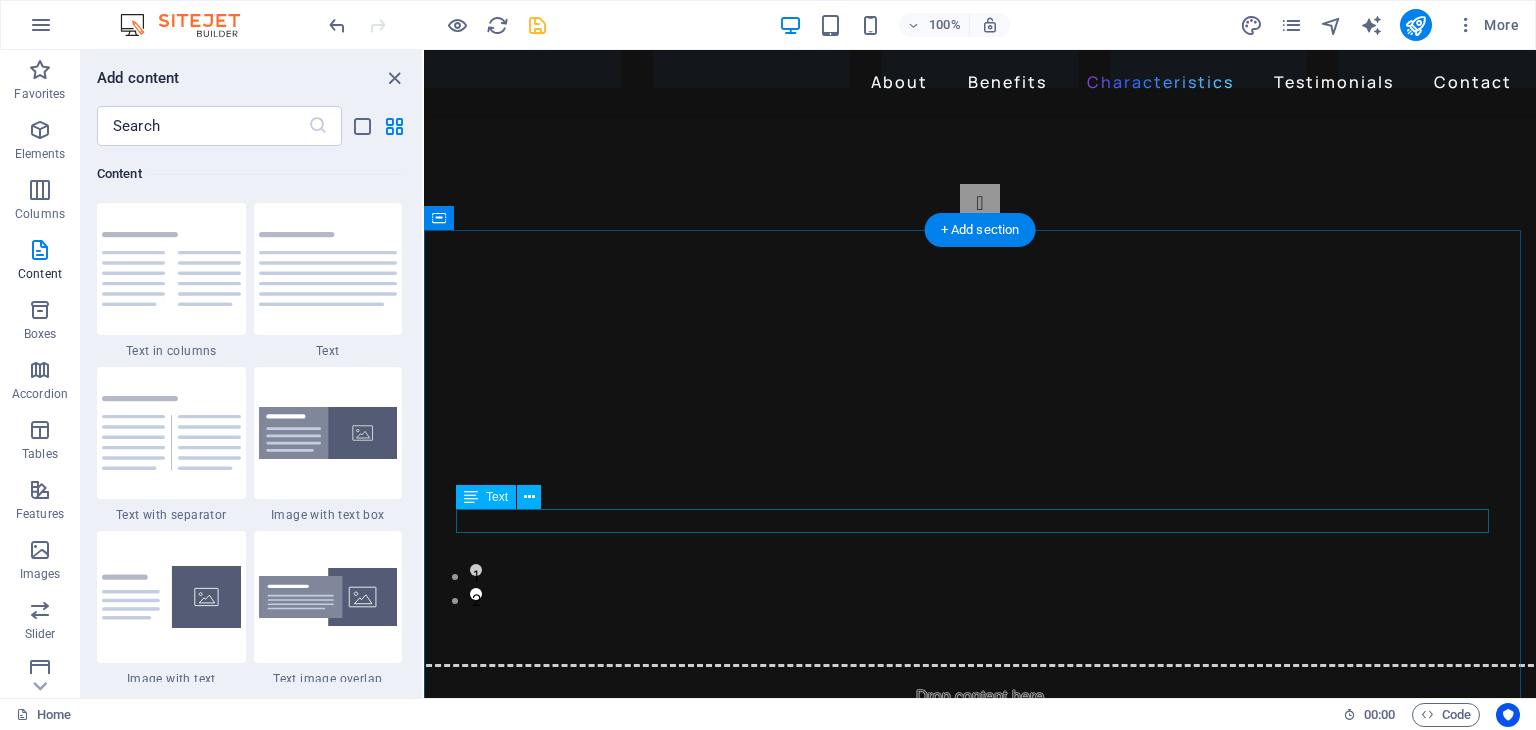 scroll, scrollTop: 3500, scrollLeft: 0, axis: vertical 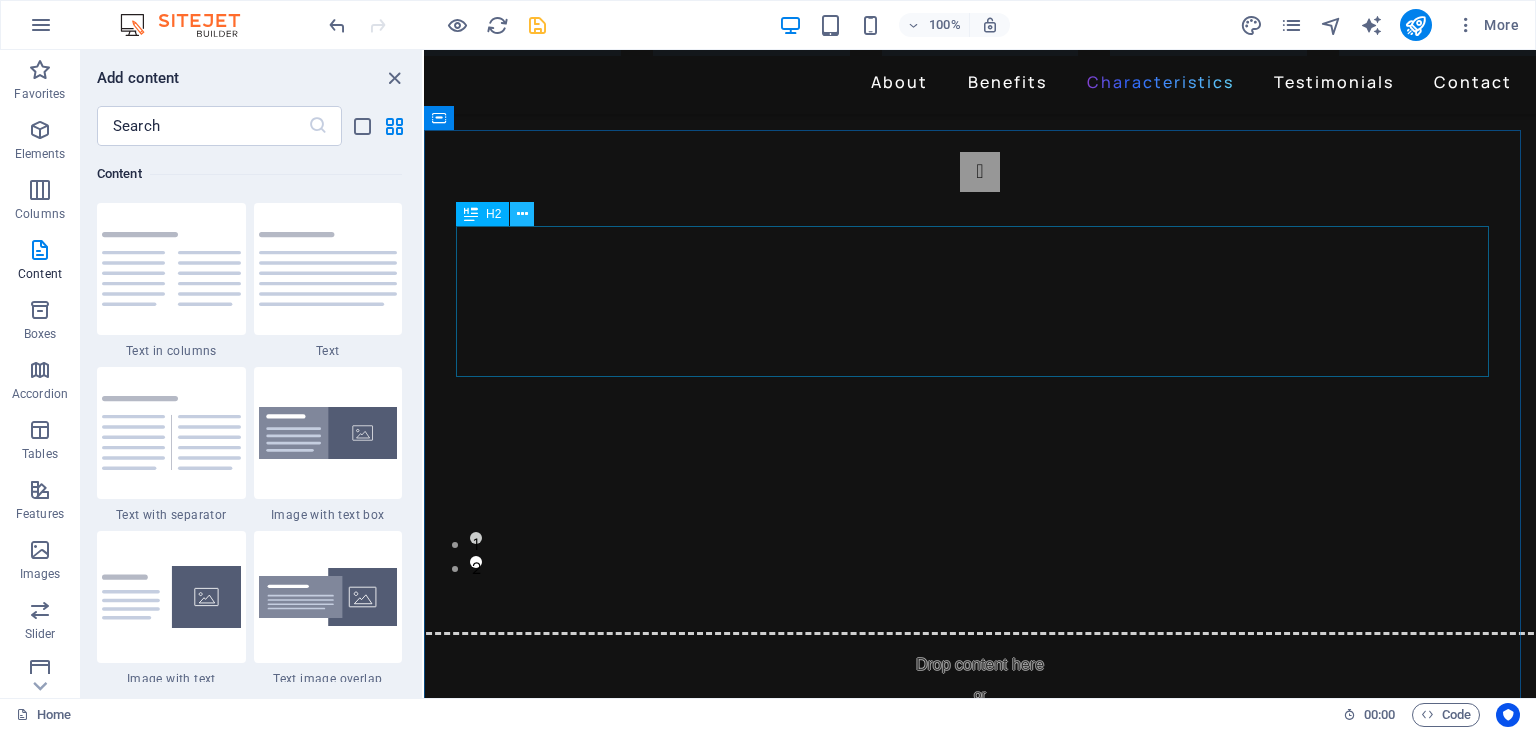 click at bounding box center (522, 214) 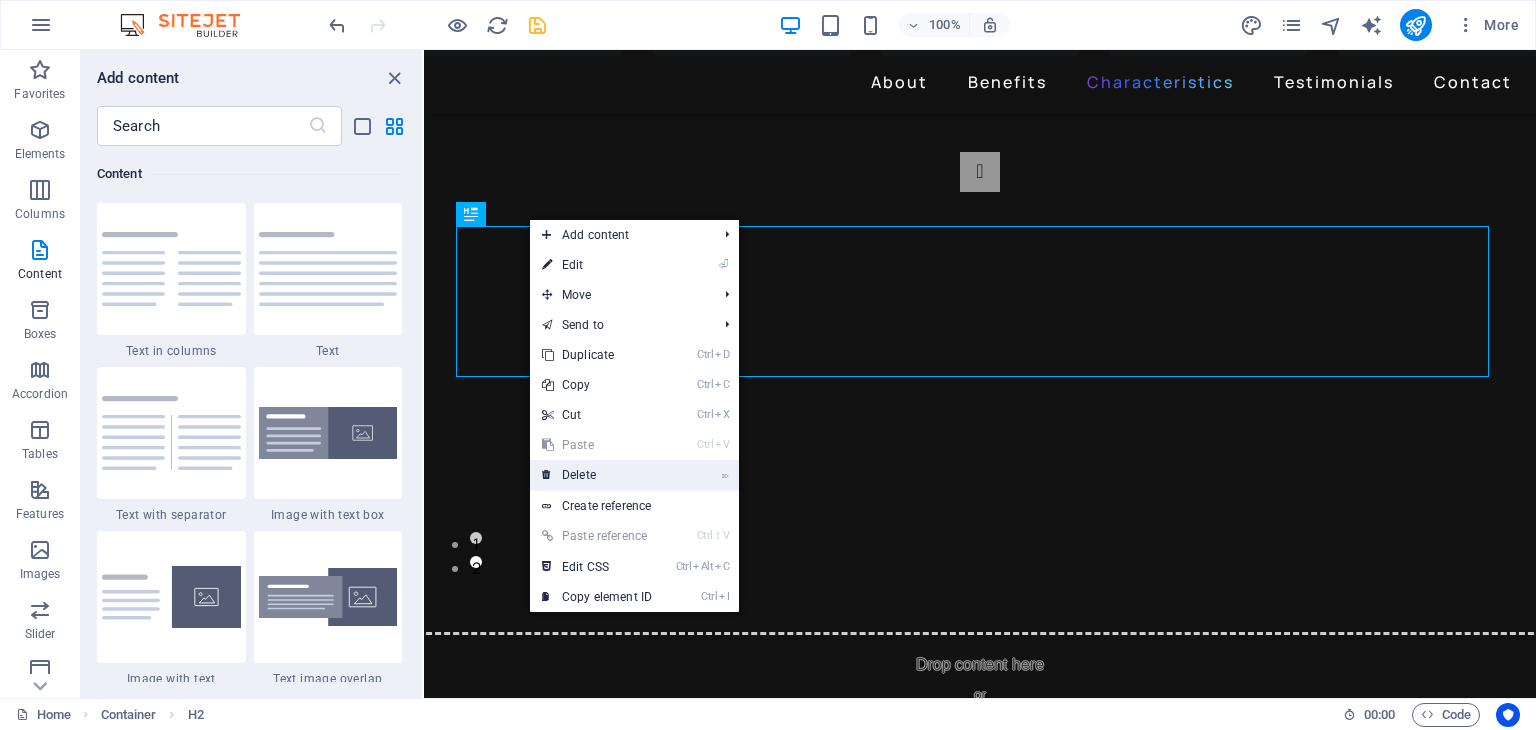 click on "⌦  Delete" at bounding box center [597, 475] 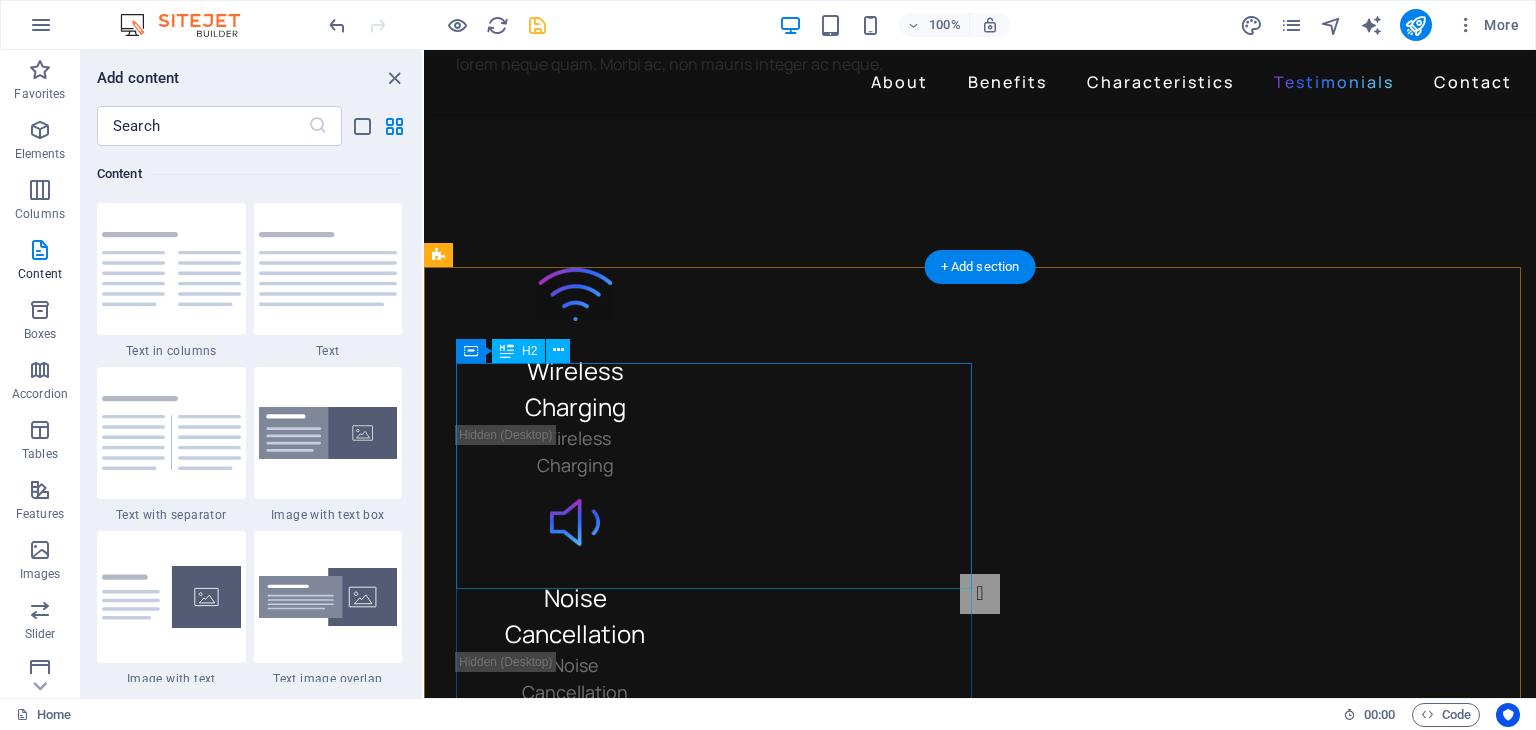 scroll, scrollTop: 4900, scrollLeft: 0, axis: vertical 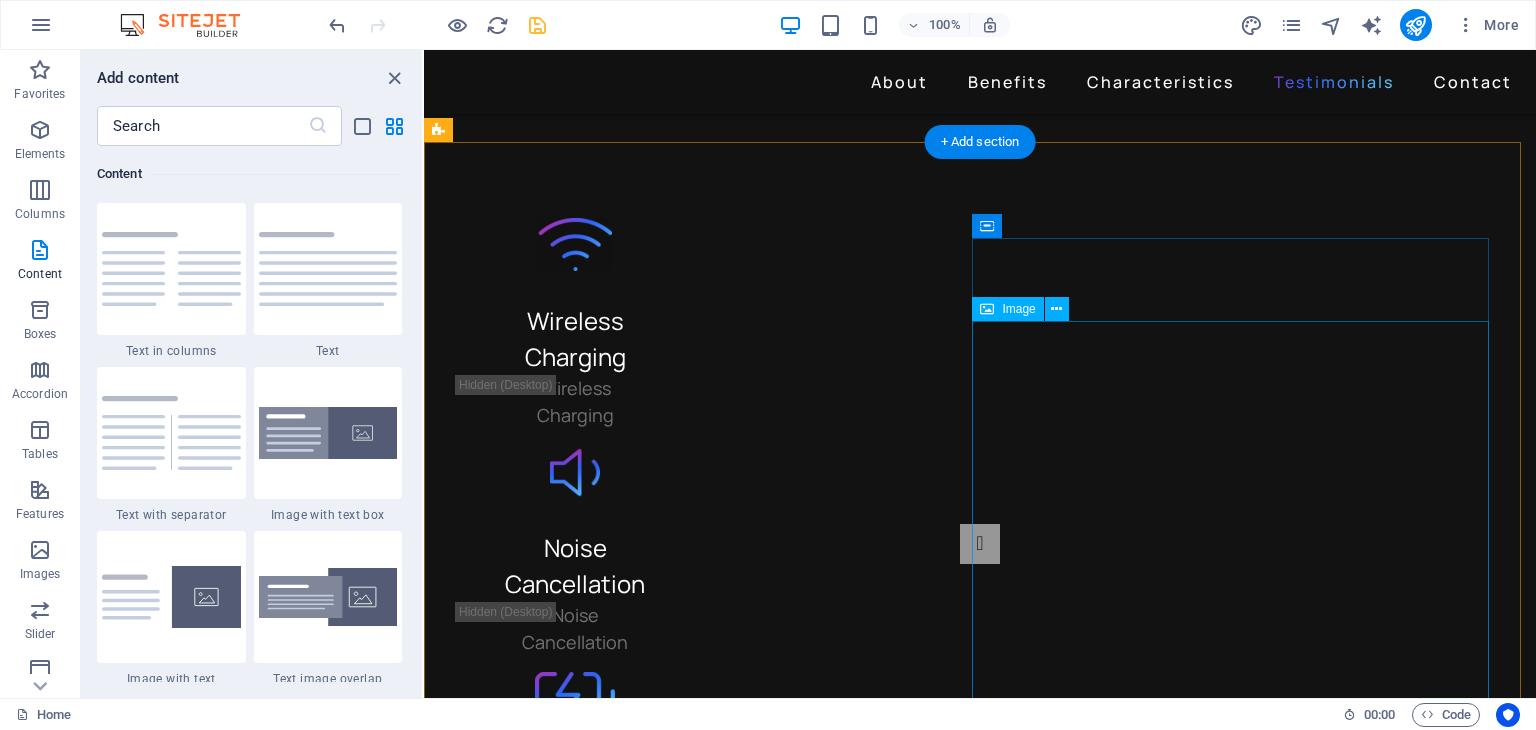 click at bounding box center [718, 10654] 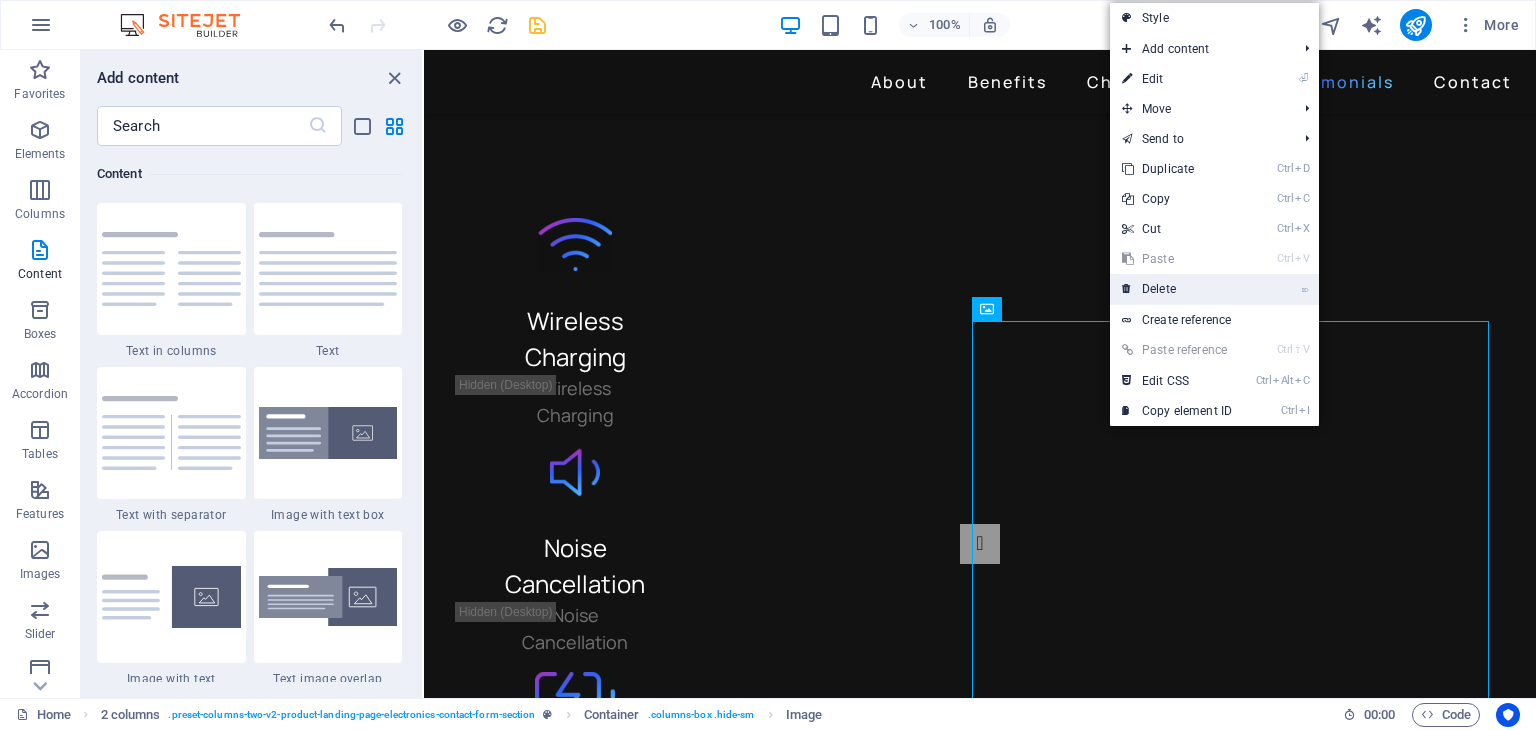 click on "⌦  Delete" at bounding box center [1177, 289] 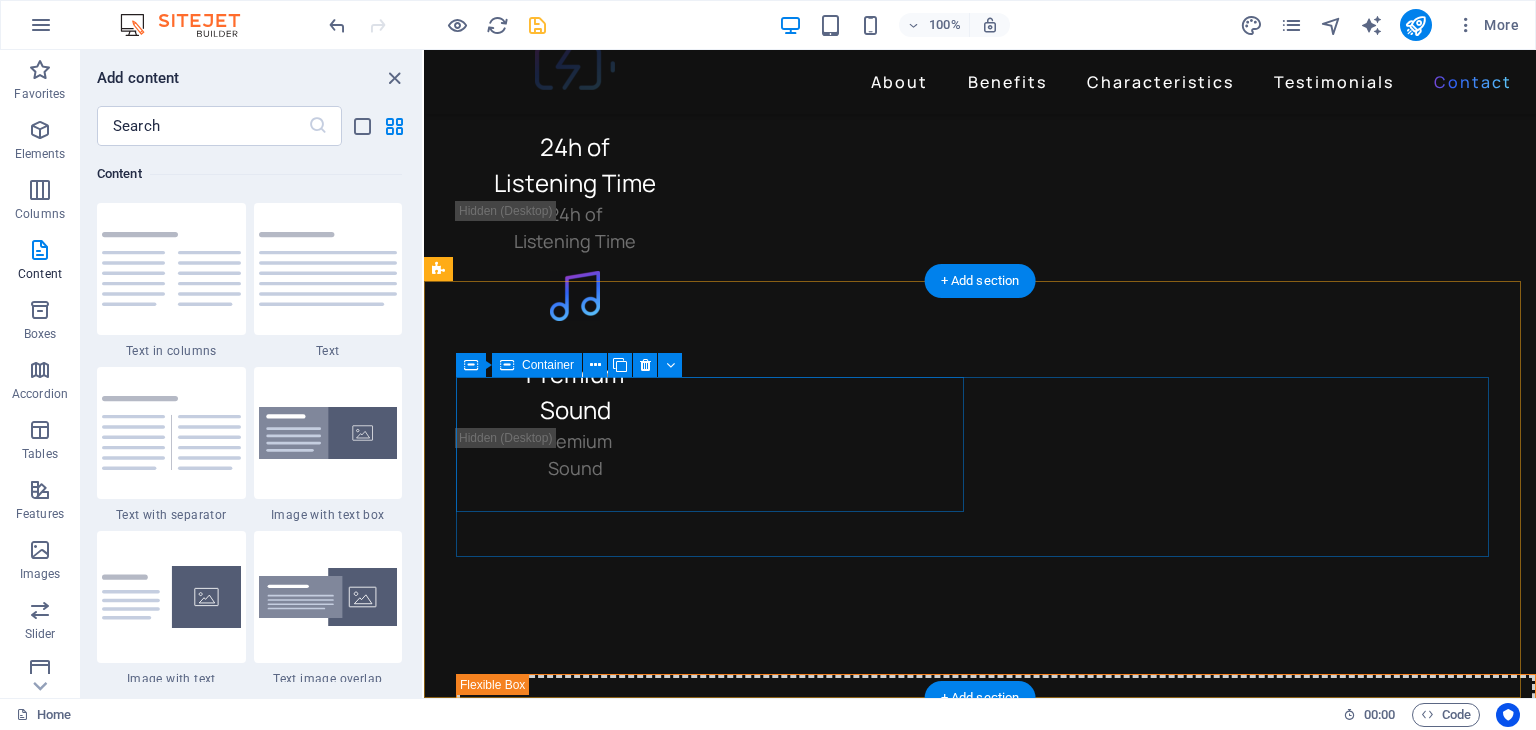 scroll, scrollTop: 5530, scrollLeft: 0, axis: vertical 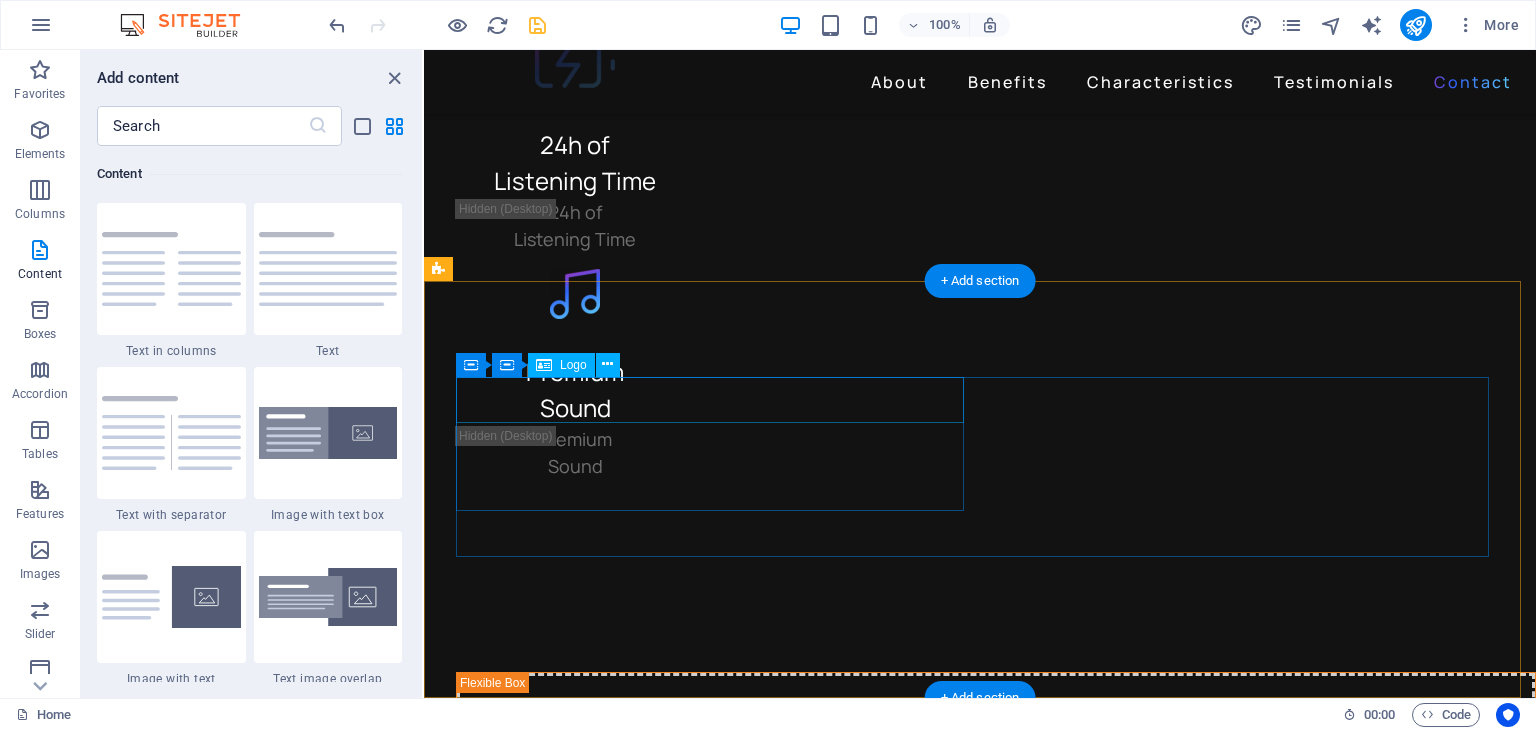 click at bounding box center (714, 10173) 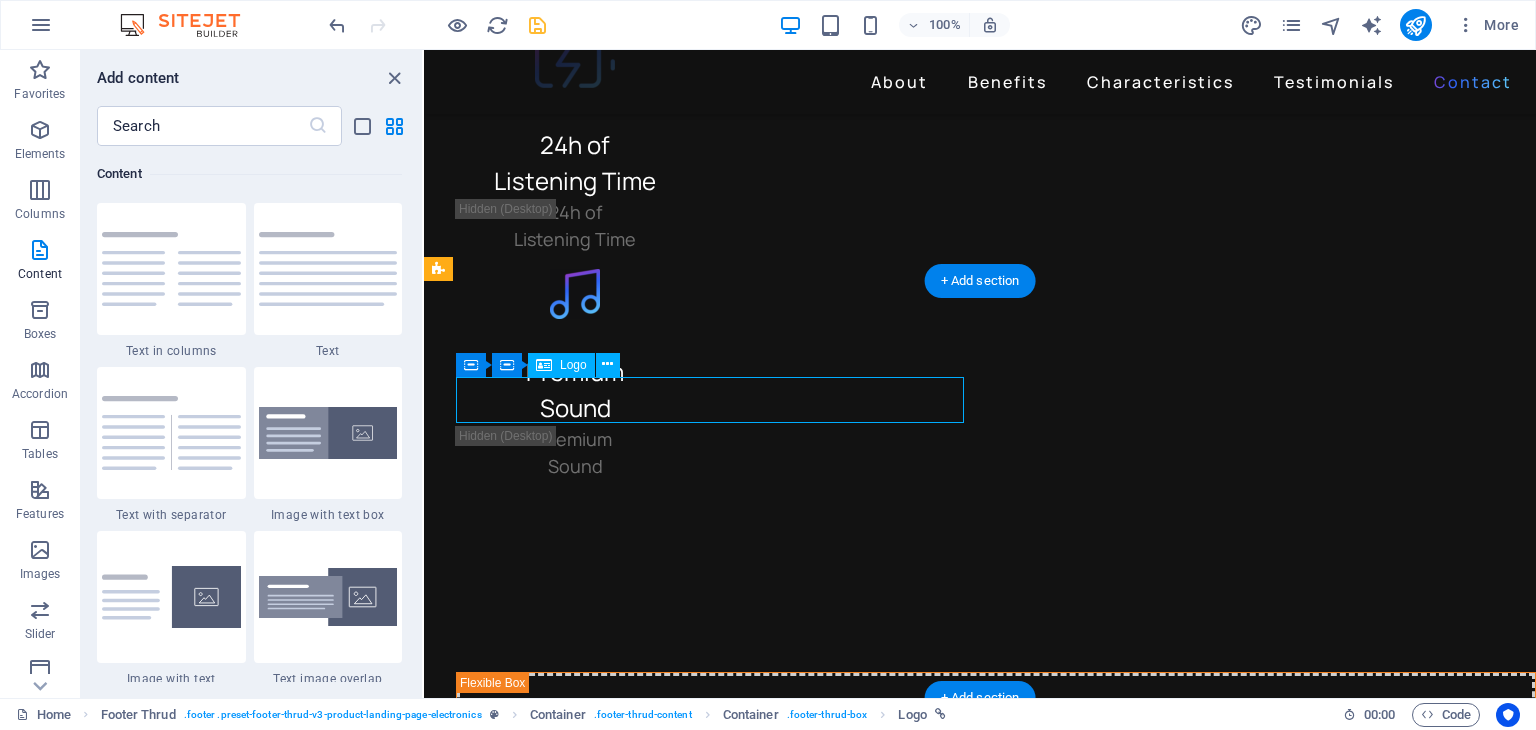 click at bounding box center [714, 10173] 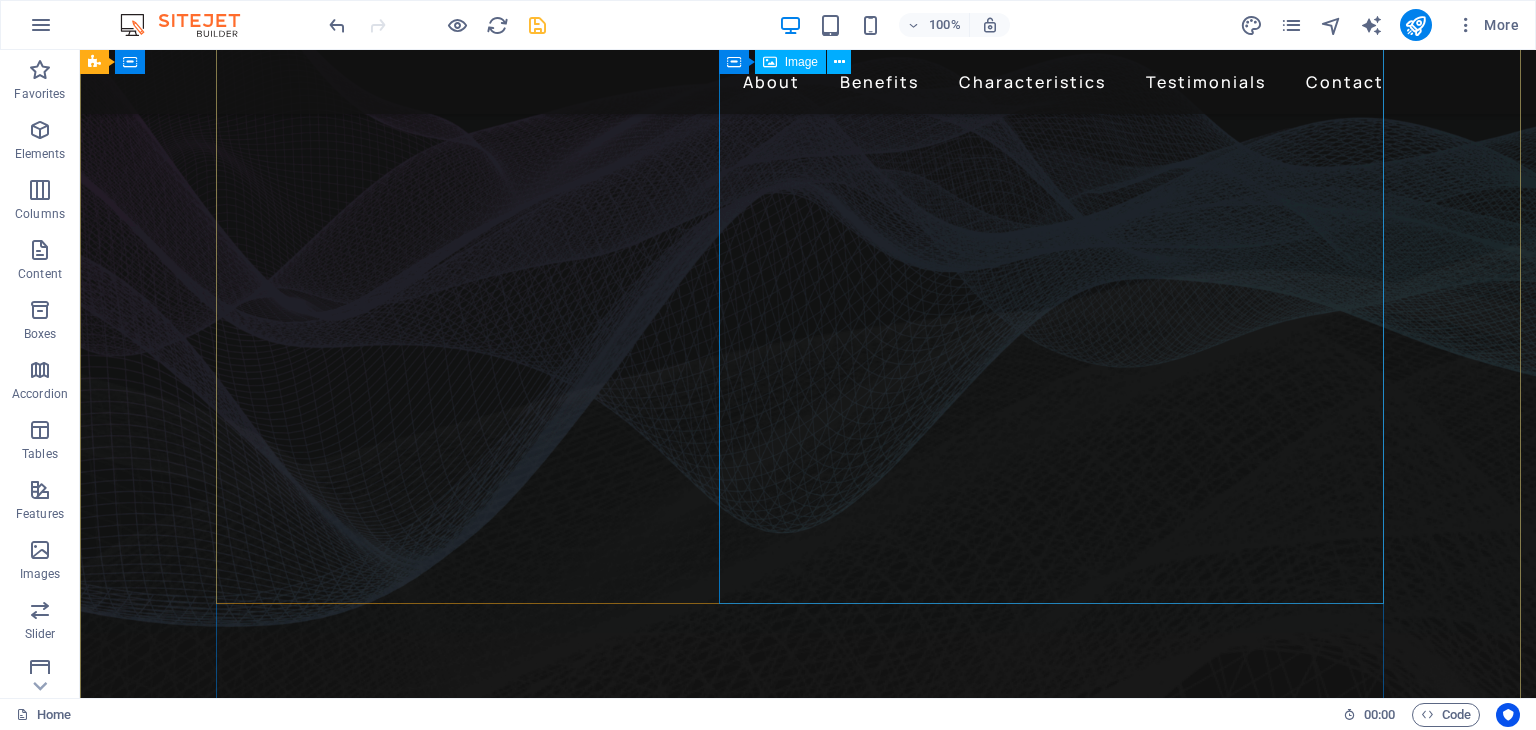 scroll, scrollTop: 0, scrollLeft: 0, axis: both 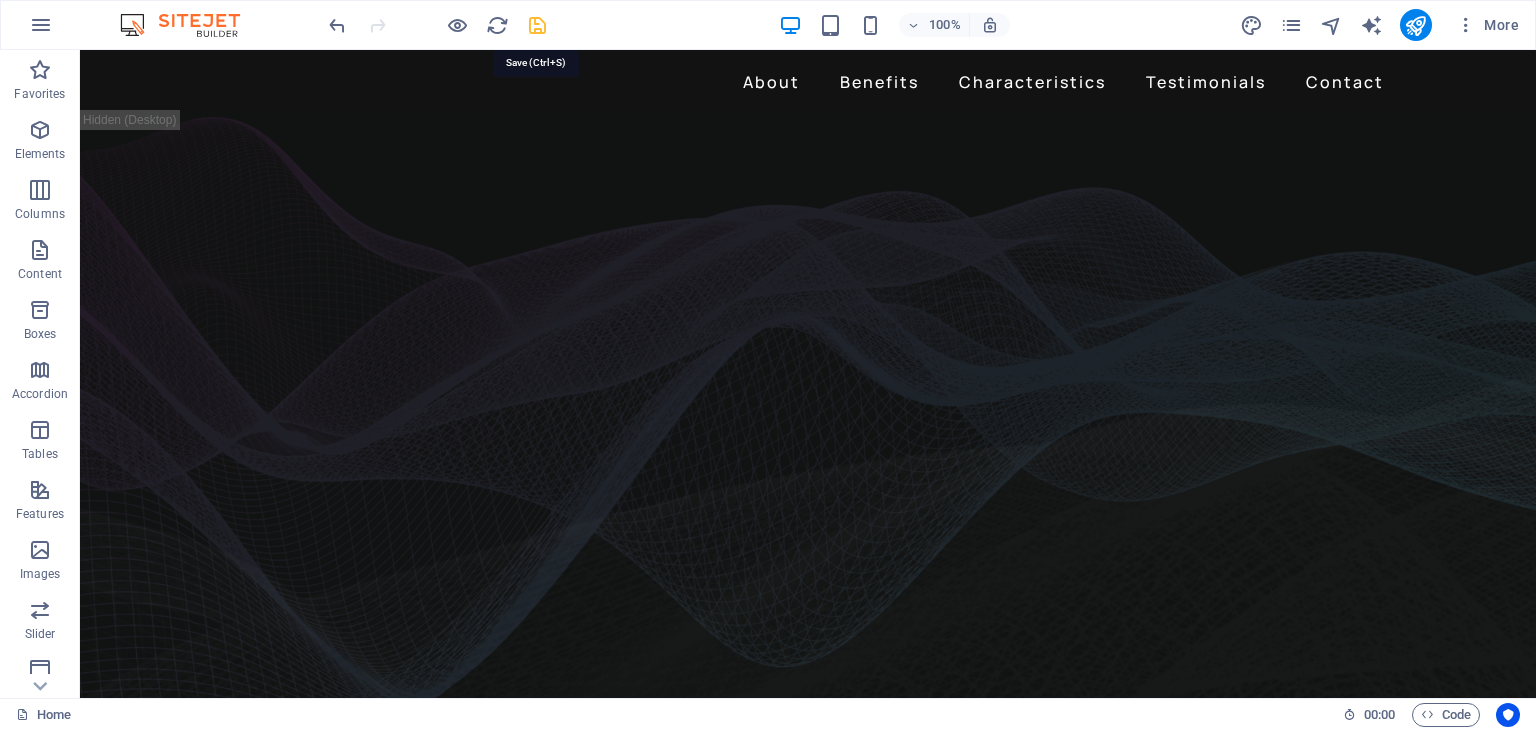 click at bounding box center (537, 25) 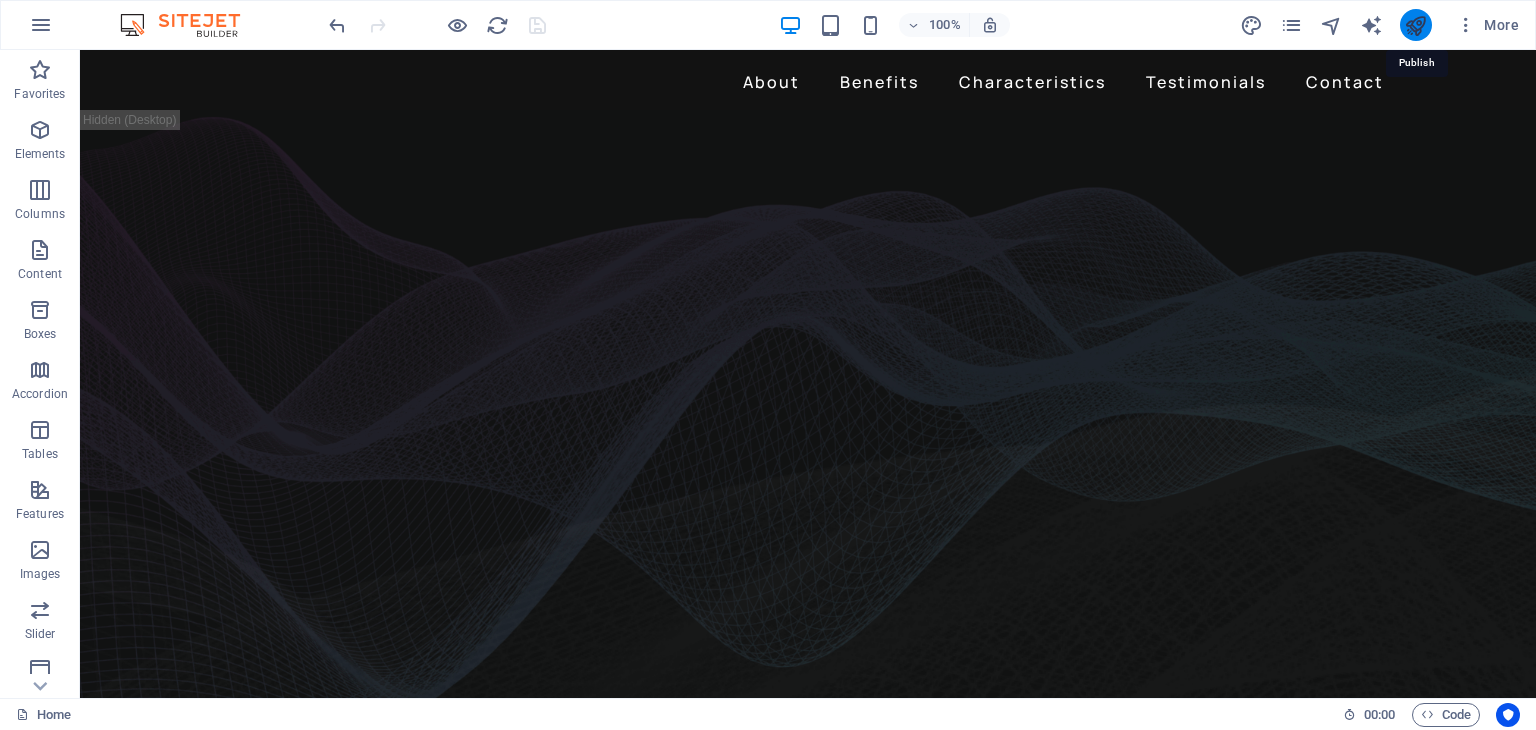 click at bounding box center (1415, 25) 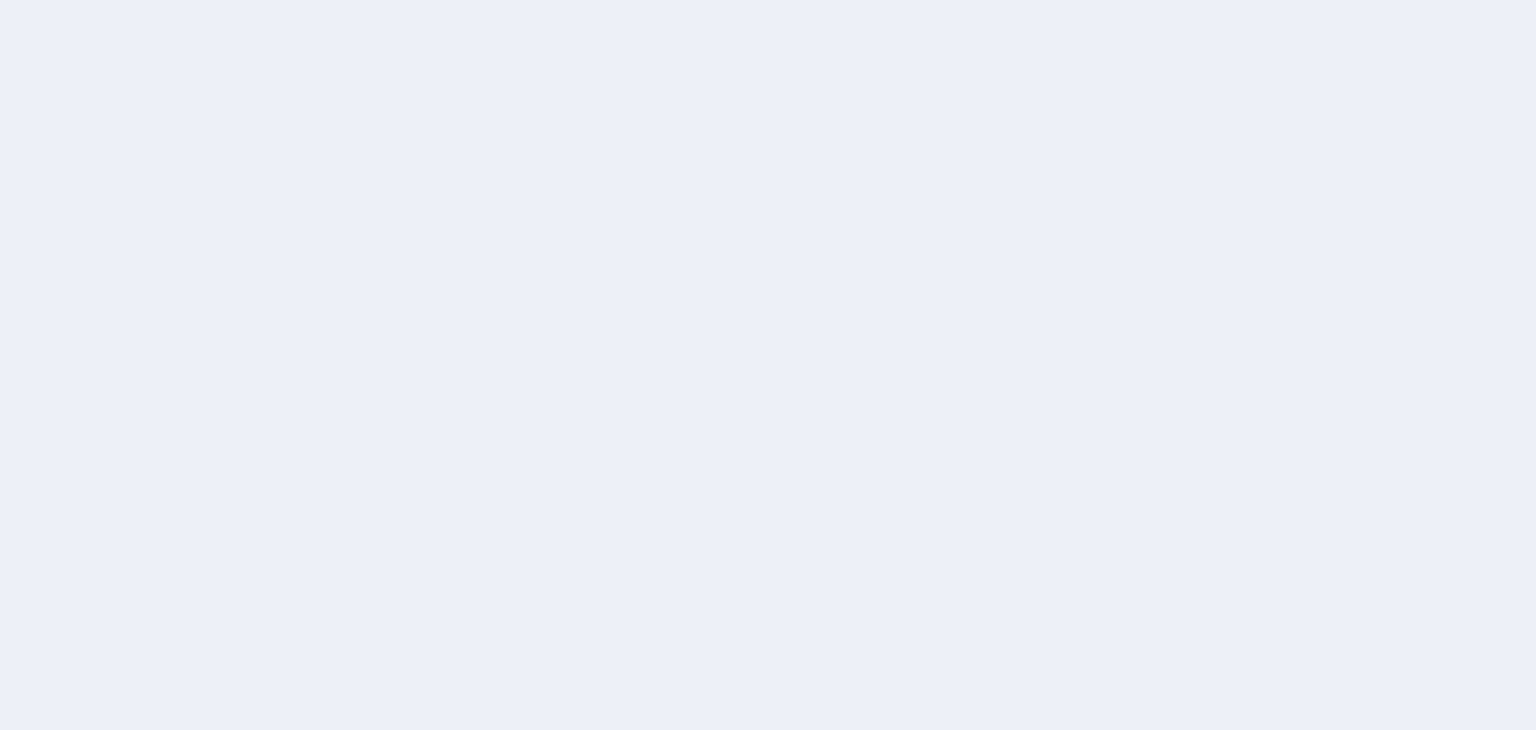 scroll, scrollTop: 0, scrollLeft: 0, axis: both 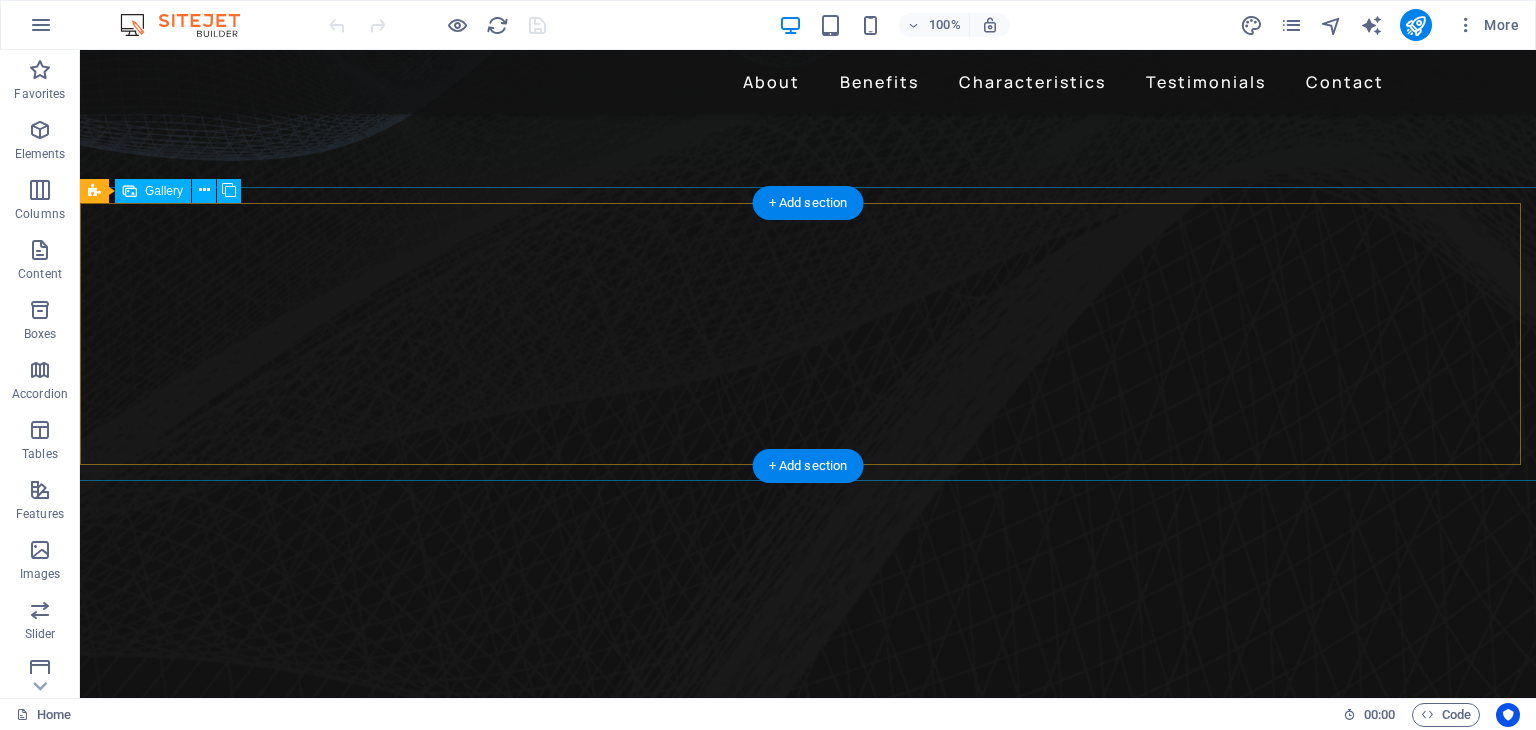 click at bounding box center (511, 3102) 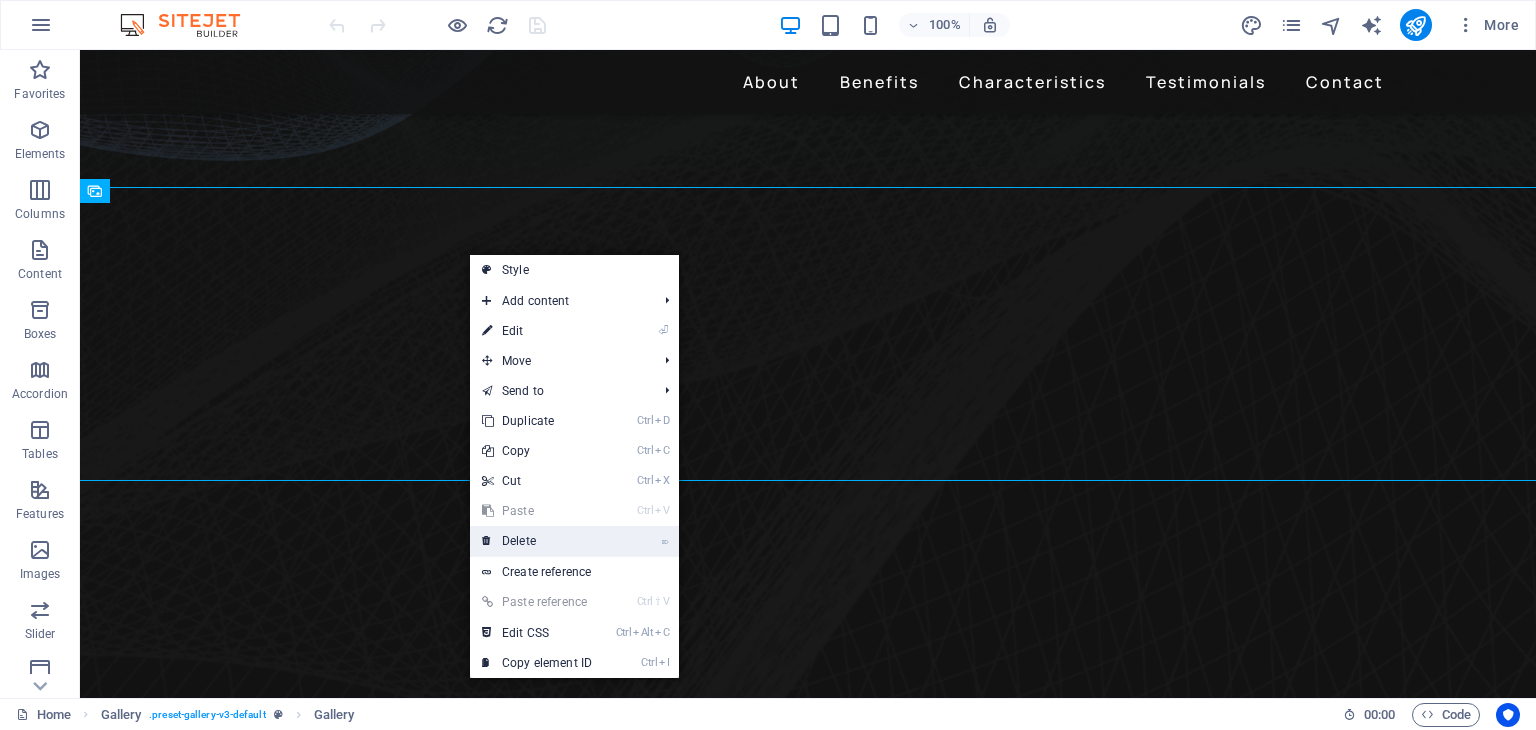 click on "⌦  Delete" at bounding box center (537, 541) 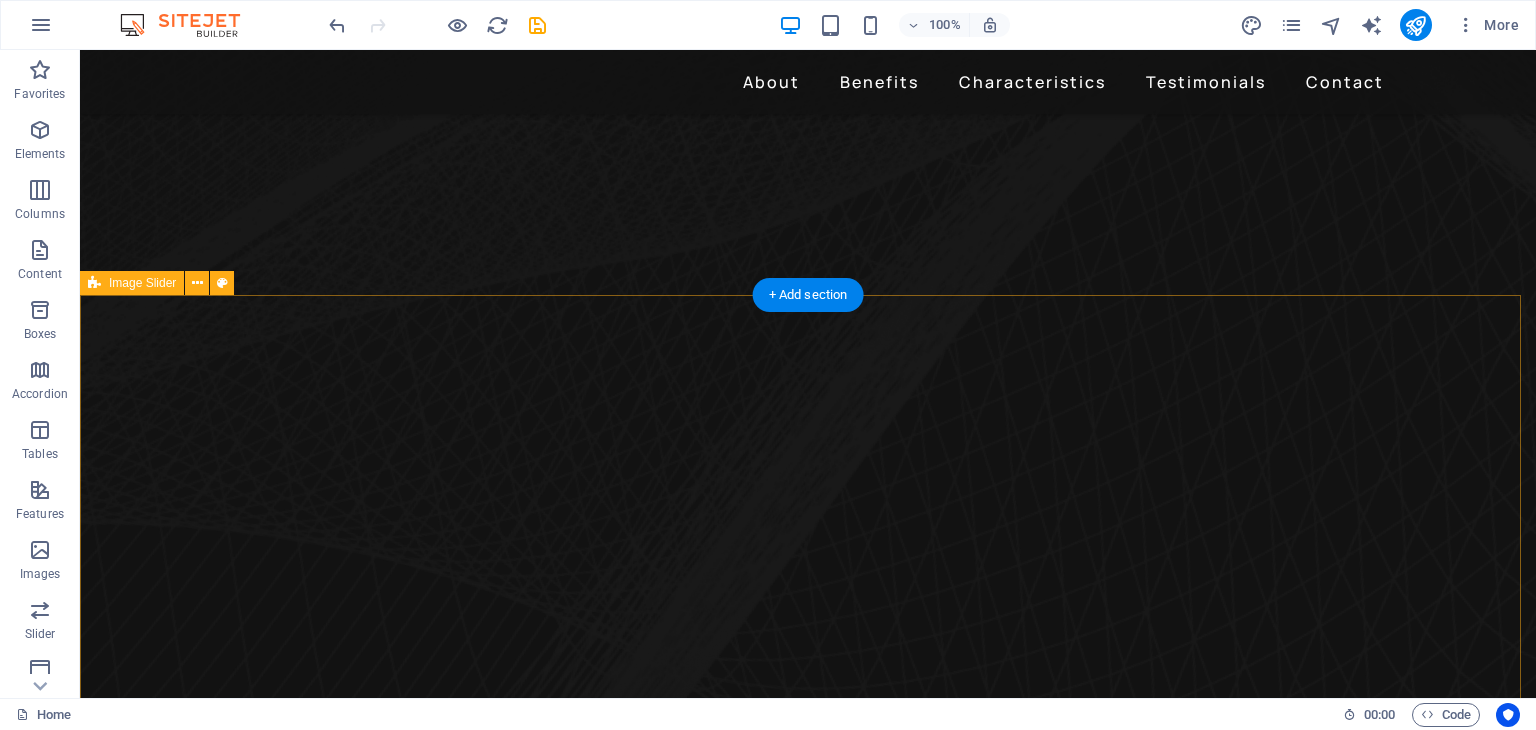 scroll, scrollTop: 800, scrollLeft: 0, axis: vertical 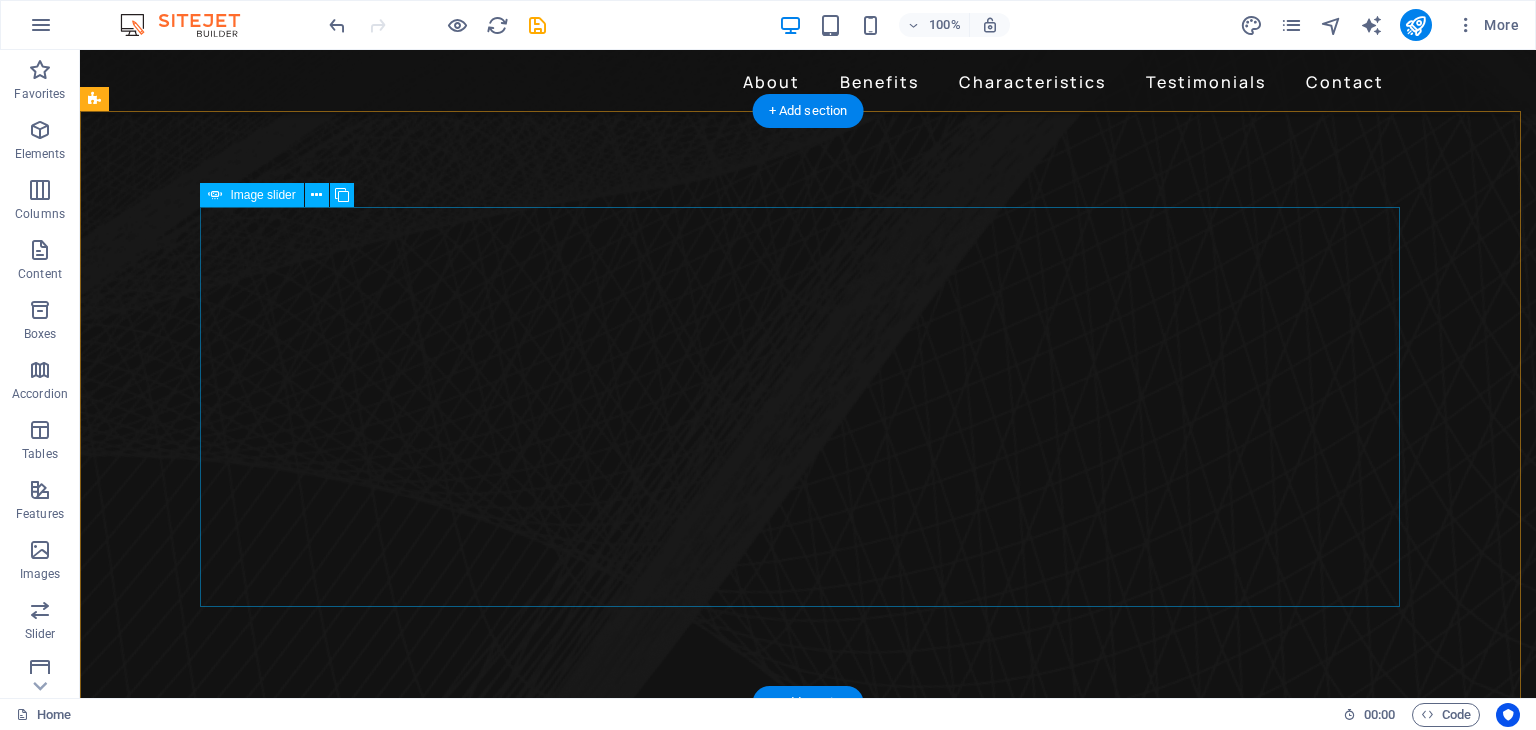 click at bounding box center [-480, 3664] 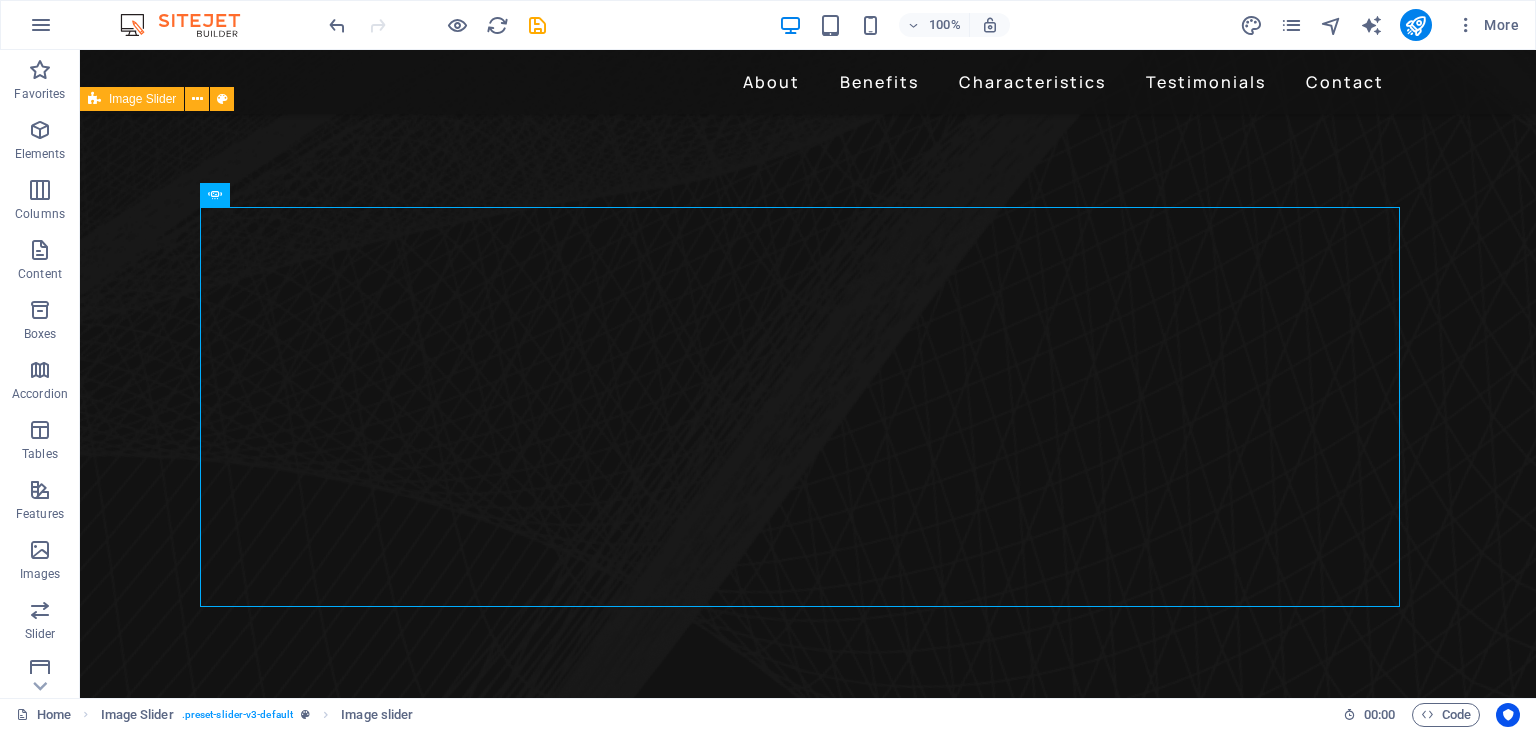 drag, startPoint x: 900, startPoint y: 161, endPoint x: 428, endPoint y: 637, distance: 670.3432 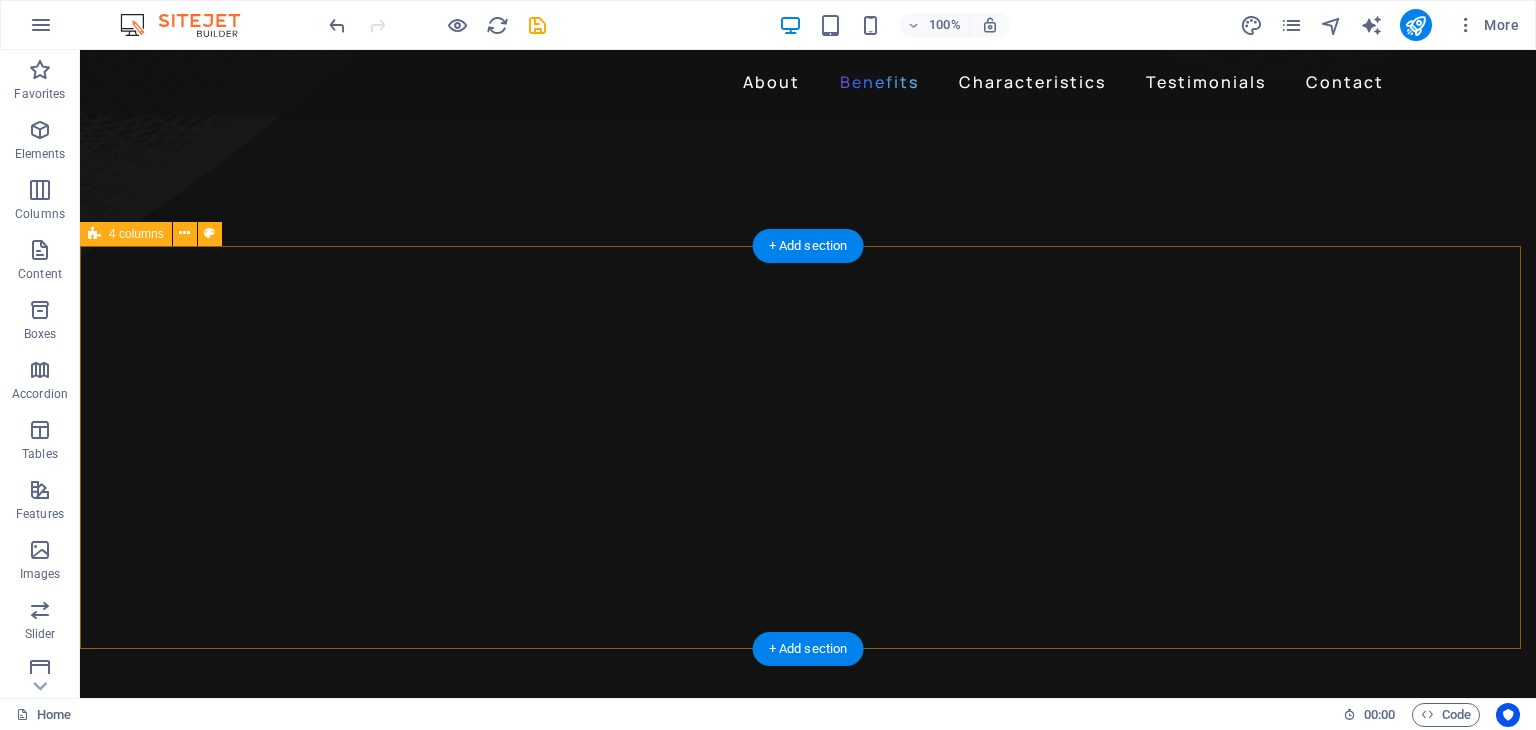 scroll, scrollTop: 1800, scrollLeft: 0, axis: vertical 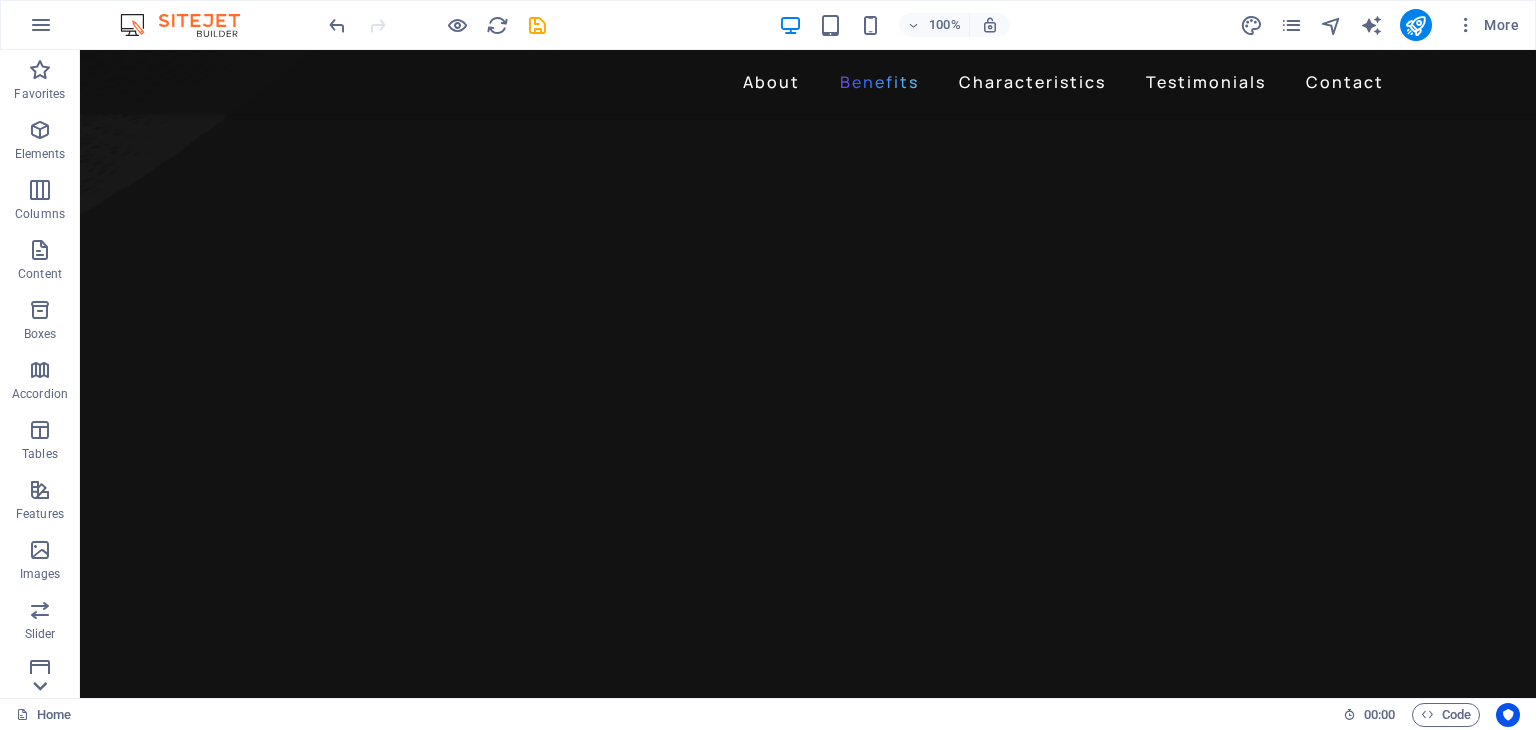 click 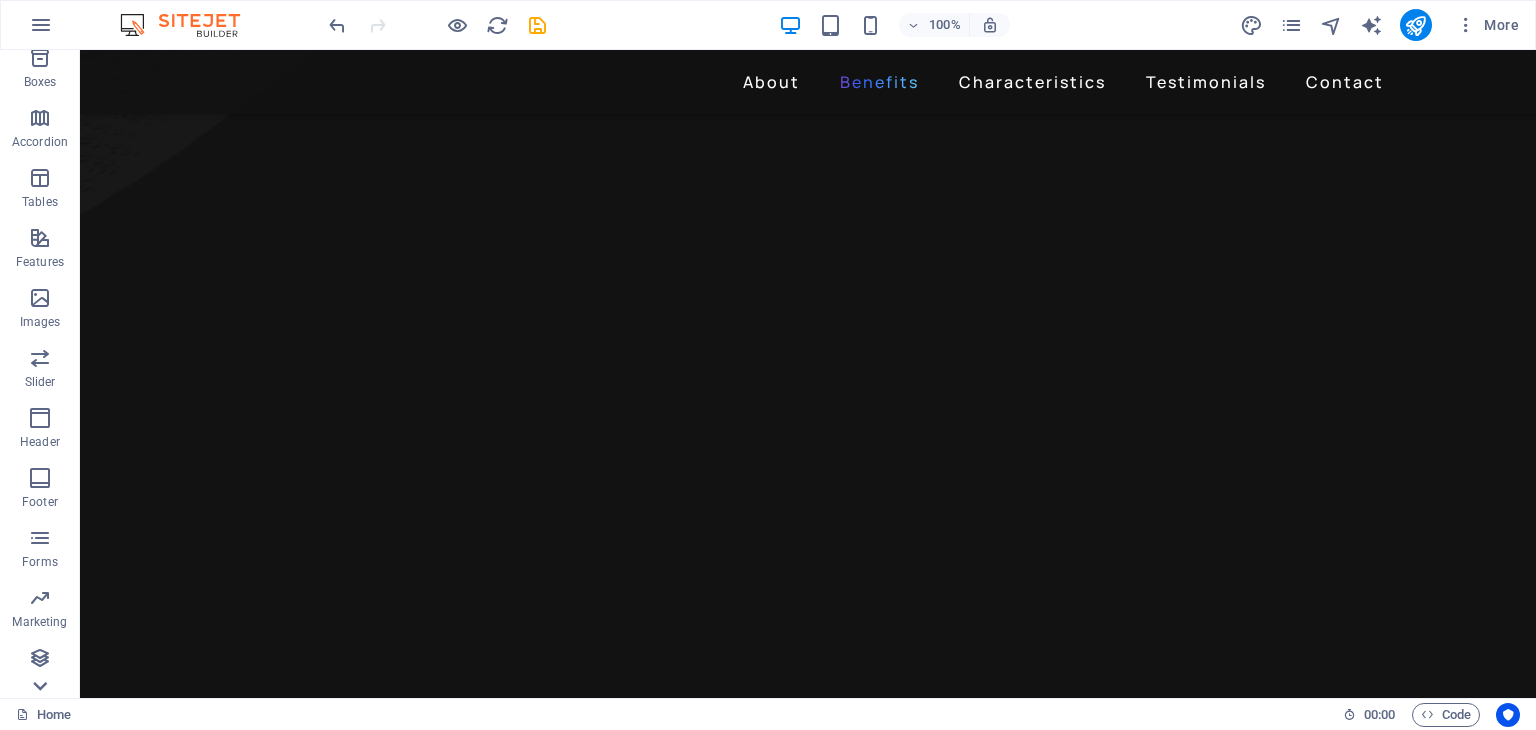 scroll, scrollTop: 252, scrollLeft: 0, axis: vertical 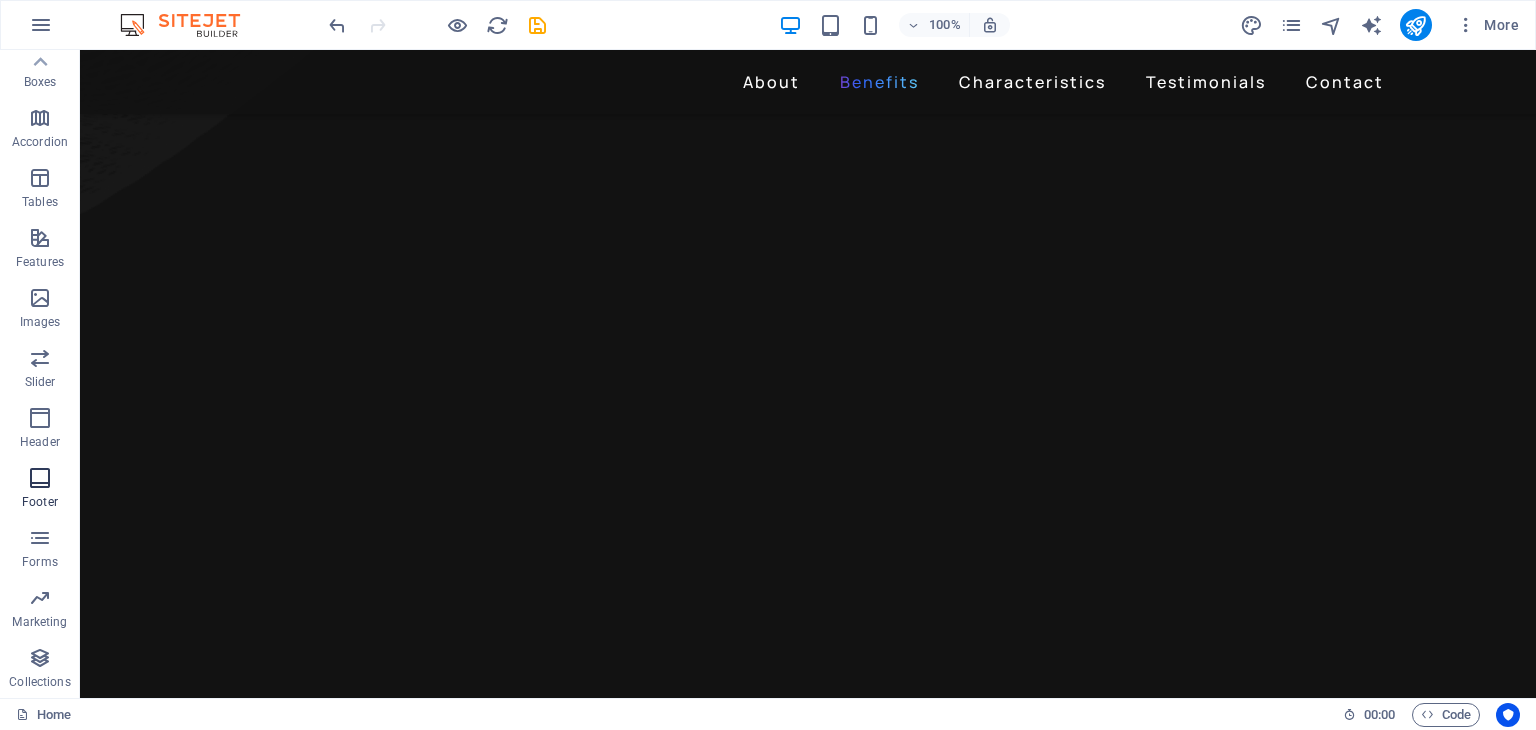 click at bounding box center (40, 478) 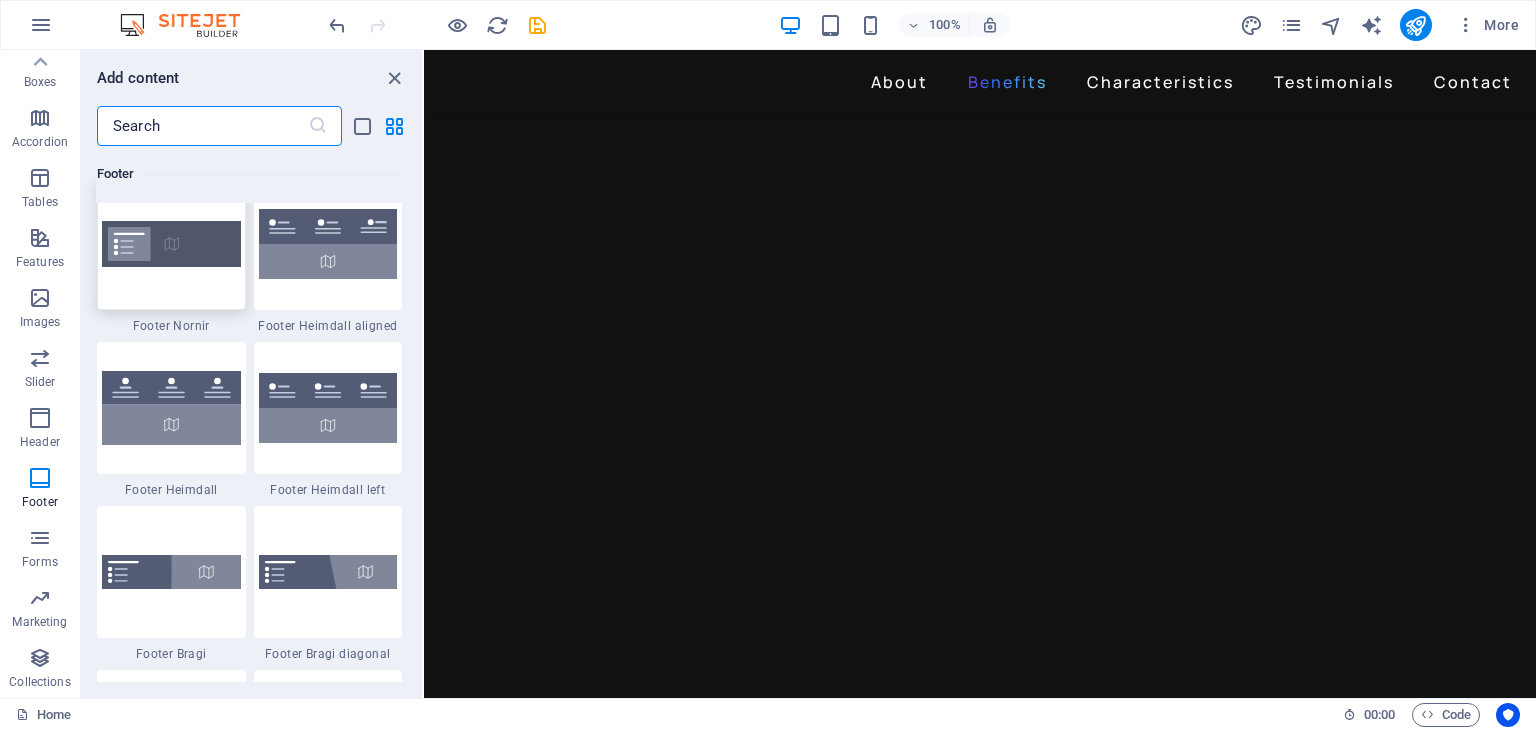 scroll, scrollTop: 13439, scrollLeft: 0, axis: vertical 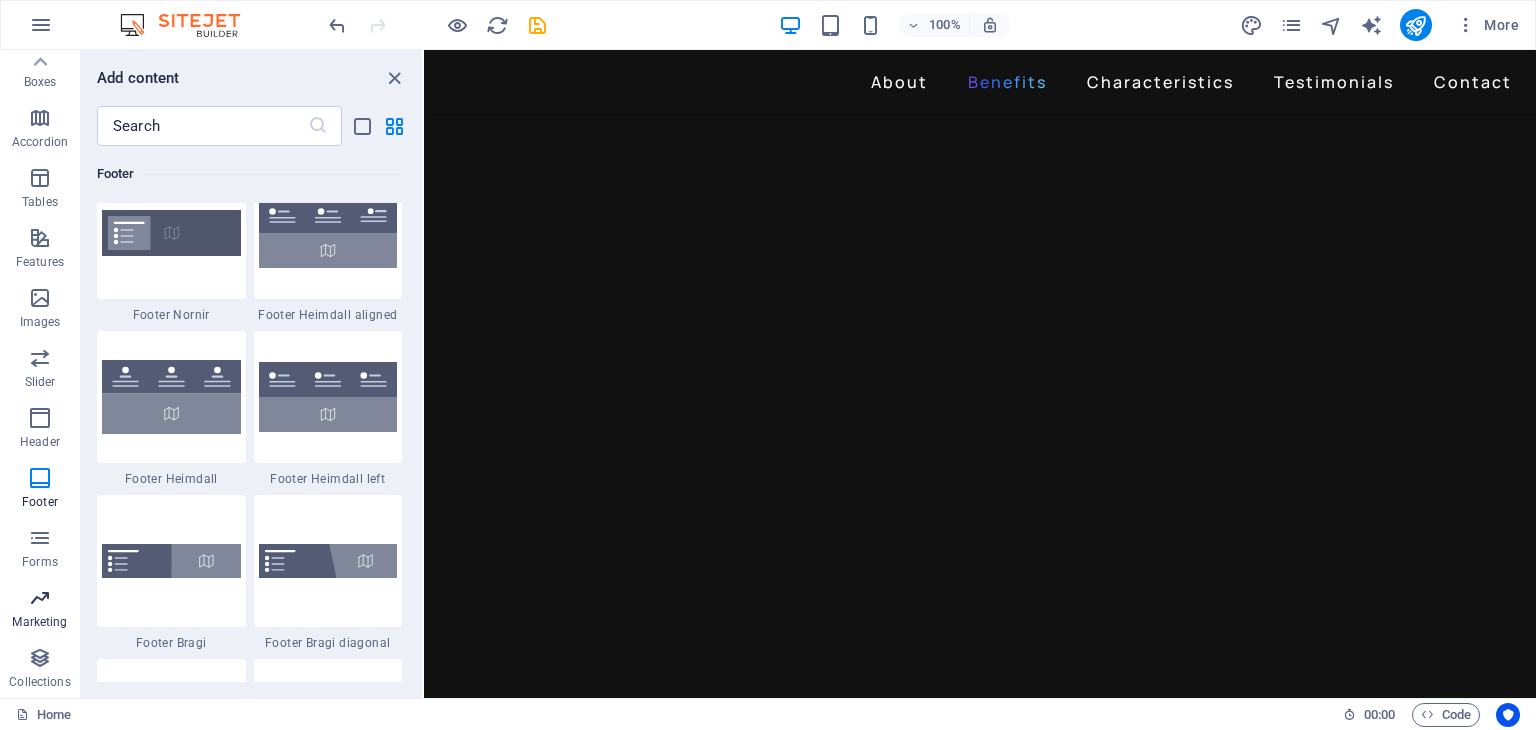 click at bounding box center (40, 598) 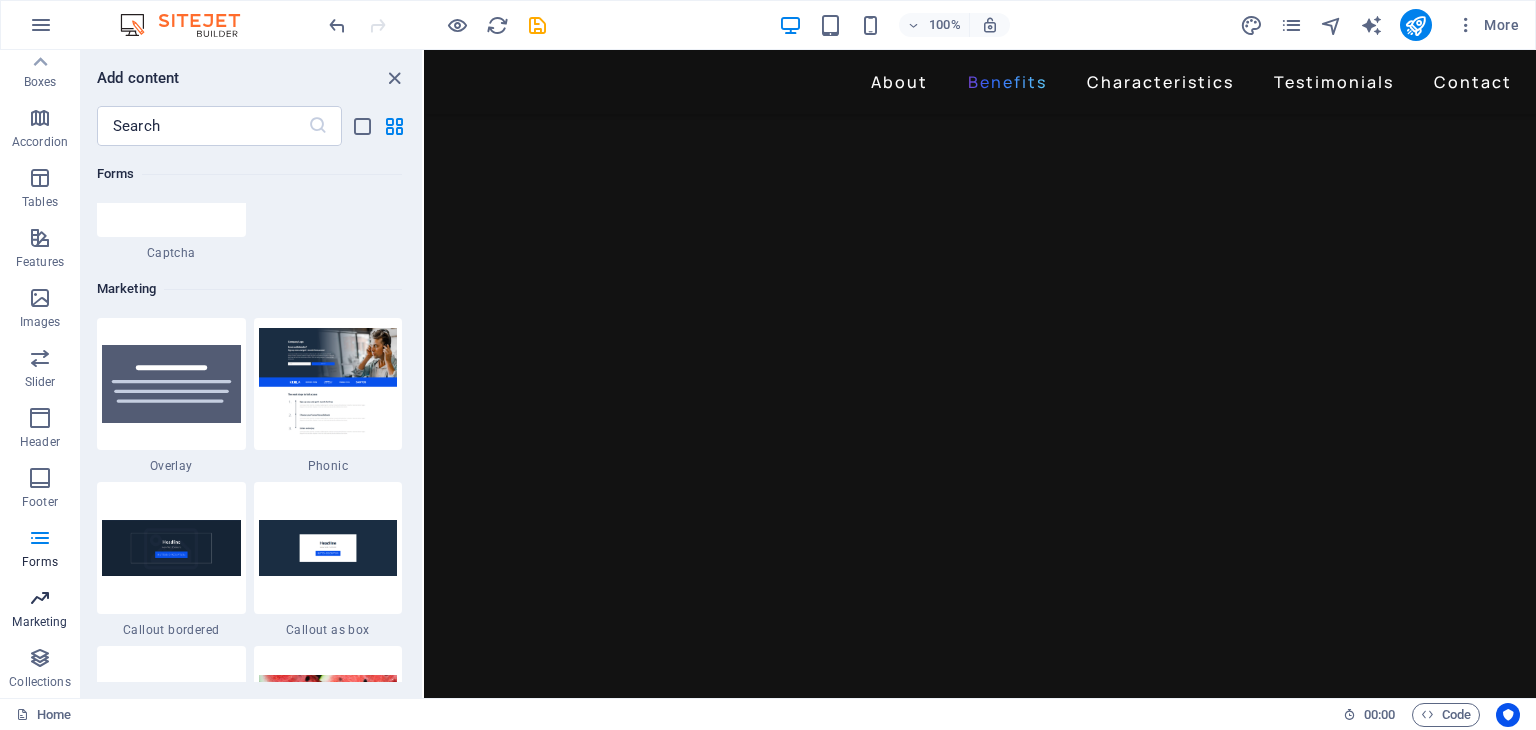 scroll, scrollTop: 16289, scrollLeft: 0, axis: vertical 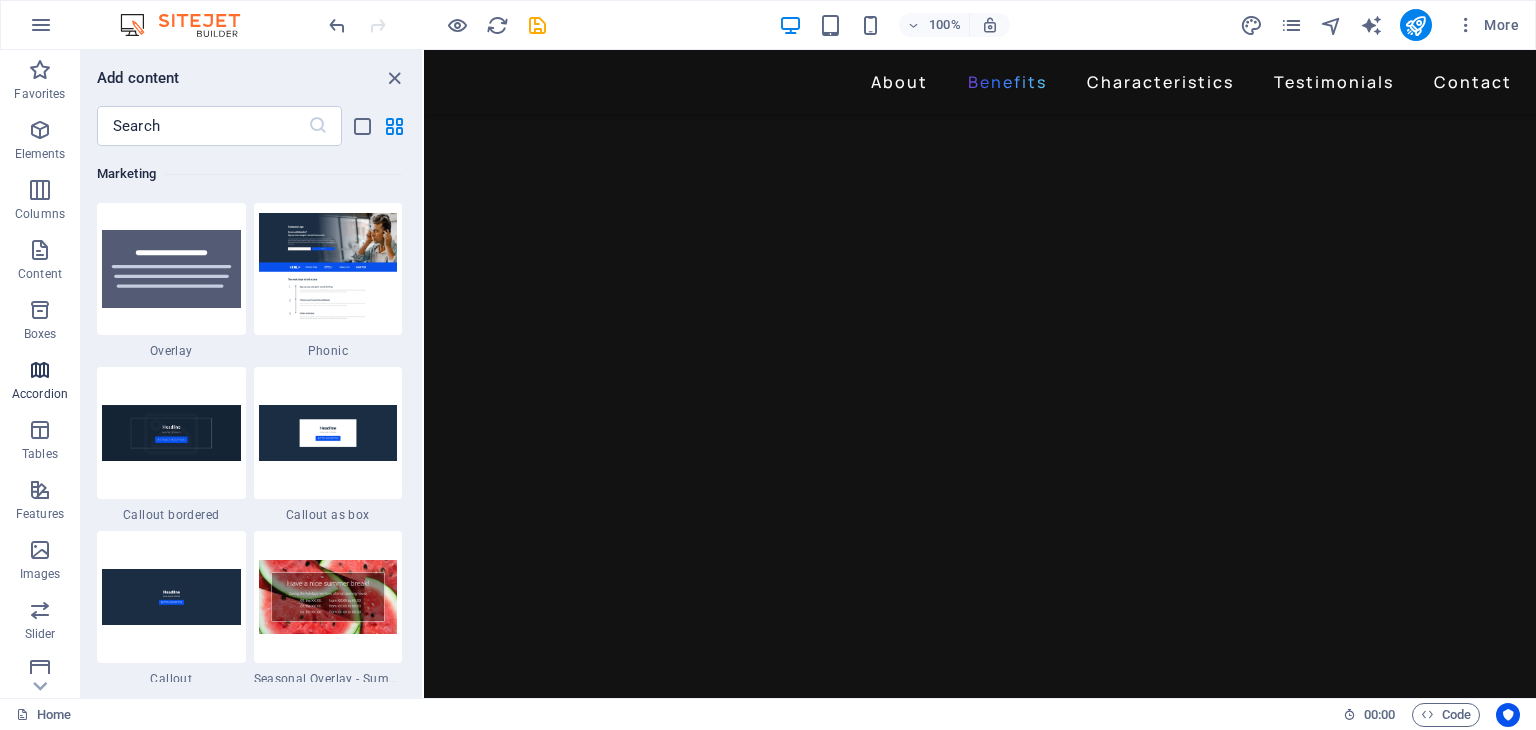 click at bounding box center [40, 370] 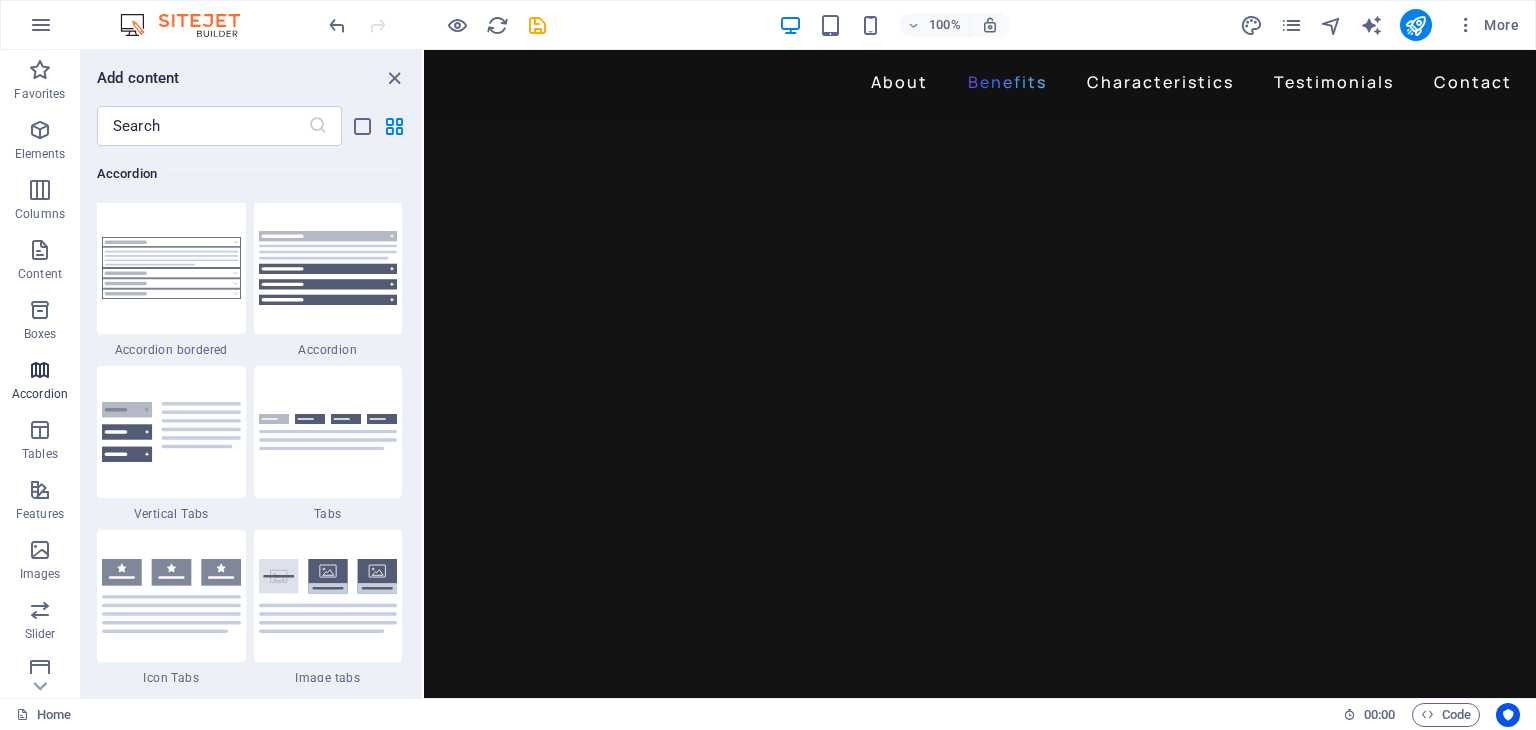 scroll, scrollTop: 6384, scrollLeft: 0, axis: vertical 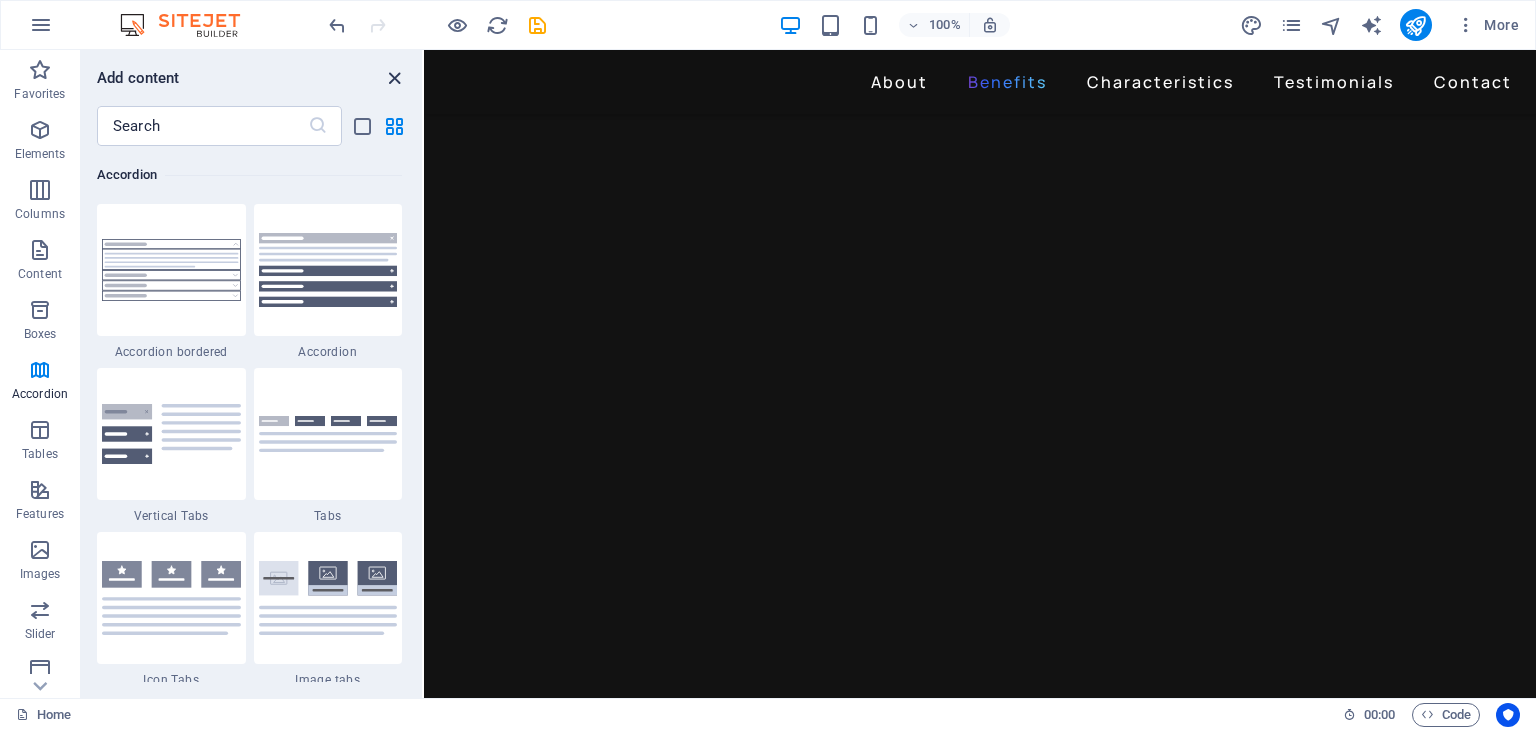 click at bounding box center (394, 78) 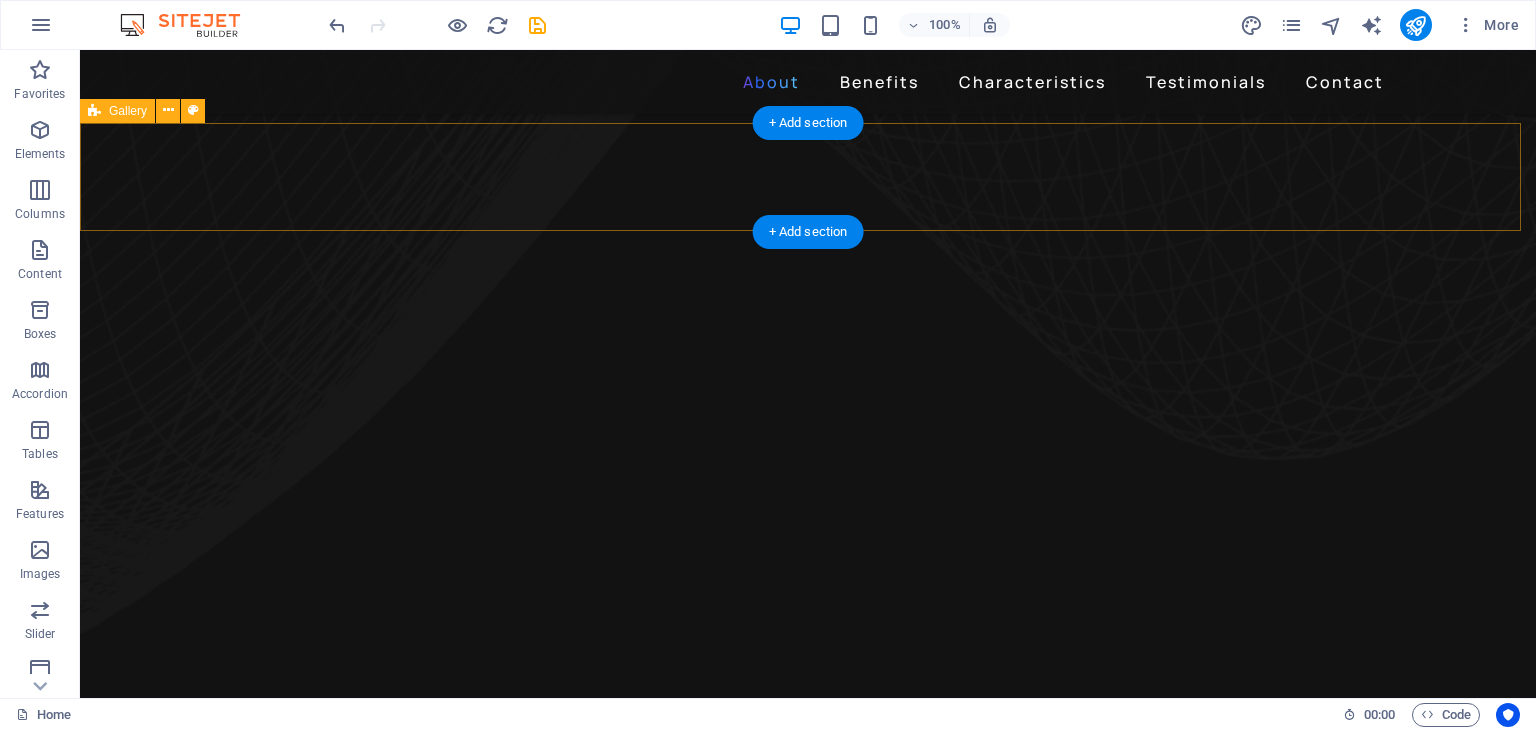 scroll, scrollTop: 1280, scrollLeft: 0, axis: vertical 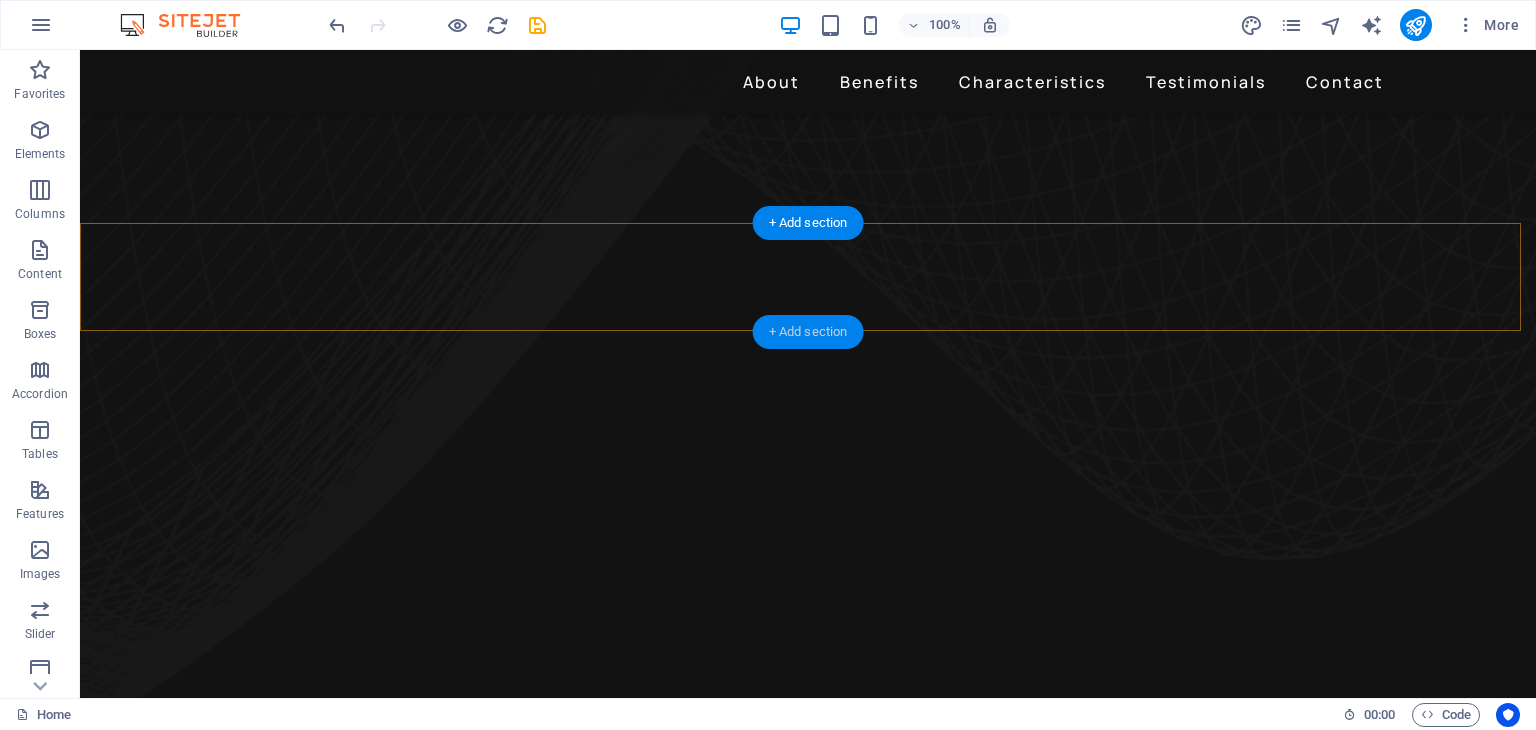 click on "+ Add section" at bounding box center [808, 332] 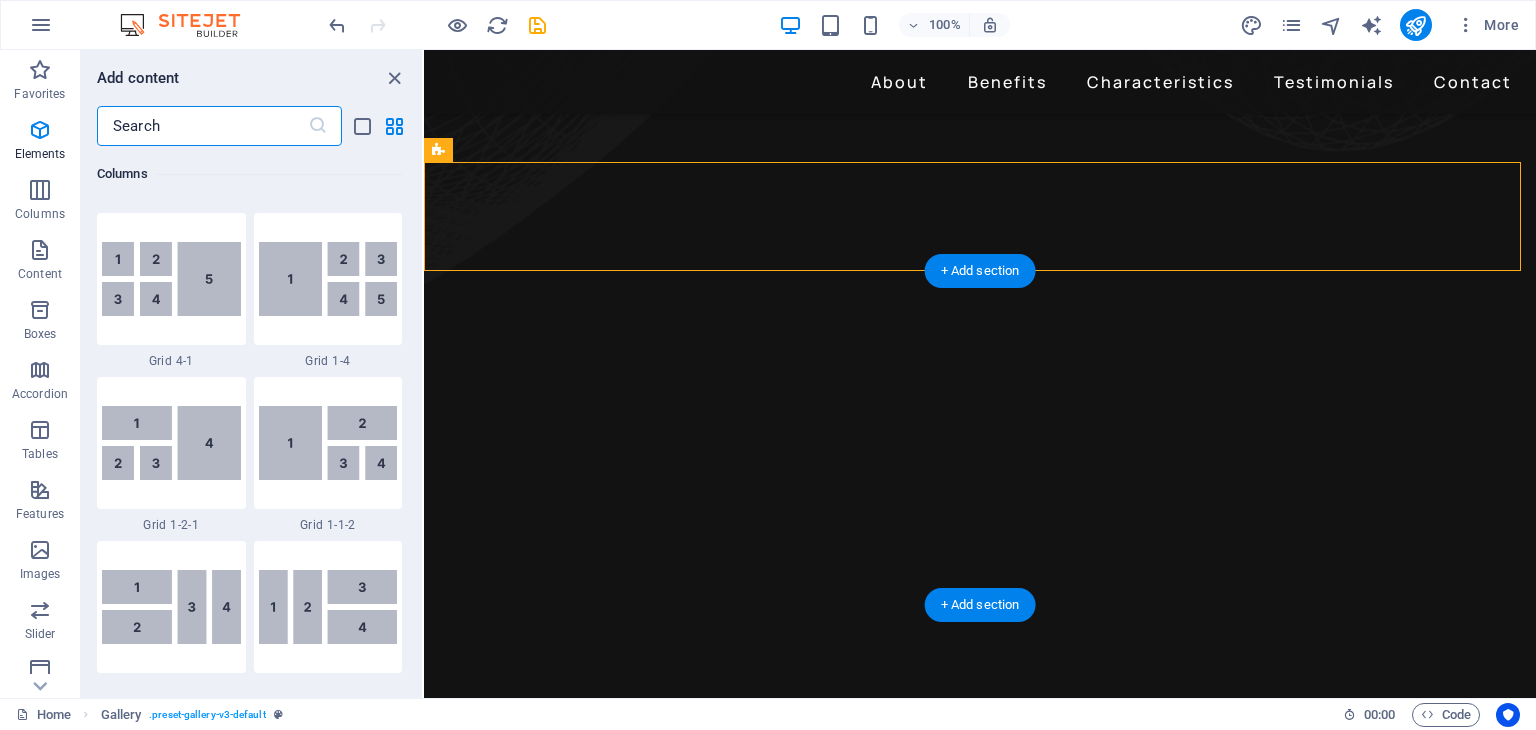 scroll, scrollTop: 3499, scrollLeft: 0, axis: vertical 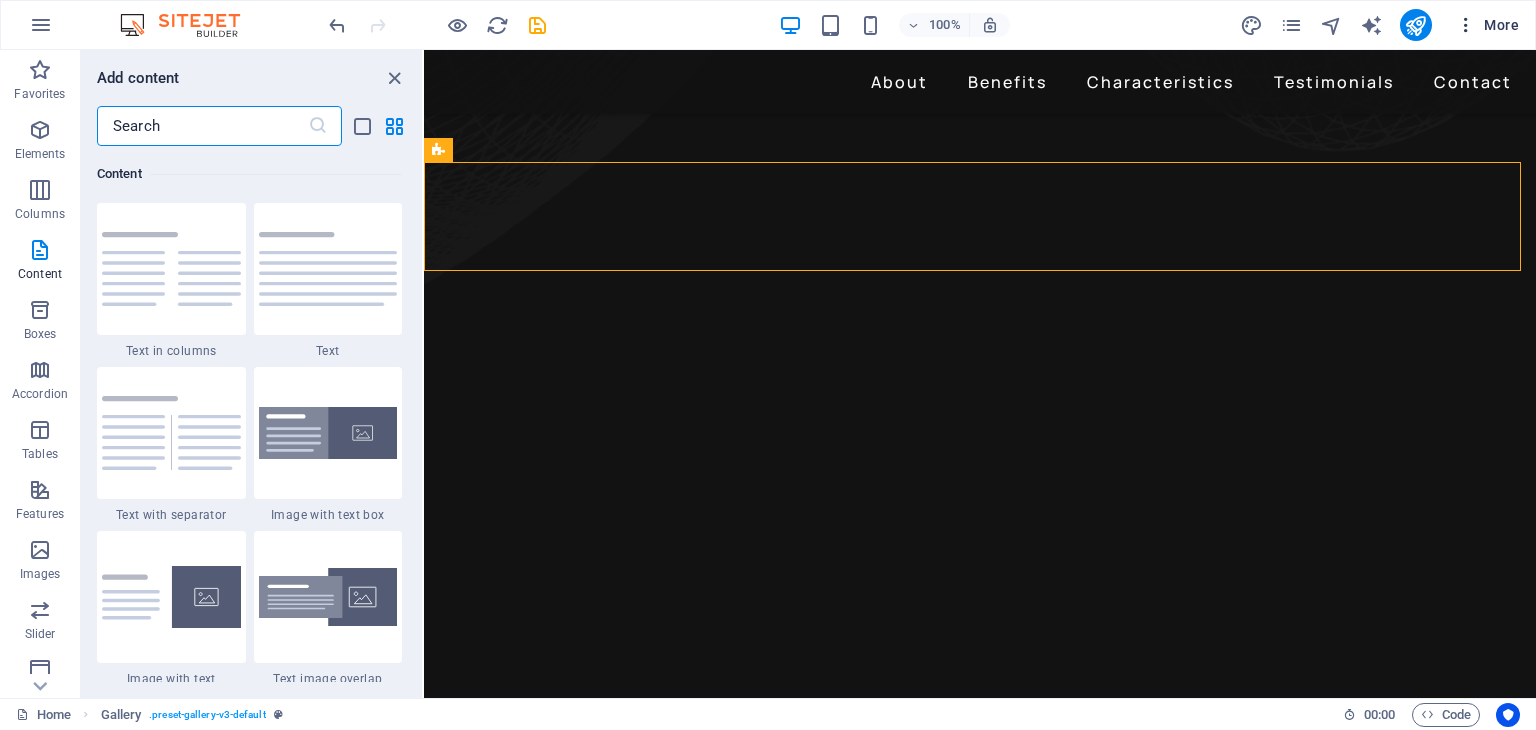 click at bounding box center [1466, 25] 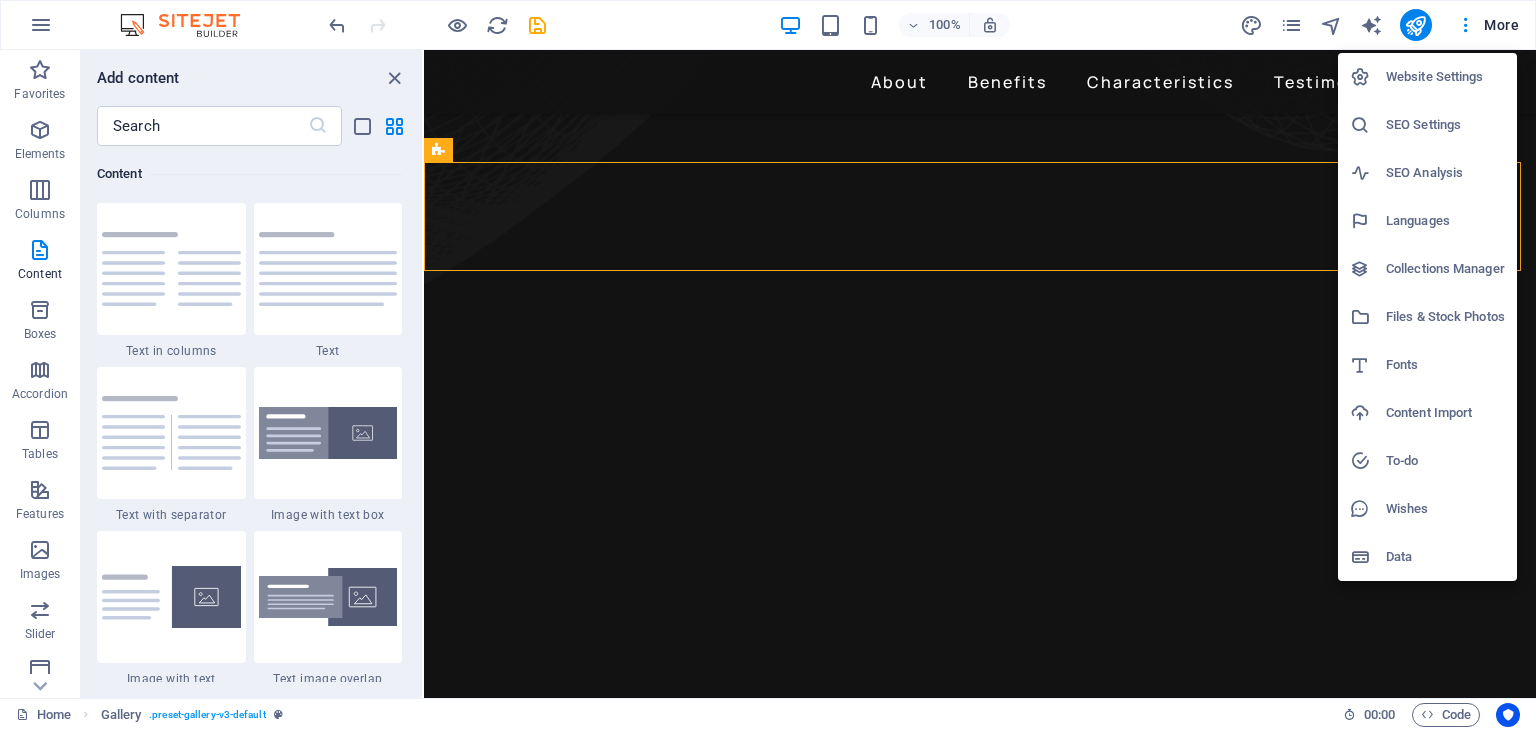 click at bounding box center [768, 365] 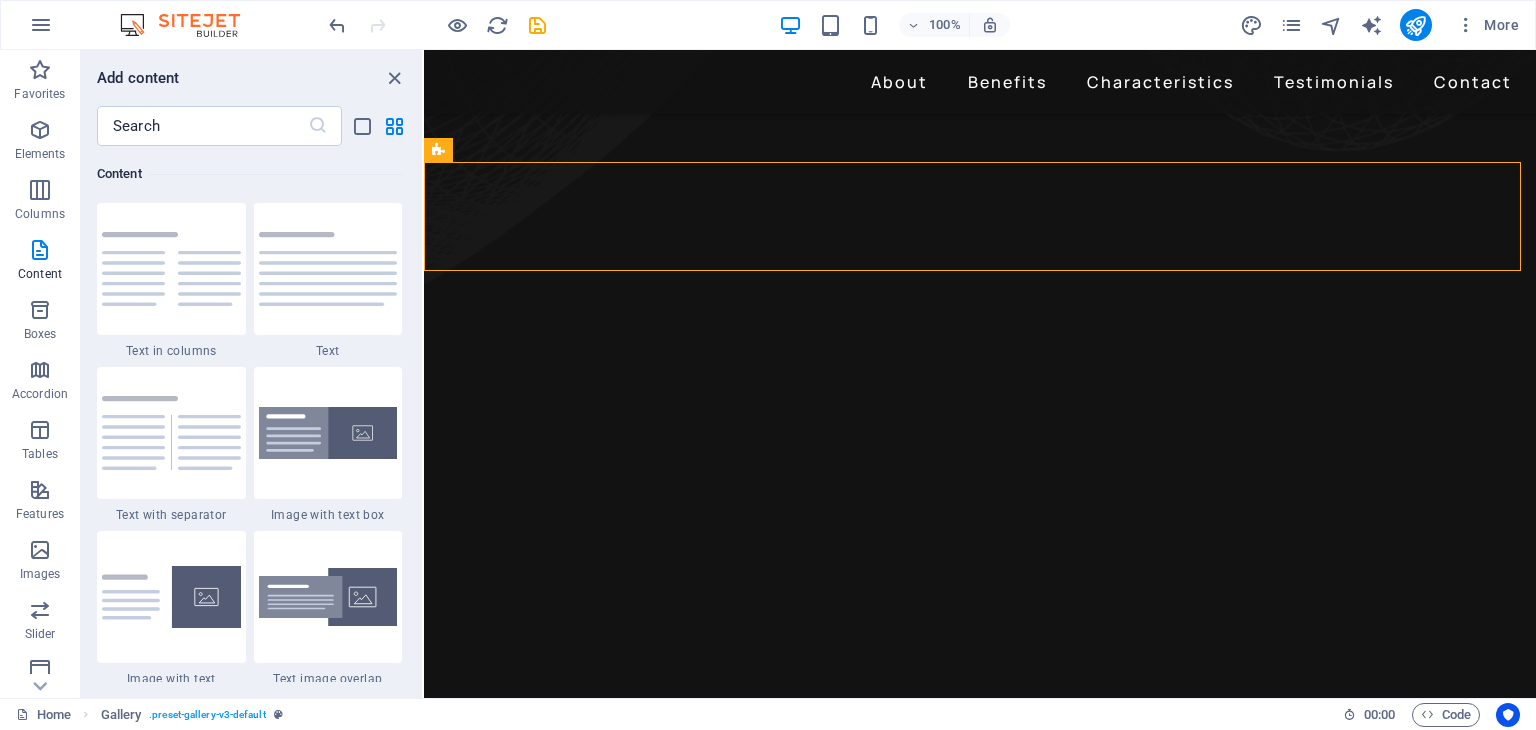 click at bounding box center [1291, 25] 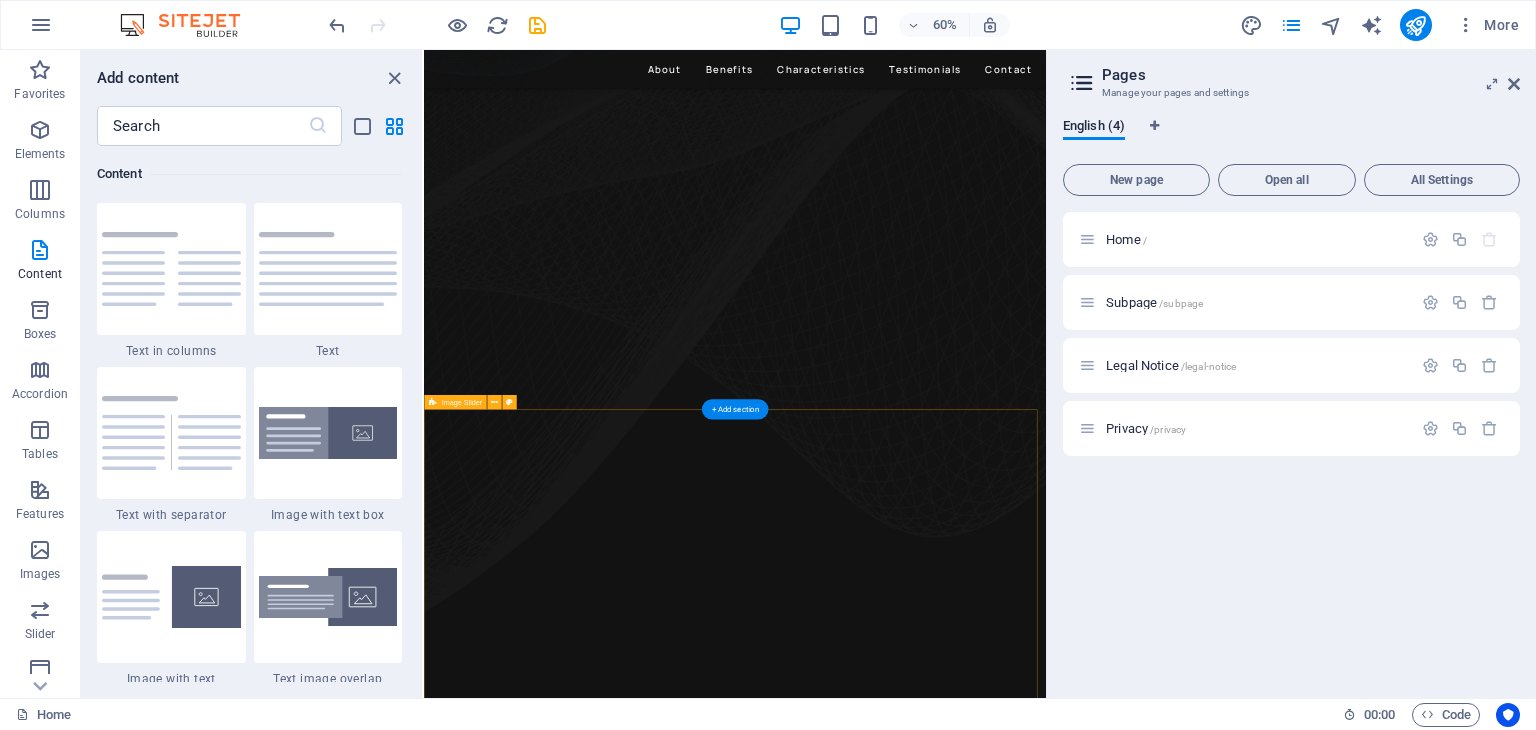 scroll, scrollTop: 0, scrollLeft: 0, axis: both 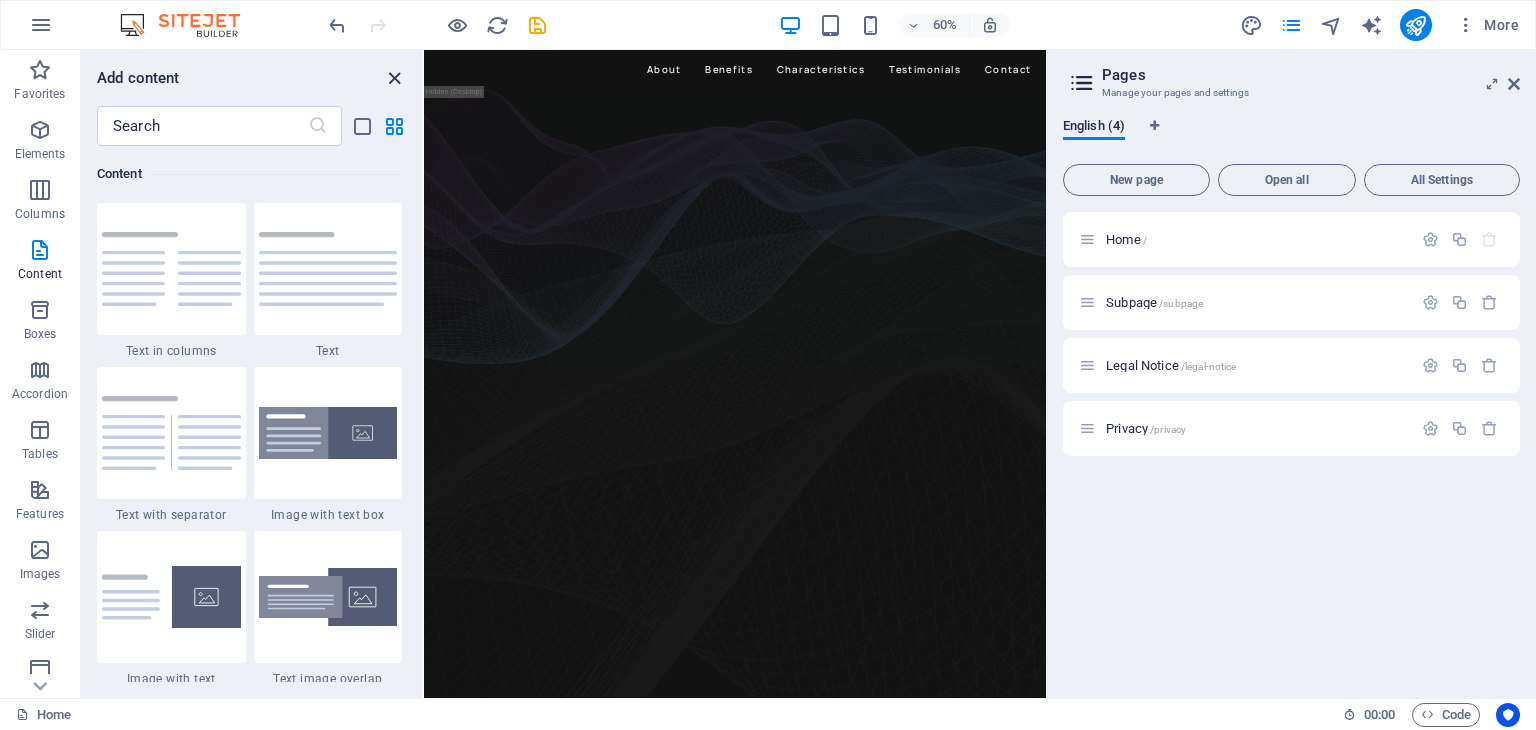click at bounding box center [394, 78] 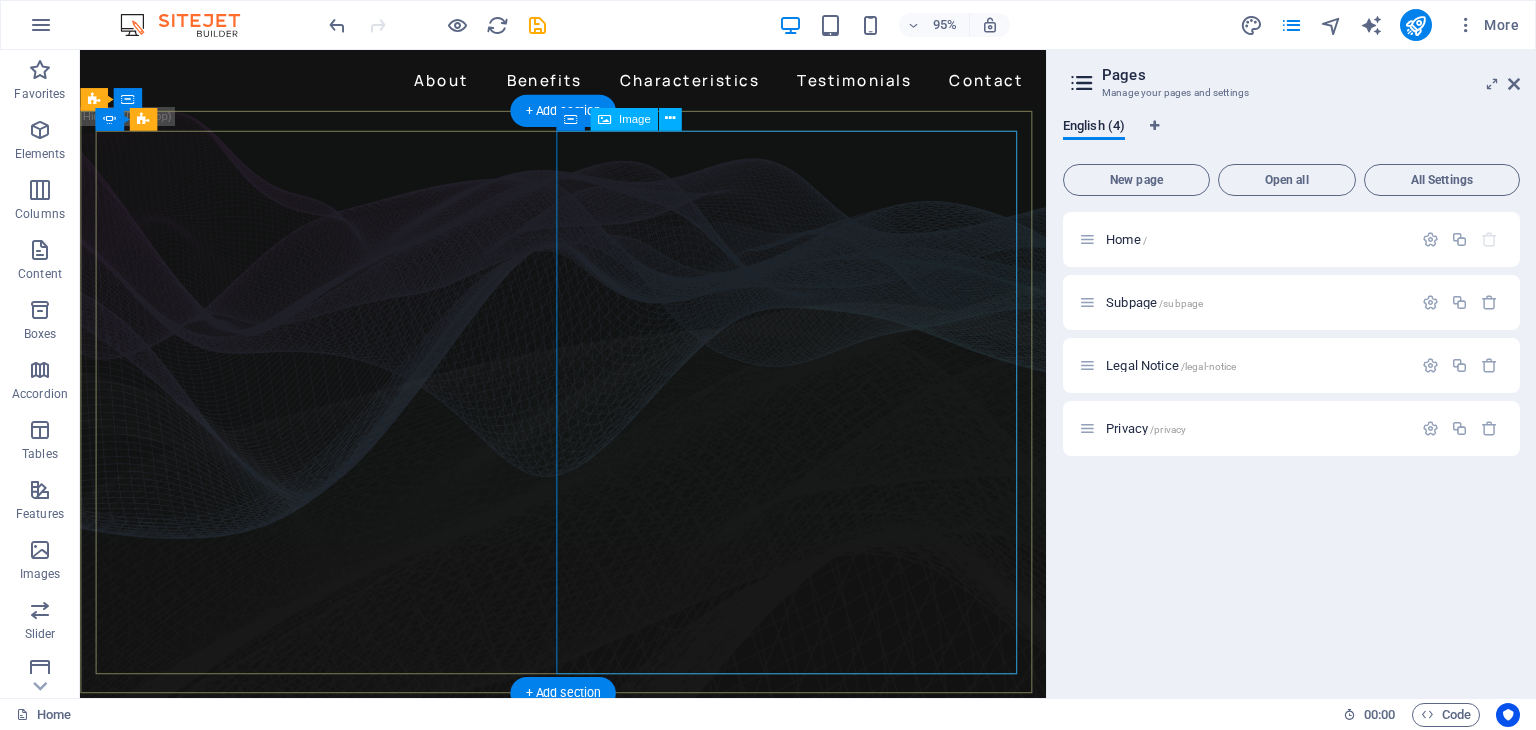 click at bounding box center [-389, 1447] 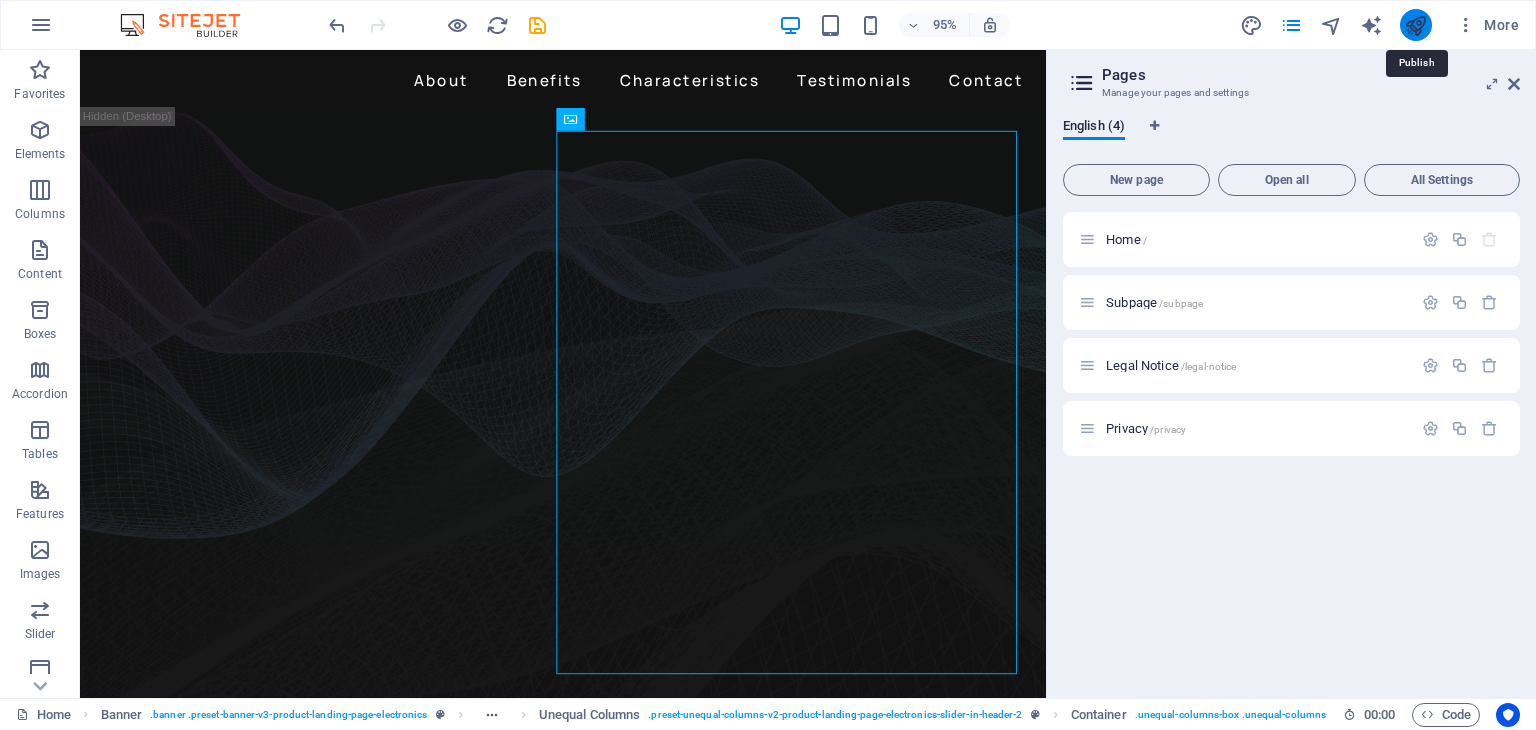 click at bounding box center (1415, 25) 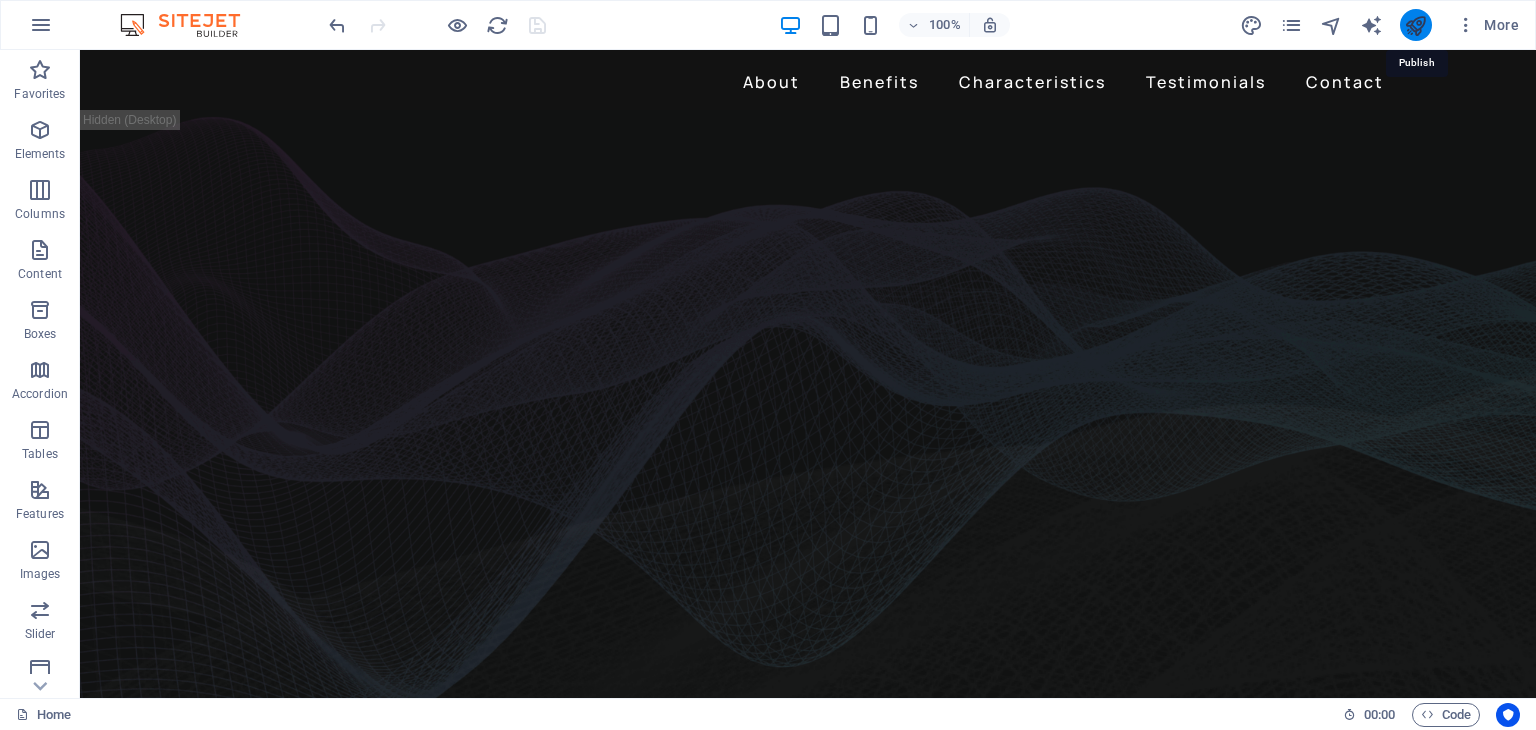 click at bounding box center [1415, 25] 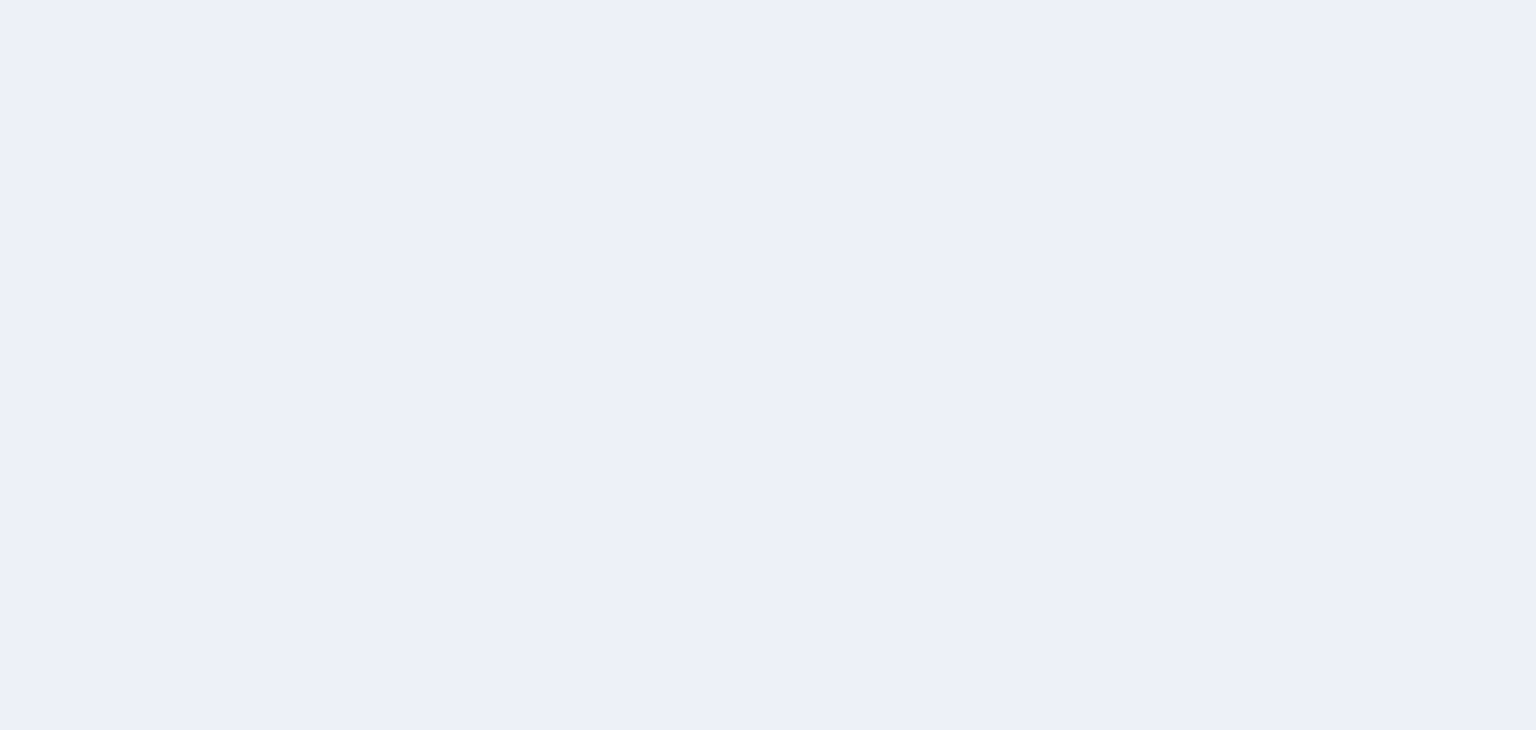 scroll, scrollTop: 0, scrollLeft: 0, axis: both 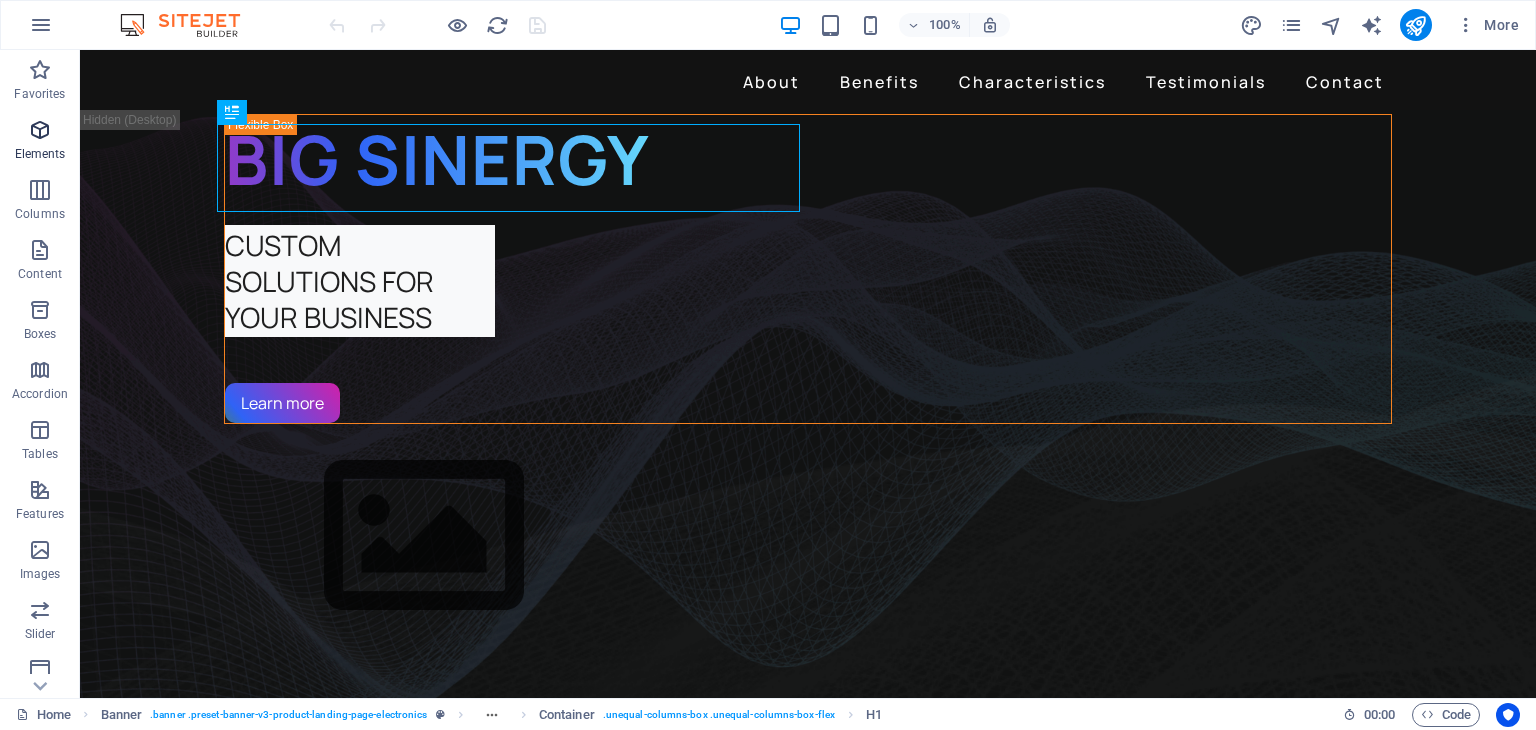 click on "Elements" at bounding box center [40, 142] 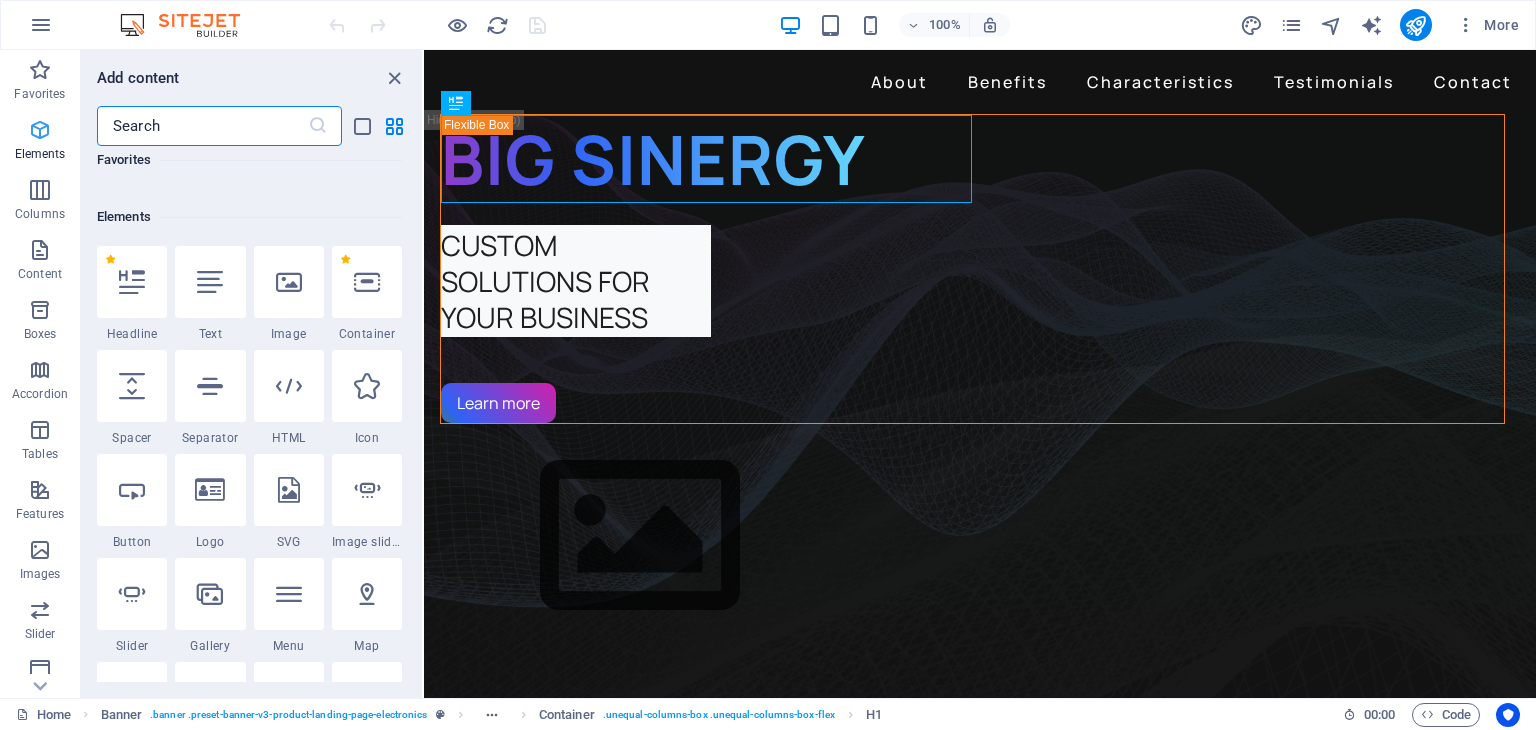 scroll, scrollTop: 212, scrollLeft: 0, axis: vertical 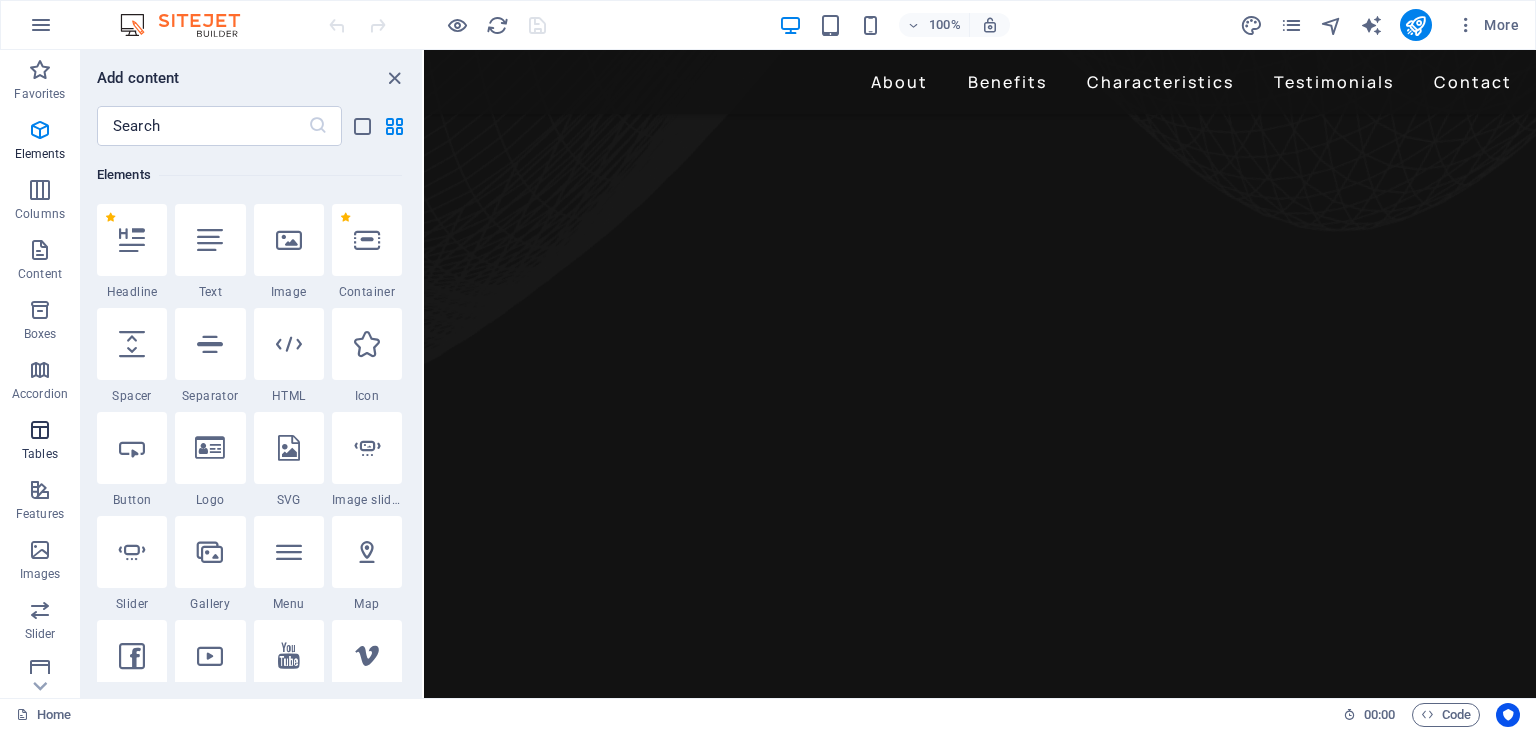 drag, startPoint x: 968, startPoint y: 241, endPoint x: 30, endPoint y: 427, distance: 956.26355 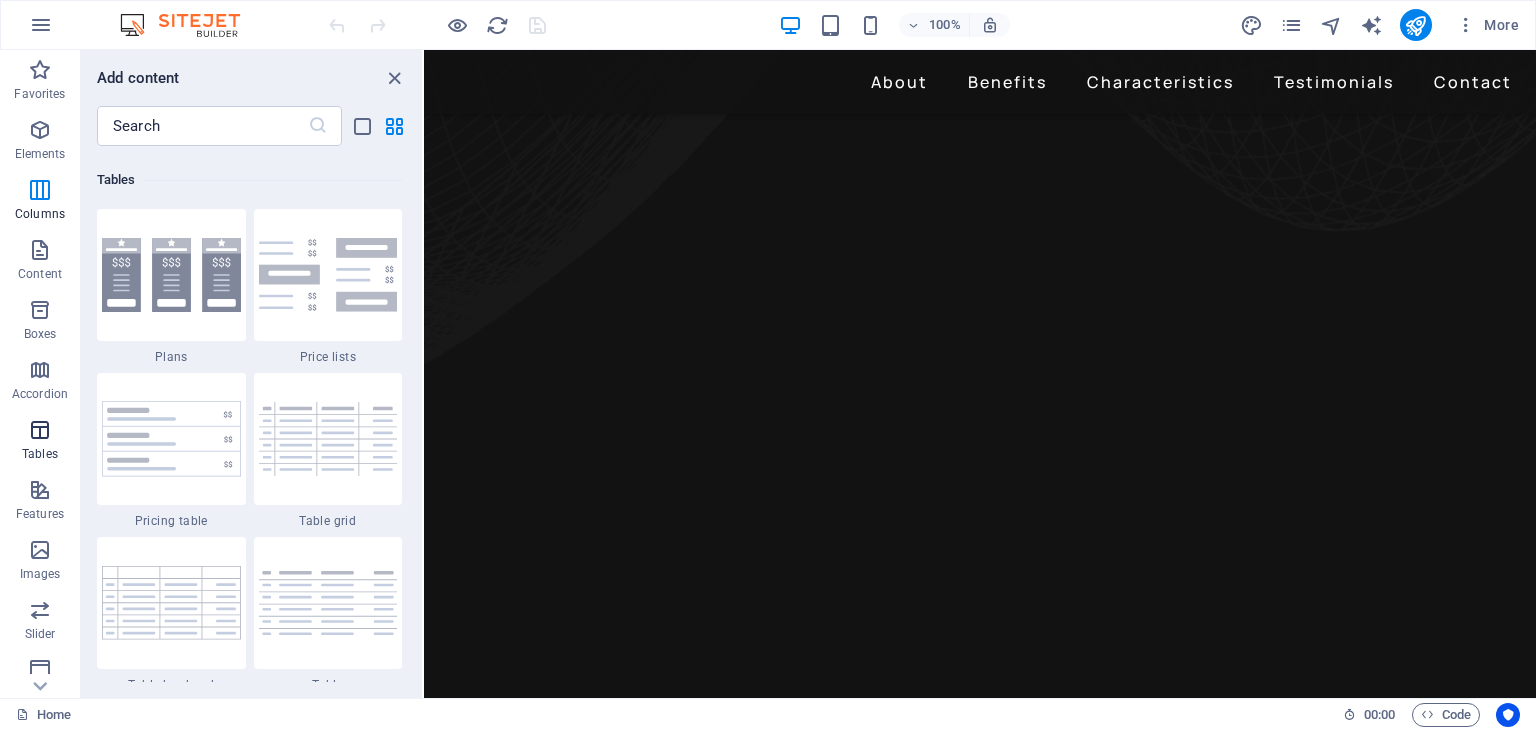 scroll, scrollTop: 6925, scrollLeft: 0, axis: vertical 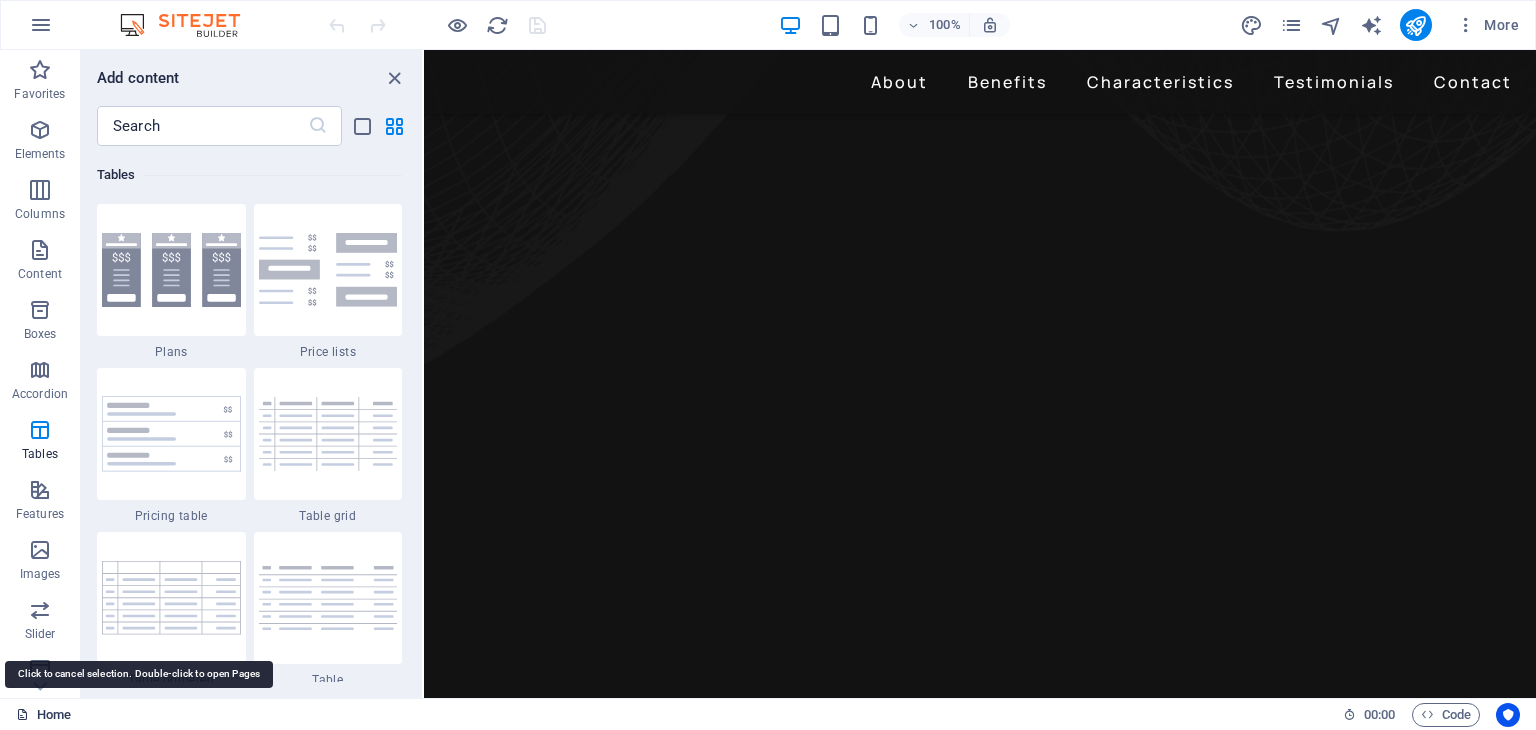 click on "Home" at bounding box center [43, 715] 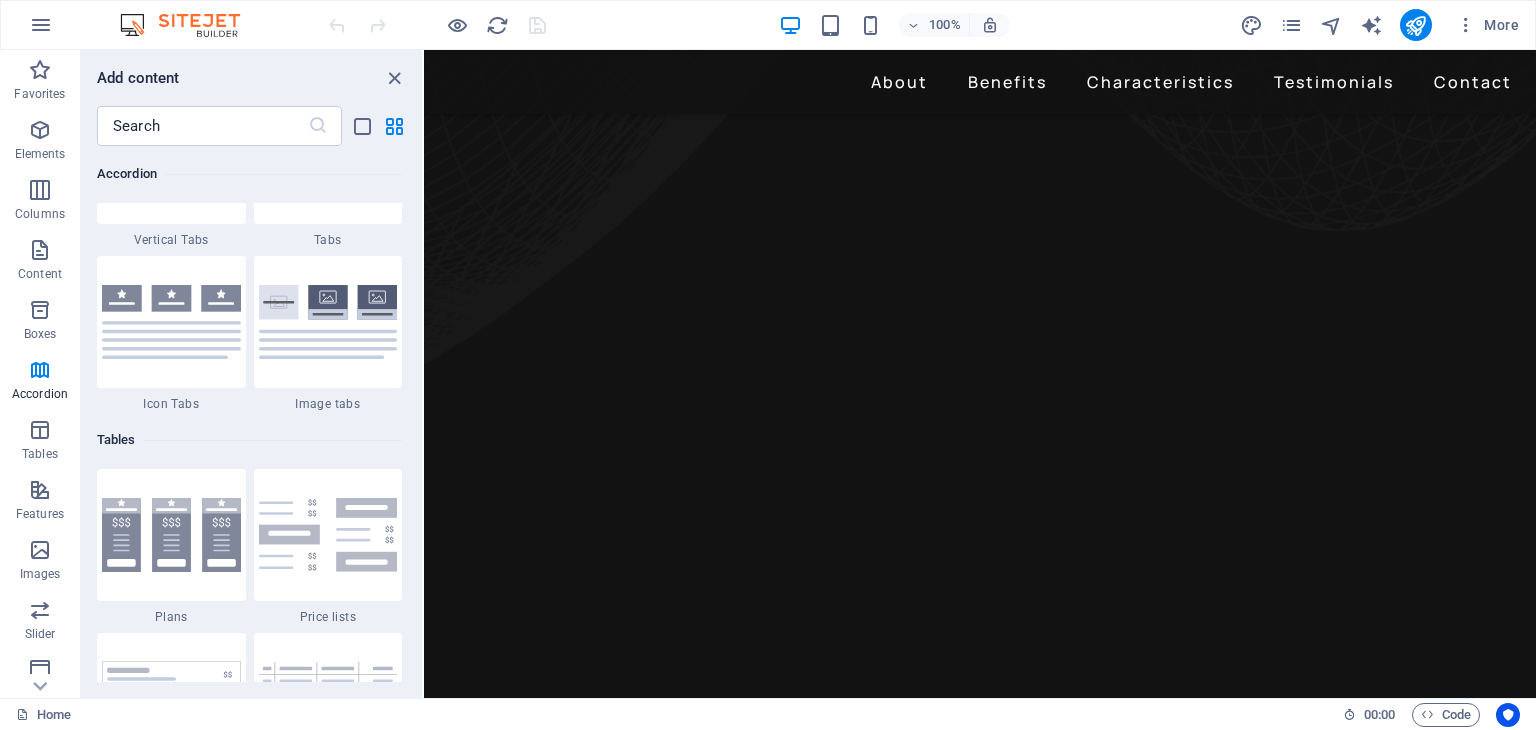 scroll, scrollTop: 6625, scrollLeft: 0, axis: vertical 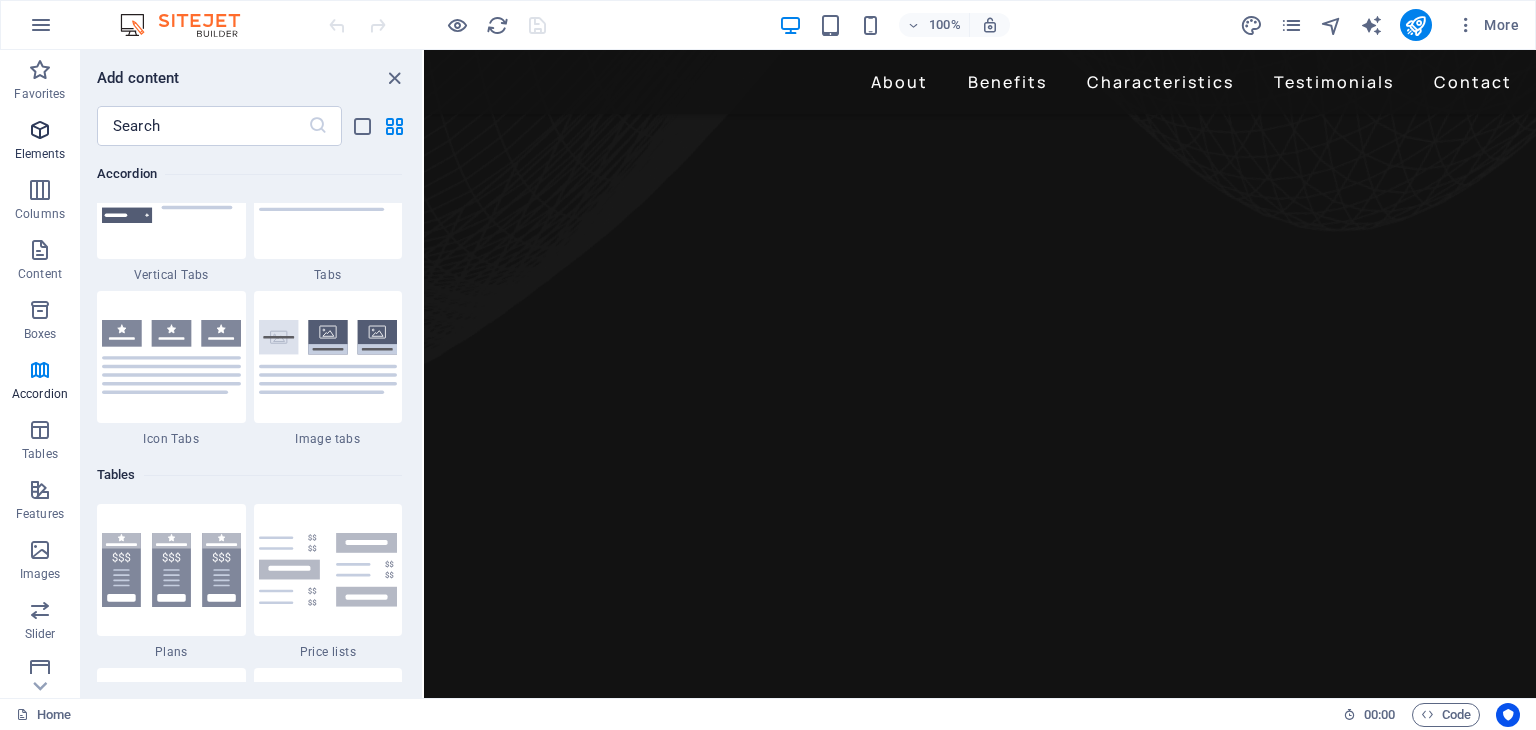 click on "Elements" at bounding box center (40, 154) 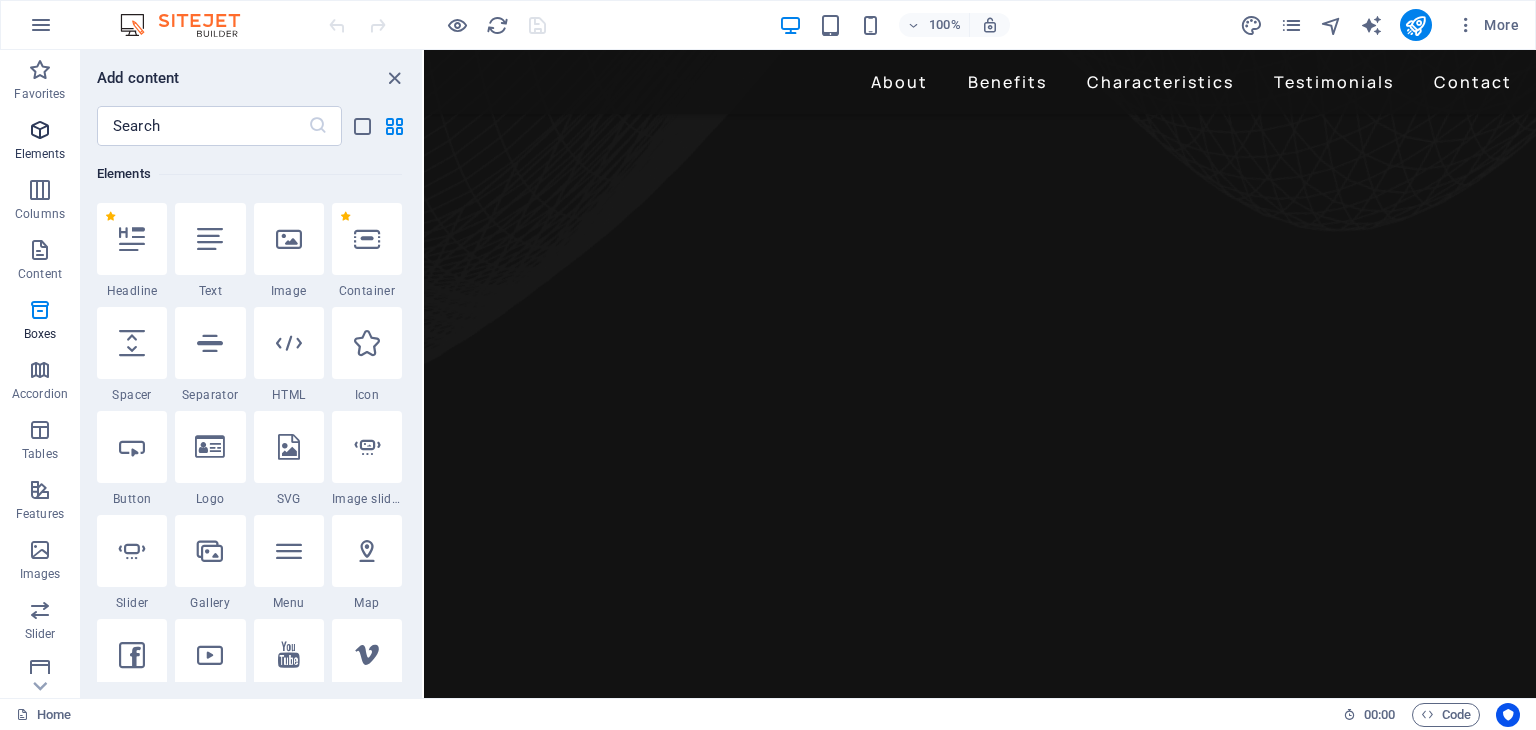 scroll, scrollTop: 212, scrollLeft: 0, axis: vertical 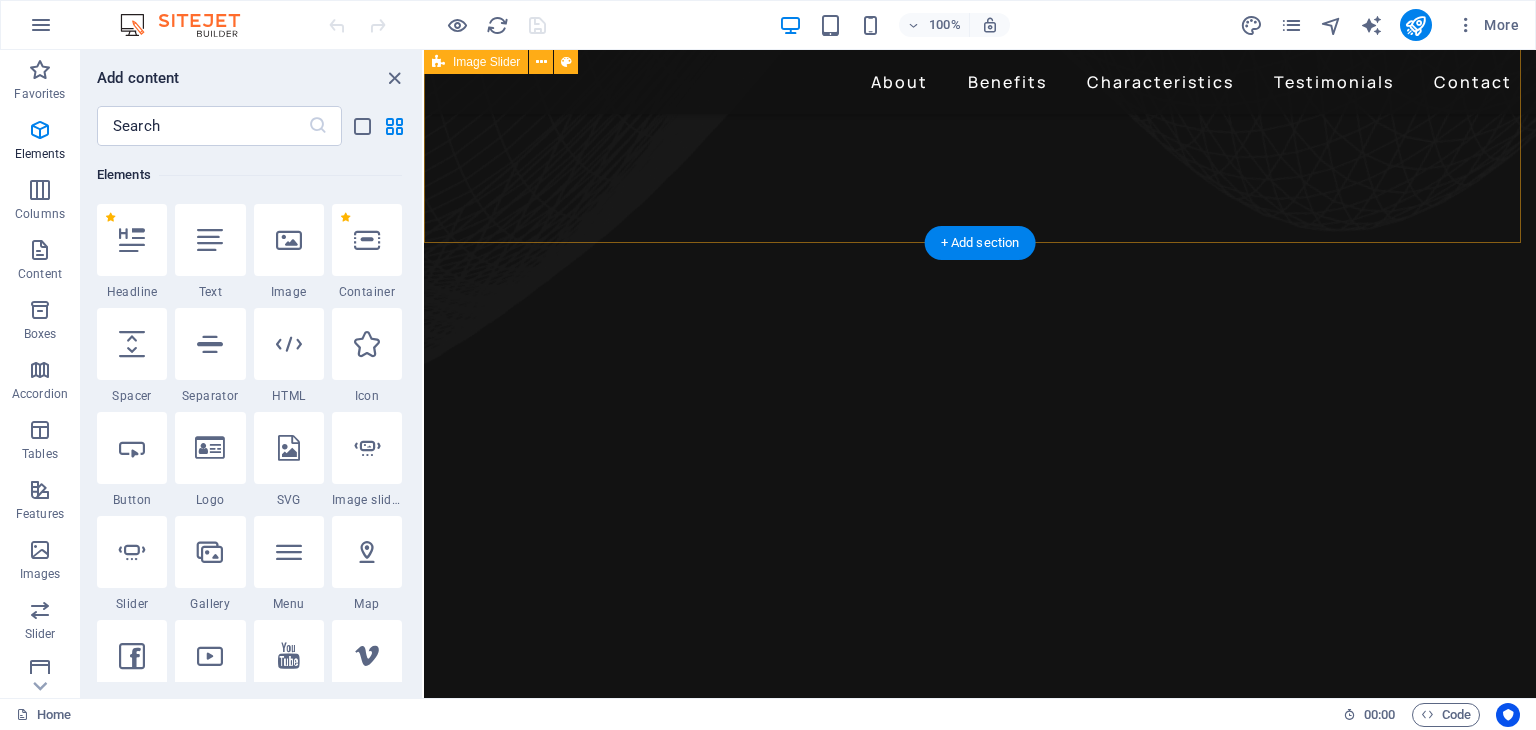 click on "1 2" at bounding box center [980, 2565] 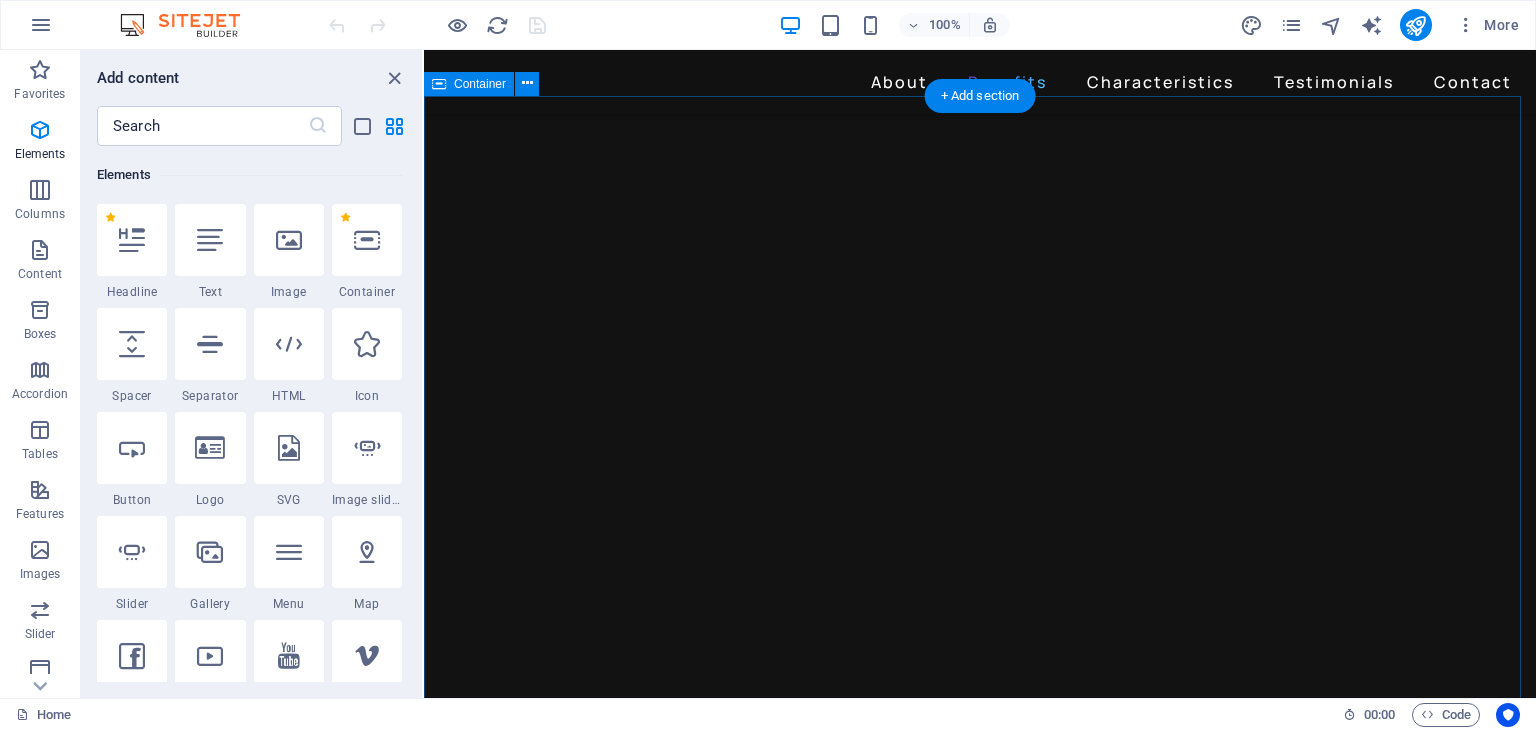 scroll, scrollTop: 2400, scrollLeft: 0, axis: vertical 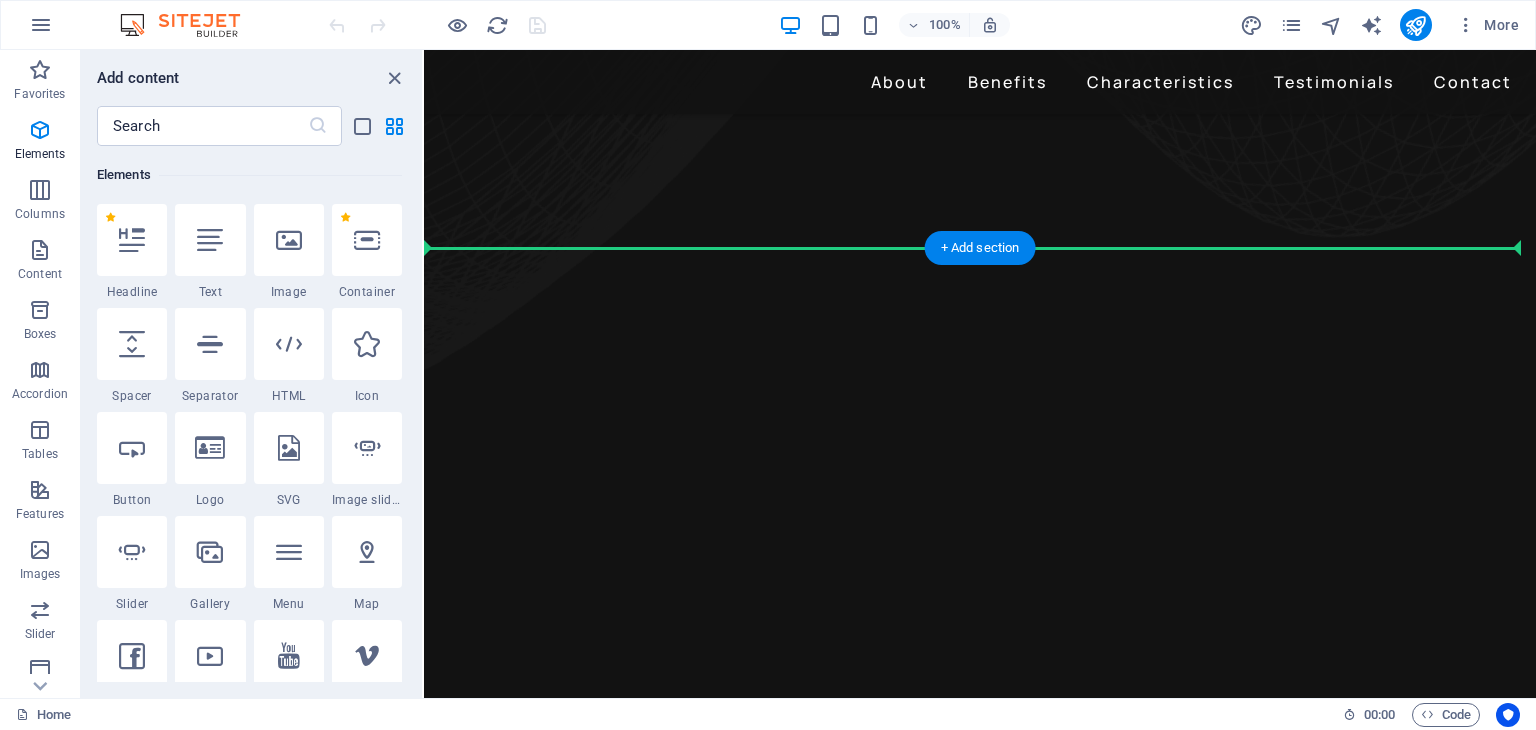 drag, startPoint x: 920, startPoint y: 358, endPoint x: 806, endPoint y: 198, distance: 196.45865 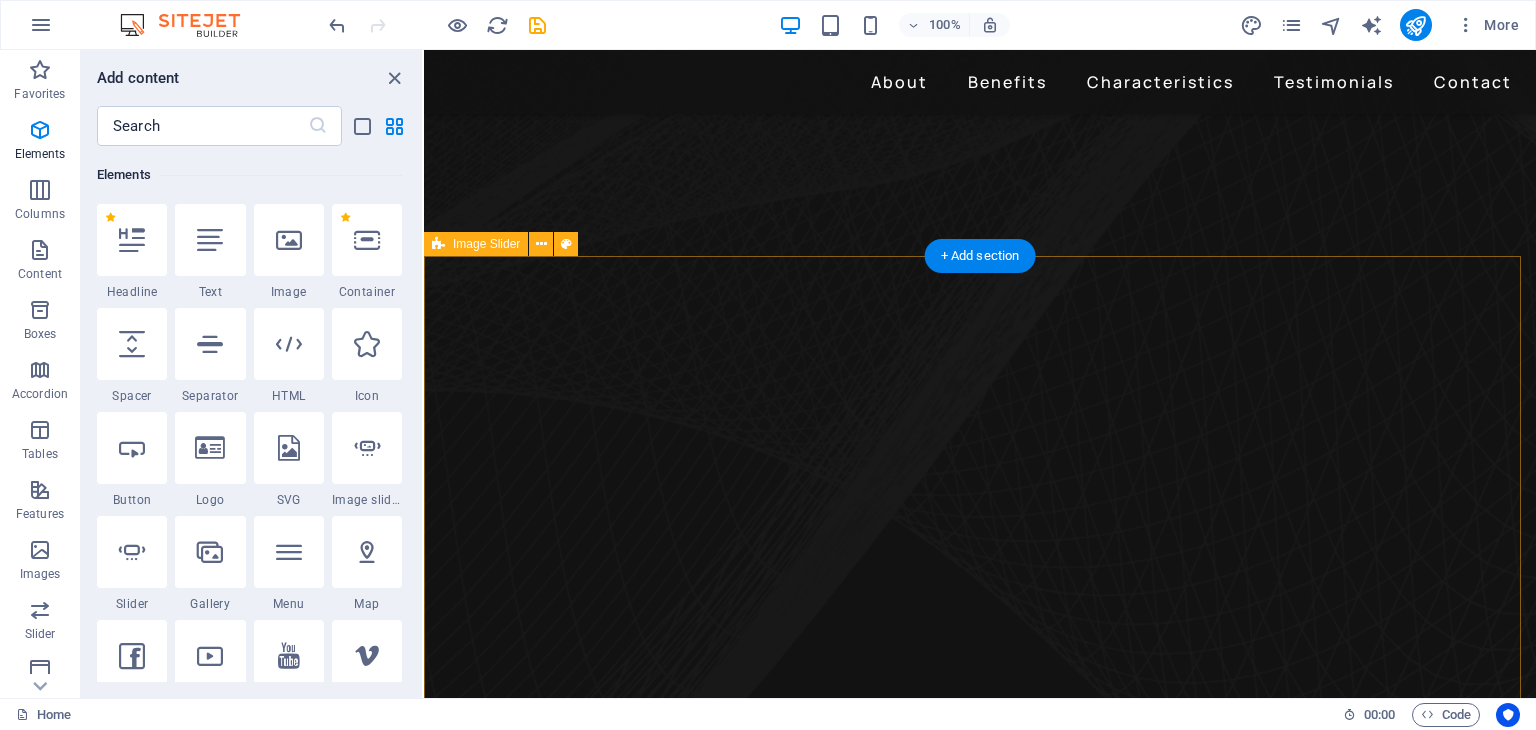 scroll, scrollTop: 1094, scrollLeft: 0, axis: vertical 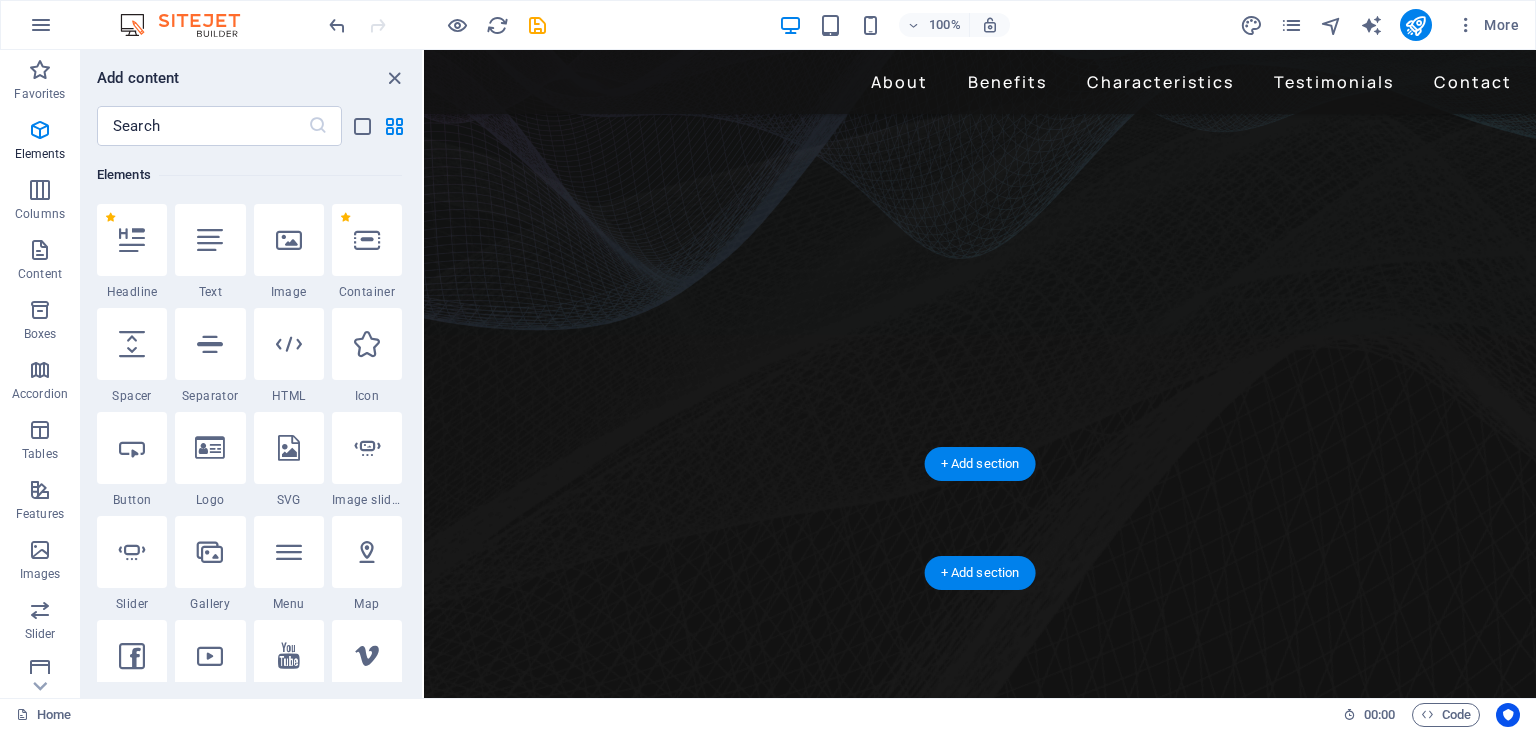 drag, startPoint x: 760, startPoint y: 370, endPoint x: 744, endPoint y: 494, distance: 125.028 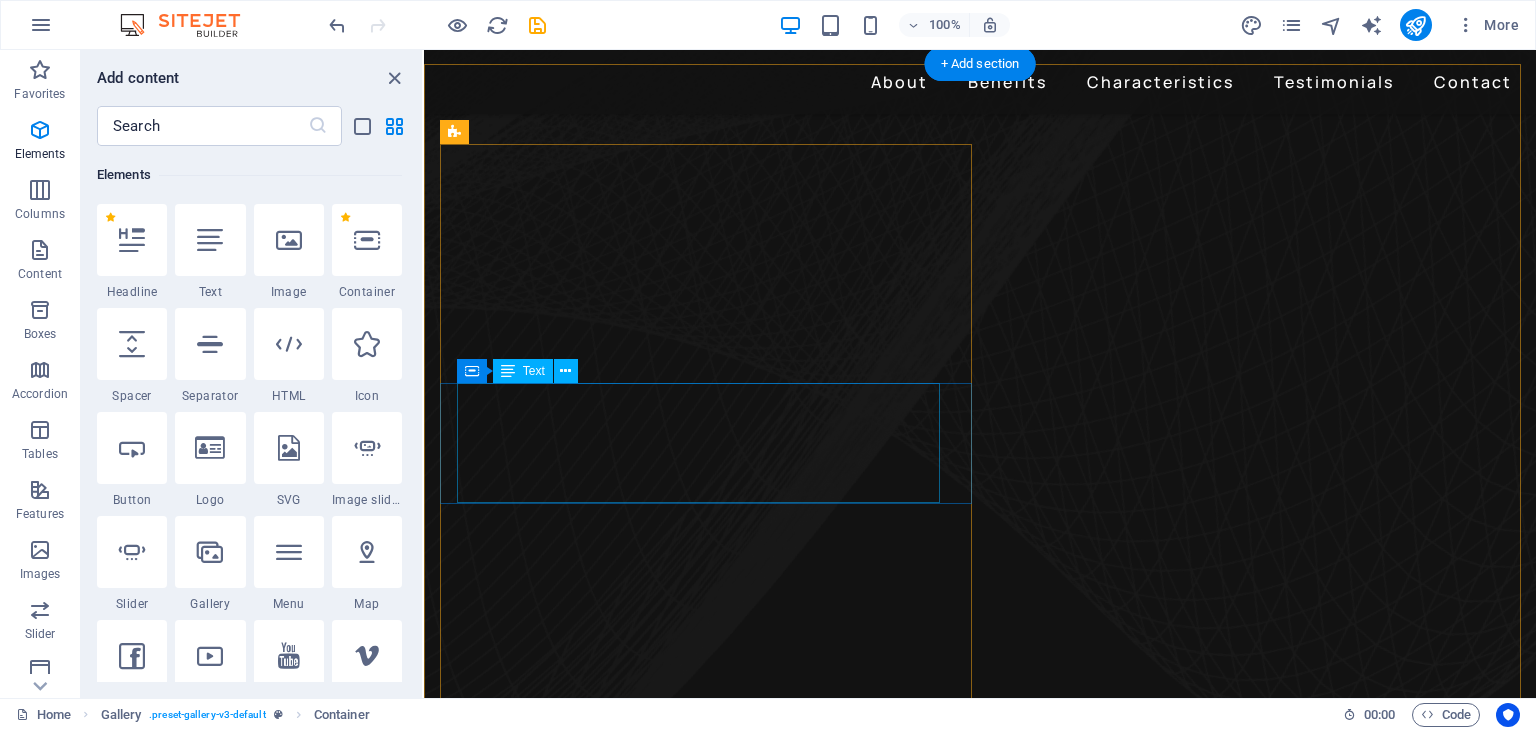 scroll, scrollTop: 177, scrollLeft: 0, axis: vertical 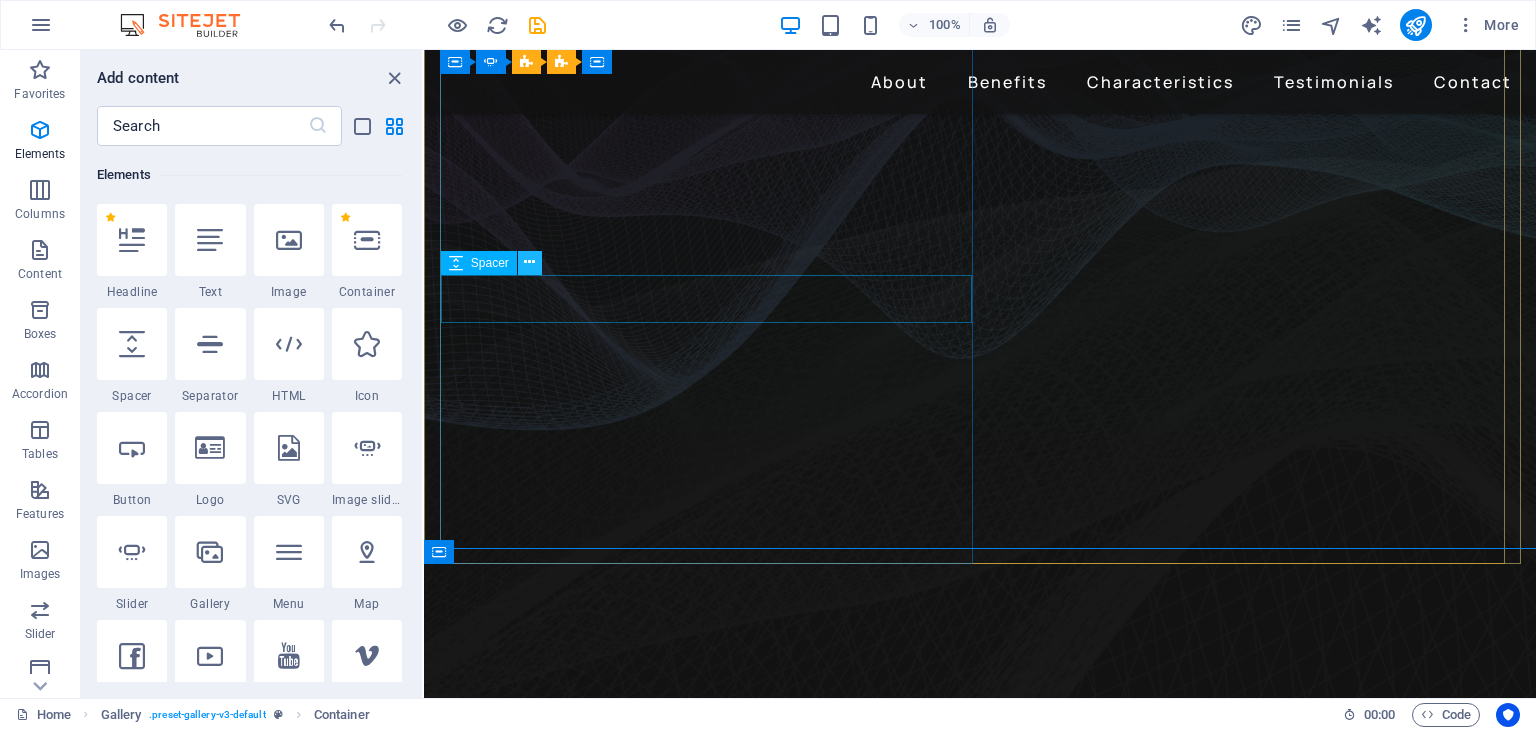 click at bounding box center [530, 263] 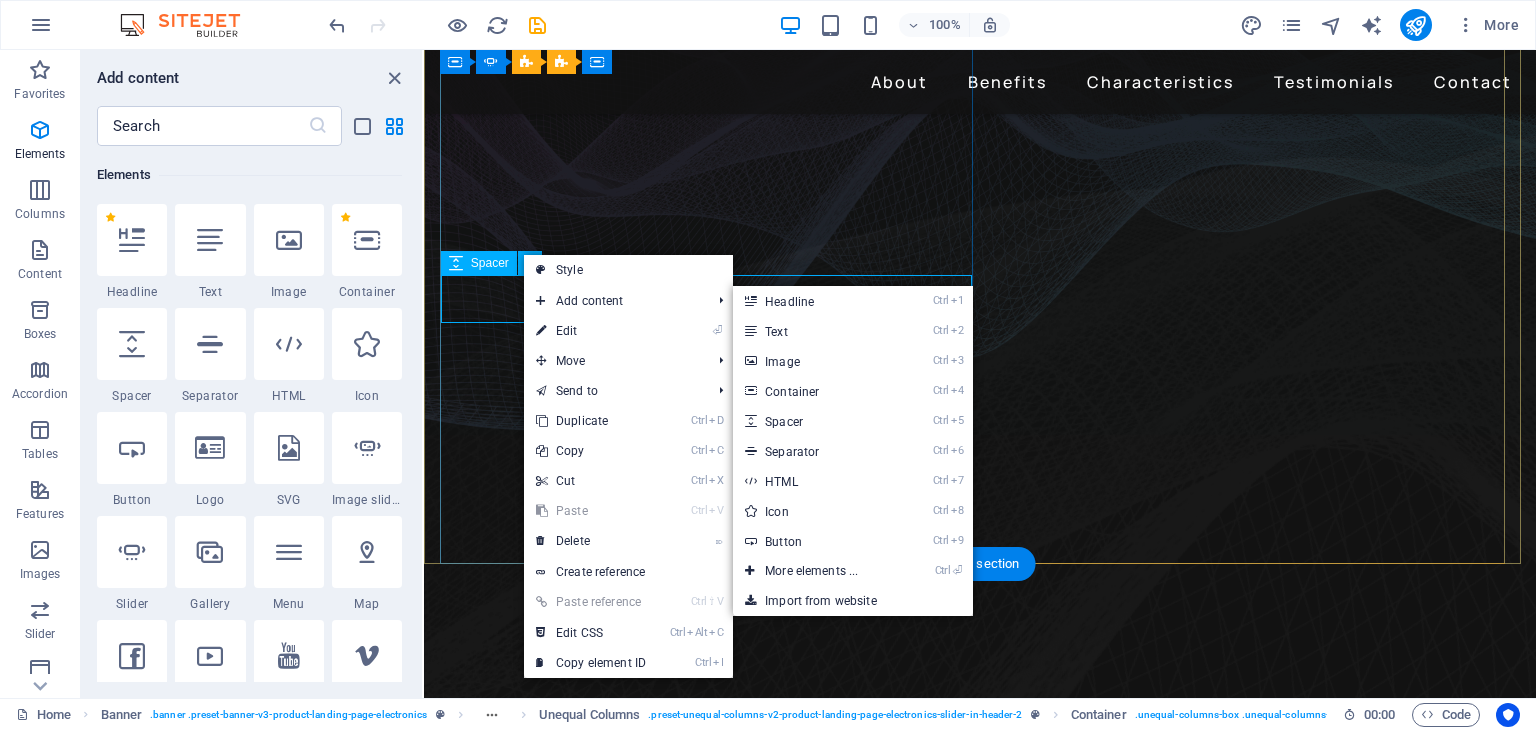 click at bounding box center [-93, 634] 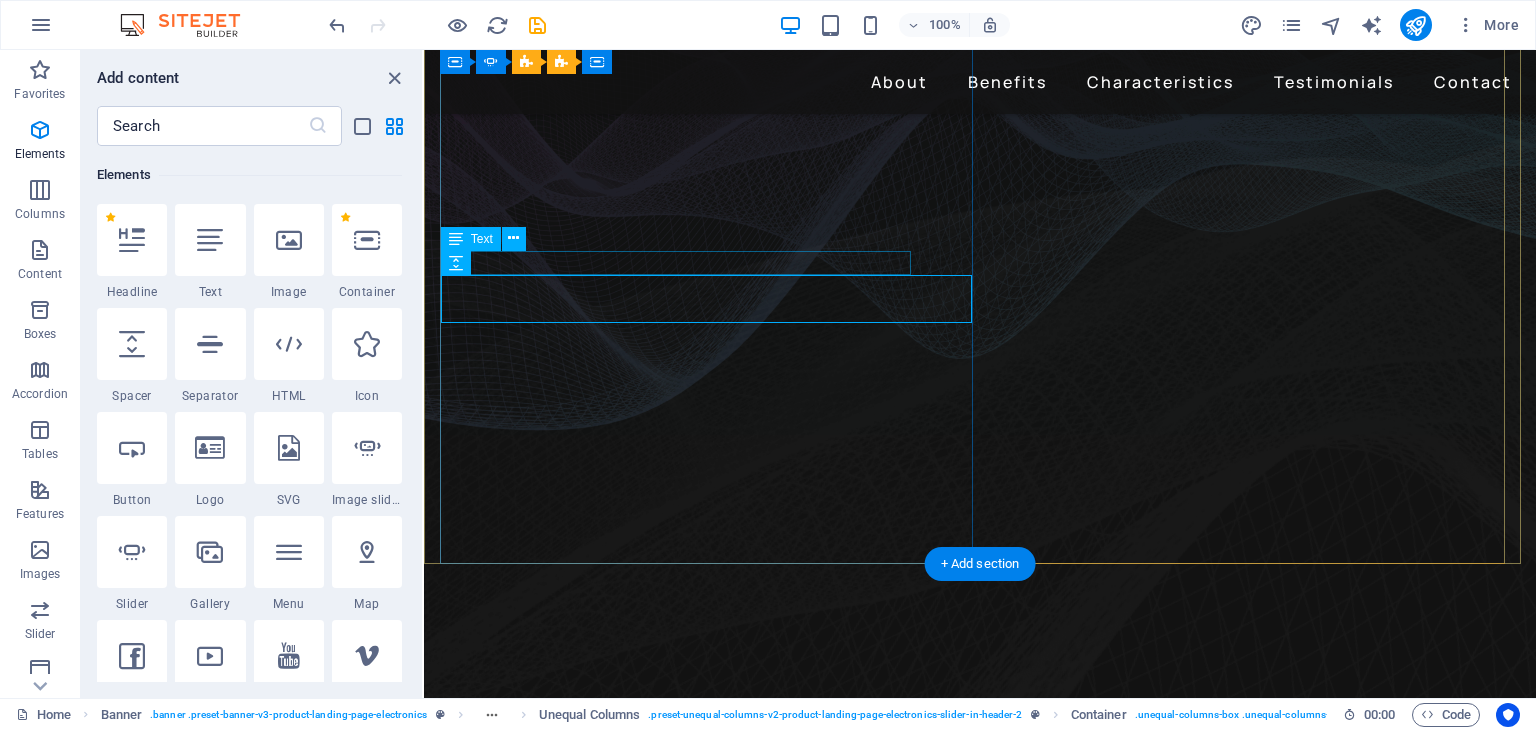click on "SOLUCIONES A LA MEDIDA PARA TU NEGOCIO" at bounding box center (-93, 598) 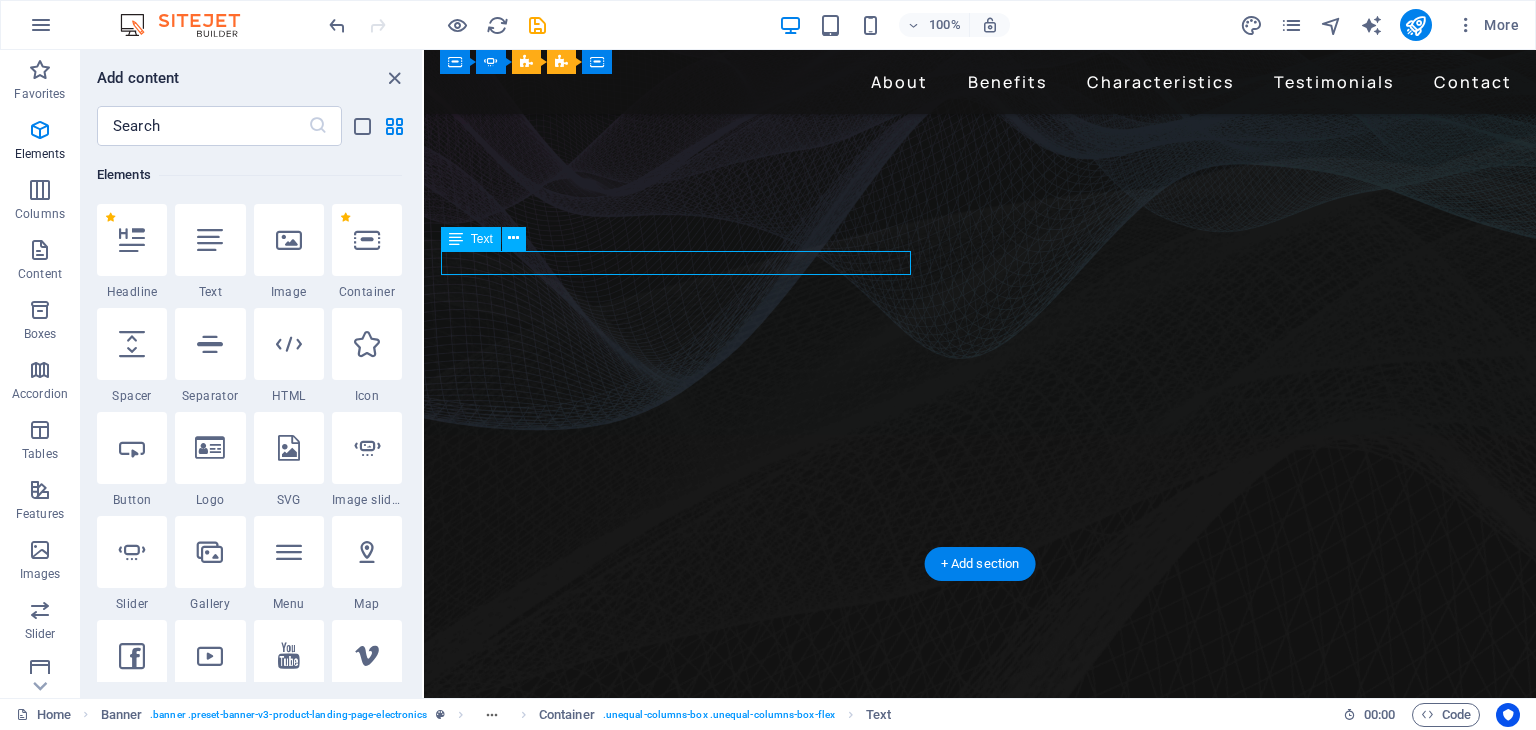 click on "SOLUCIONES A LA MEDIDA PARA TU NEGOCIO" at bounding box center [-93, 598] 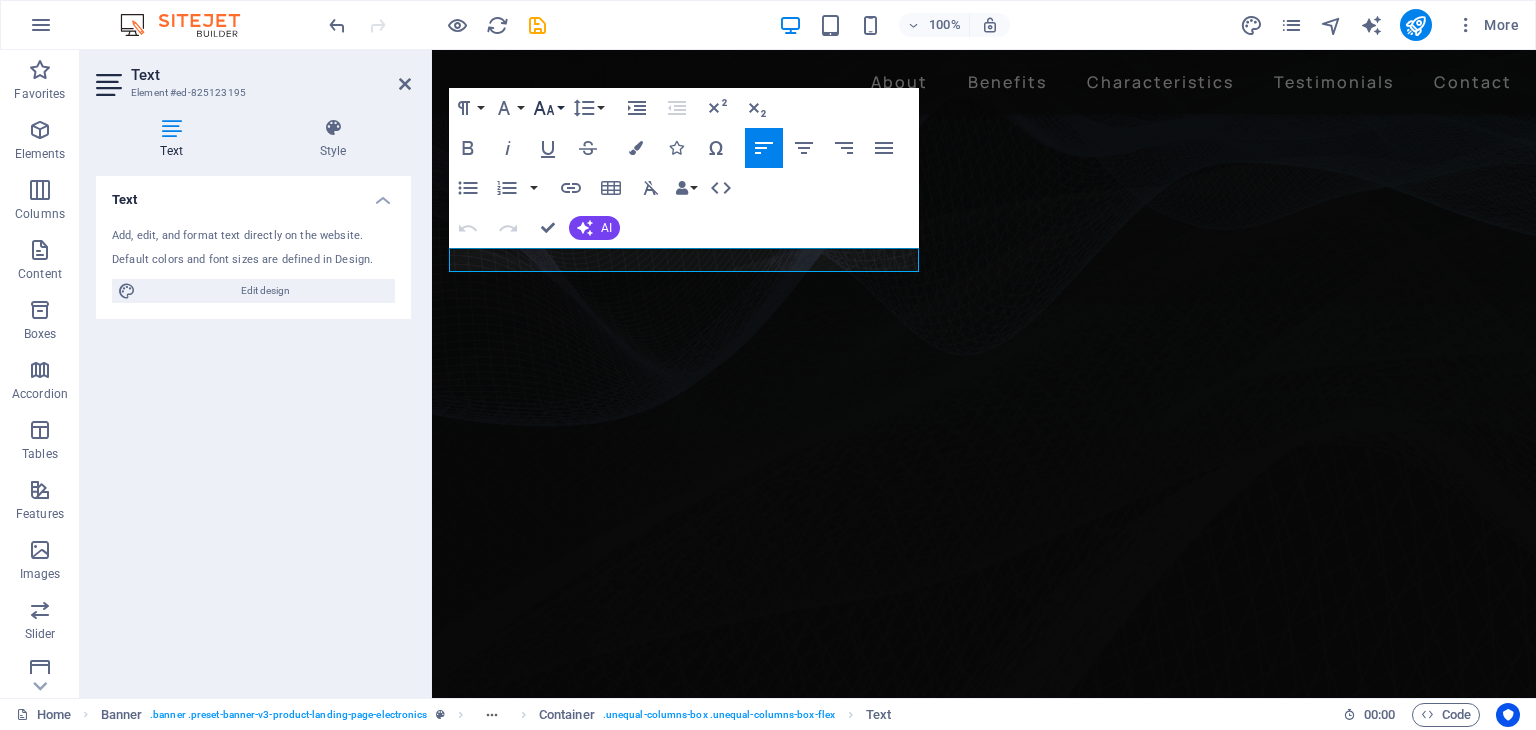 click 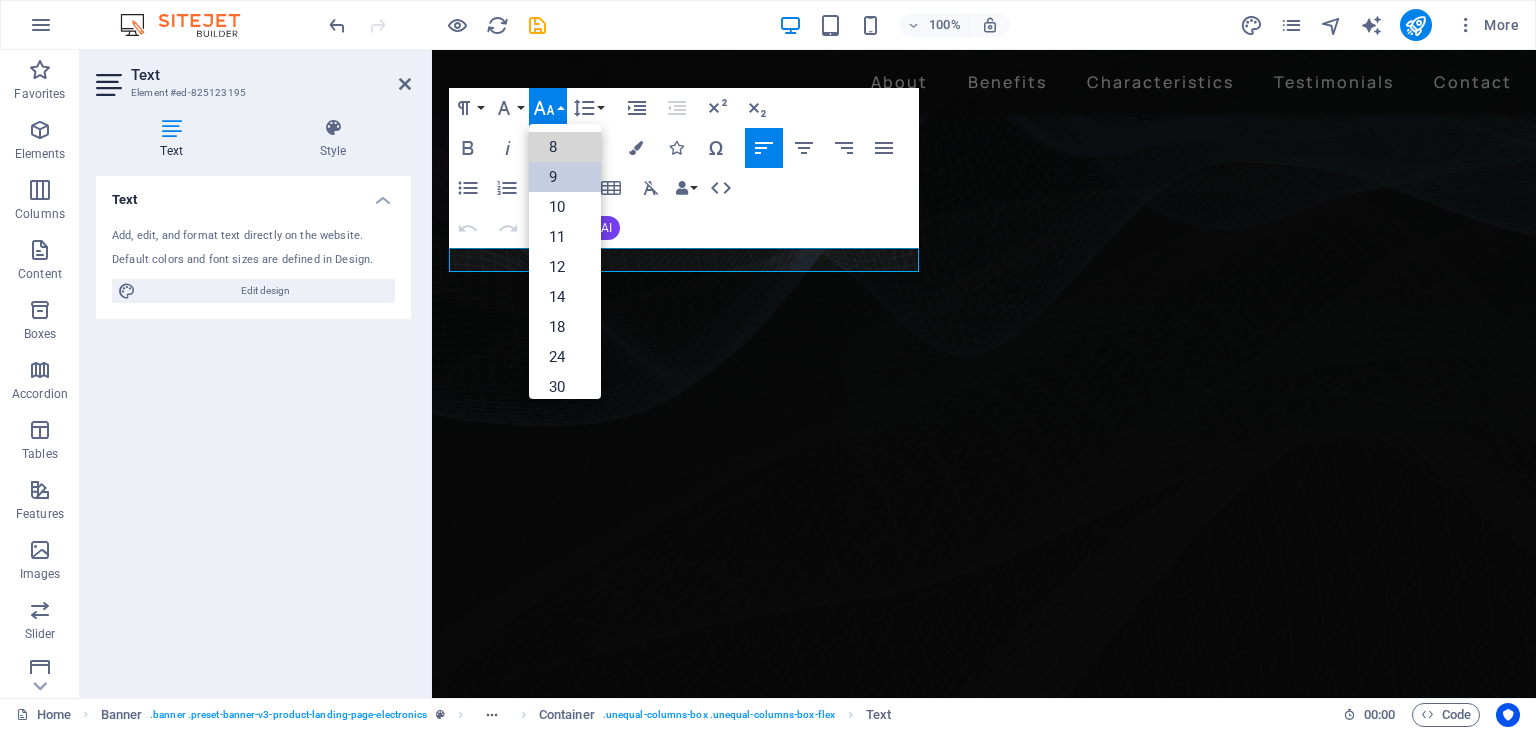 drag, startPoint x: 540, startPoint y: 142, endPoint x: 540, endPoint y: 174, distance: 32 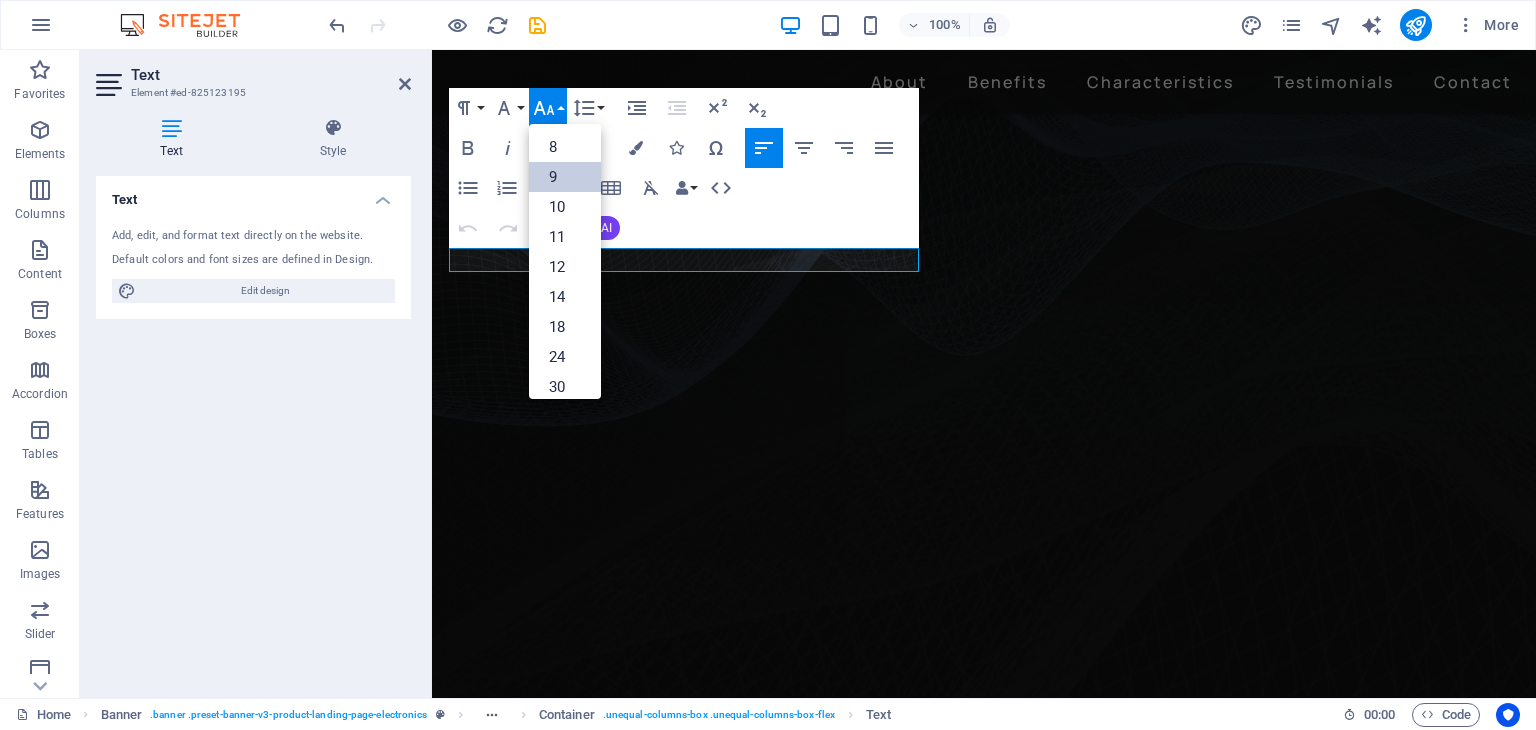 click on "9" at bounding box center (565, 177) 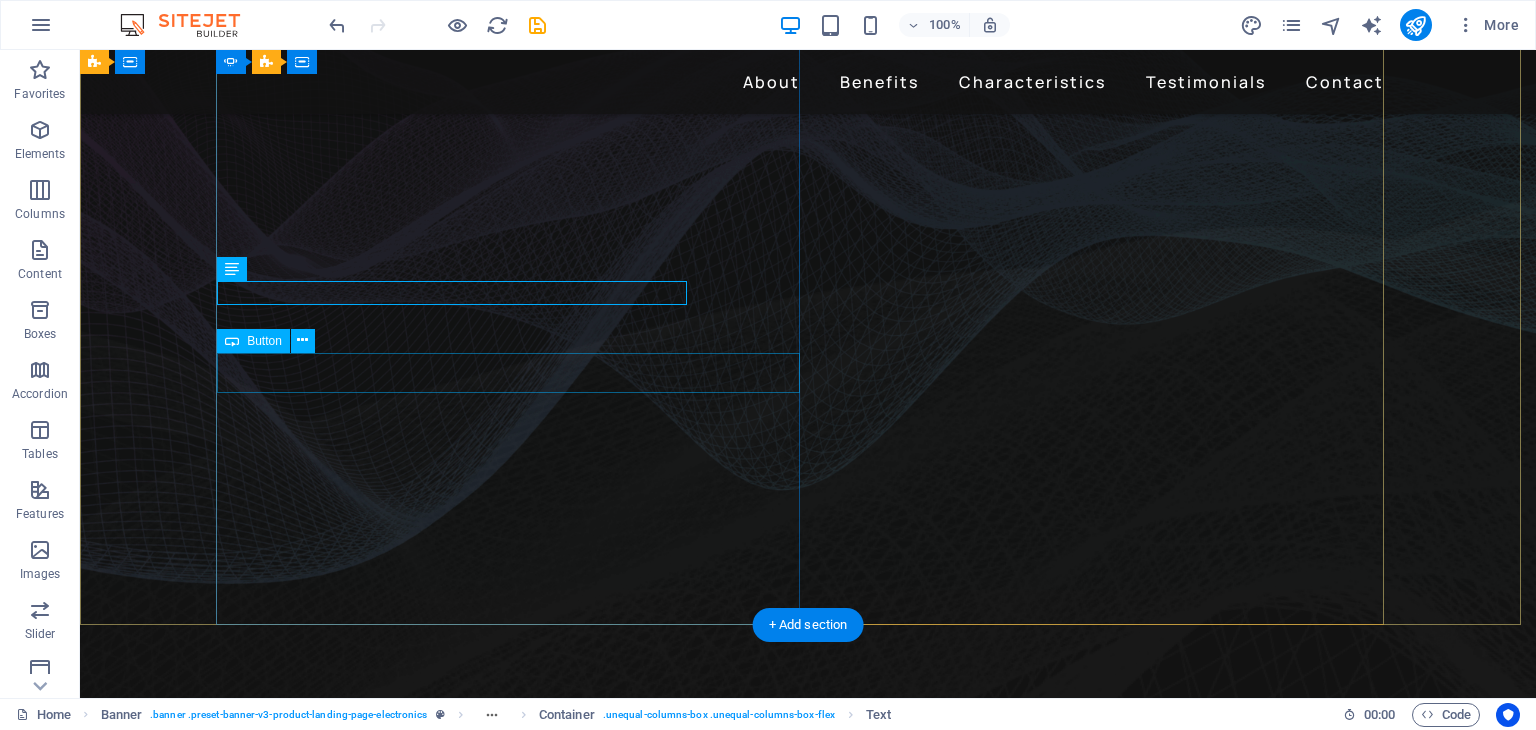 click on "Learn more" at bounding box center (-360, 678) 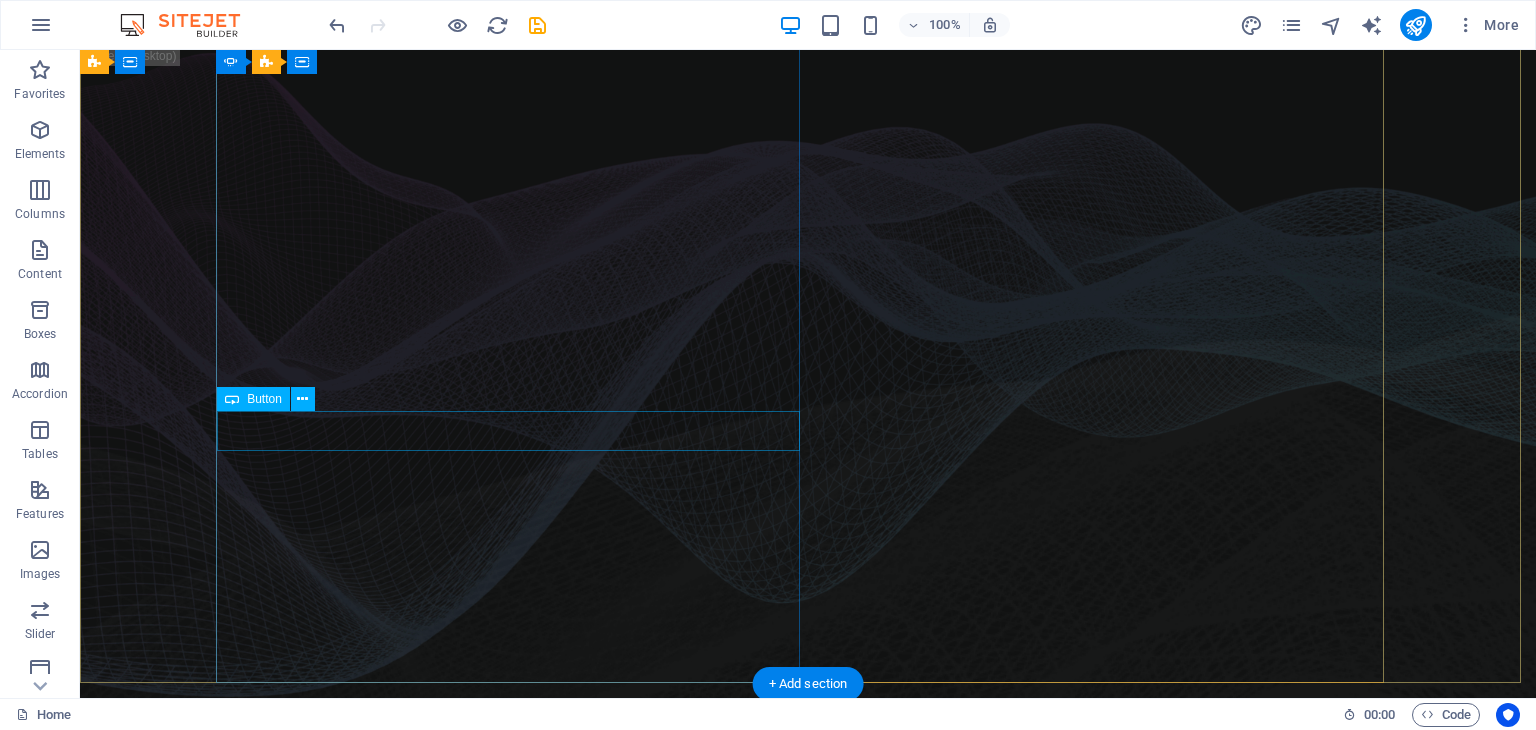 scroll, scrollTop: 0, scrollLeft: 0, axis: both 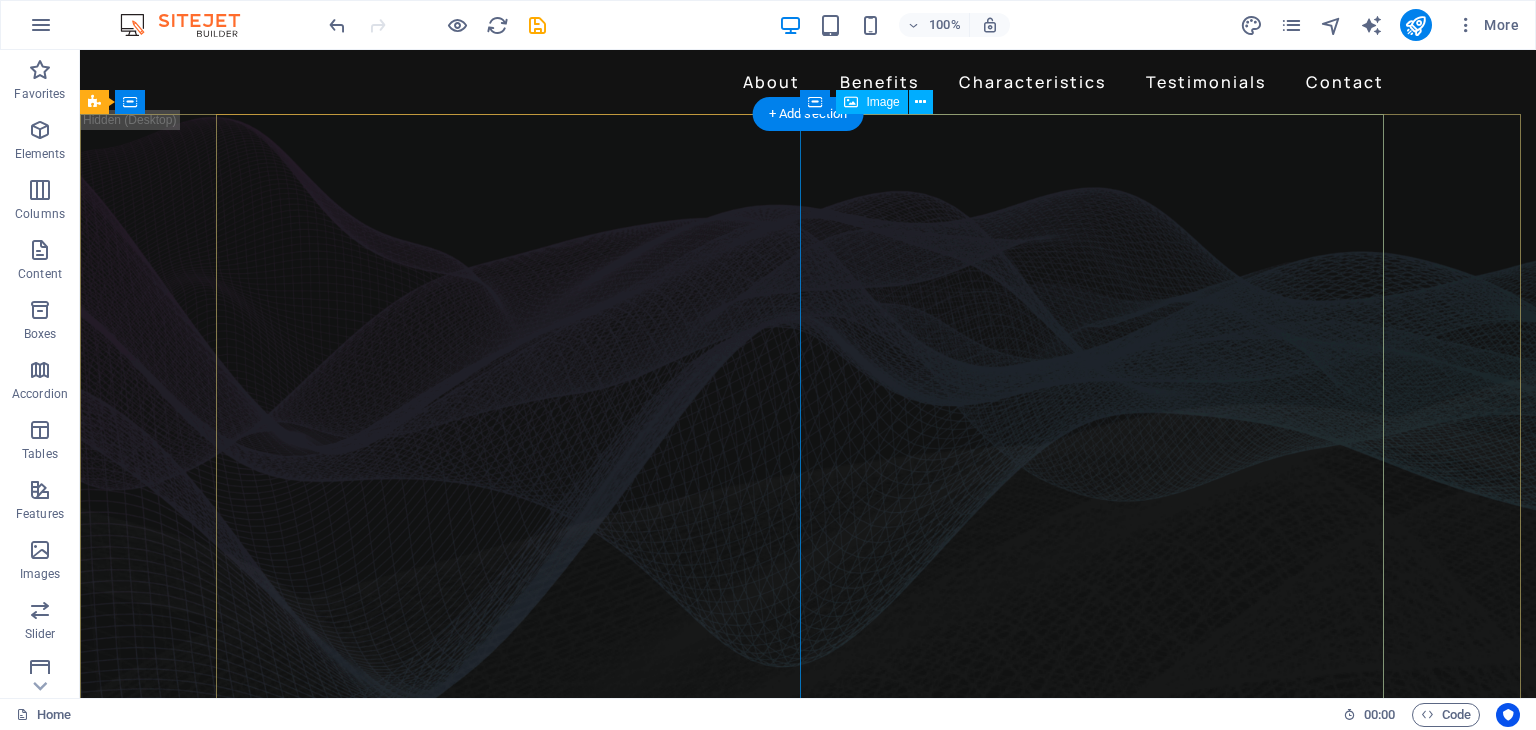 click at bounding box center (-360, 1564) 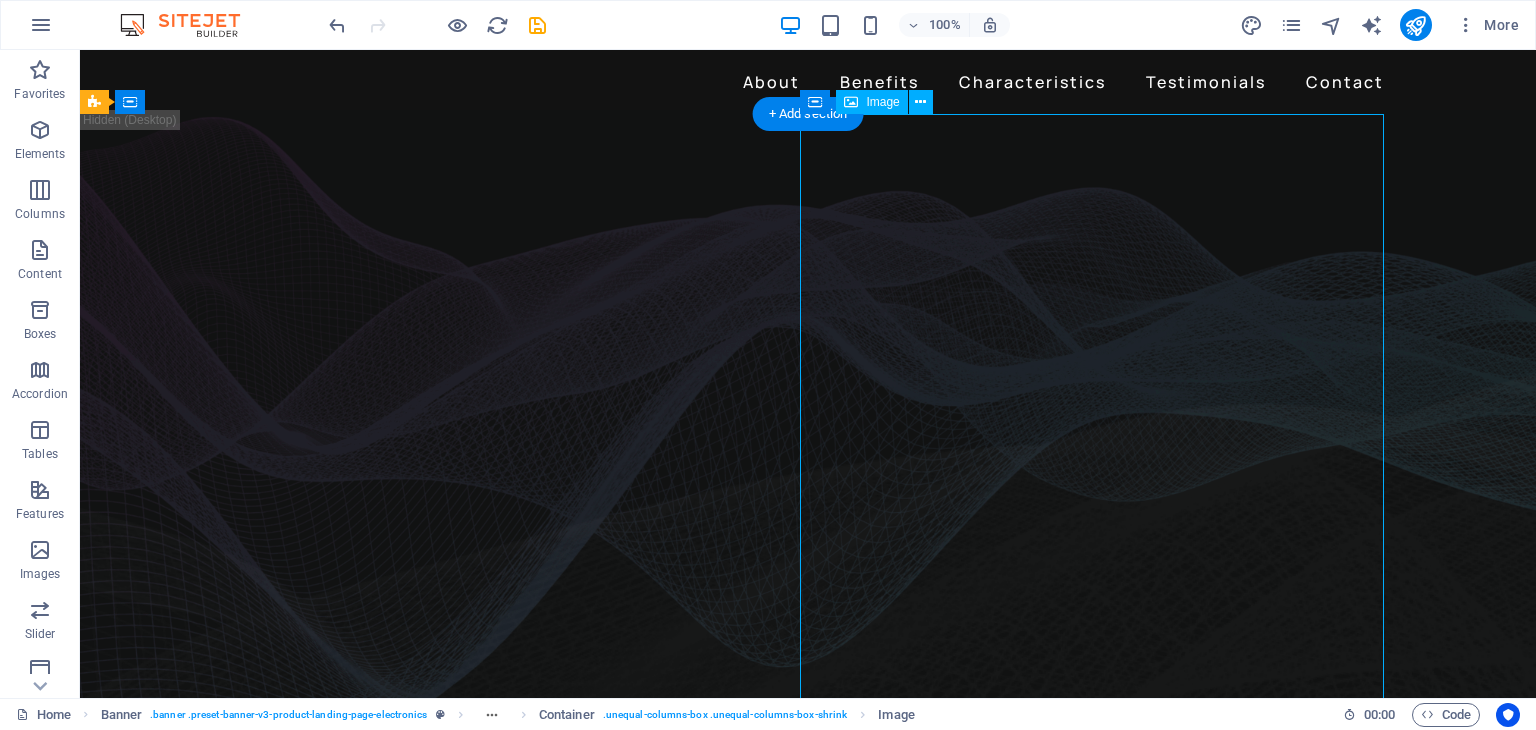 click at bounding box center [-360, 1564] 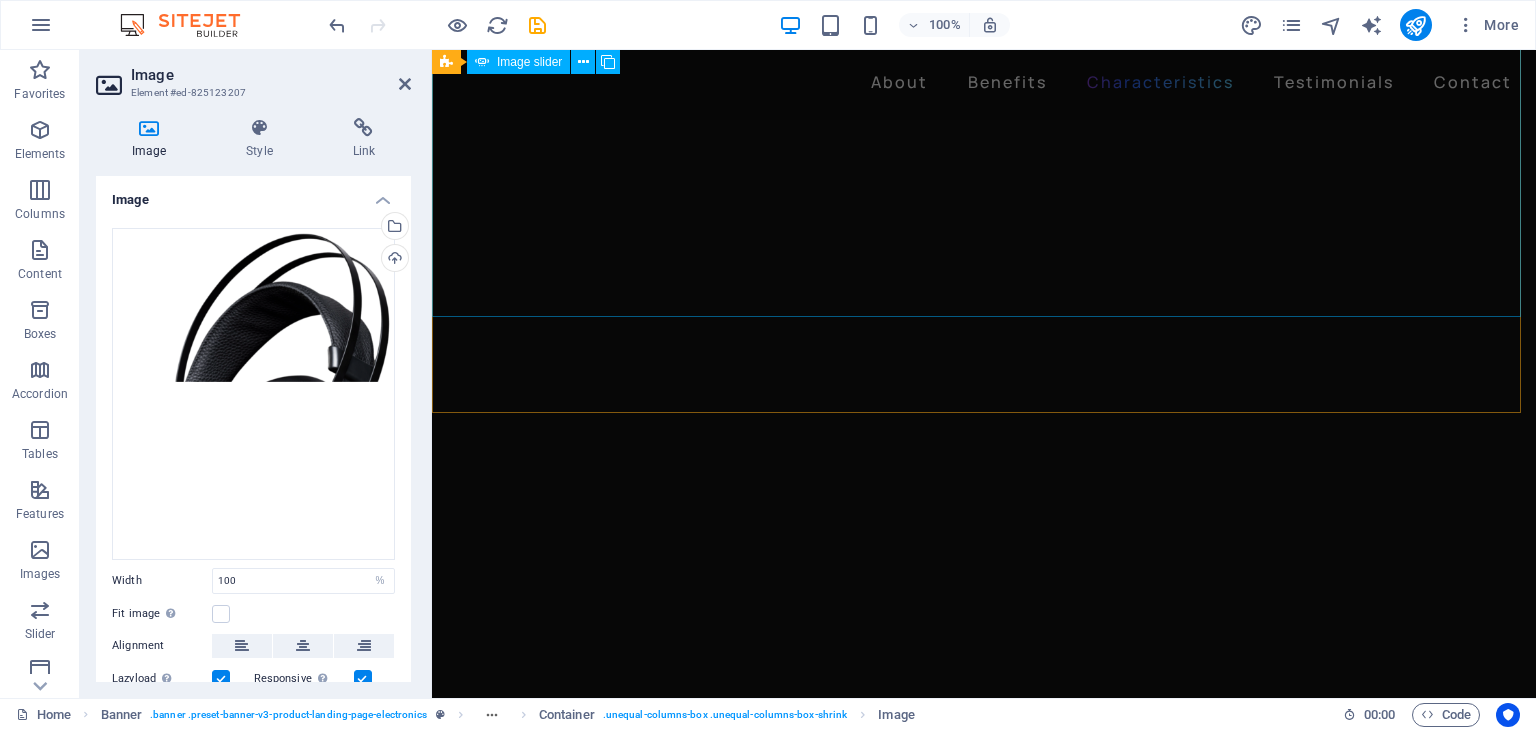 scroll, scrollTop: 1900, scrollLeft: 0, axis: vertical 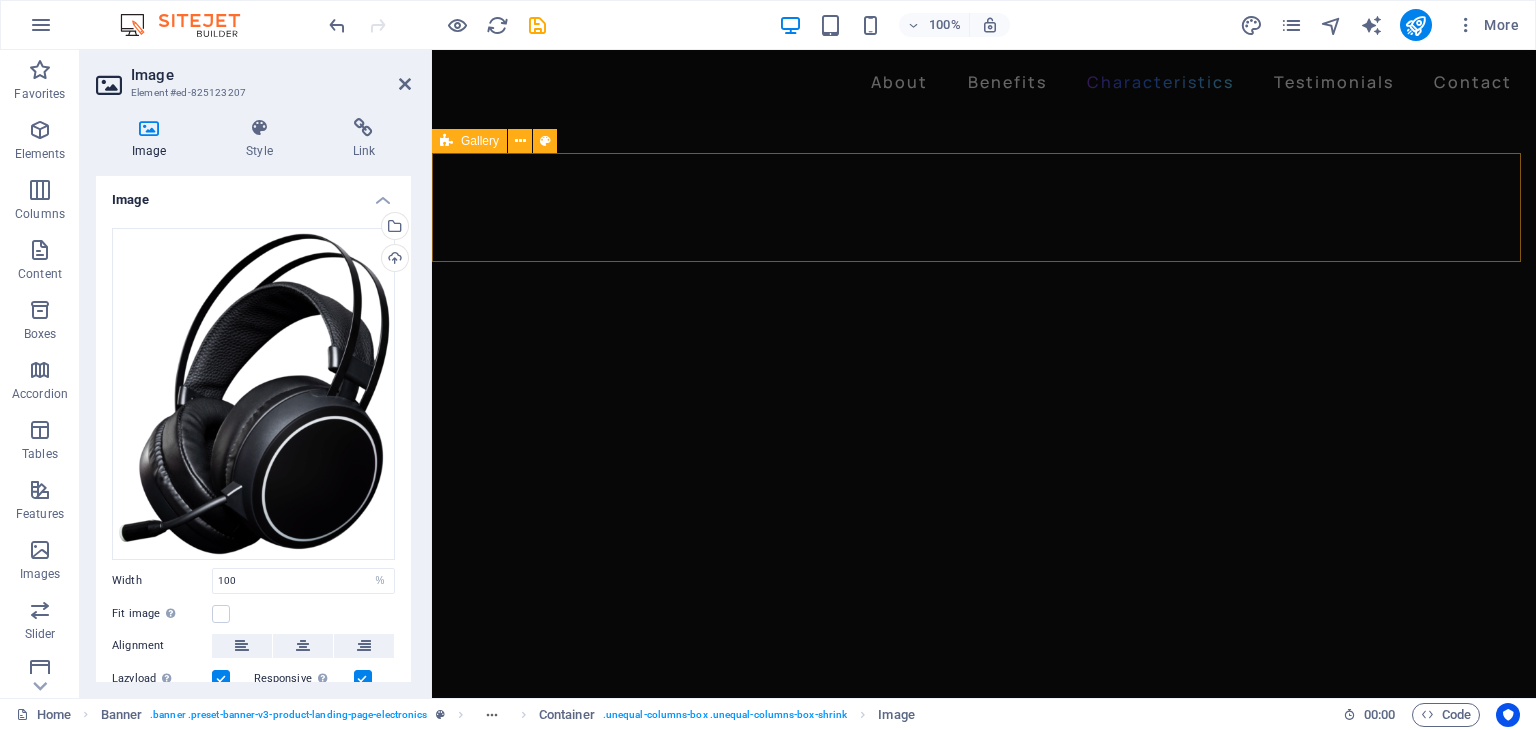 click on "Drop content here or  Add elements  Paste clipboard" at bounding box center (984, 2666) 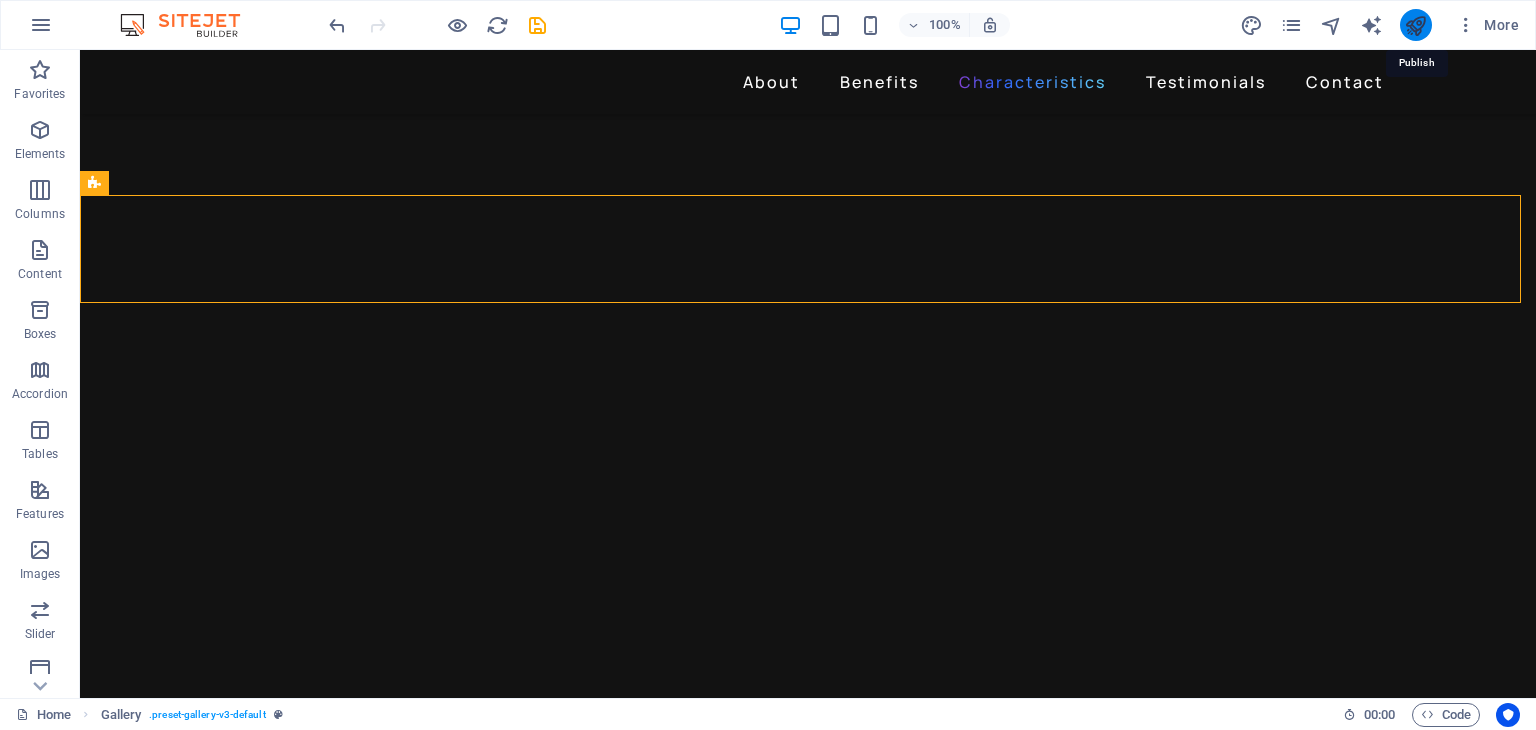 click at bounding box center [1415, 25] 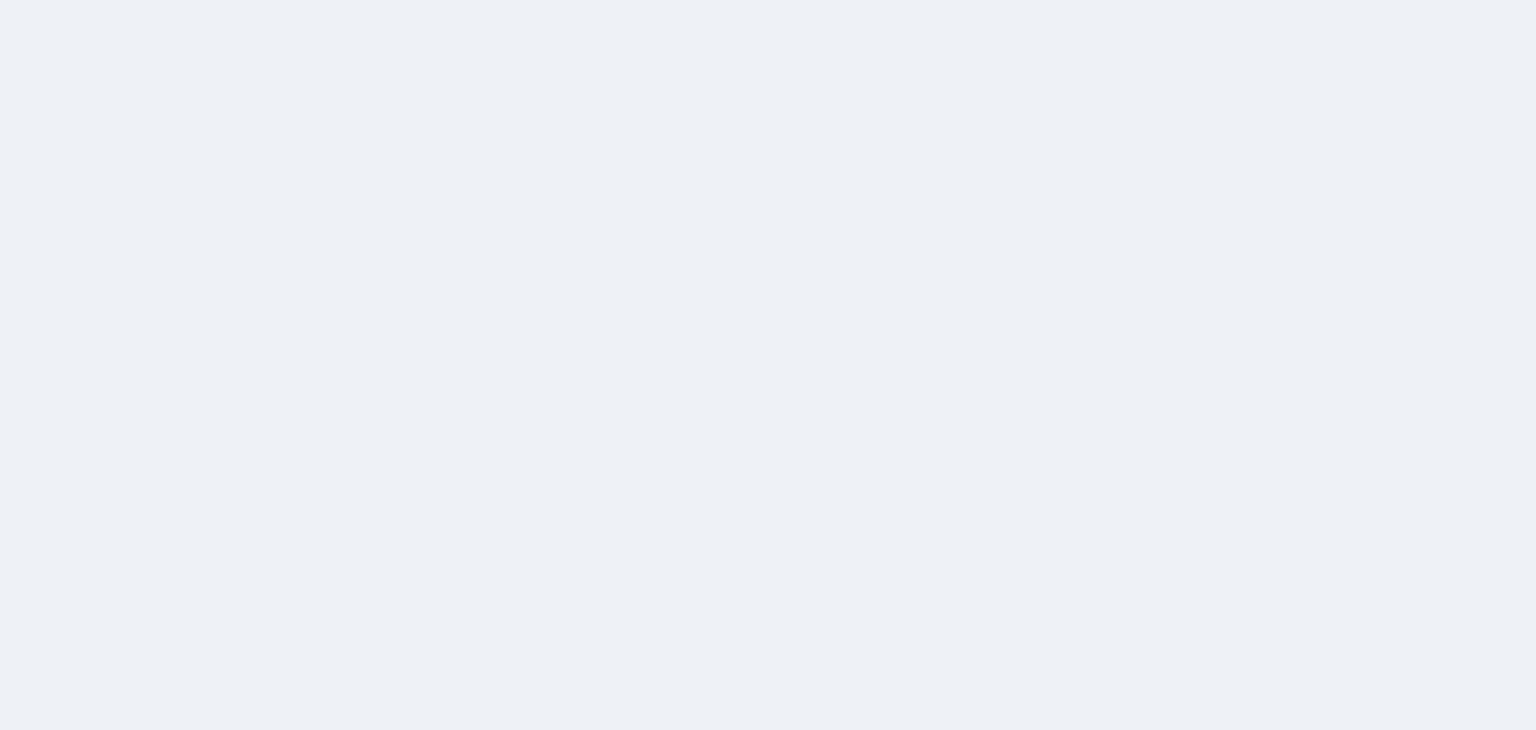 scroll, scrollTop: 0, scrollLeft: 0, axis: both 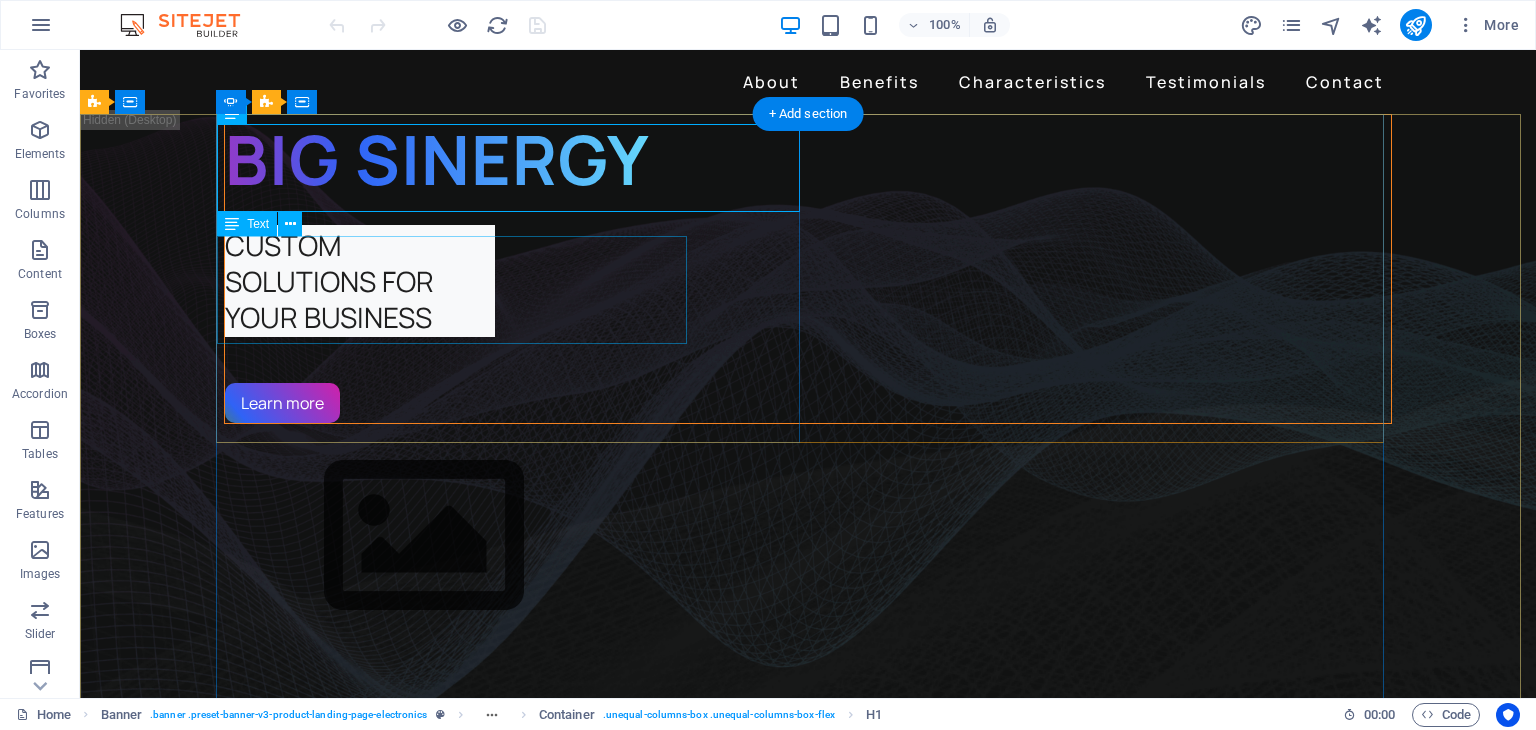click on "CUSTOM SOLUTIONS FOR YOUR BUSINESS" at bounding box center [808, 281] 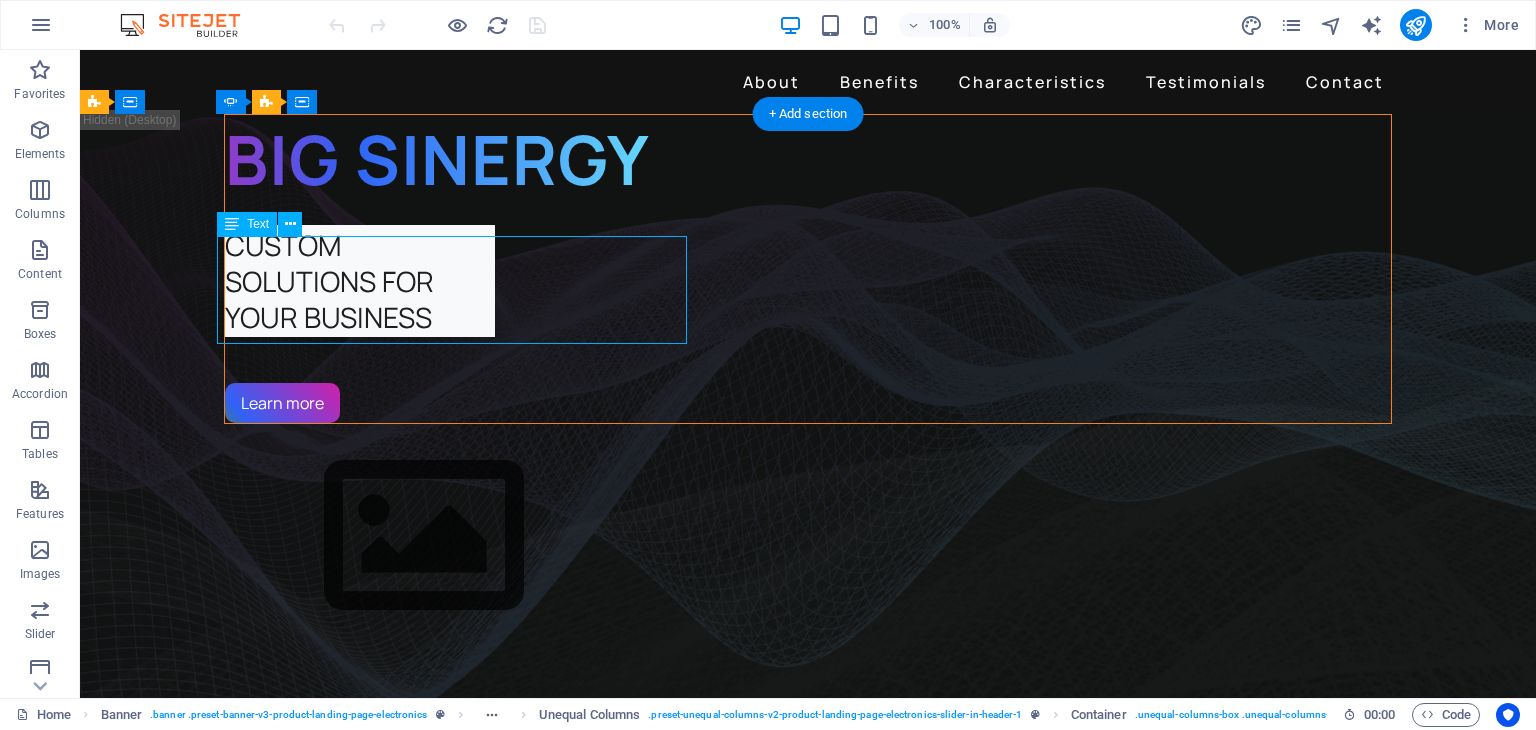click on "CUSTOM SOLUTIONS FOR YOUR BUSINESS" at bounding box center (808, 281) 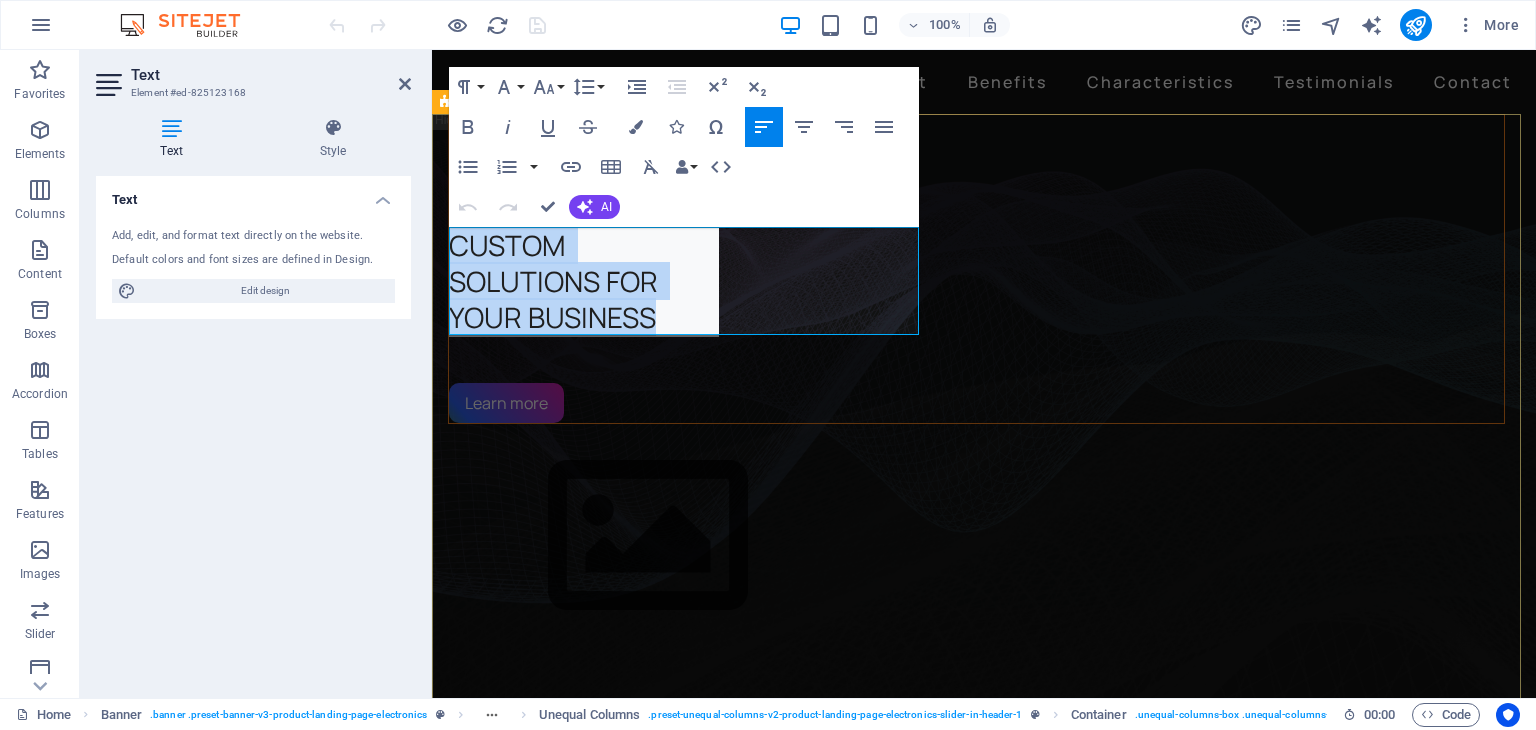 drag, startPoint x: 664, startPoint y: 320, endPoint x: 447, endPoint y: 251, distance: 227.70595 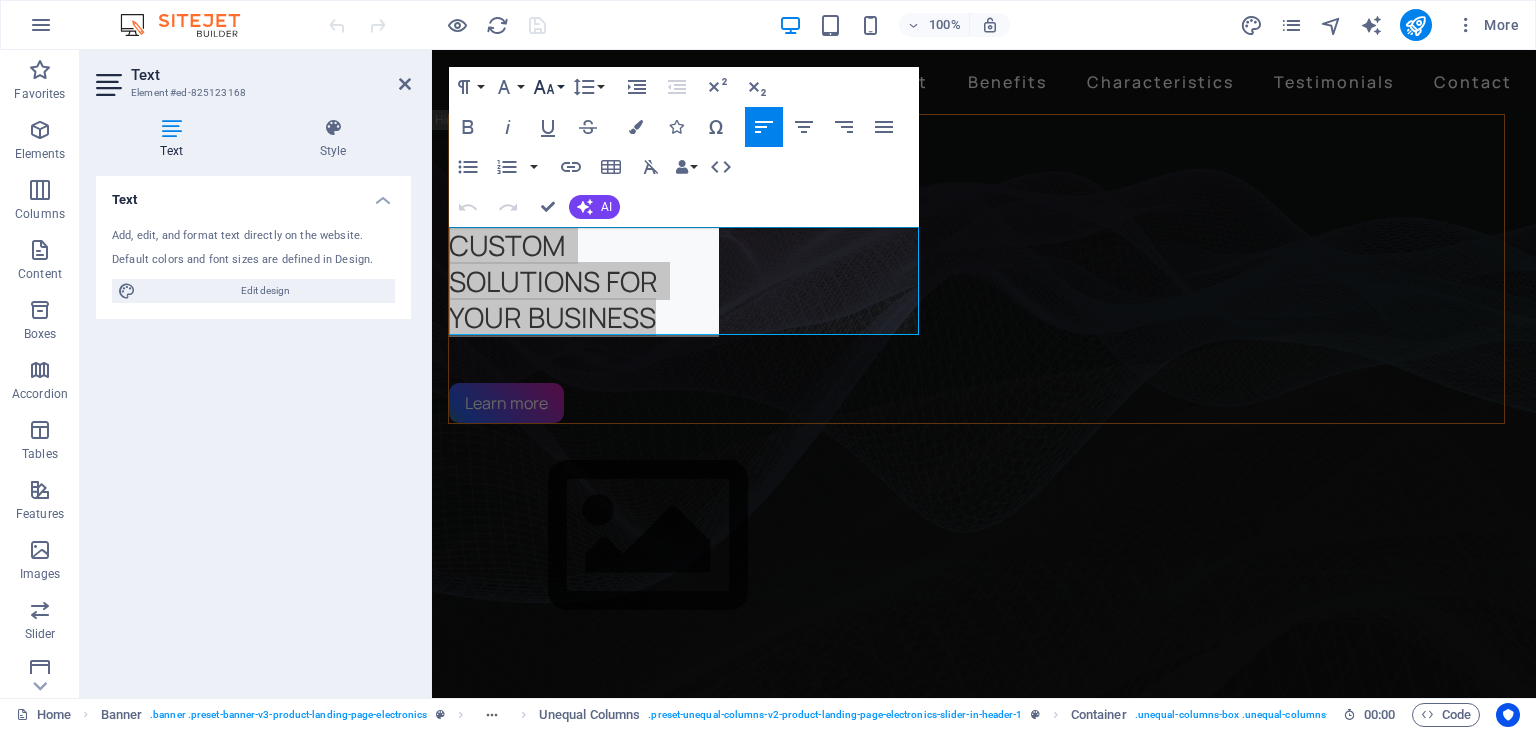 click 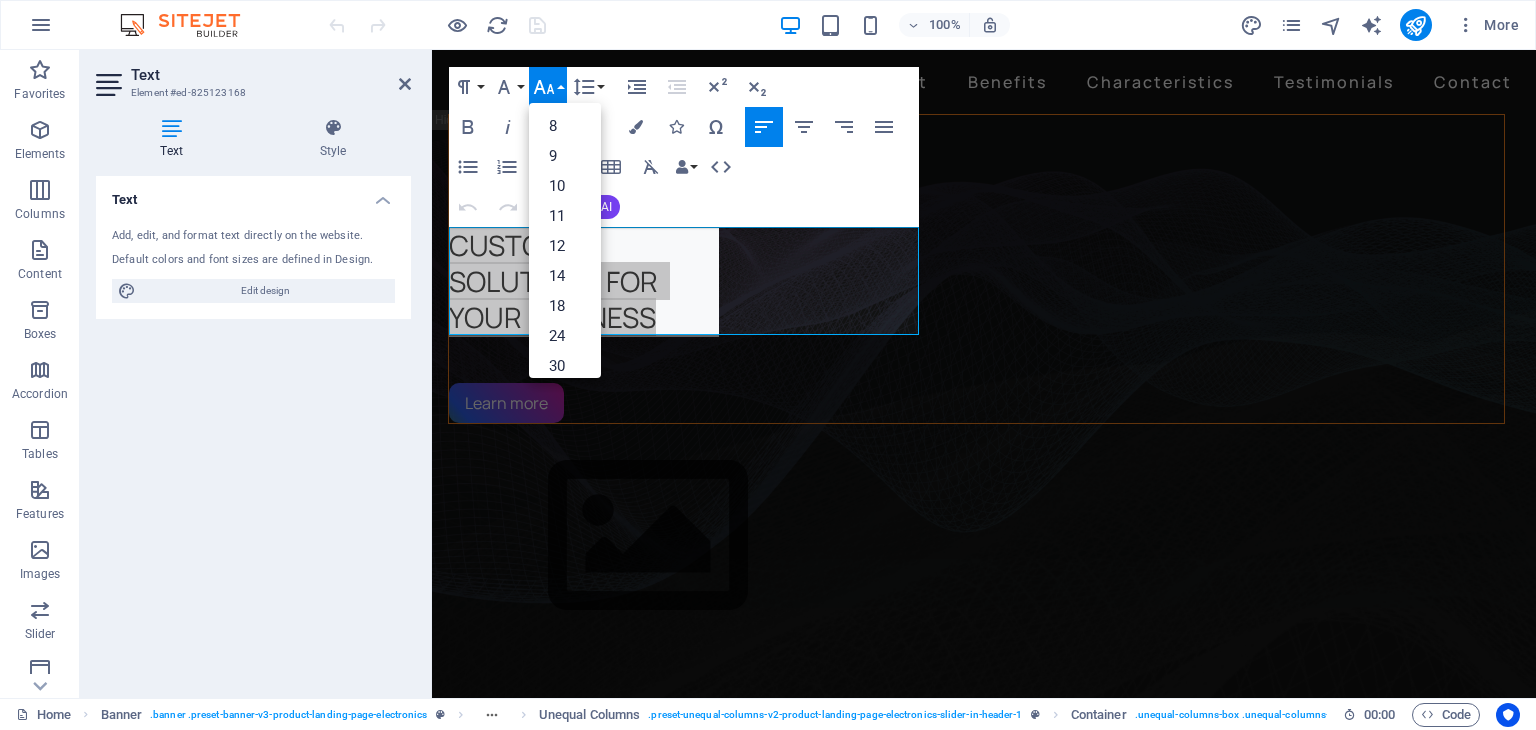 click 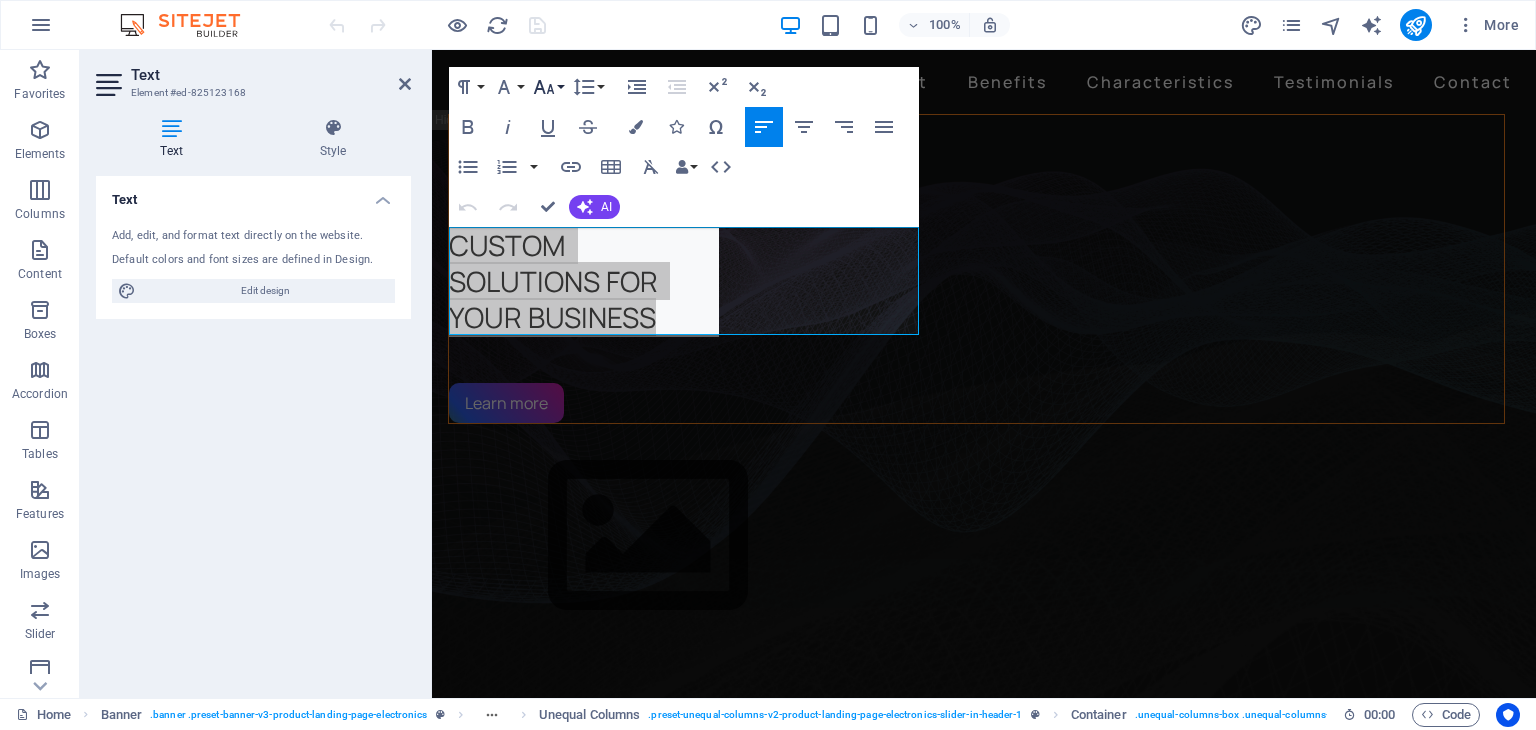 click 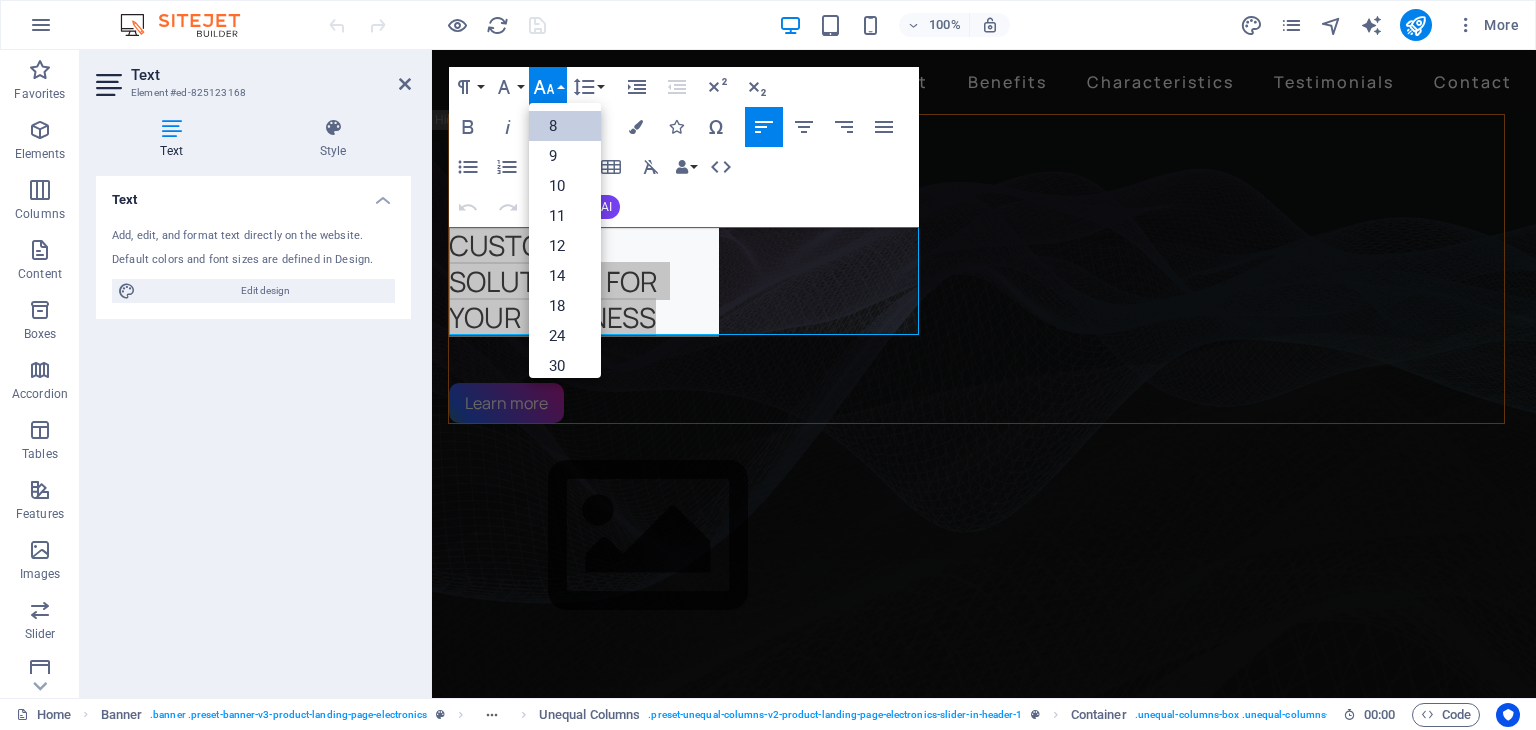 drag, startPoint x: 553, startPoint y: 91, endPoint x: 556, endPoint y: 126, distance: 35.128338 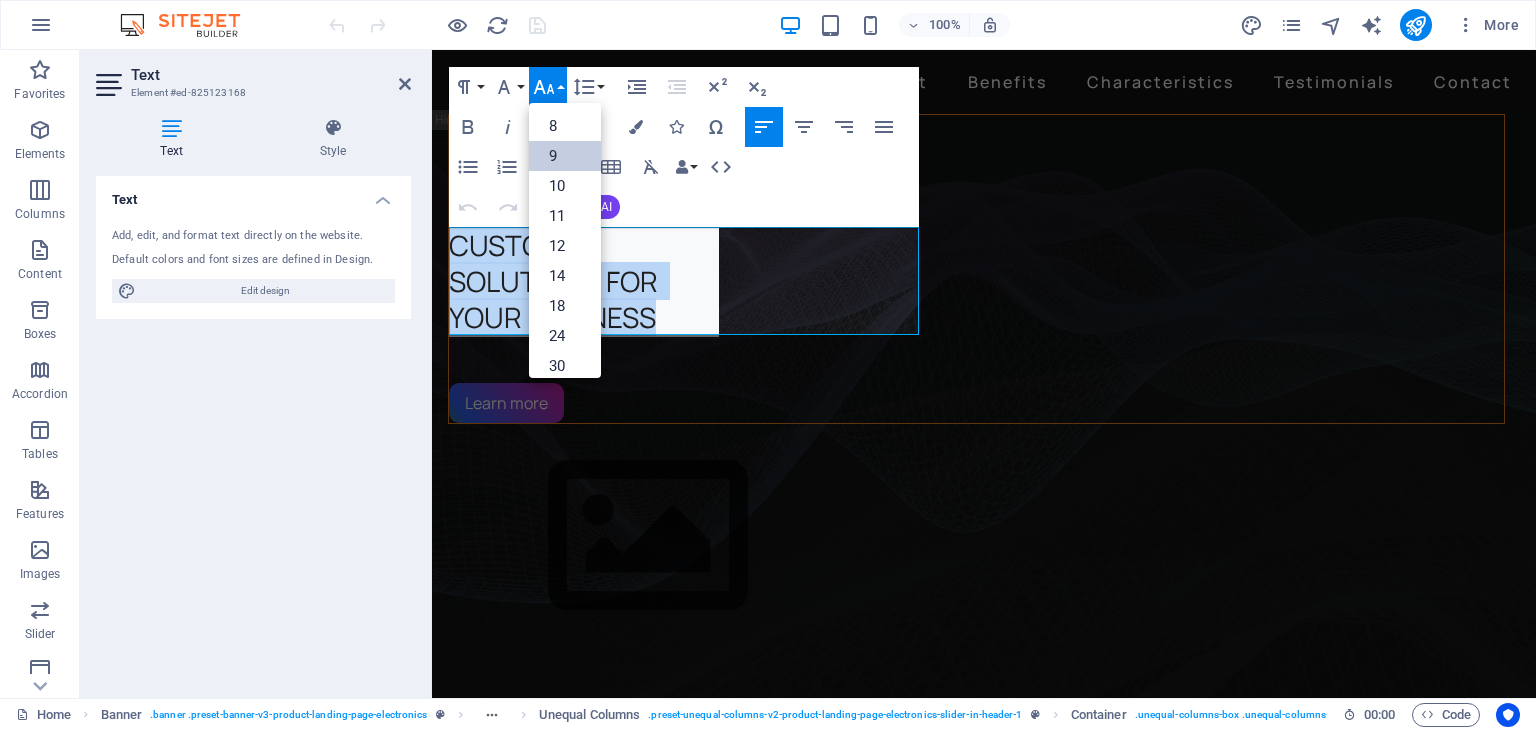 click on "9" at bounding box center [565, 156] 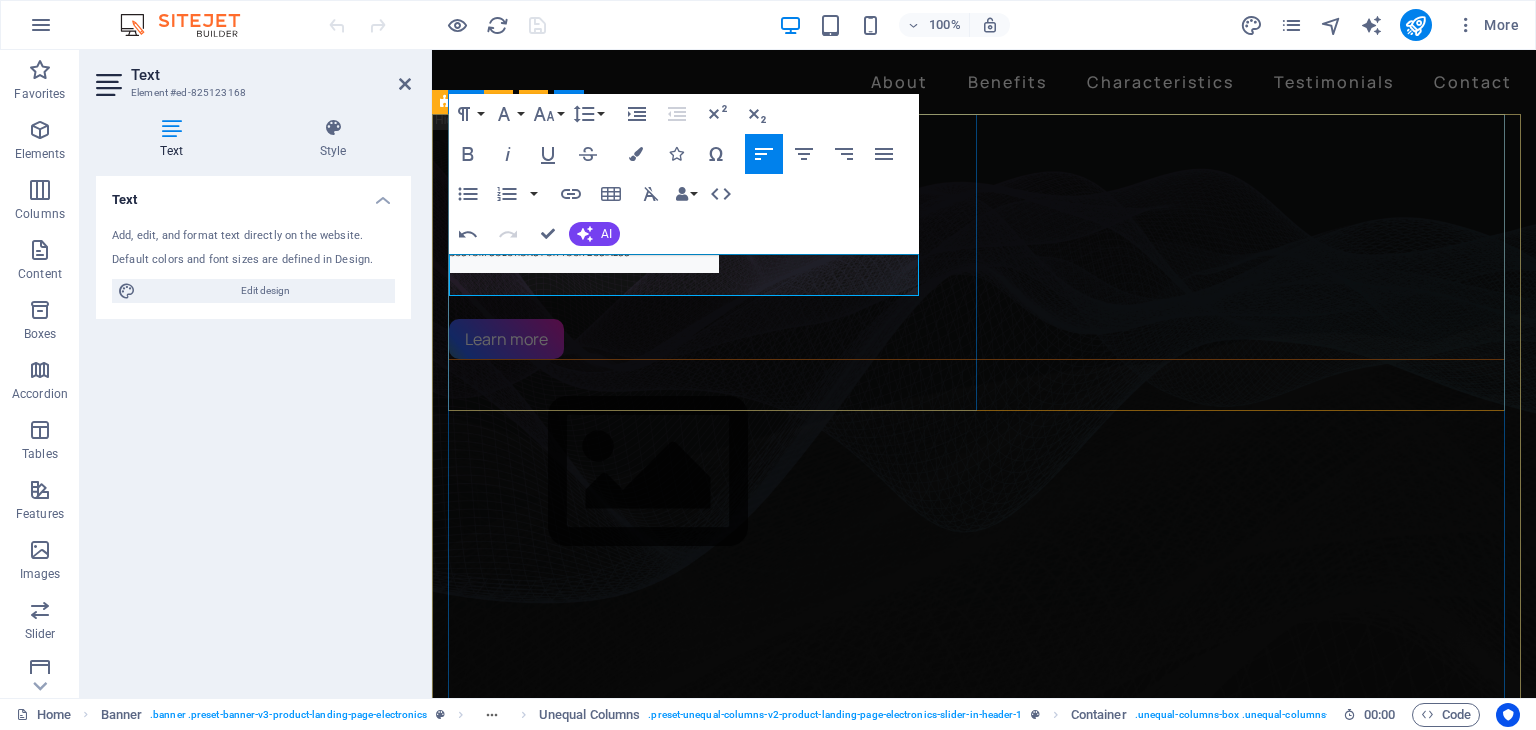 click on "CUSTOM SOLUTIONS FOR YOUR BUSINESS" at bounding box center [584, 249] 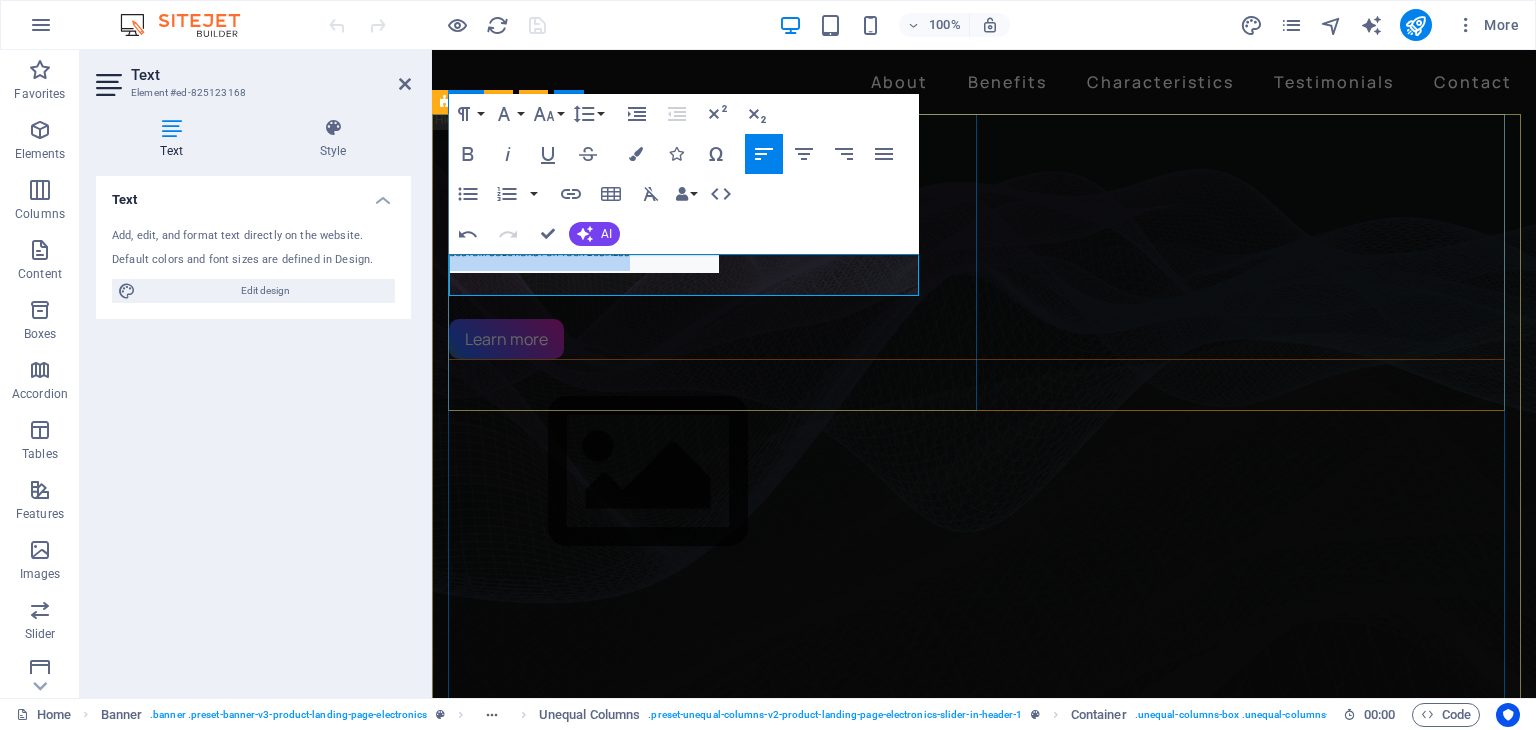 click on "CUSTOM SOLUTIONS FOR YOUR BUSINESS" at bounding box center [584, 249] 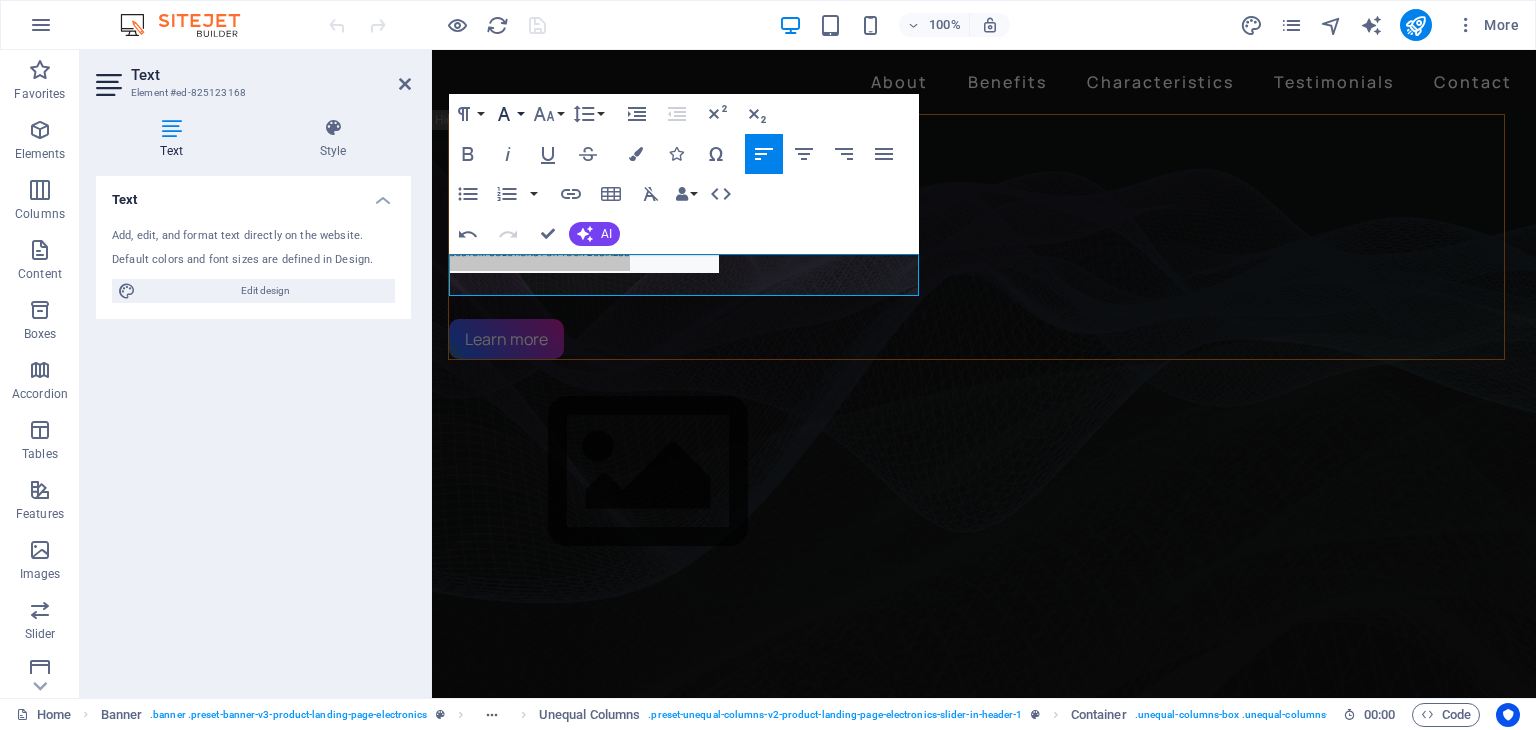 click 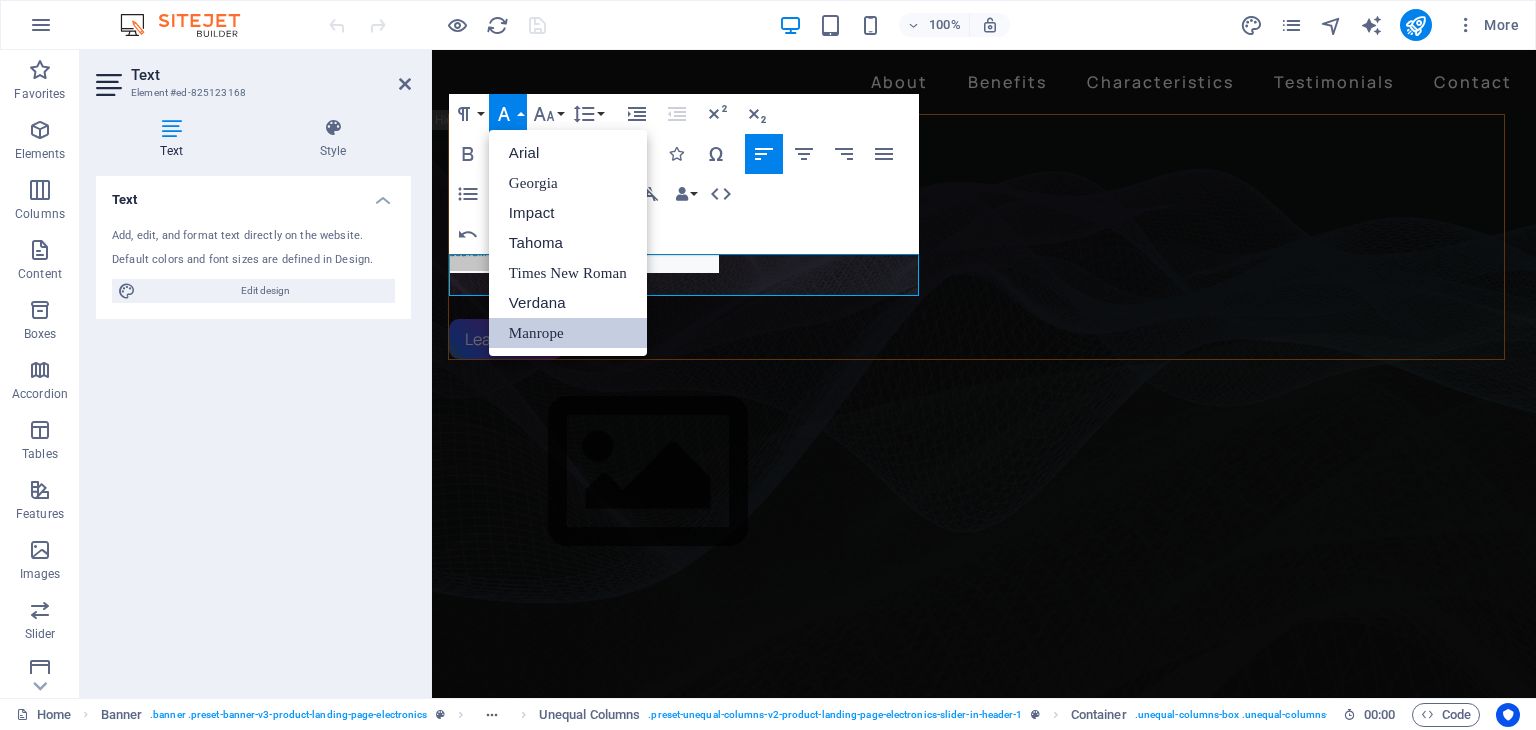 scroll, scrollTop: 0, scrollLeft: 0, axis: both 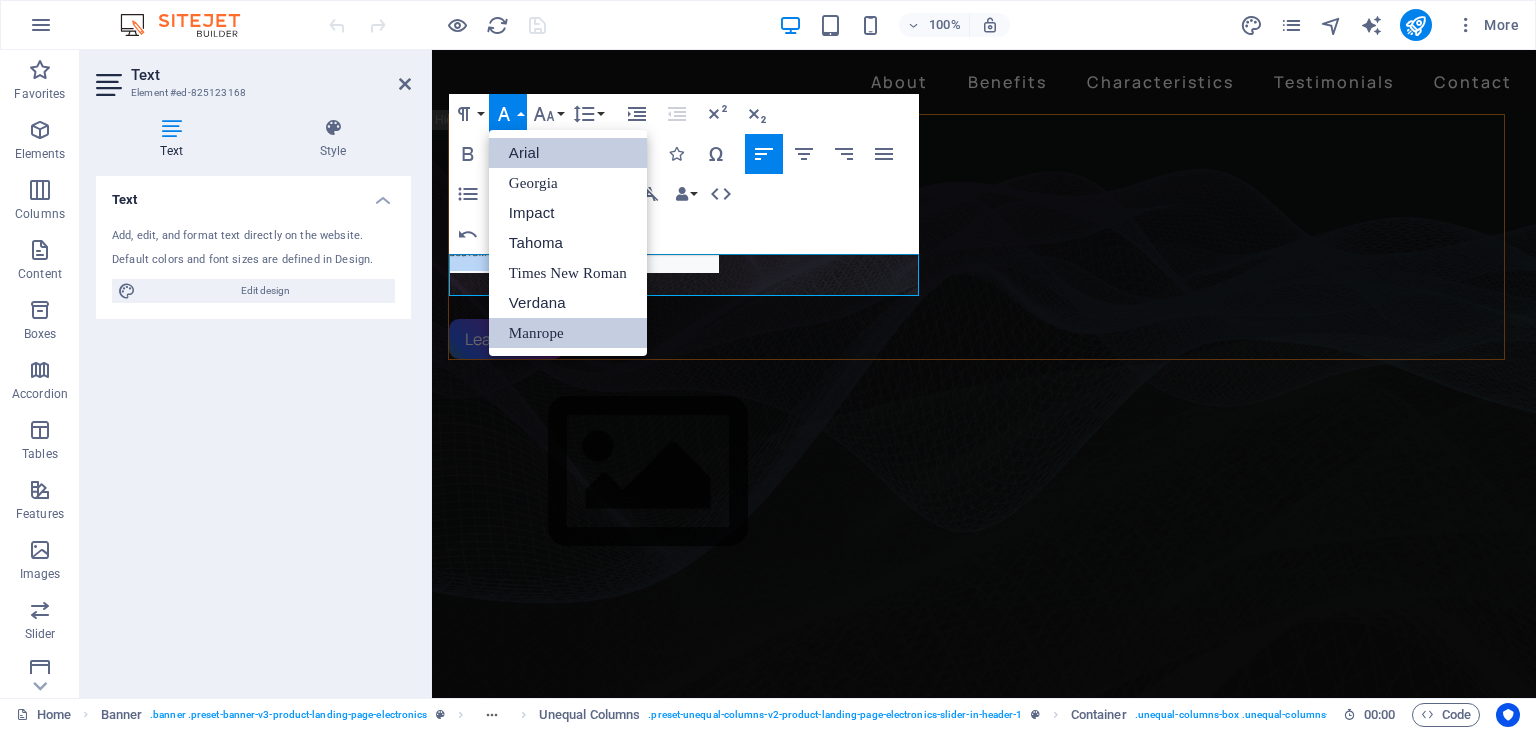 click on "Arial" at bounding box center [568, 153] 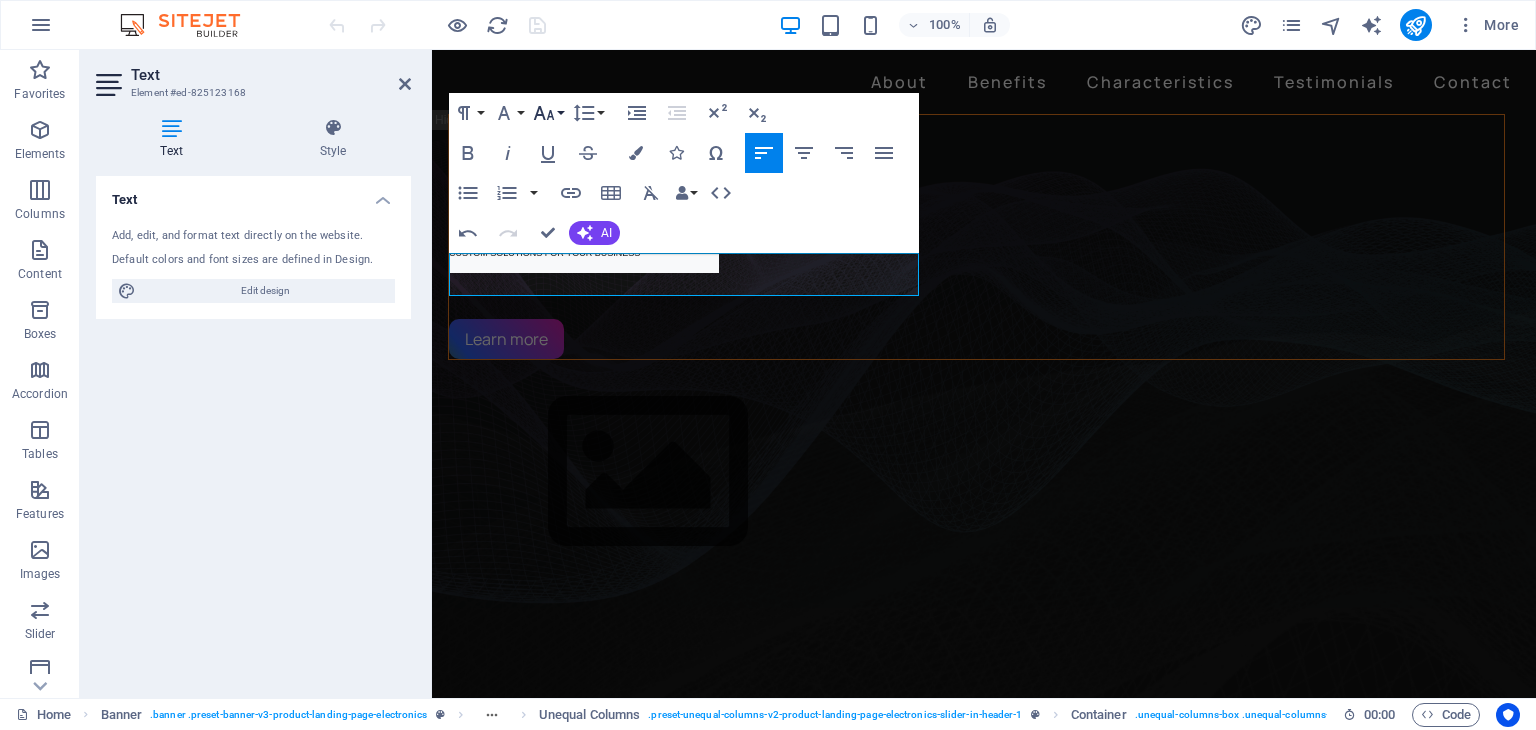 click on "Font Size" at bounding box center [548, 113] 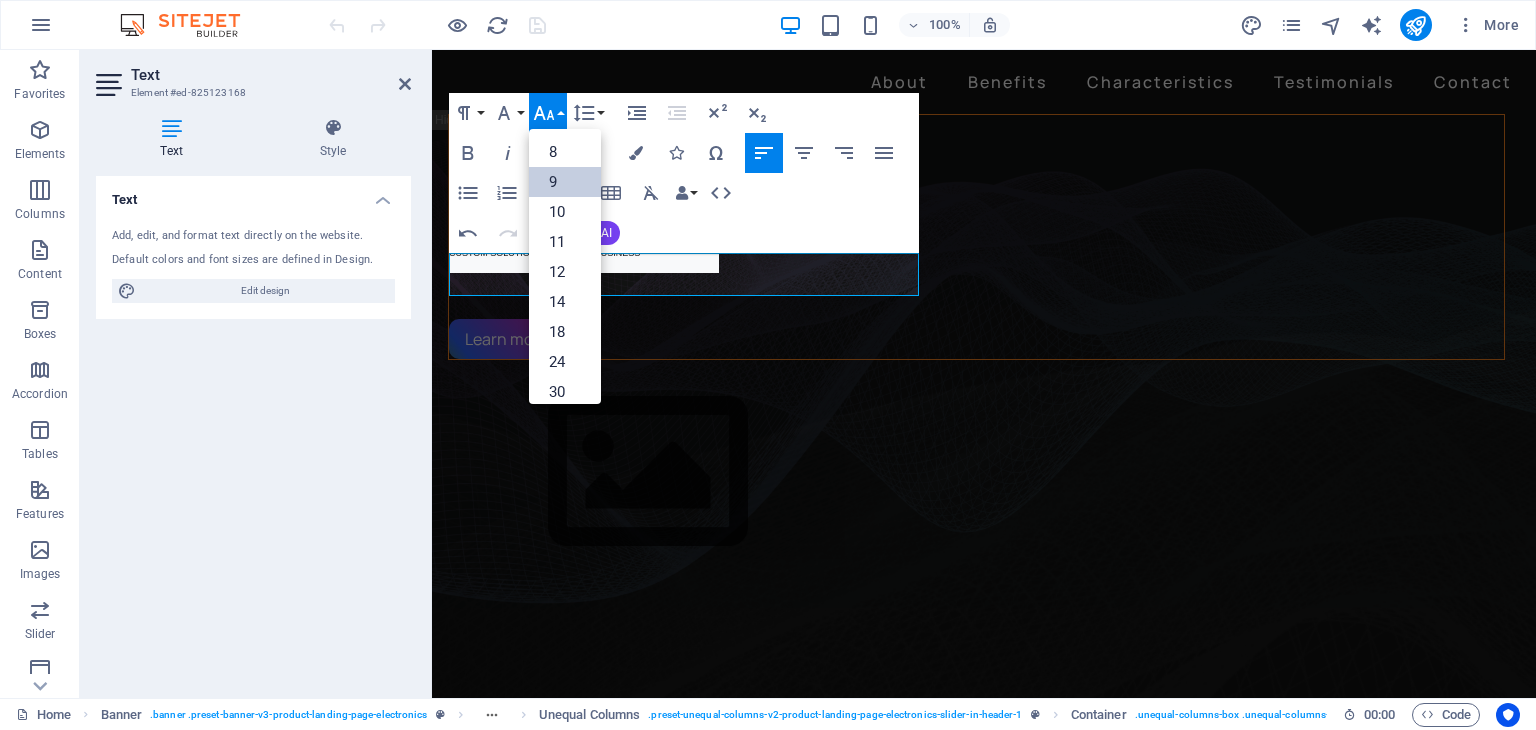 scroll, scrollTop: 52, scrollLeft: 0, axis: vertical 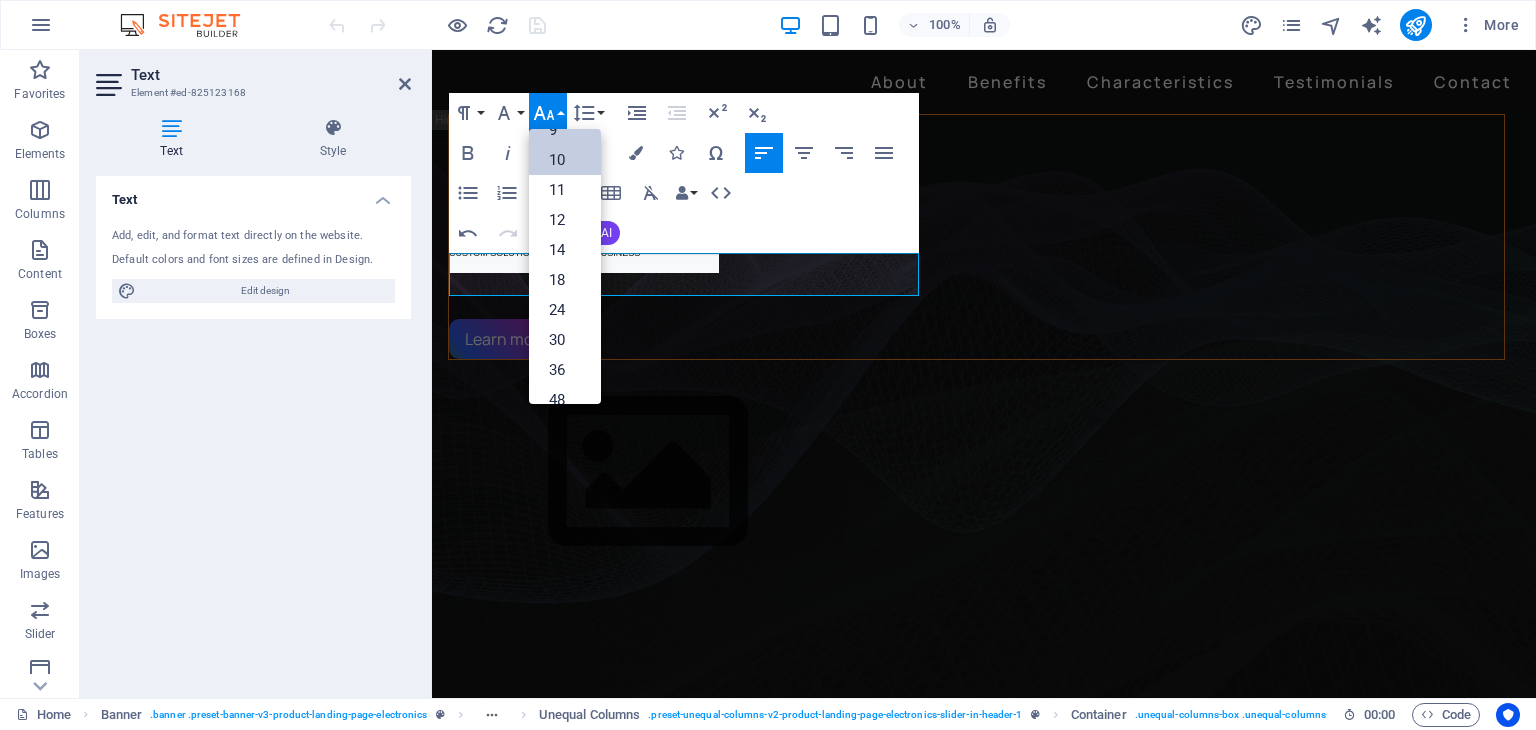 click on "10" at bounding box center (565, 160) 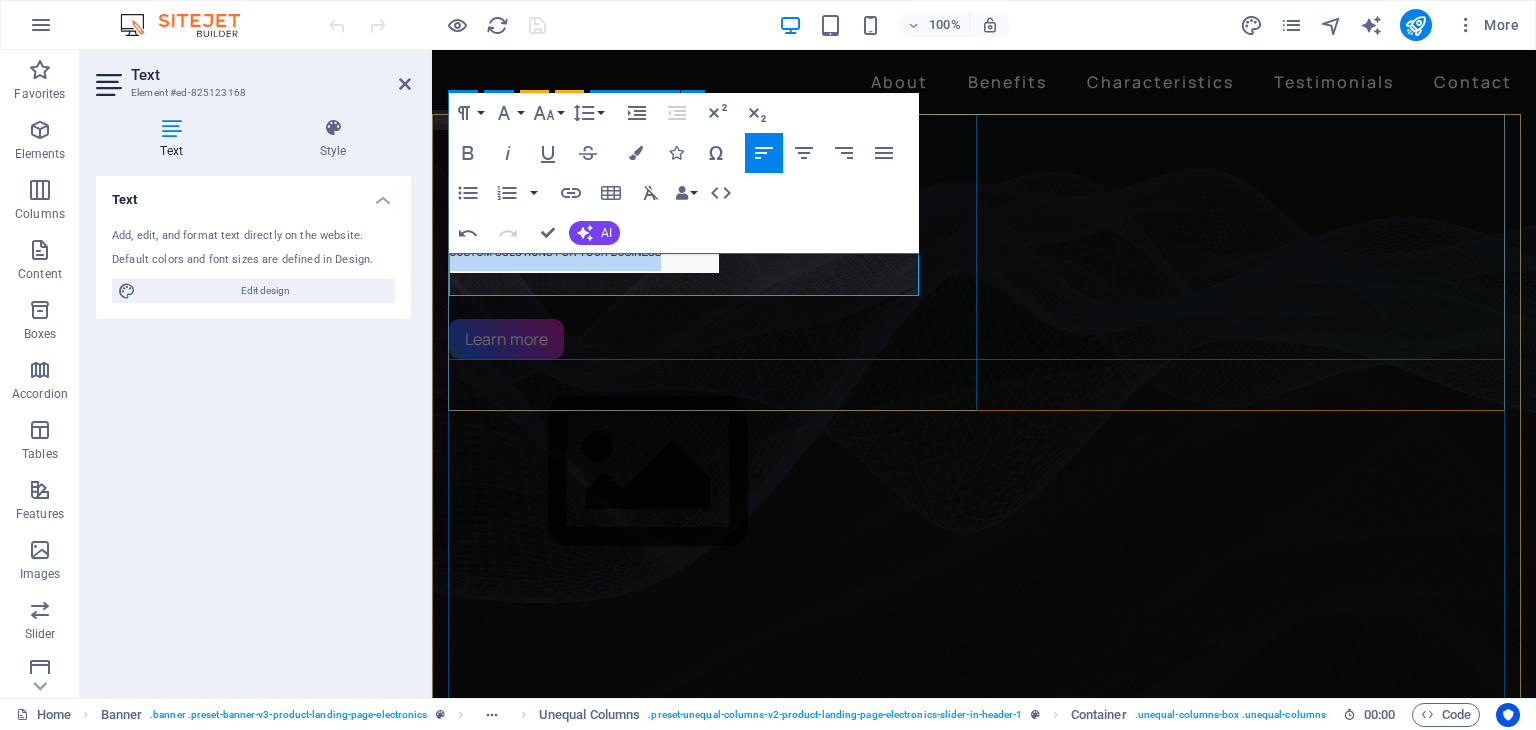click on "BIG SINERGY CUSTOM SOLUTIONS FOR YOUR BUSINESS Learn more" at bounding box center (976, 237) 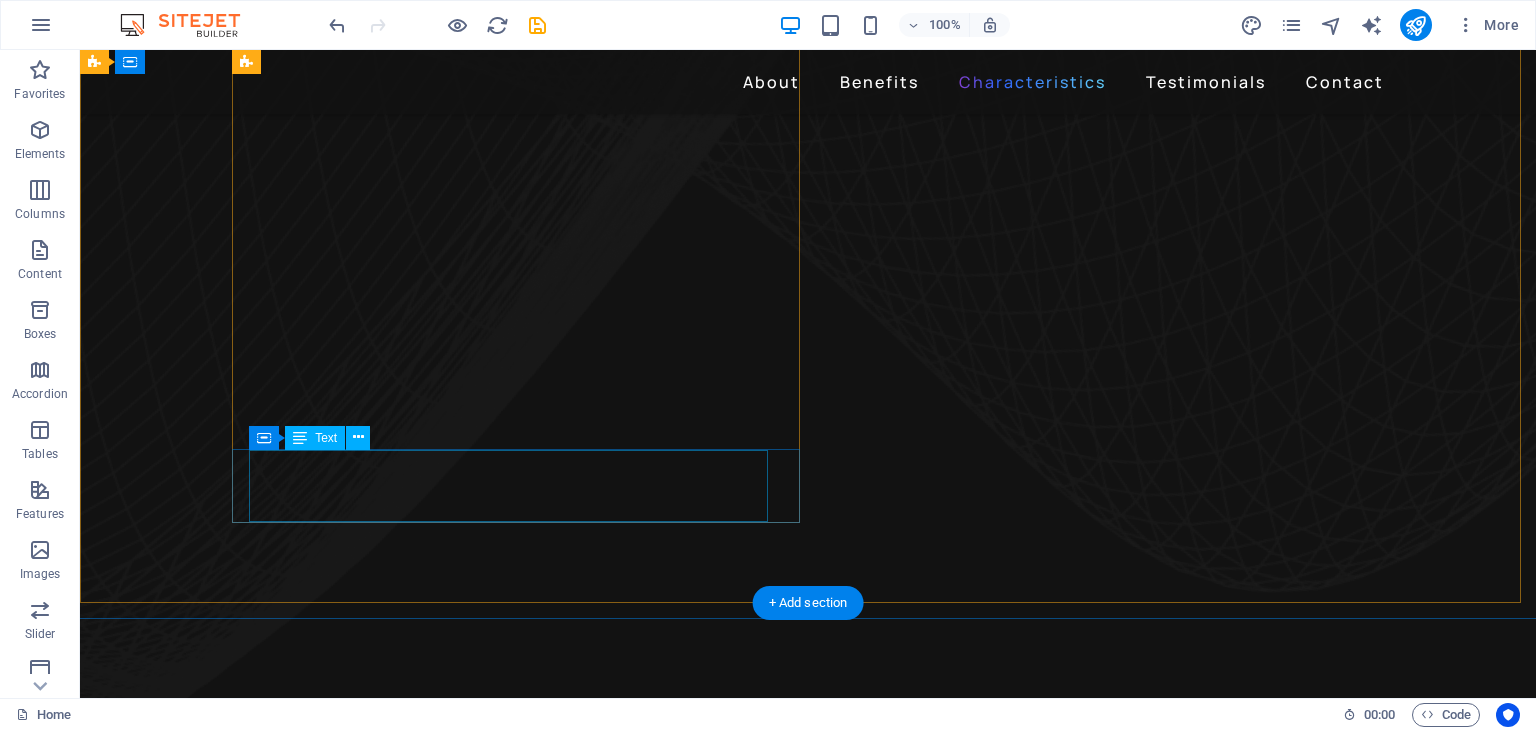 scroll, scrollTop: 1000, scrollLeft: 0, axis: vertical 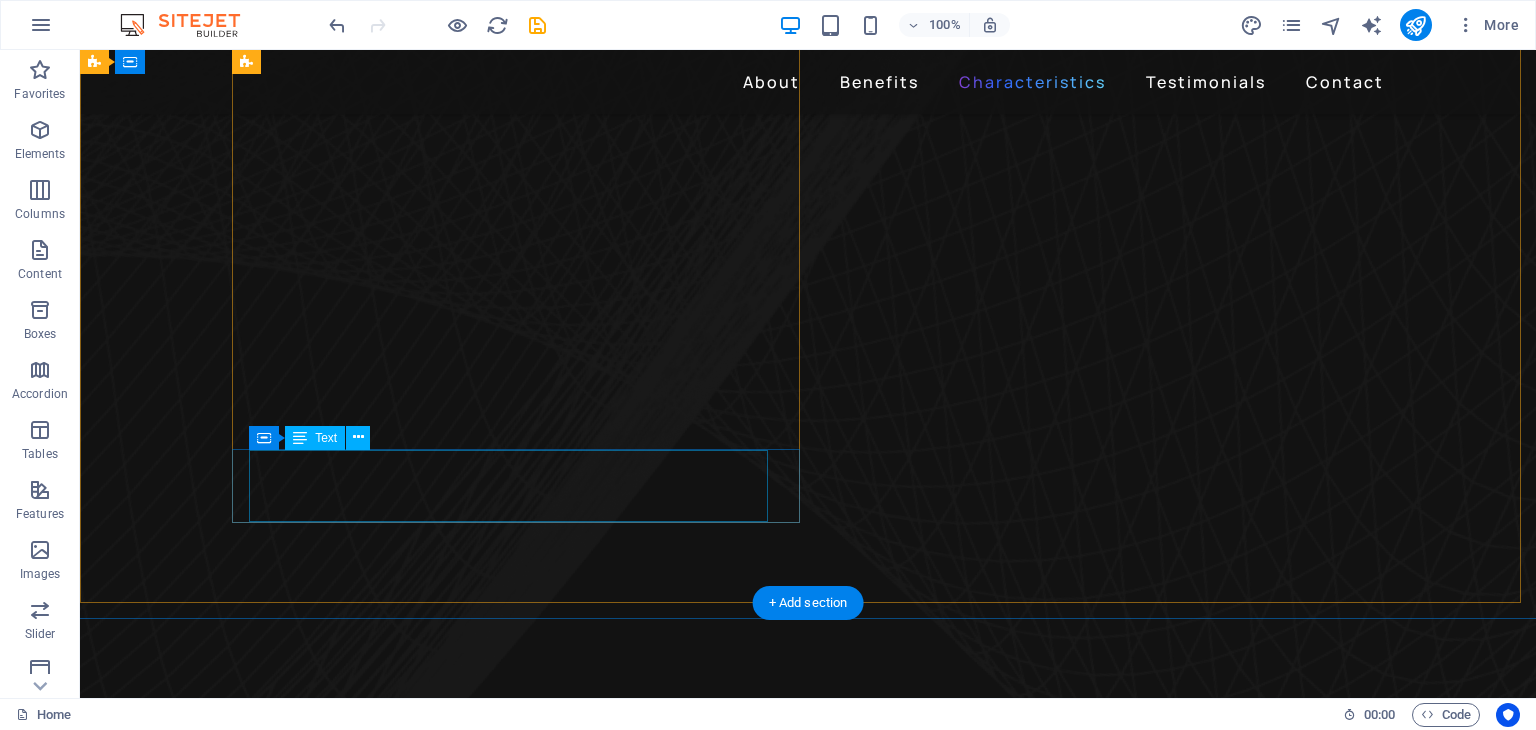 click on "Use the “G” button on the left earcup to control your music. “+” and “-” buttons on the bottom of right earcup control volume while small button on the top activates voice control assistant." at bounding box center (800, 2963) 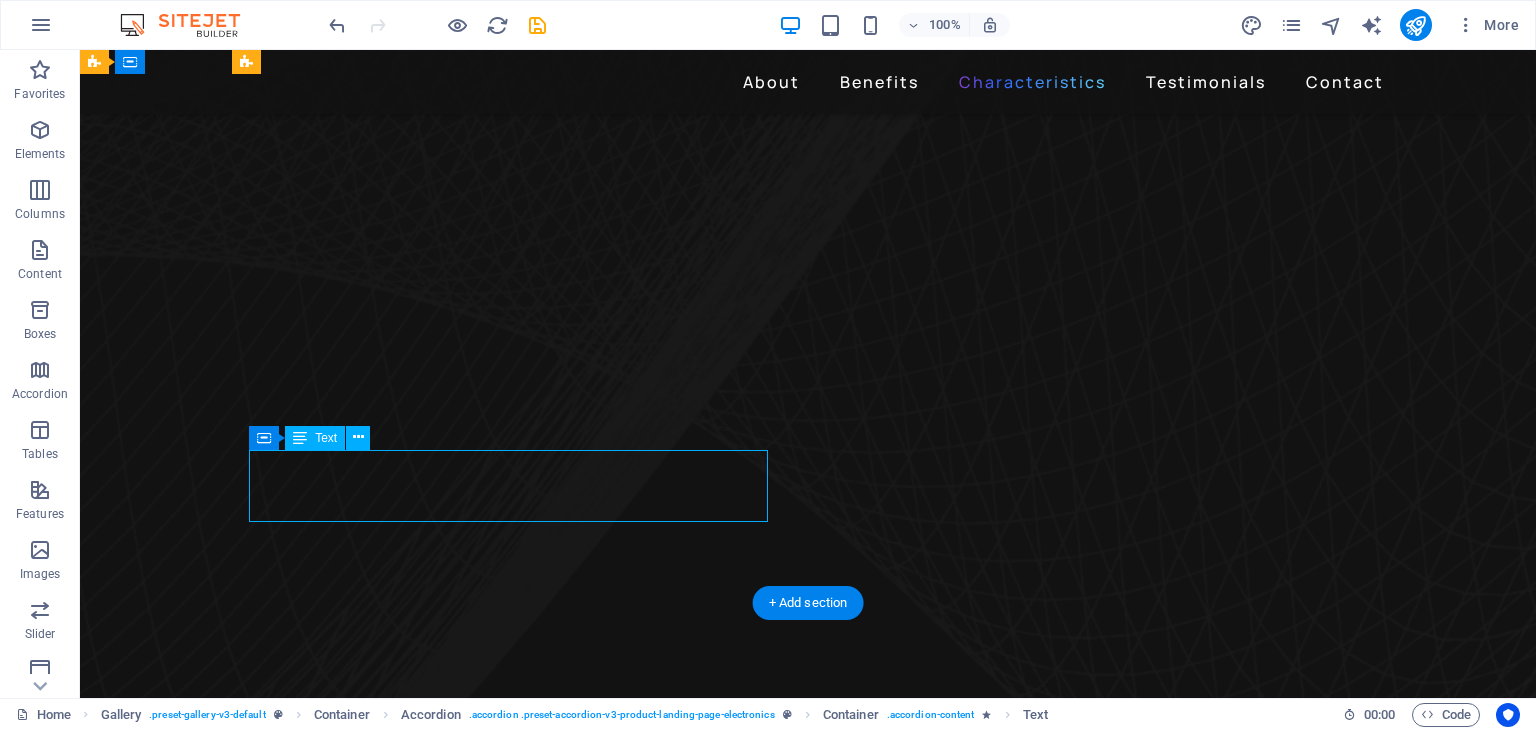 click on "Use the “G” button on the left earcup to control your music. “+” and “-” buttons on the bottom of right earcup control volume while small button on the top activates voice control assistant." at bounding box center [800, 2963] 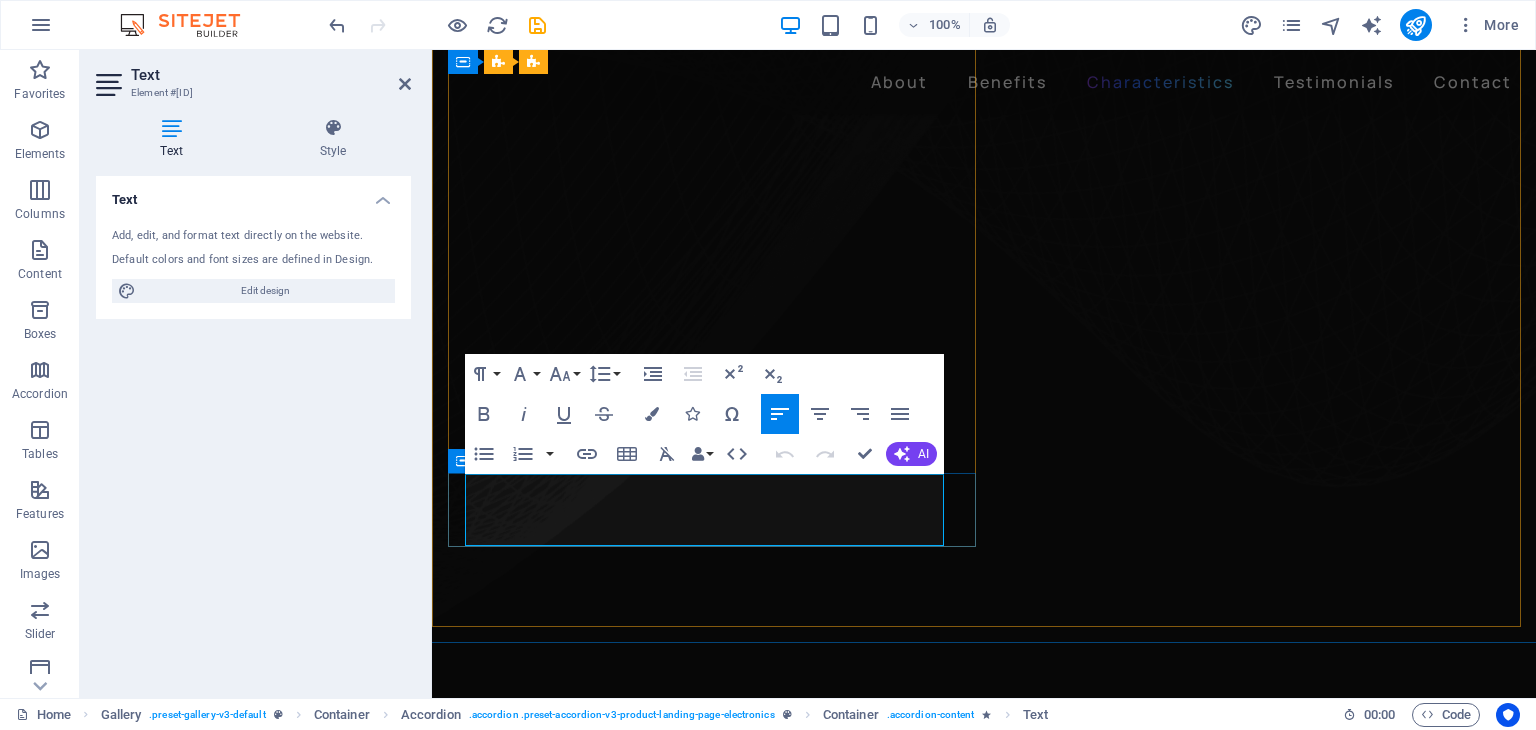 drag, startPoint x: 932, startPoint y: 537, endPoint x: 448, endPoint y: 487, distance: 486.5758 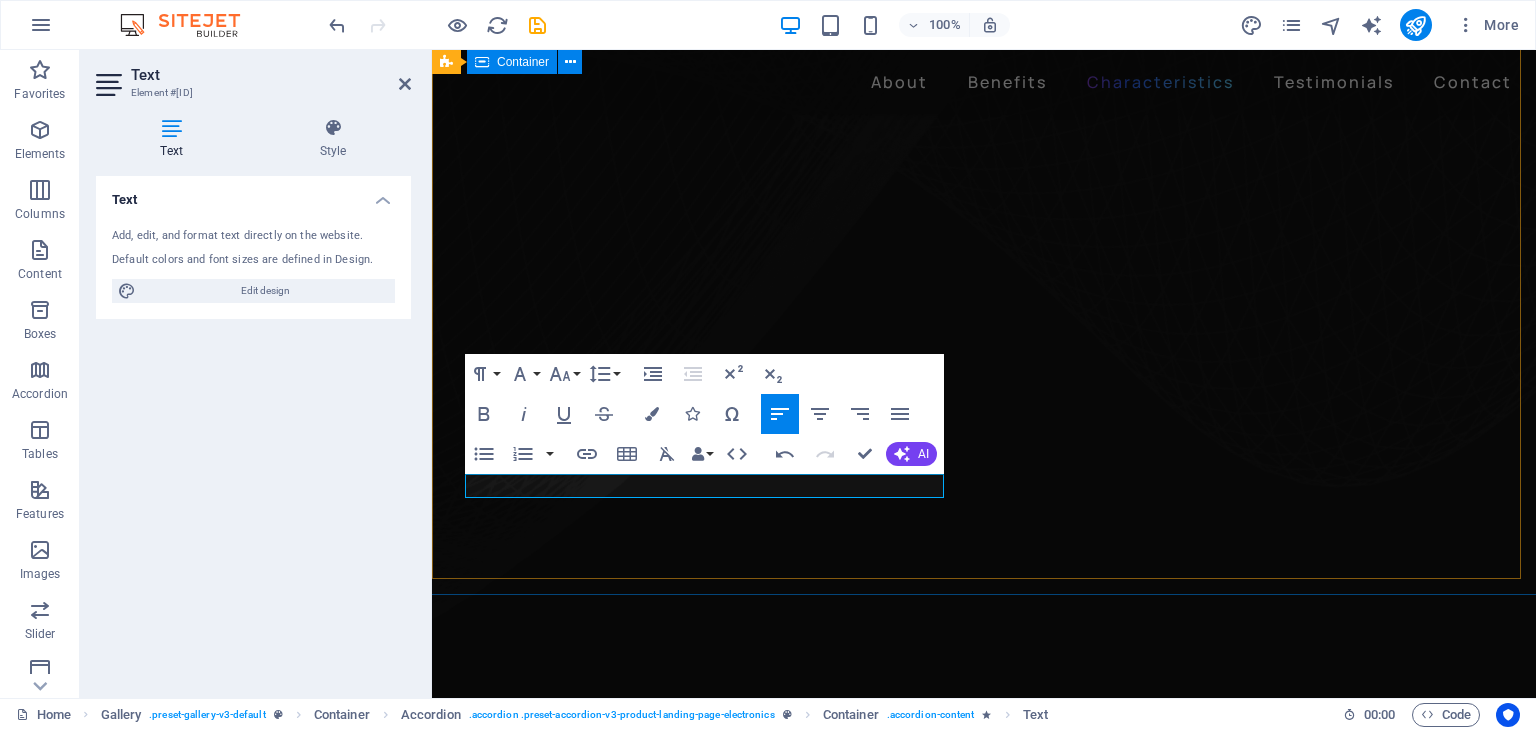 click on "INVENTORY MANAGEMENT 24 hours of listening time with Fast Fuel, a quick 5-minute charge provides 3 hours of playback. SALES STATISTICS Gadgets Headphones Wireless  are ready to go when you are. They instantly set up - just power on and hold near your iPhone - then simultaneously connect to your Apple Watch, iPad, and Mac. They easily connect to Android devices via Bluetooth right out of the box. YOUR ONLINE BUSINESS The on-ear, cushioned ear cups are adjustable, so you can customize your fit for all-day listening comfort. MANAGE YOUR PURCHASES" at bounding box center [984, 2558] 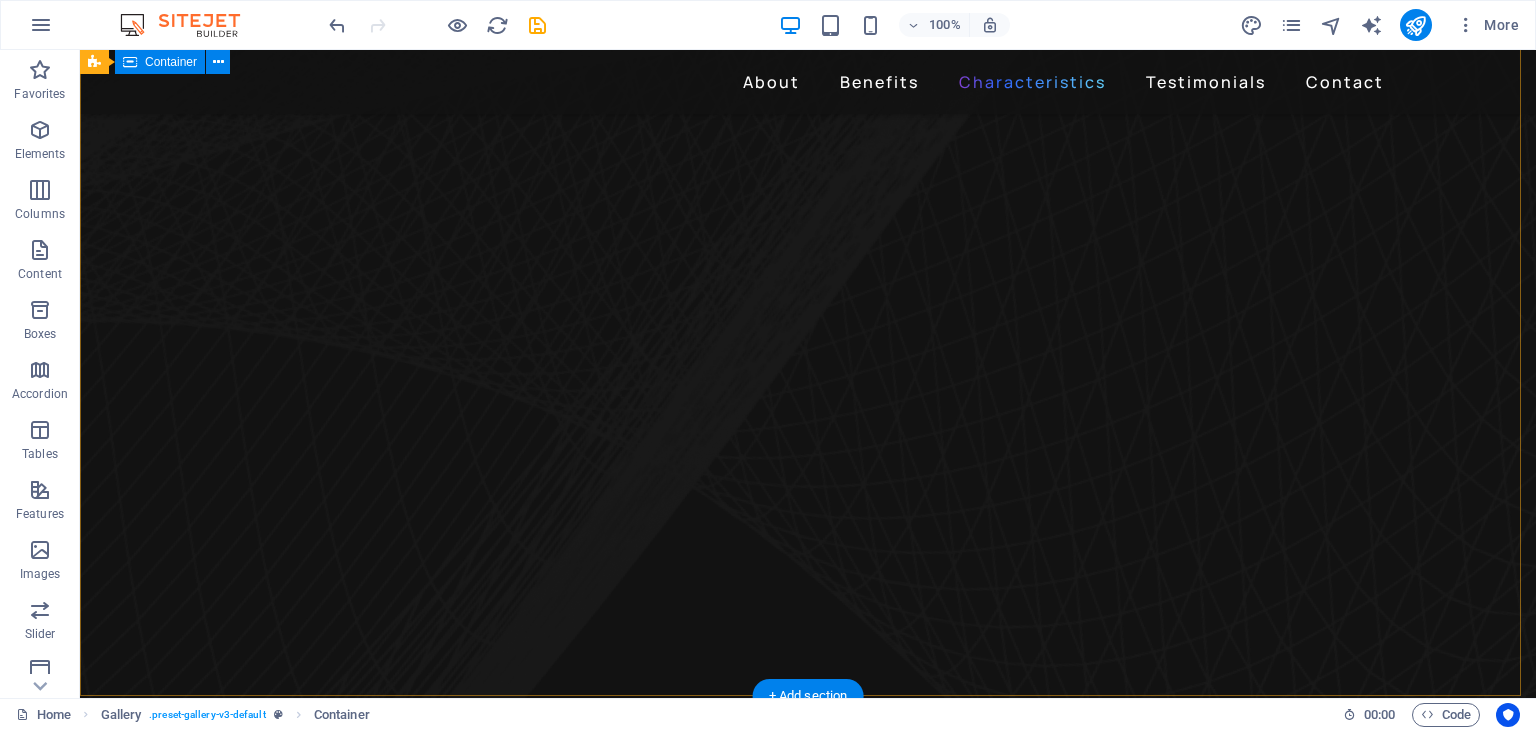 scroll, scrollTop: 910, scrollLeft: 0, axis: vertical 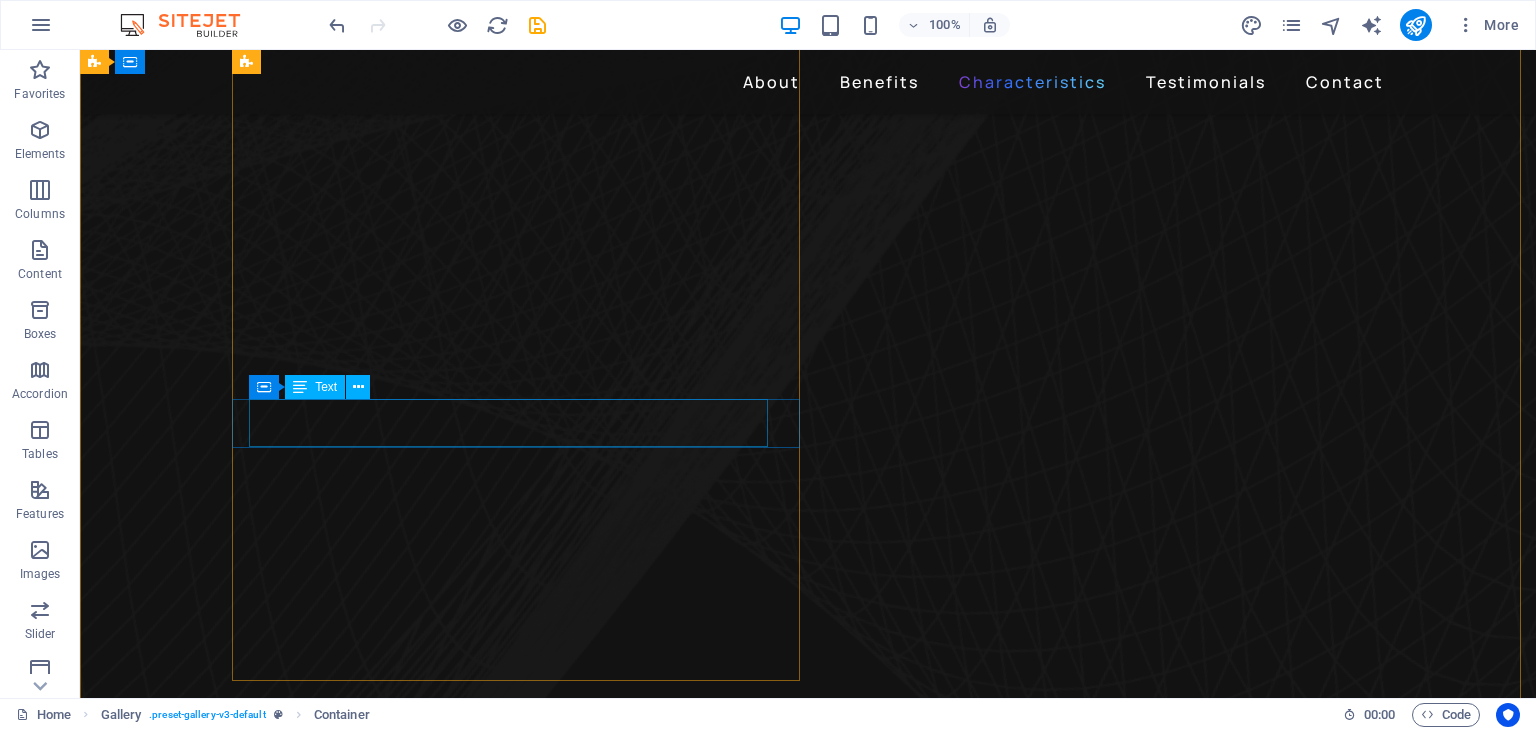 click on "The on-ear, cushioned ear cups are adjustable, so you can customize your fit for all-day listening comfort." at bounding box center [800, 2932] 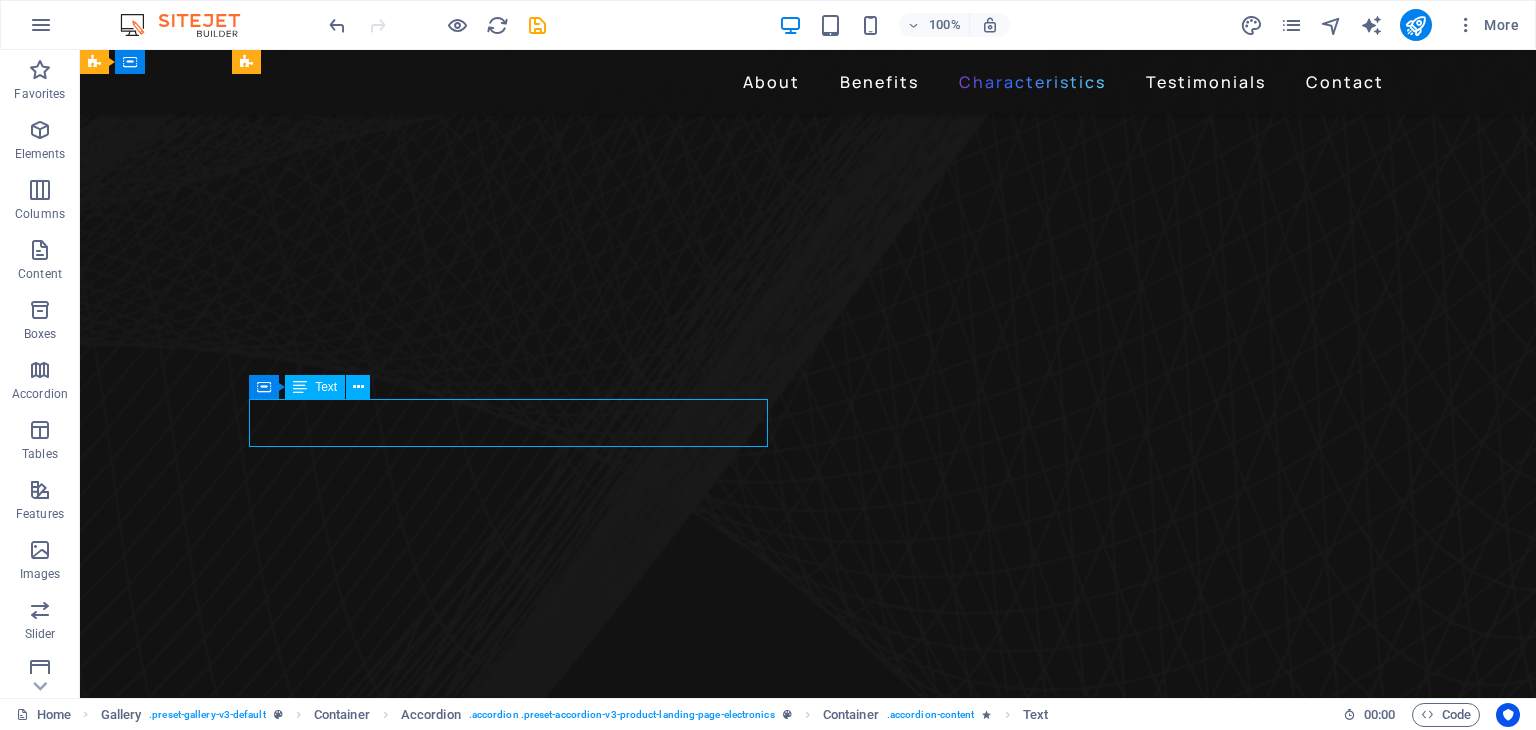 click on "The on-ear, cushioned ear cups are adjustable, so you can customize your fit for all-day listening comfort." at bounding box center [800, 2932] 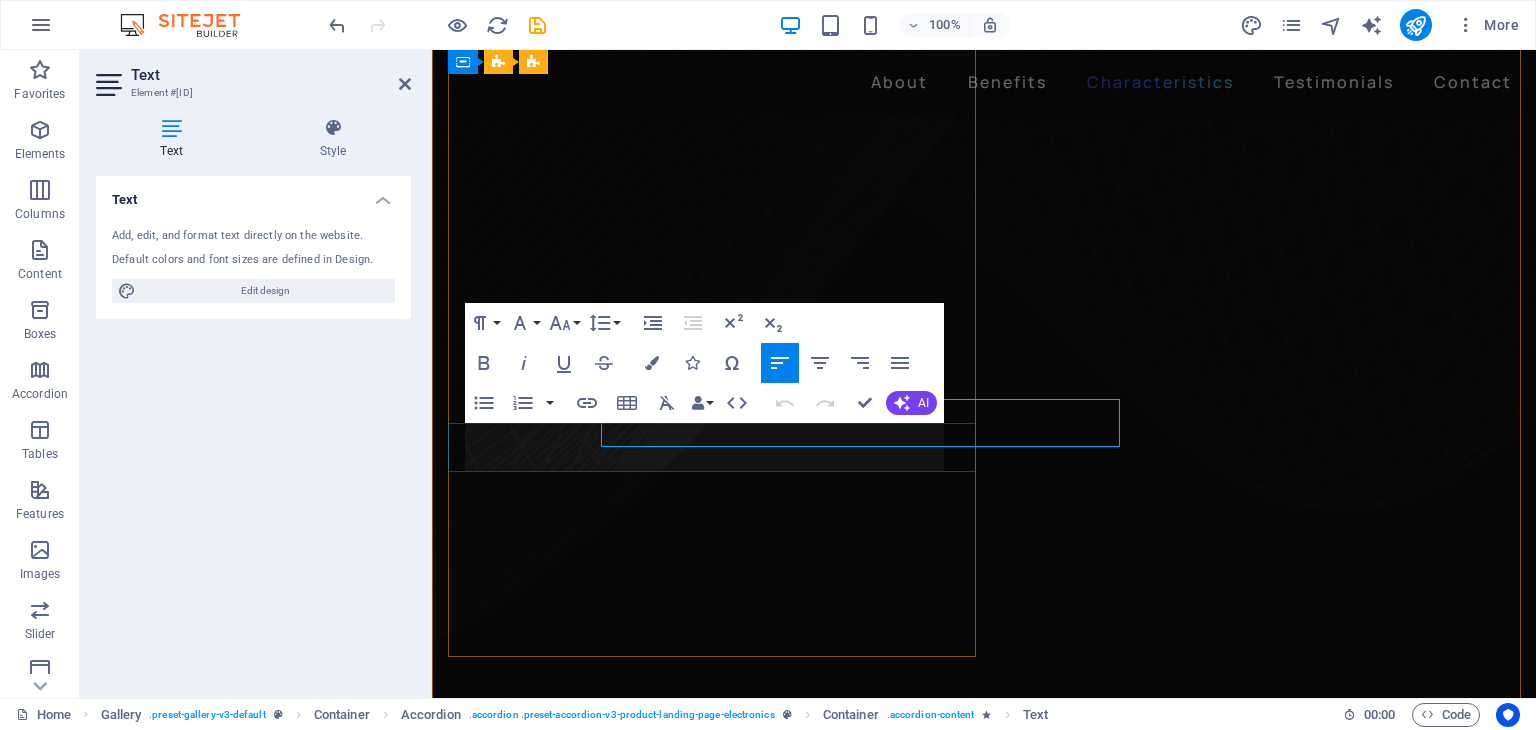 scroll, scrollTop: 844, scrollLeft: 0, axis: vertical 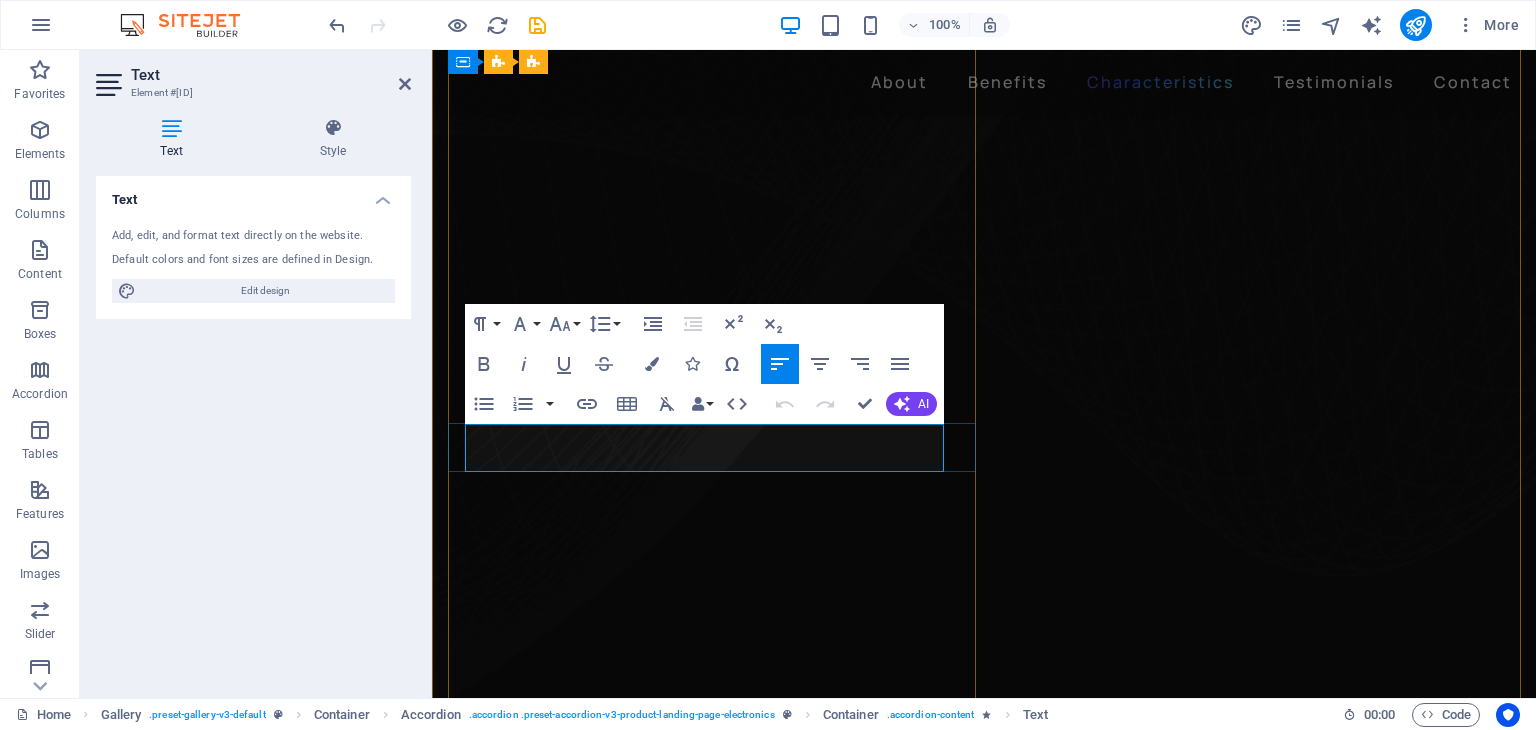 drag, startPoint x: 829, startPoint y: 459, endPoint x: 440, endPoint y: 432, distance: 389.93588 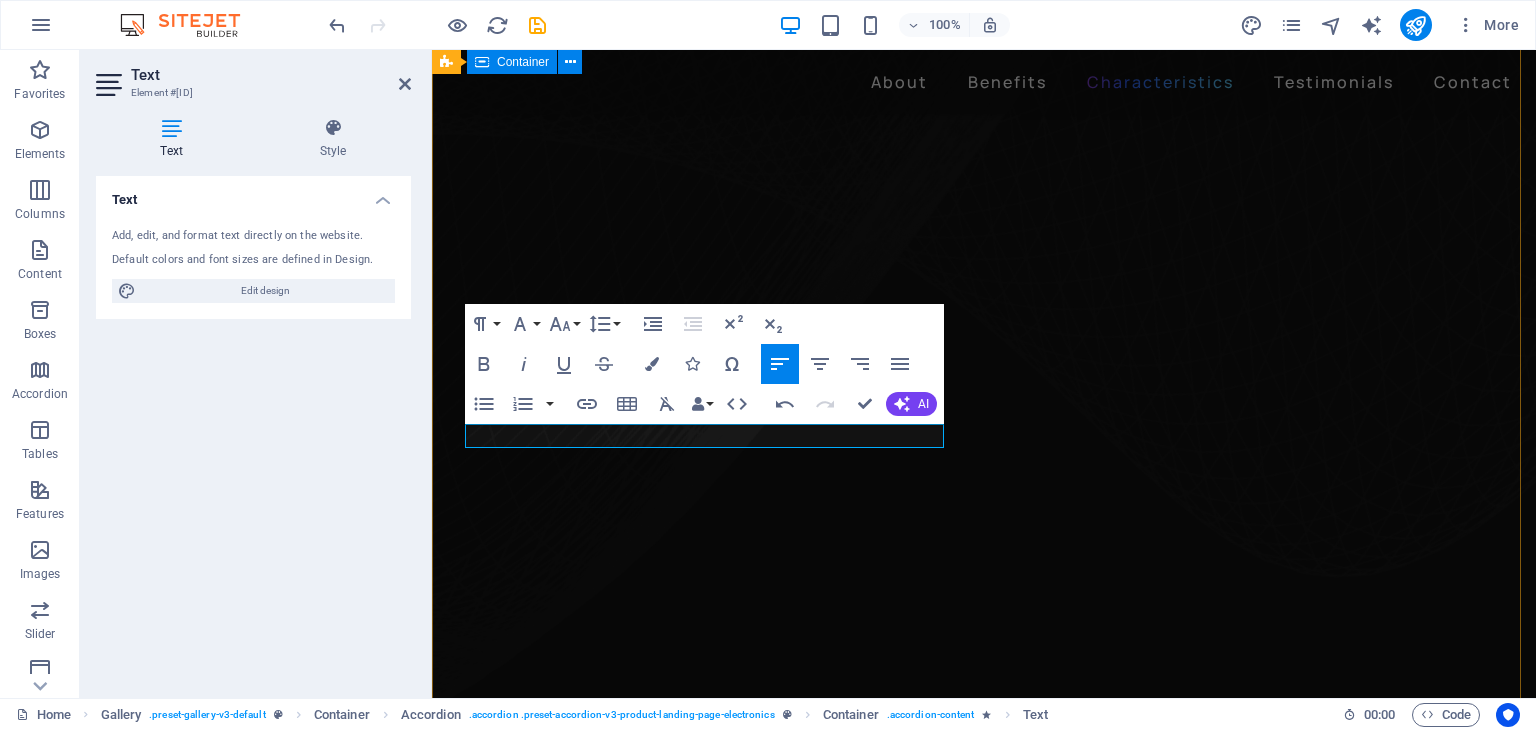 click on "INVENTORY MANAGEMENT 24 hours of listening time with Fast Fuel, a quick 5-minute charge provides 3 hours of playback. SALES STATISTICS Gadgets Headphones Wireless  are ready to go when you are. They instantly set up - just power on and hold near your iPhone - then simultaneously connect to your Apple Watch, iPad, and Mac. They easily connect to Android devices via Bluetooth right out of the box. YOUR ONLINE BUSINESS MANAGE YOUR PURCHASES Drop content here or  Add elements  Paste clipboard" at bounding box center (984, 2707) 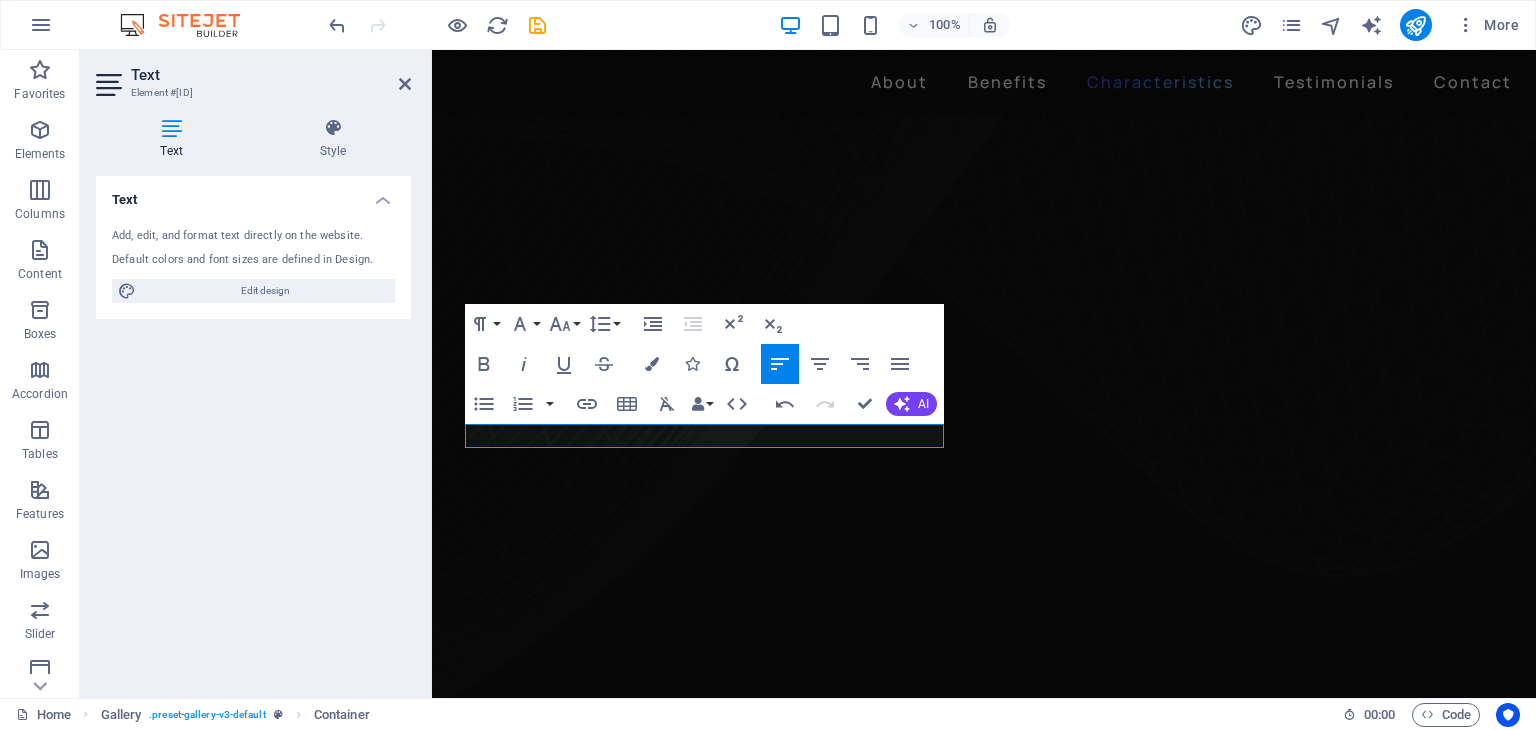 scroll, scrollTop: 820, scrollLeft: 0, axis: vertical 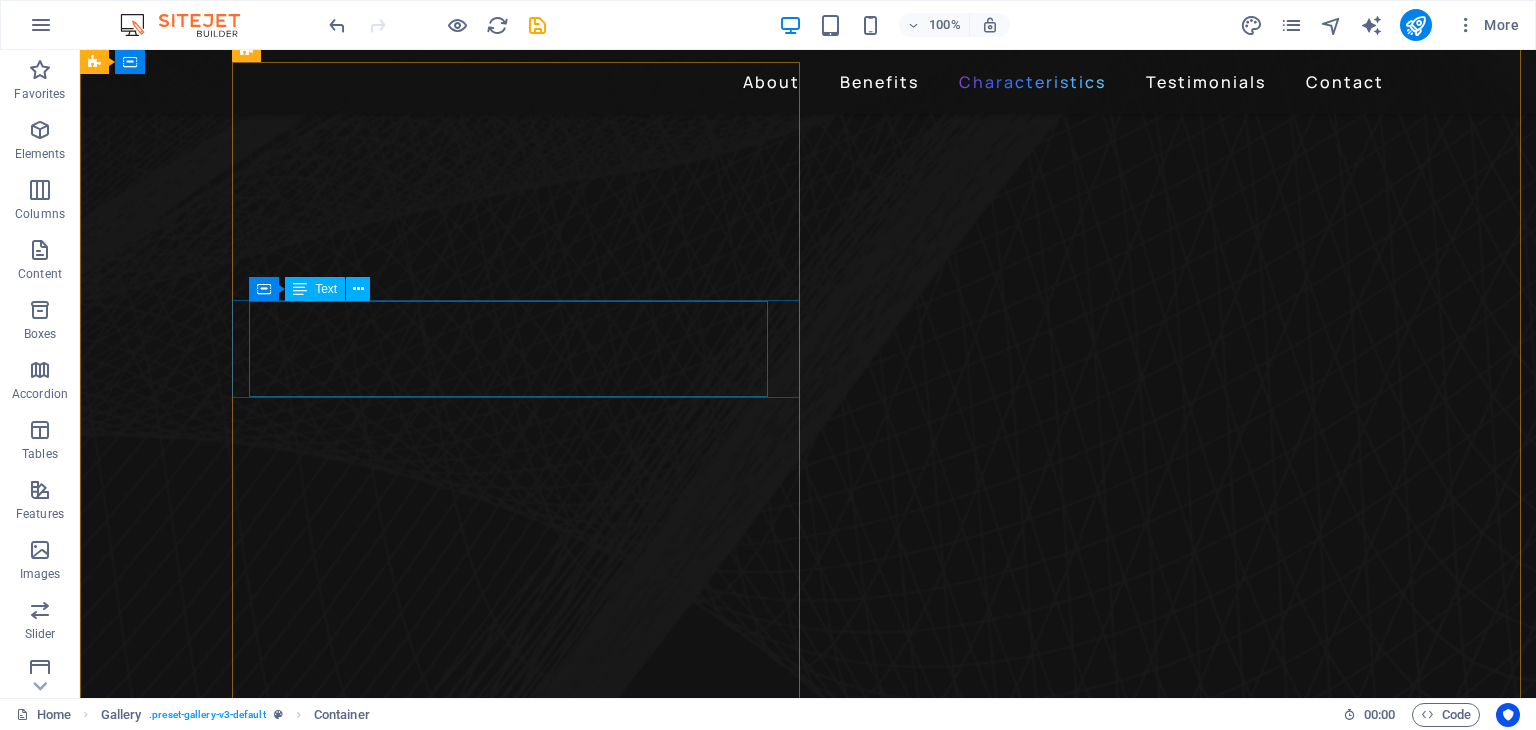click on "Gadgets Headphones Wireless  are ready to go when you are. They instantly set up - just power on and hold near your iPhone - then simultaneously connect to your Apple Watch, iPad, and Mac. They easily connect to Android devices via Bluetooth right out of the box." at bounding box center [800, 2893] 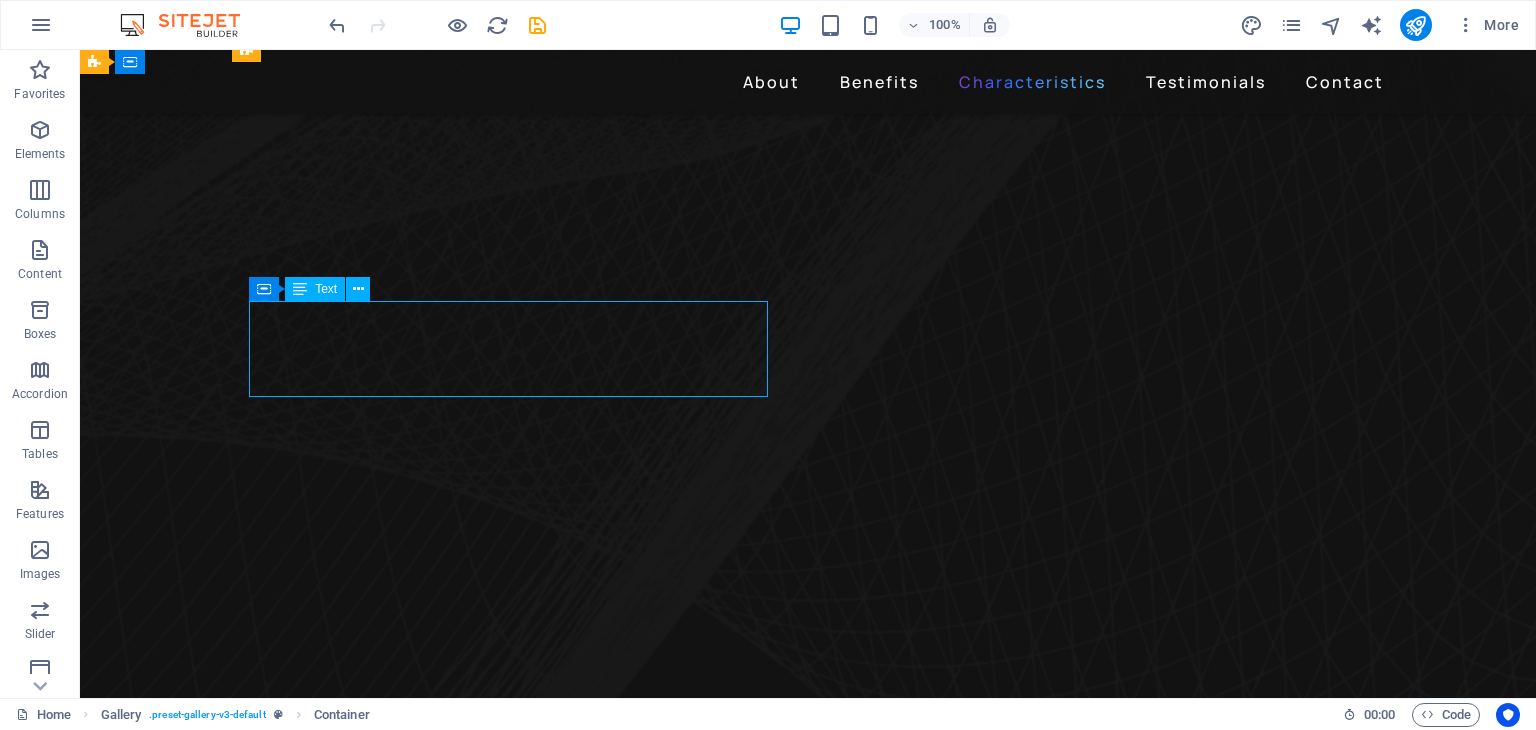 click on "Gadgets Headphones Wireless  are ready to go when you are. They instantly set up - just power on and hold near your iPhone - then simultaneously connect to your Apple Watch, iPad, and Mac. They easily connect to Android devices via Bluetooth right out of the box." at bounding box center (800, 2893) 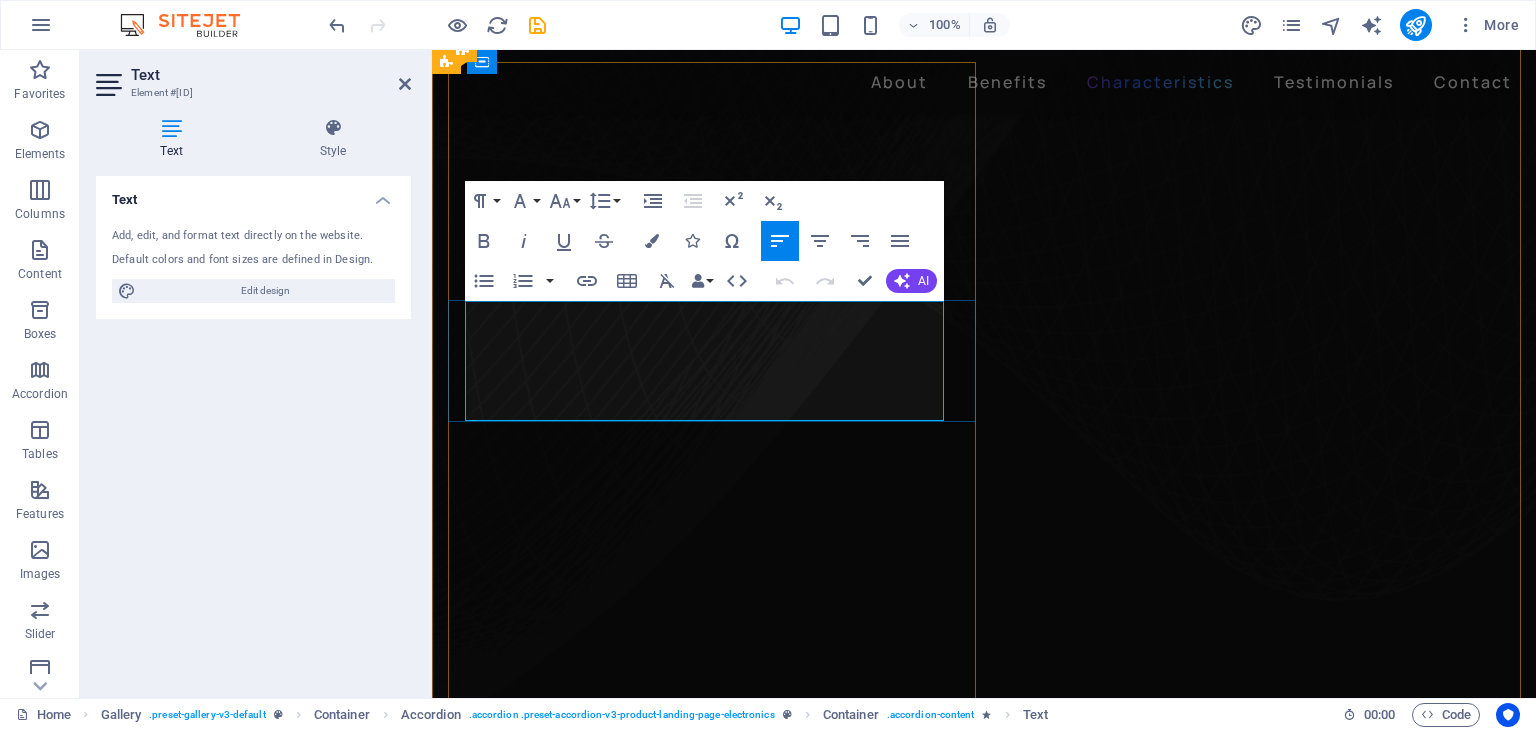 scroll, scrollTop: 755, scrollLeft: 0, axis: vertical 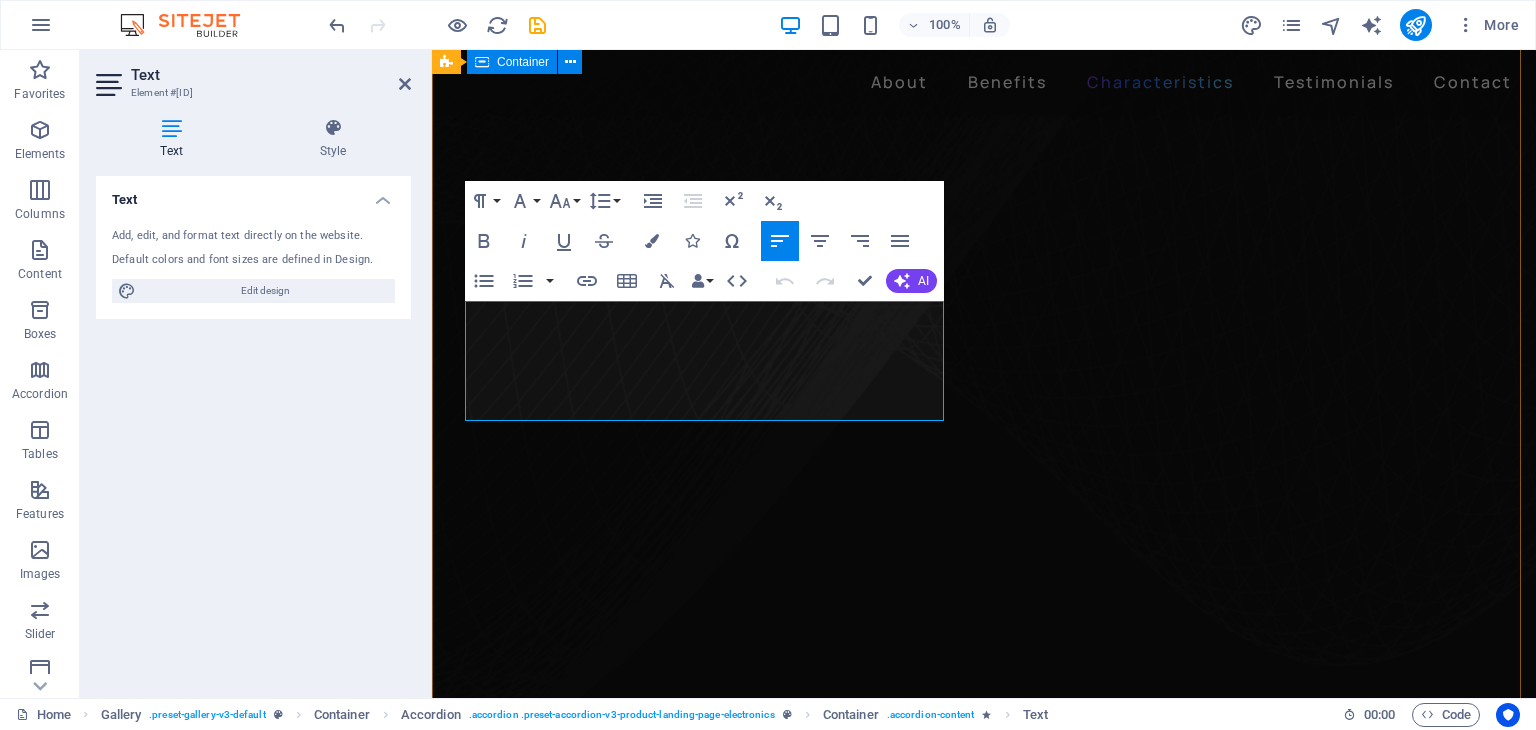 drag, startPoint x: 506, startPoint y: 392, endPoint x: 432, endPoint y: 312, distance: 108.97706 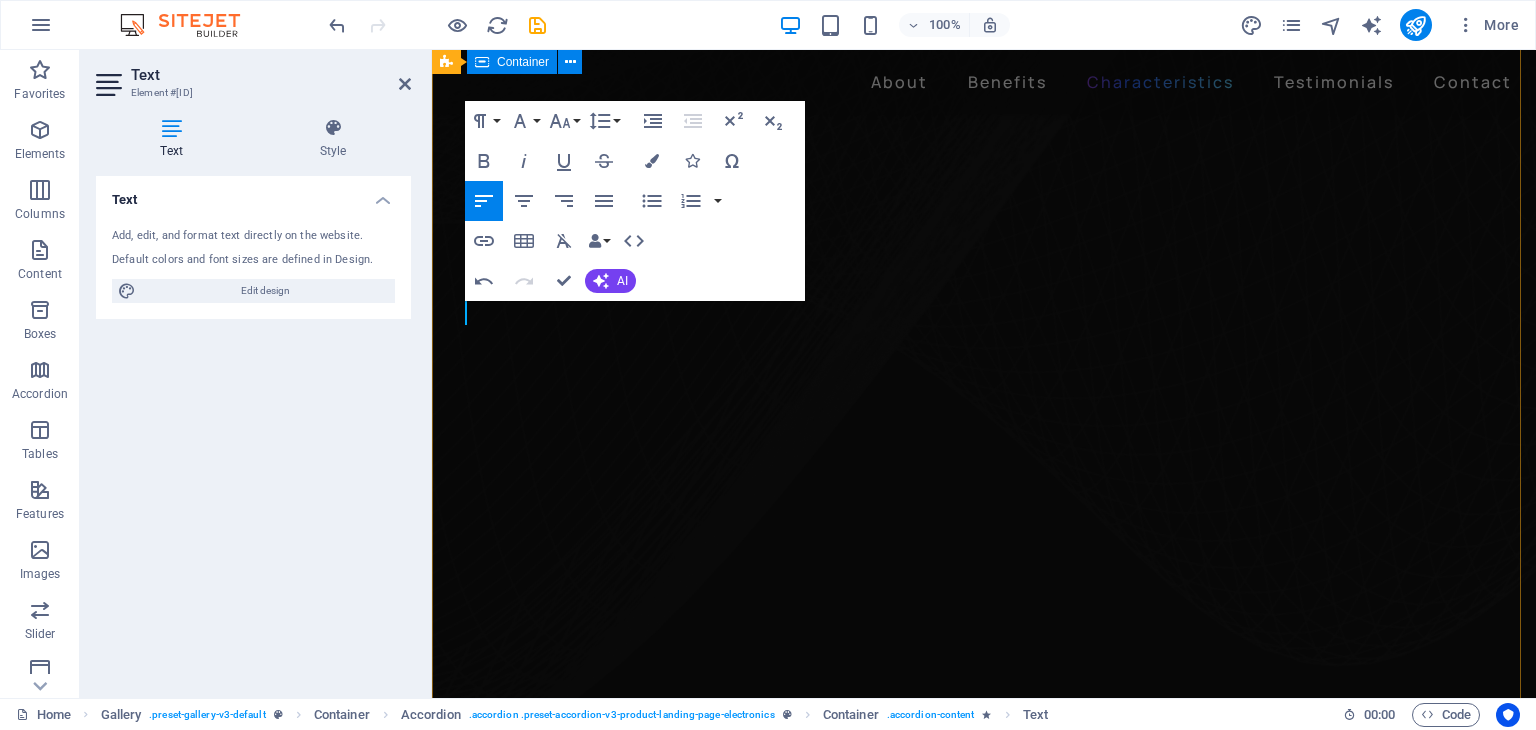 drag, startPoint x: 1039, startPoint y: 350, endPoint x: 1400, endPoint y: 349, distance: 361.00137 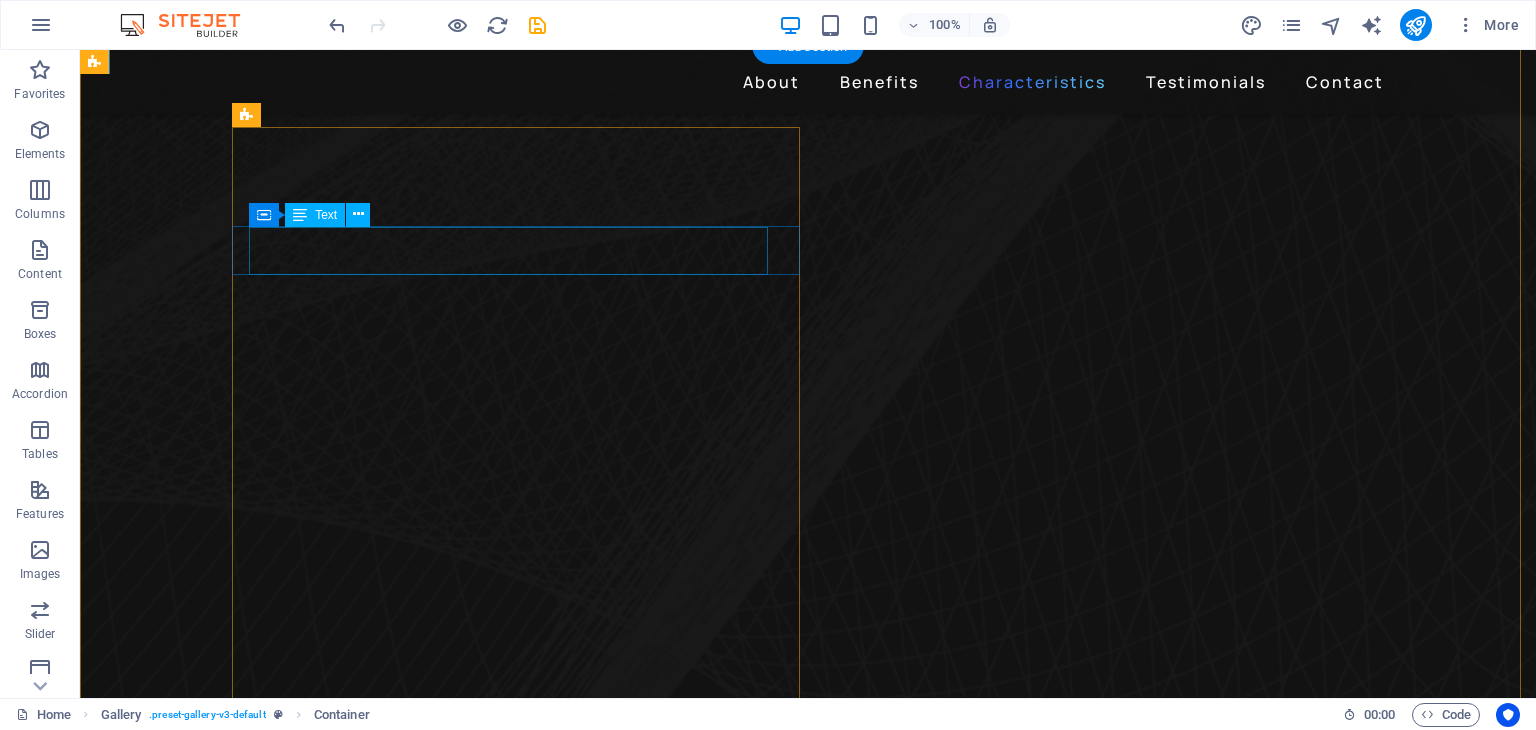 click on "24 hours of listening time with Fast Fuel, a quick 5-minute charge provides 3 hours of playback." at bounding box center [800, 2829] 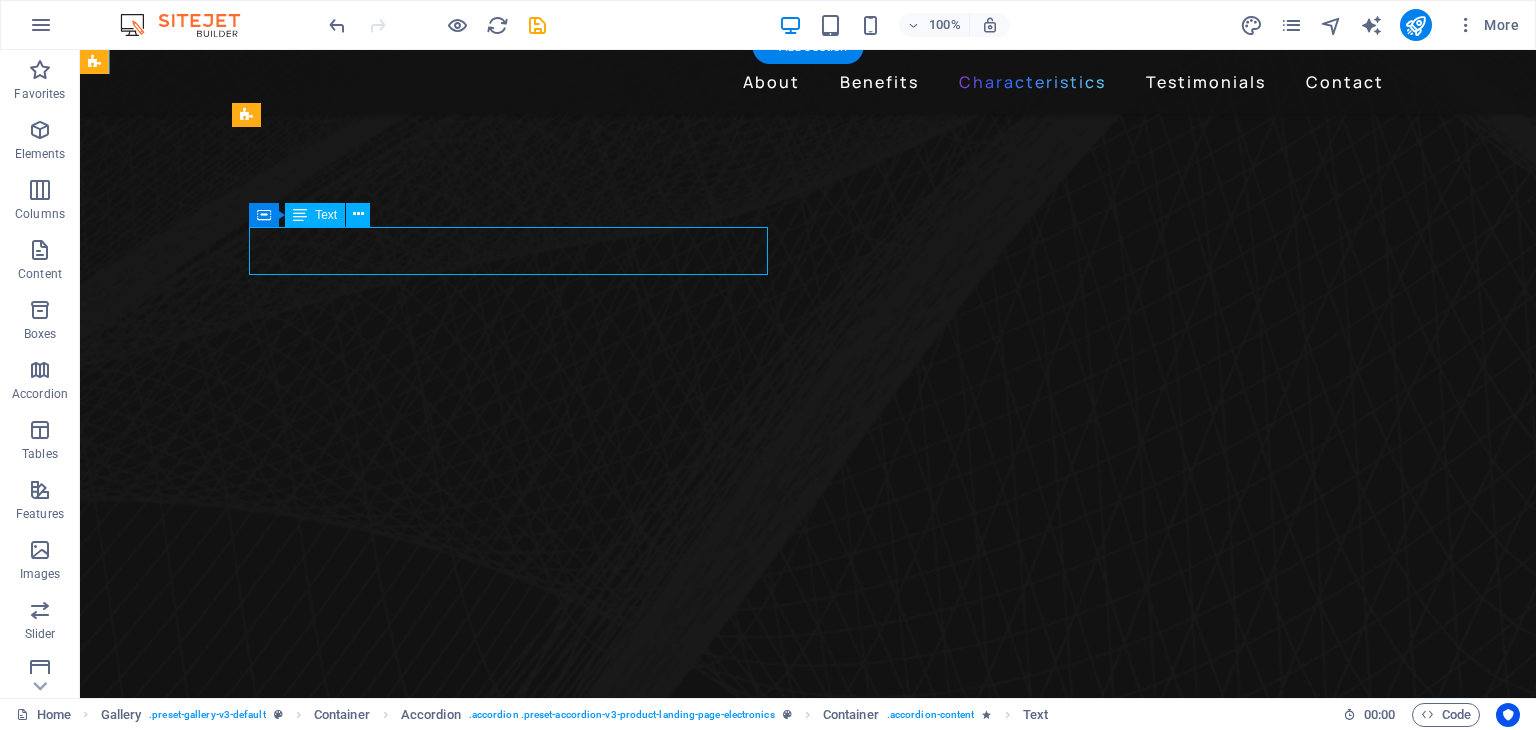 click on "24 hours of listening time with Fast Fuel, a quick 5-minute charge provides 3 hours of playback." at bounding box center (800, 2829) 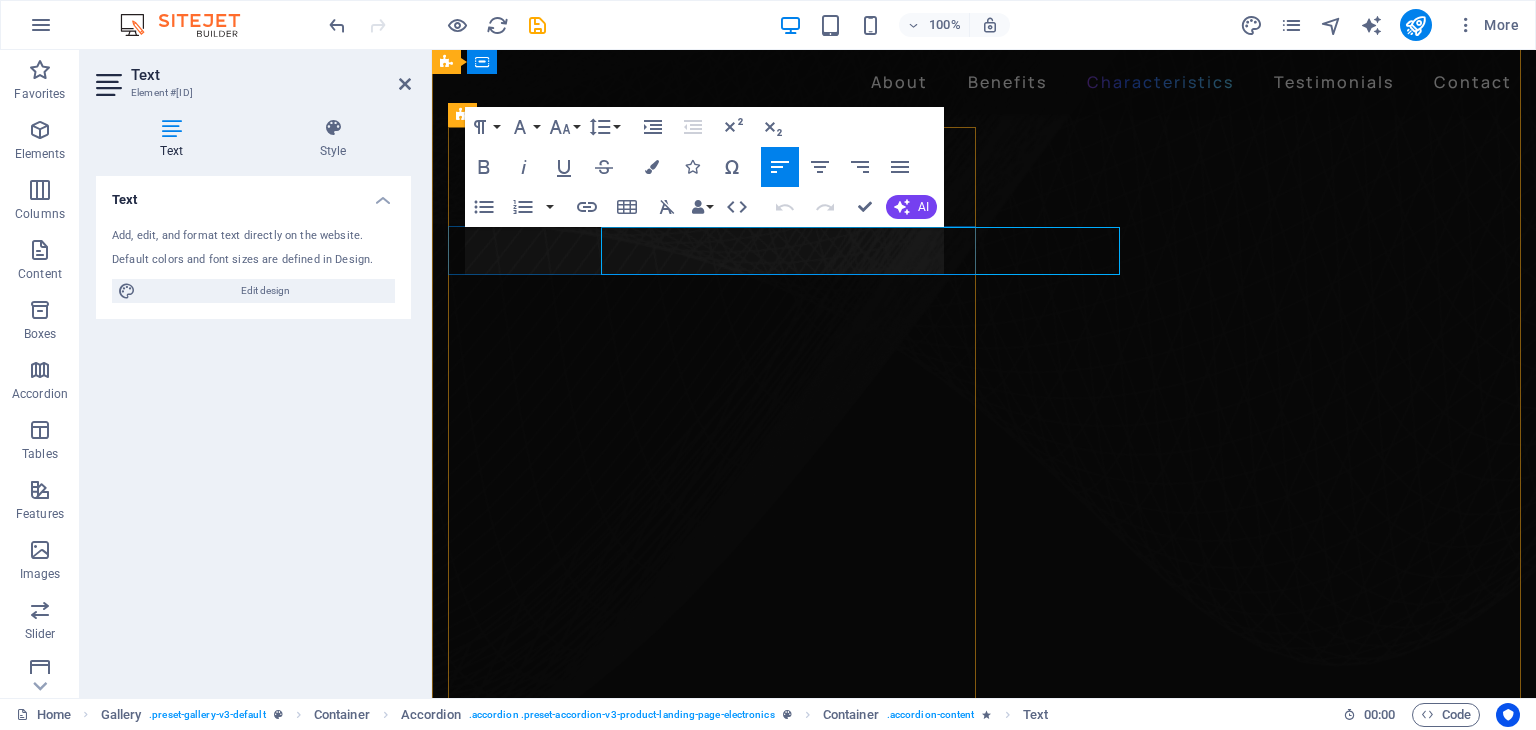 scroll, scrollTop: 689, scrollLeft: 0, axis: vertical 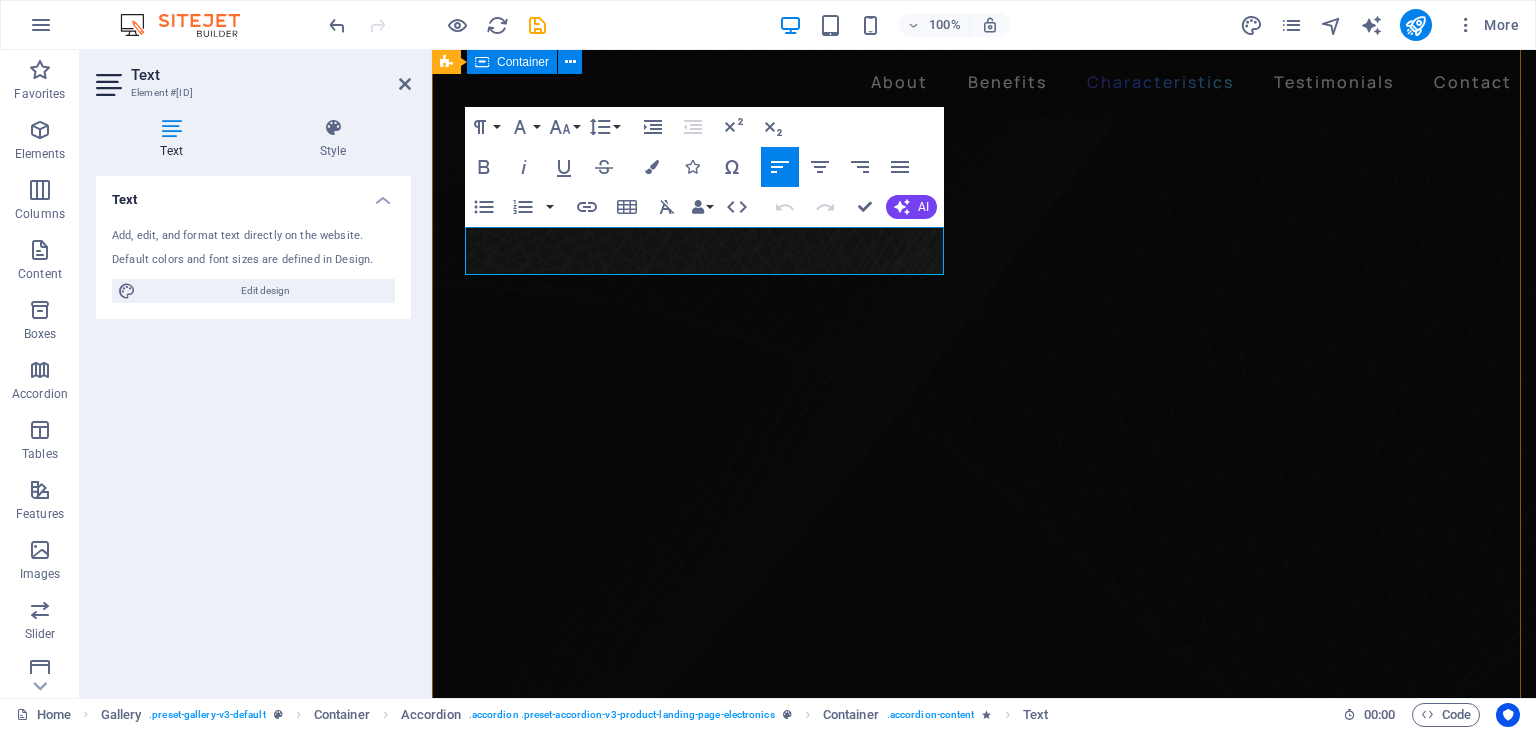 drag, startPoint x: 688, startPoint y: 266, endPoint x: 438, endPoint y: 237, distance: 251.67638 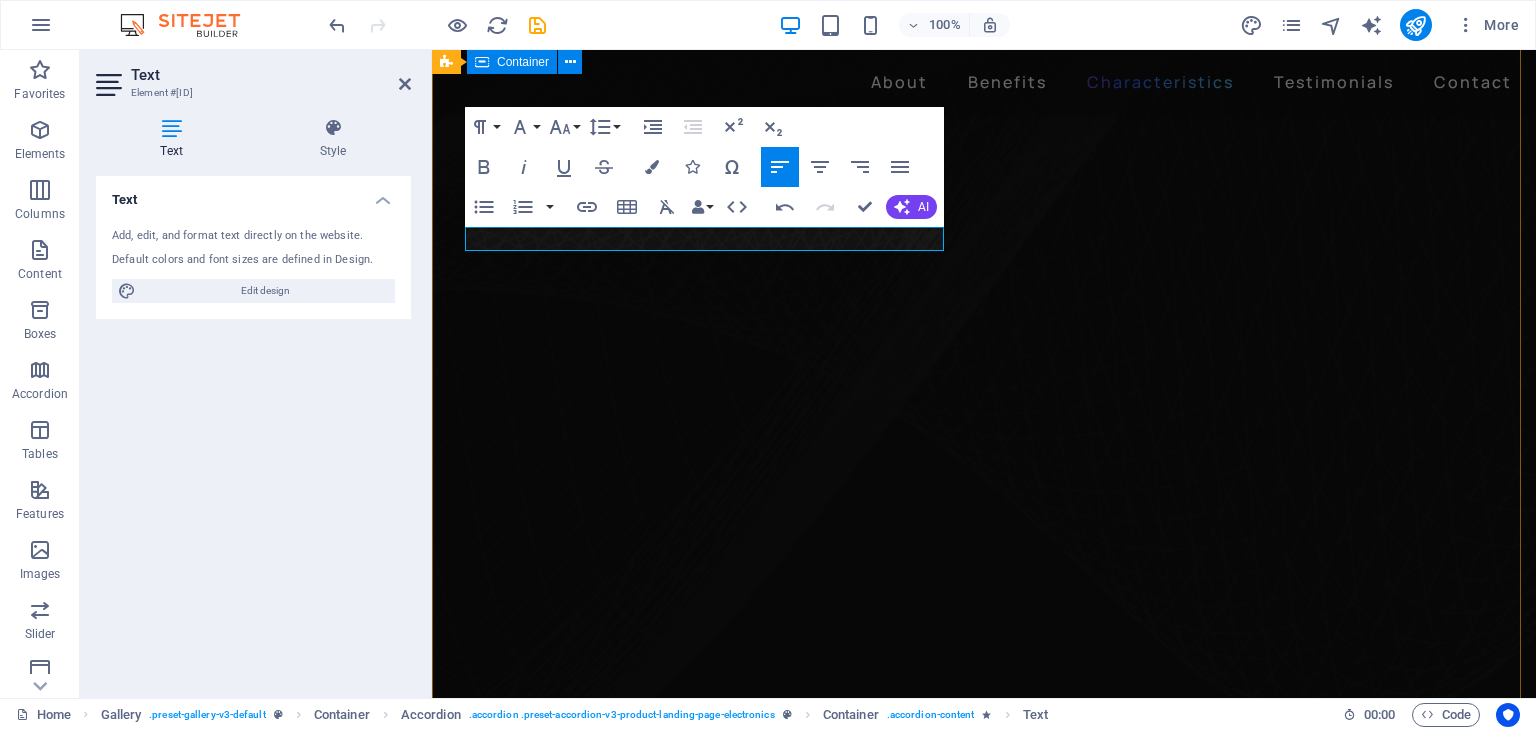 click on "INVENTORY MANAGEMENT SALES STATISTICS Drop content here or  Add elements  Paste clipboard YOUR ONLINE BUSINESS Drop content here or  Add elements  Paste clipboard MANAGE YOUR PURCHASES Drop content here or  Add elements  Paste clipboard" at bounding box center [984, 2968] 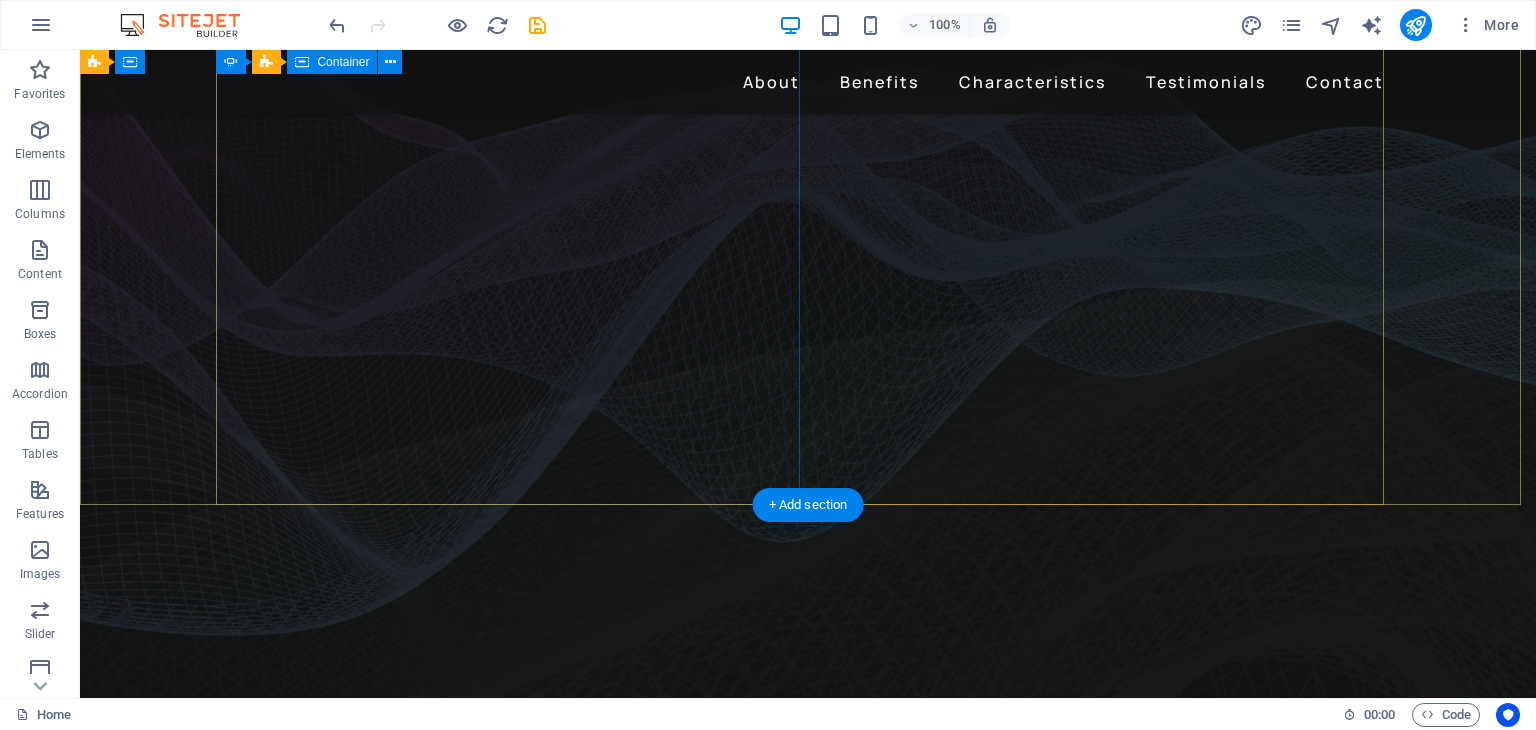 scroll, scrollTop: 0, scrollLeft: 0, axis: both 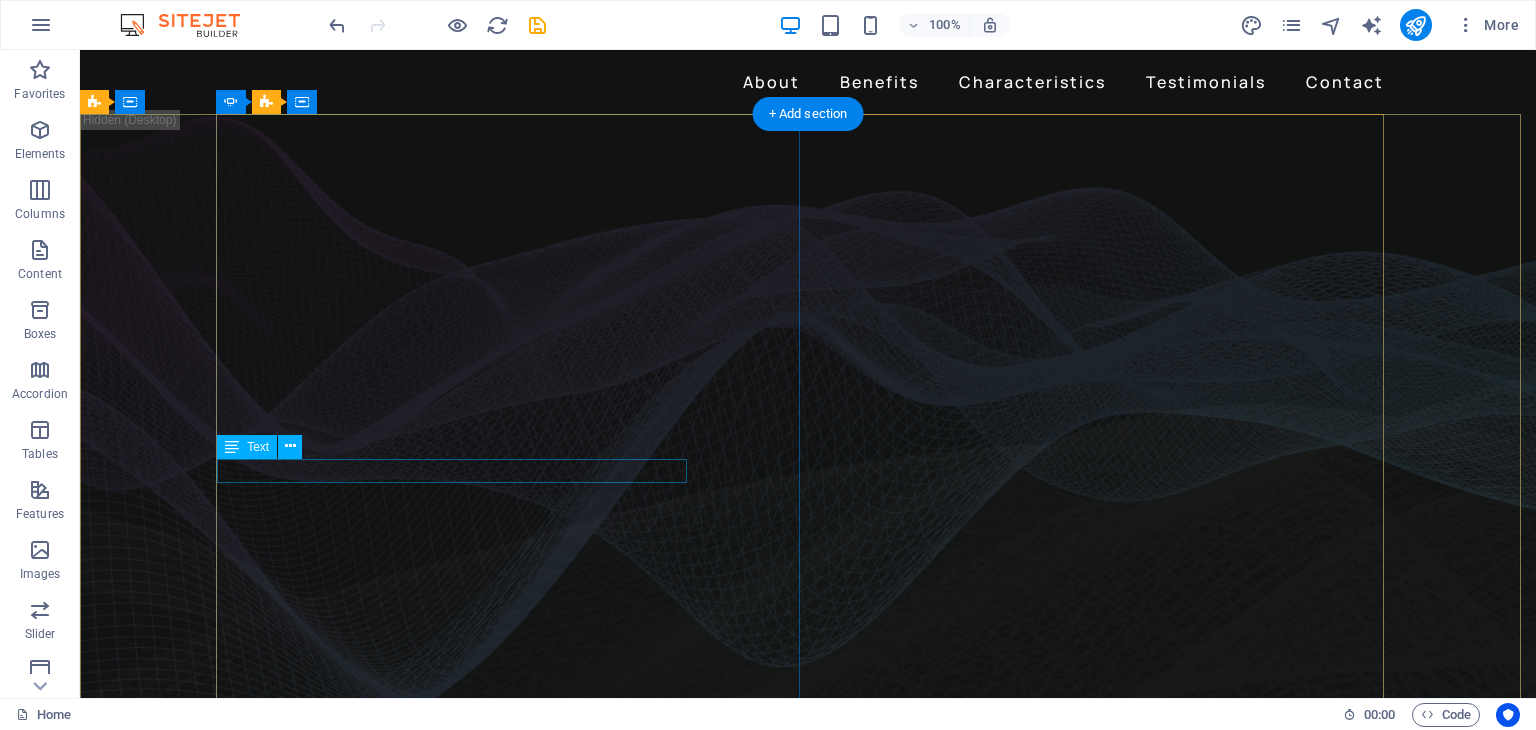 click on "SOLUCIONES A LA MEDIDA PARA TU NEGOCIO" at bounding box center (-360, 598) 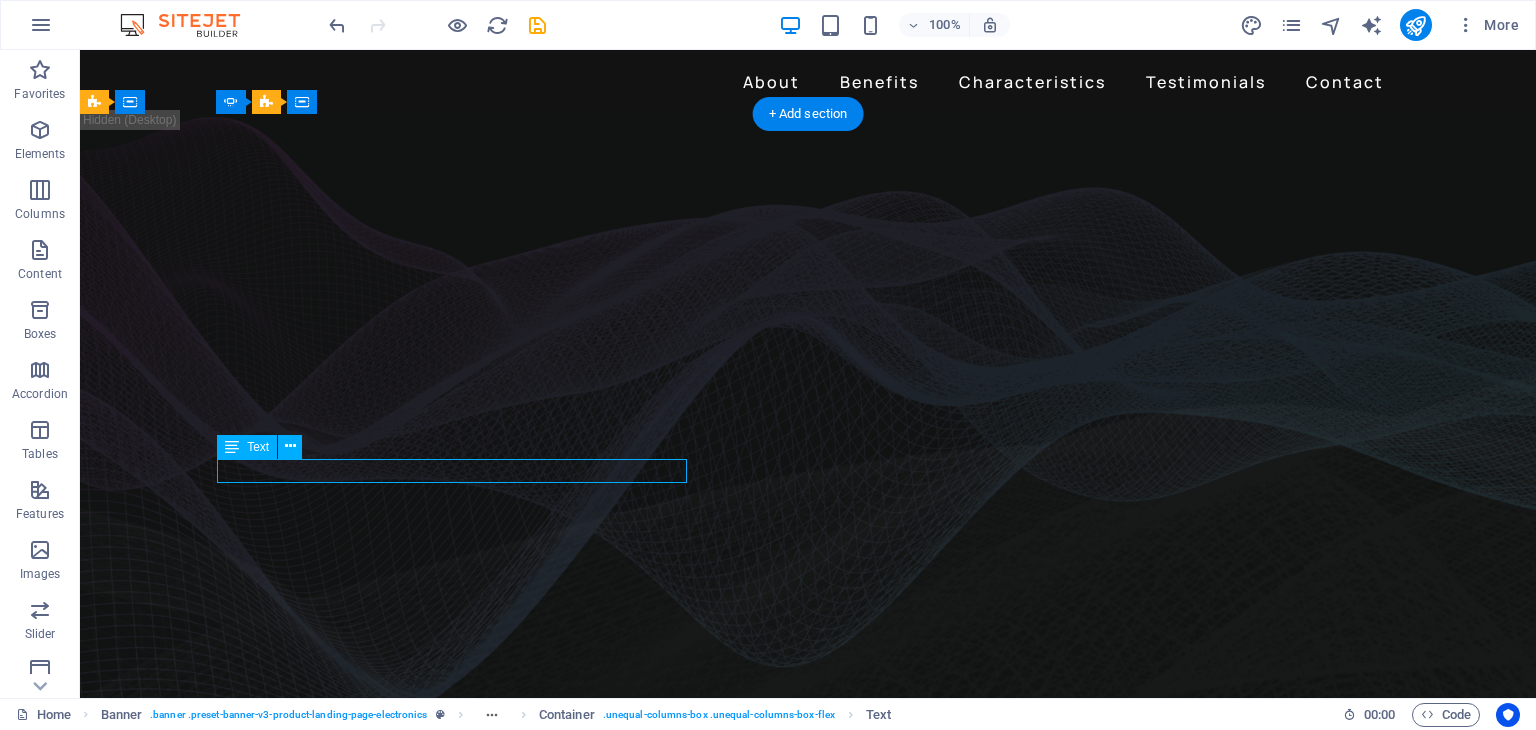 click on "SOLUCIONES A LA MEDIDA PARA TU NEGOCIO" at bounding box center [-360, 598] 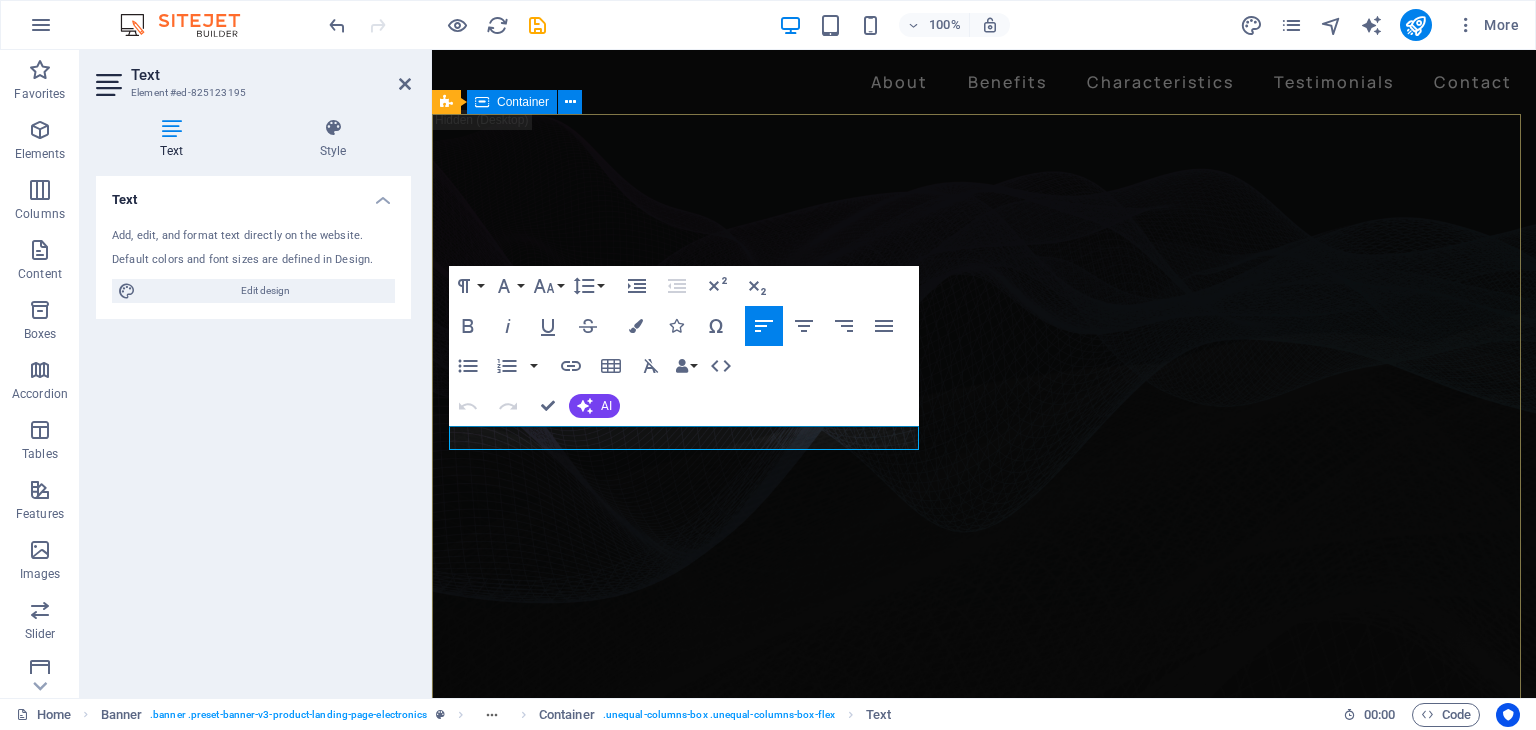 drag, startPoint x: 696, startPoint y: 436, endPoint x: 437, endPoint y: 441, distance: 259.04825 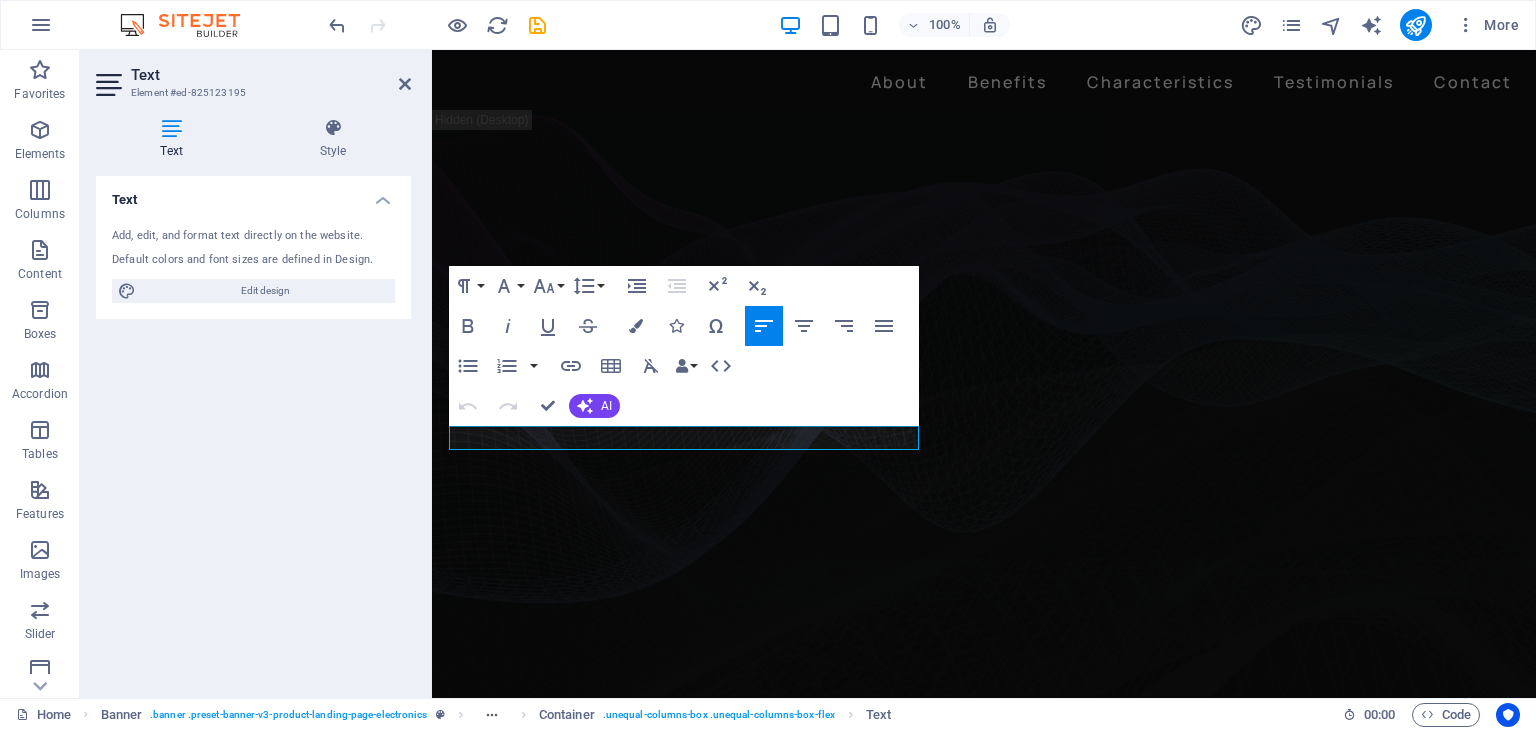 copy on "SOLUCIONES A LA MEDIDA PARA TU NEGOCIO" 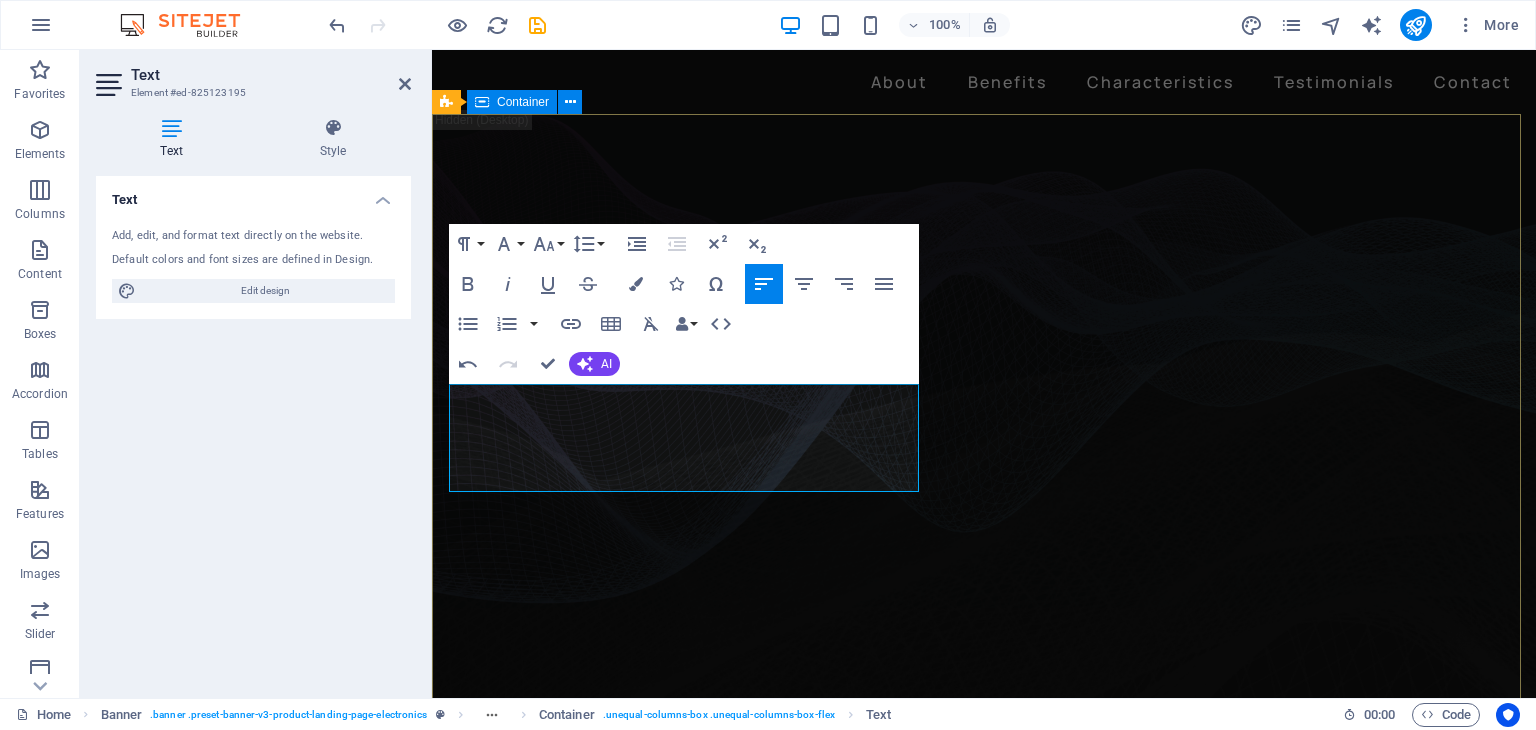 drag, startPoint x: 670, startPoint y: 476, endPoint x: 446, endPoint y: 405, distance: 234.98297 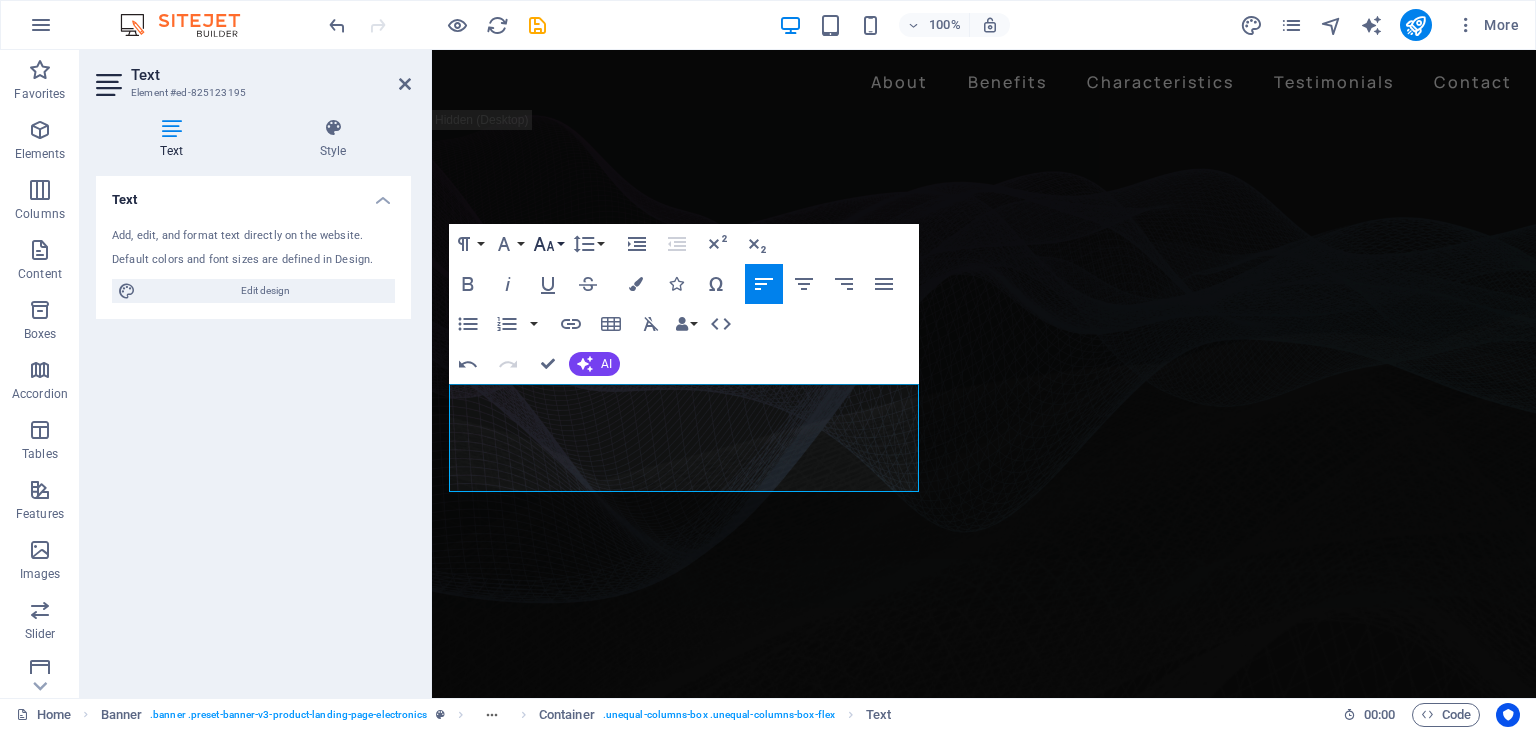 click 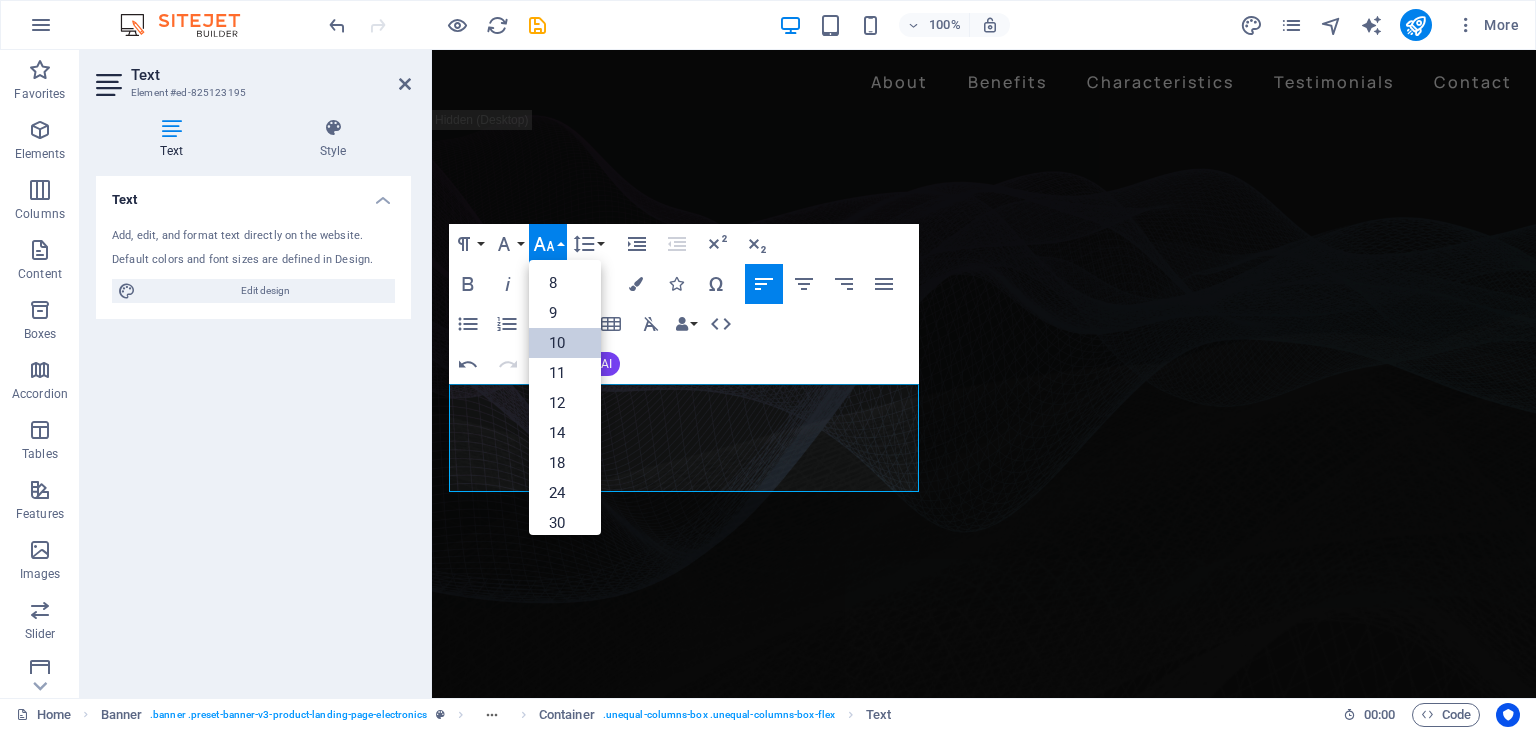 click on "10" at bounding box center (565, 343) 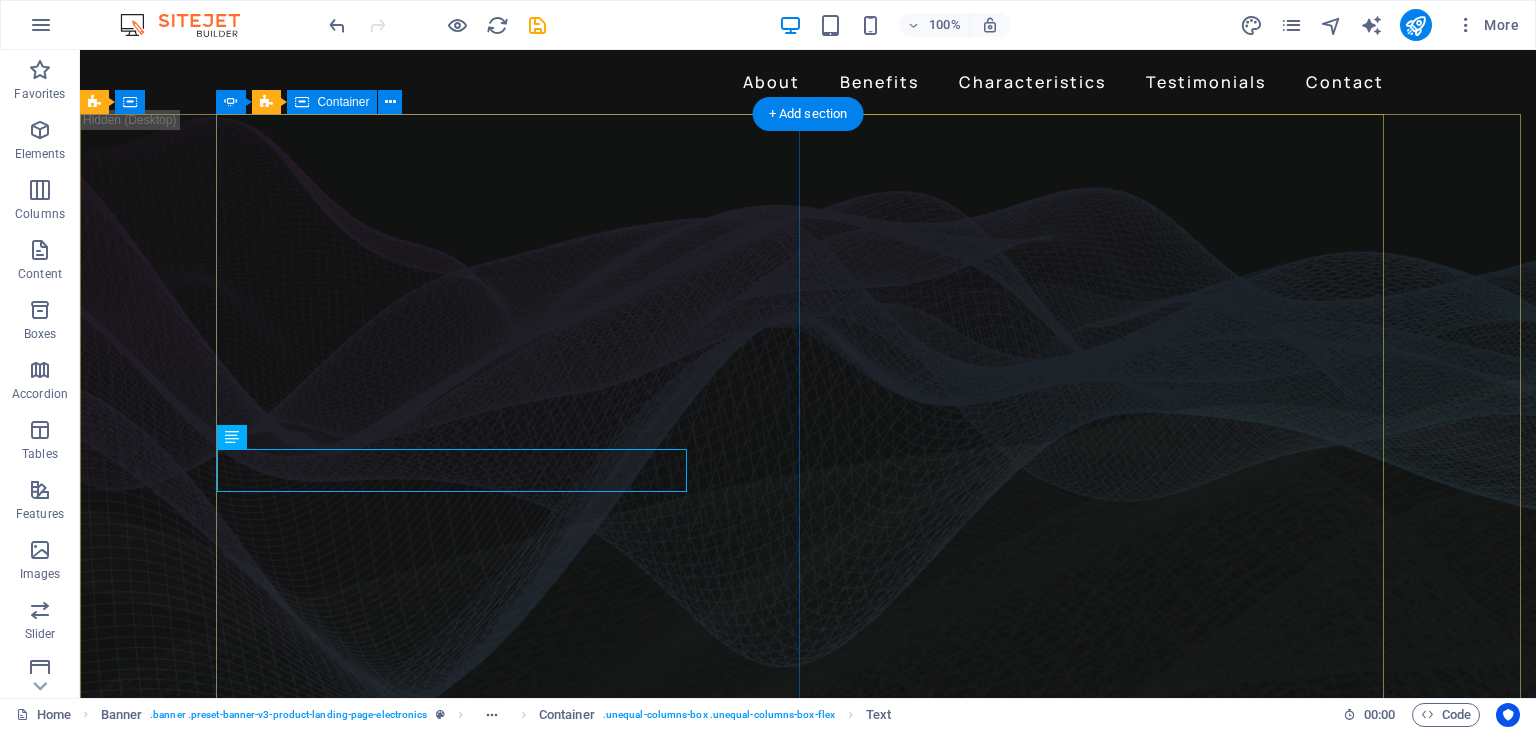 click on "BIG SINERGY CUSTOM SOLUTIONS FOR YOUR BUSINESS Learn more" at bounding box center [-360, 595] 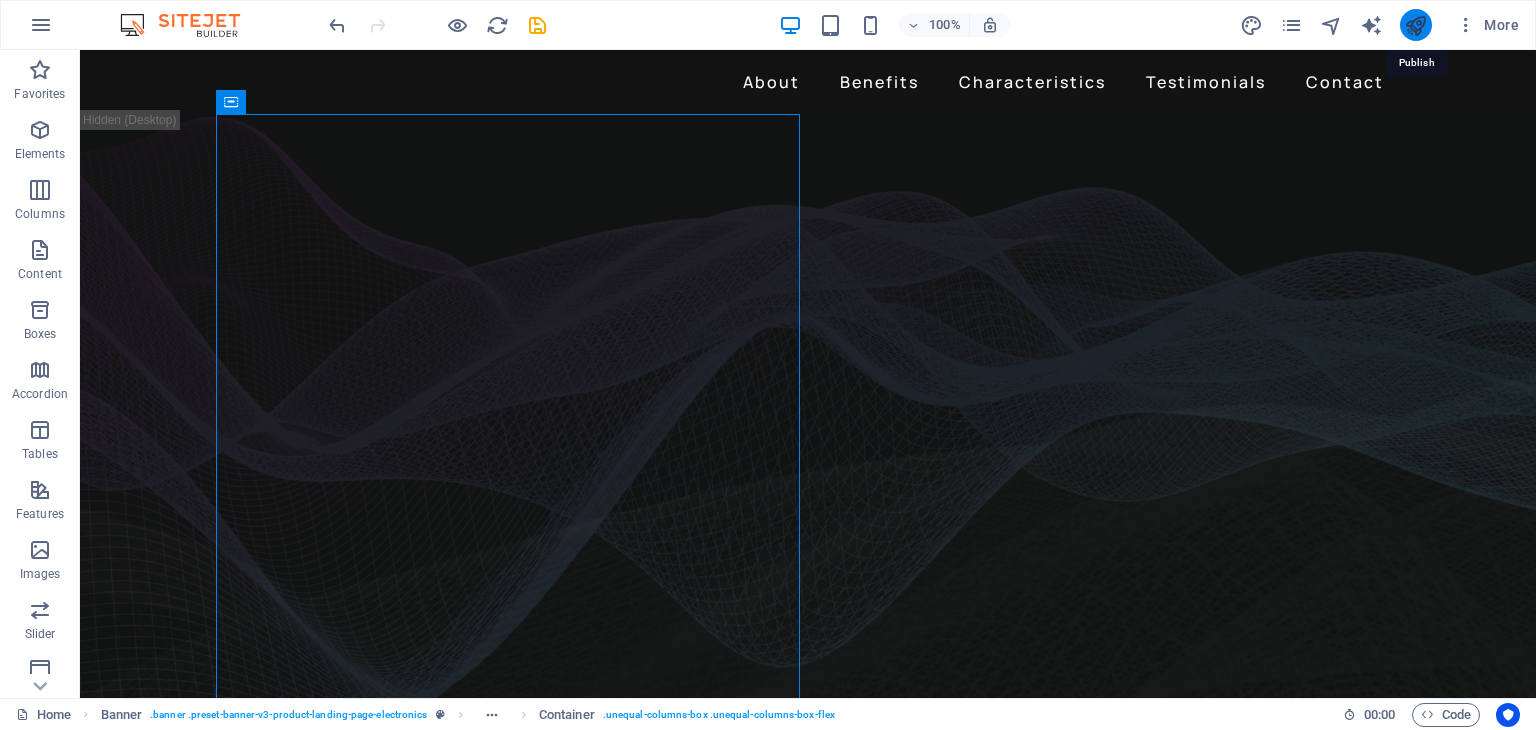 click at bounding box center (1415, 25) 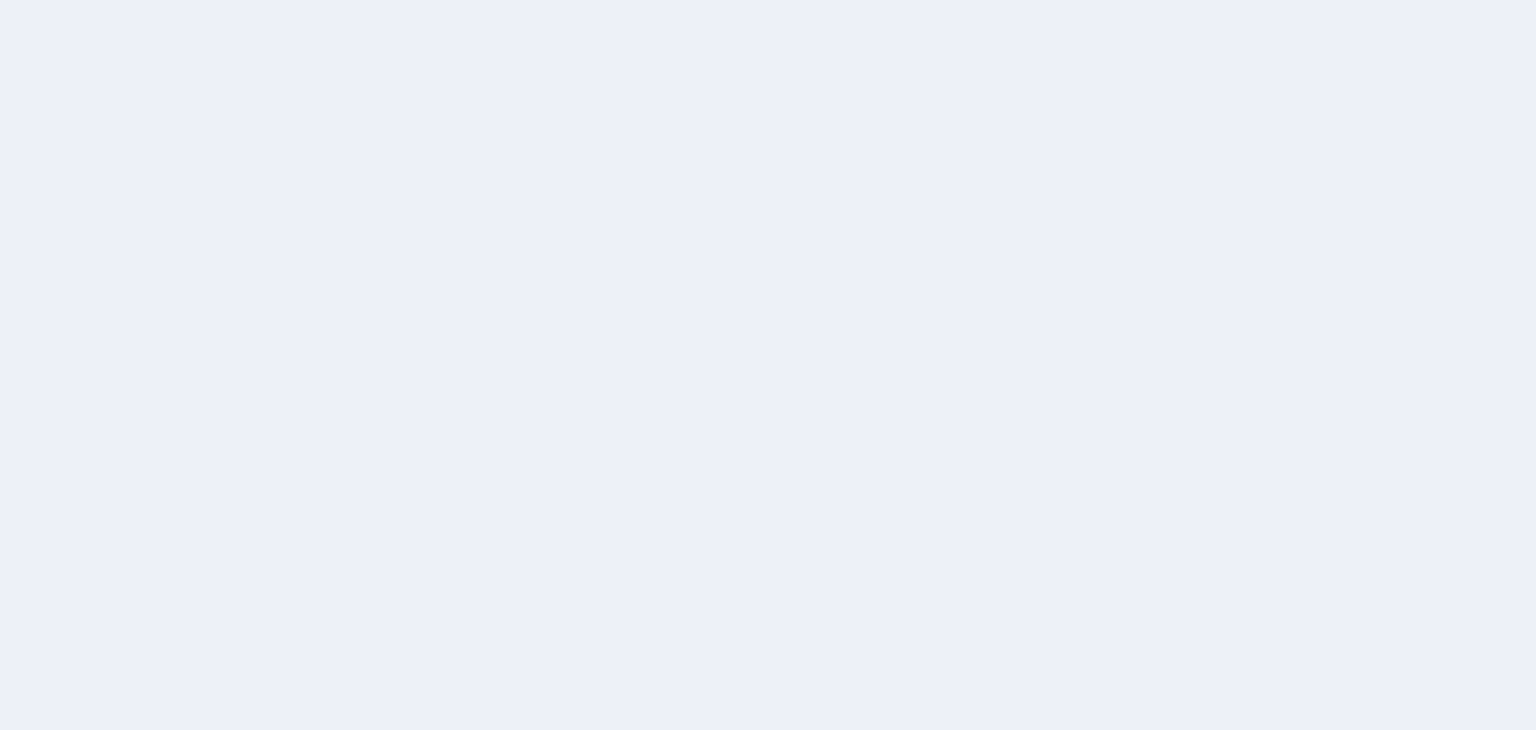 scroll, scrollTop: 0, scrollLeft: 0, axis: both 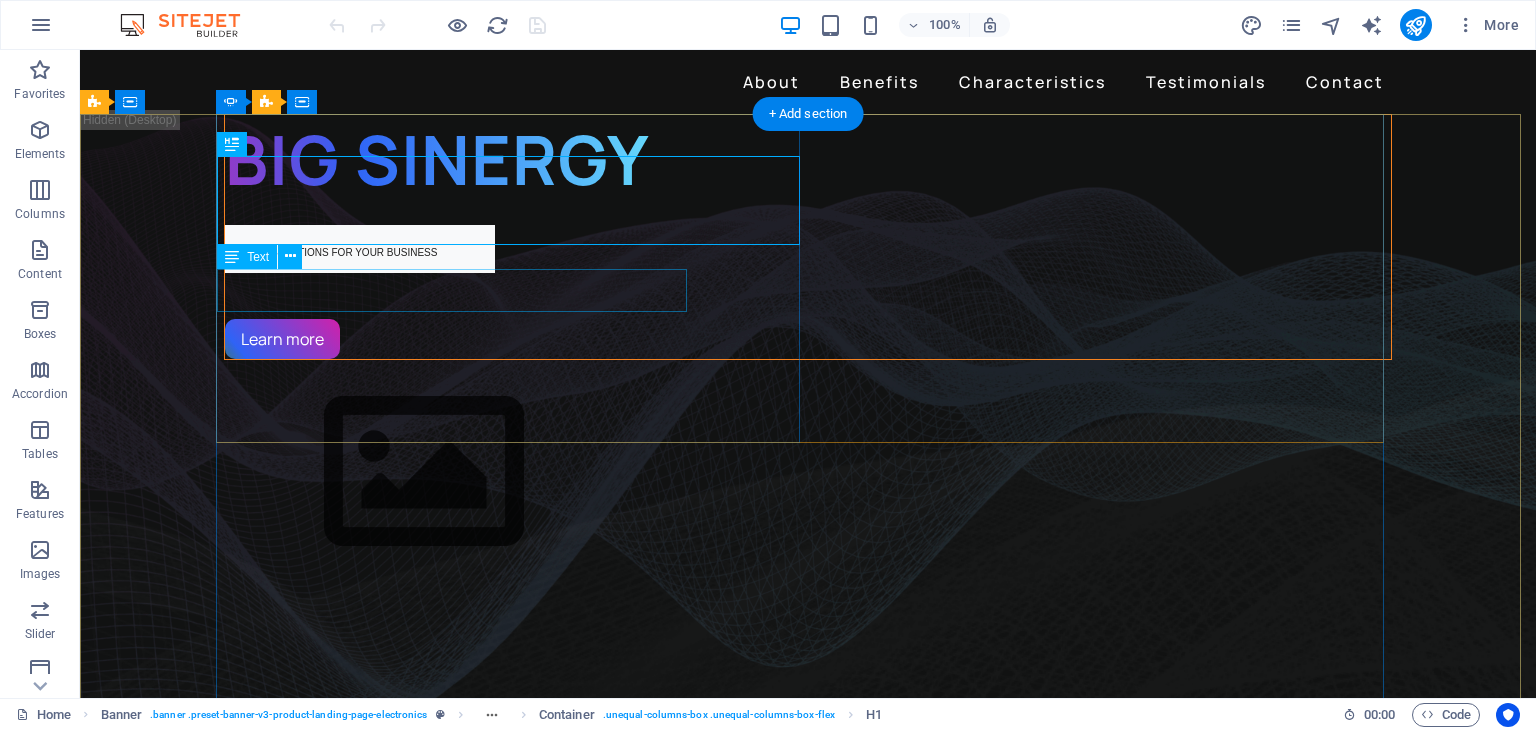 click on "CUSTOM SOLUTIONS FOR YOUR BUSINESS" at bounding box center (808, 249) 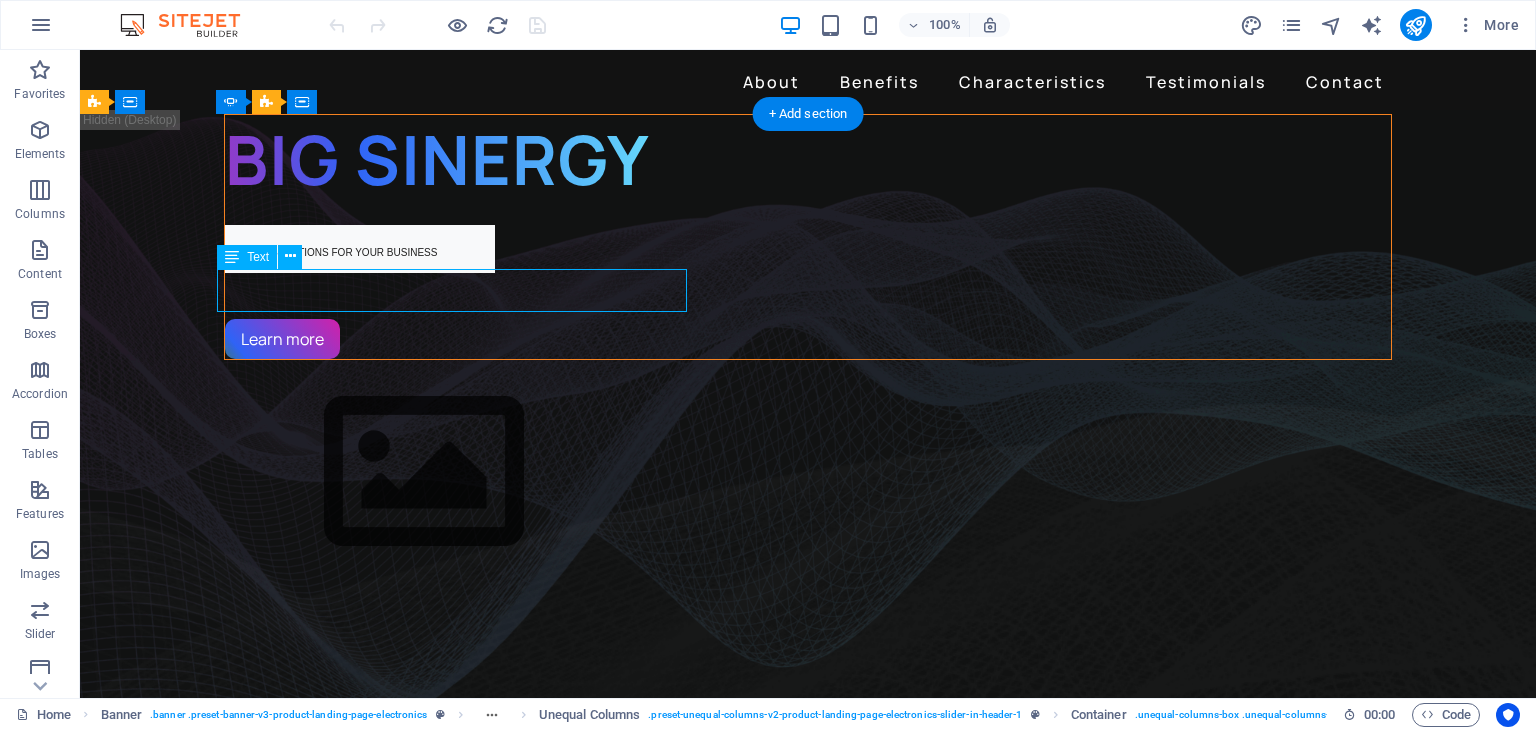 click on "CUSTOM SOLUTIONS FOR YOUR BUSINESS" at bounding box center [808, 249] 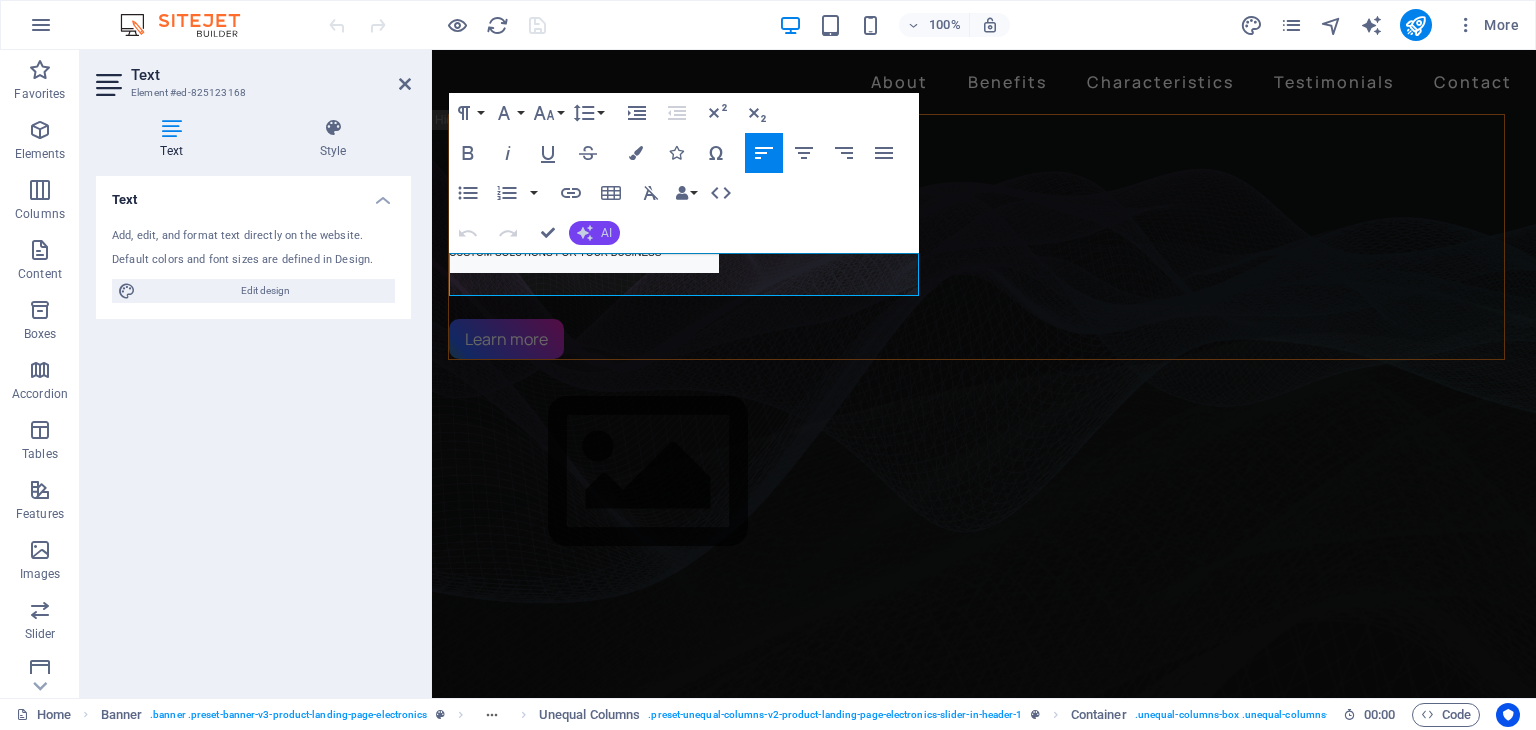 click on "AI" at bounding box center [594, 233] 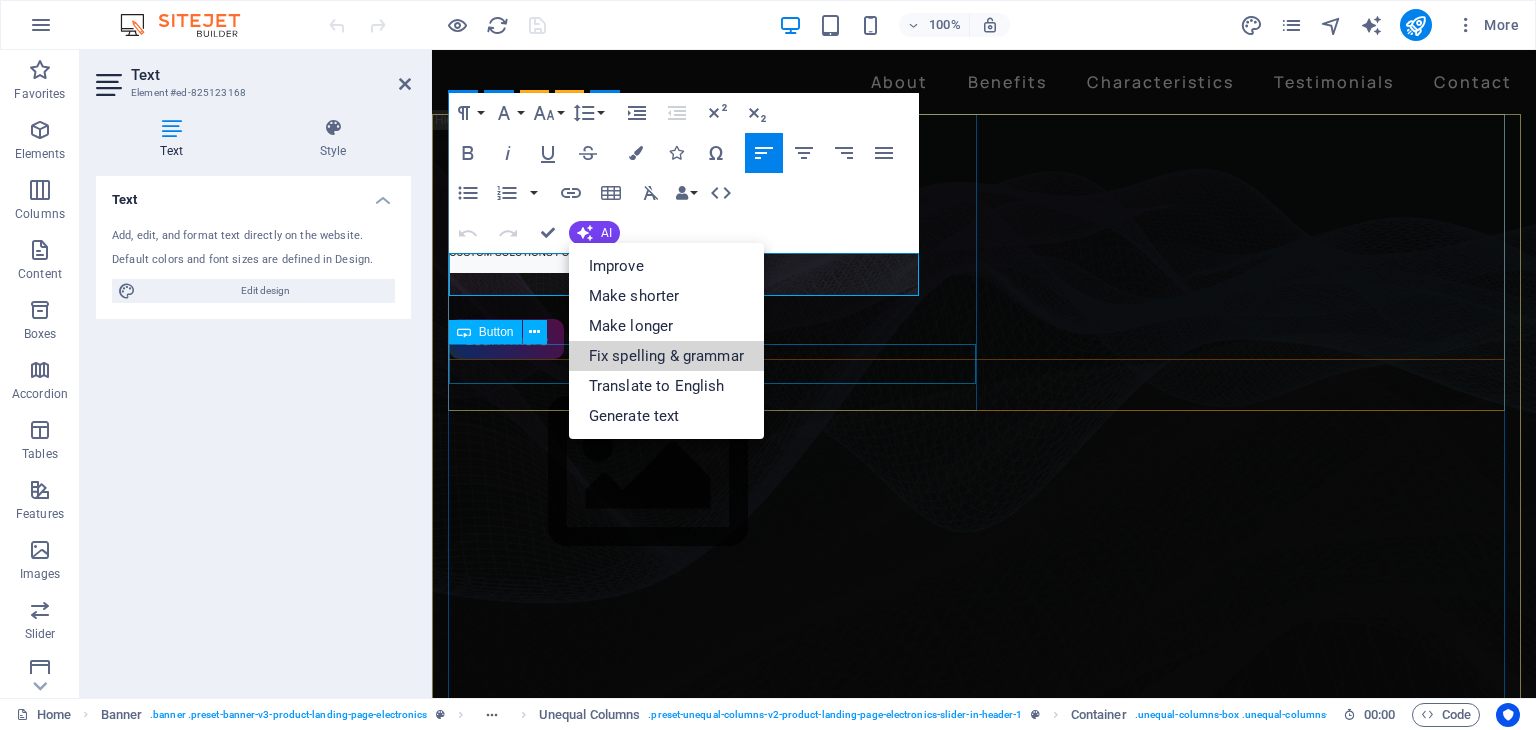 drag, startPoint x: 1055, startPoint y: 410, endPoint x: 804, endPoint y: 346, distance: 259.03088 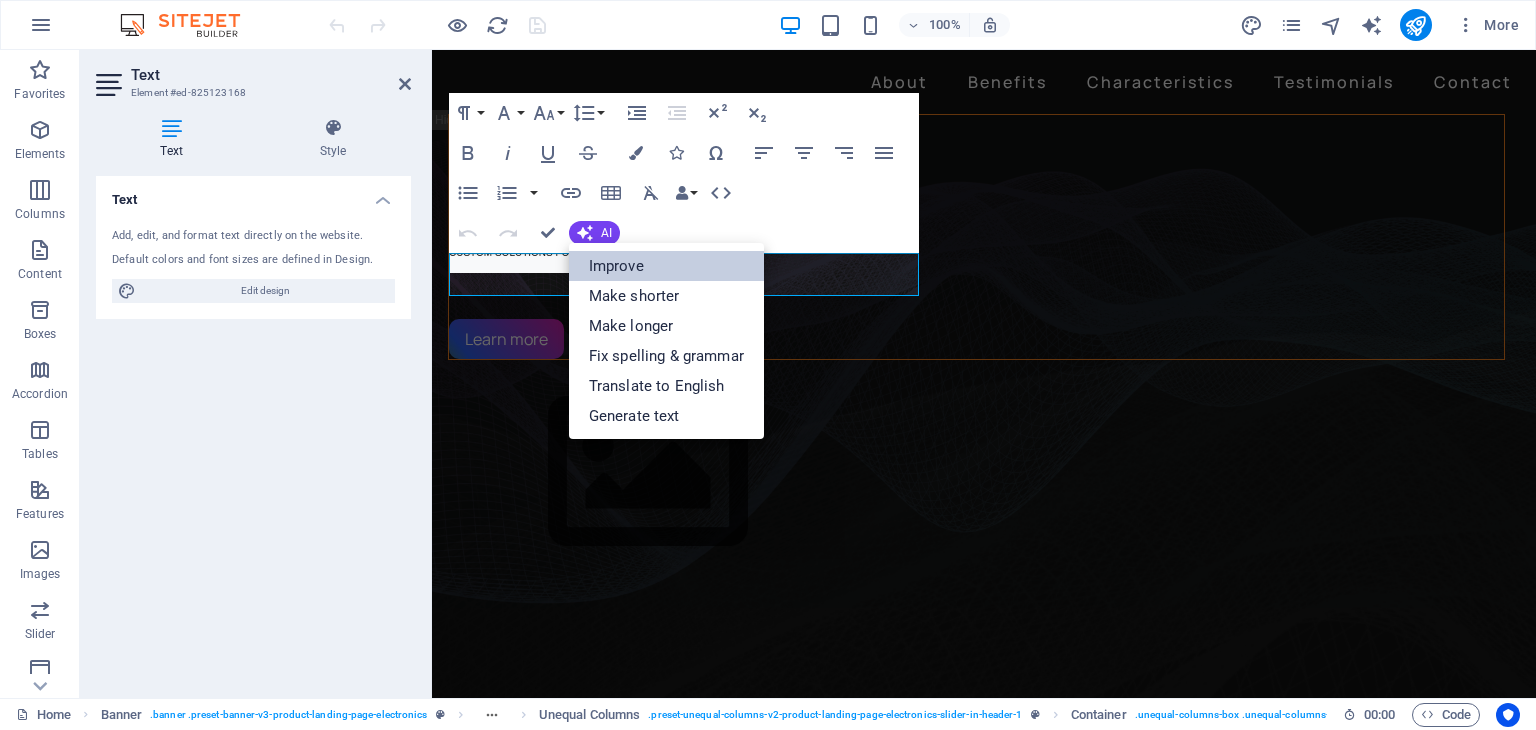 click on "Improve" at bounding box center (666, 266) 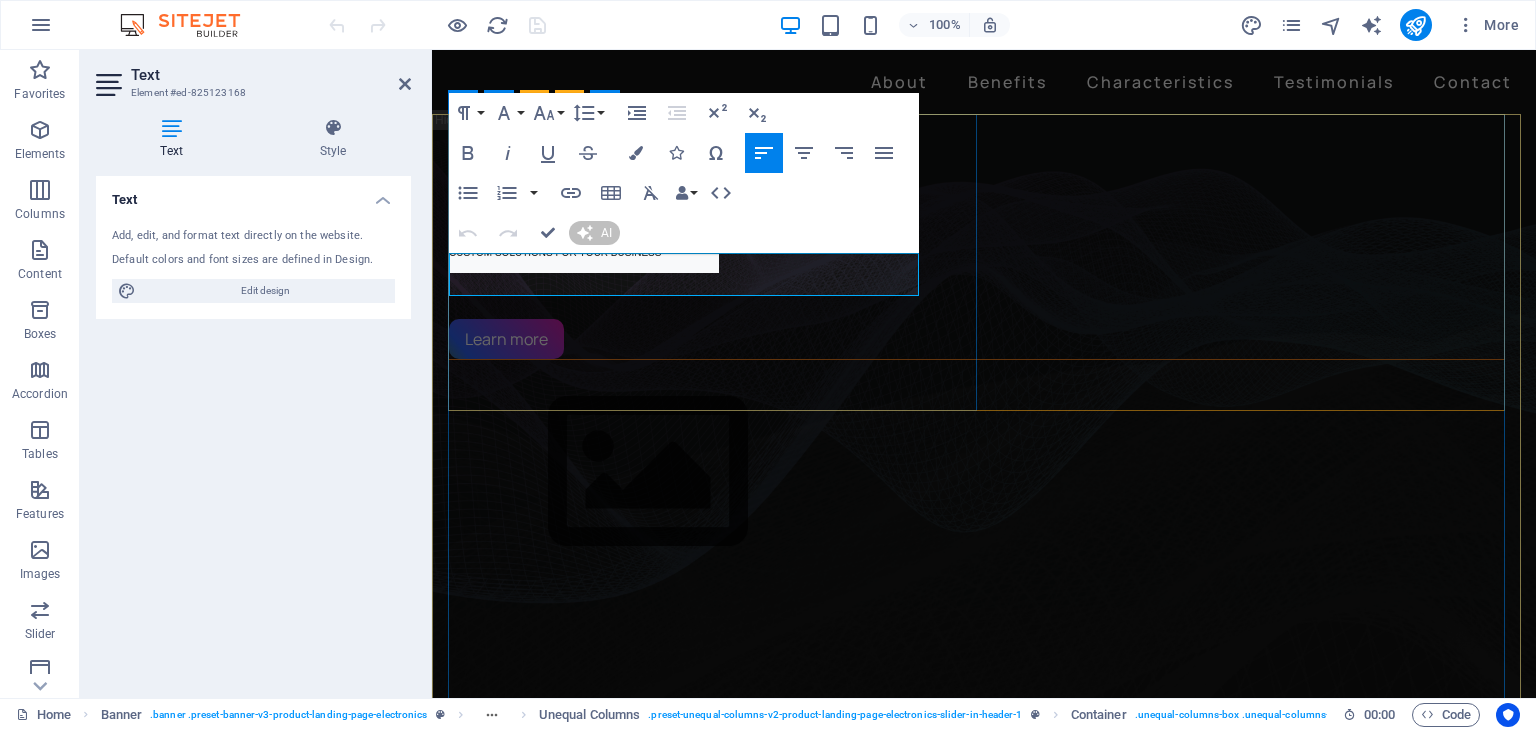 type 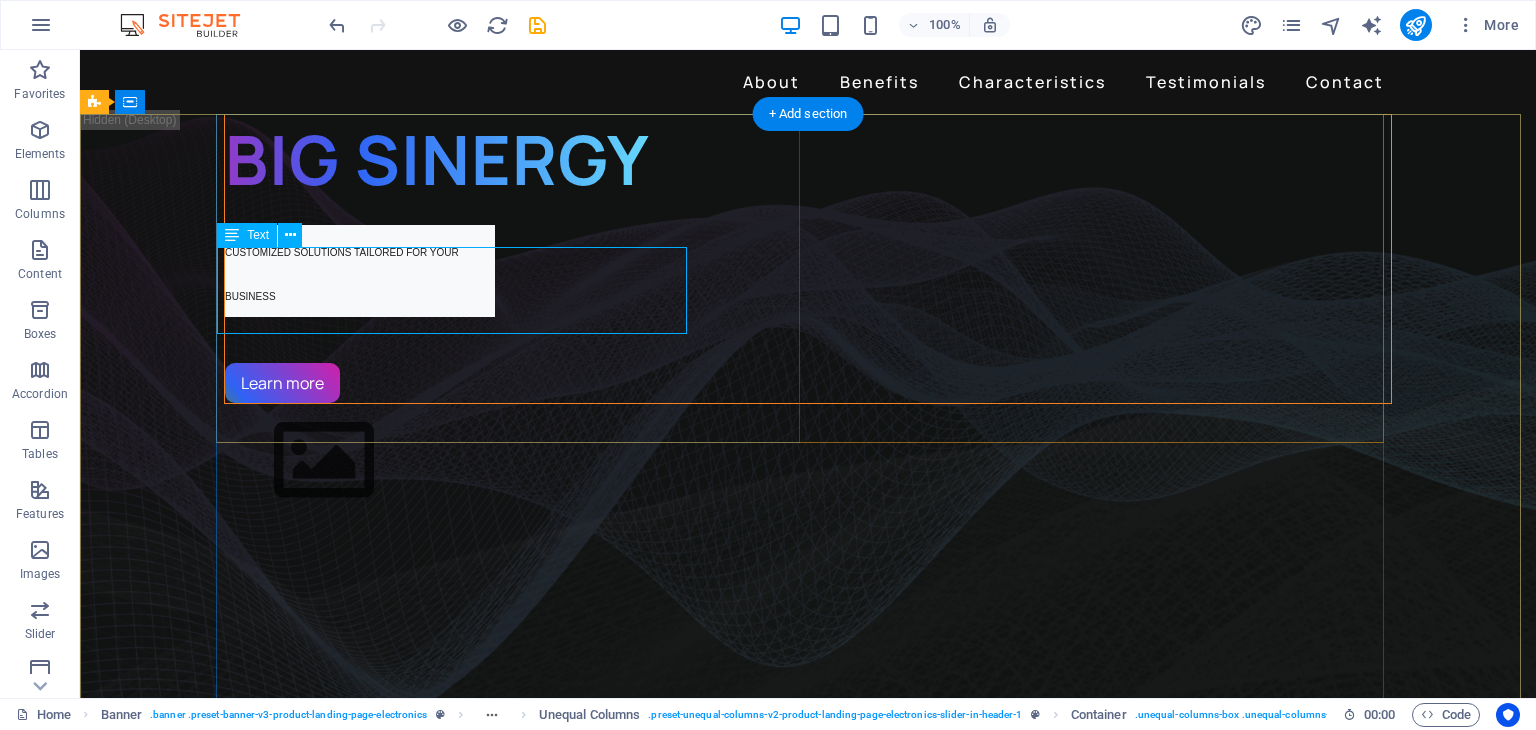 click on "CUSTOMIZED SOLUTIONS TAILORED FOR YOUR BUSINESS" at bounding box center (808, 271) 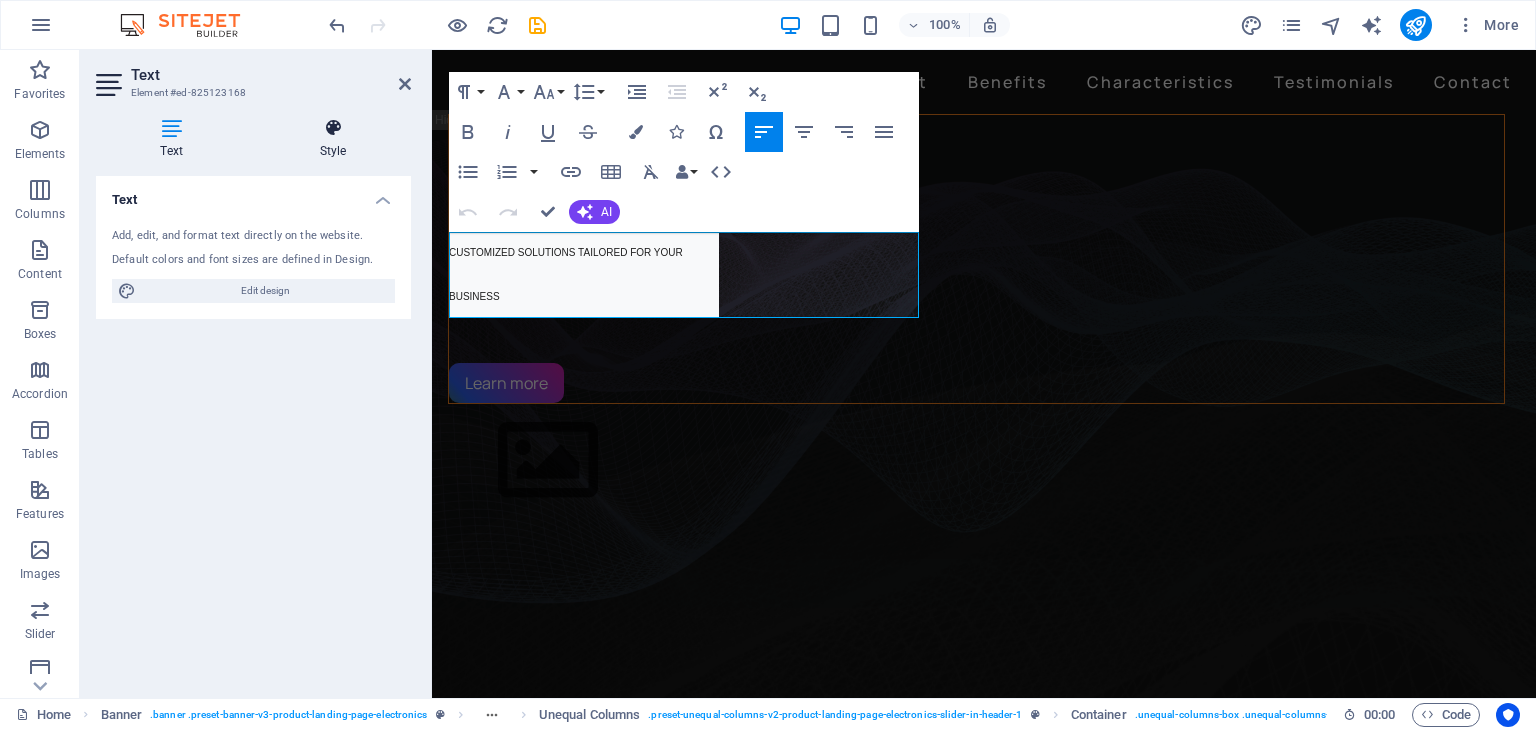 click at bounding box center (333, 128) 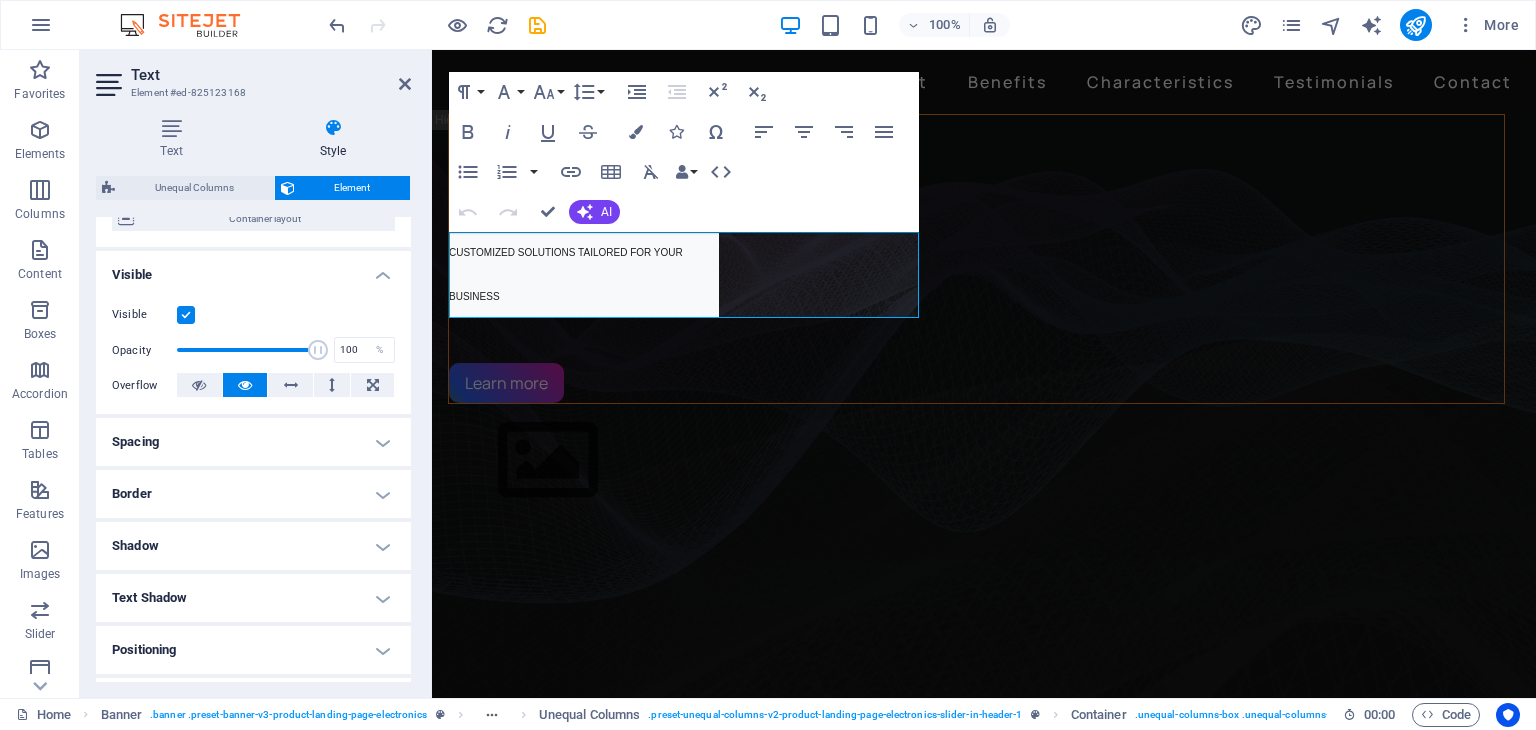 scroll, scrollTop: 200, scrollLeft: 0, axis: vertical 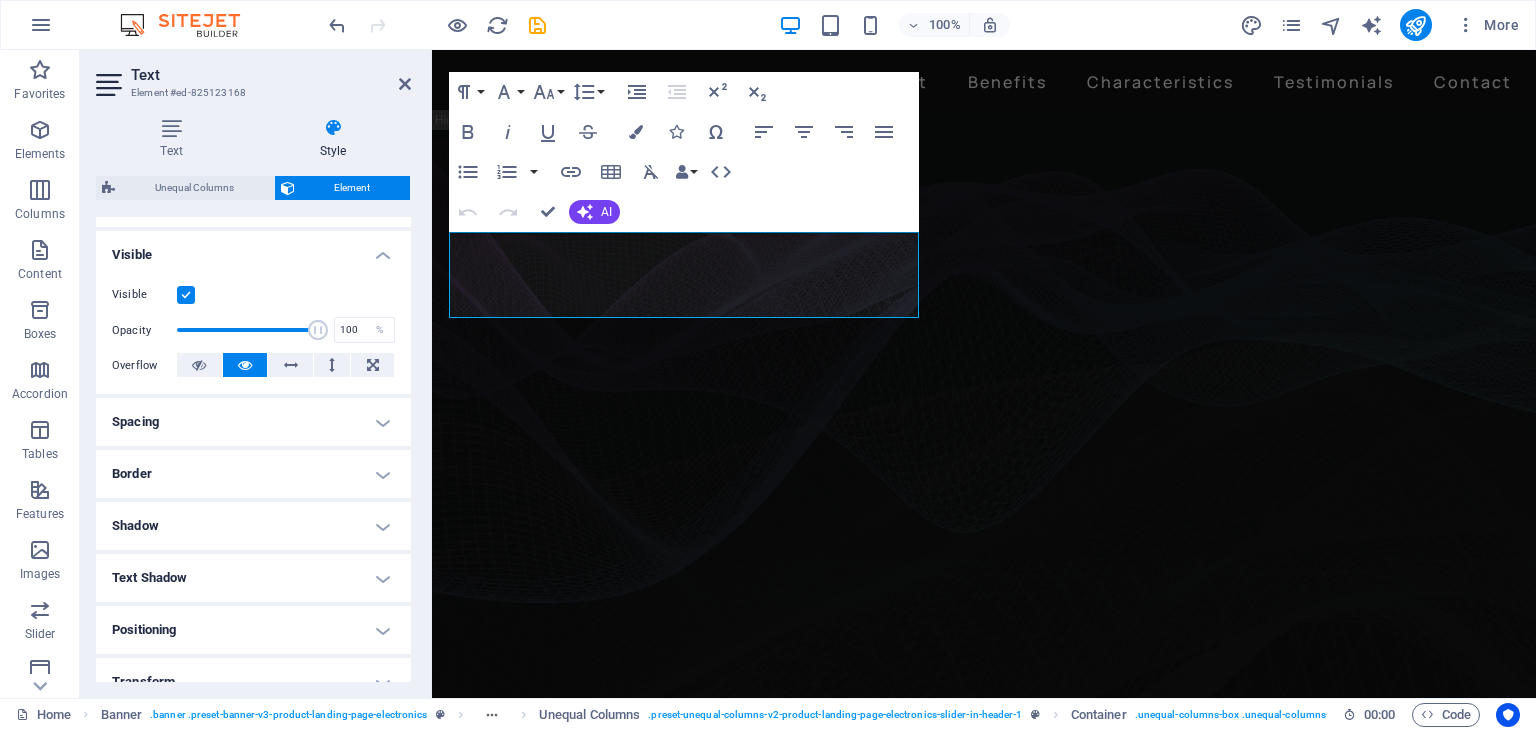 click on "Spacing" at bounding box center [253, 422] 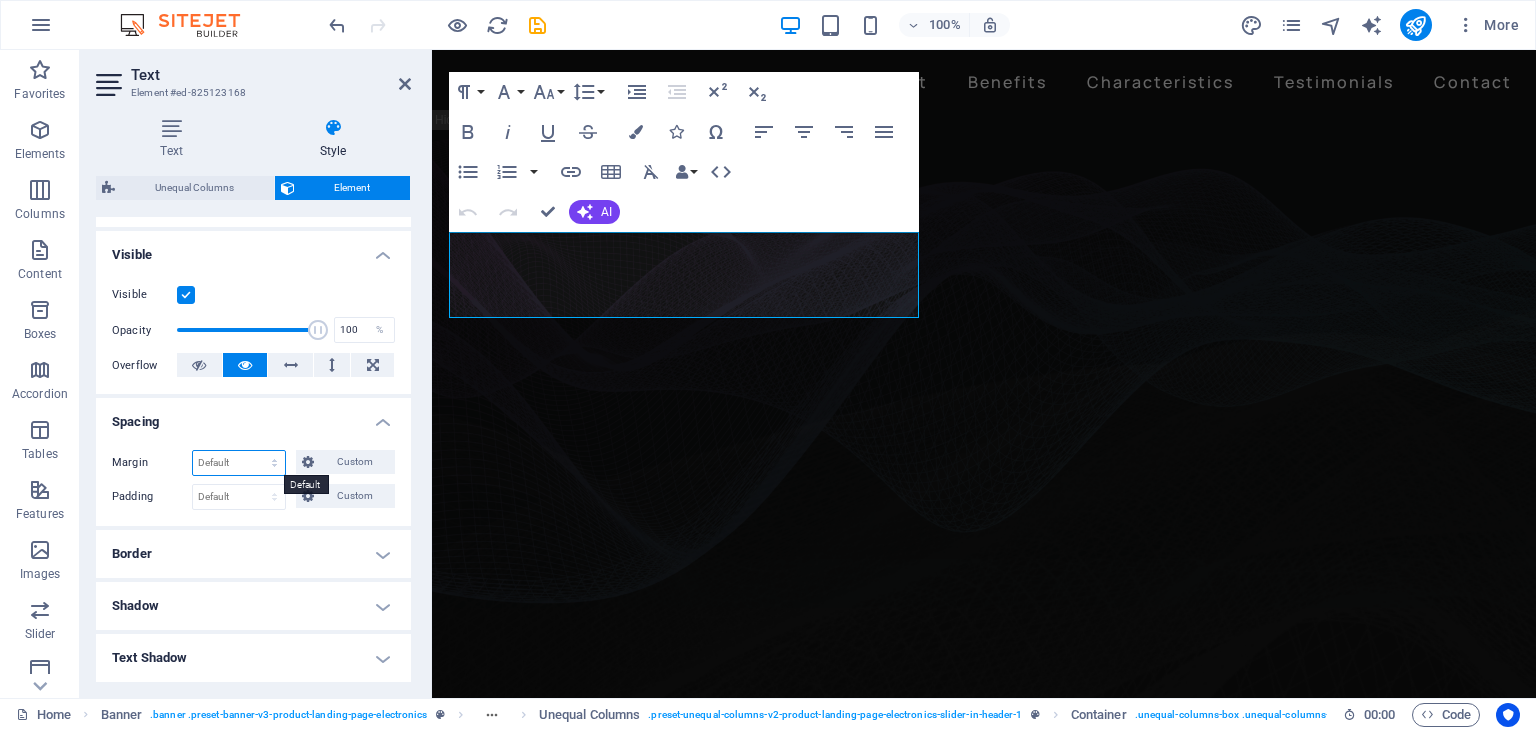 click on "Default auto px % rem vw vh Custom" at bounding box center (239, 463) 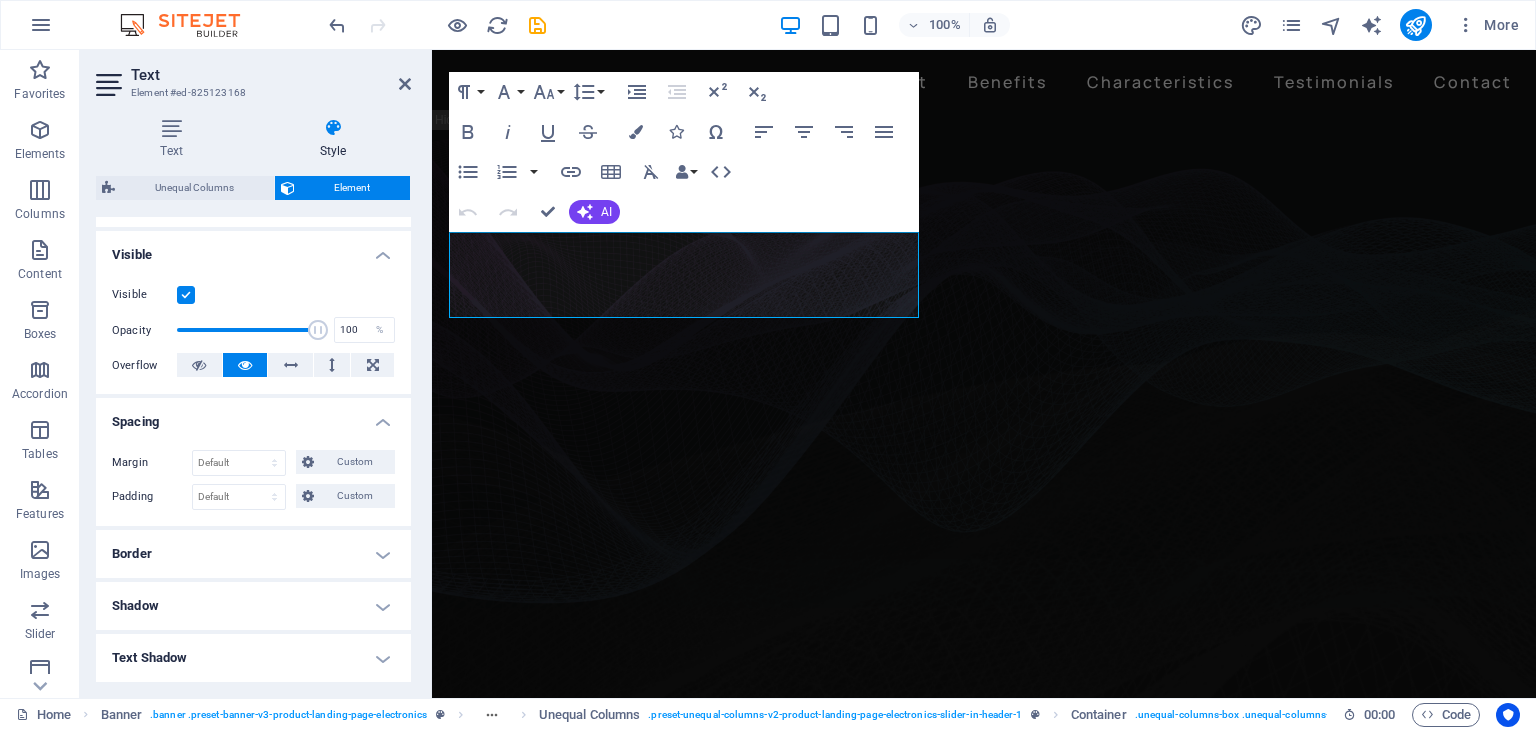 click on "Spacing" at bounding box center [253, 416] 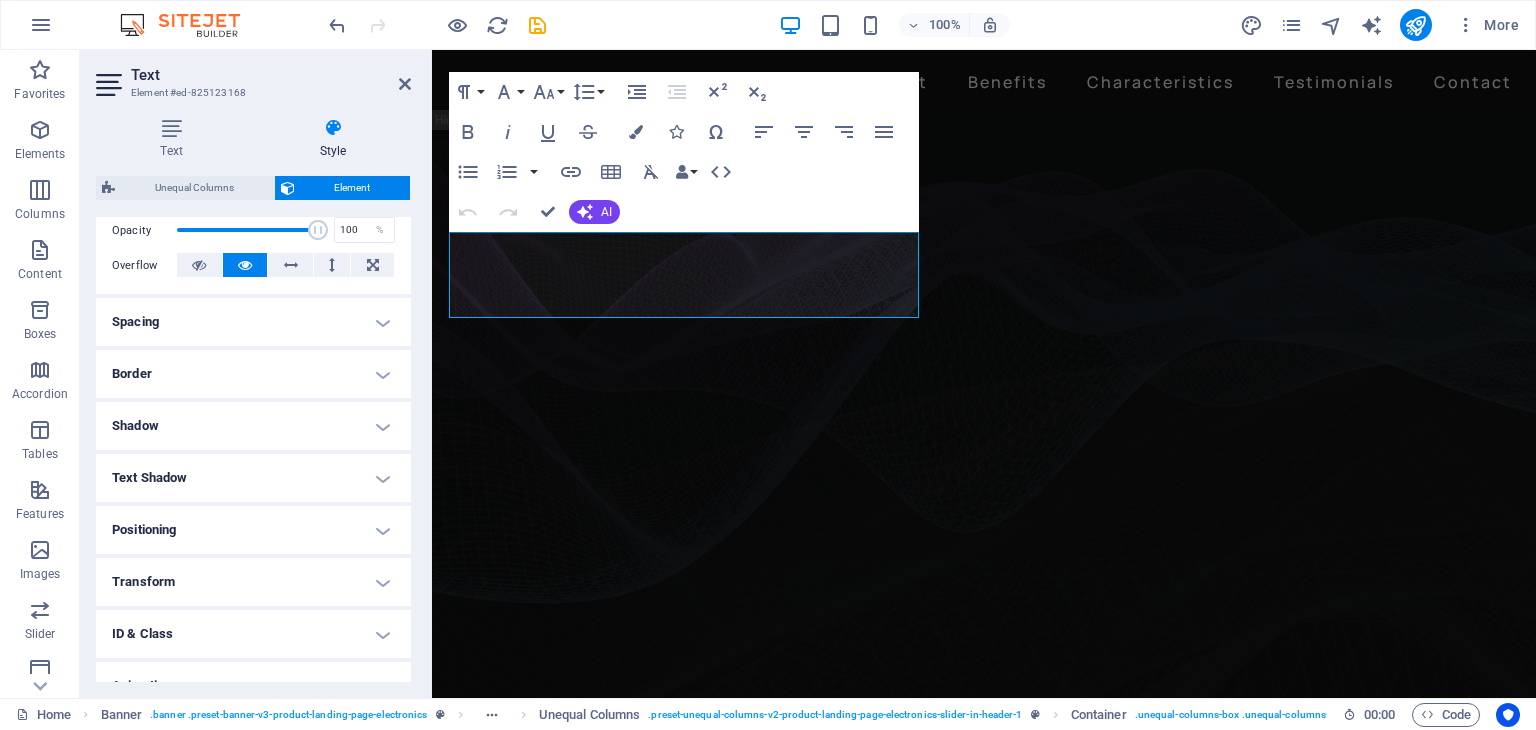 scroll, scrollTop: 380, scrollLeft: 0, axis: vertical 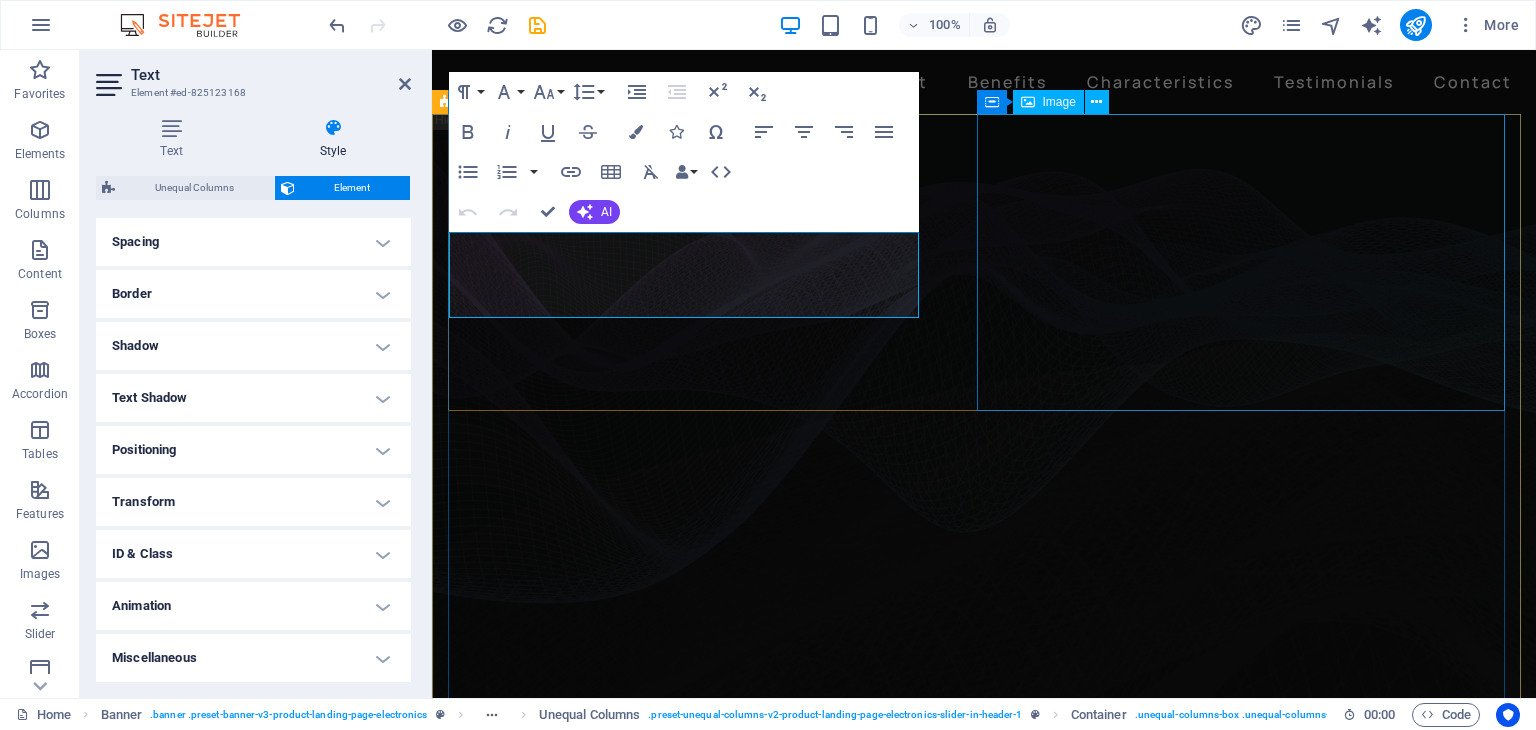 click at bounding box center [976, 460] 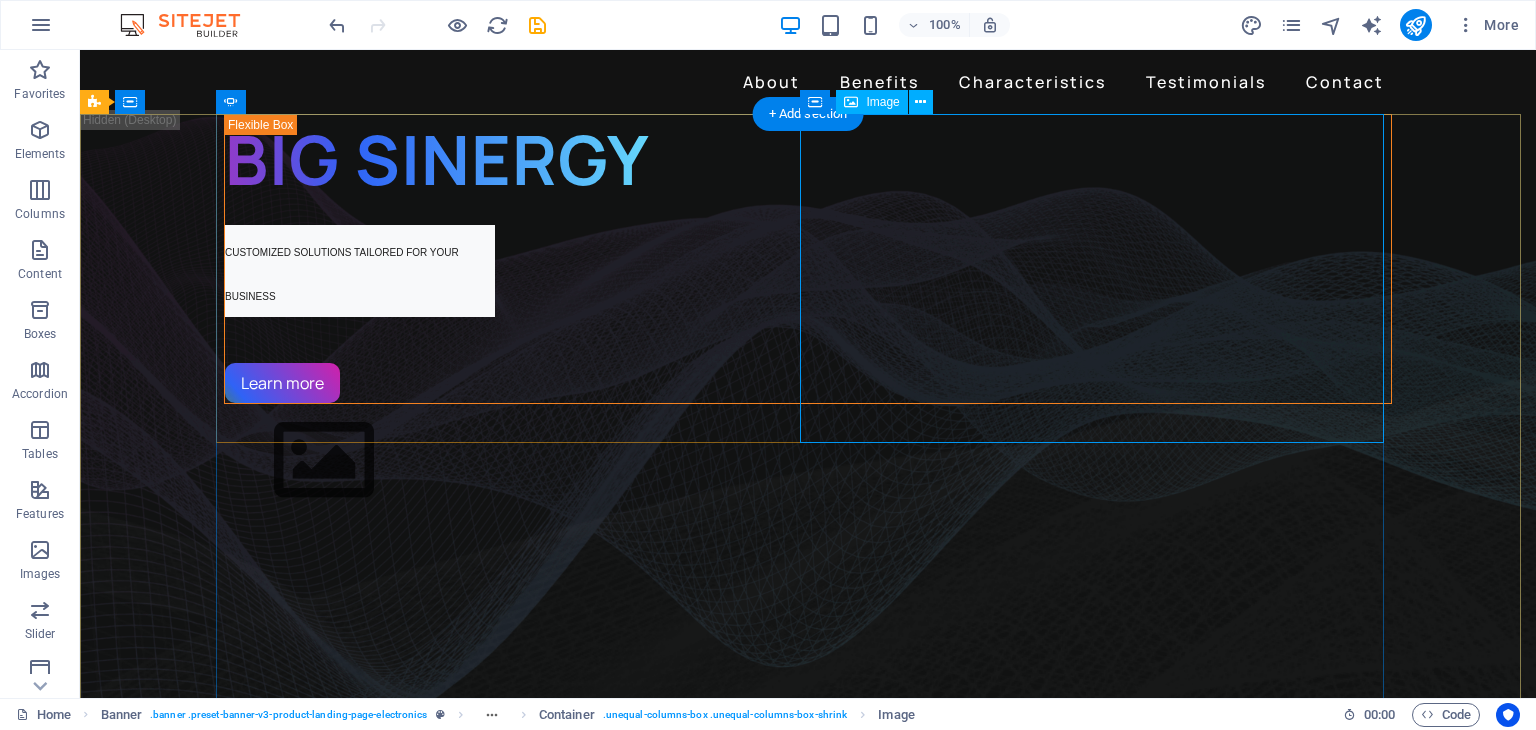 click at bounding box center (808, 460) 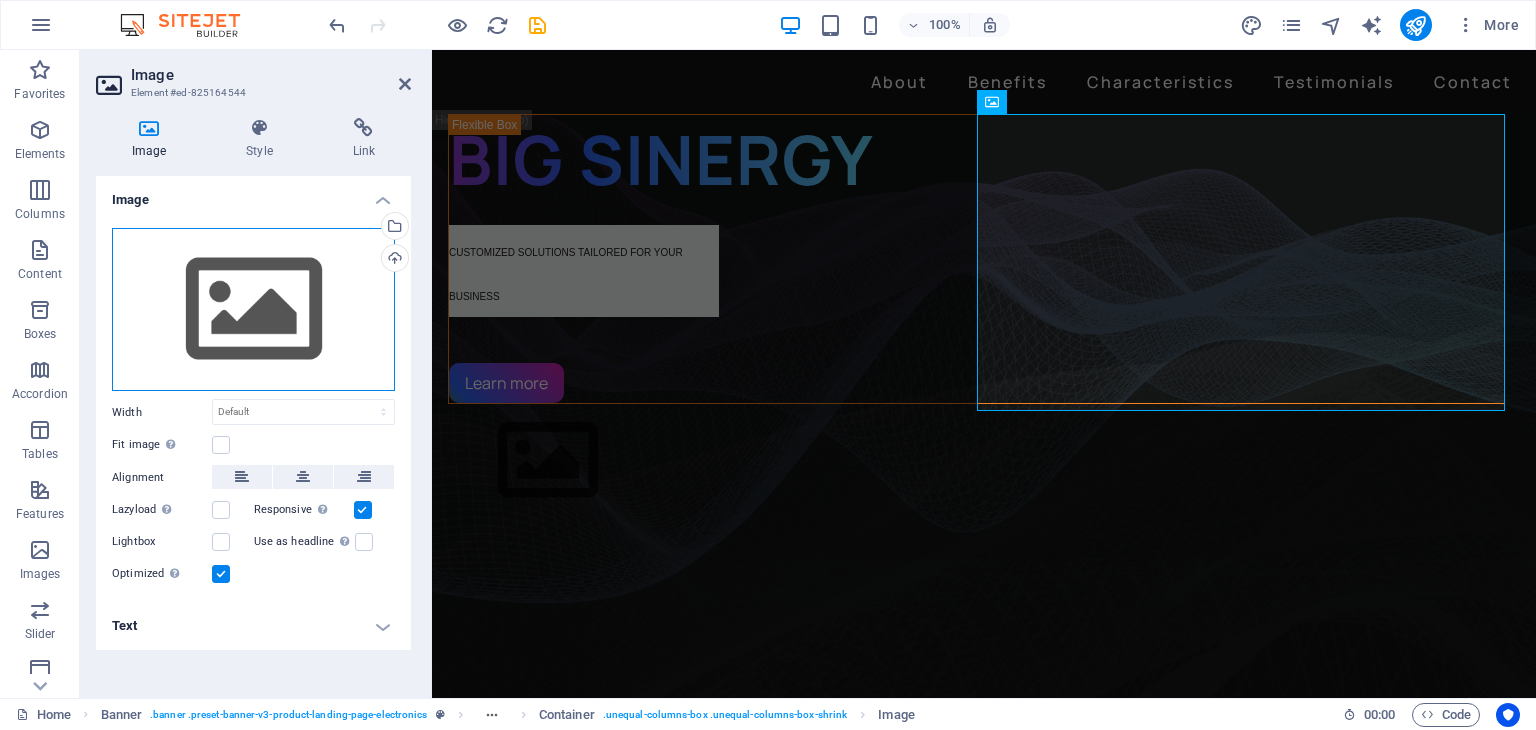click on "Drag files here, click to choose files or select files from Files or our free stock photos & videos" at bounding box center (253, 310) 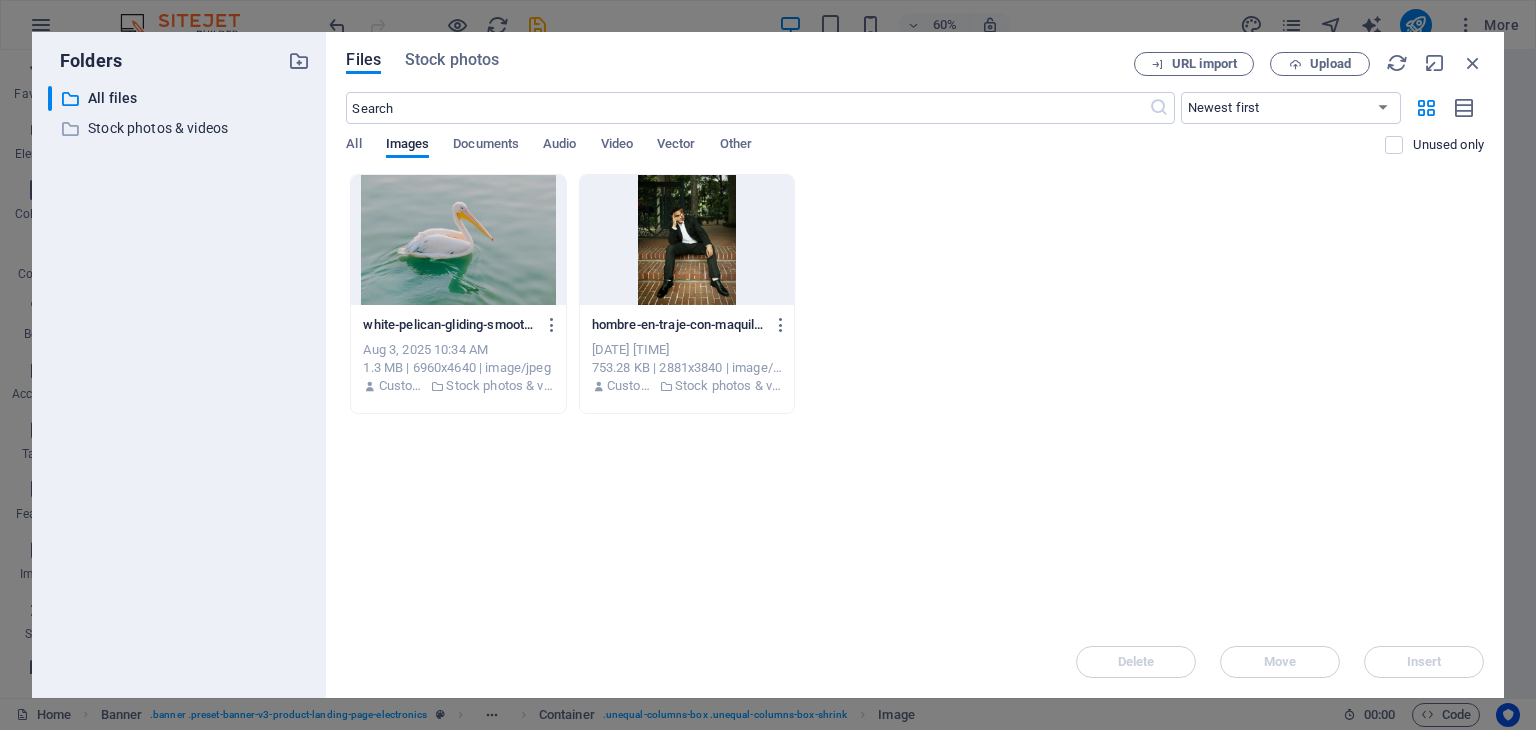 click at bounding box center [458, 240] 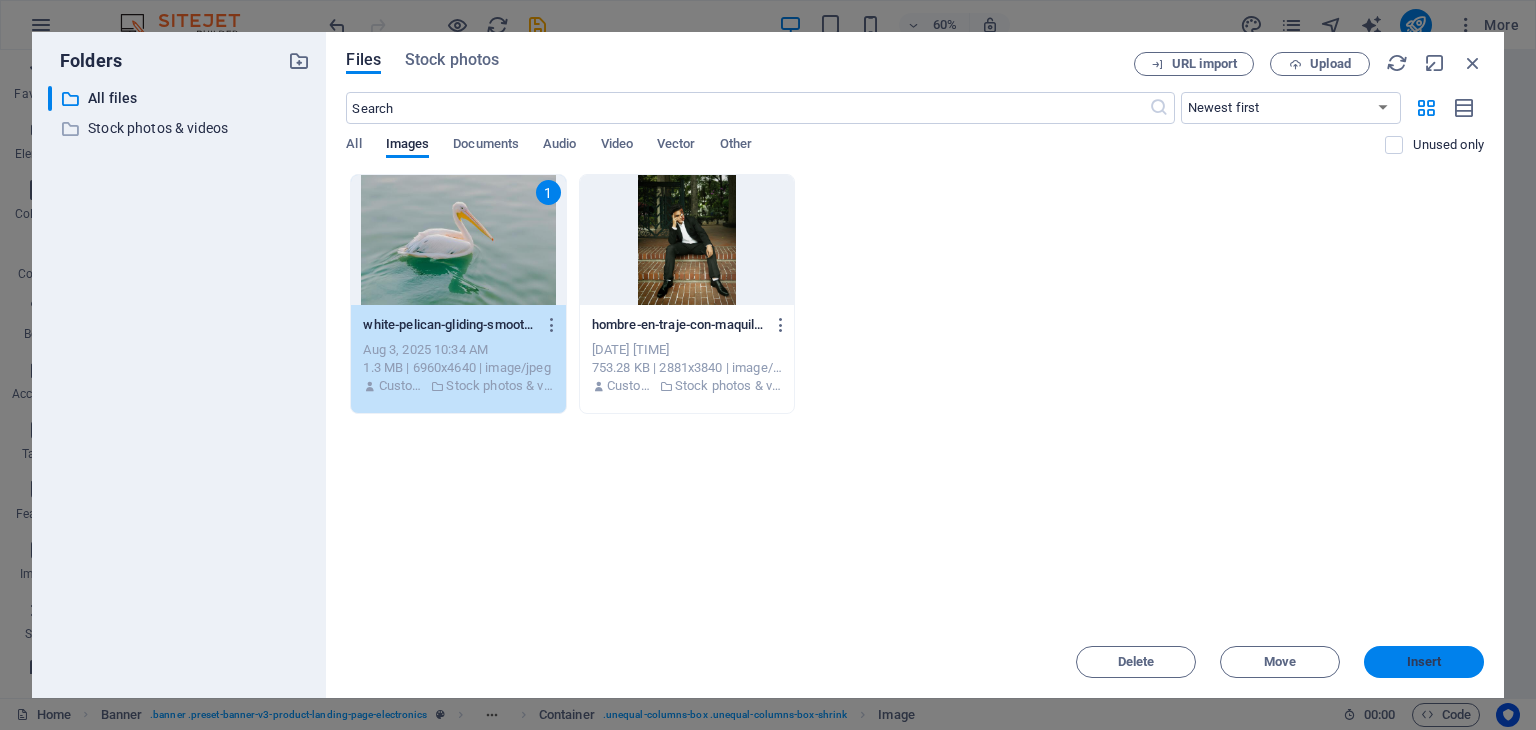 click on "Insert" at bounding box center (1424, 662) 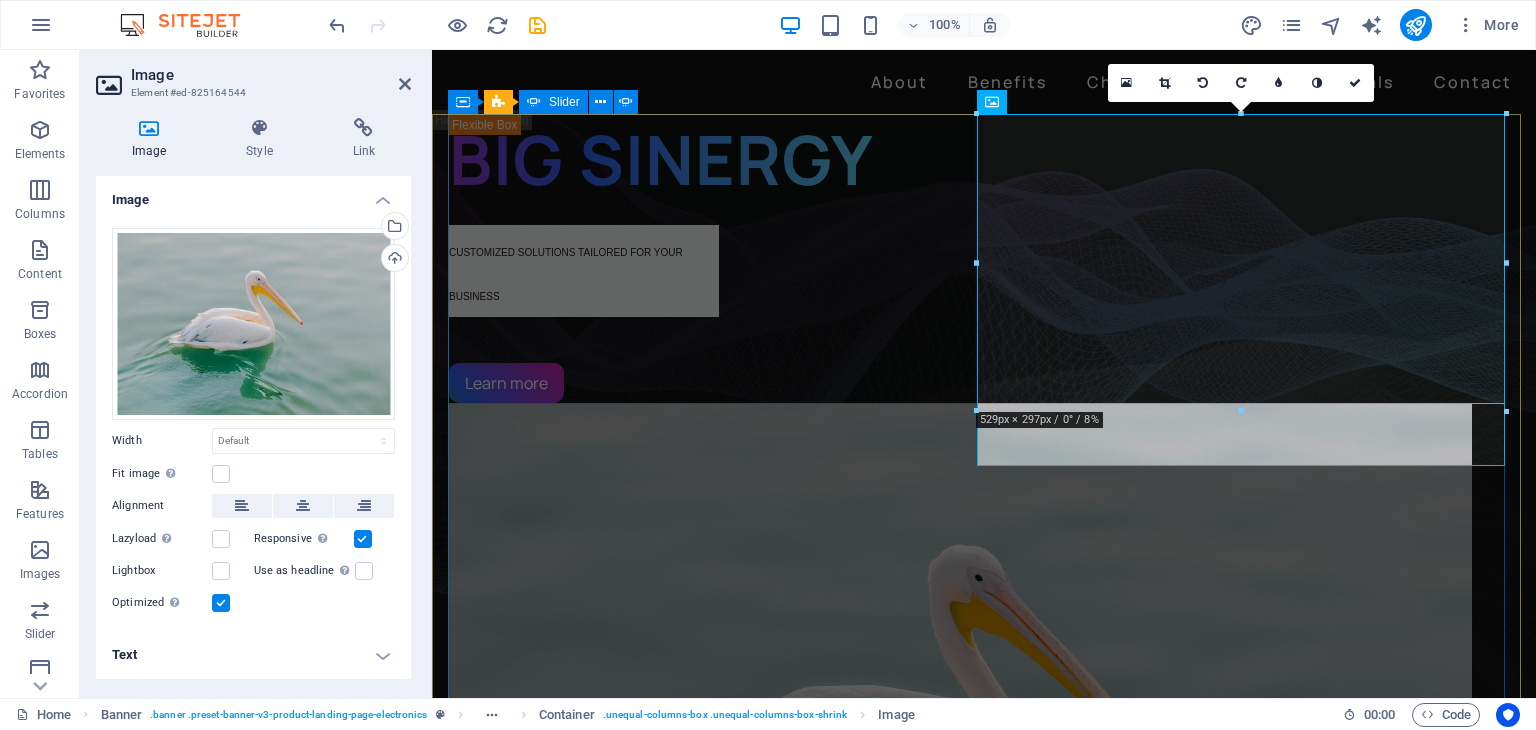 click on "BIG SINERGY CUSTOMIZED SOLUTIONS TAILORED FOR YOUR BUSINESS Learn more BIG SINERGY CUSTOM SOLUTIONS FOR YOUR BUSINESS Learn more Get lost in the studio sound Lorem ipsum dolor sit amet, consectetur adipiscing elit. Adipiscing ultricies risus, ornare mus id vulputate. Learn more" at bounding box center (984, 1956) 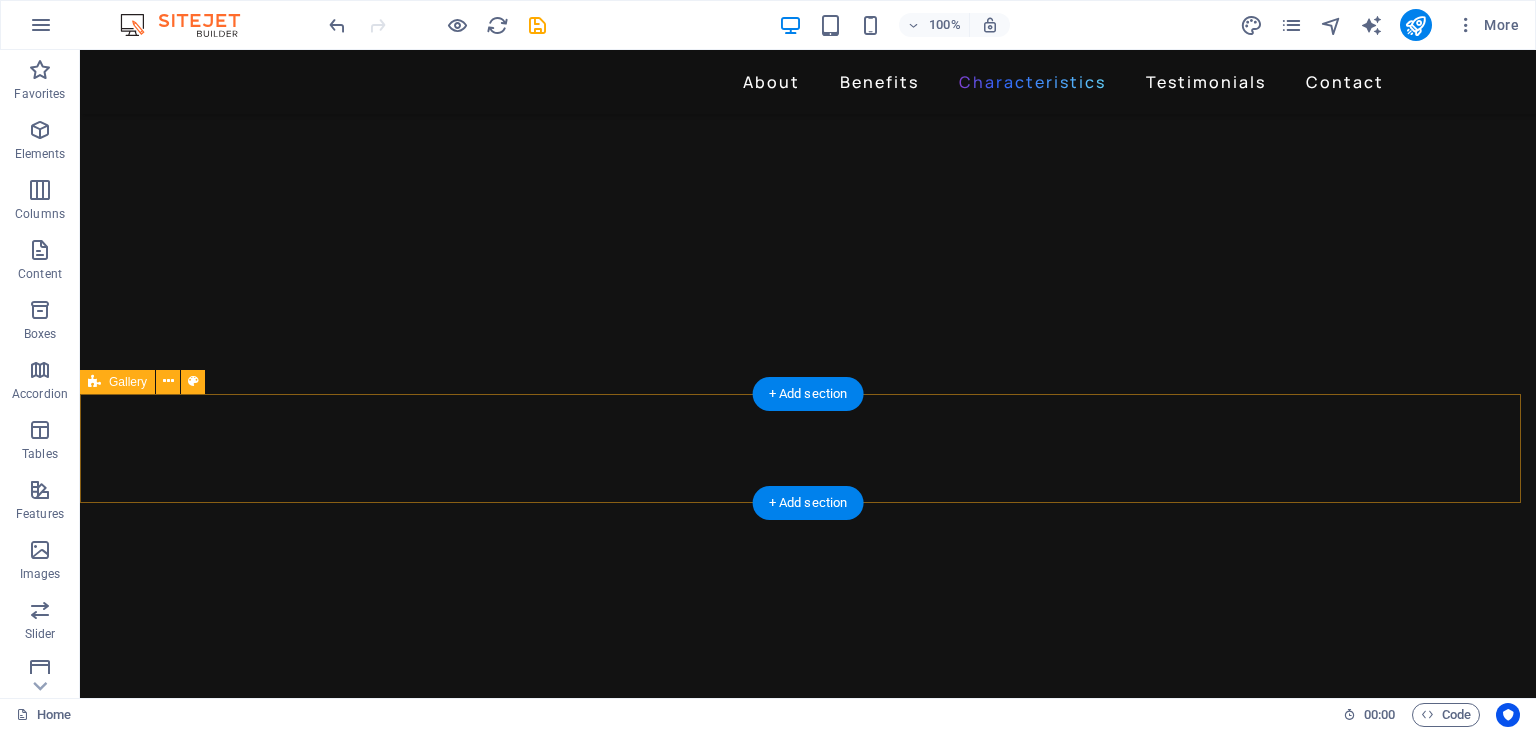scroll, scrollTop: 2100, scrollLeft: 0, axis: vertical 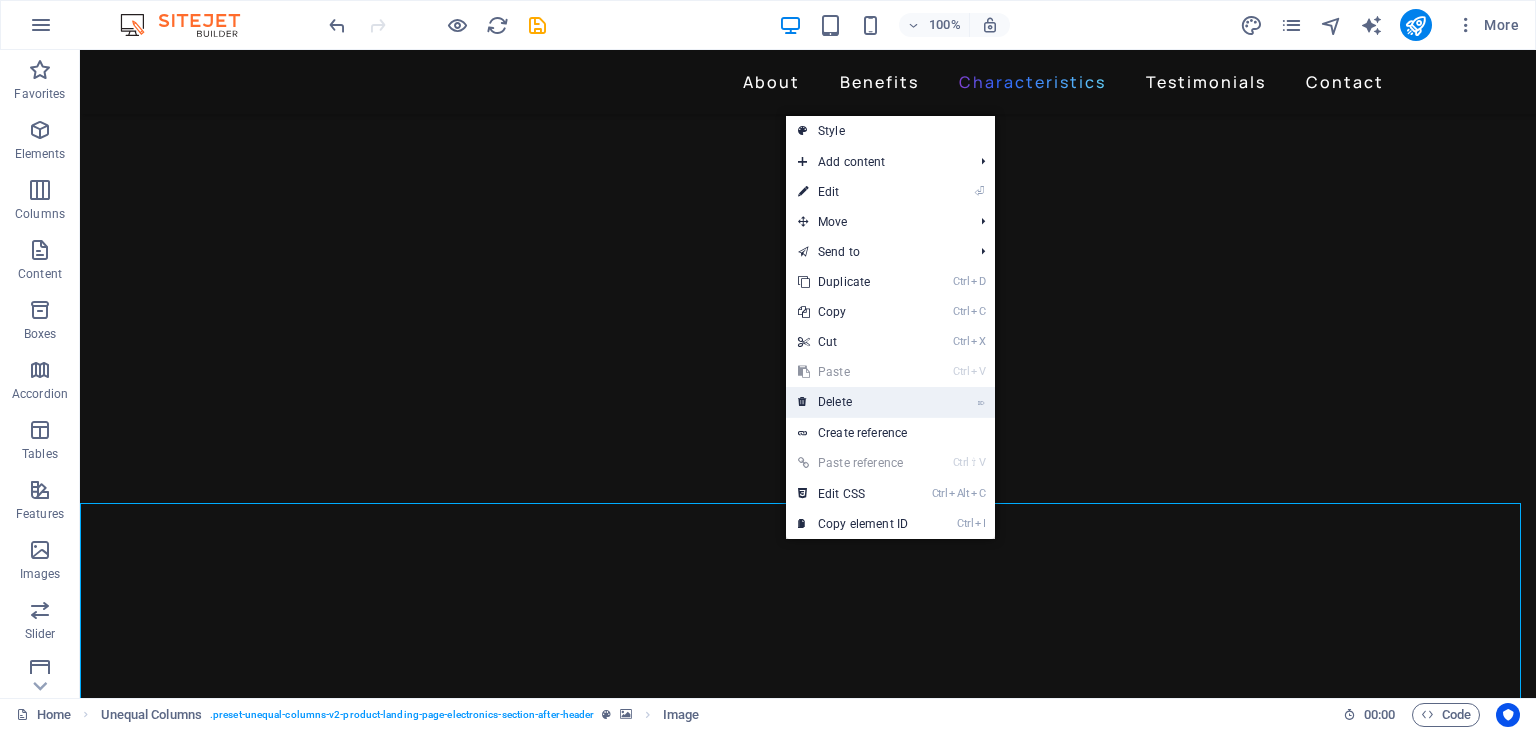 click on "⌦  Delete" at bounding box center (853, 402) 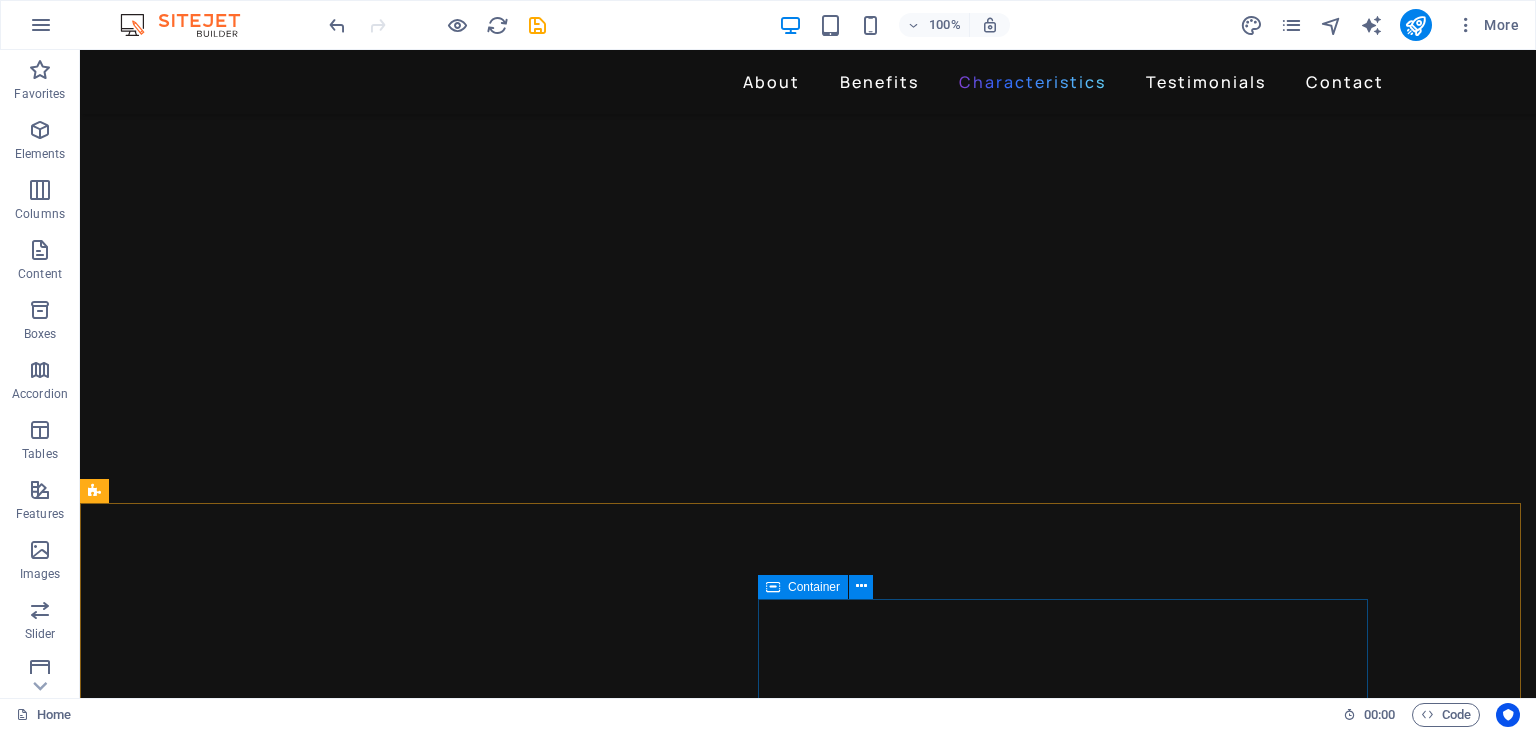 click on "Container" at bounding box center (803, 587) 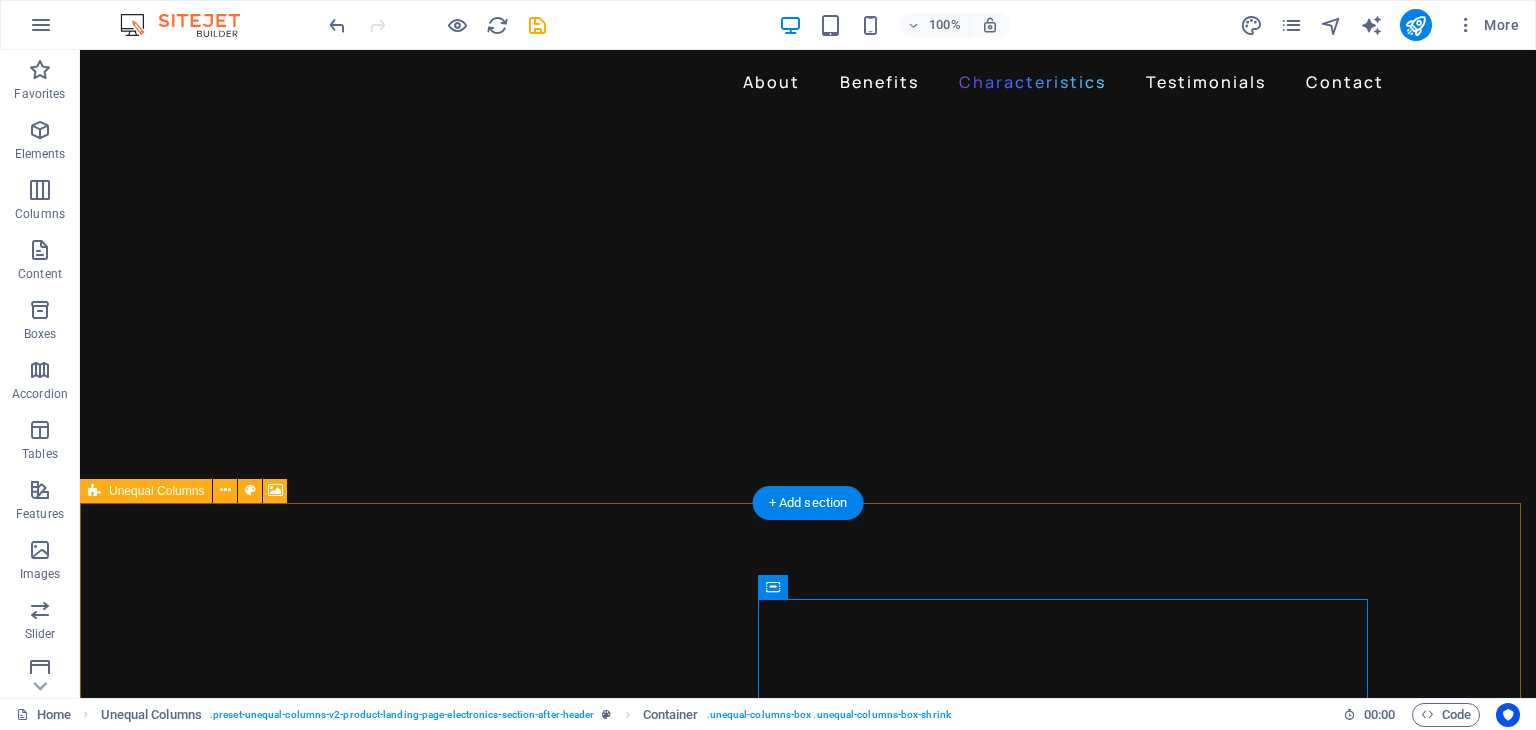 click on "Drop content here or  Add elements  Paste clipboard Lorem ipsum dolor sit amet, consectetur adipiscing elit. Id quam et, turpis a neque fringilla. Quam eleifend non, augue lectus malesuada quisque lorem neque quam. Morbi ac, non mauris integer ac neque." at bounding box center (808, 4109) 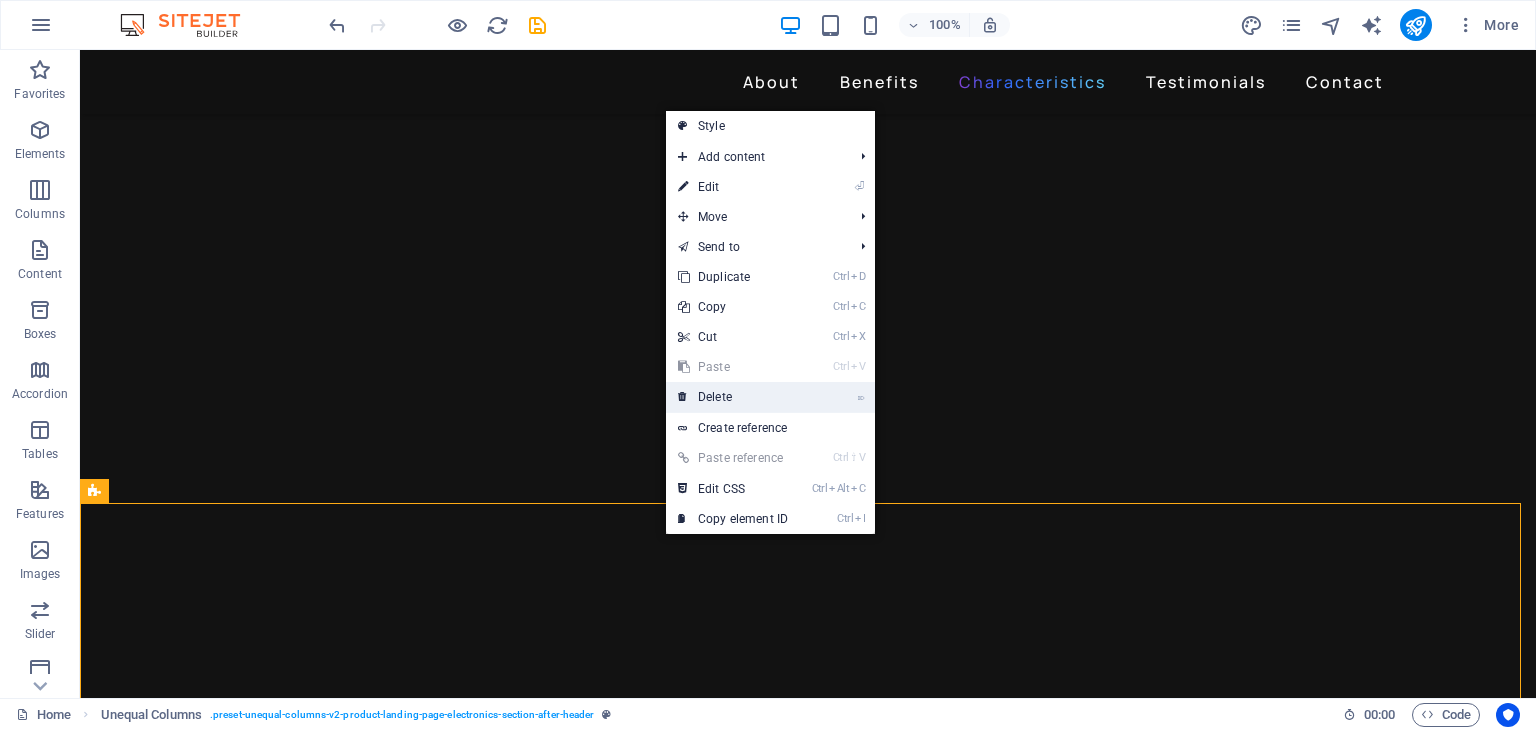 click on "⌦  Delete" at bounding box center [733, 397] 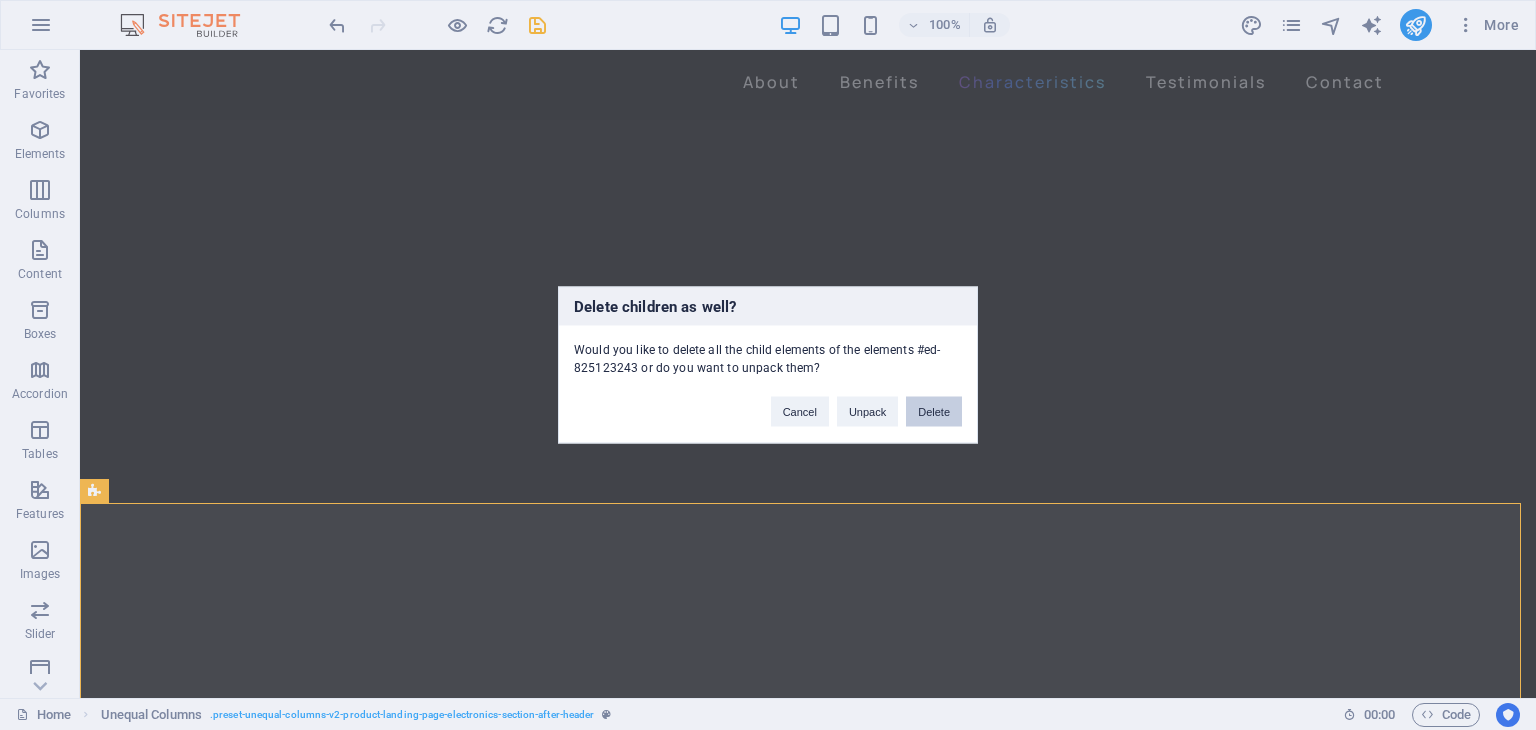 click on "Delete" at bounding box center (934, 412) 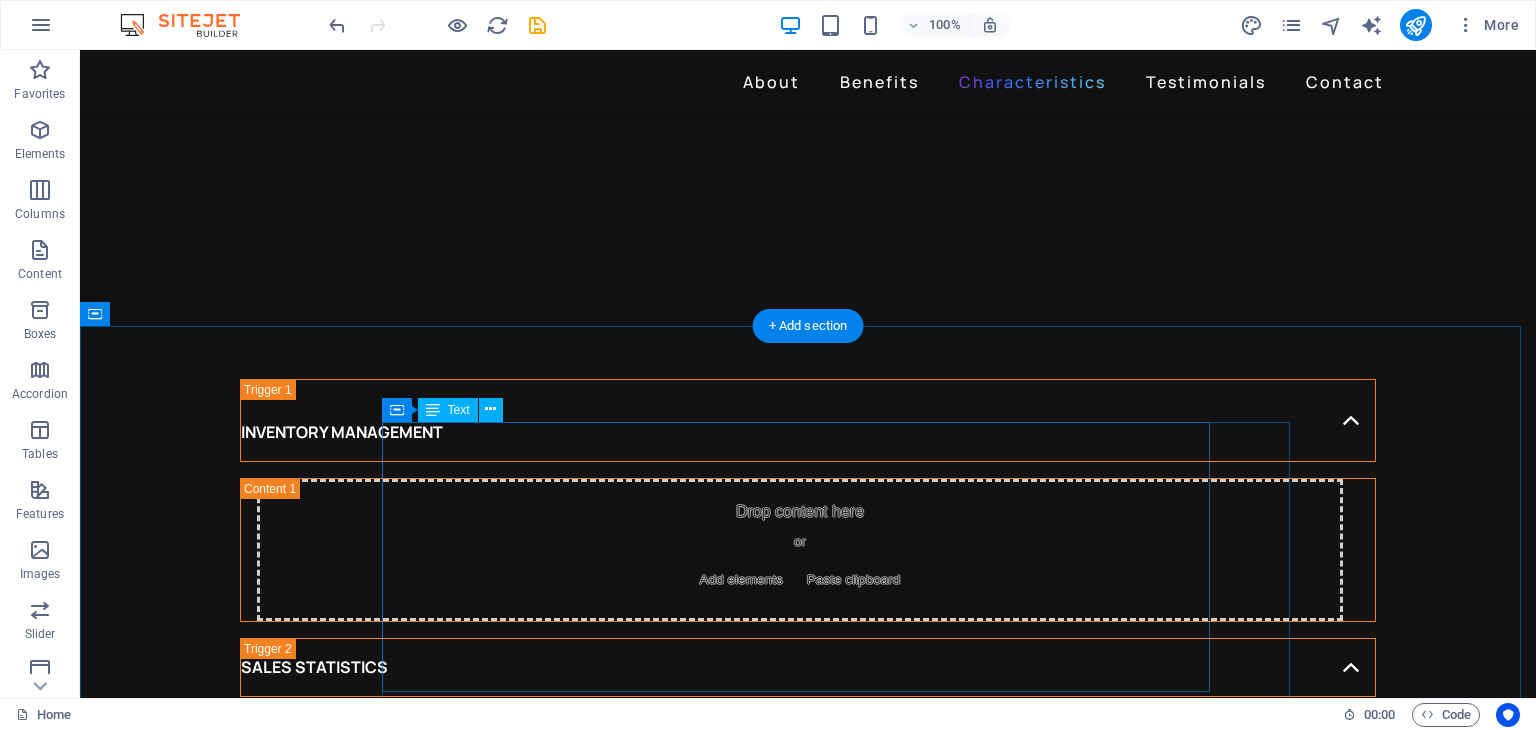 scroll, scrollTop: 3800, scrollLeft: 0, axis: vertical 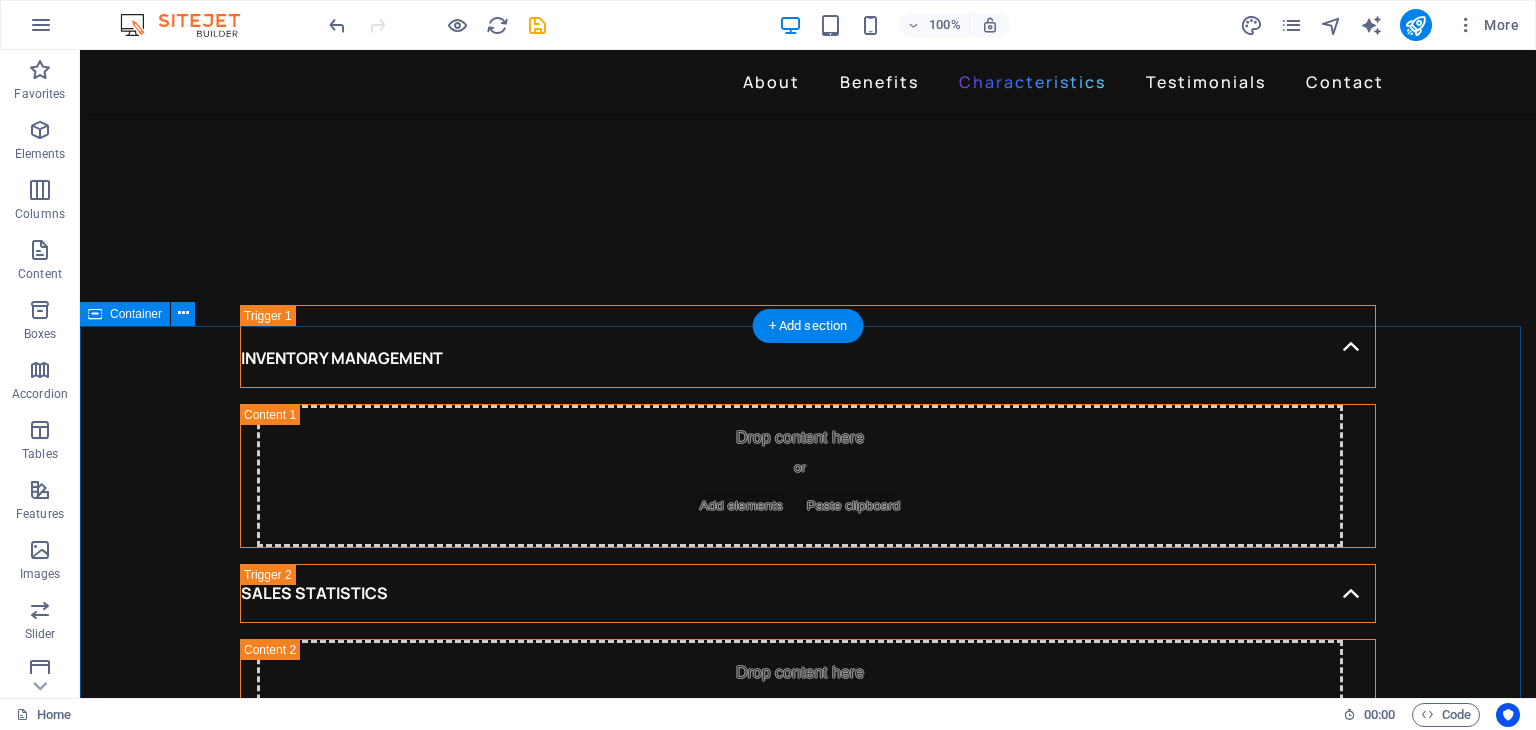 click on "I absolutely love these new Gadgets Headphones. The sound quality on them is amazing. The noise cancelling is a great feature and the base is really really good. Would definitely recommend these to everyone! I absolutely love these new Gadgets Headphones. The sound quality on them is amazing. The noise cancelling is a great feature and the base is really really good. Would definitely recommend these to everyone!
Mike Jefferson Mike Jefferson
Mike Jefferson" at bounding box center [808, 7887] 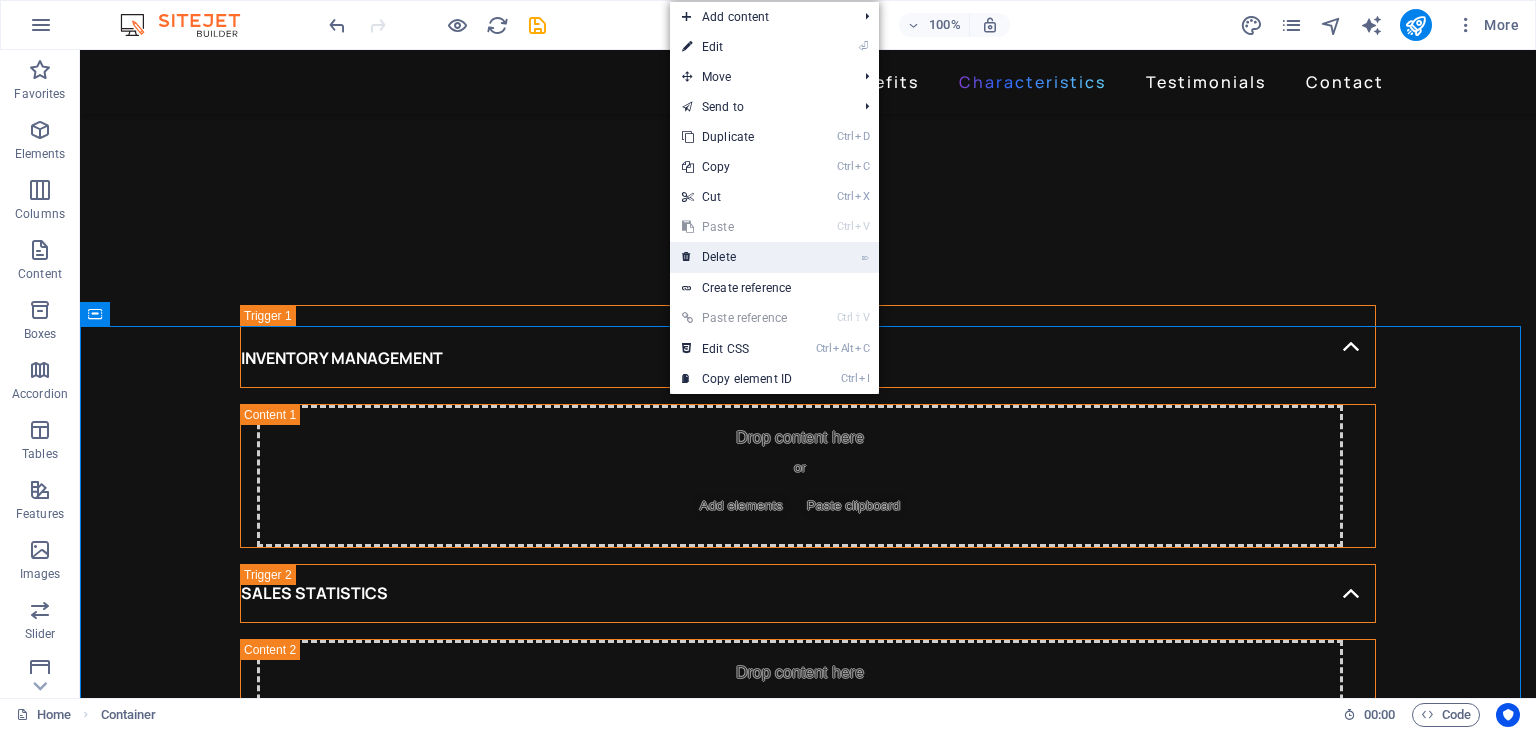 click on "⌦  Delete" at bounding box center [737, 257] 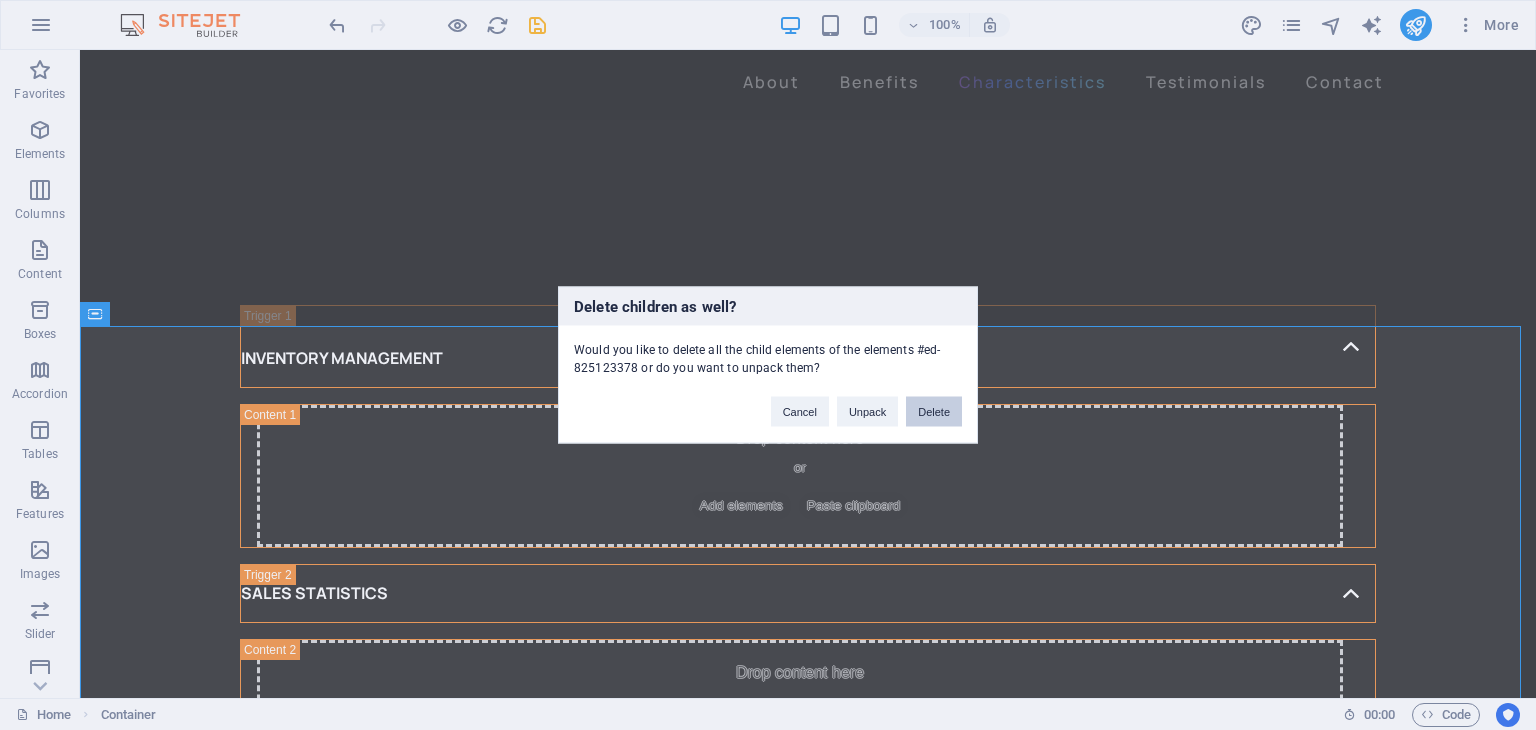 click on "Delete" at bounding box center [934, 412] 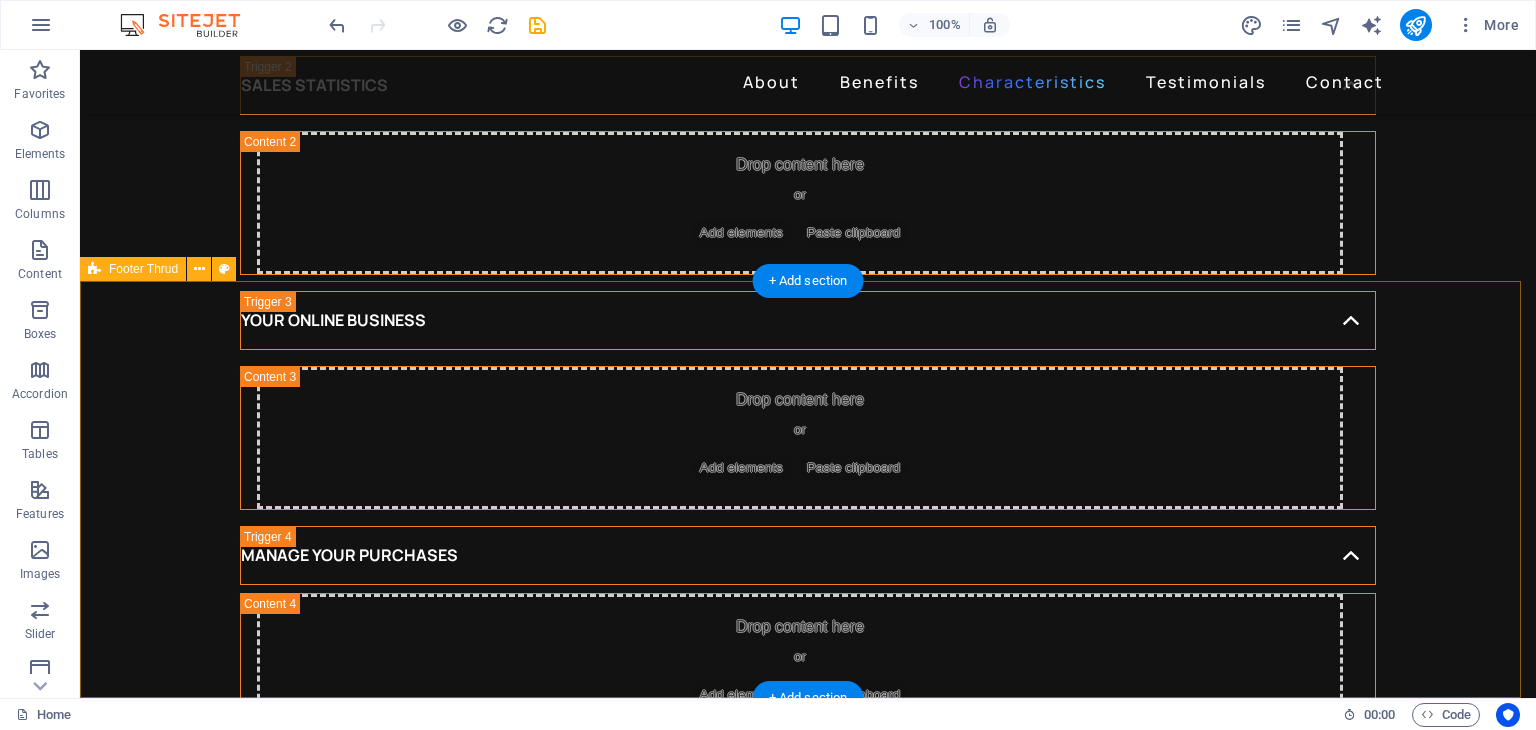 scroll, scrollTop: 4112, scrollLeft: 0, axis: vertical 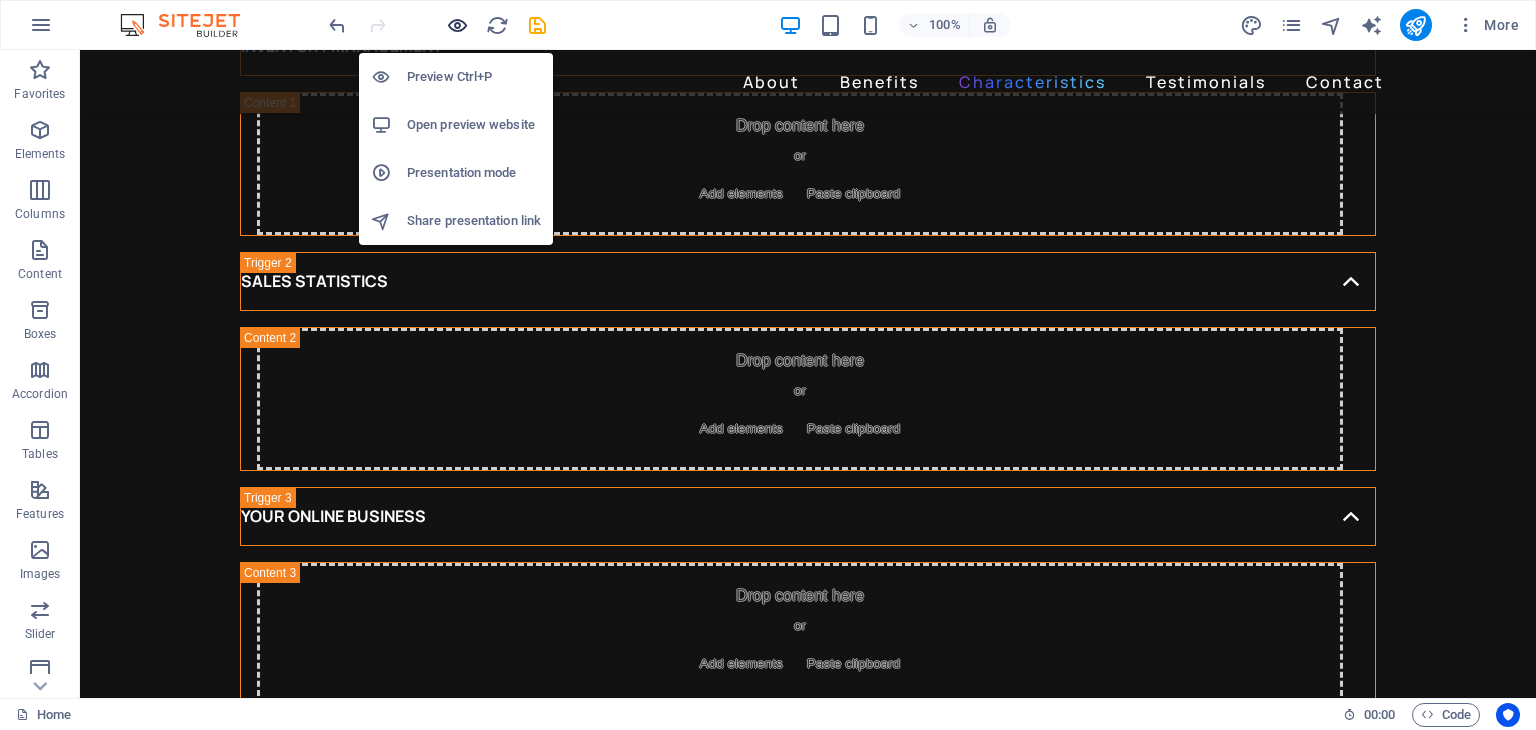 click at bounding box center (457, 25) 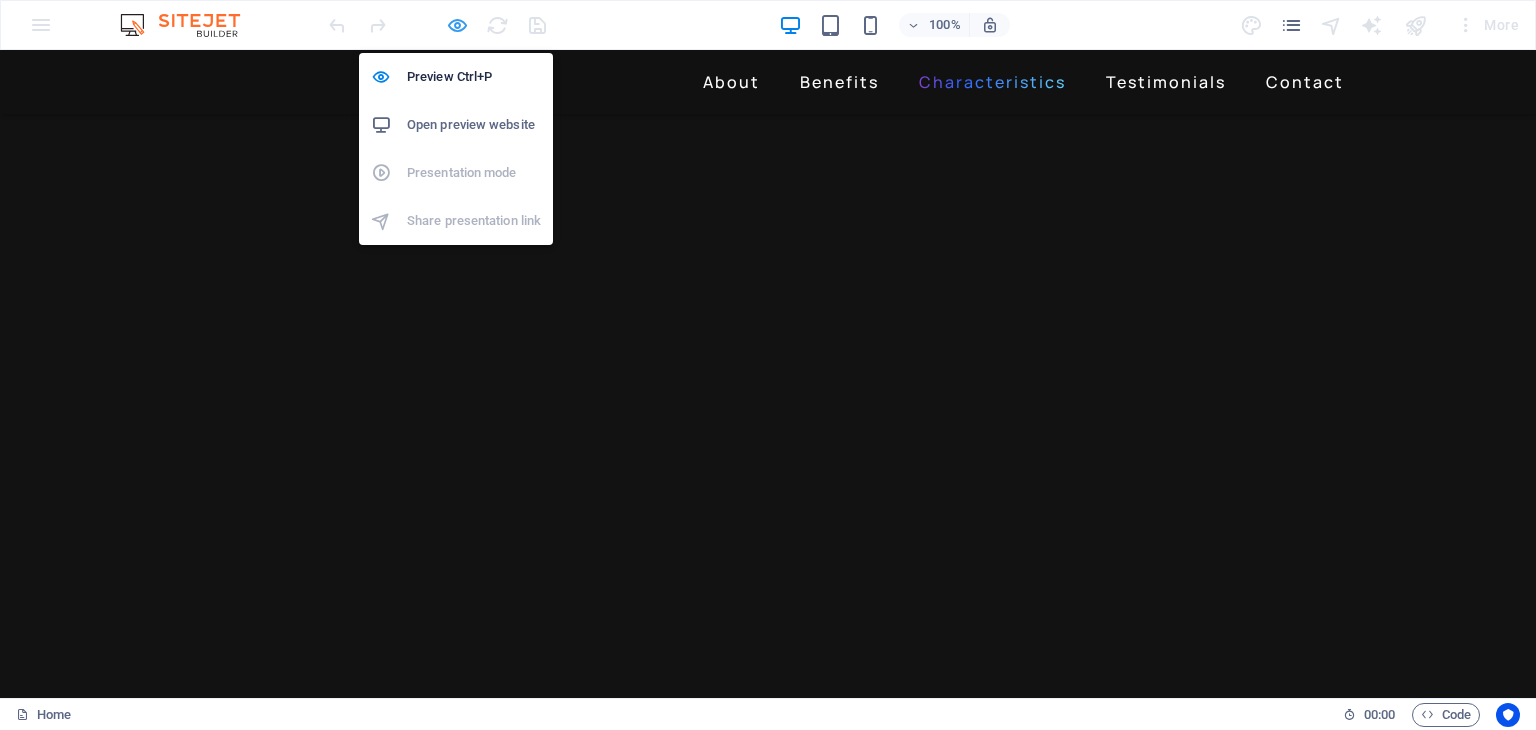 scroll, scrollTop: 2786, scrollLeft: 0, axis: vertical 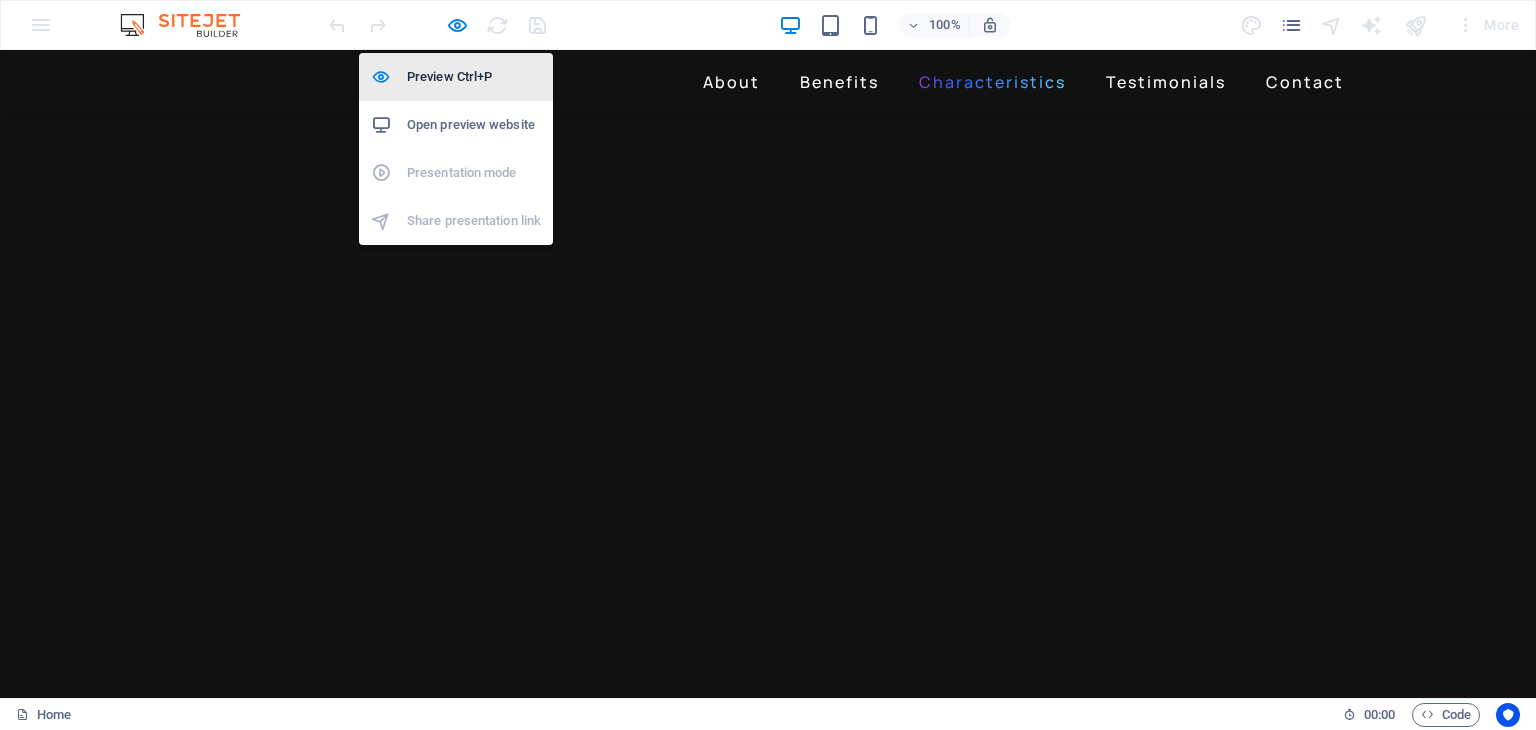click on "Preview Ctrl+P" at bounding box center [474, 77] 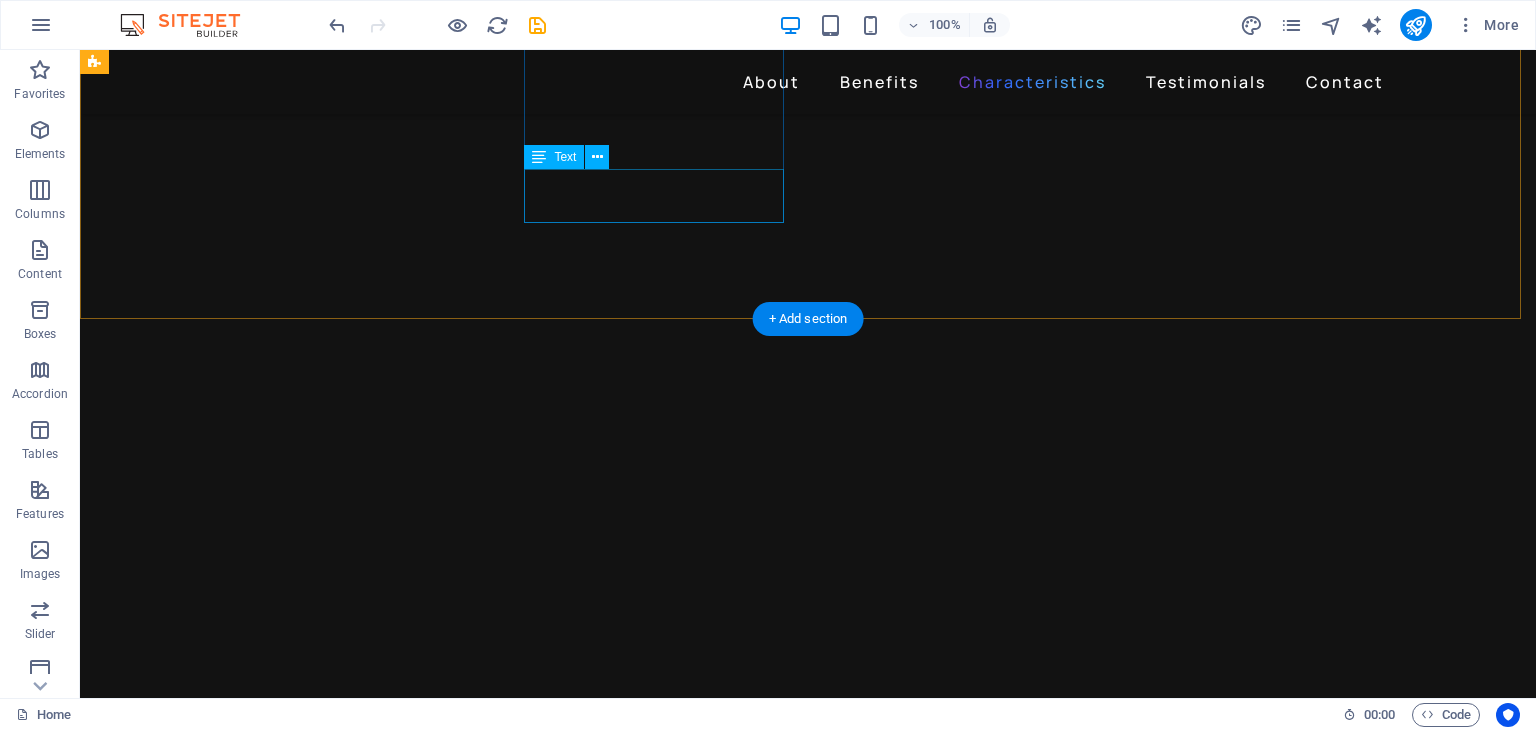 scroll, scrollTop: 2412, scrollLeft: 0, axis: vertical 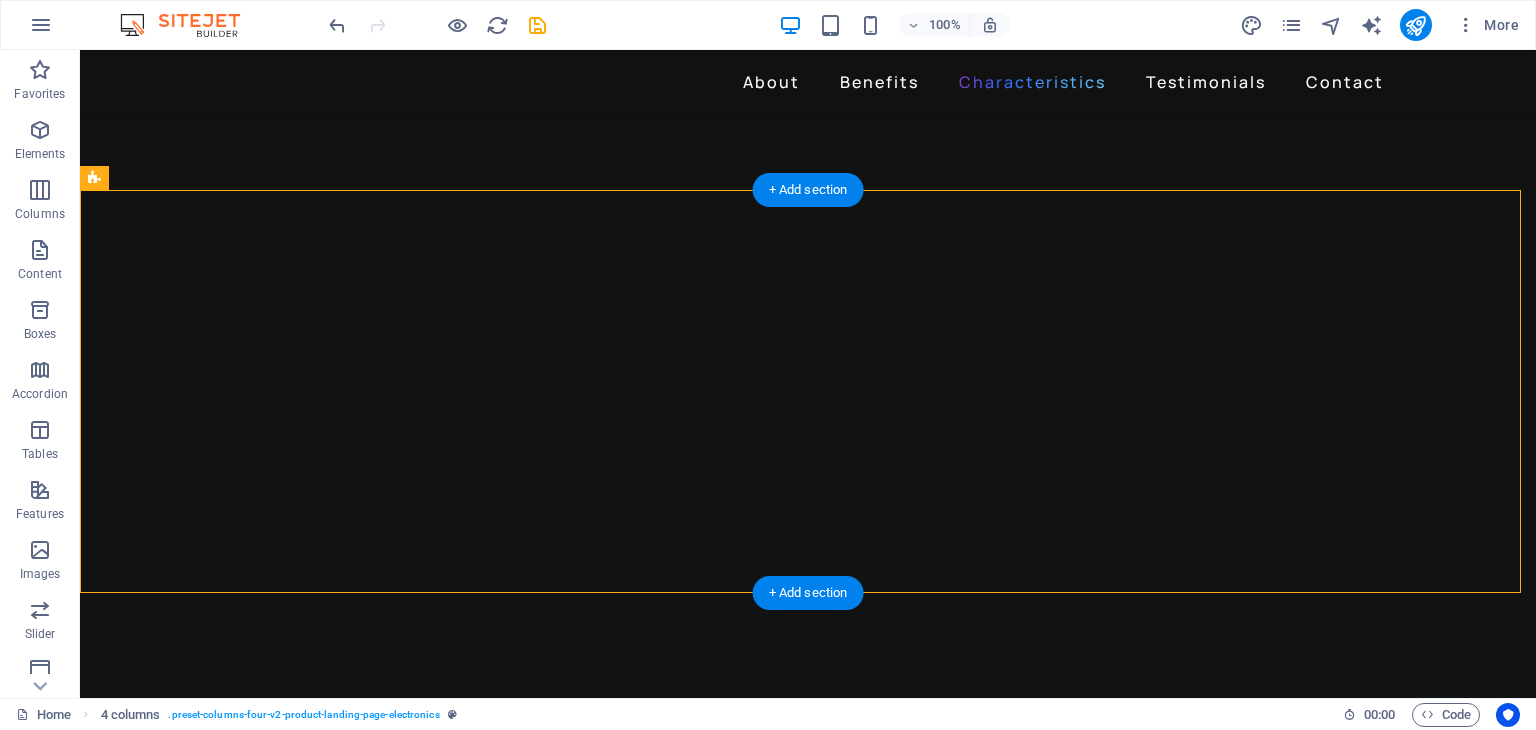 drag, startPoint x: 210, startPoint y: 257, endPoint x: 1168, endPoint y: 522, distance: 993.9764 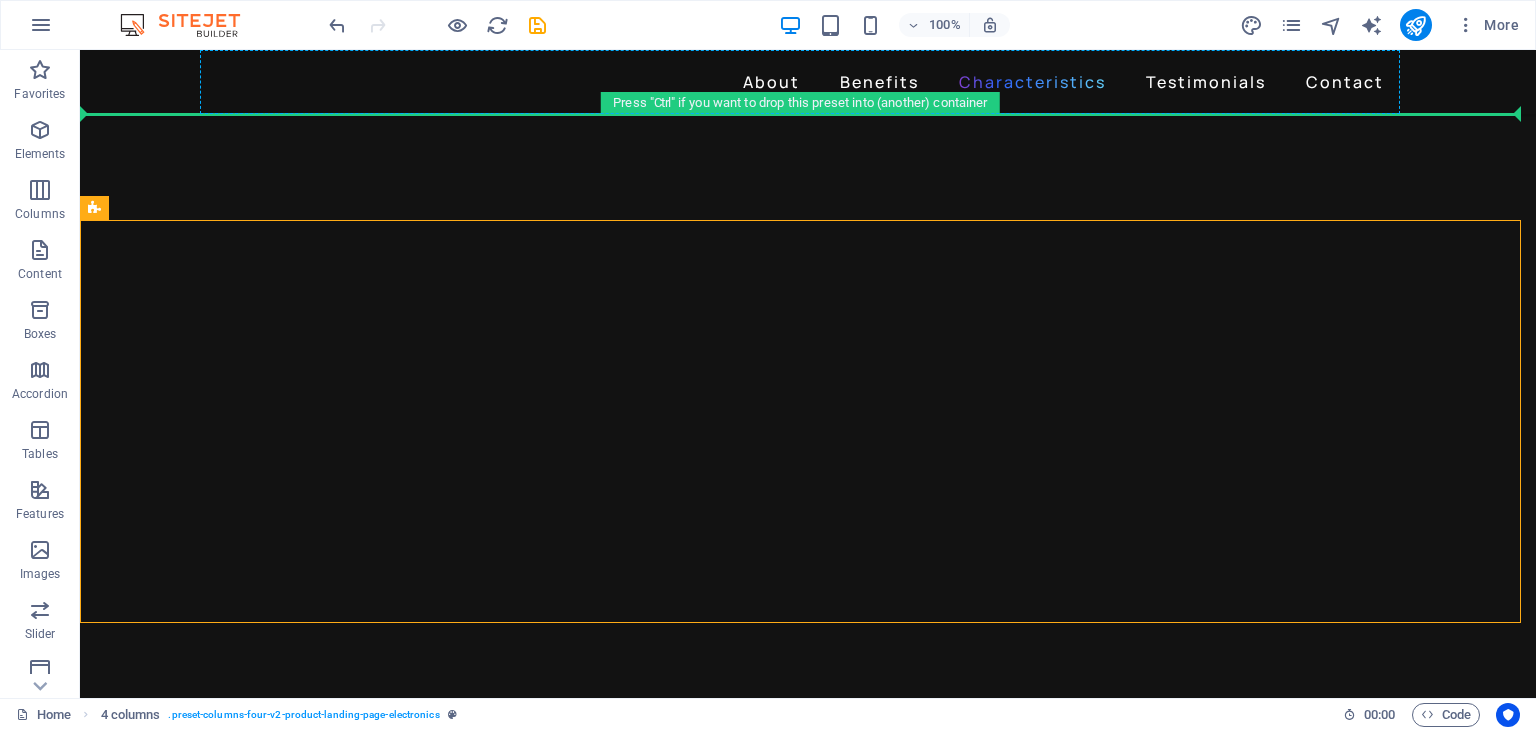 drag, startPoint x: 321, startPoint y: 251, endPoint x: 371, endPoint y: 95, distance: 163.81697 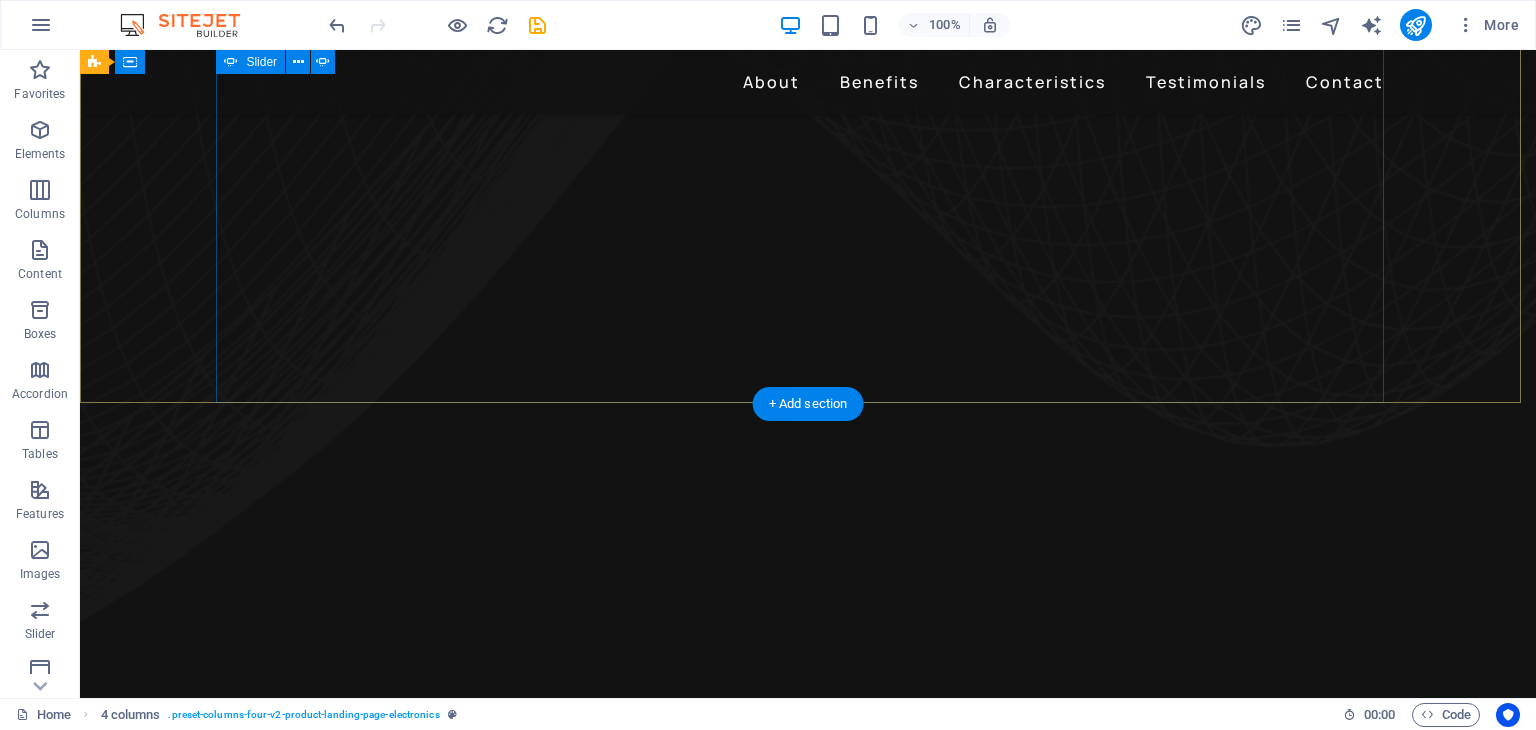 scroll, scrollTop: 0, scrollLeft: 0, axis: both 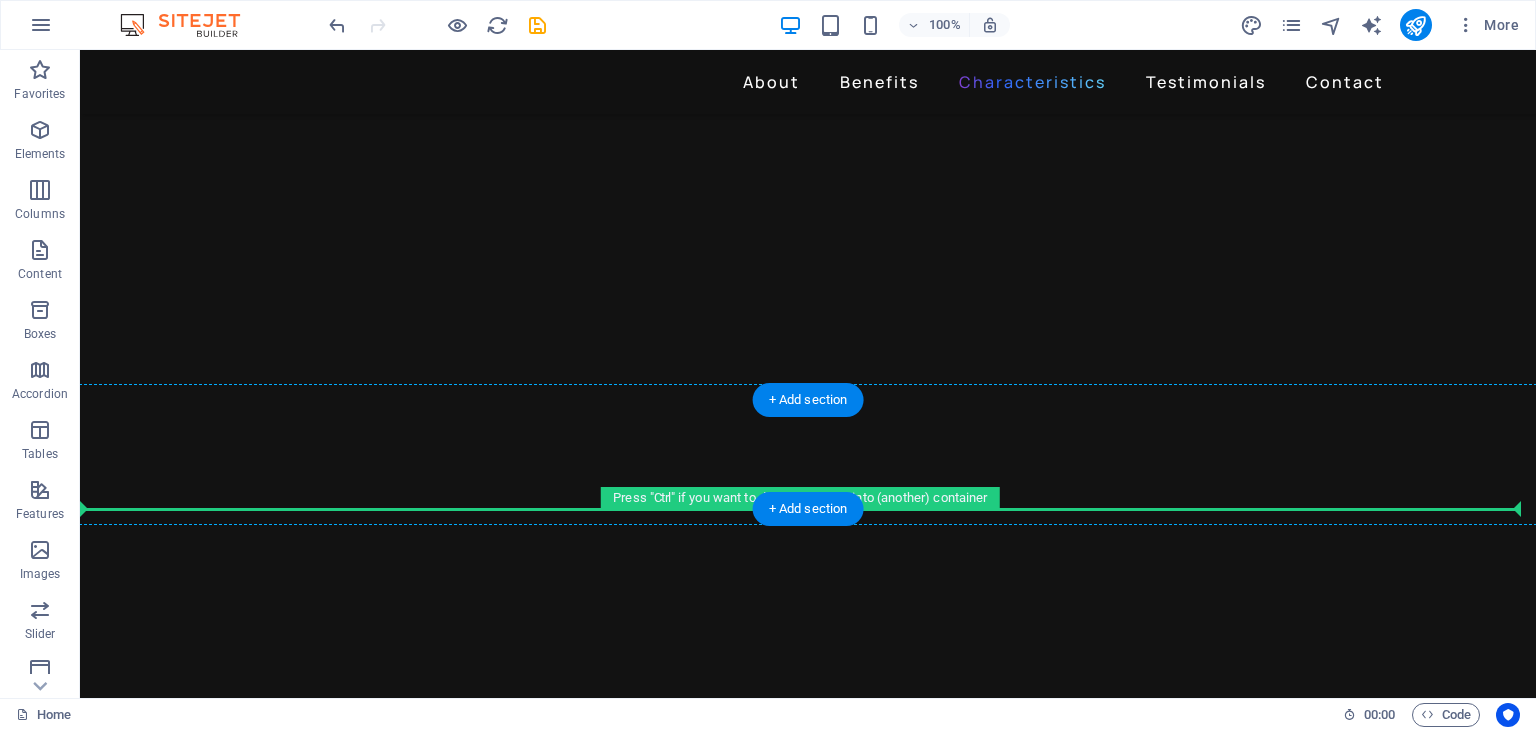 drag, startPoint x: 512, startPoint y: 178, endPoint x: 479, endPoint y: 473, distance: 296.84003 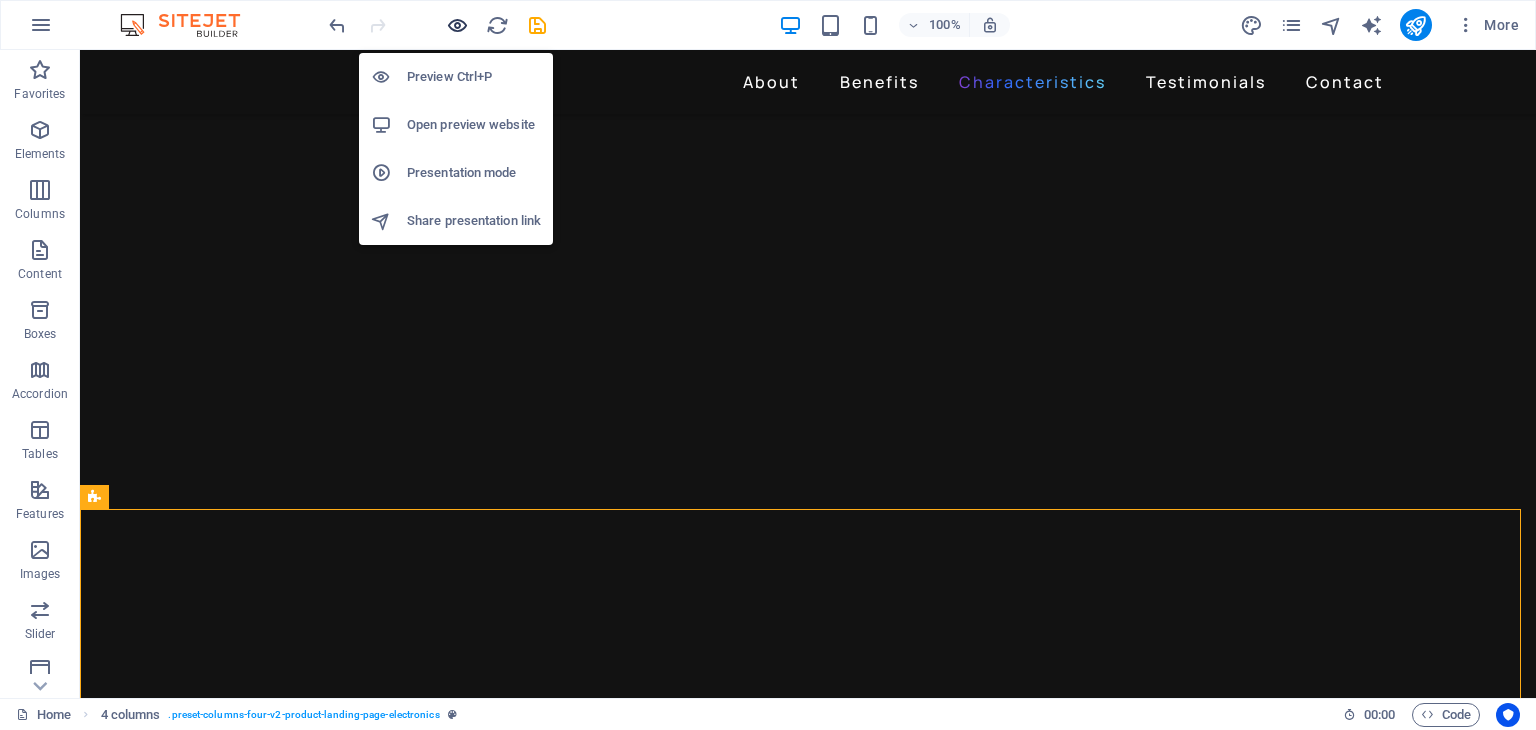 click at bounding box center (457, 25) 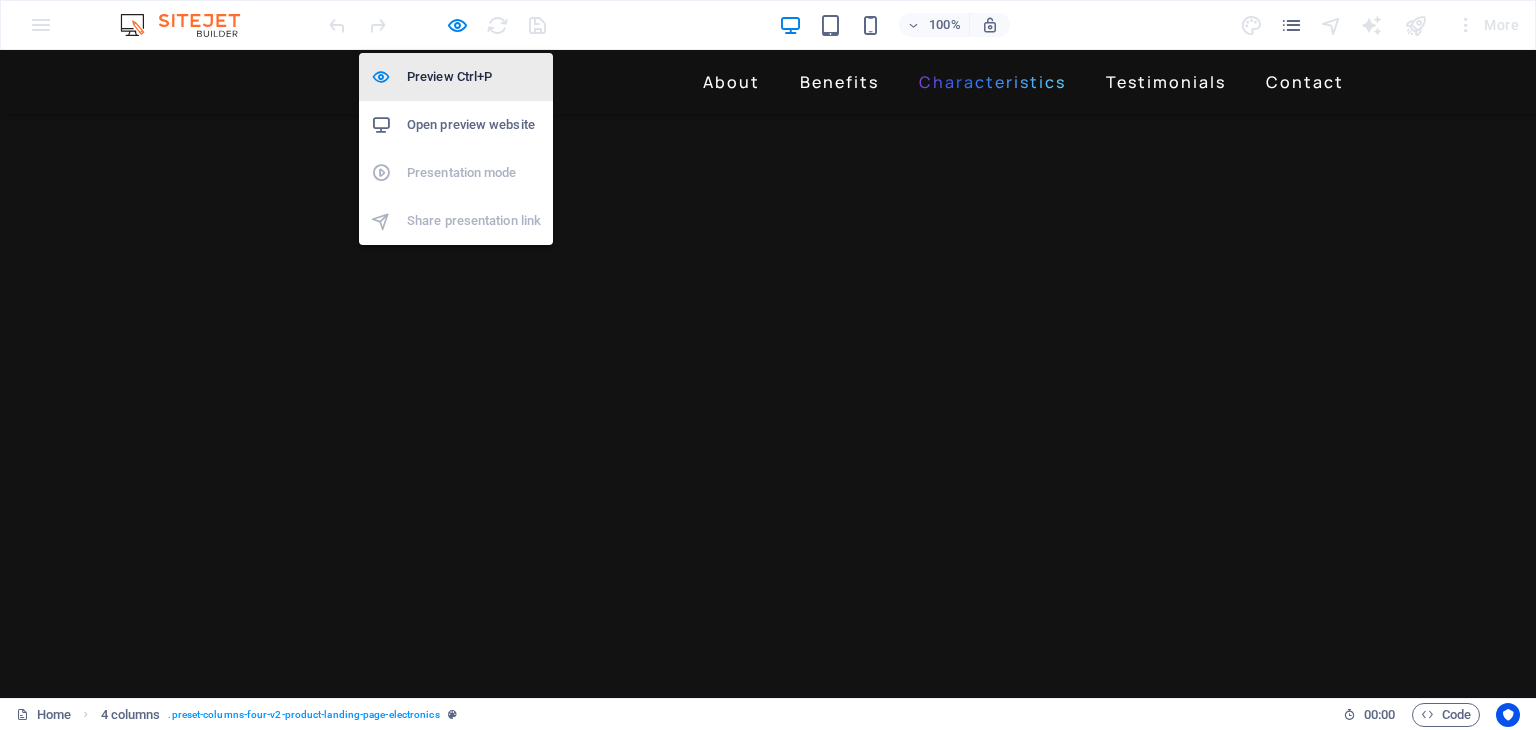 click on "Preview Ctrl+P" at bounding box center [456, 77] 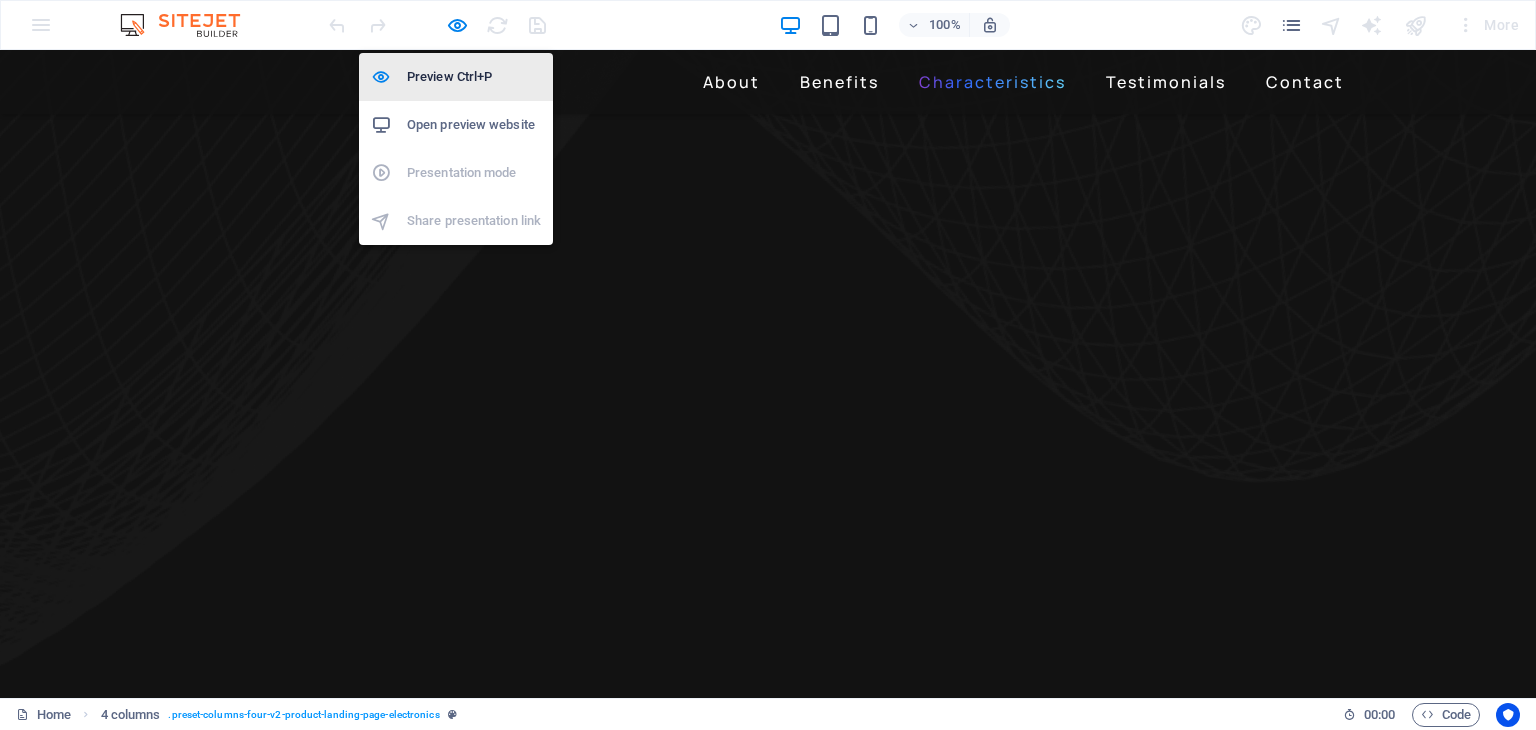 scroll, scrollTop: 2093, scrollLeft: 0, axis: vertical 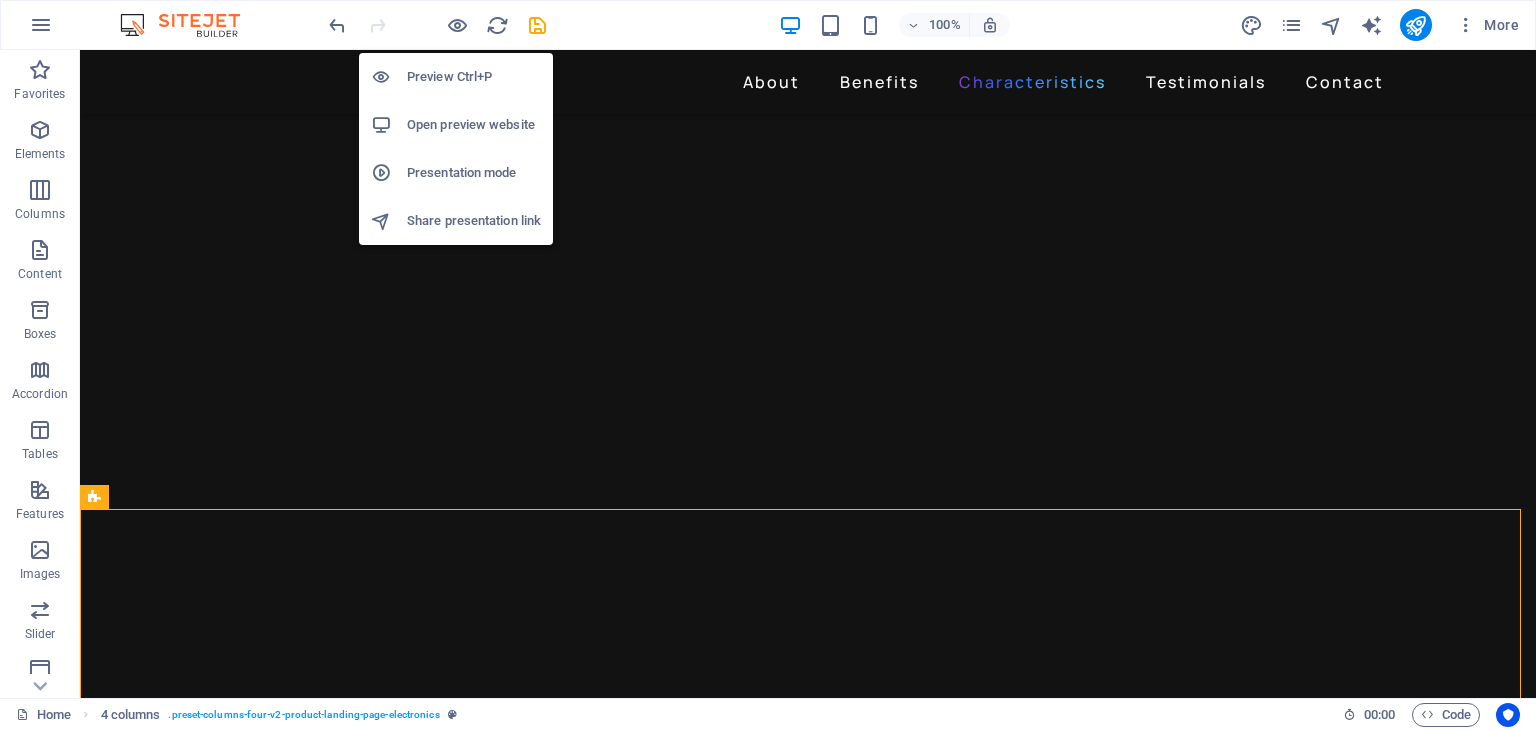 click on "Preview Ctrl+P" at bounding box center [474, 77] 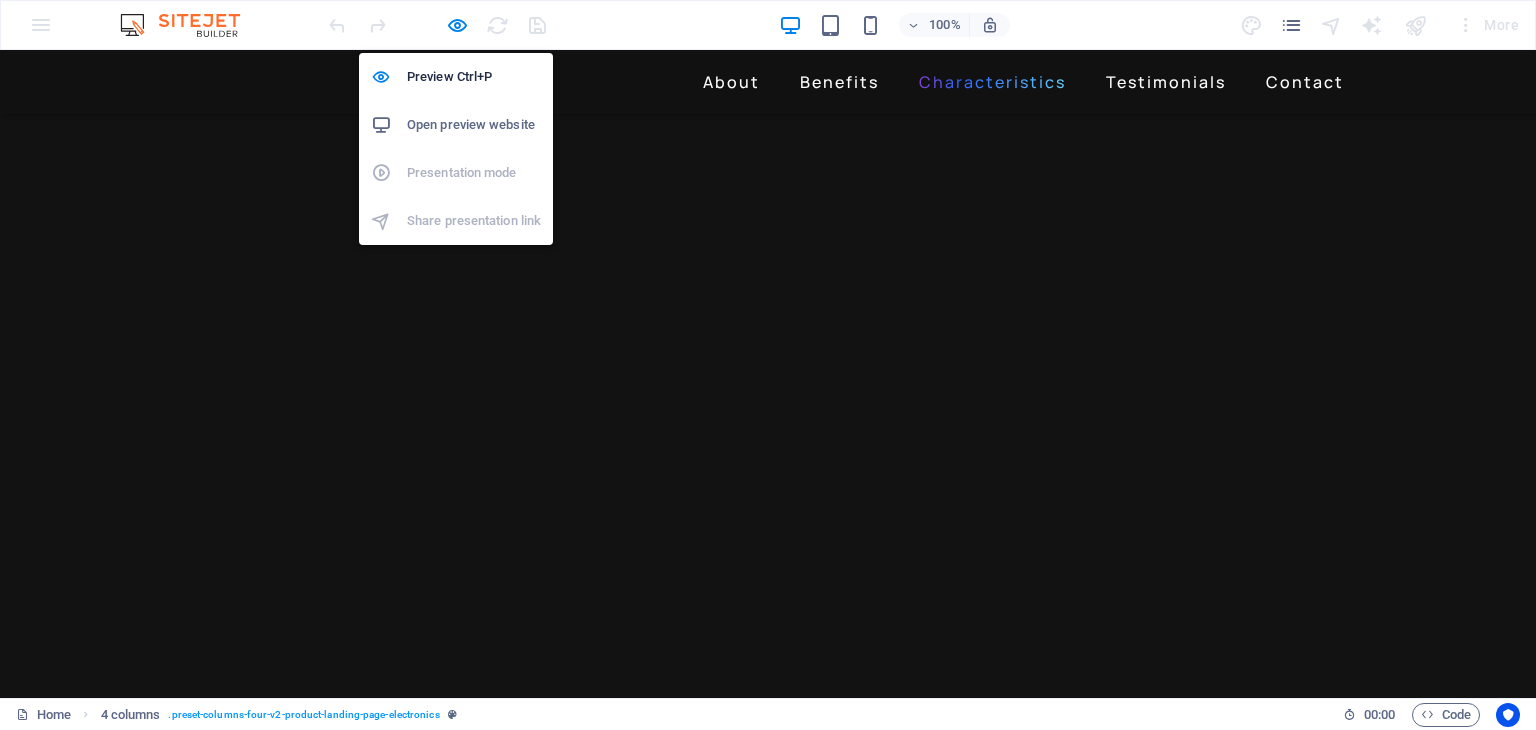 click on "Open preview website" at bounding box center (474, 125) 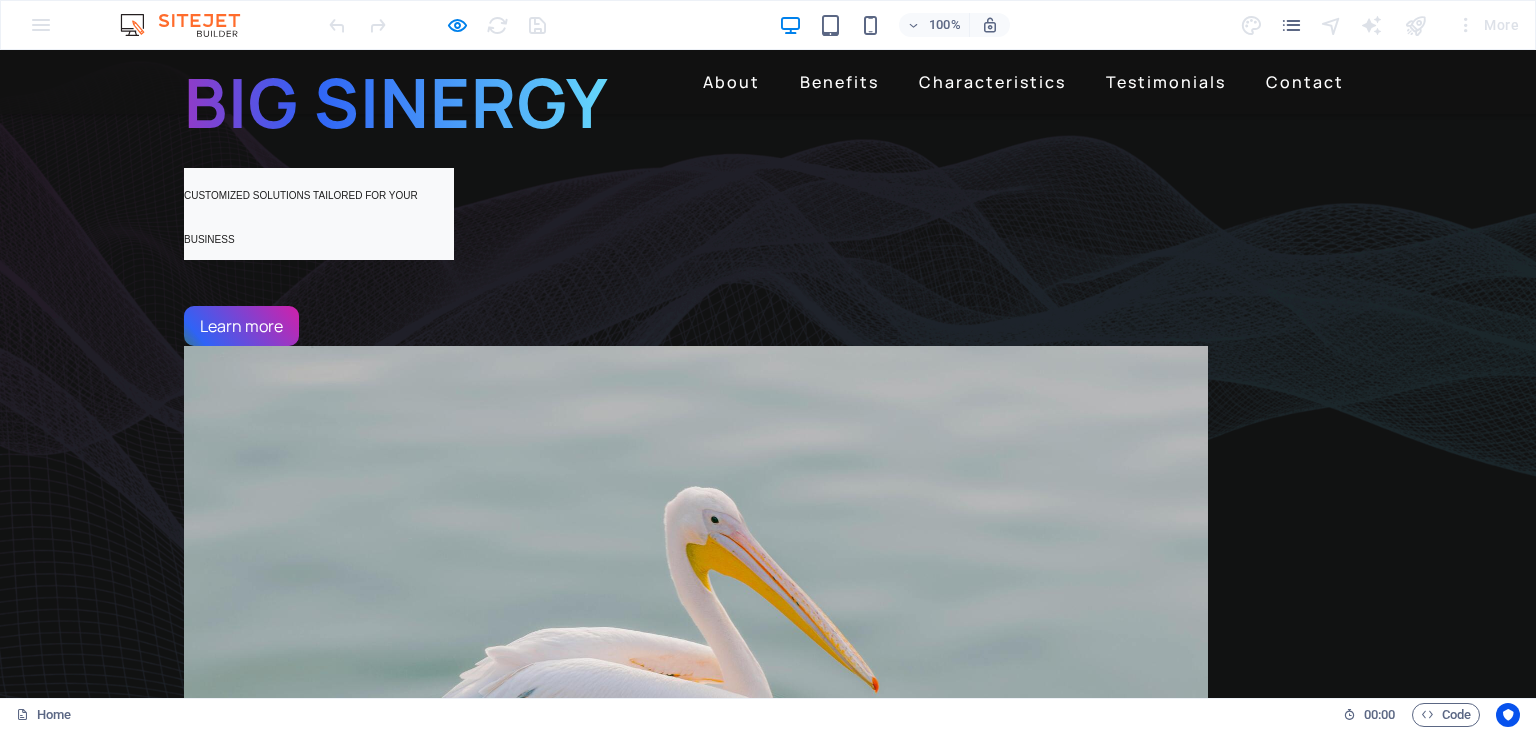 scroll, scrollTop: 0, scrollLeft: 0, axis: both 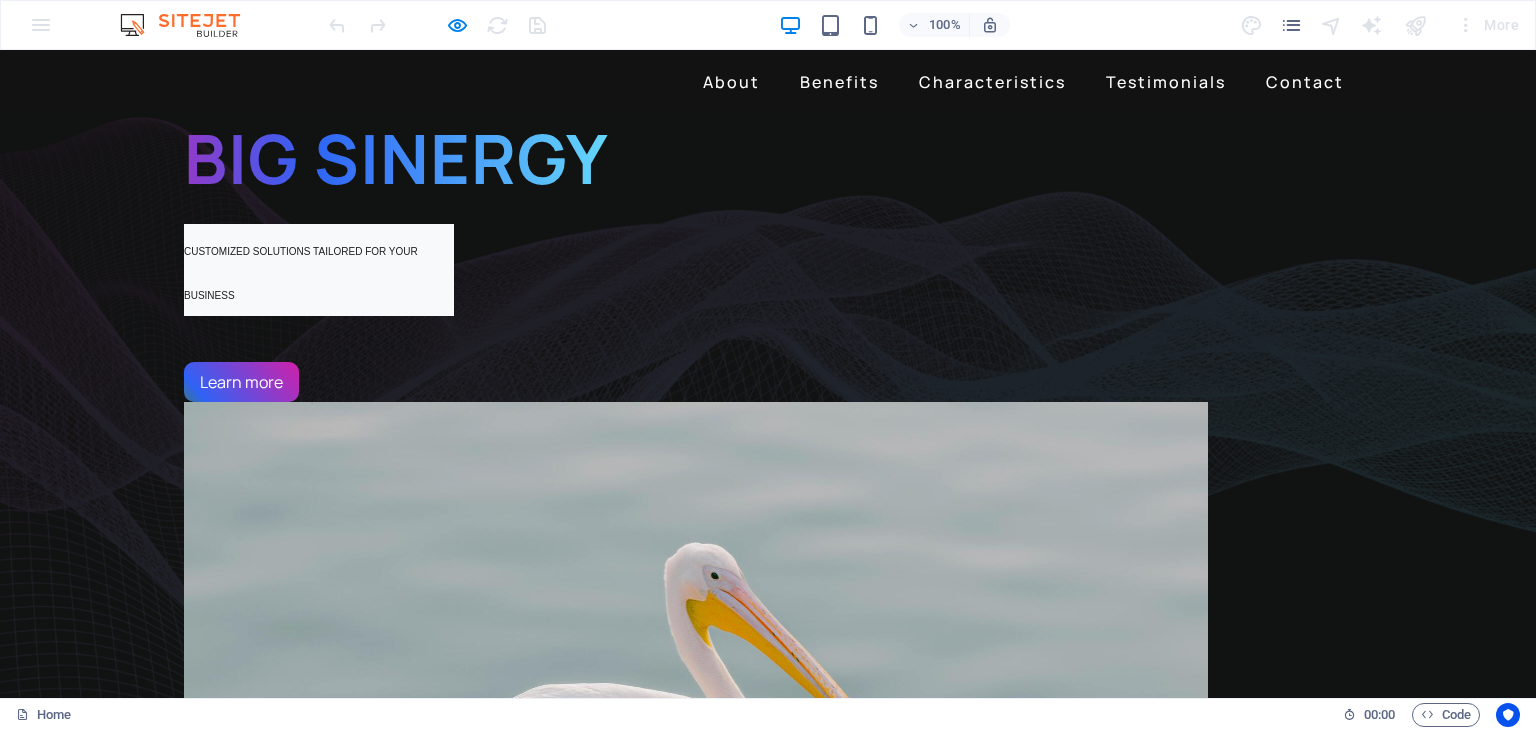 click on "CUSTOMIZED SOLUTIONS TAILORED FOR YOUR BUSINESS" at bounding box center [319, 270] 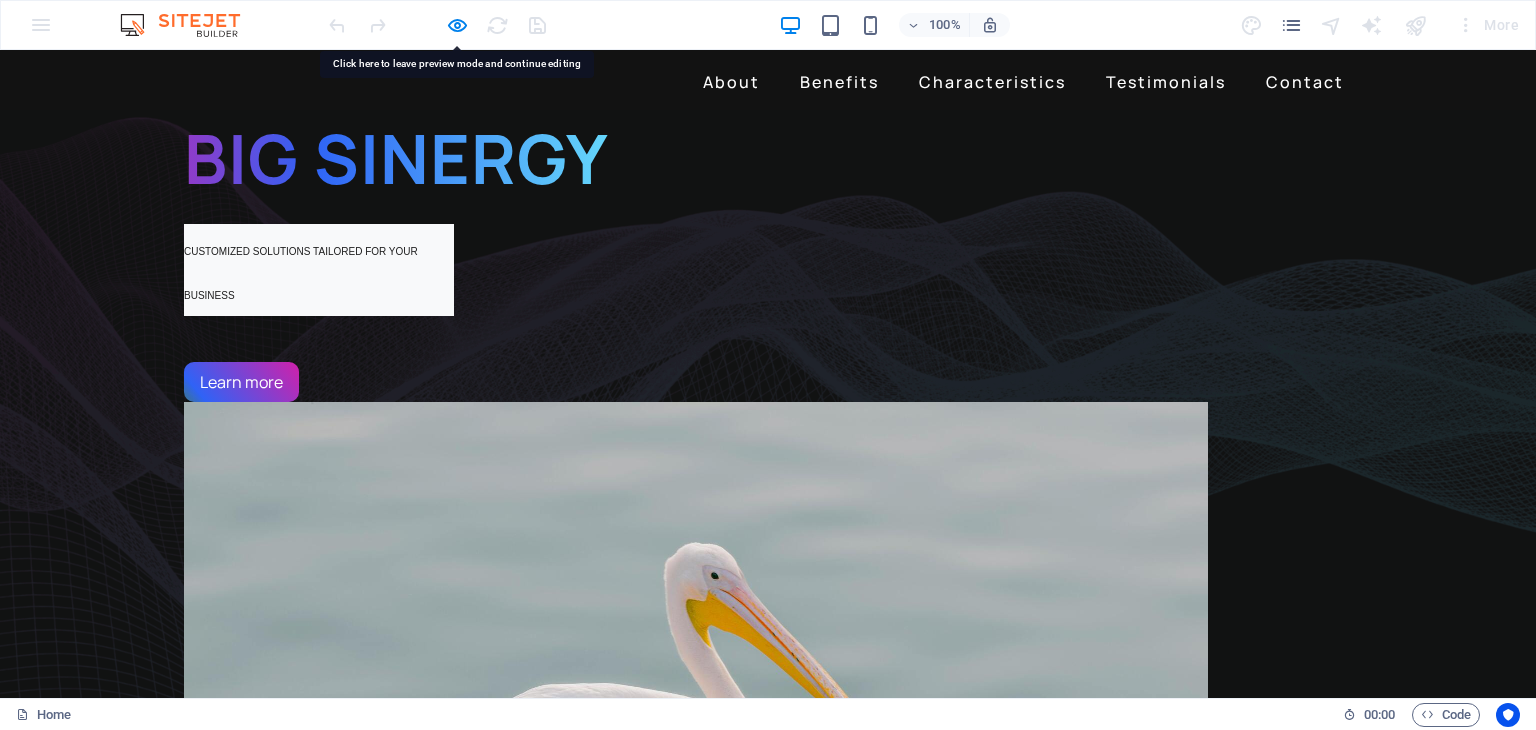 click at bounding box center [768, 338] 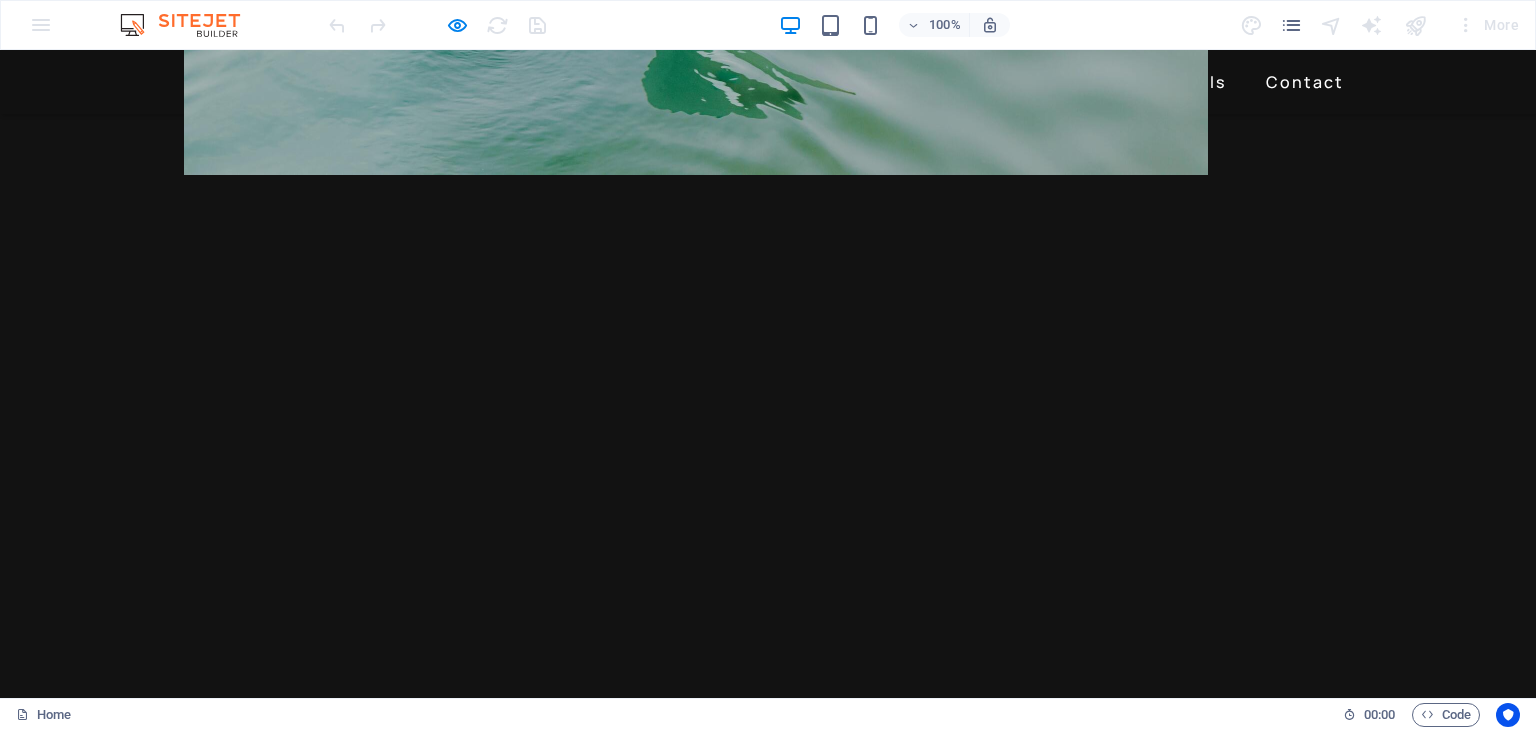 scroll, scrollTop: 1063, scrollLeft: 0, axis: vertical 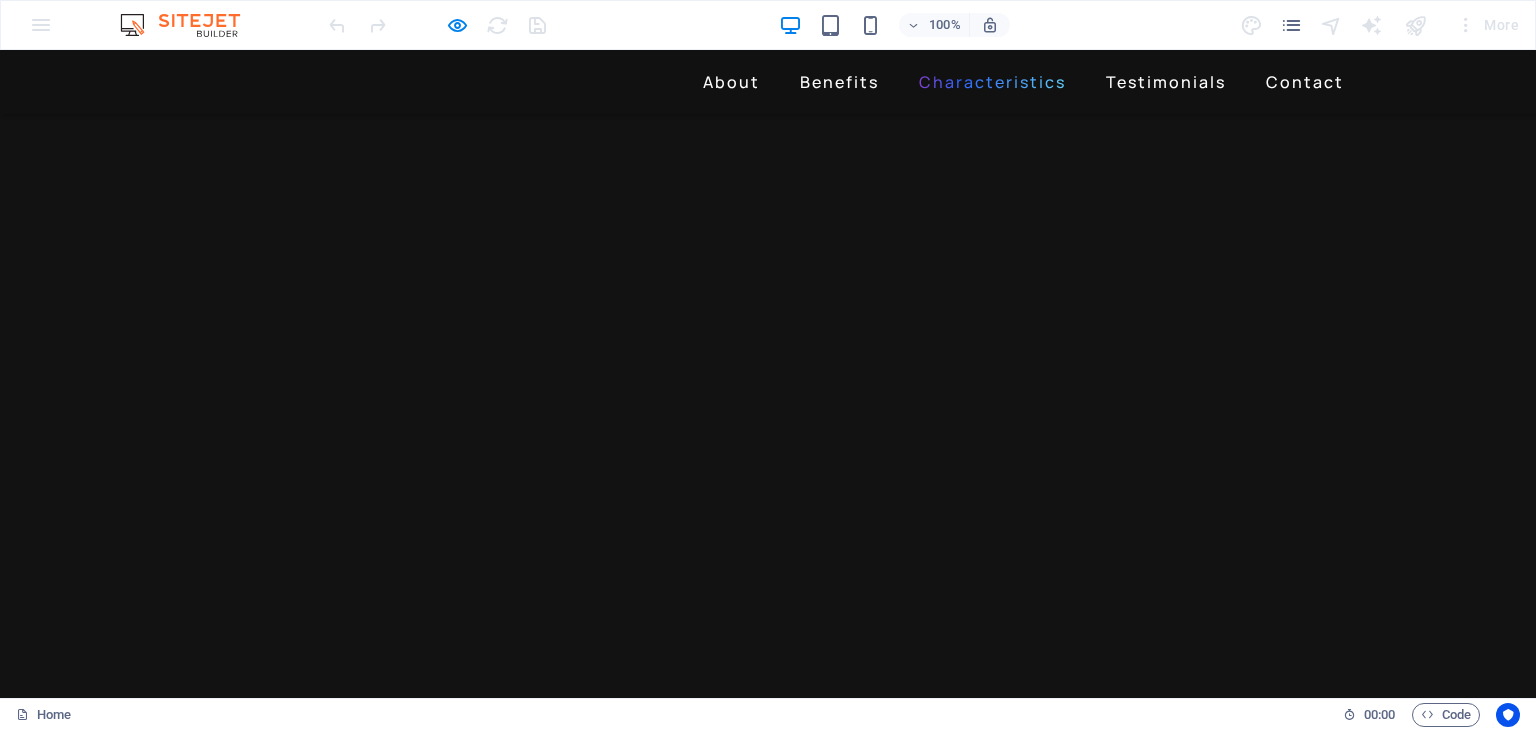 click at bounding box center [768, 5304] 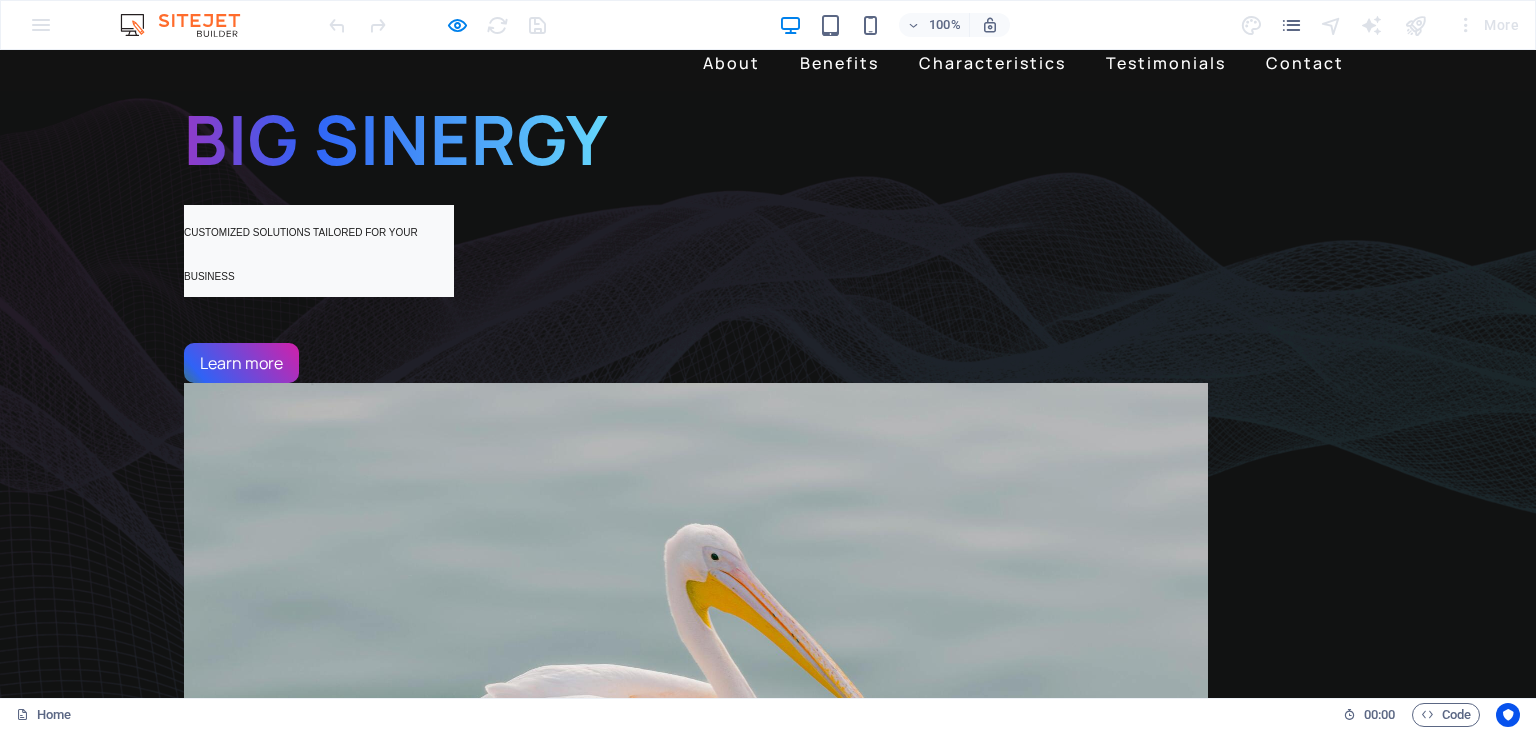 scroll, scrollTop: 0, scrollLeft: 0, axis: both 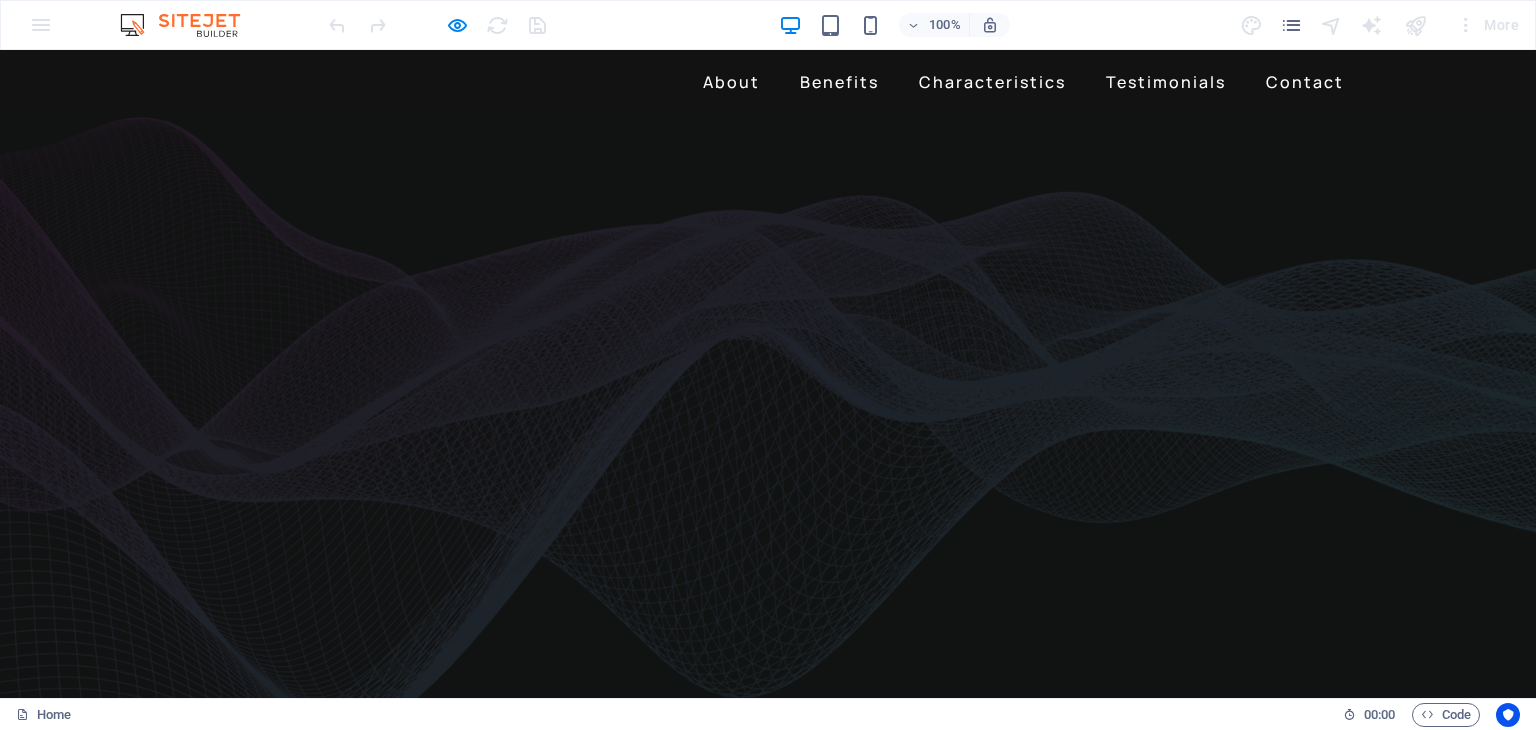 type 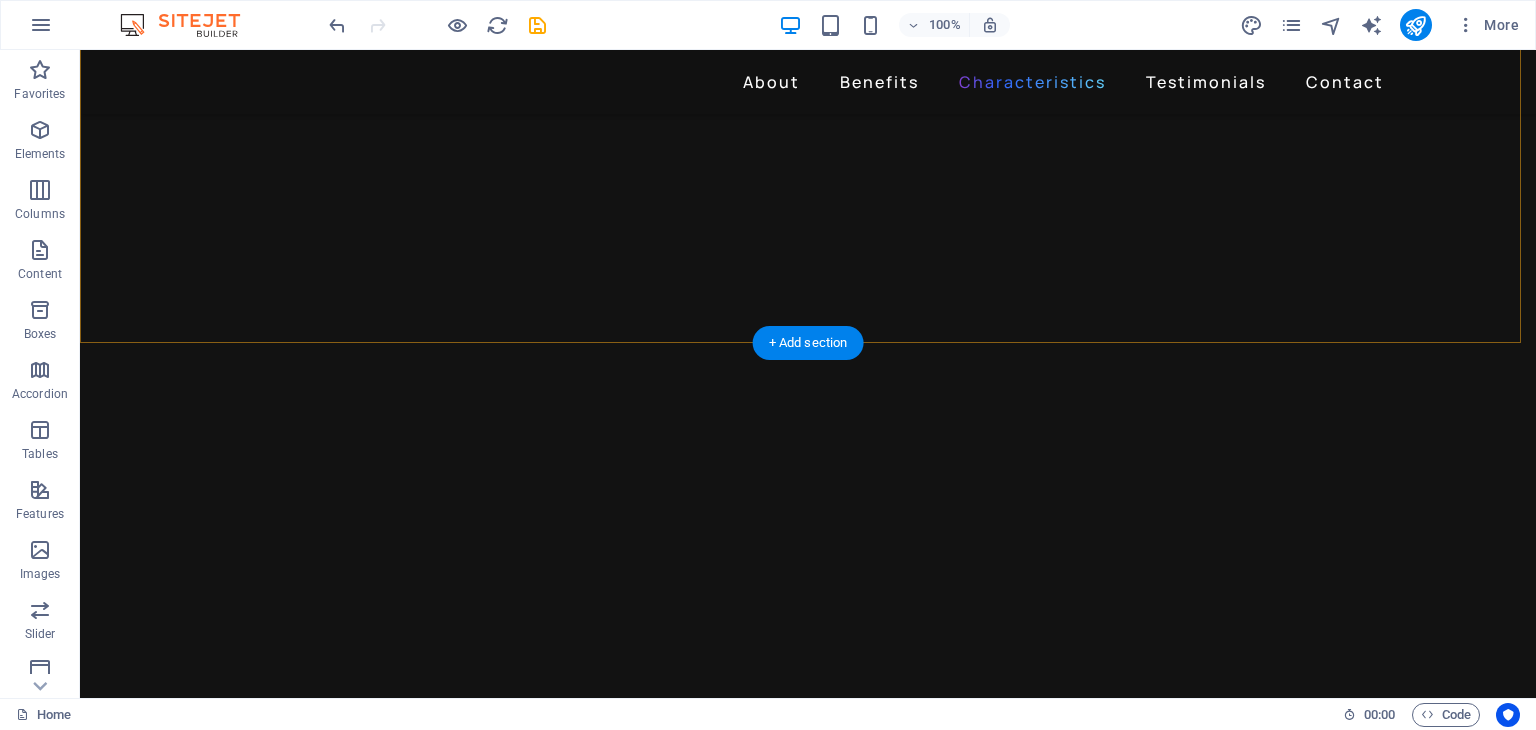 scroll, scrollTop: 3000, scrollLeft: 0, axis: vertical 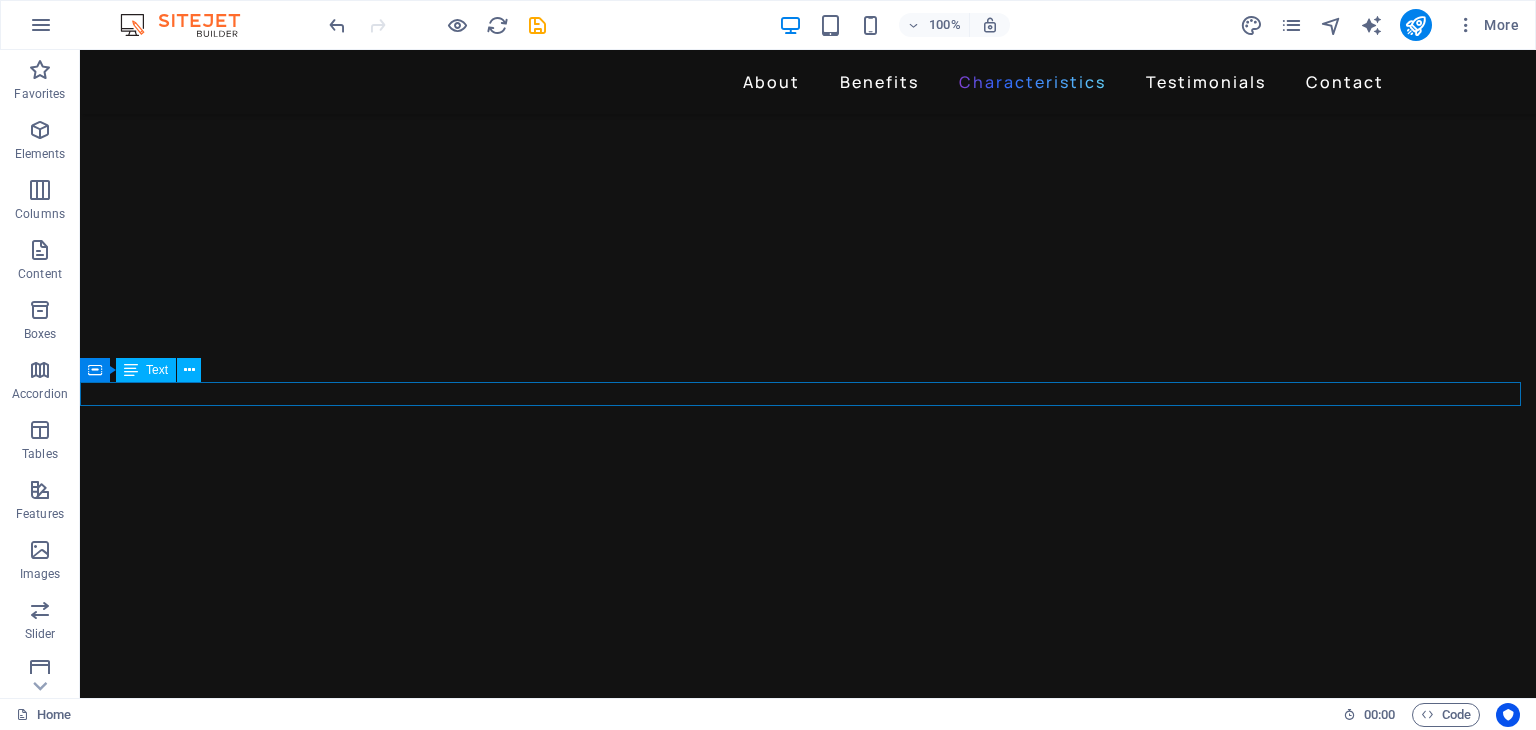 click on "Gadgets Headphones Wireless delivers premium playback with fine-tuned acoustics that maximize clarity breadth, and balance." at bounding box center [808, 4301] 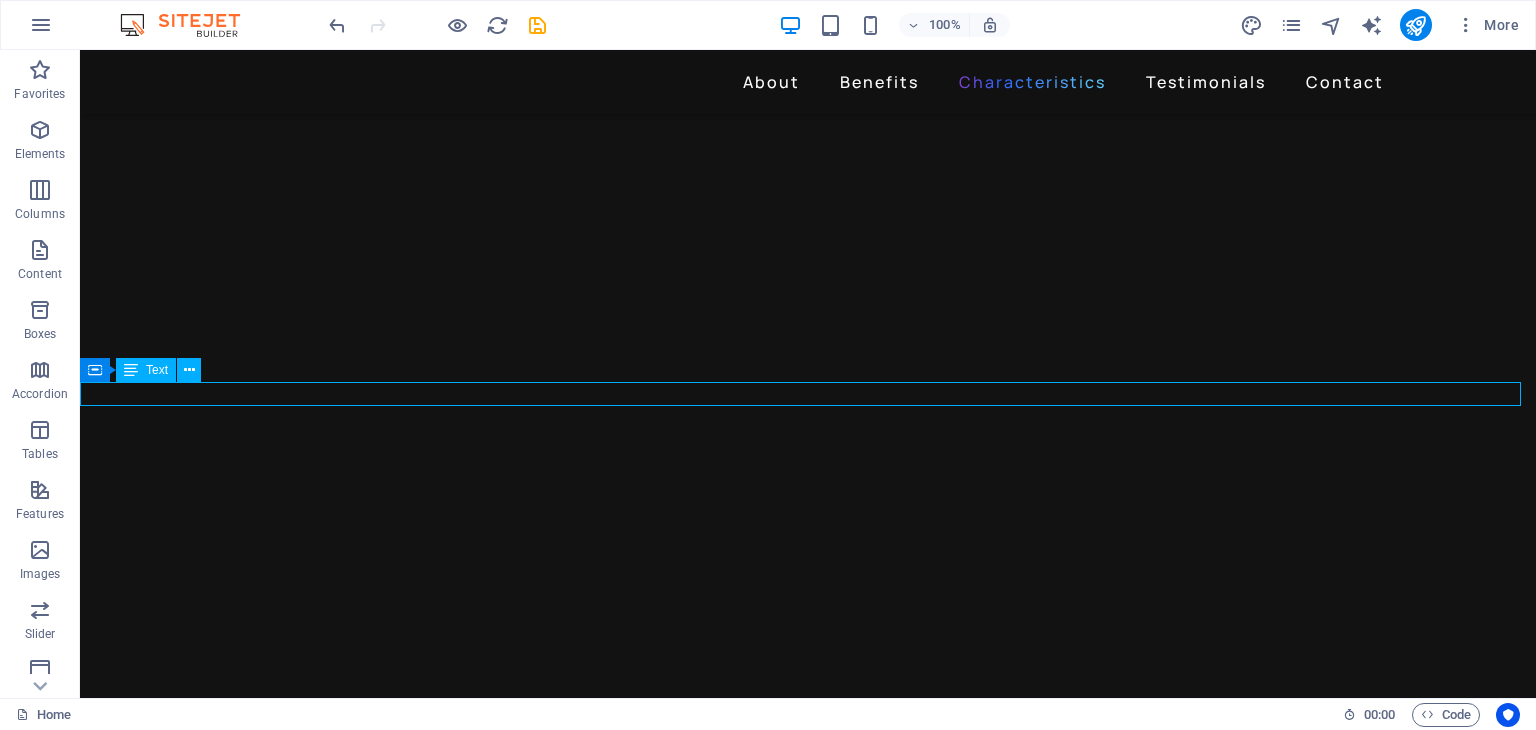 click on "Gadgets Headphones Wireless delivers premium playback with fine-tuned acoustics that maximize clarity breadth, and balance." at bounding box center (808, 4301) 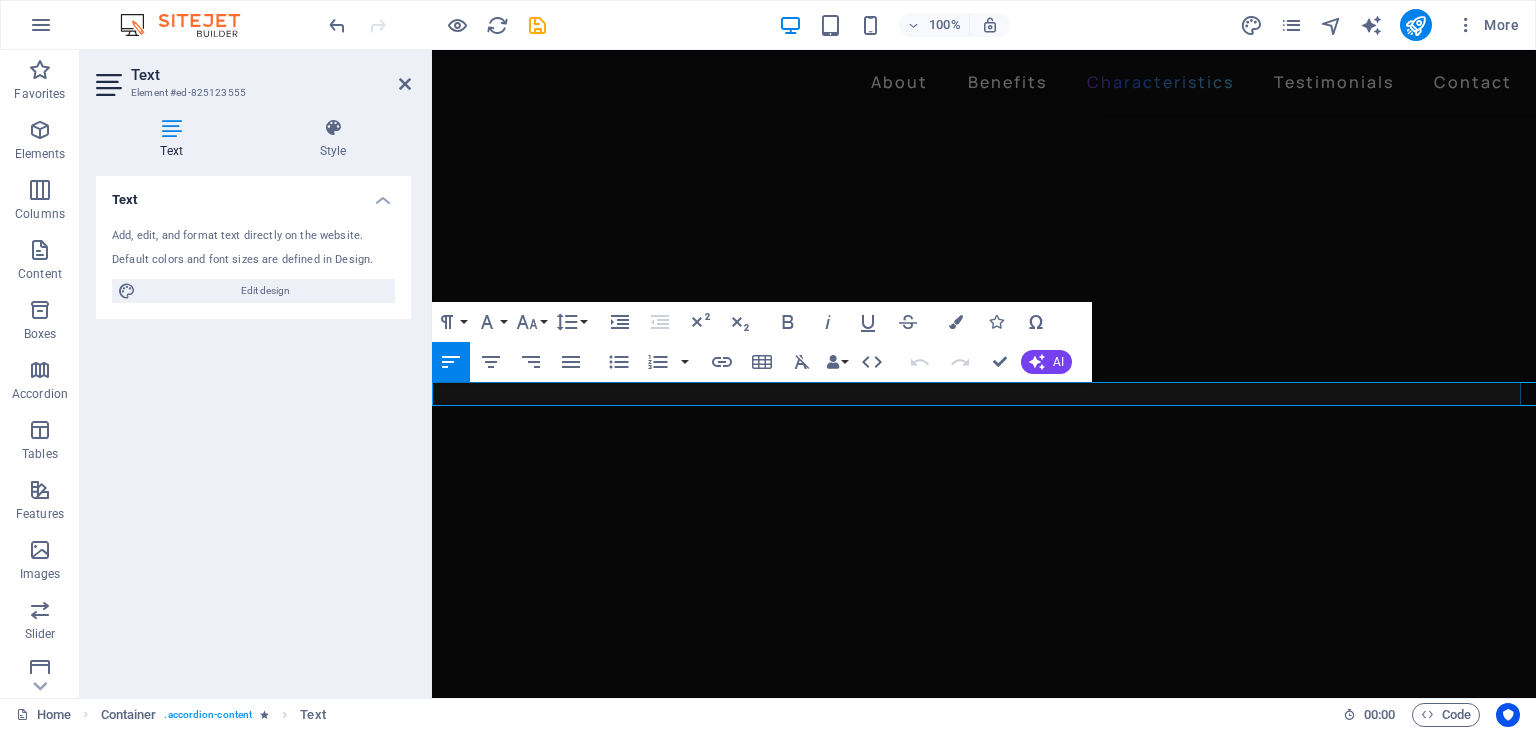 scroll, scrollTop: 2934, scrollLeft: 0, axis: vertical 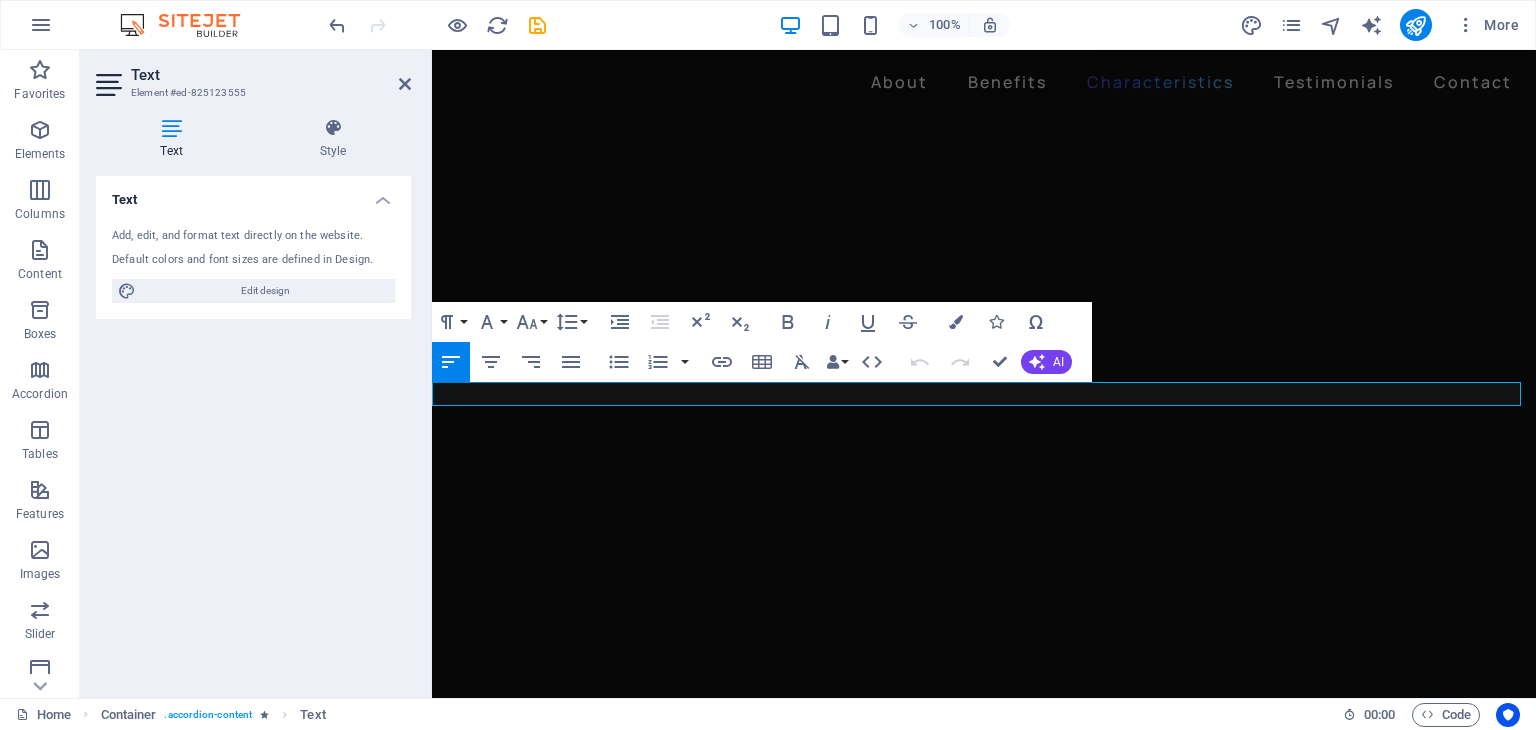 drag, startPoint x: 1401, startPoint y: 397, endPoint x: 843, endPoint y: 447, distance: 560.23566 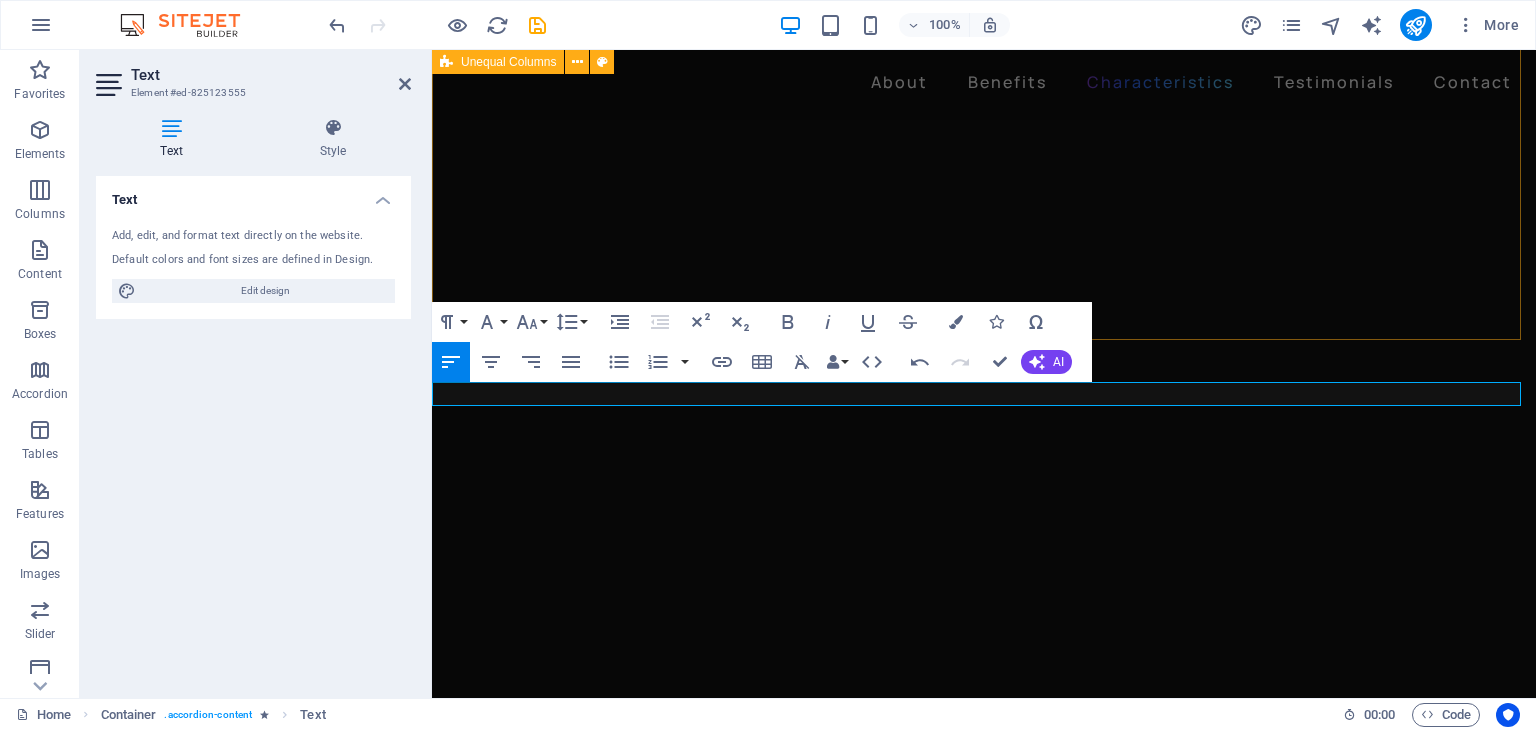 click on "Drop content here or  Add elements  Paste clipboard" at bounding box center (984, 3919) 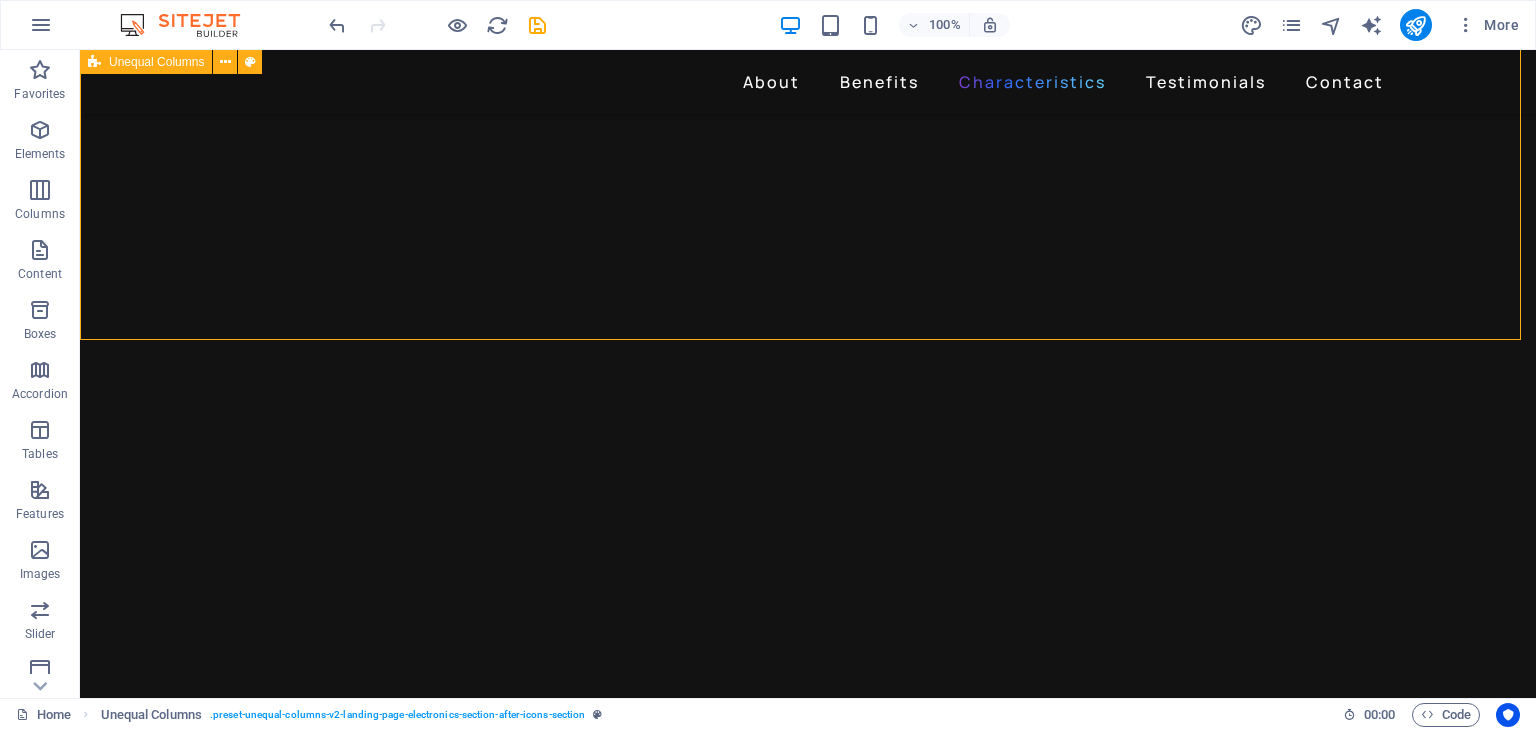 scroll, scrollTop: 3000, scrollLeft: 0, axis: vertical 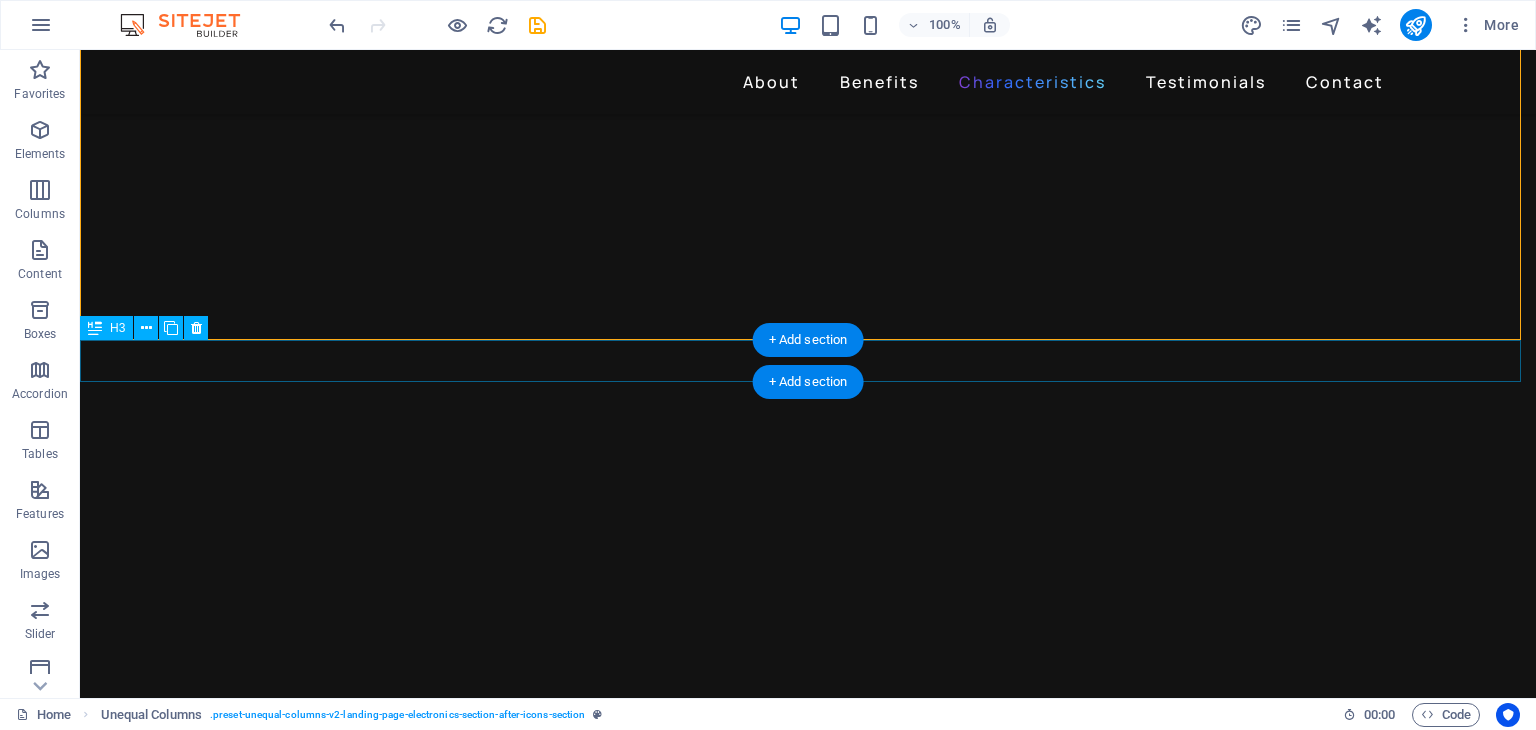 click on "Feel the music" at bounding box center (808, 4268) 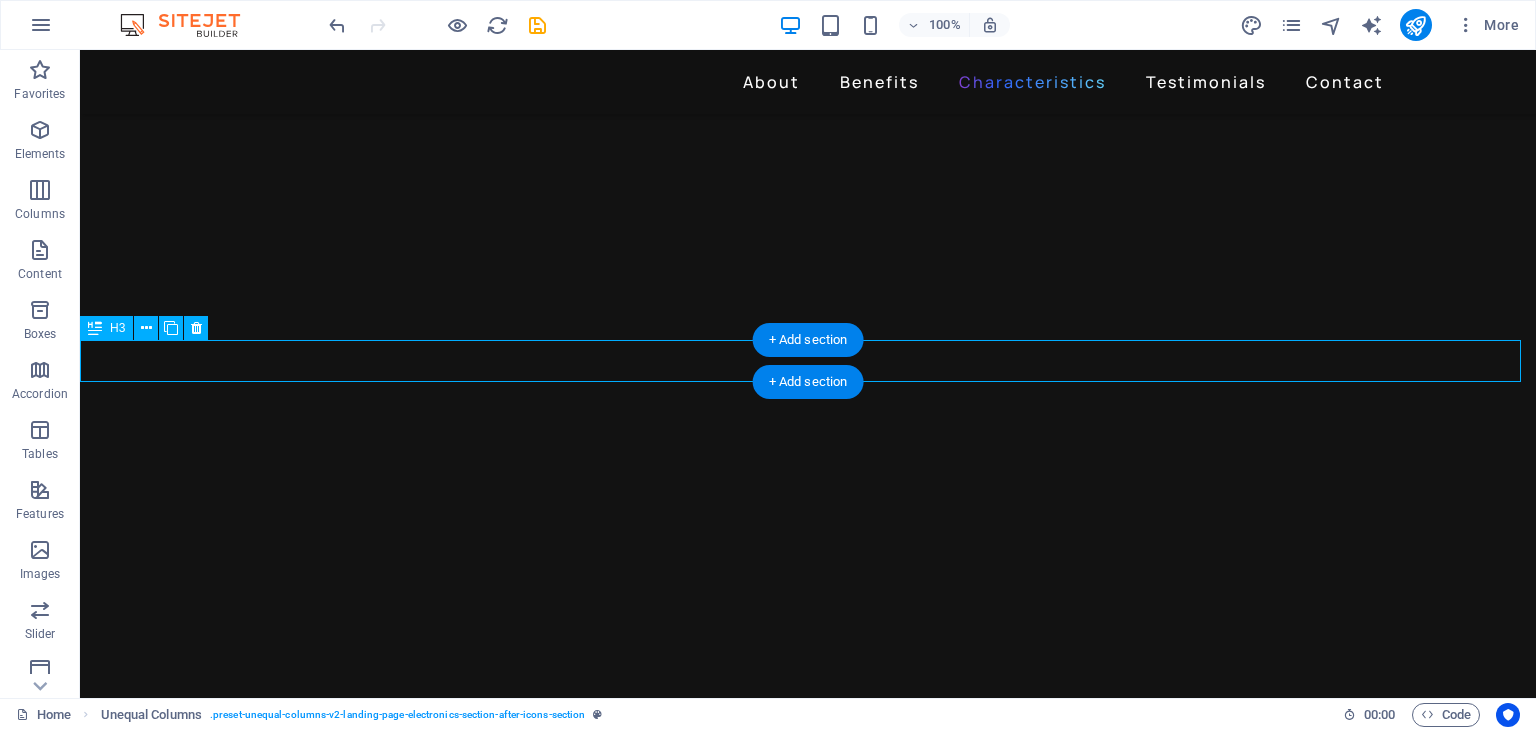 click on "Feel the music" at bounding box center (808, 4268) 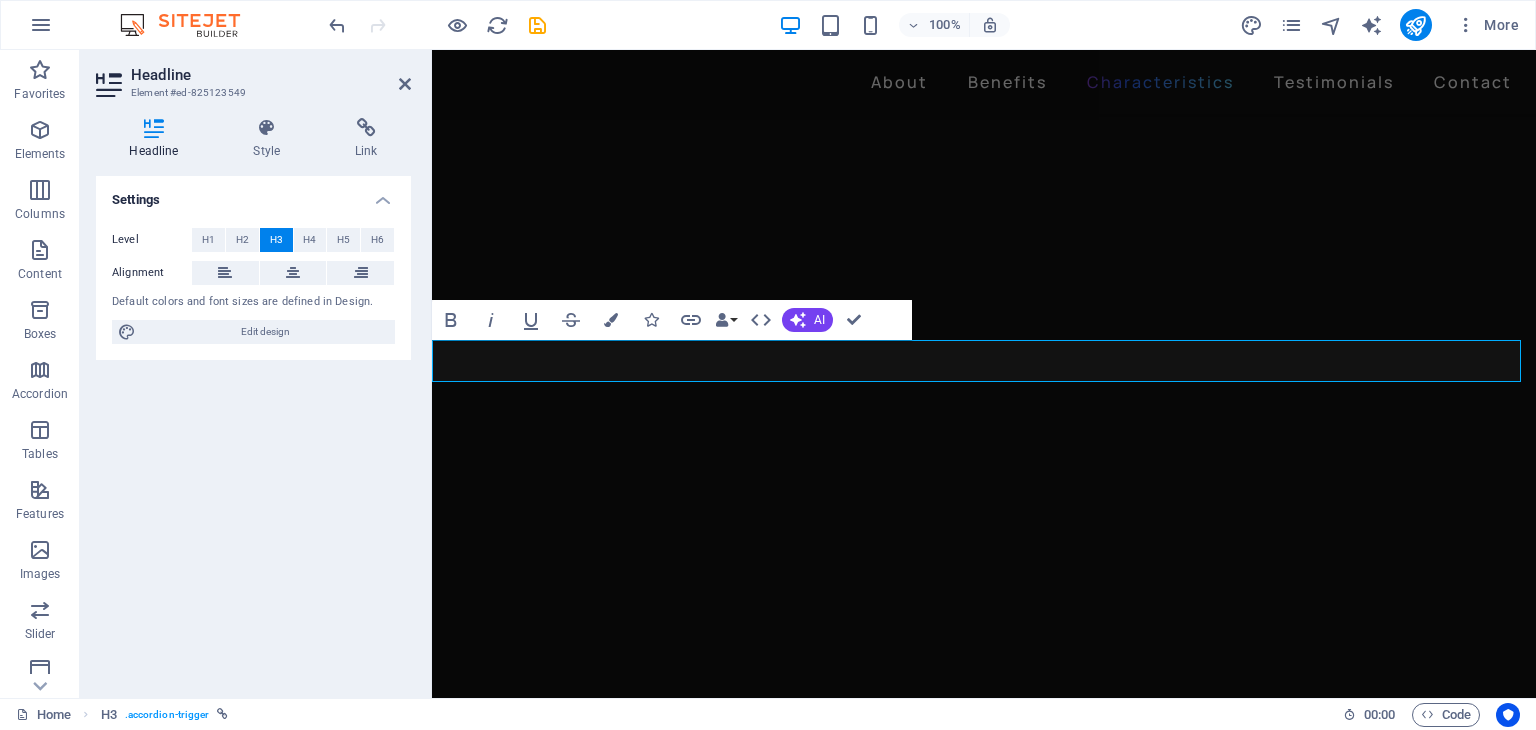 scroll, scrollTop: 2934, scrollLeft: 0, axis: vertical 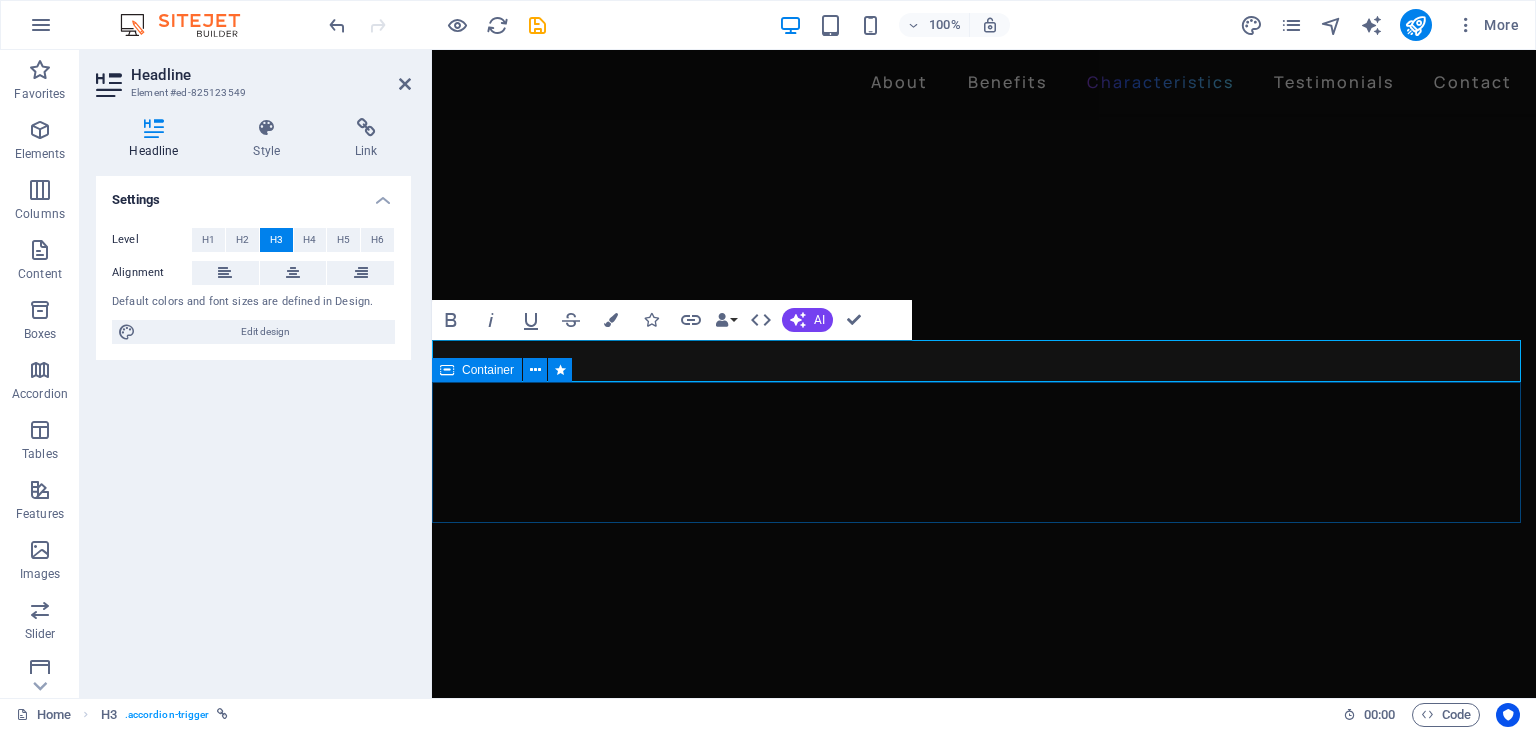 click on "Drop content here or  Add elements  Paste clipboard" at bounding box center [984, 4200] 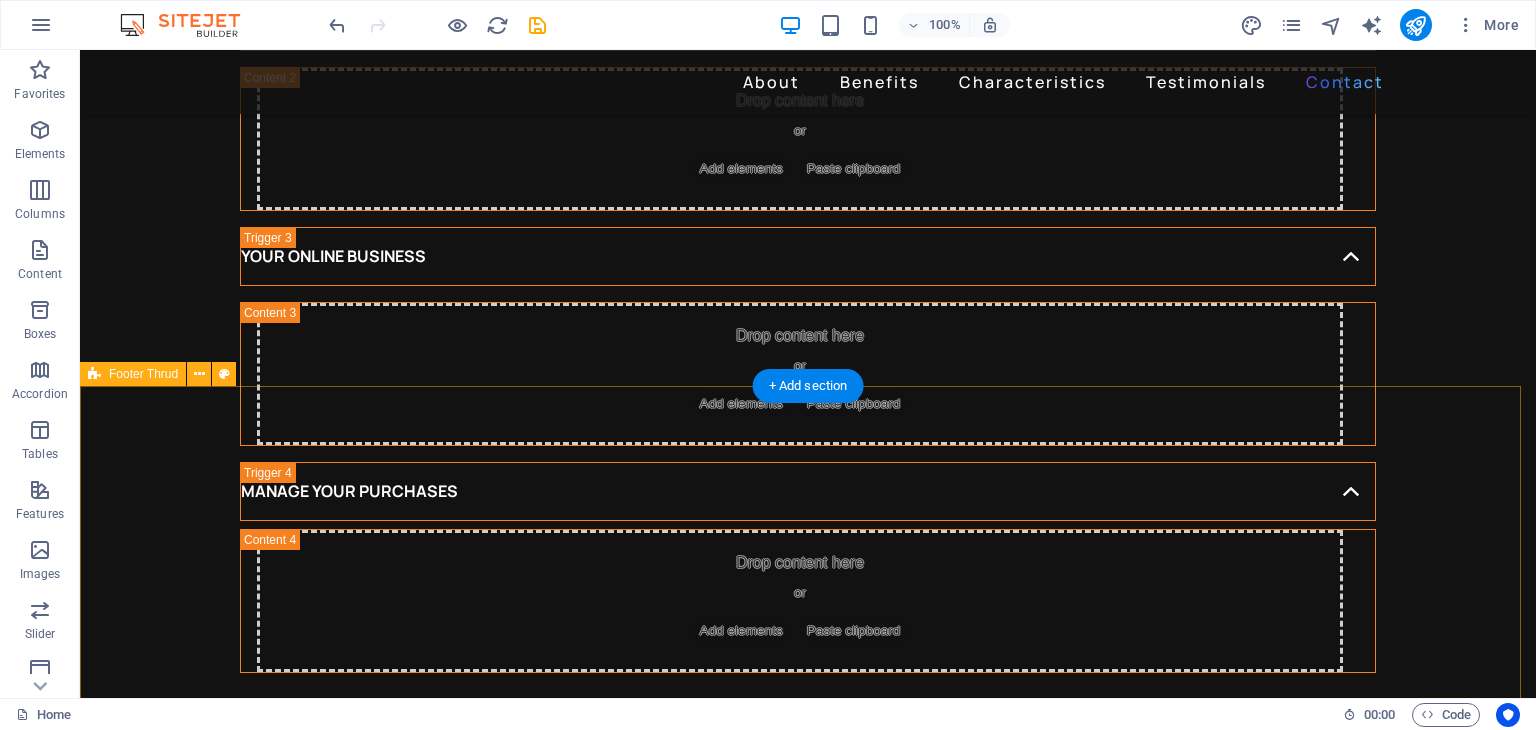 scroll, scrollTop: 4400, scrollLeft: 0, axis: vertical 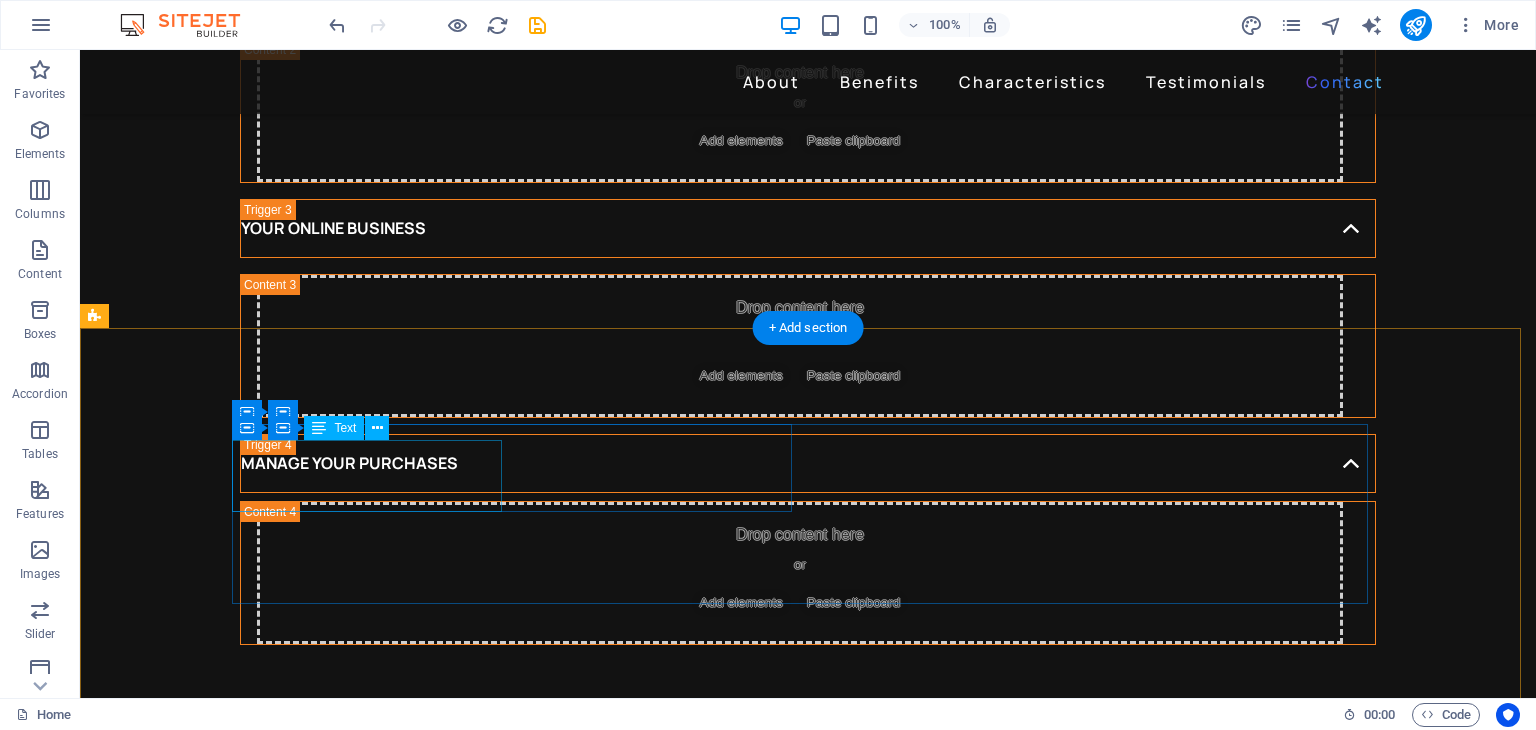 click on "Lorem ipsum dolor sit amet, consectetur adipiscing elit. Eu felis gravida a, gravida tortor sit venenatis." at bounding box center [520, 4569] 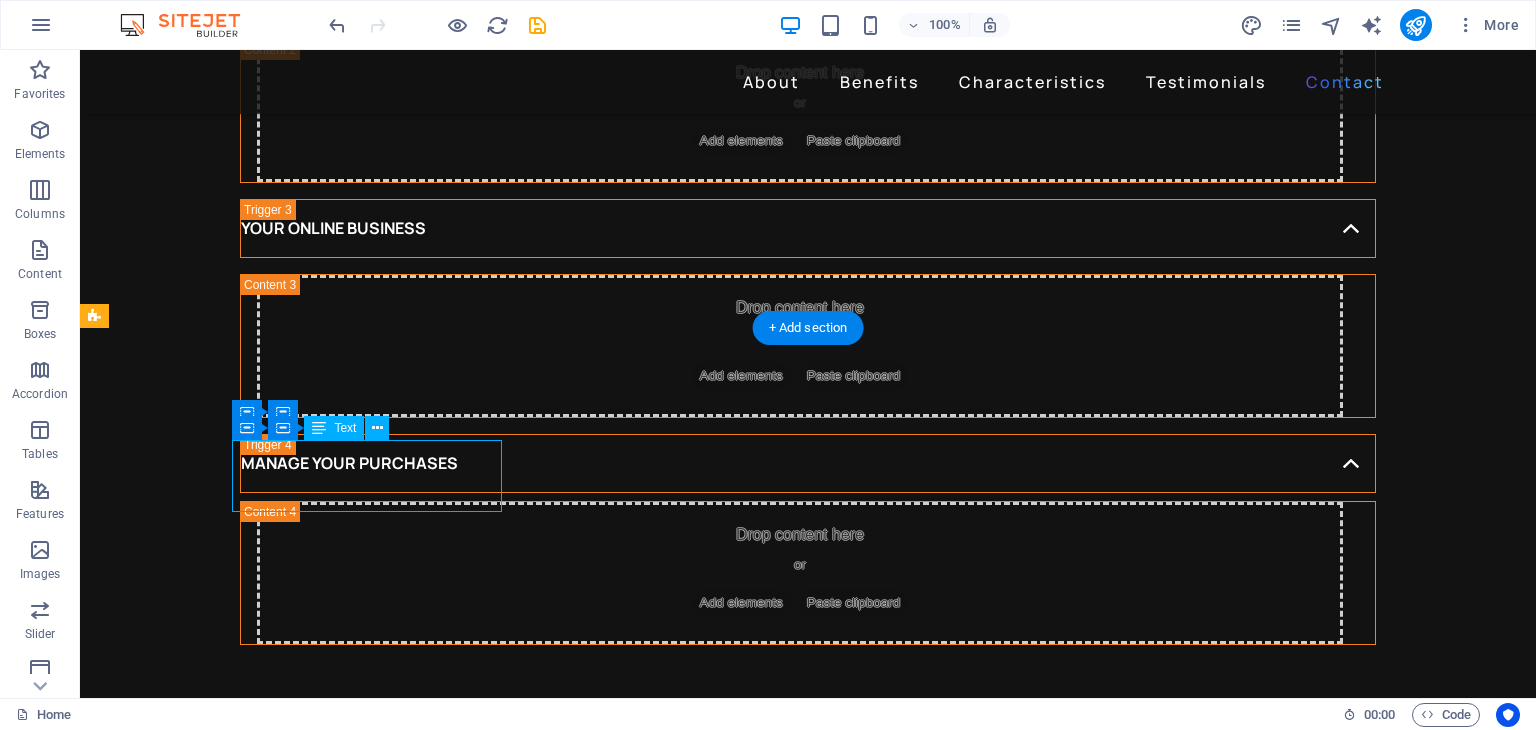 drag, startPoint x: 363, startPoint y: 501, endPoint x: 444, endPoint y: 551, distance: 95.189285 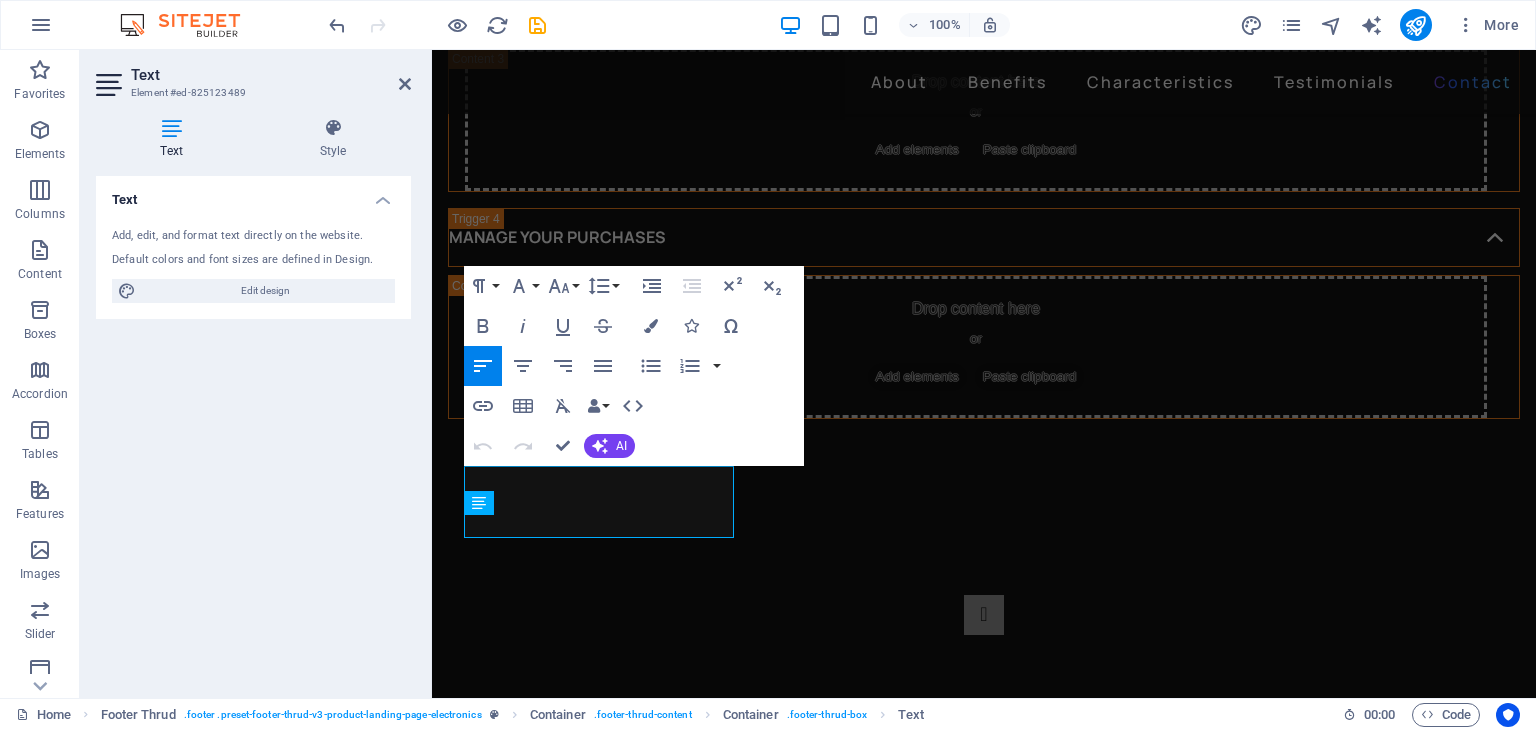 scroll, scrollTop: 4409, scrollLeft: 0, axis: vertical 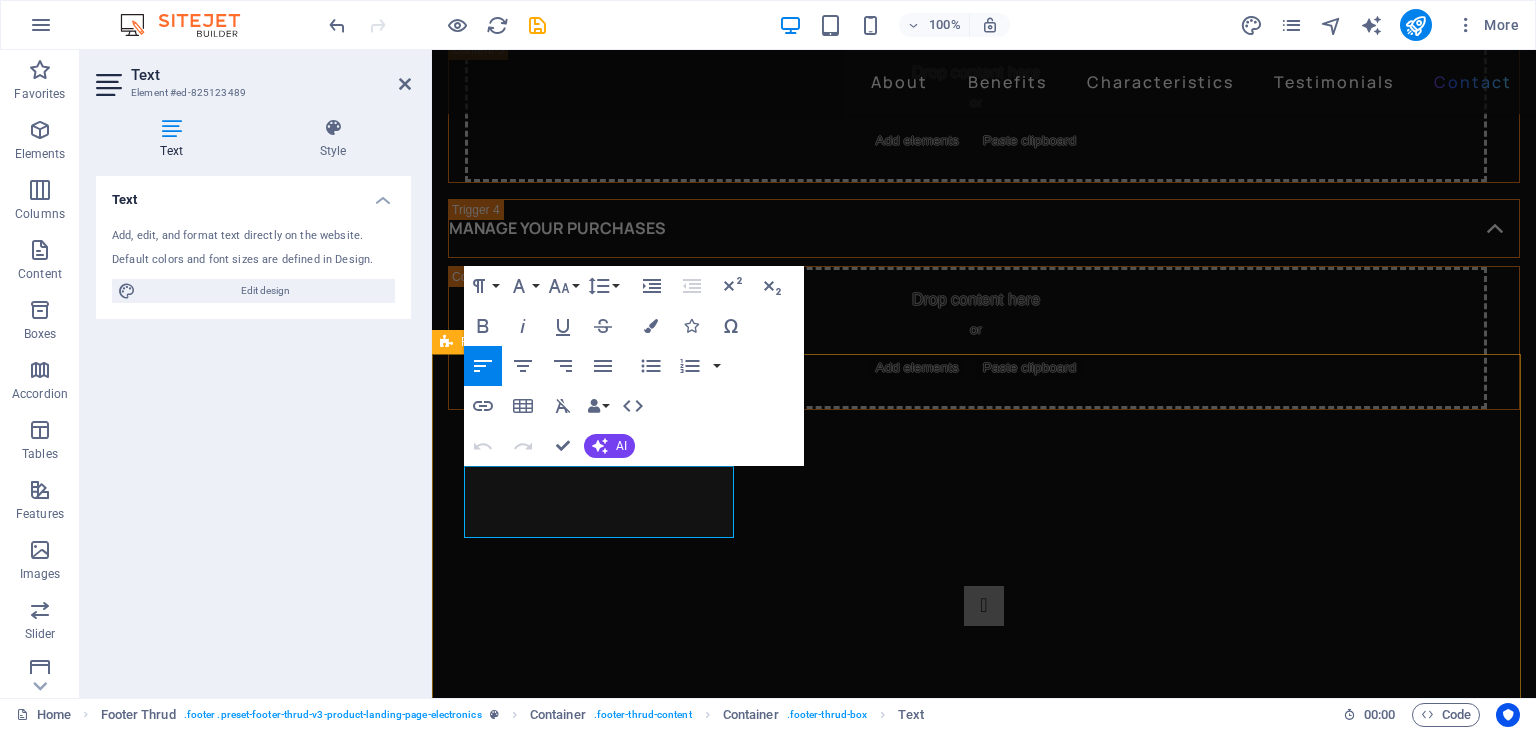 drag, startPoint x: 618, startPoint y: 531, endPoint x: 450, endPoint y: 477, distance: 176.4653 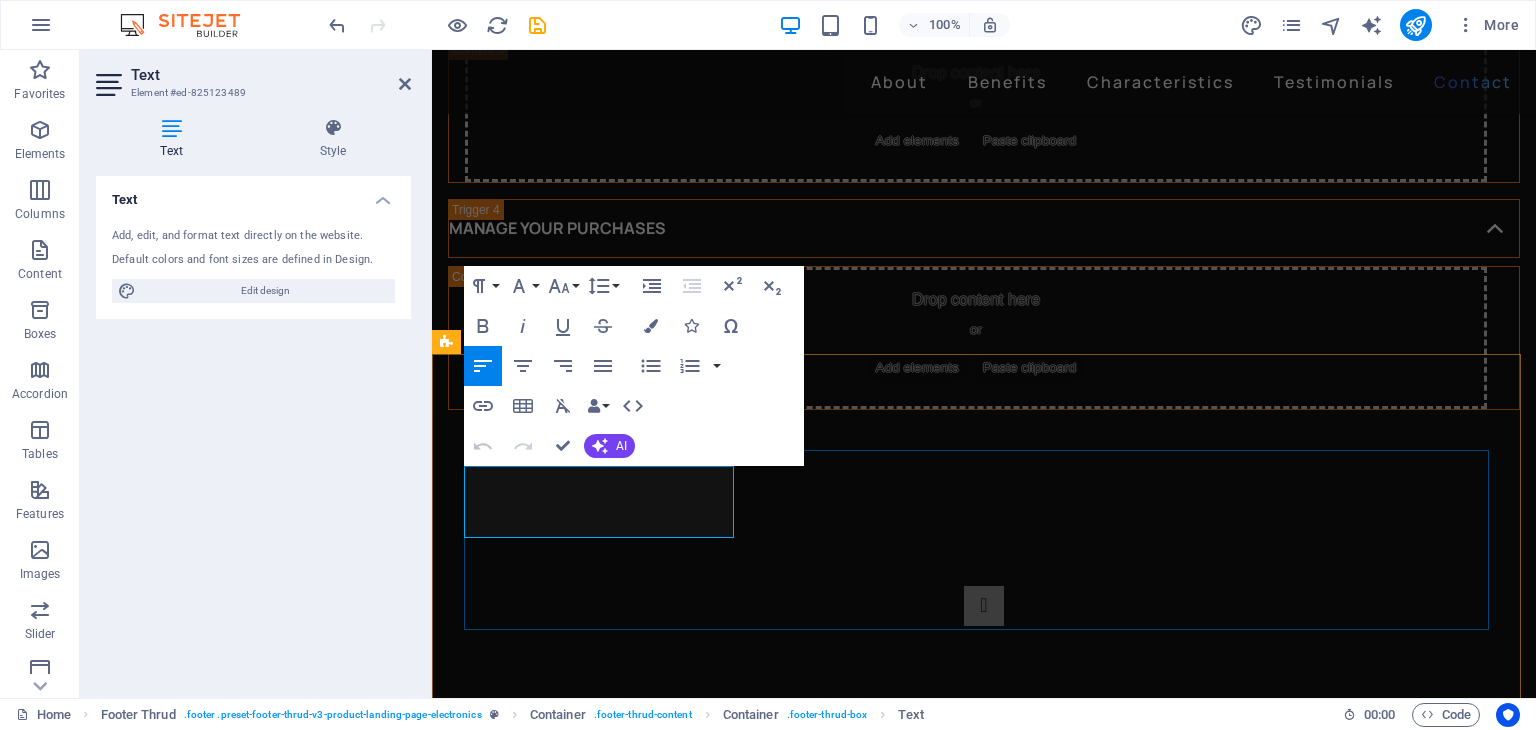 copy on "Lorem ipsum dolor sit amet, consectetur adipiscing elit. Eu felis gravida a, gravida tortor sit venenatis." 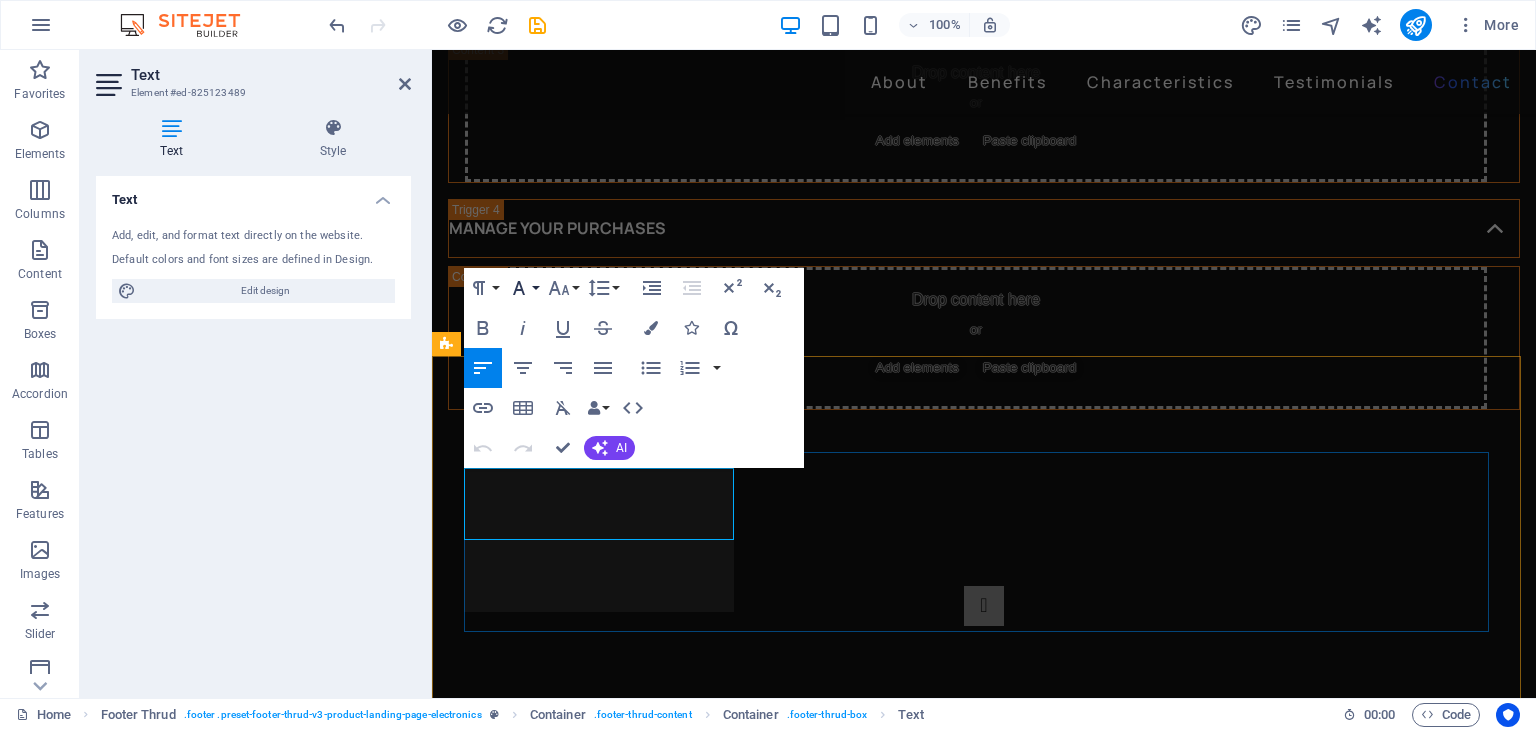 scroll, scrollTop: 4407, scrollLeft: 0, axis: vertical 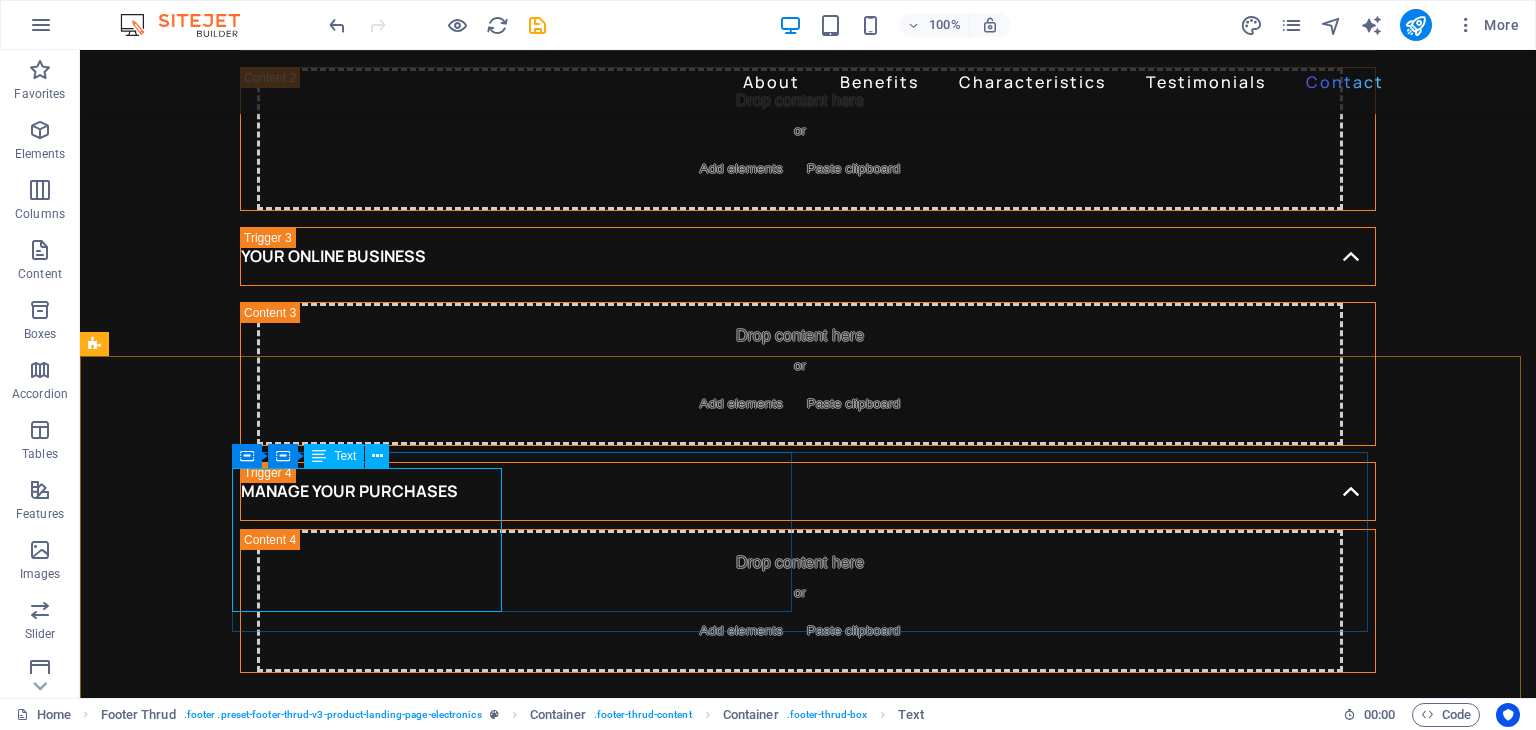 click on "Text" at bounding box center [345, 456] 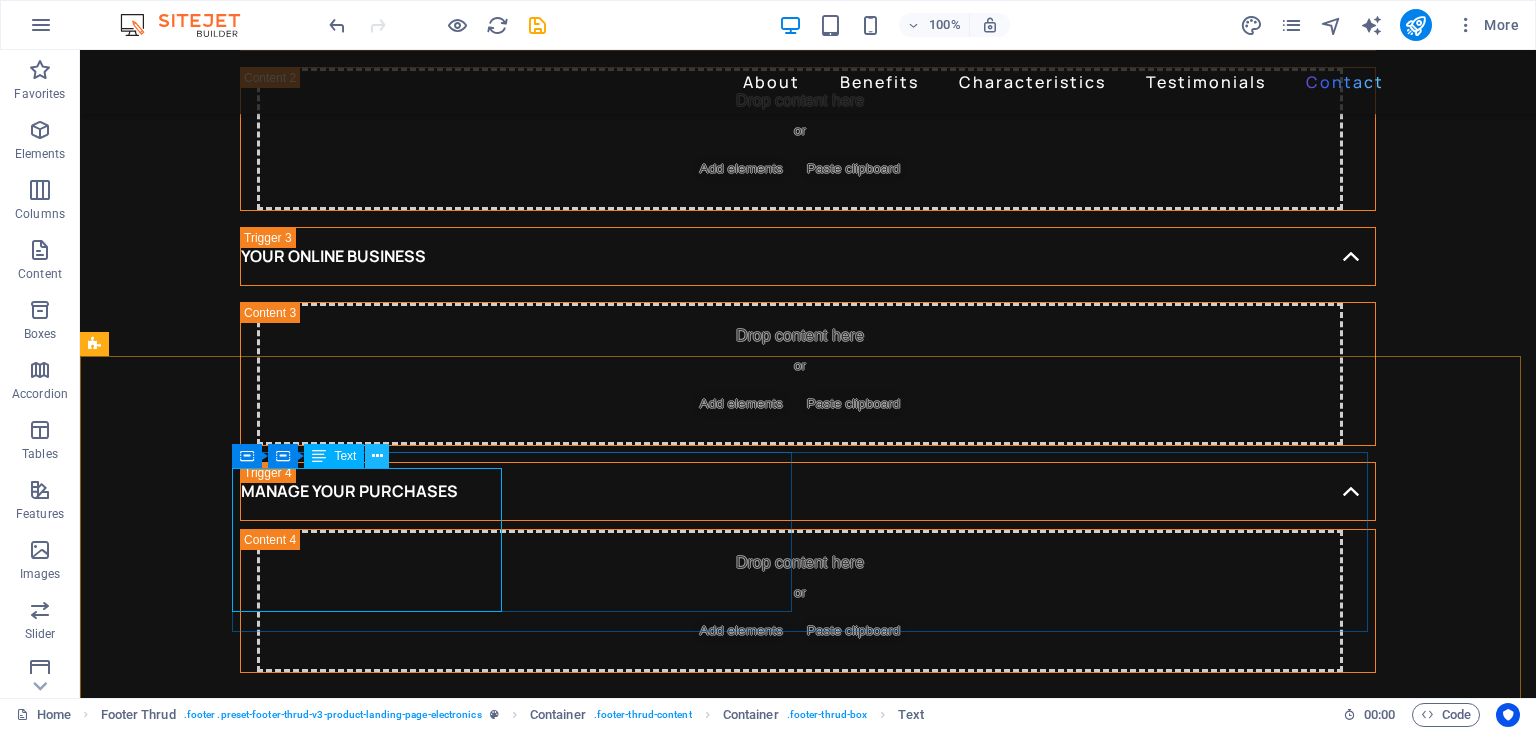 click at bounding box center [377, 456] 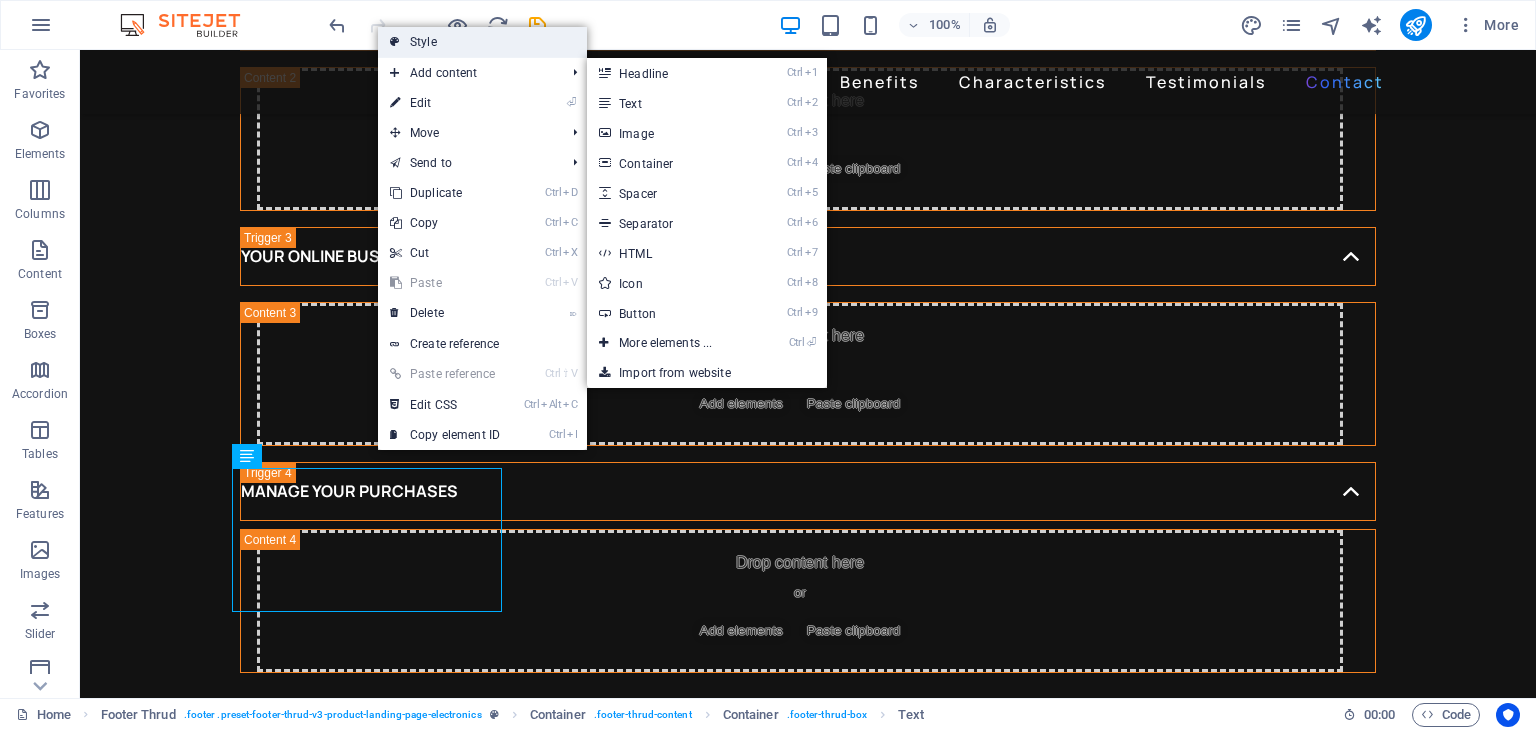 click on "Style" at bounding box center [482, 42] 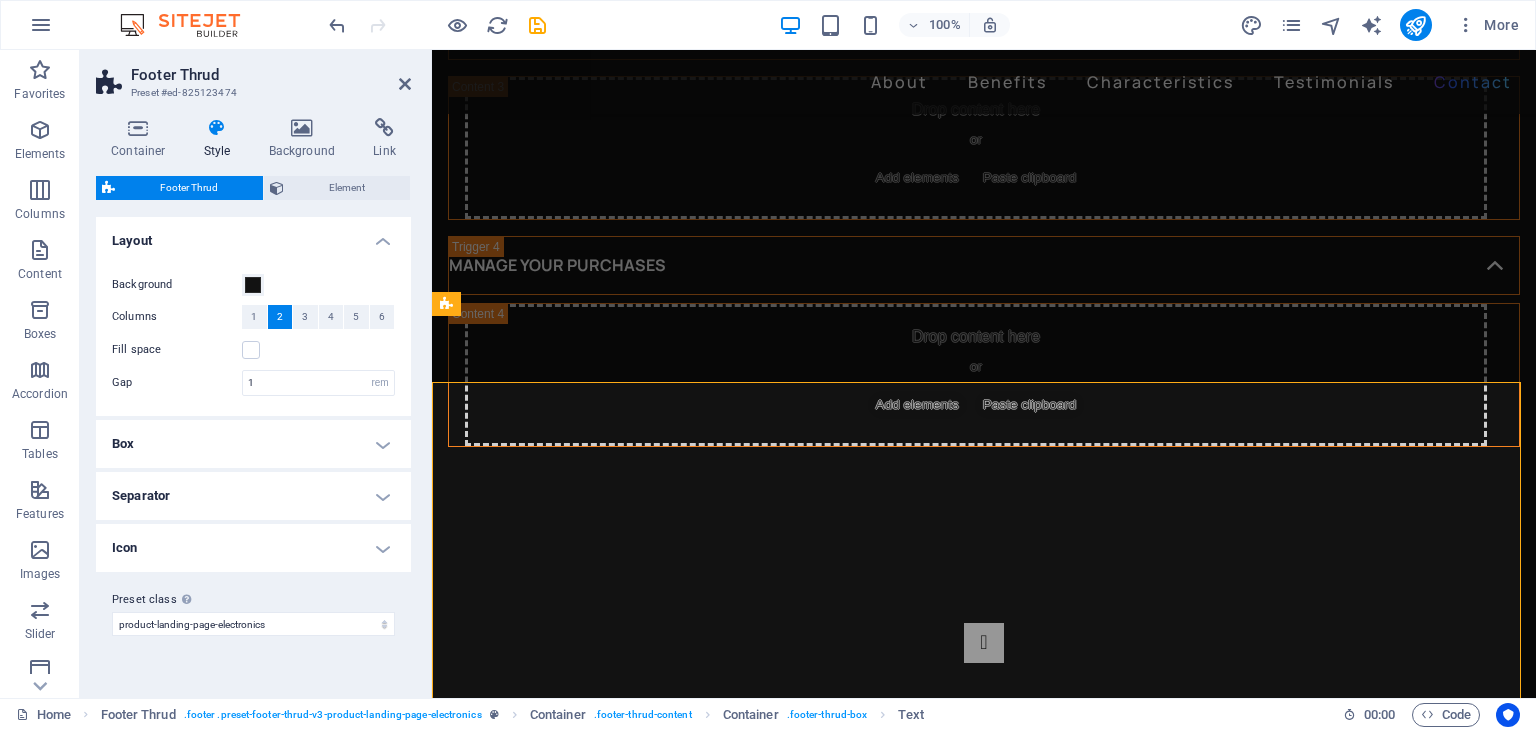 scroll, scrollTop: 4381, scrollLeft: 0, axis: vertical 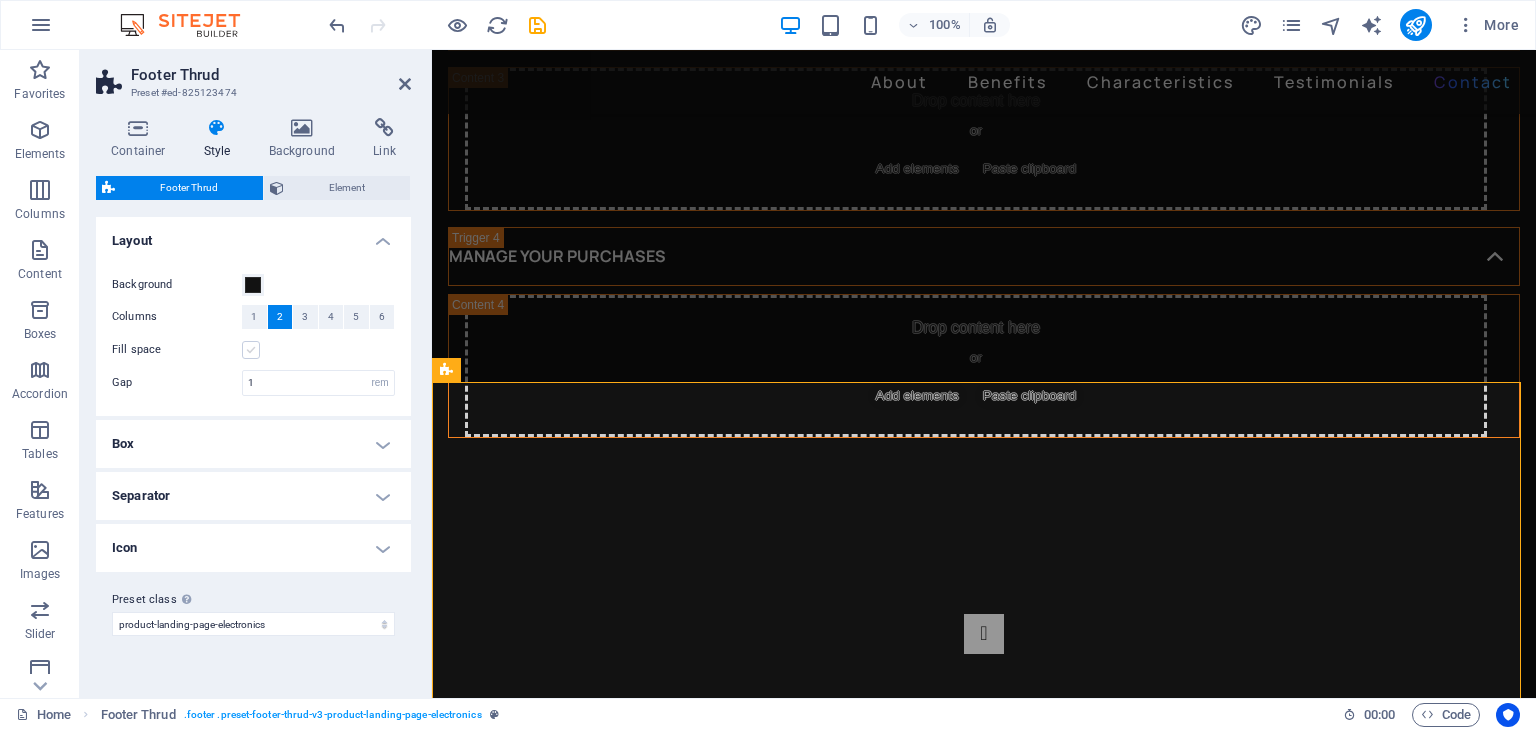 click at bounding box center (251, 350) 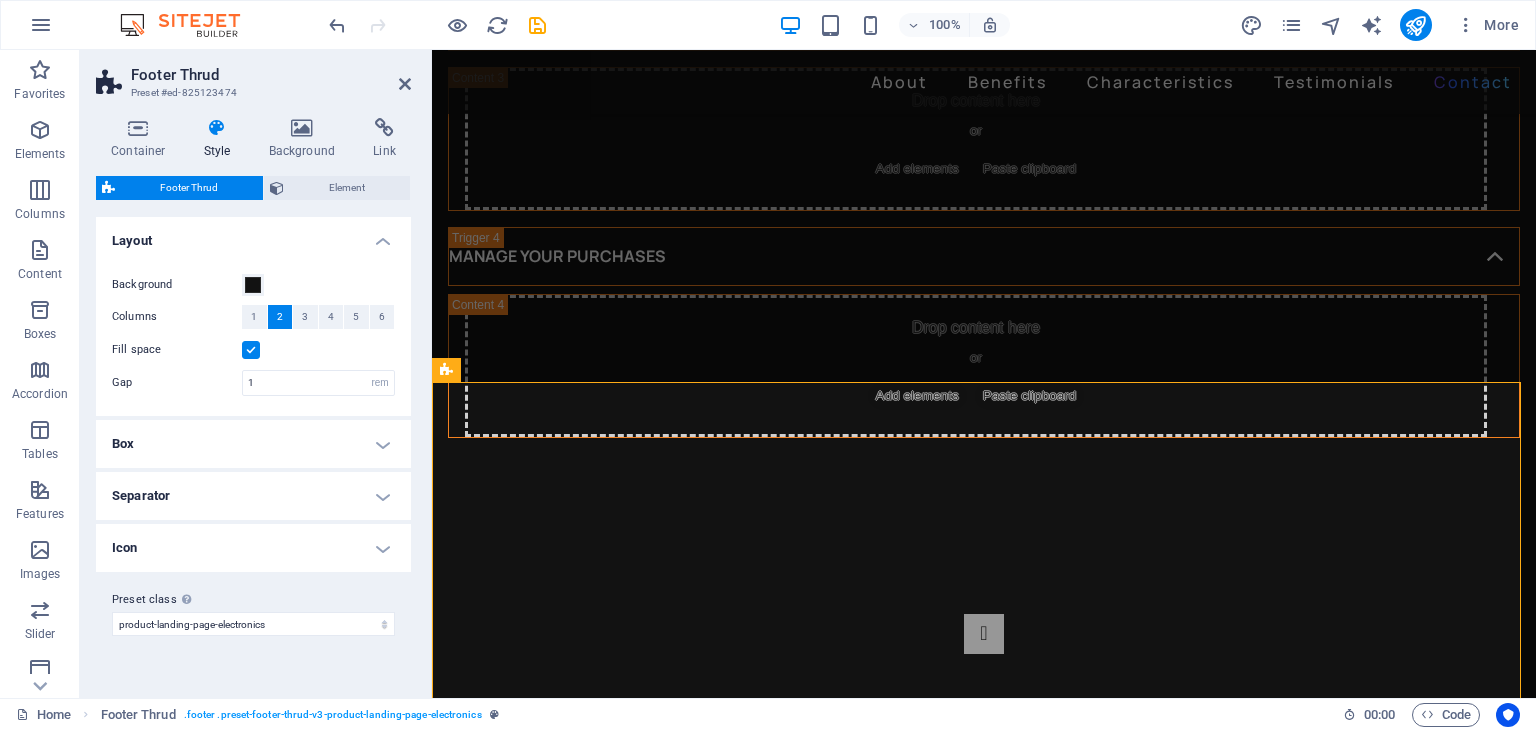 click at bounding box center [251, 350] 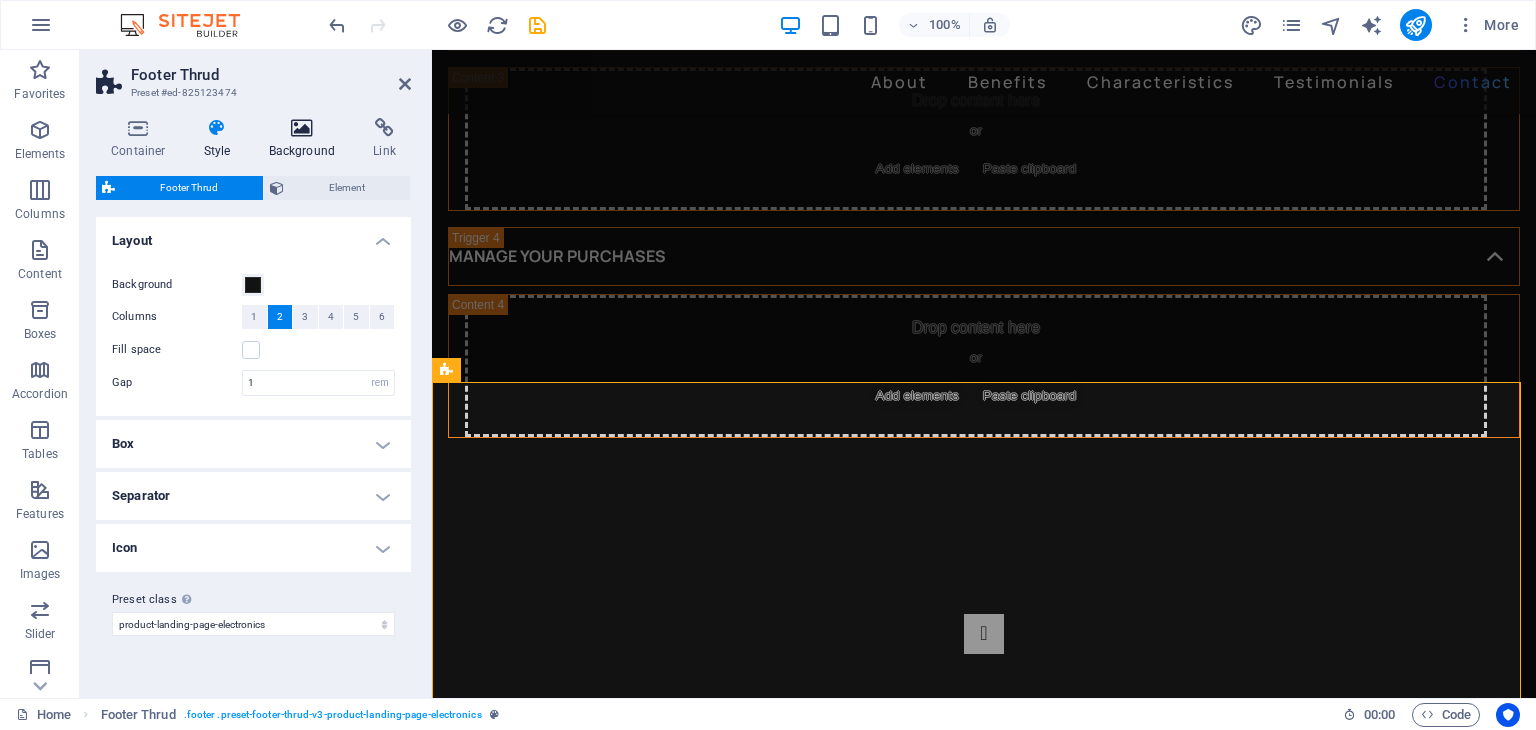click on "Background" at bounding box center (306, 139) 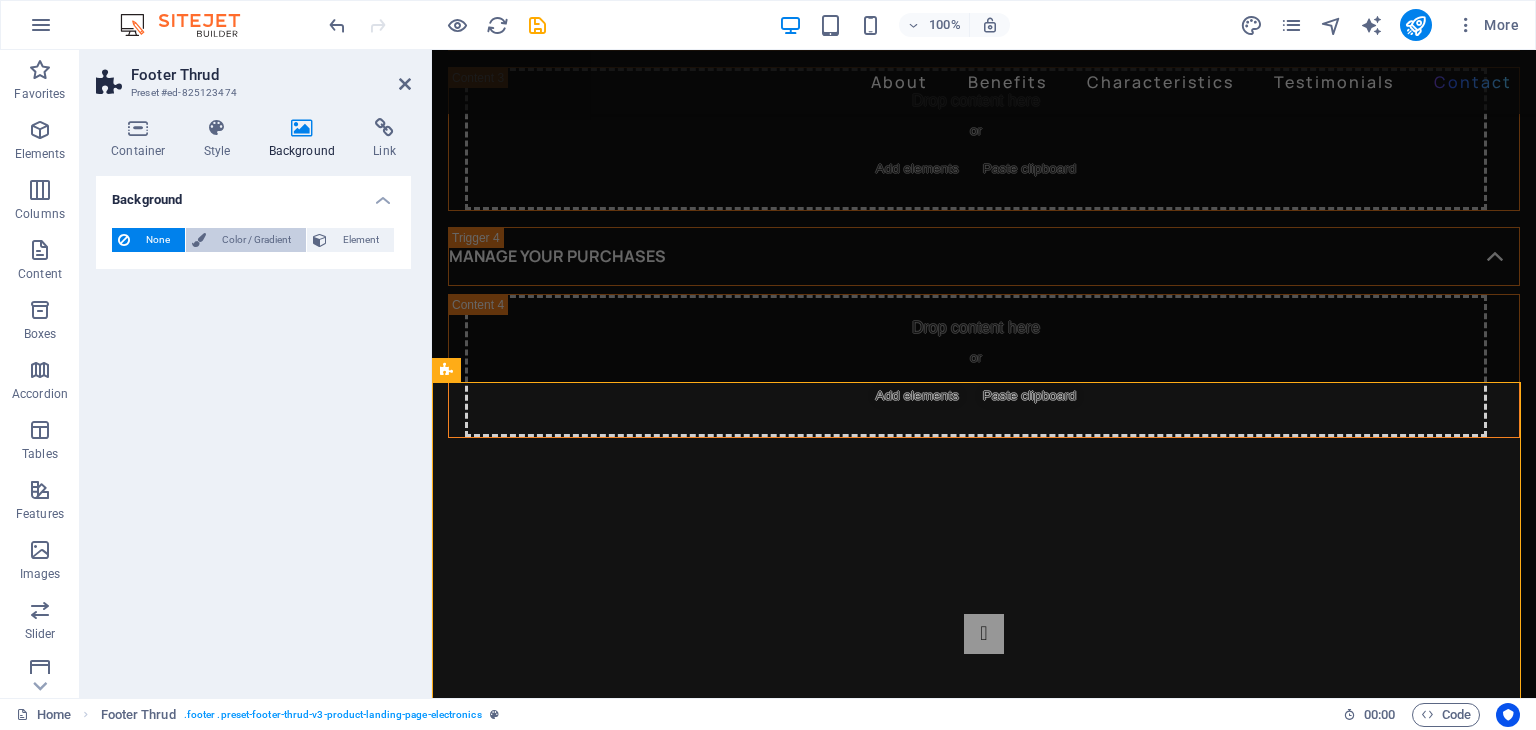 click on "Color / Gradient" at bounding box center (256, 240) 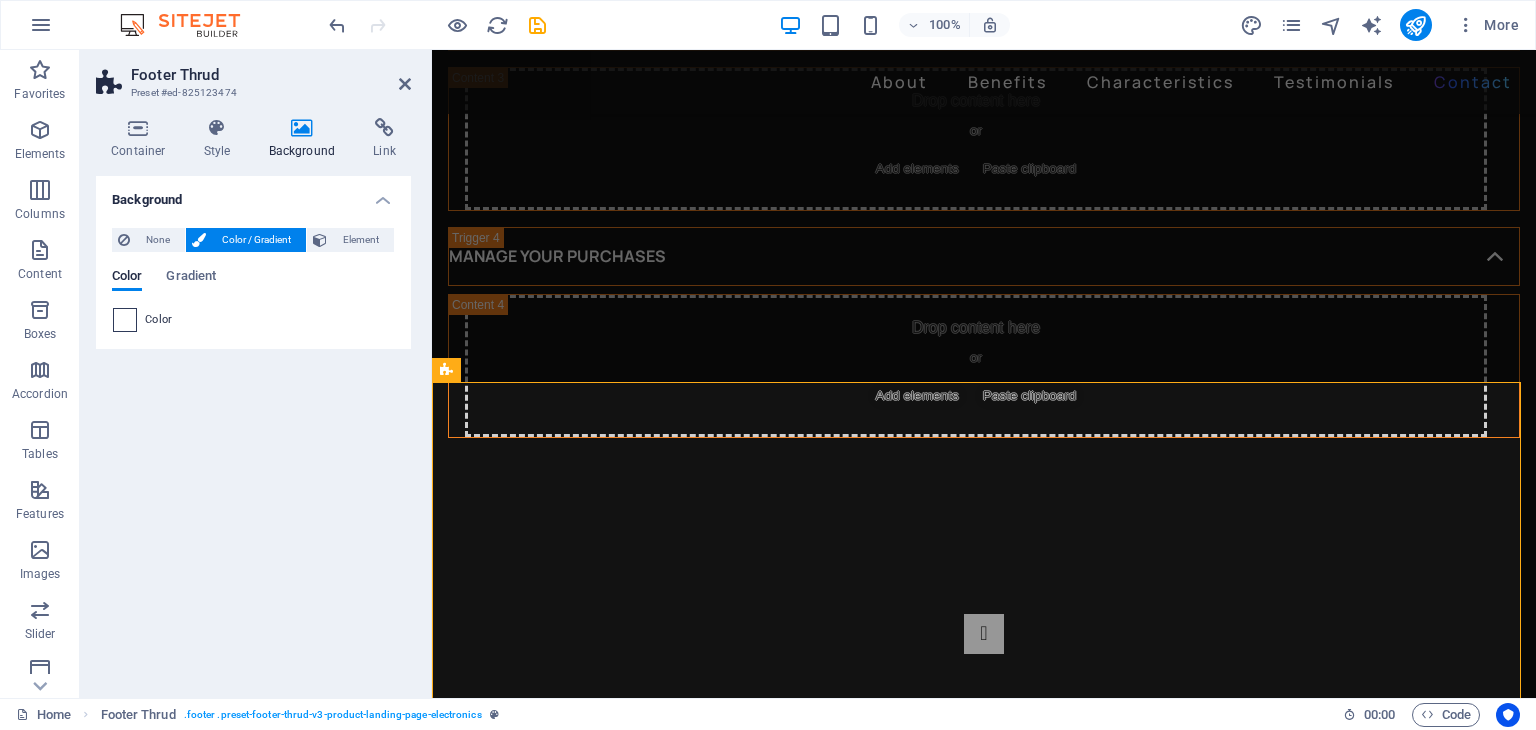 click at bounding box center (125, 320) 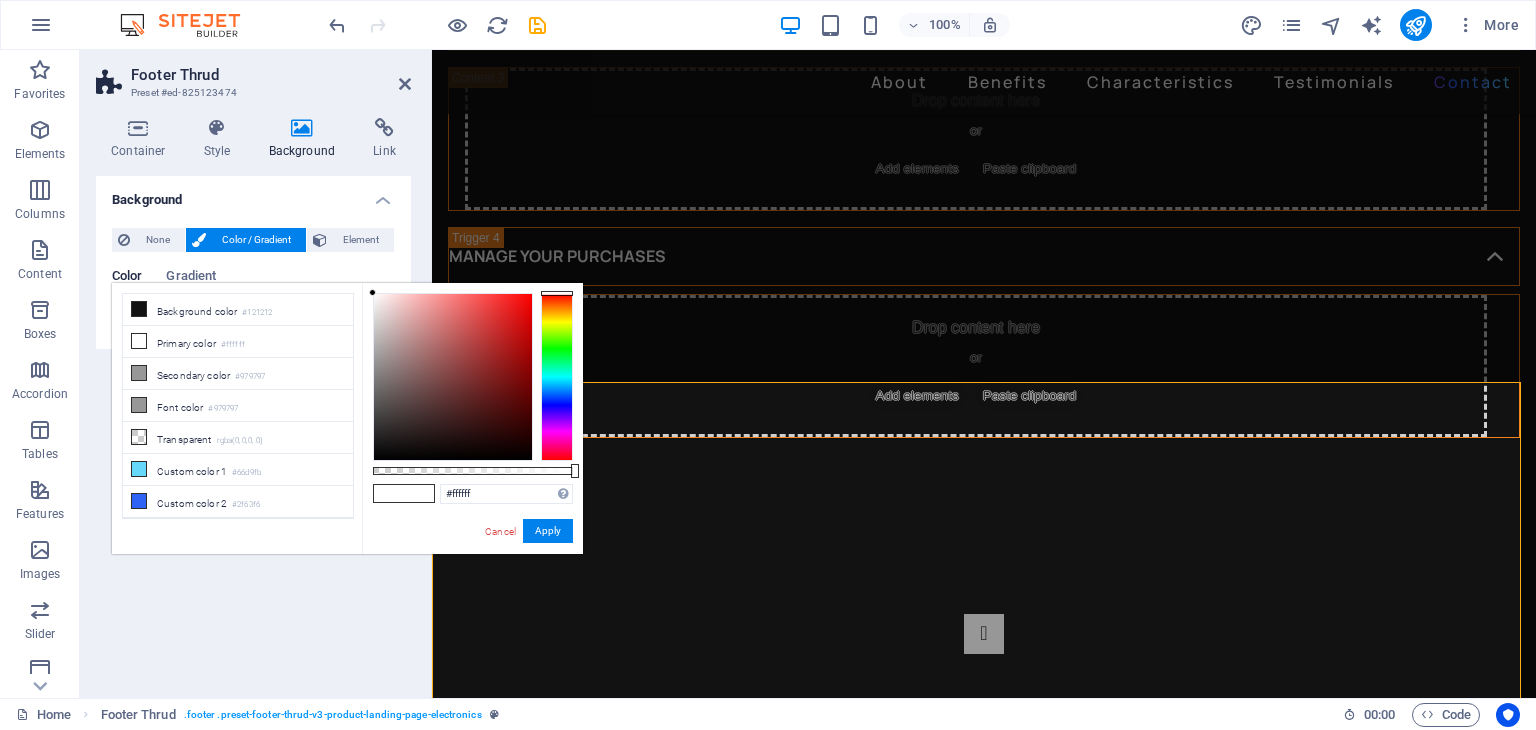 click at bounding box center (557, 377) 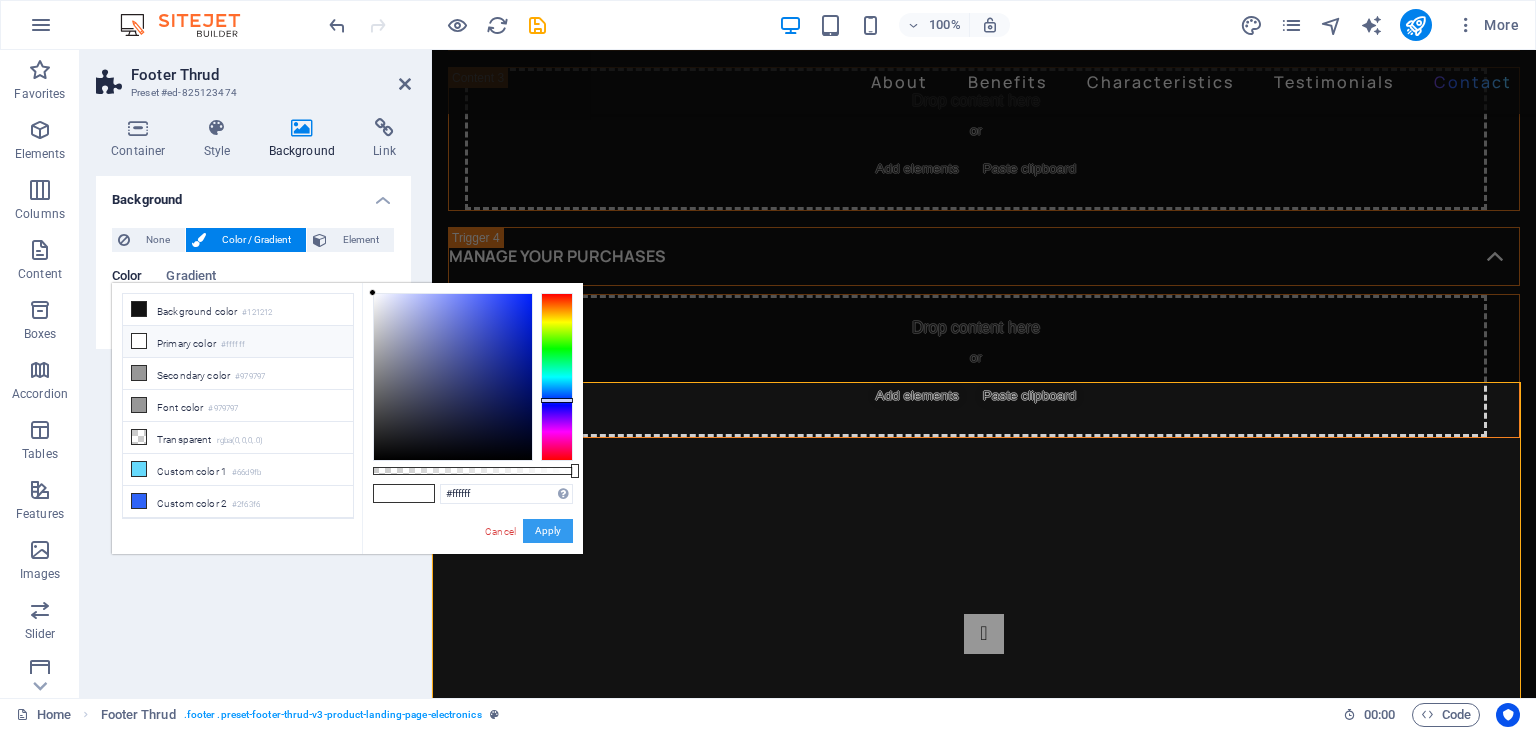 click on "Apply" at bounding box center (548, 531) 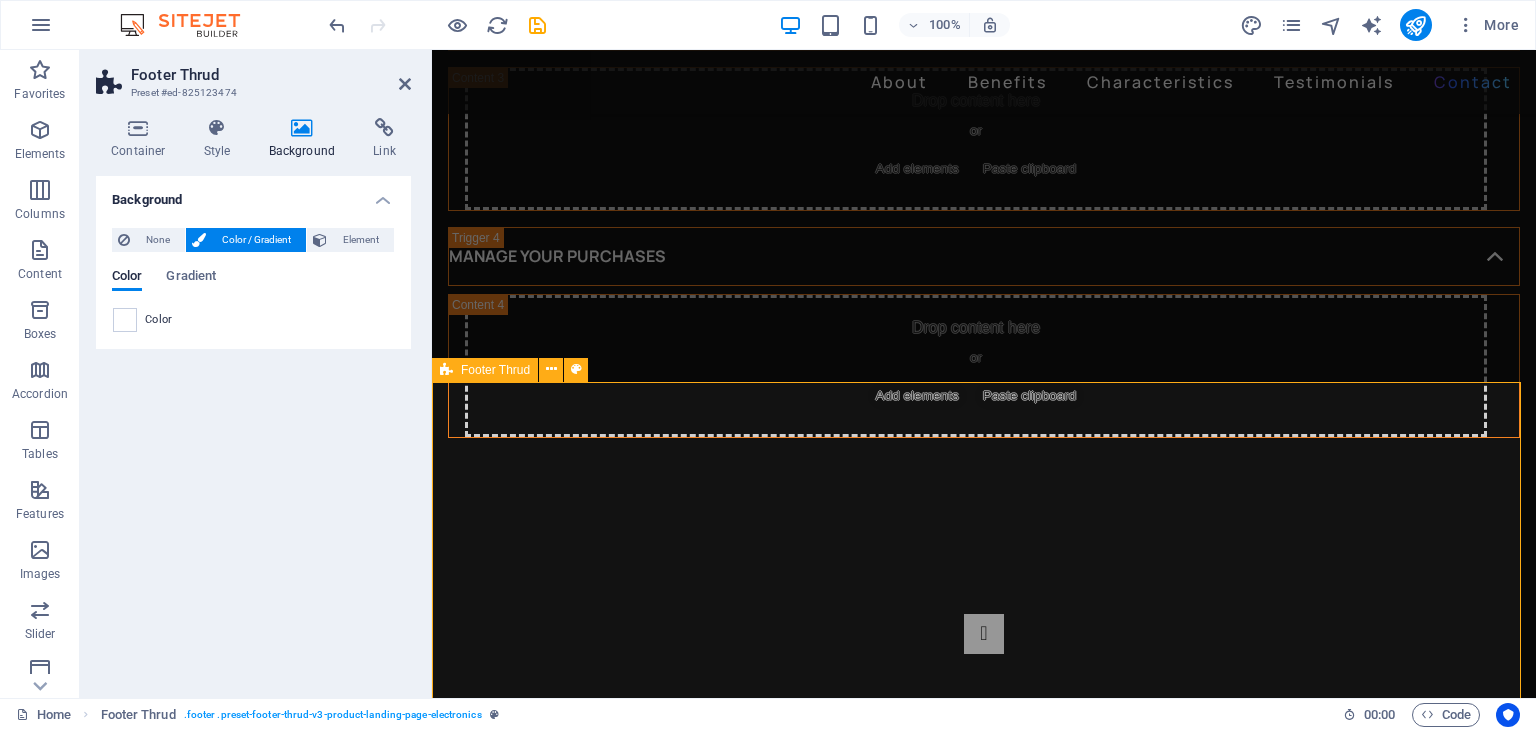 click on "At Big Synergy, we give you tools to help your business grow. About Benefit Characteristics Testimonials Contact Mail Us:  3e40c9bf0e0622d62fa2a6331fff45@cpanel.local Call Us:  0123 - 456789 Street ,  Berlin ,   12345
2022 Gadgets. All rights reserved  2022 Gadgets. All rights reserved" at bounding box center [984, 4689] 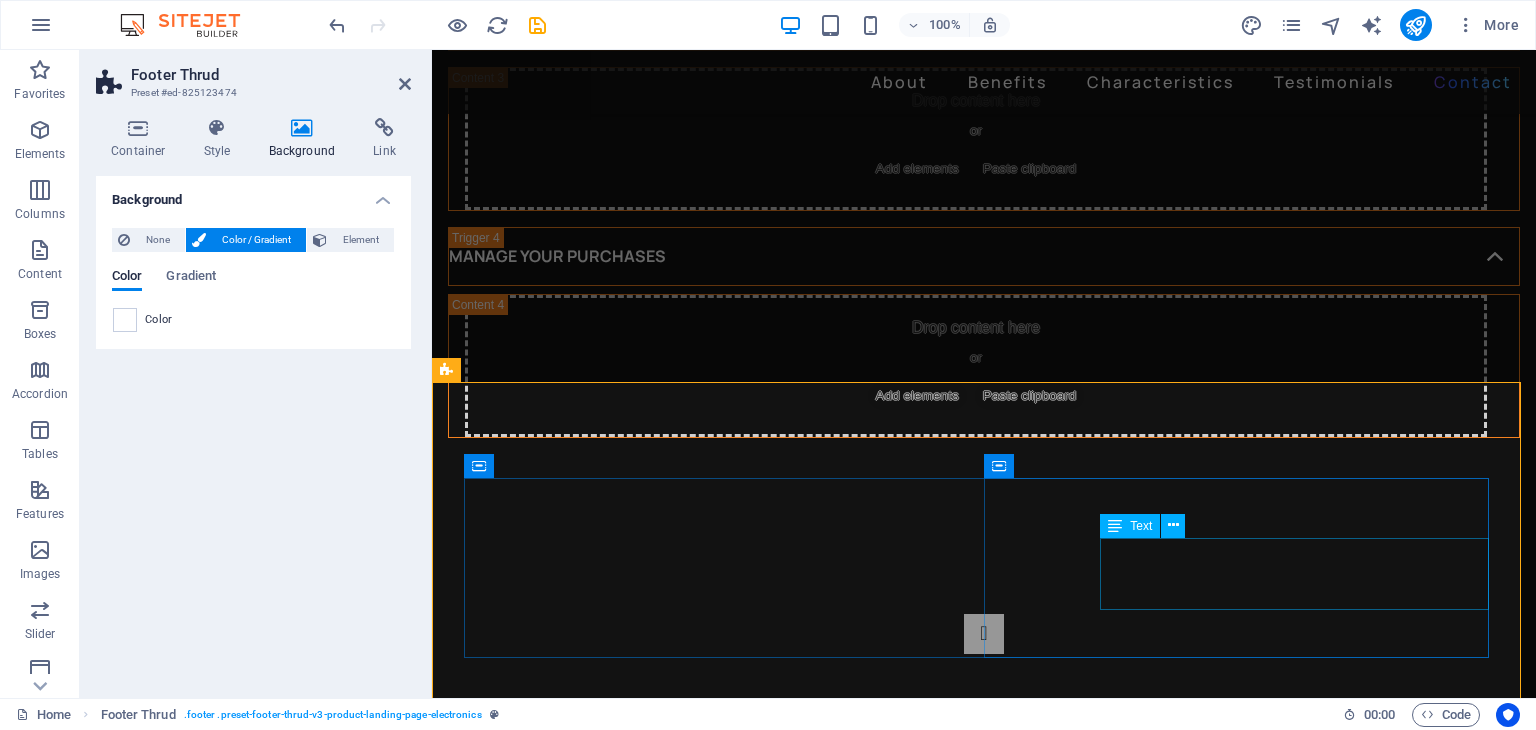 click on "Mail Us:  3e40c9bf0e0622d62fa2a6331fff45@cpanel.local Call Us:  0123 - 456789" at bounding box center (720, 4649) 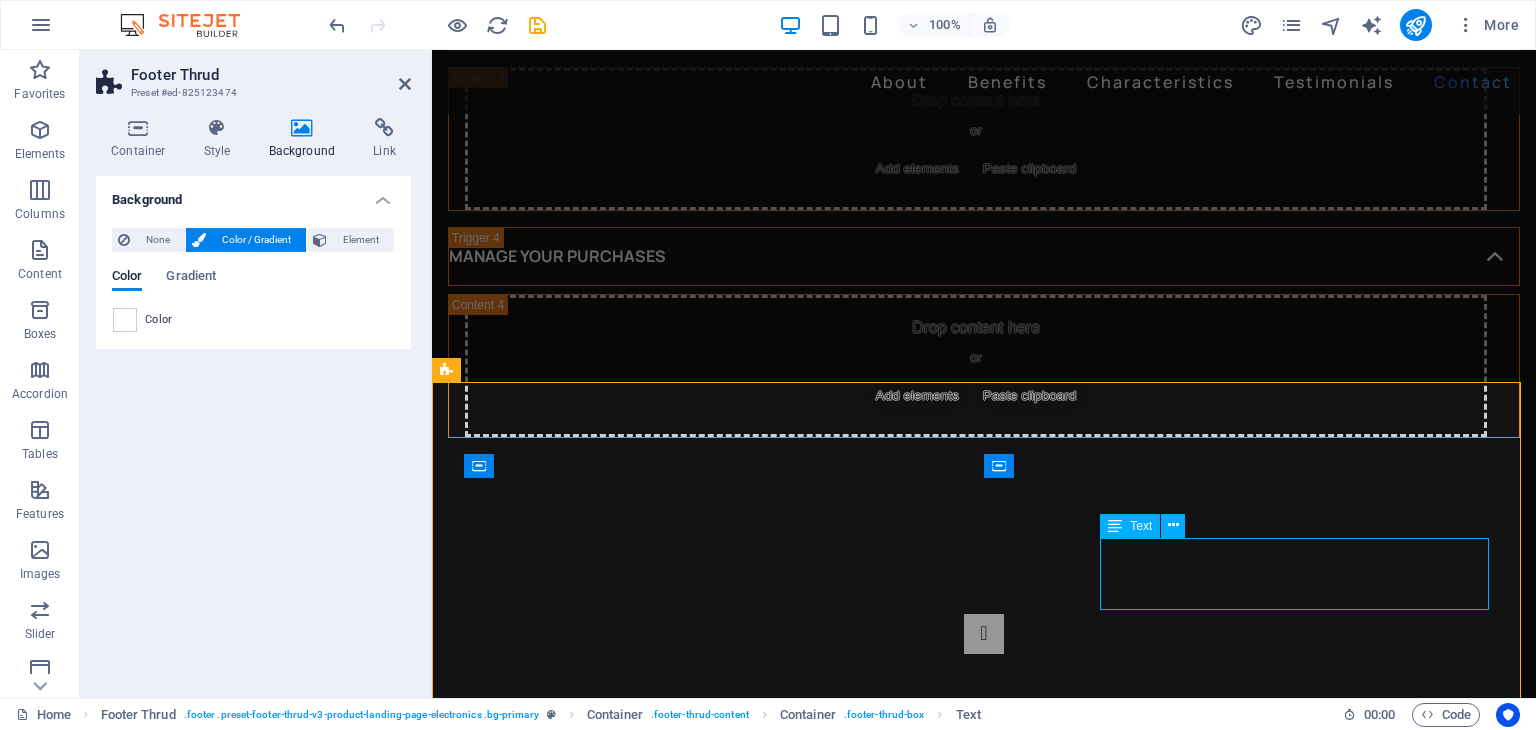 click on "Mail Us:  3e40c9bf0e0622d62fa2a6331fff45@cpanel.local Call Us:  0123 - 456789" at bounding box center (720, 4649) 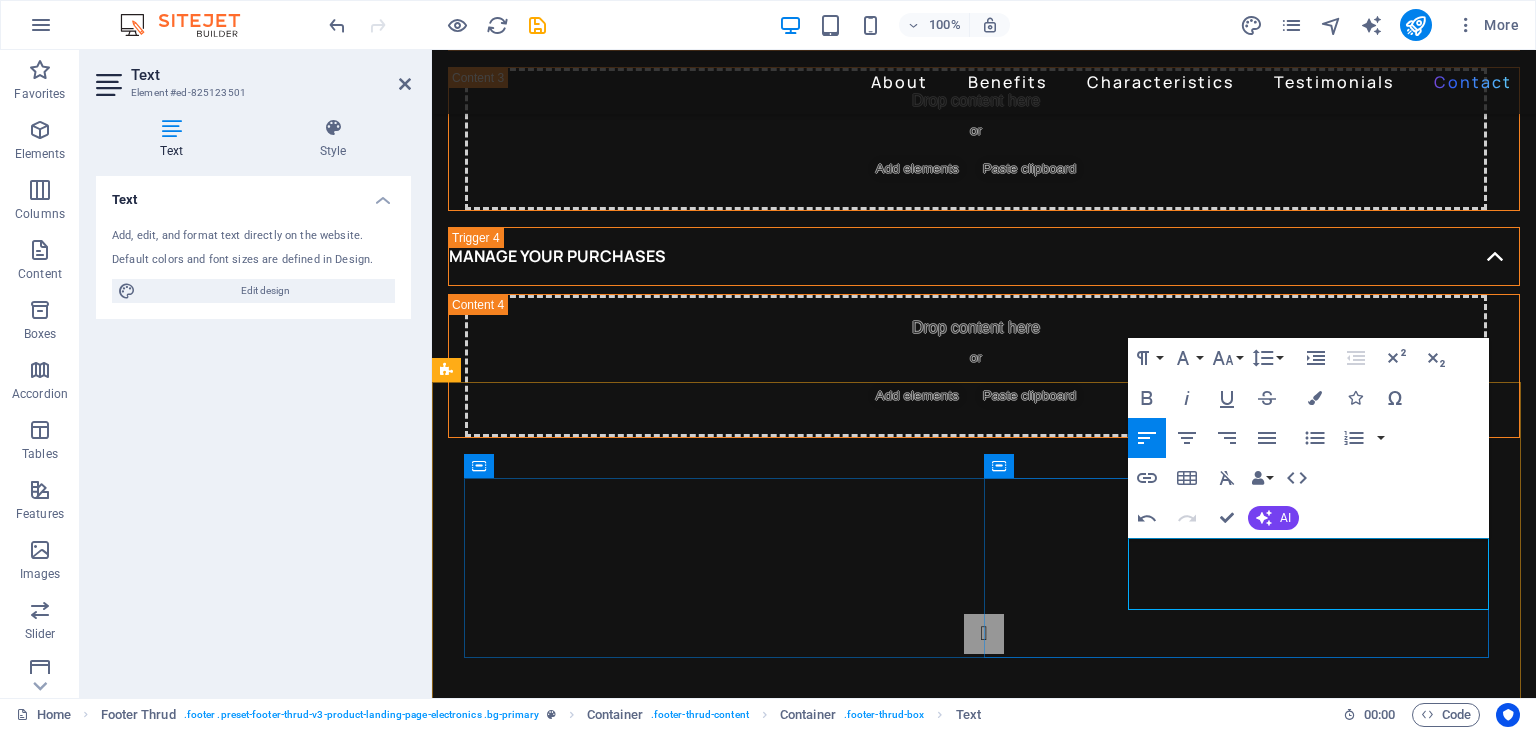 click on "[EMAIL]" at bounding box center [537, 4637] 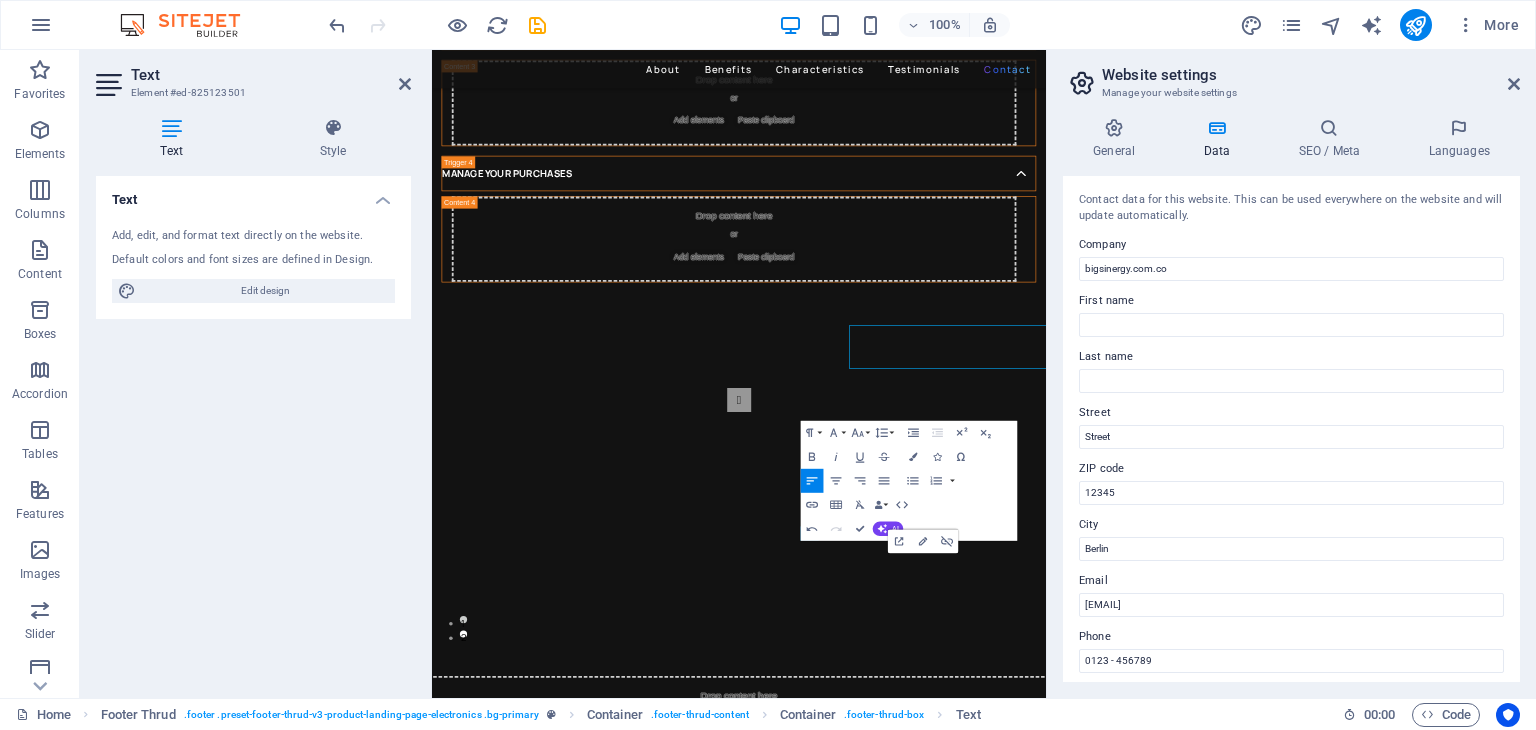 scroll, scrollTop: 4410, scrollLeft: 0, axis: vertical 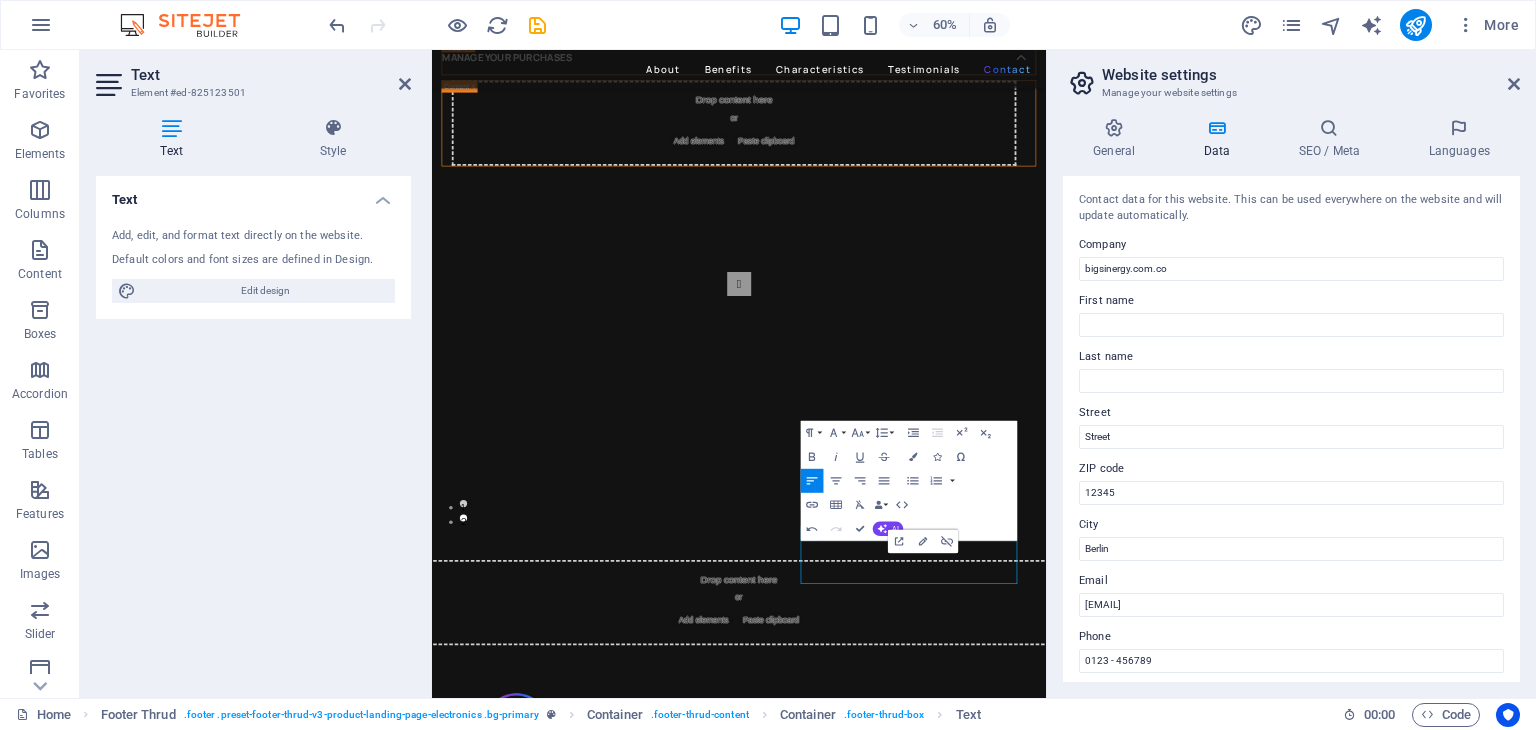 click on "Email" at bounding box center [1291, 581] 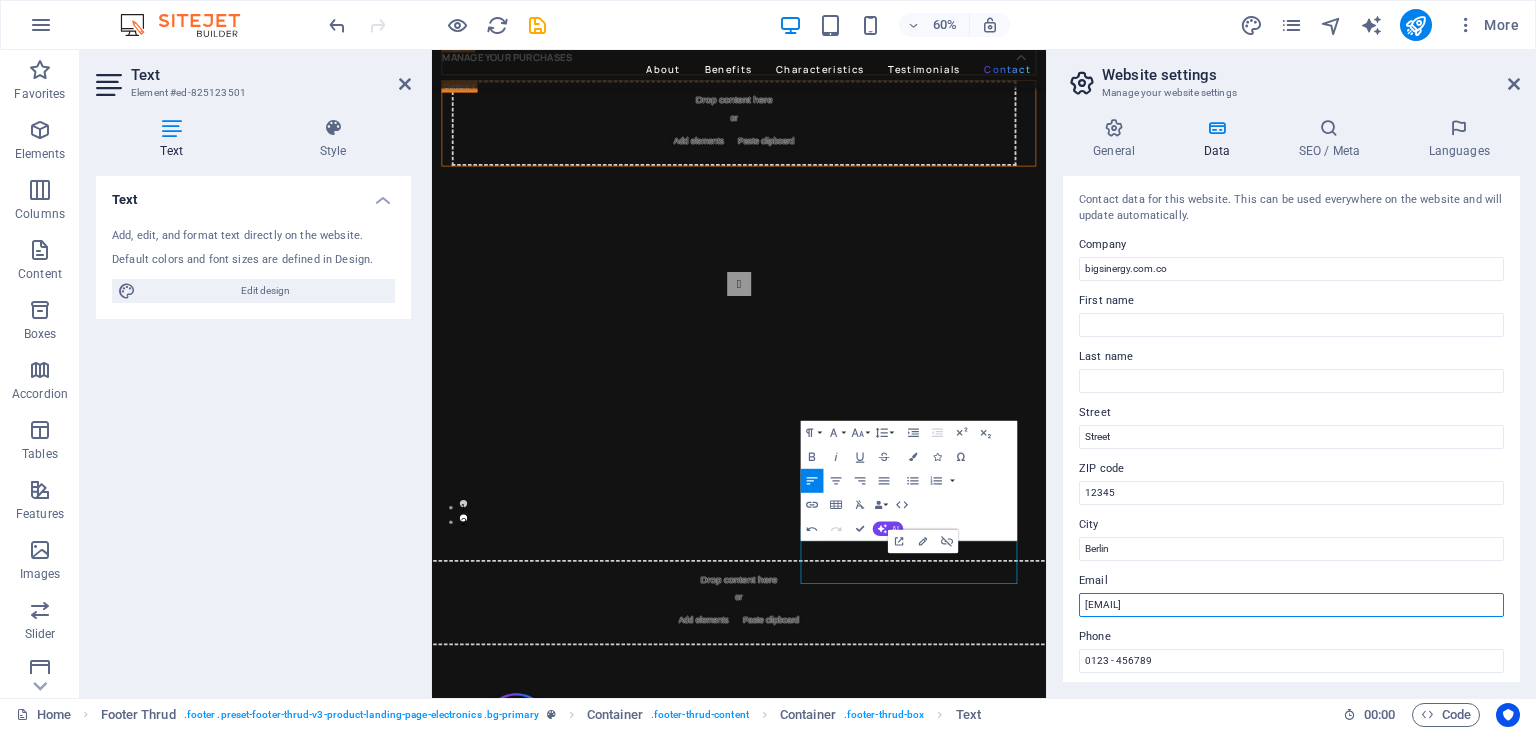 click on "[EMAIL]" at bounding box center (1291, 605) 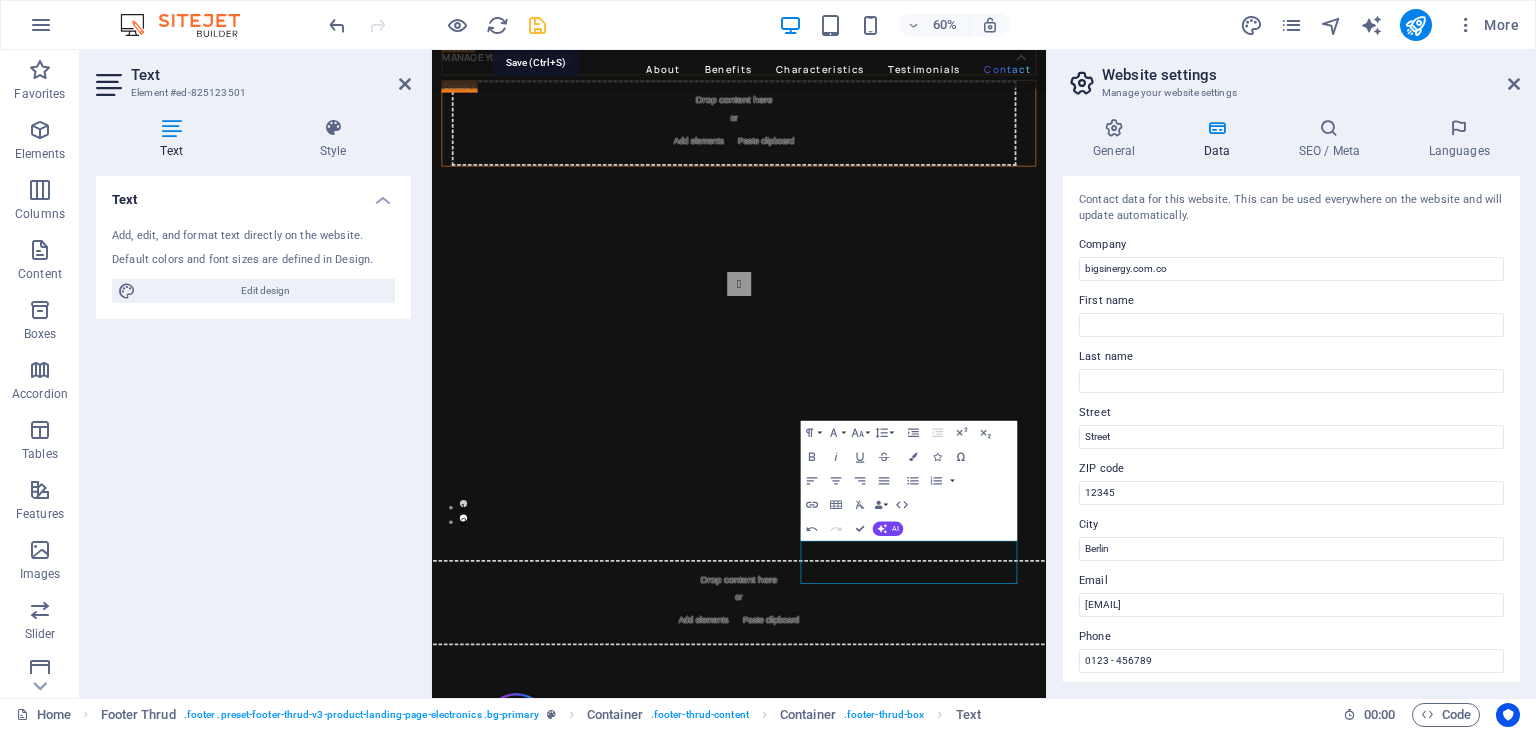 click at bounding box center [537, 25] 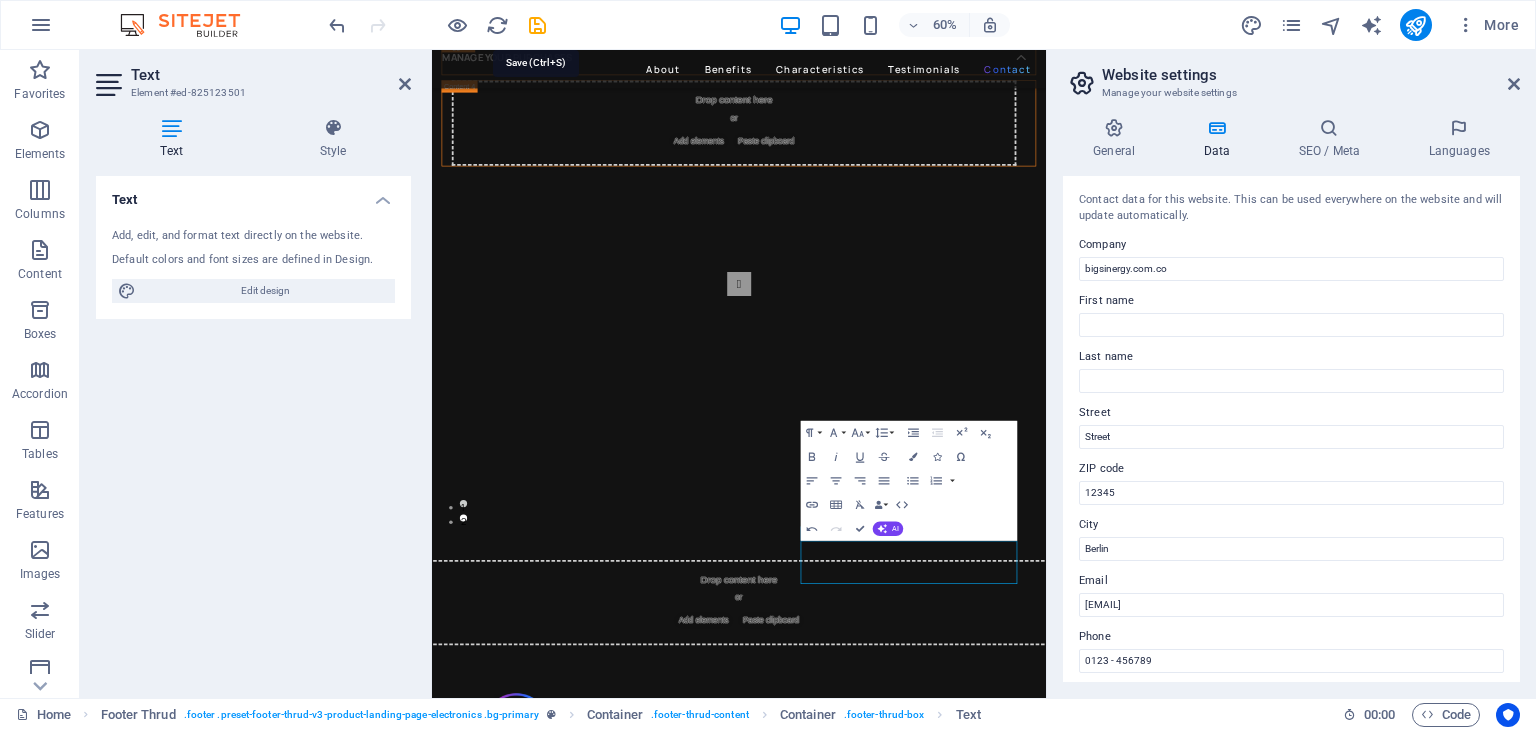 scroll, scrollTop: 4439, scrollLeft: 0, axis: vertical 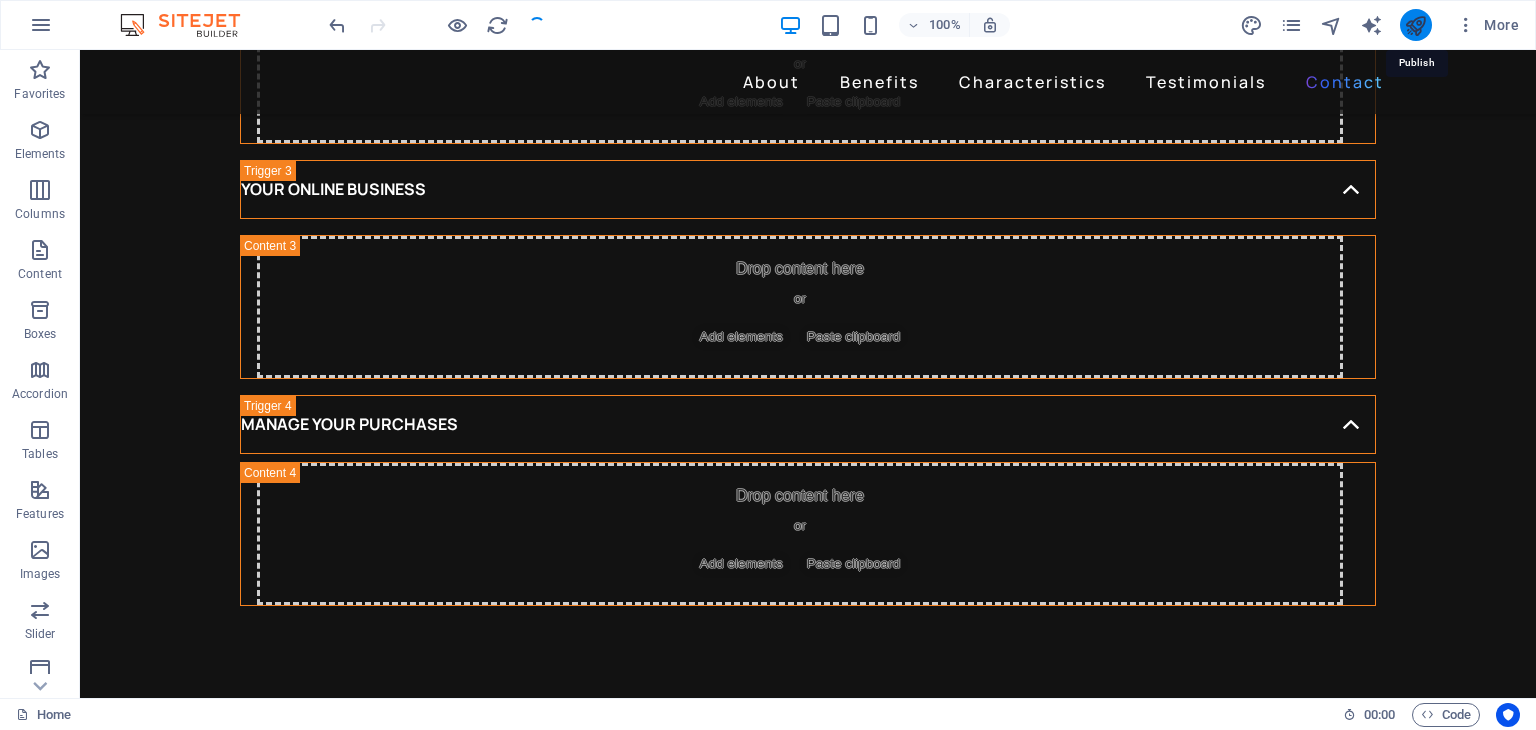 click at bounding box center (1415, 25) 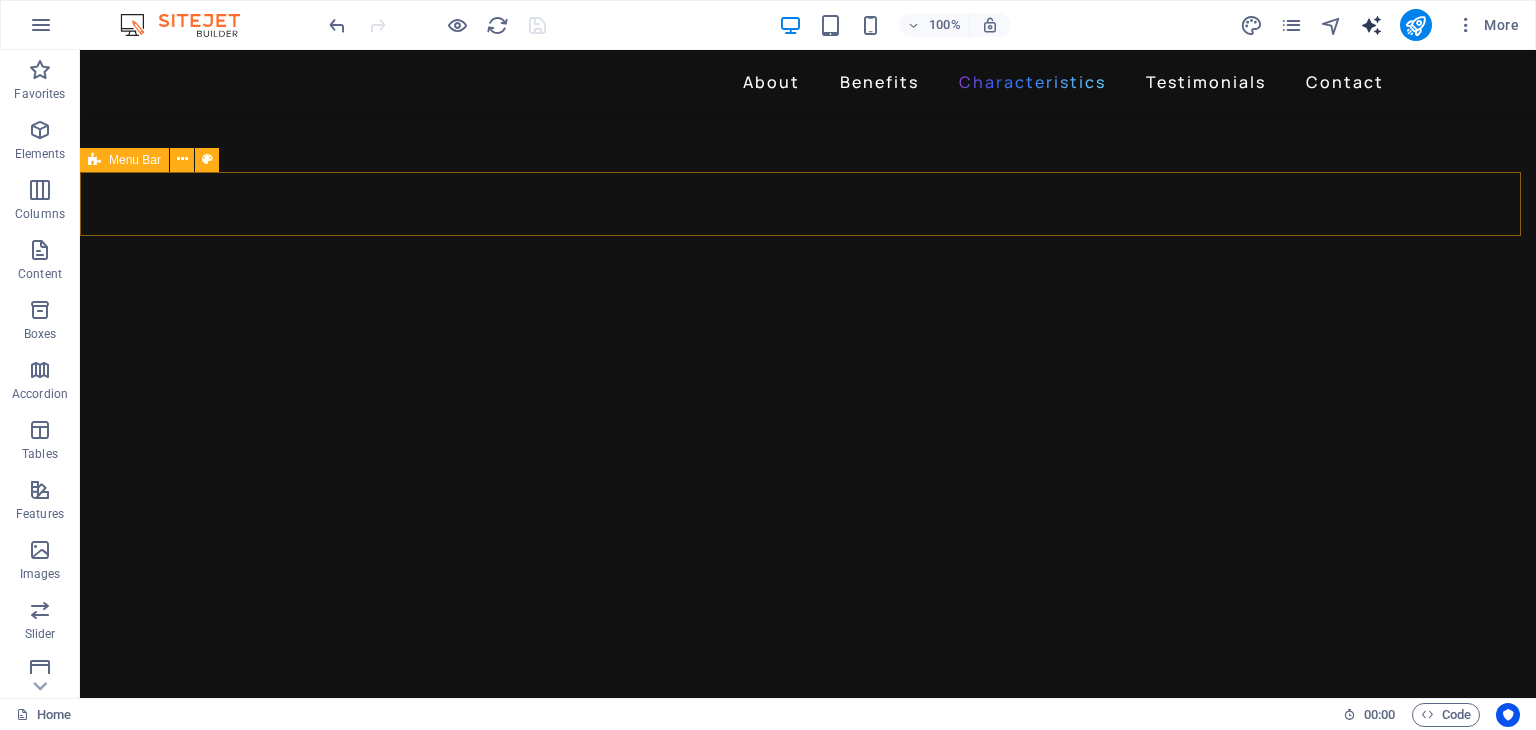 scroll, scrollTop: 2639, scrollLeft: 0, axis: vertical 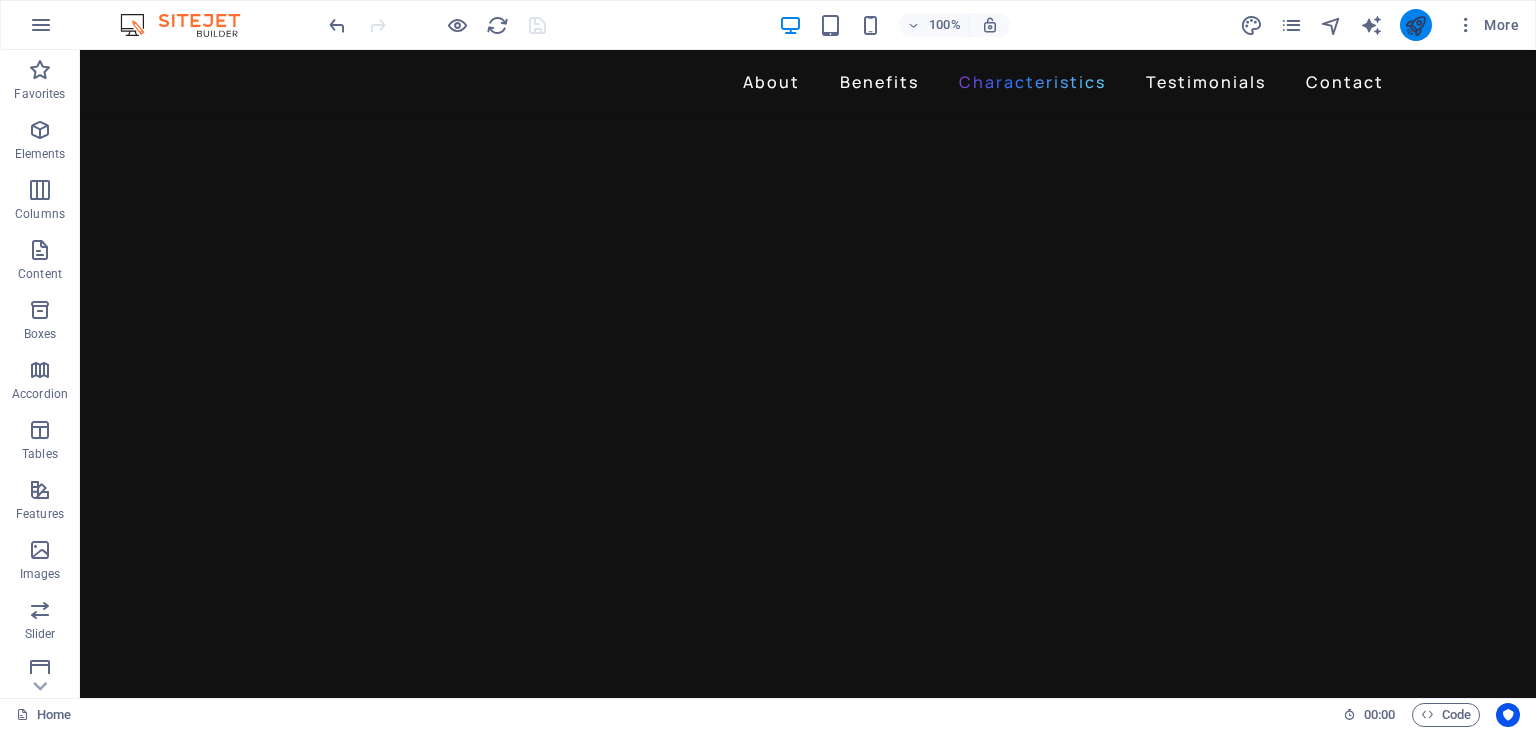 click at bounding box center (1415, 25) 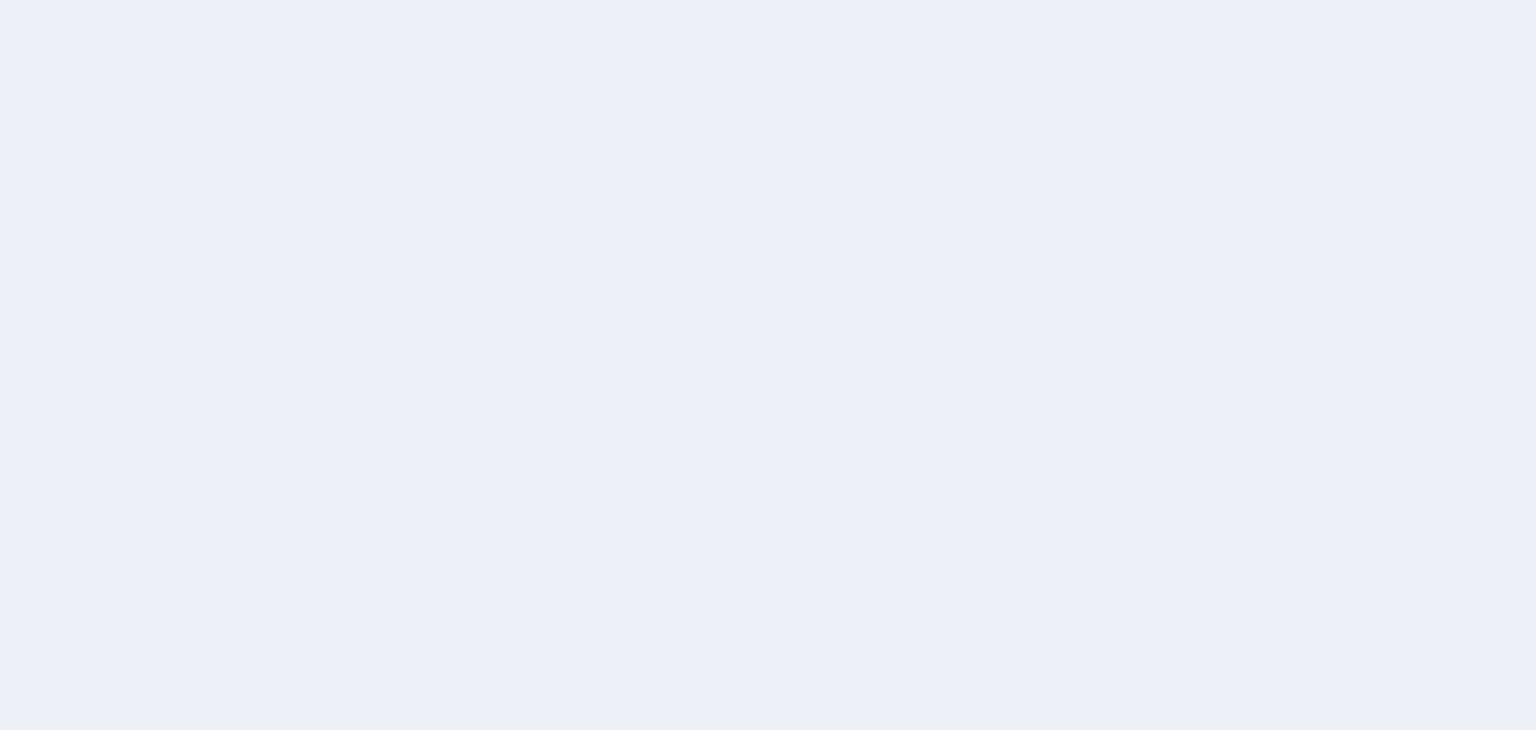 scroll, scrollTop: 0, scrollLeft: 0, axis: both 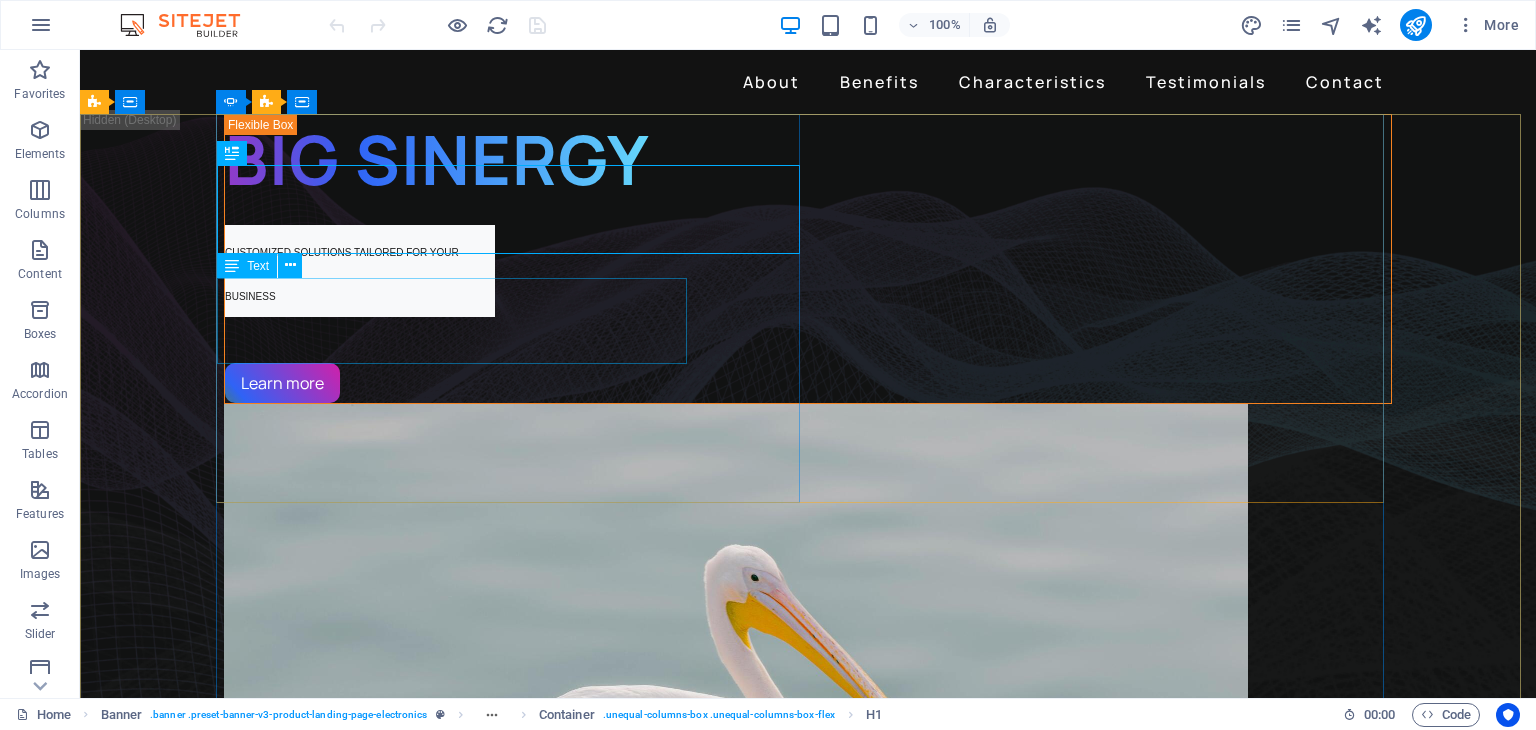 click on "Text" at bounding box center (258, 266) 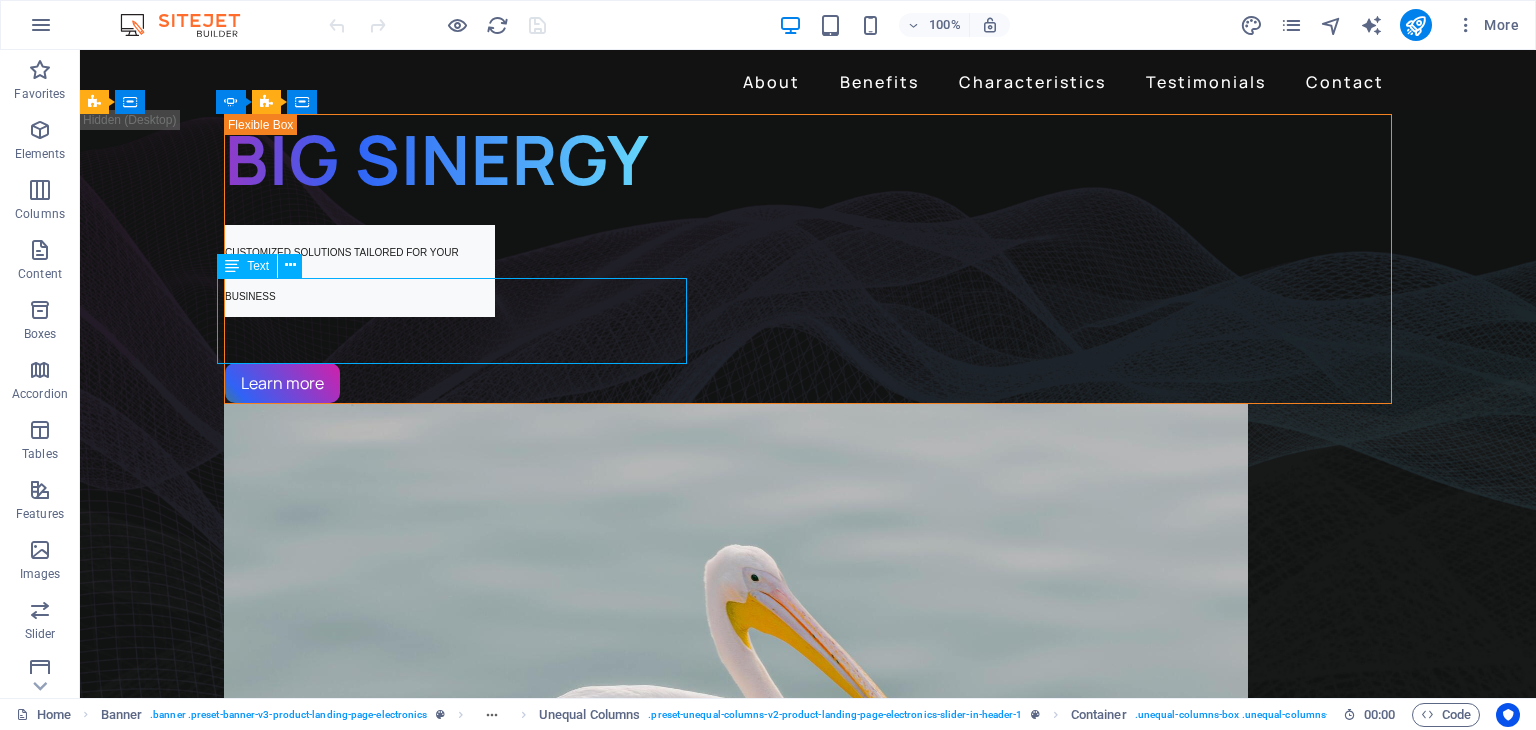 click on "Text" at bounding box center (258, 266) 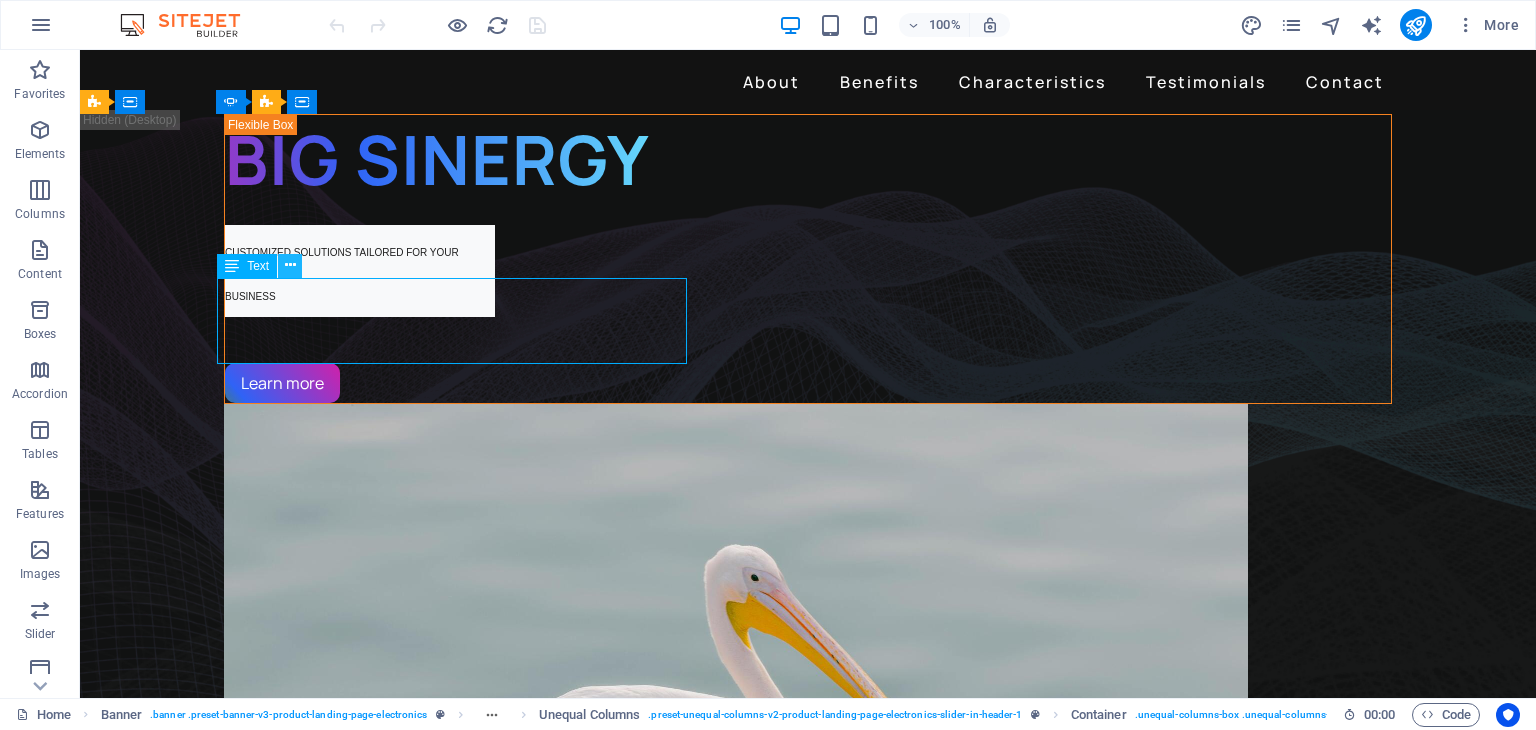 click at bounding box center [290, 266] 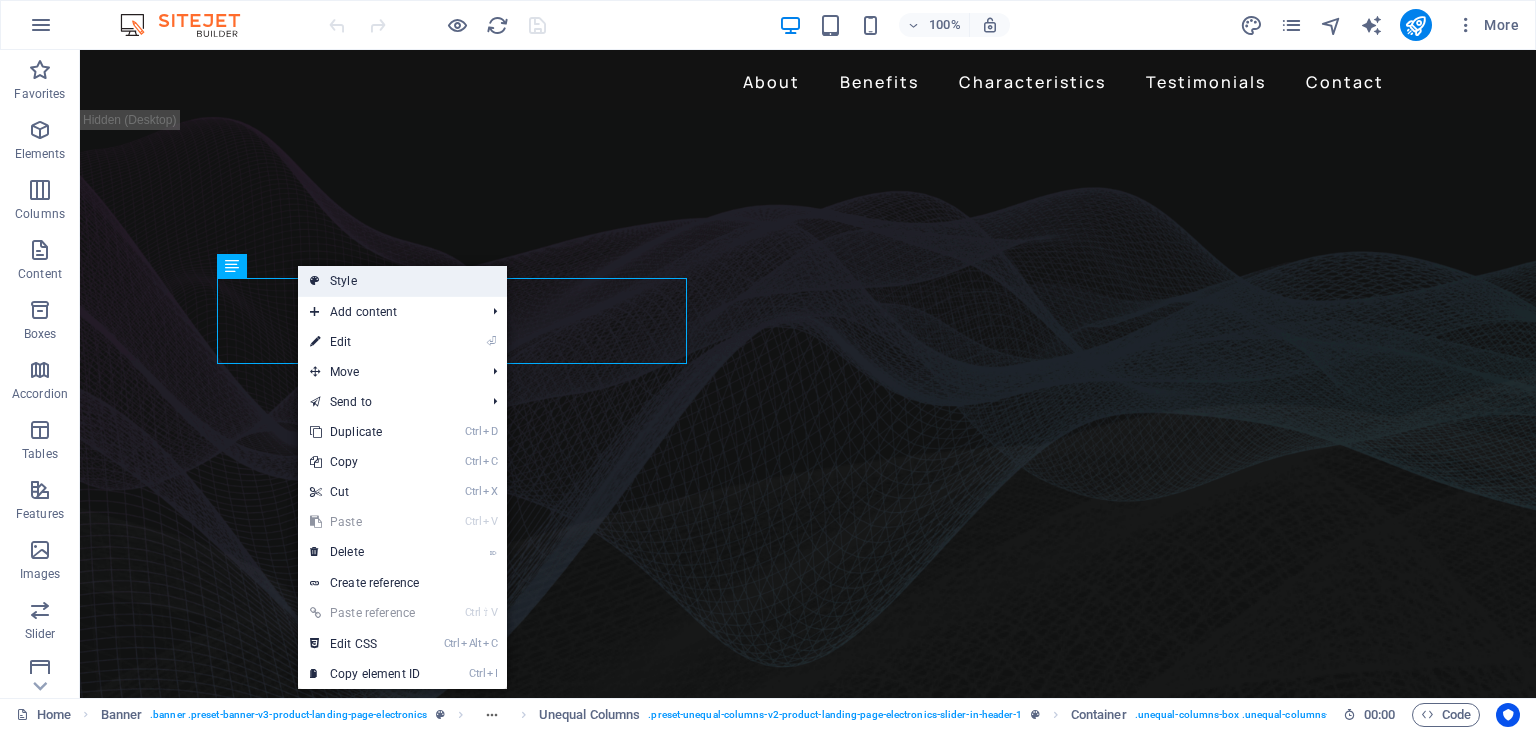 click on "Style" at bounding box center (402, 281) 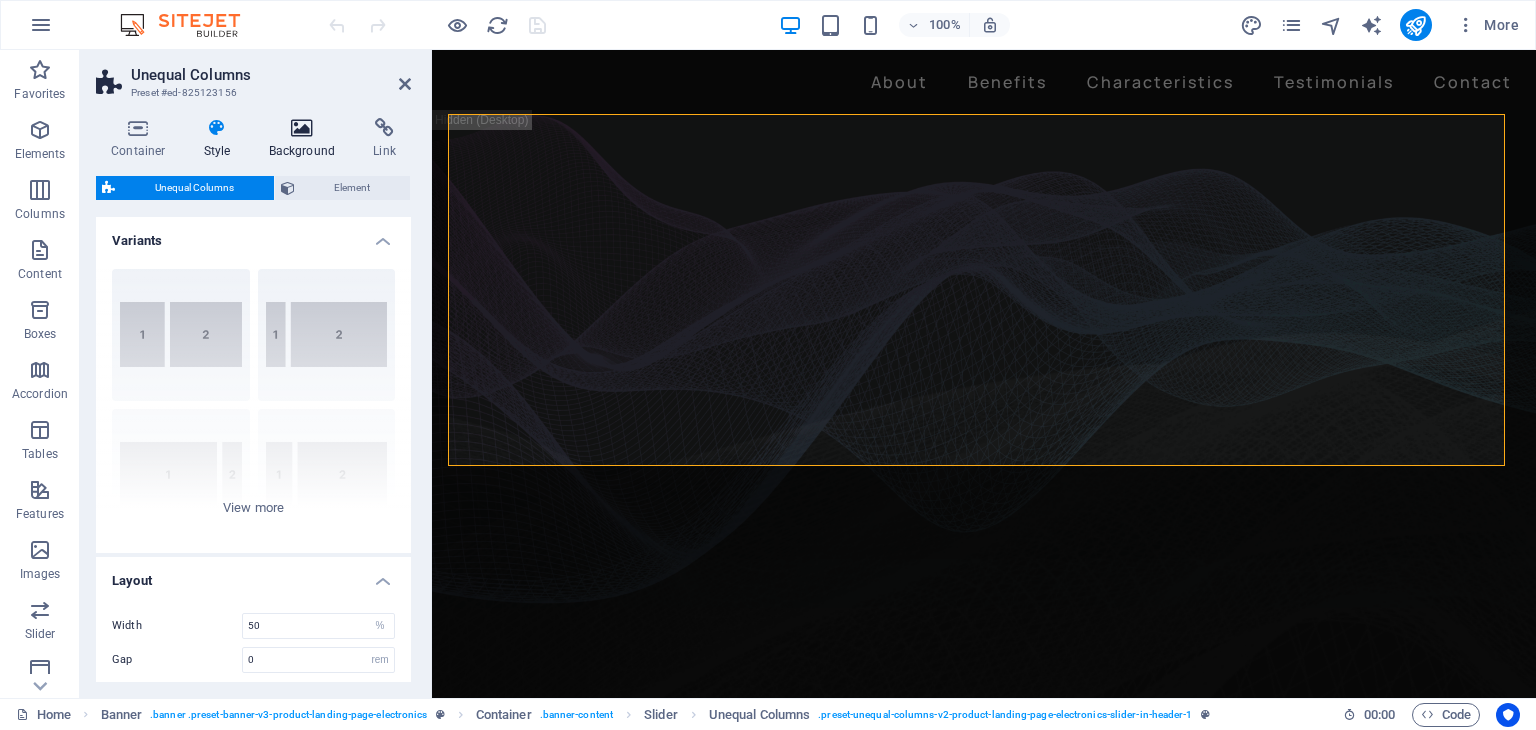 click at bounding box center (302, 128) 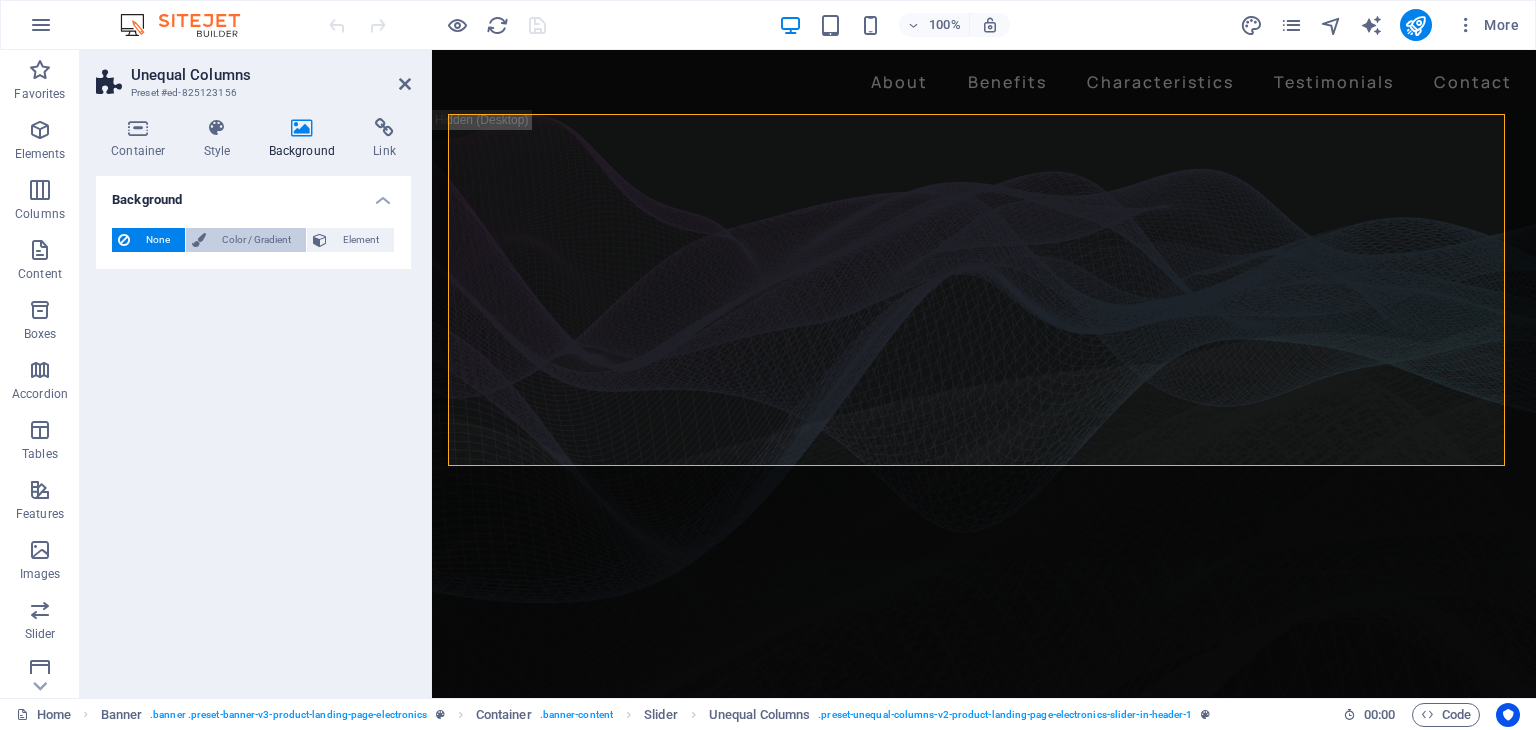 click on "Color / Gradient" at bounding box center (256, 240) 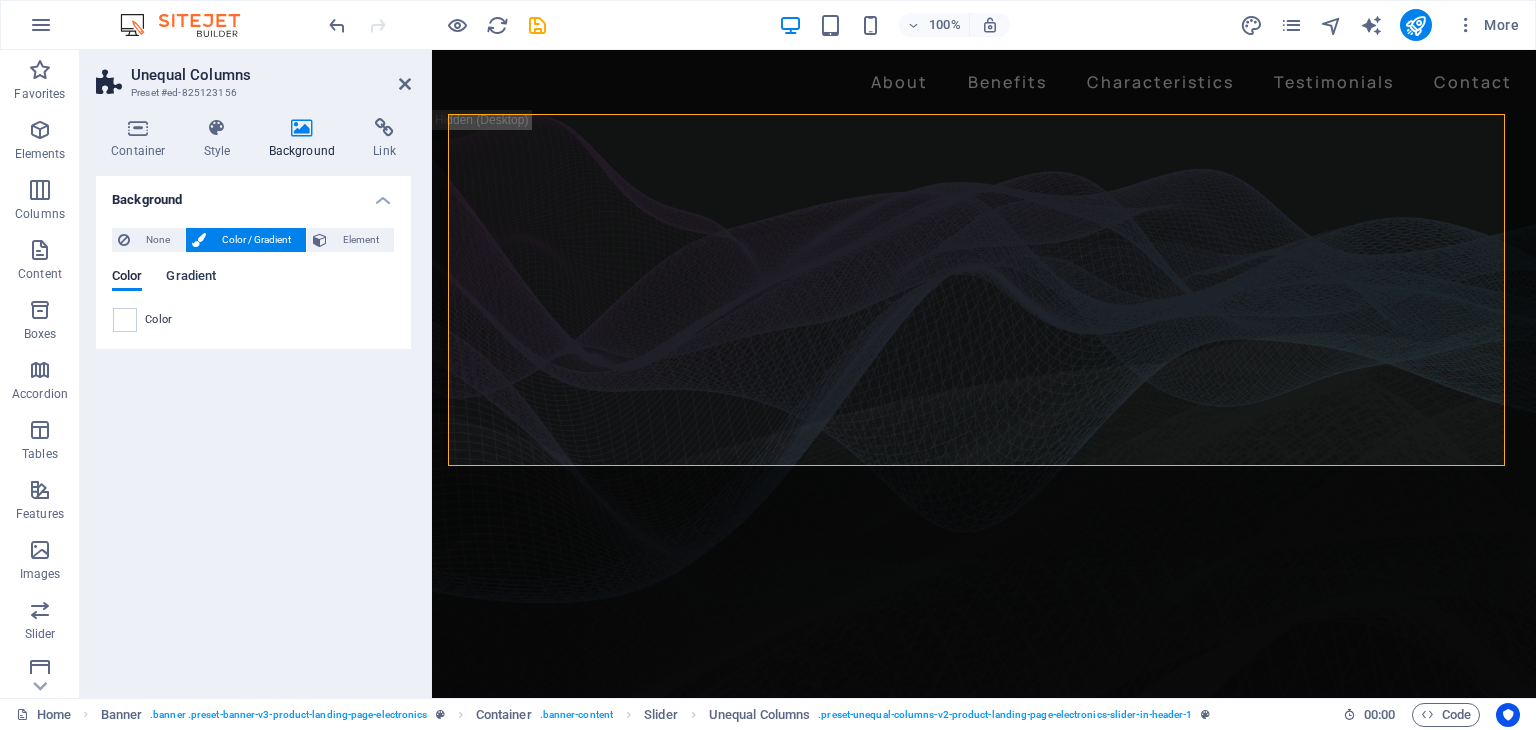 click on "Gradient" at bounding box center (191, 278) 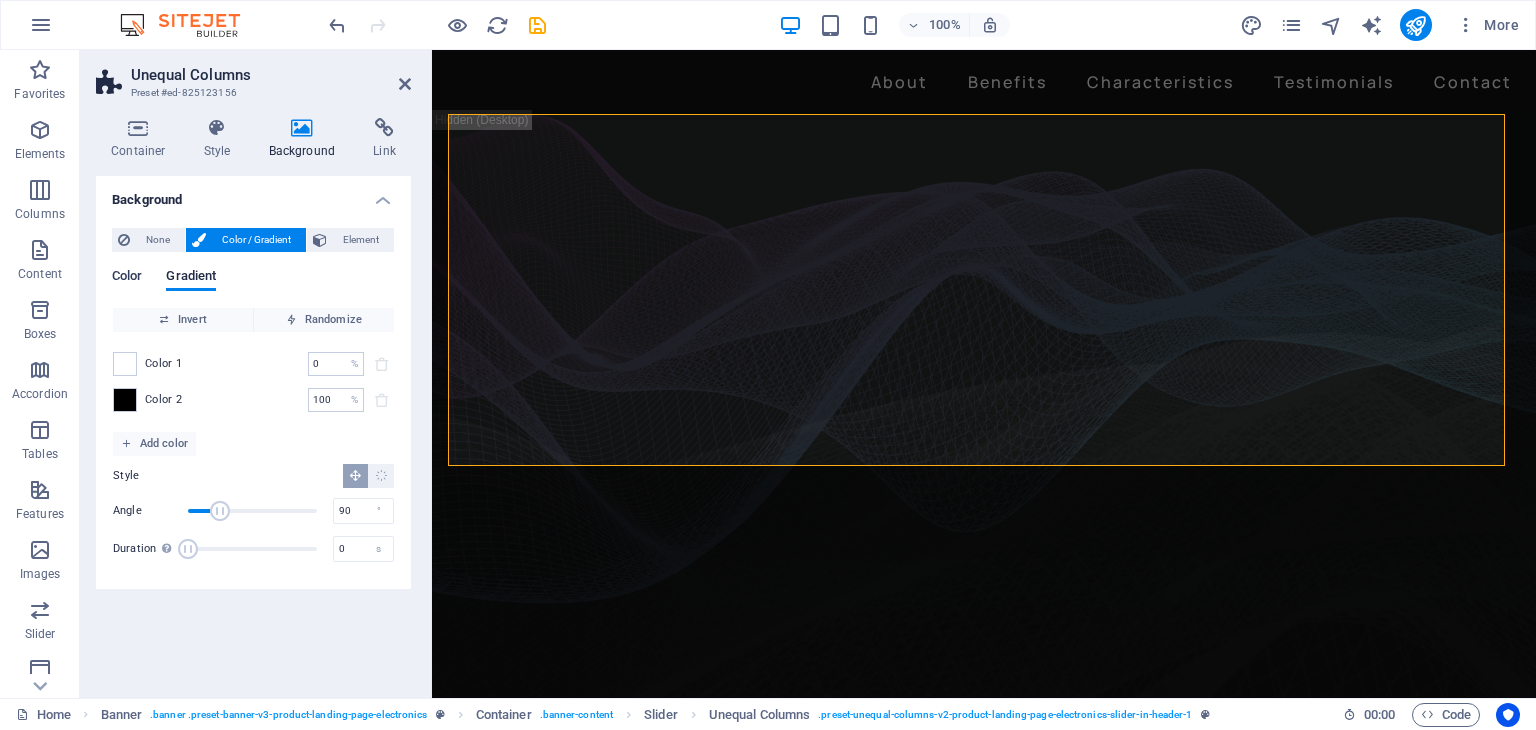 click on "Color" at bounding box center [127, 278] 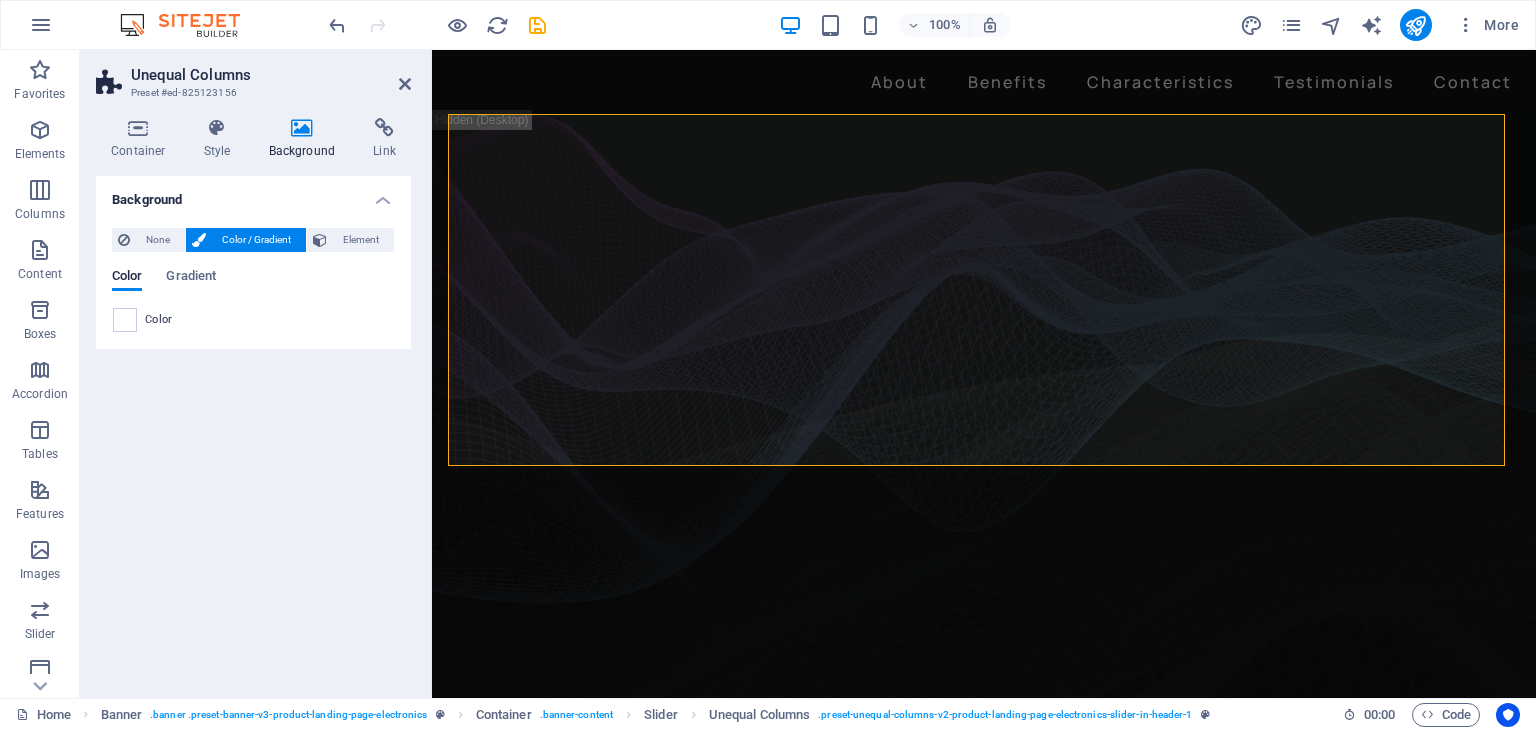 click on "Color" at bounding box center [159, 320] 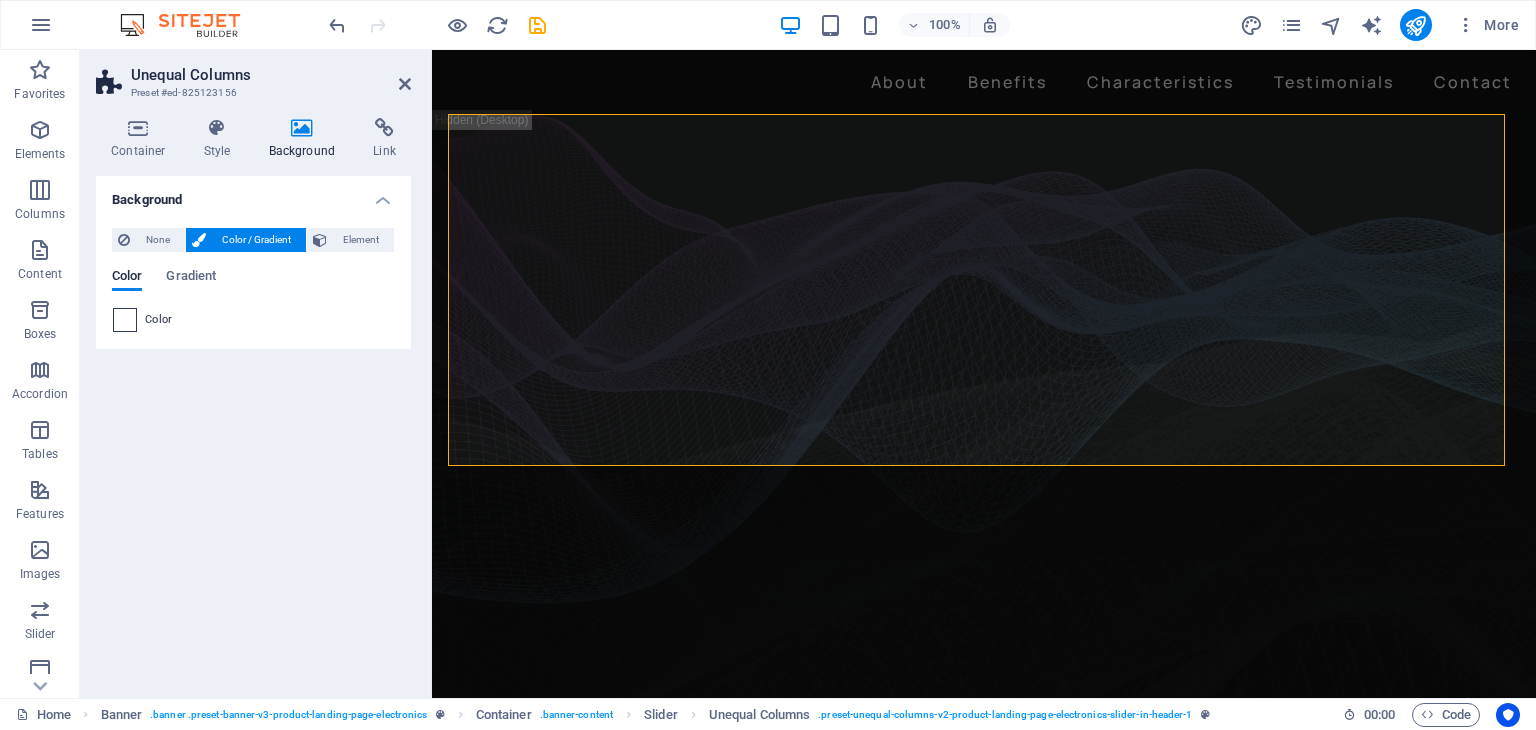 click at bounding box center [125, 320] 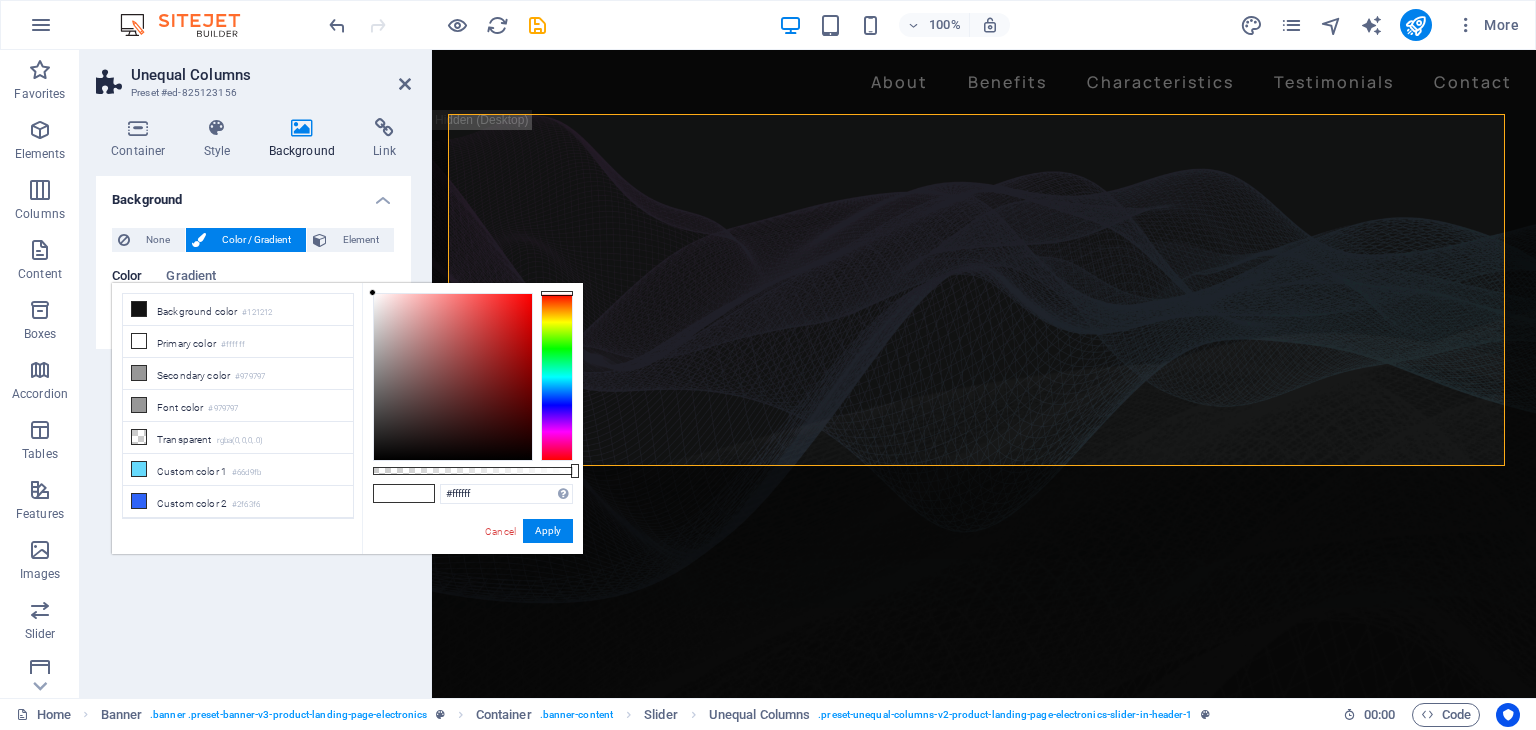 click at bounding box center (557, 377) 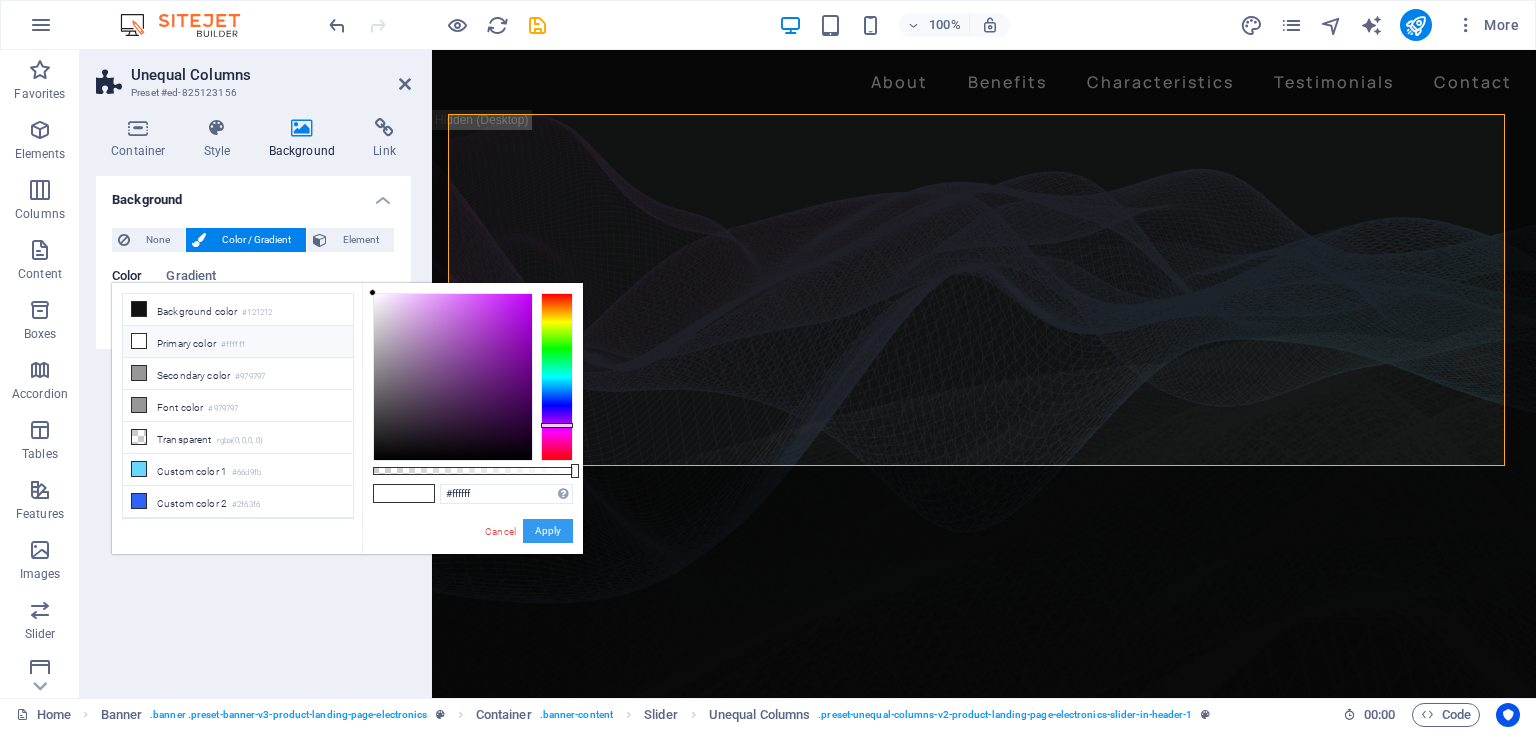 click on "Apply" at bounding box center [548, 531] 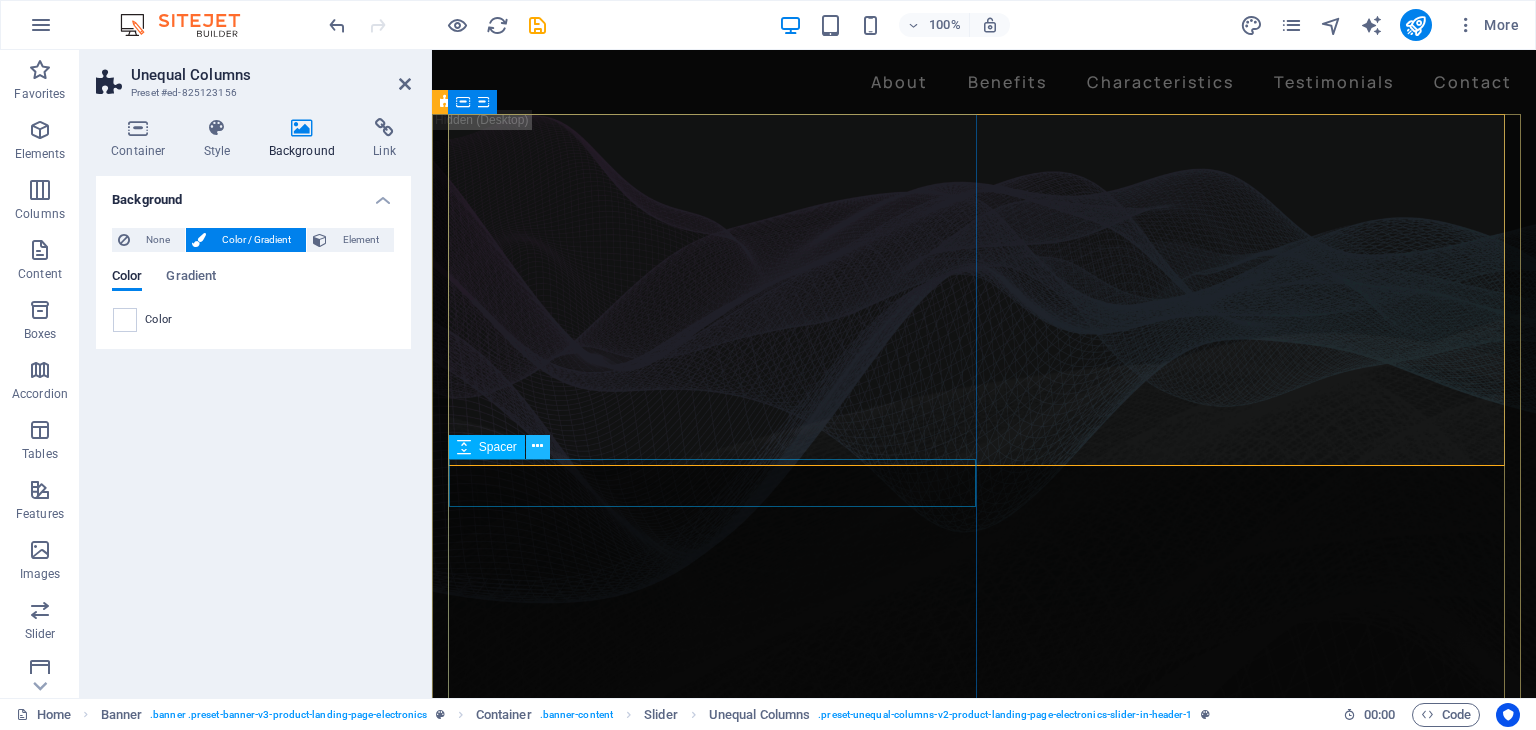 click at bounding box center (538, 447) 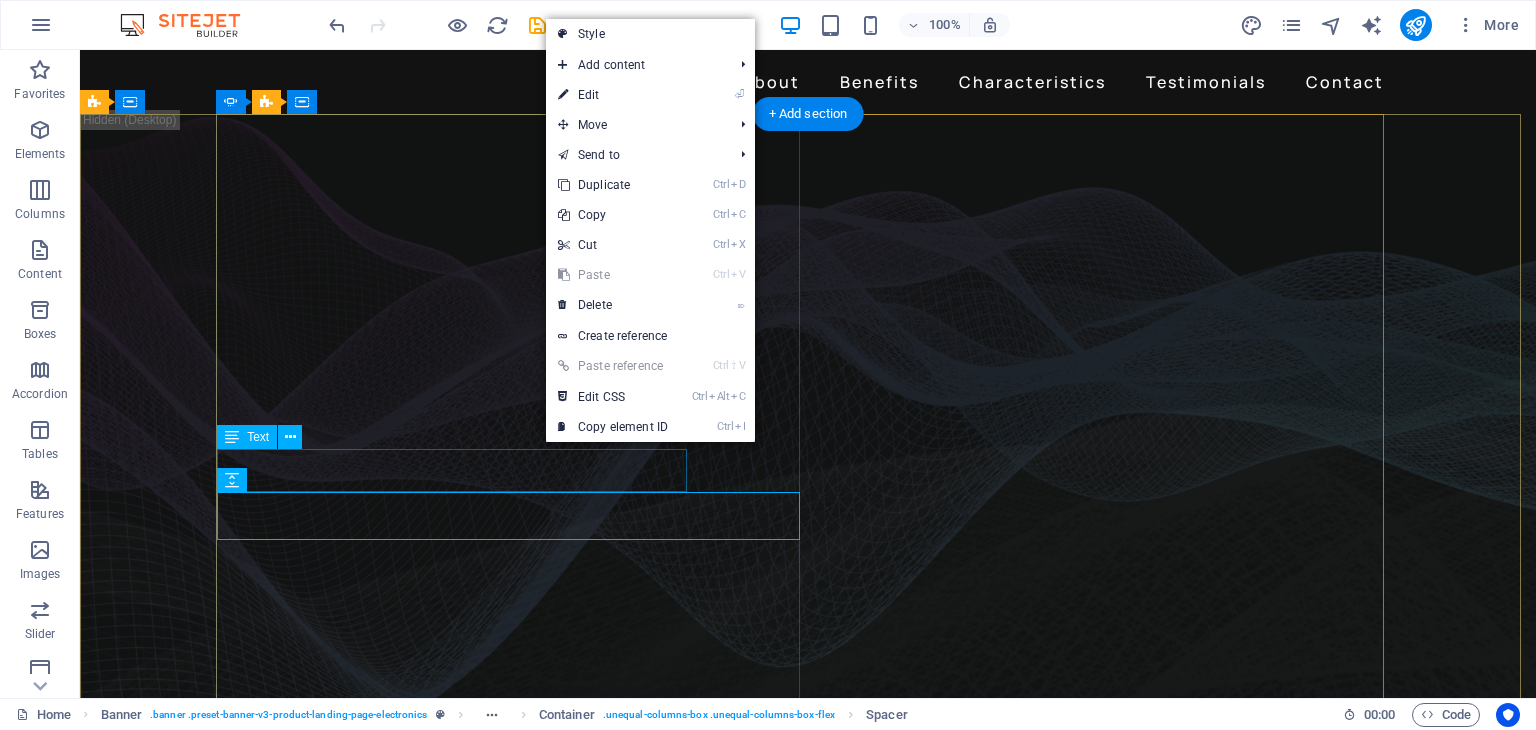 click on "CUSTOM SOLUTIONS FOR YOUR BUSINESS" at bounding box center [-360, 1221] 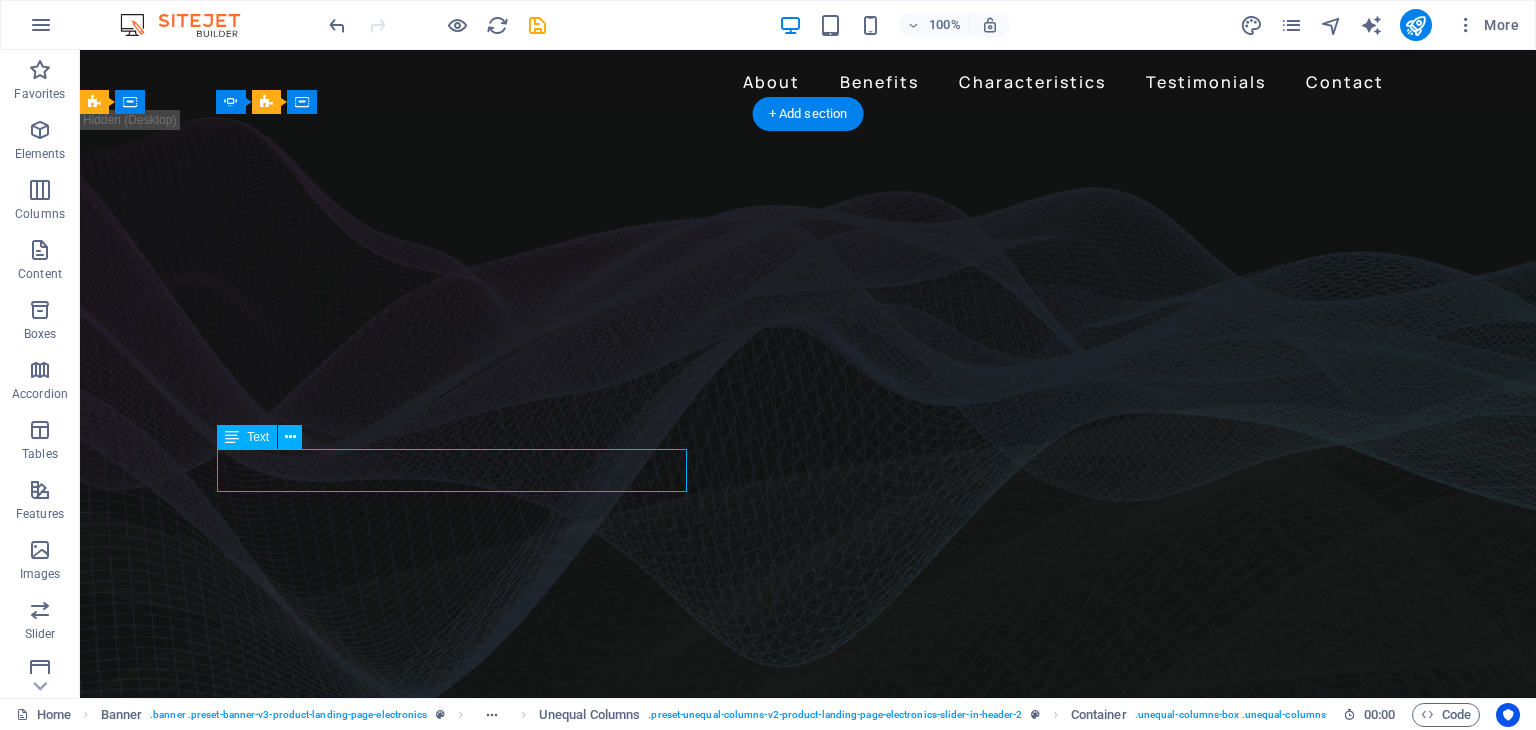click on "CUSTOM SOLUTIONS FOR YOUR BUSINESS" at bounding box center (-360, 1221) 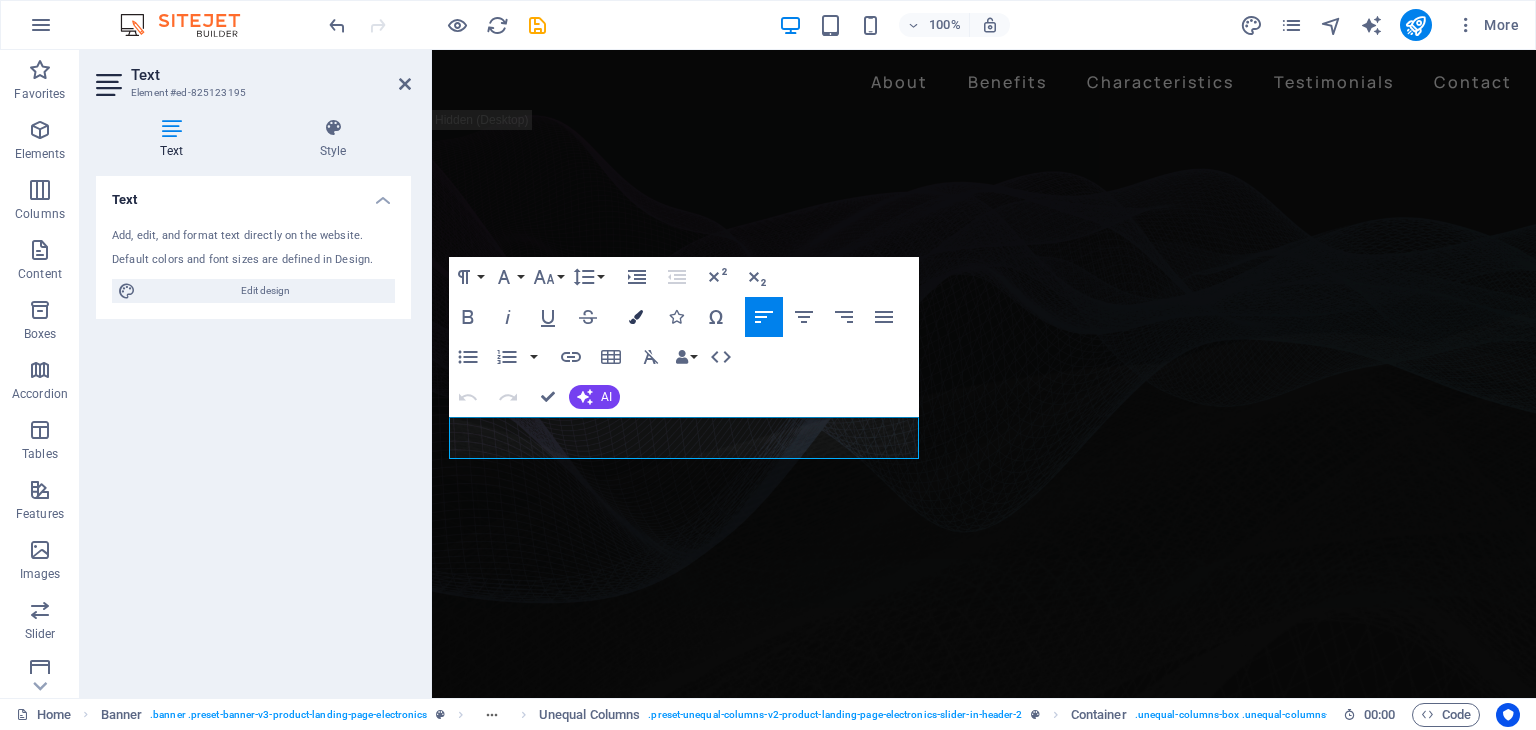 click at bounding box center (636, 317) 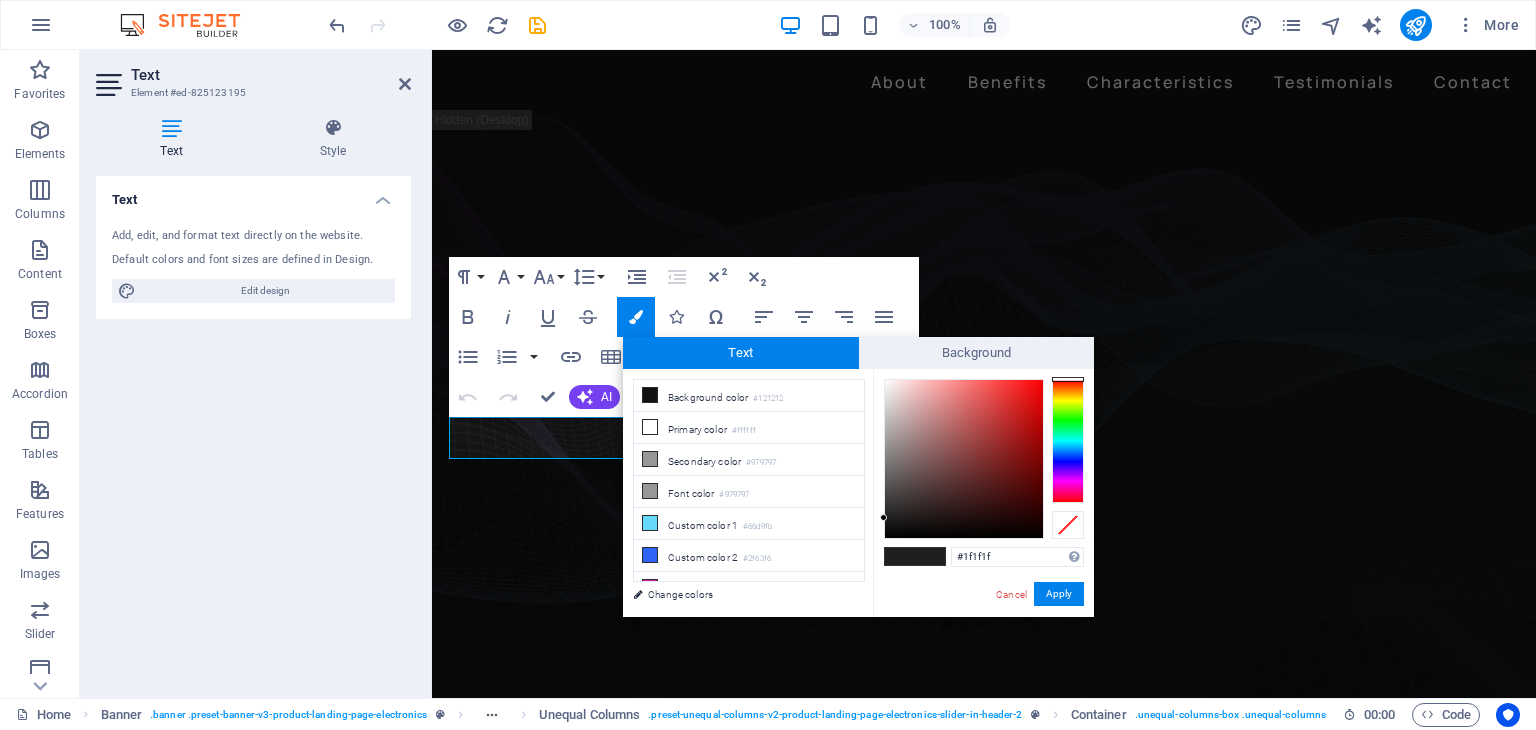 click at bounding box center [1068, 441] 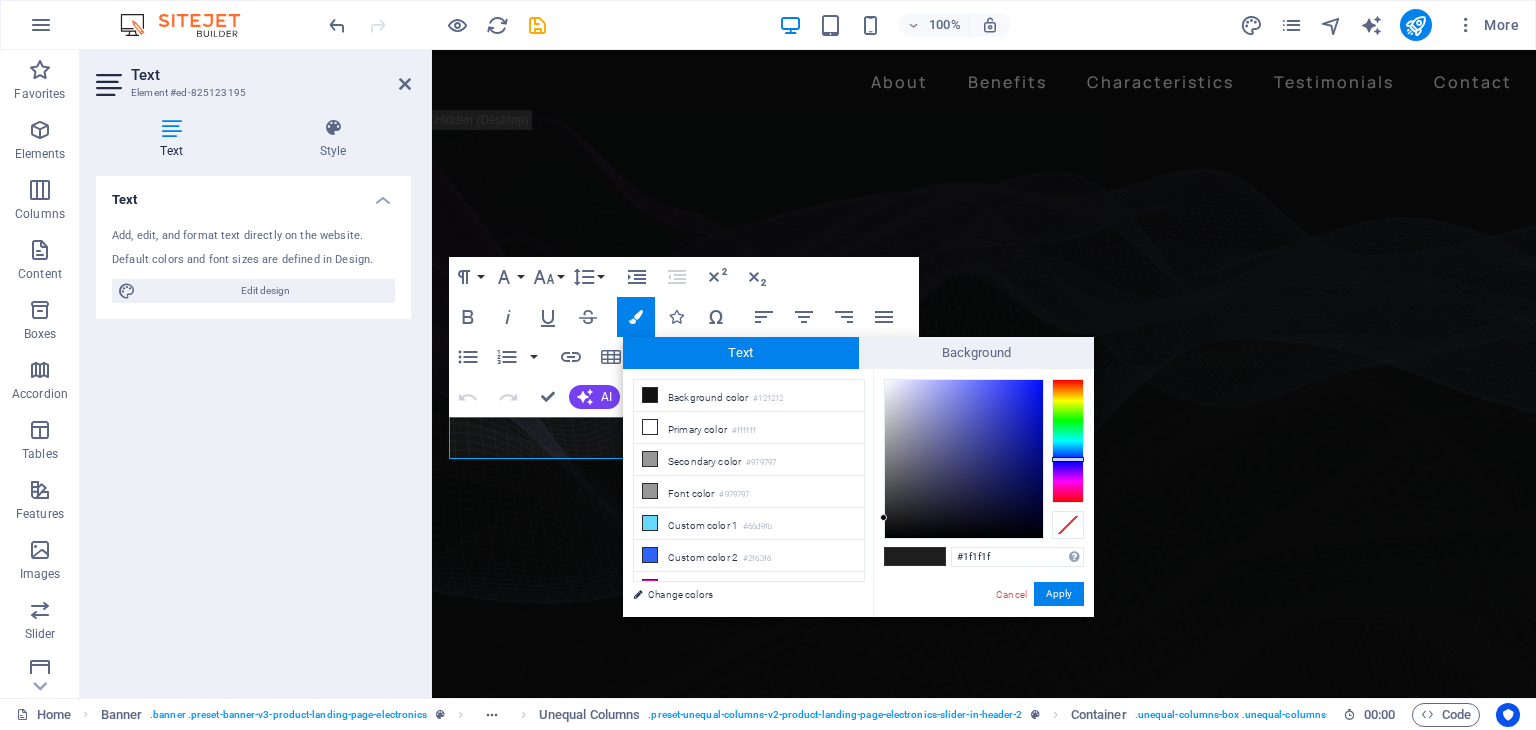 click at bounding box center (1068, 441) 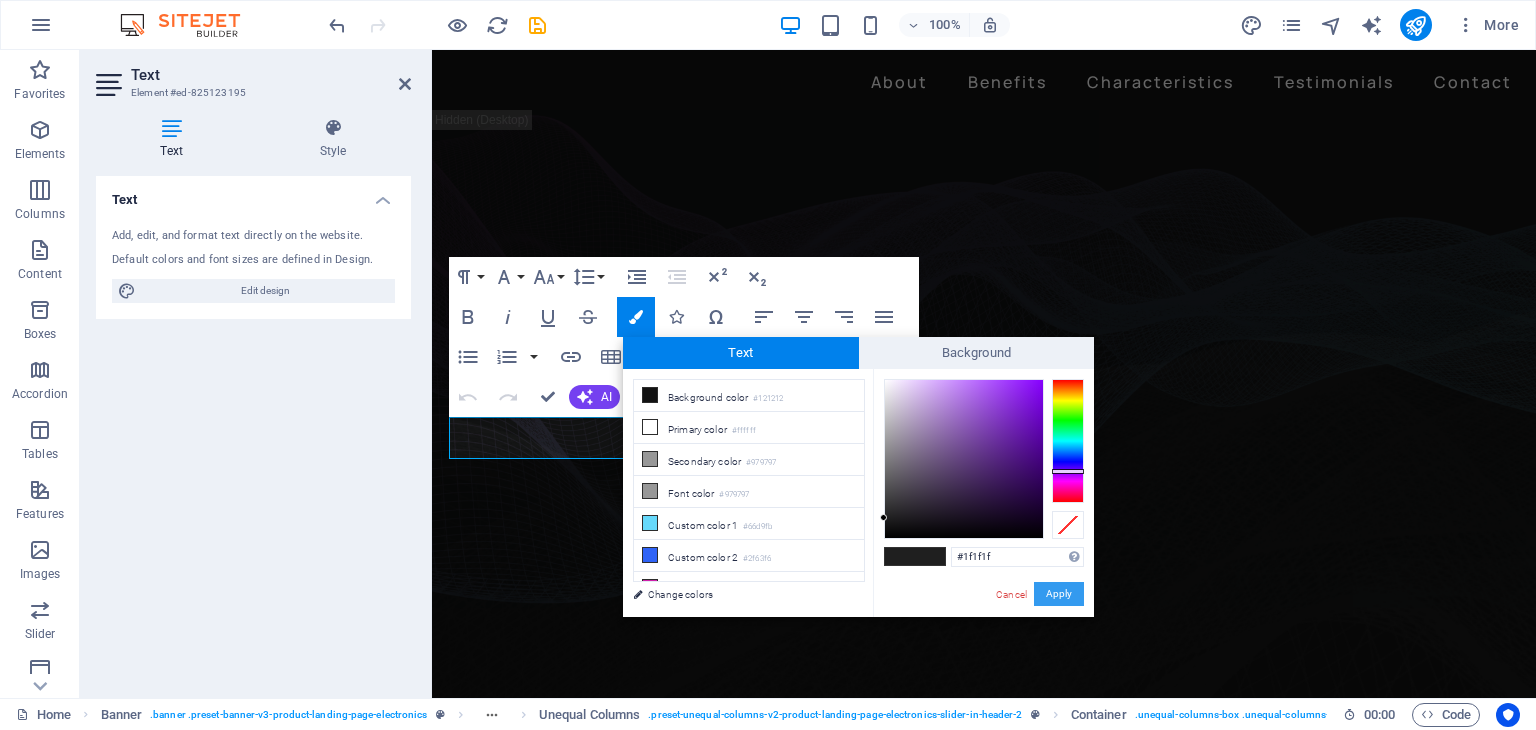 click on "Apply" at bounding box center [1059, 594] 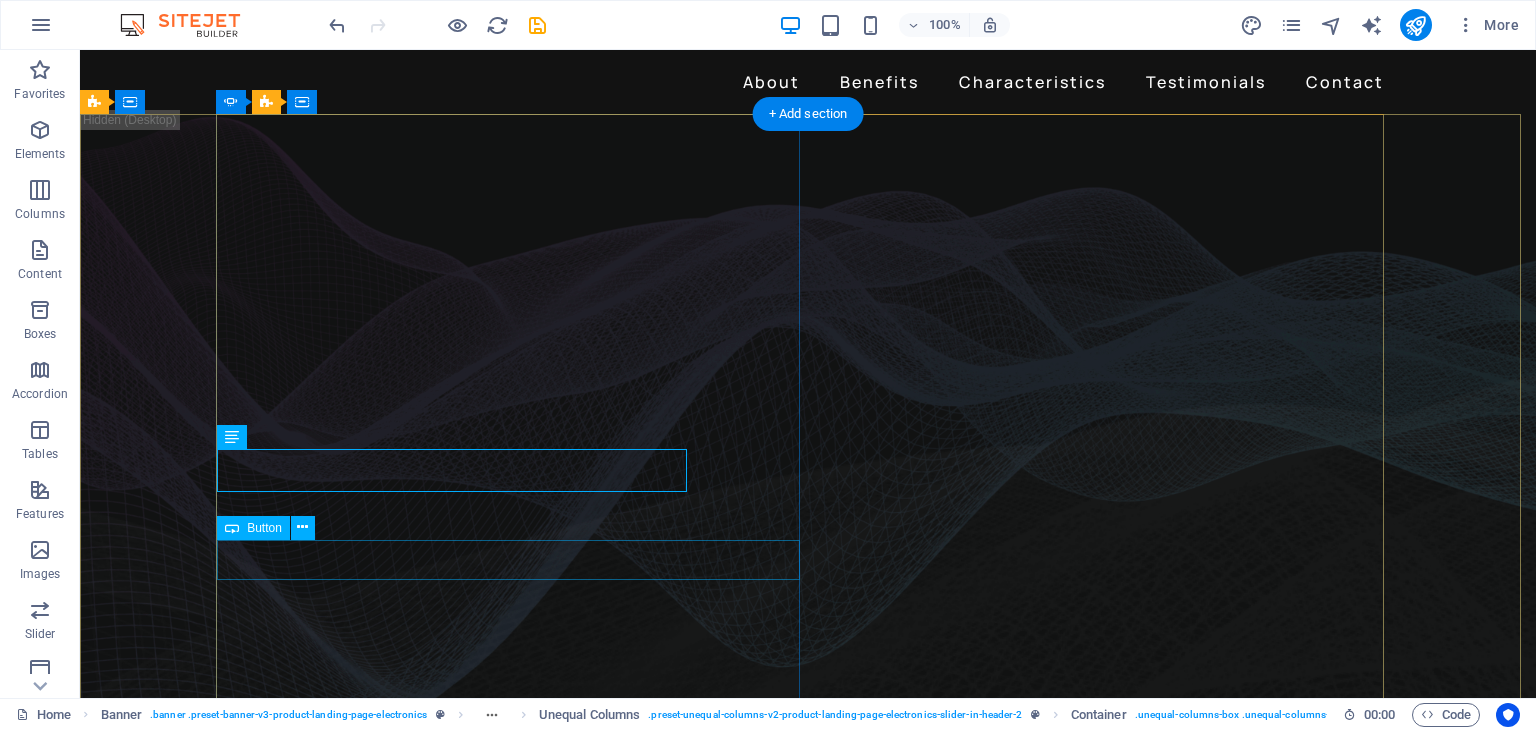 click on "Learn more" at bounding box center (-360, 1311) 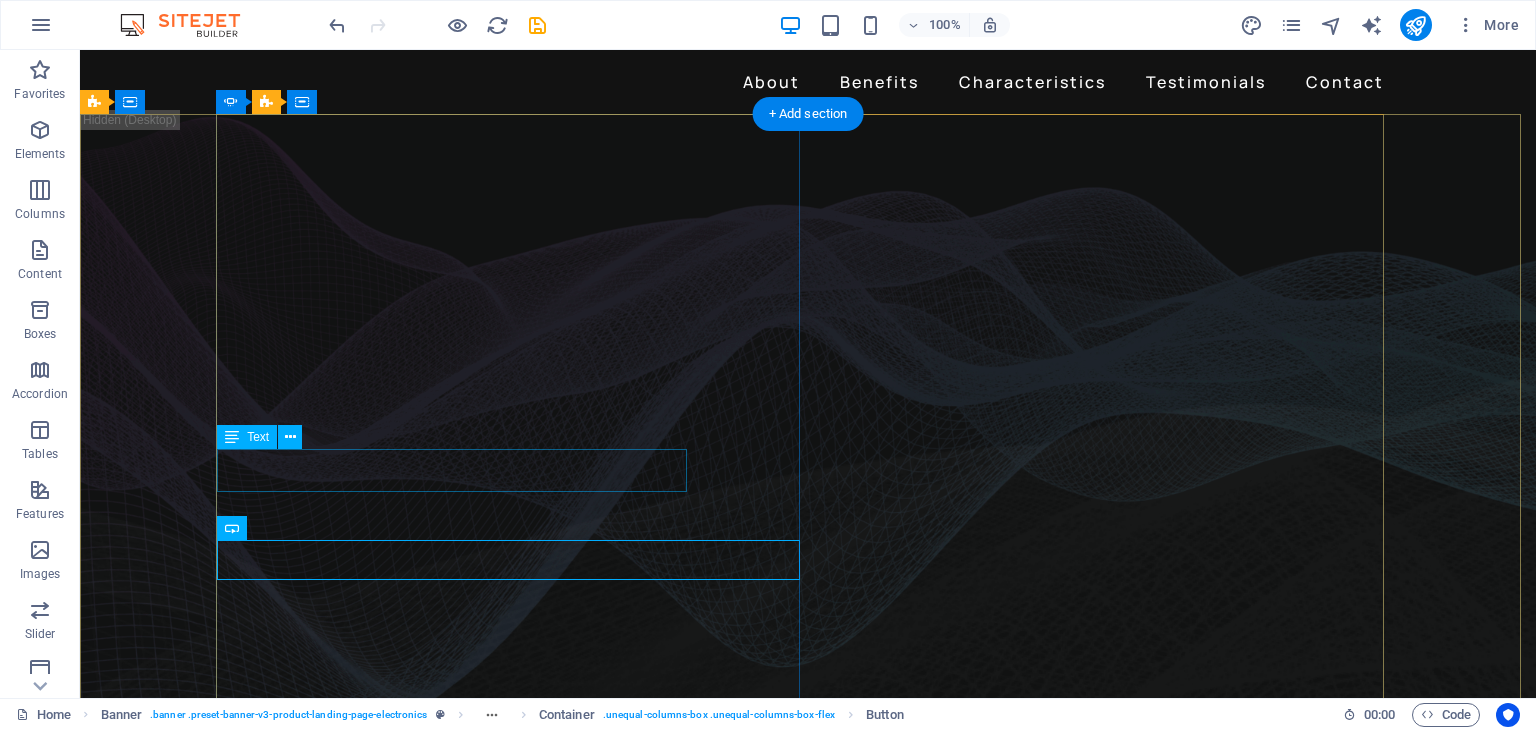 click on "CUSTOM SOLUTIONS FOR YOUR BUSINESS" at bounding box center [-360, 1221] 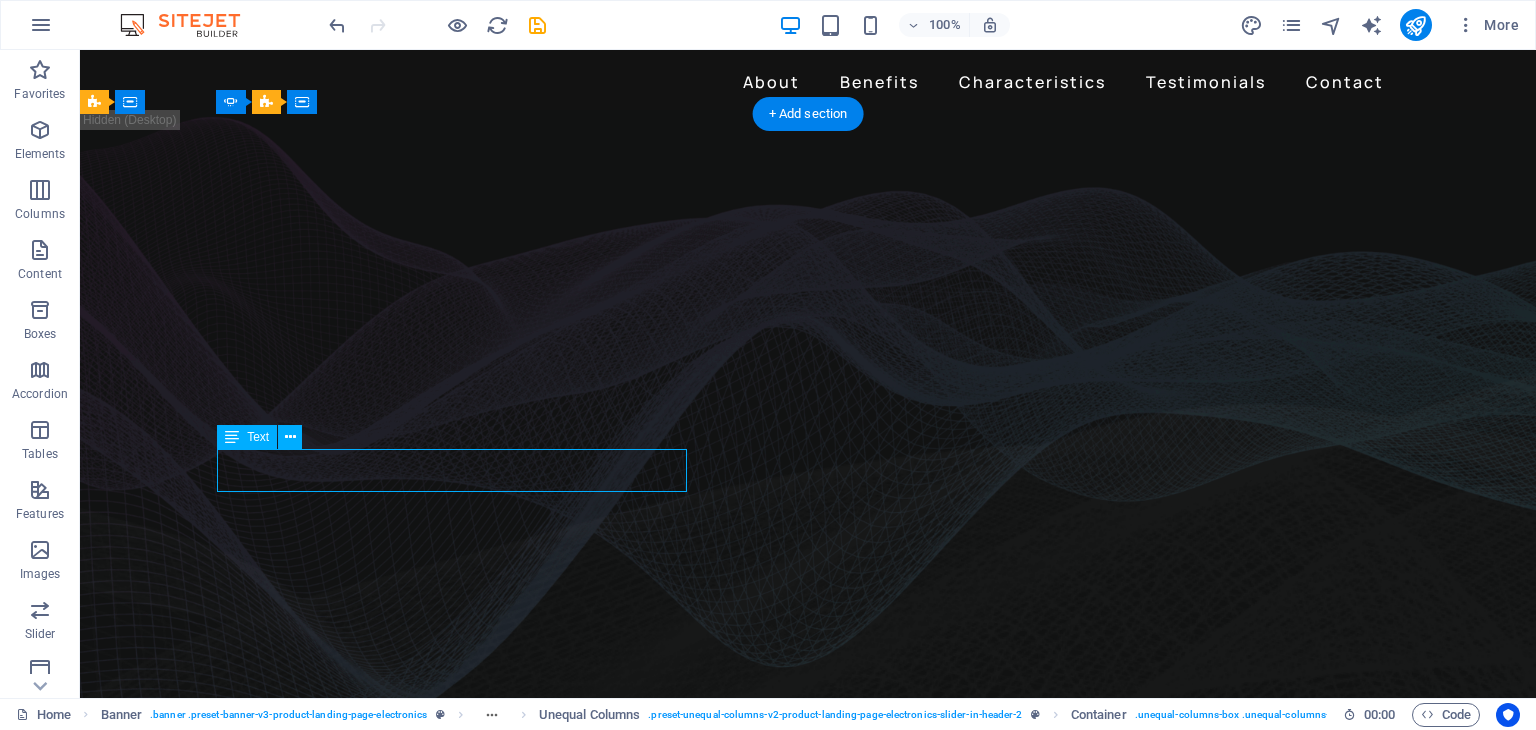 click on "CUSTOM SOLUTIONS FOR YOUR BUSINESS" at bounding box center [-360, 1221] 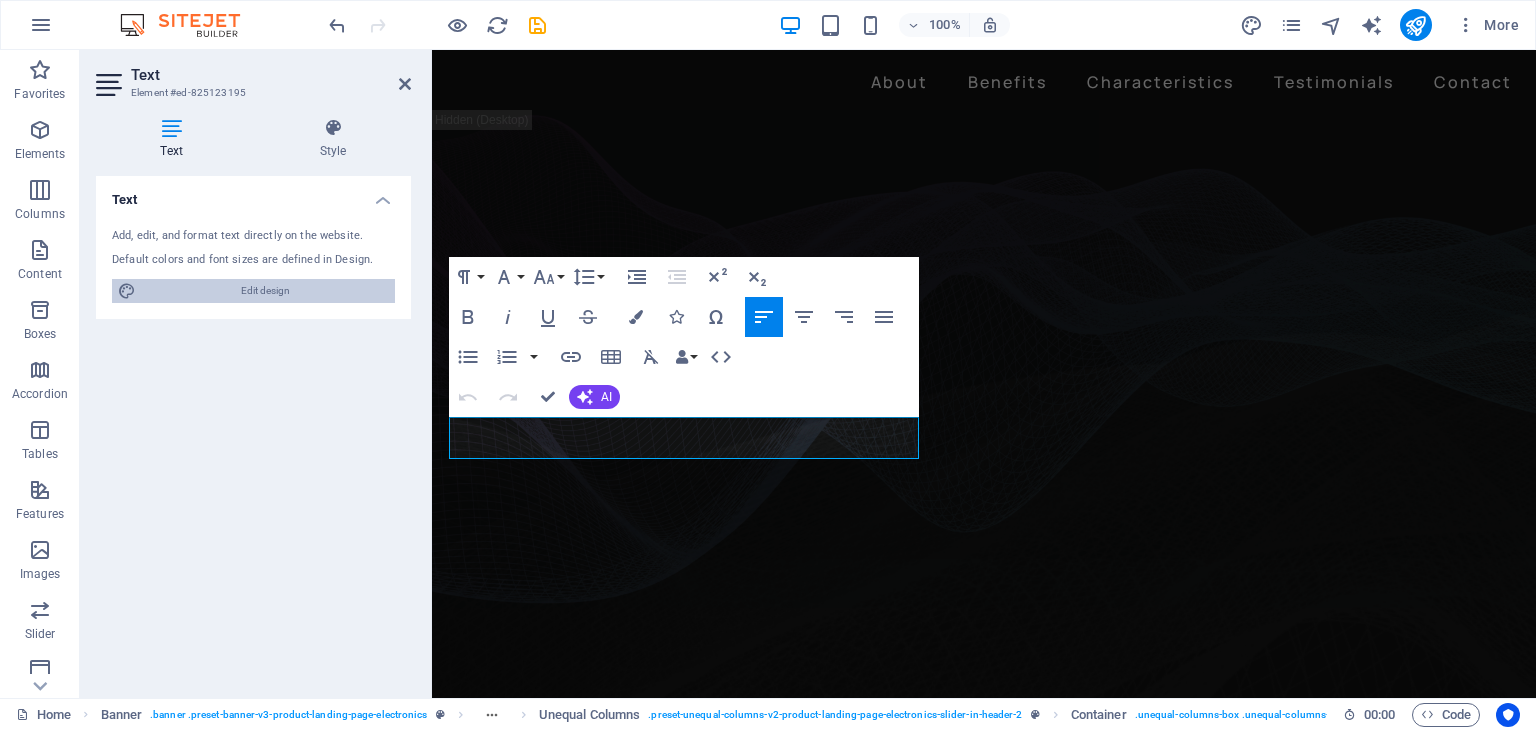 click on "Edit design" at bounding box center [265, 291] 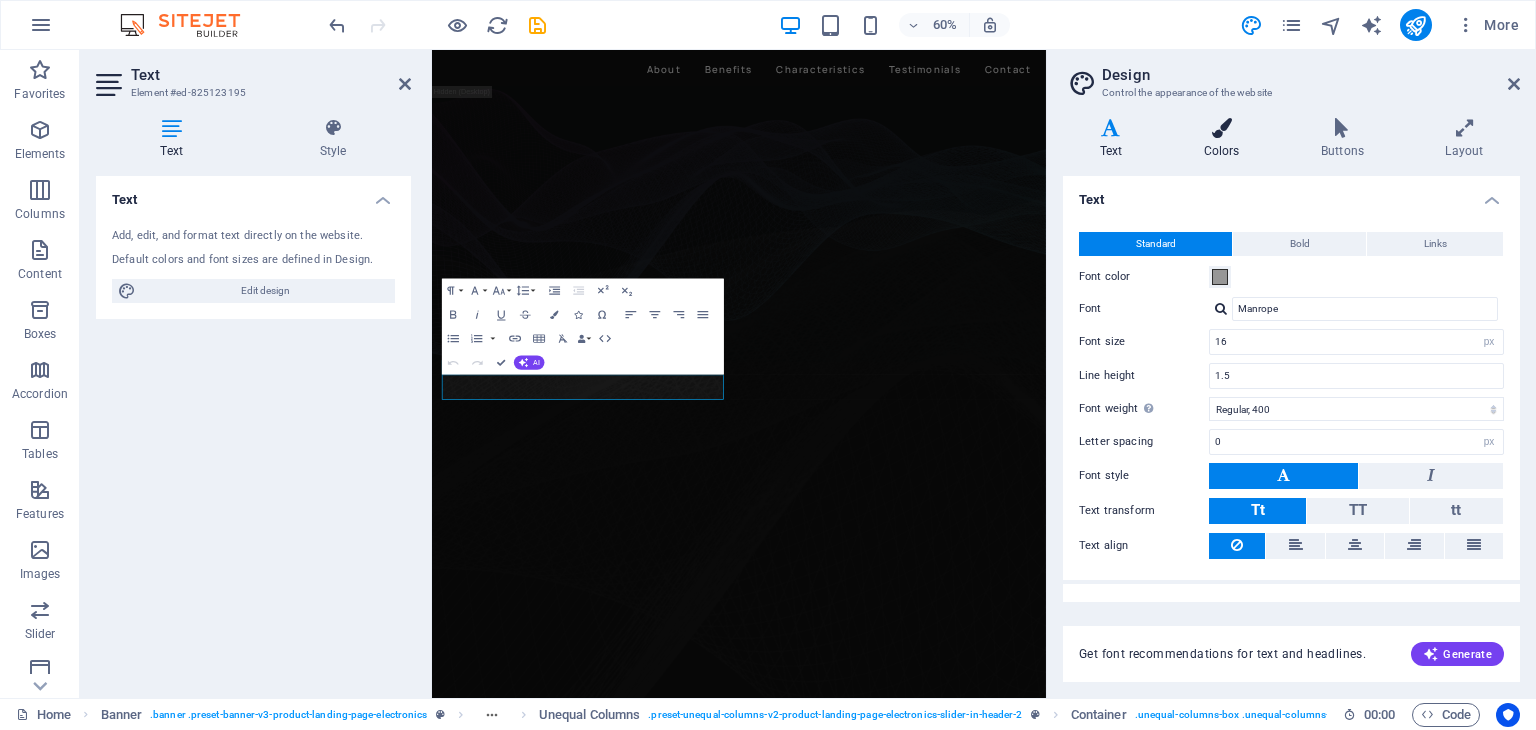click at bounding box center (1221, 128) 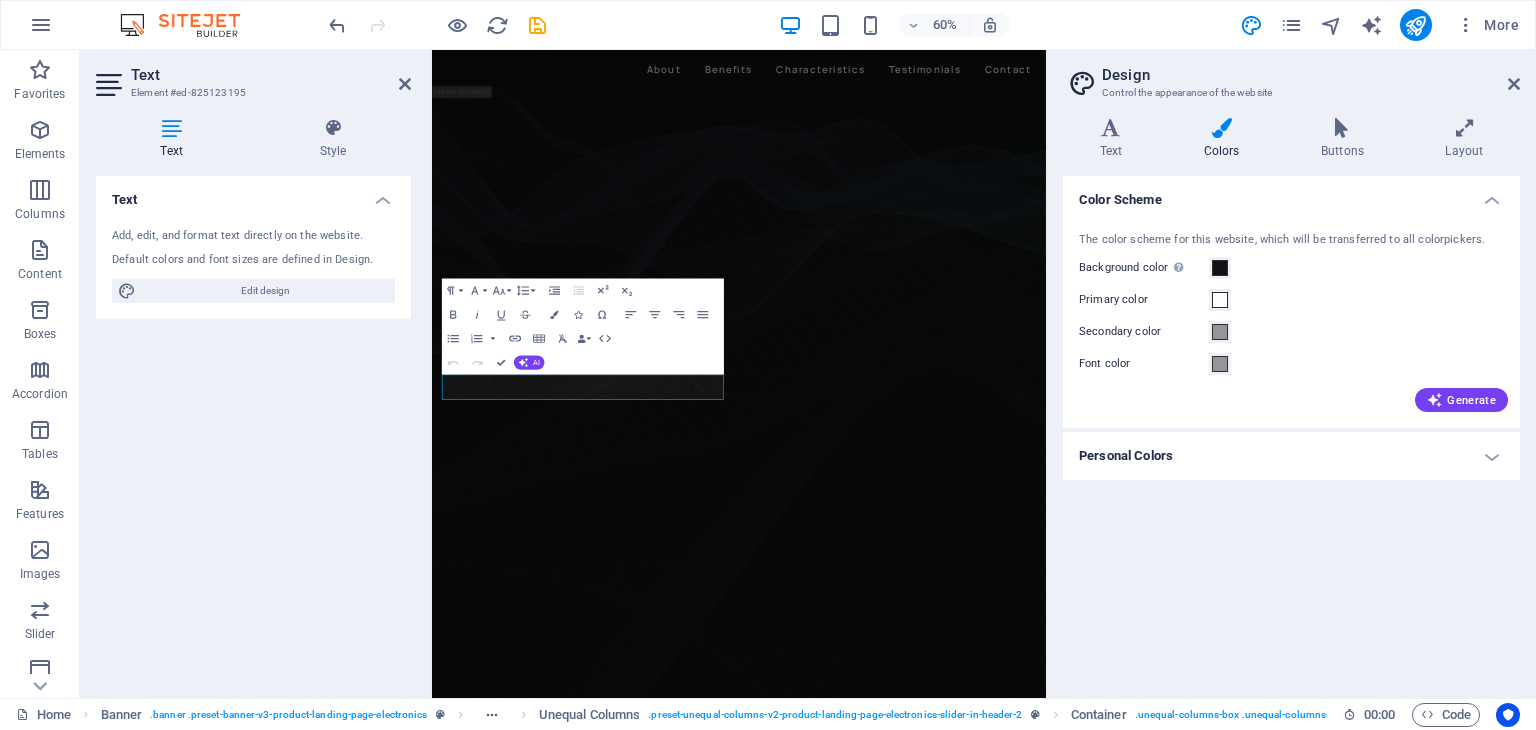 click on "Primary color" at bounding box center (1144, 300) 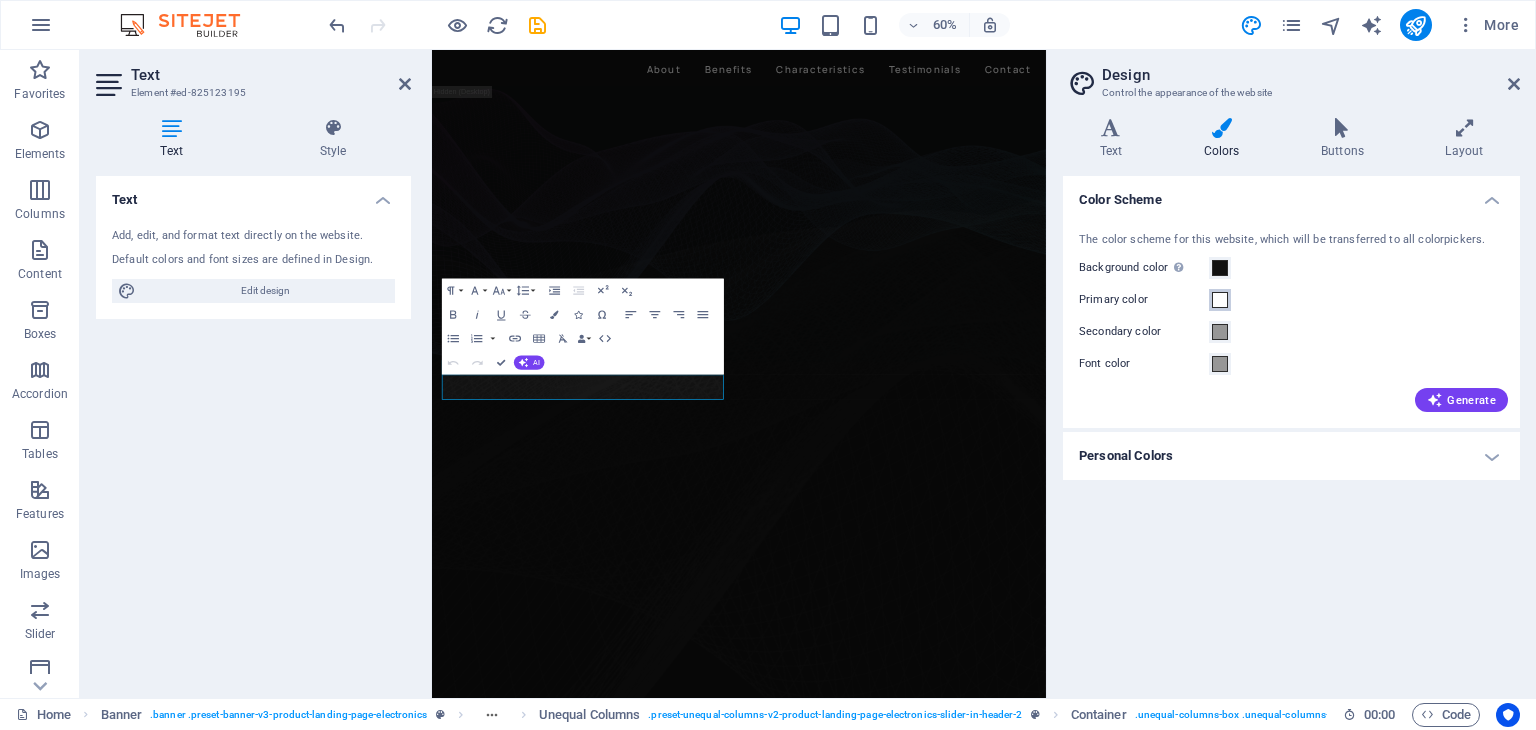 click on "Primary color" at bounding box center [1220, 300] 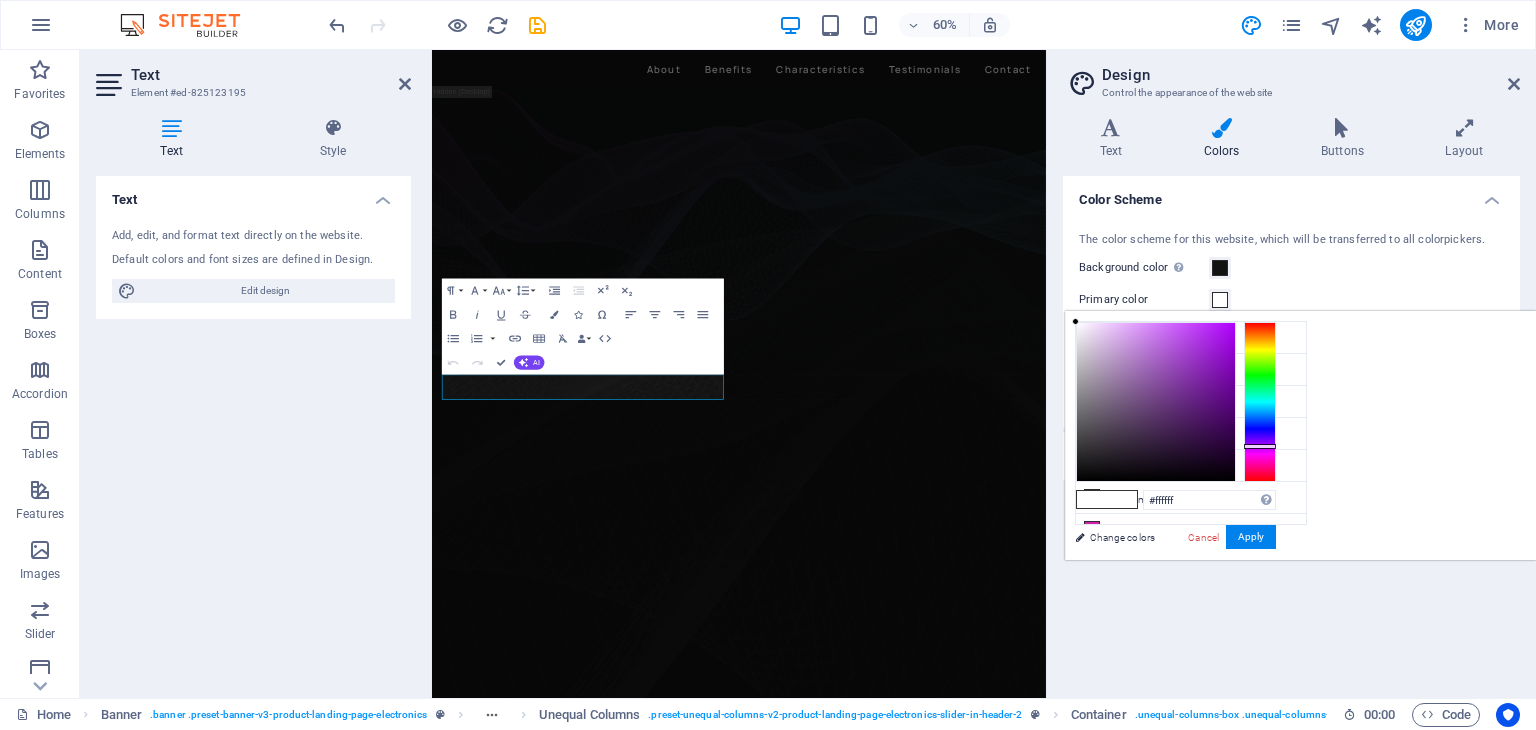 click at bounding box center [1260, 402] 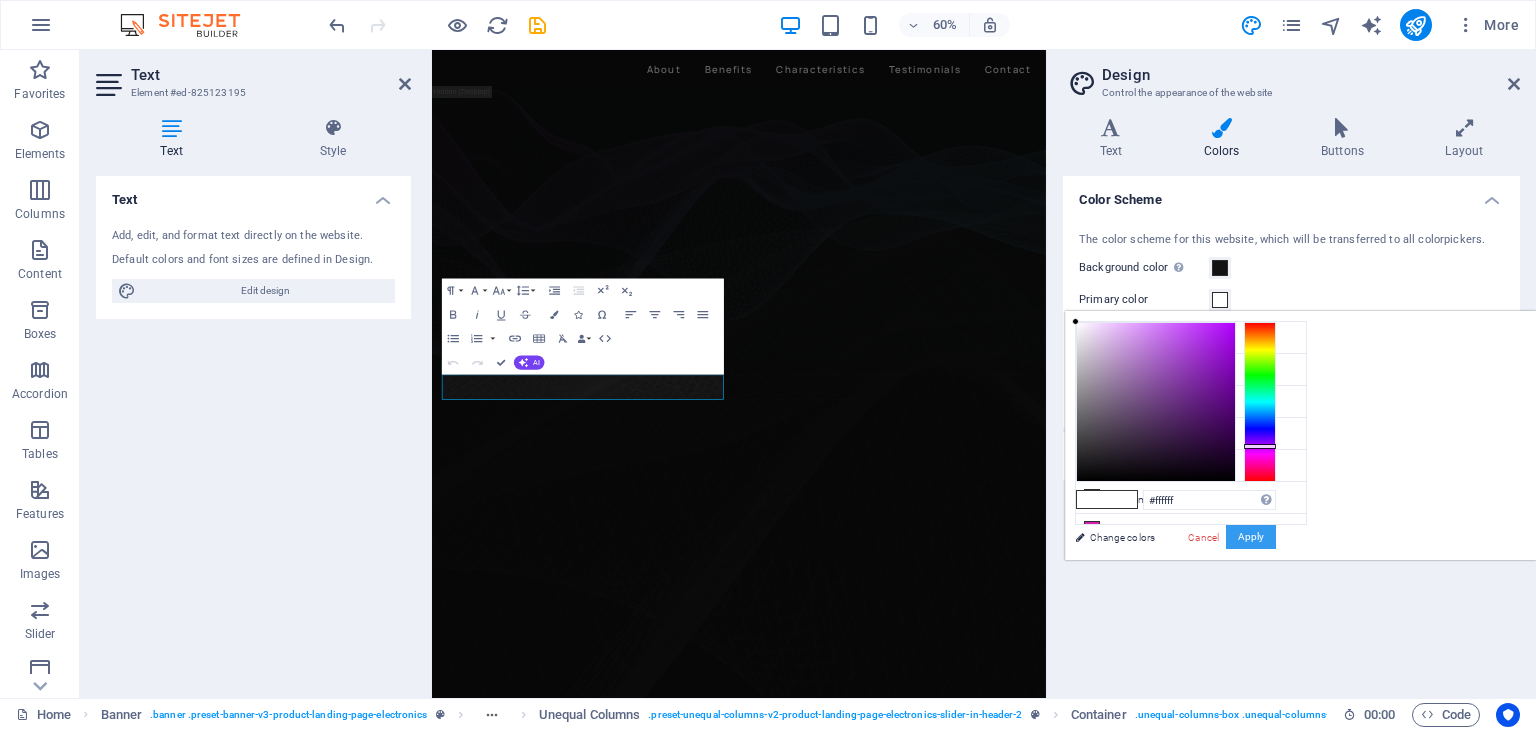 click on "Apply" at bounding box center [1251, 537] 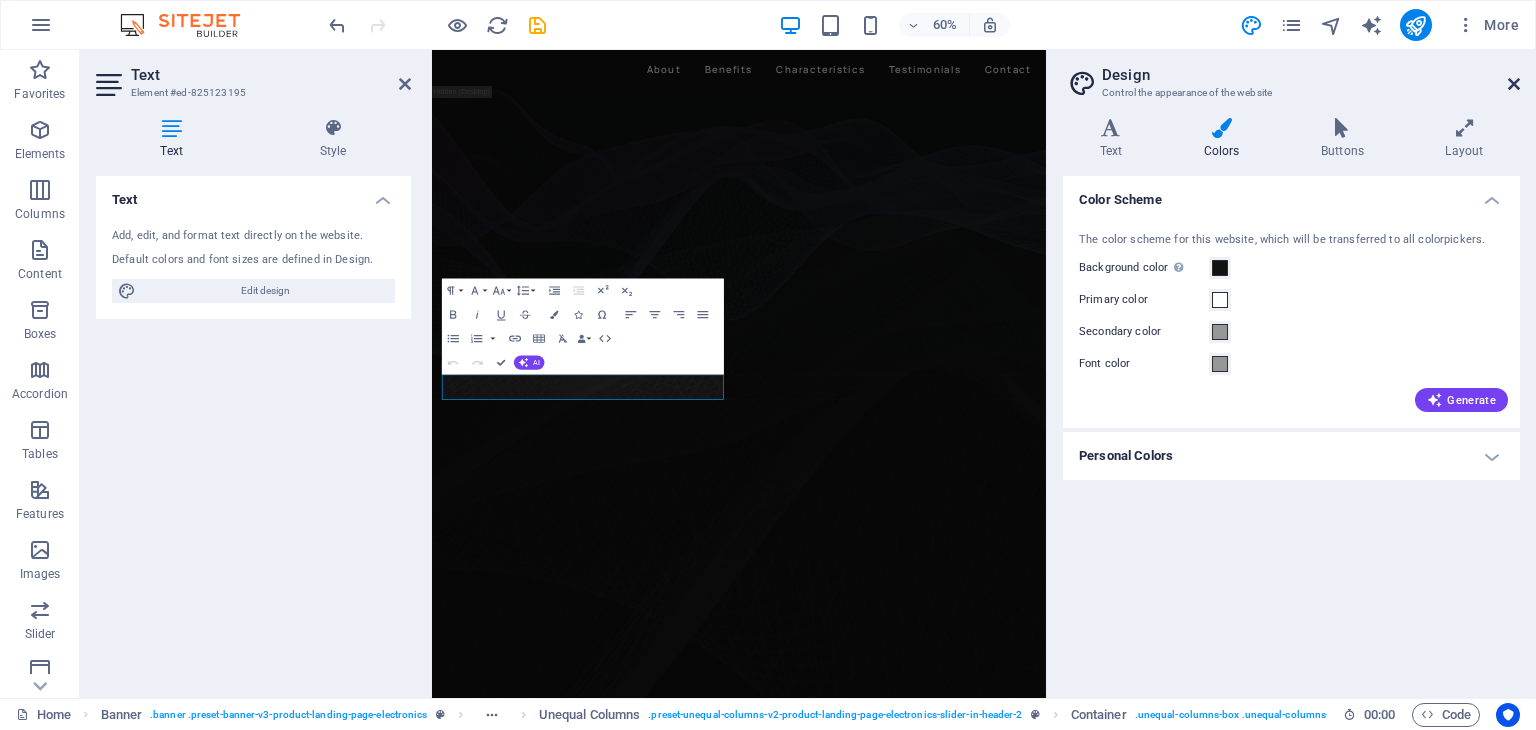 click at bounding box center [1514, 84] 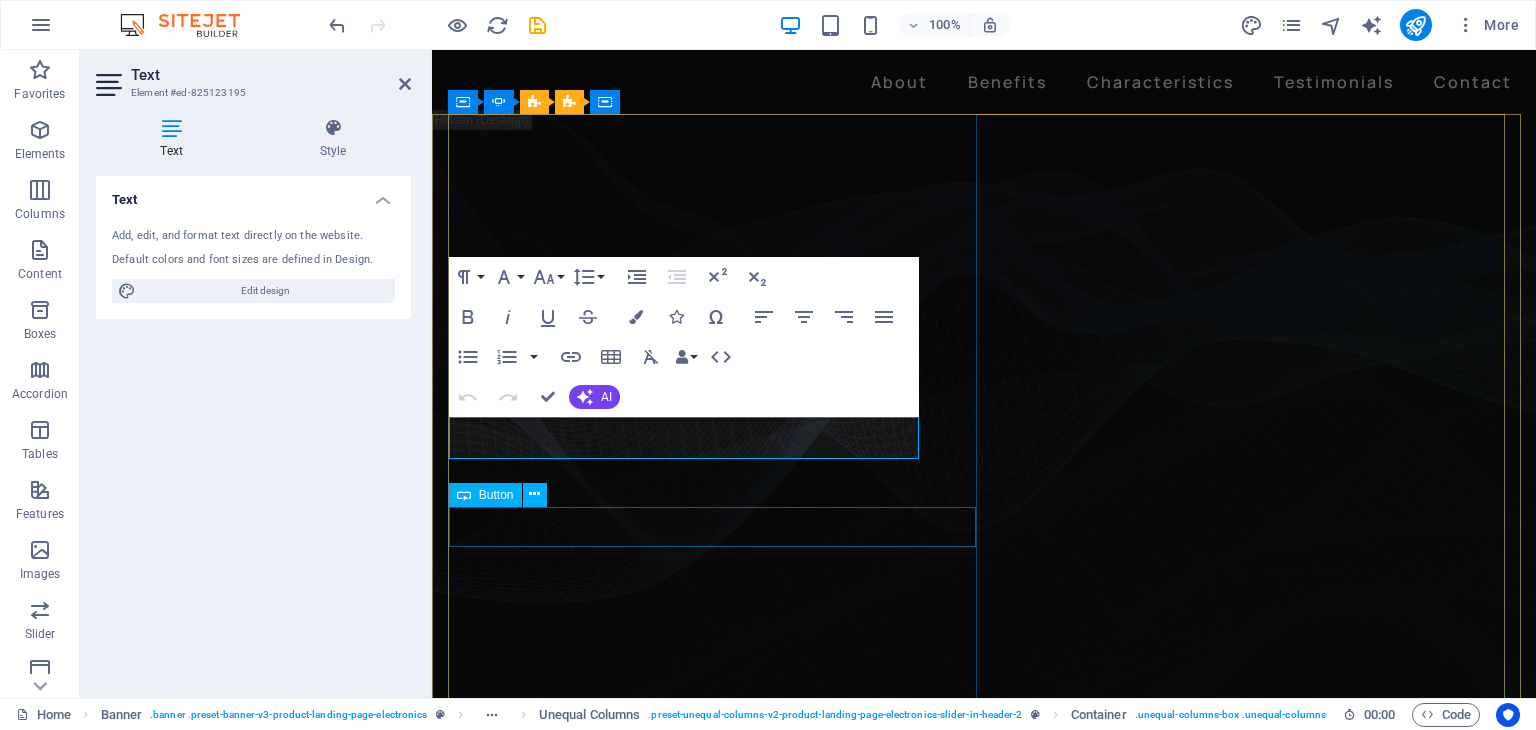 click on "Learn more" at bounding box center [-81, 1311] 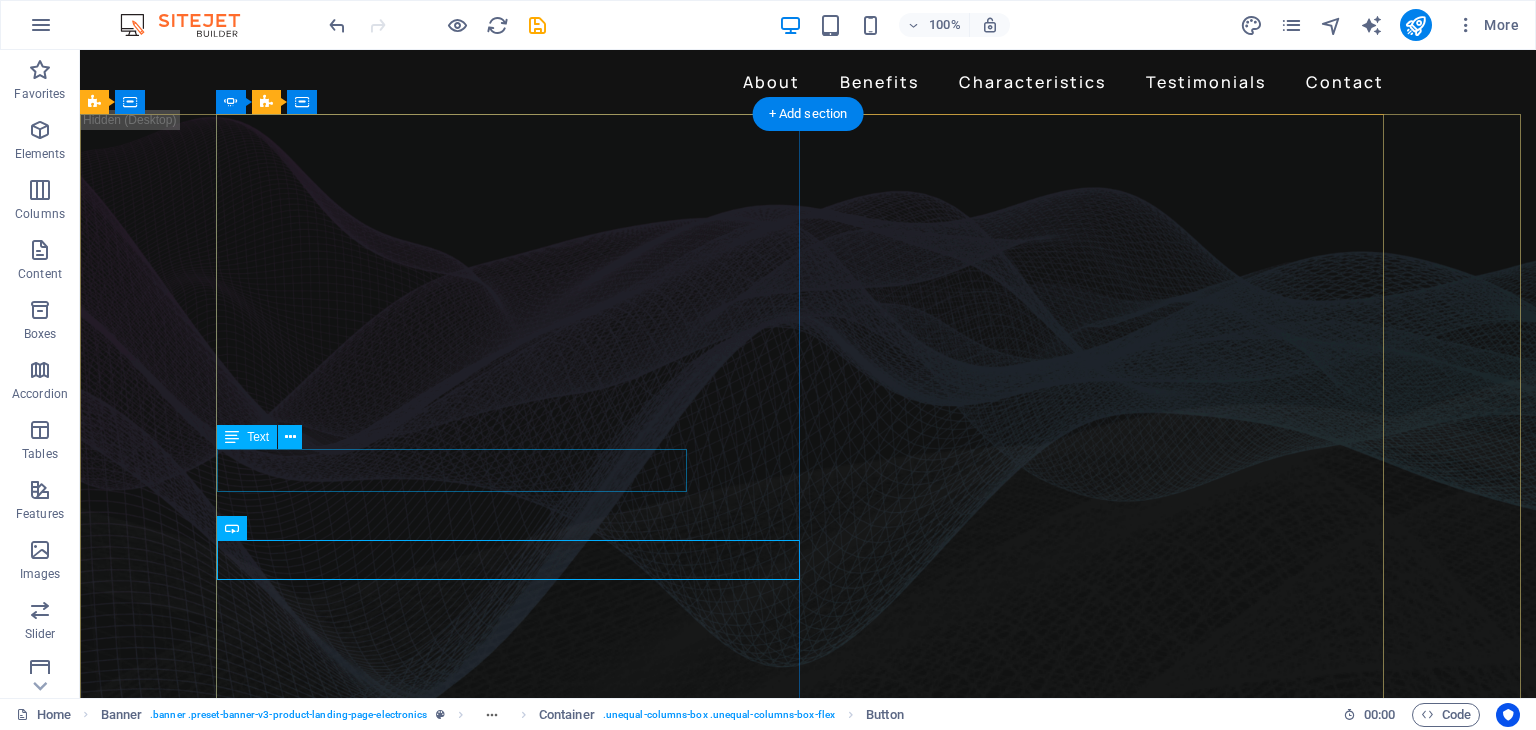 click on "CUSTOM SOLUTIONS FOR YOUR BUSINESS" at bounding box center [-360, 1221] 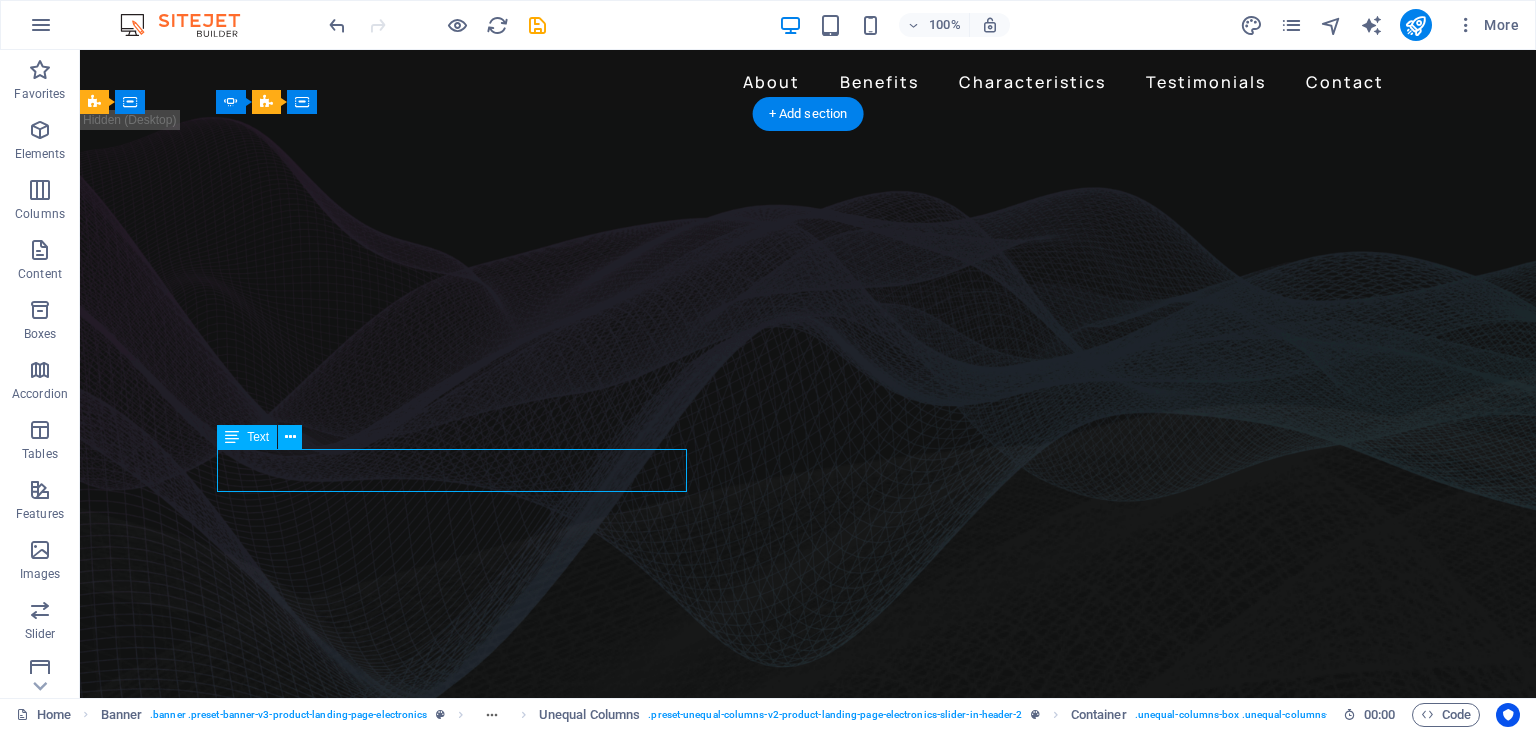 click on "CUSTOM SOLUTIONS FOR YOUR BUSINESS" at bounding box center (-360, 1221) 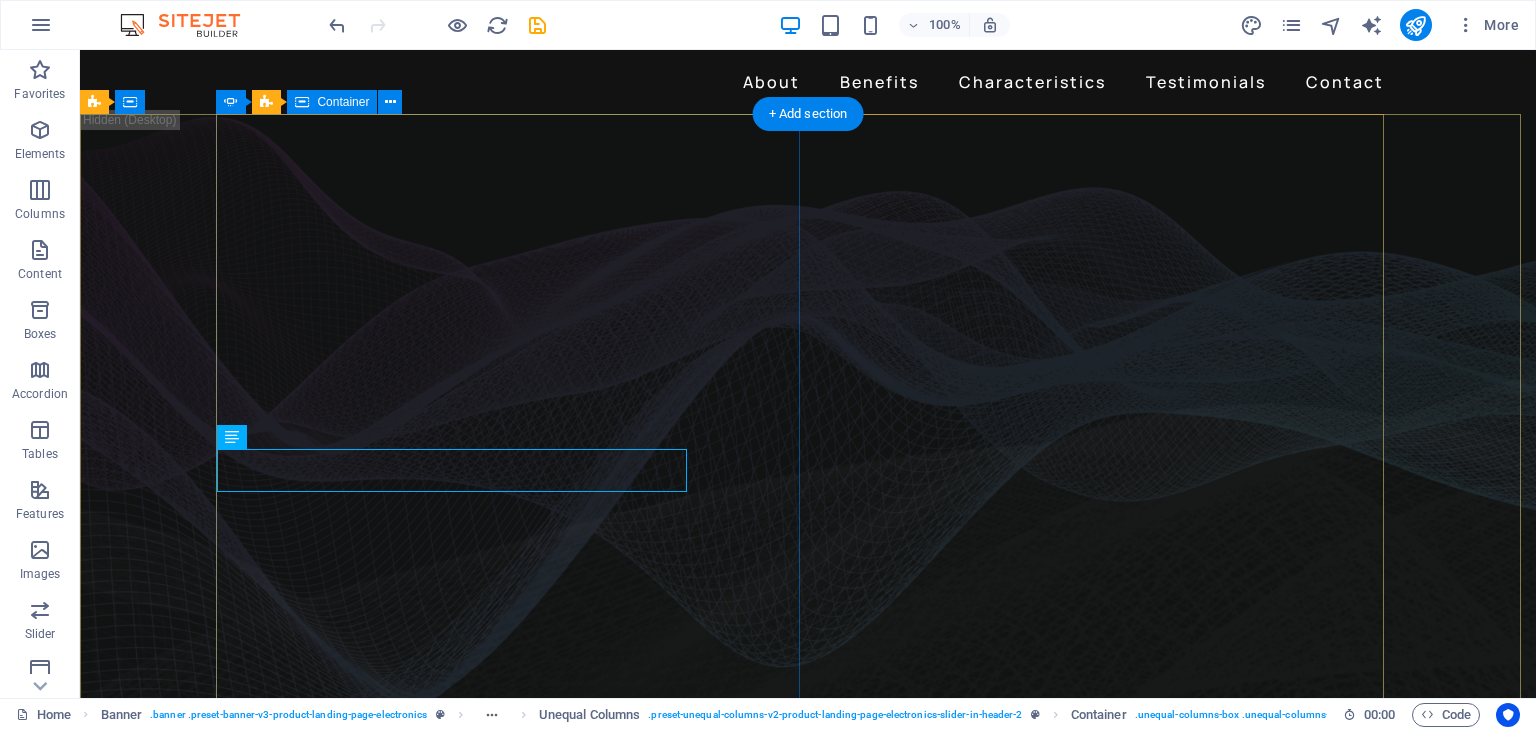 click on "BIG SINERGY CUSTOM SOLUTIONS FOR YOUR BUSINESS Learn more" at bounding box center [-360, 1209] 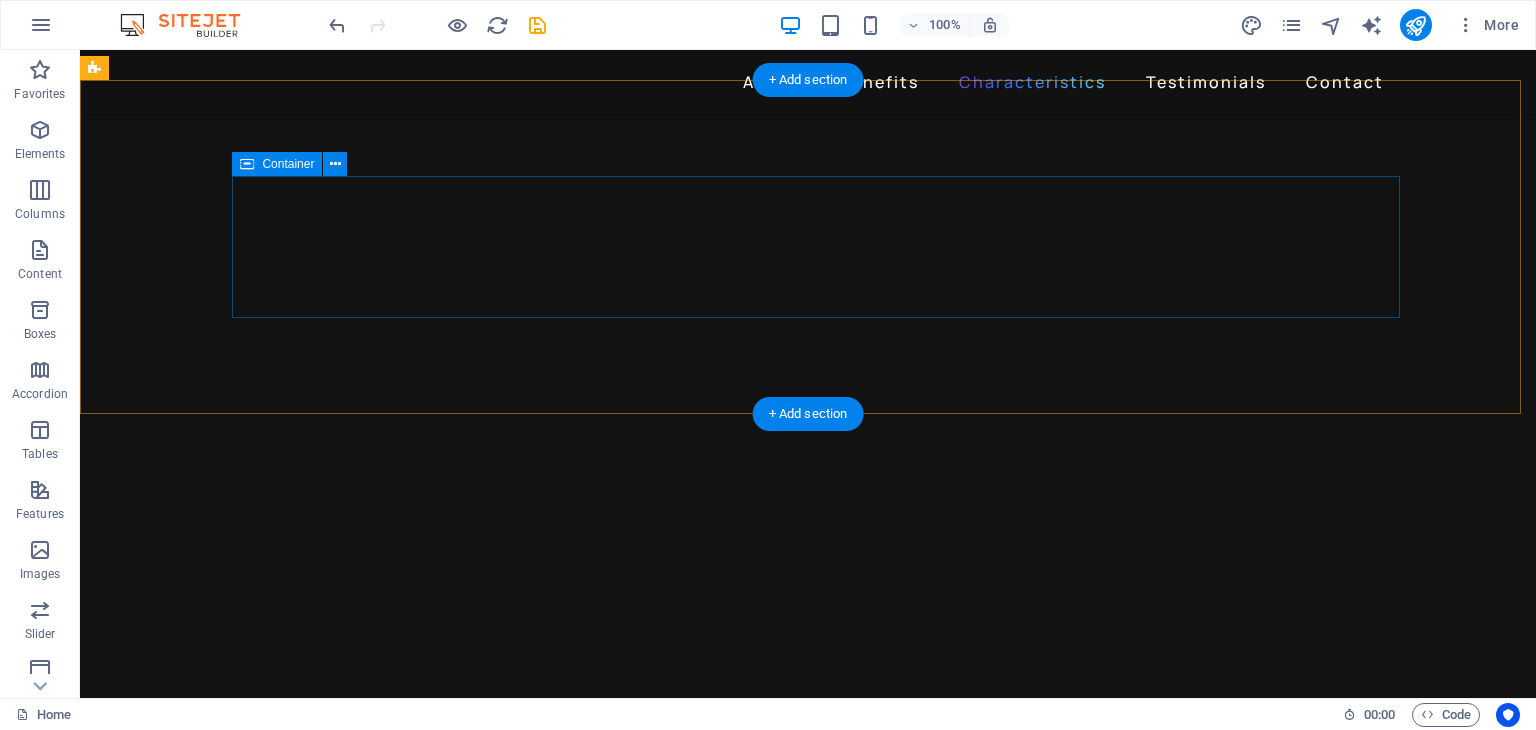 scroll, scrollTop: 3000, scrollLeft: 0, axis: vertical 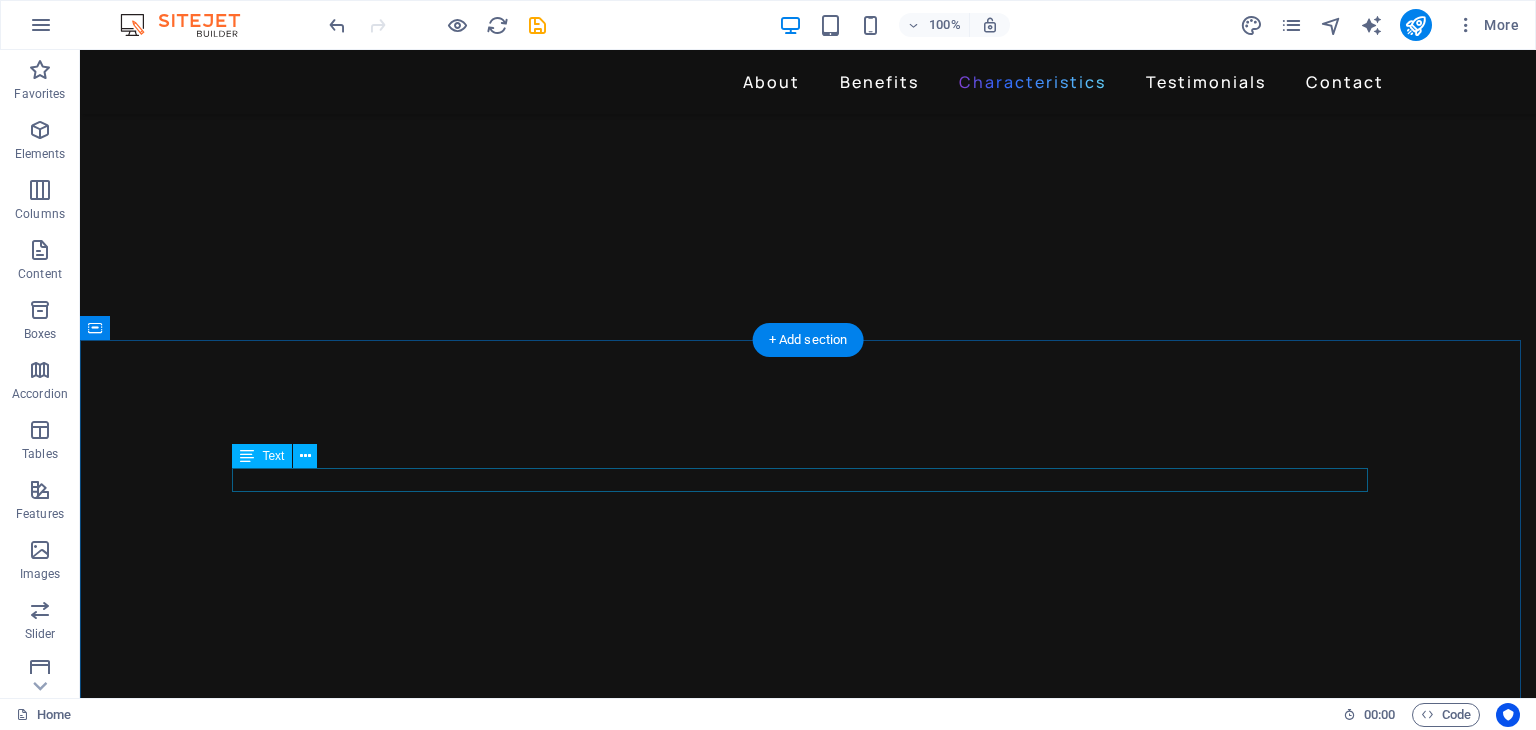 click on "Lorem ipsum dolor sit amet, consectetur adipiscing elit tellus porta vitae." at bounding box center [808, 4387] 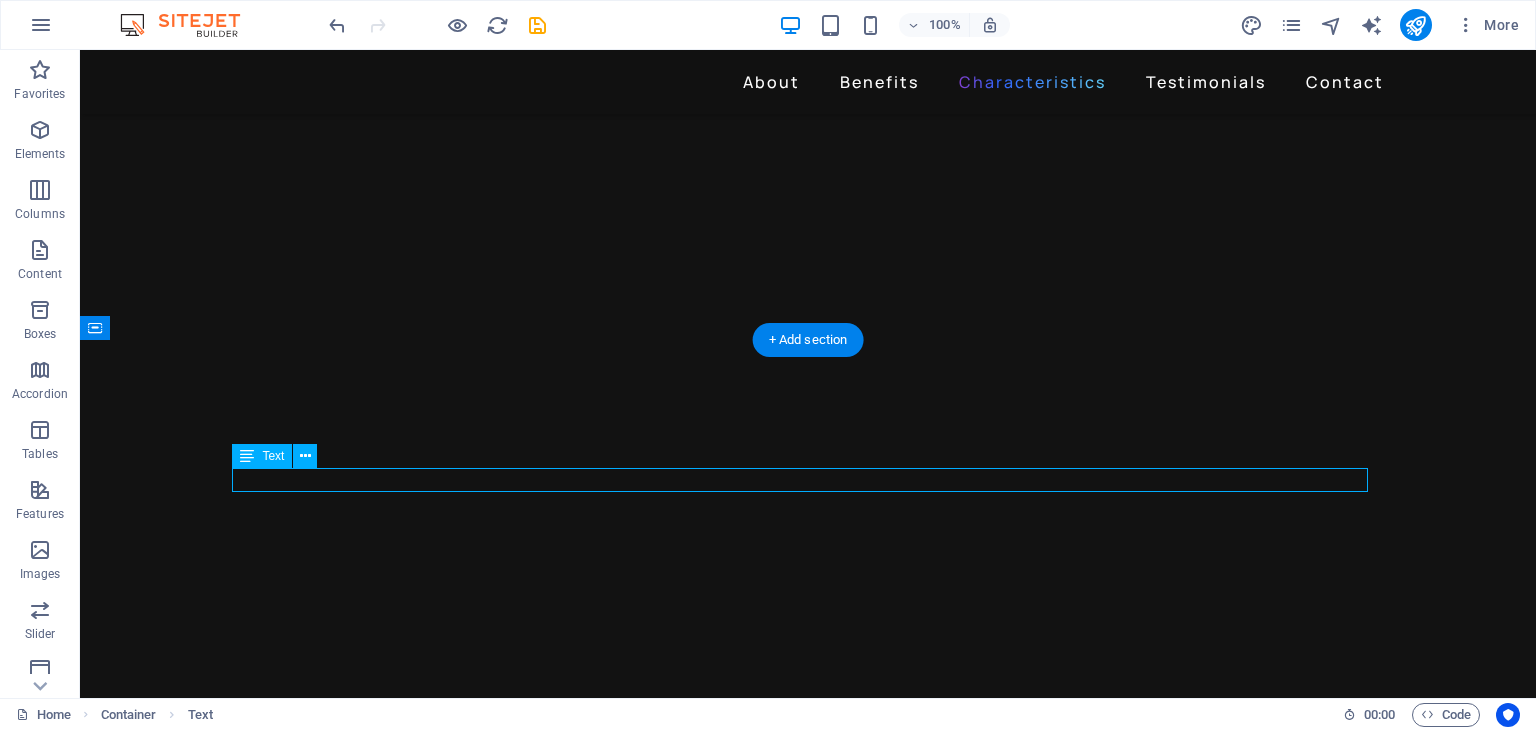 click on "Lorem ipsum dolor sit amet, consectetur adipiscing elit tellus porta vitae." at bounding box center (808, 4387) 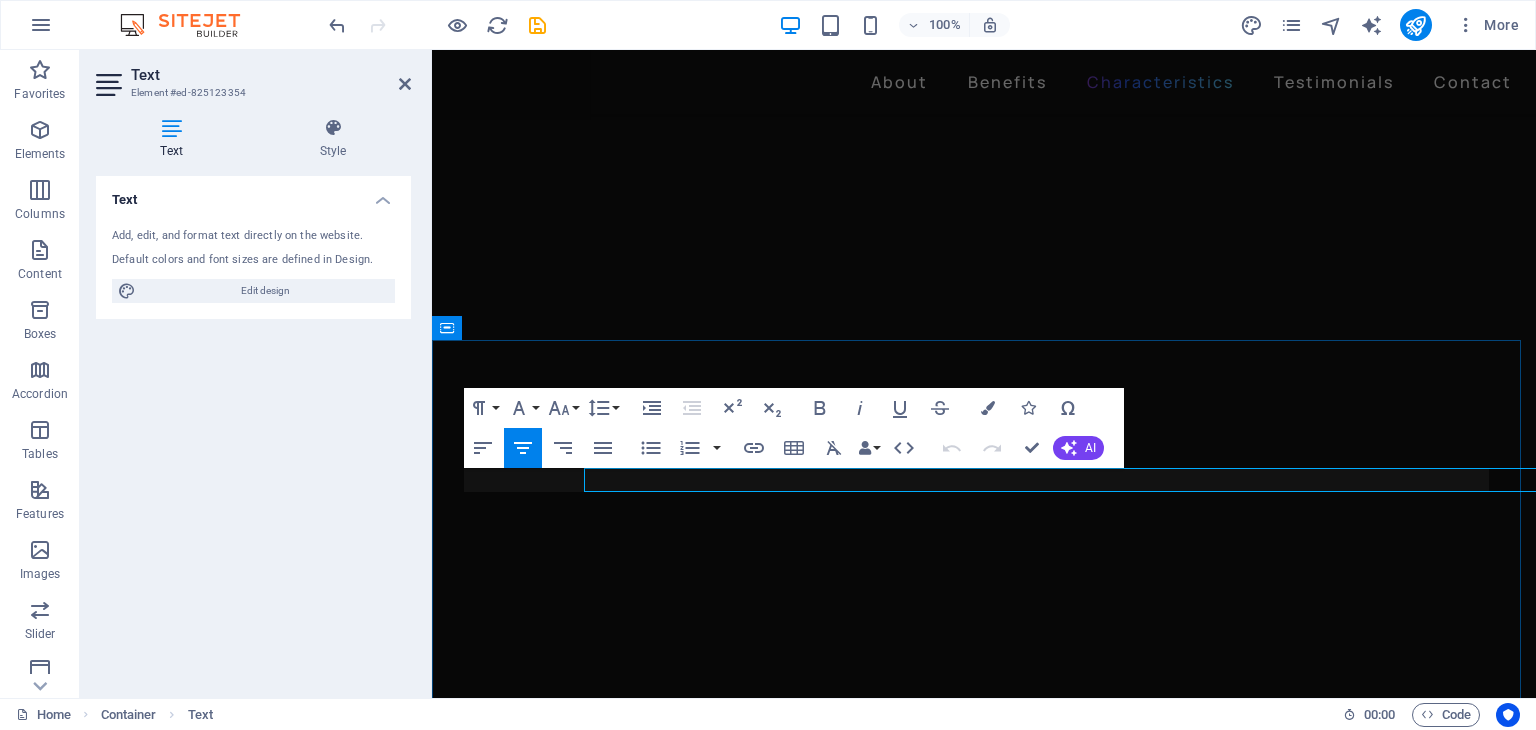 scroll, scrollTop: 2934, scrollLeft: 0, axis: vertical 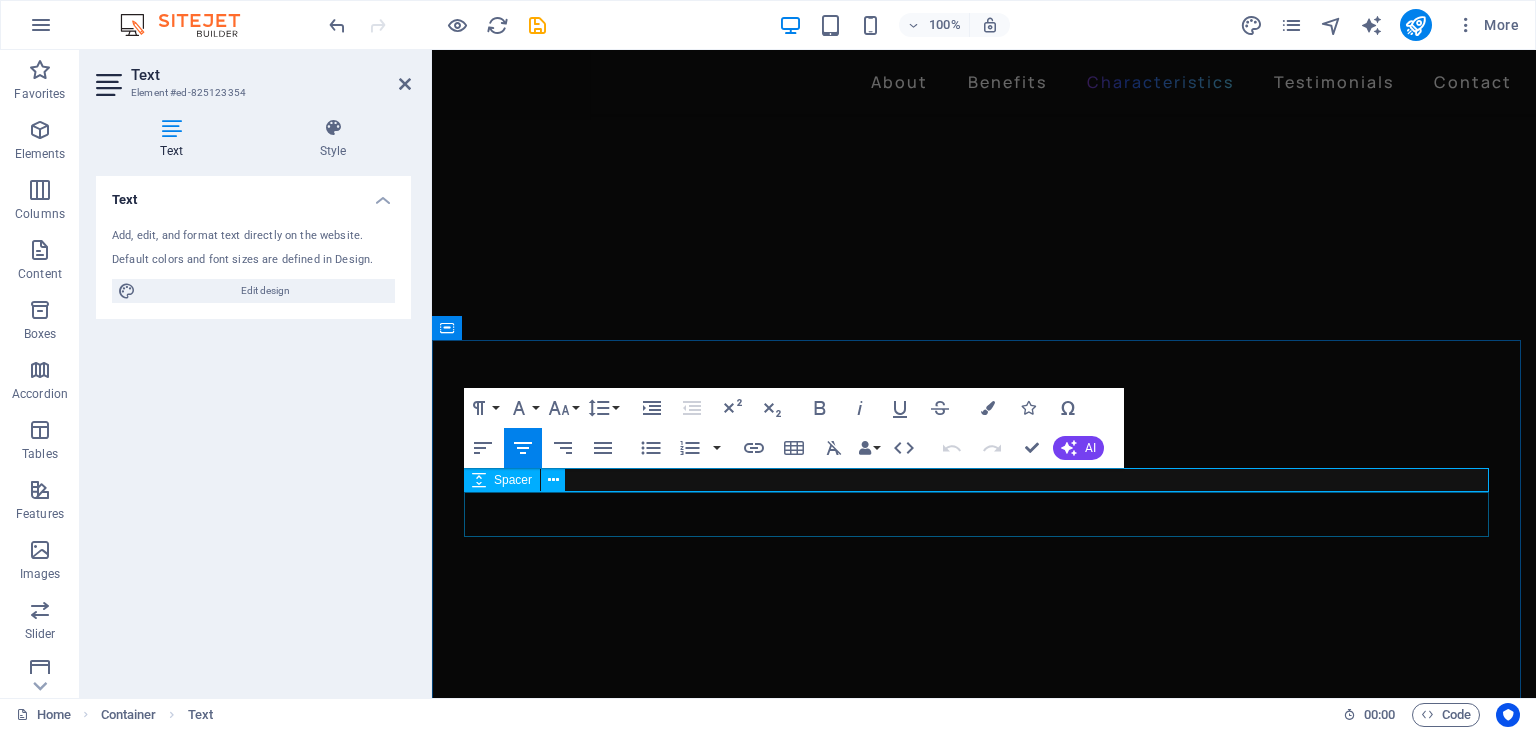 drag, startPoint x: 1268, startPoint y: 481, endPoint x: 694, endPoint y: 511, distance: 574.78345 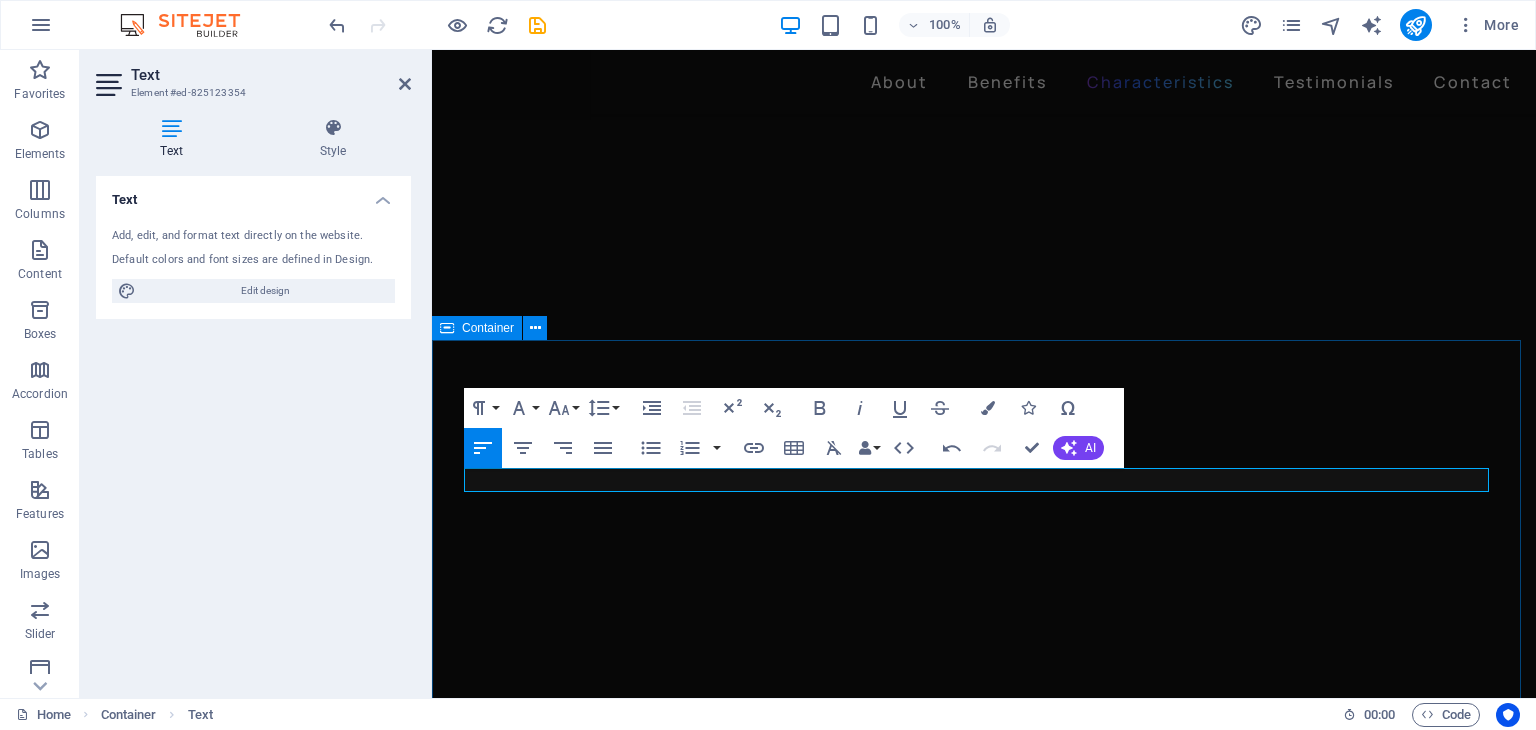 click on "Sign up   I have read and understand the privacy policy. Unreadable? Load new" at bounding box center (984, 4469) 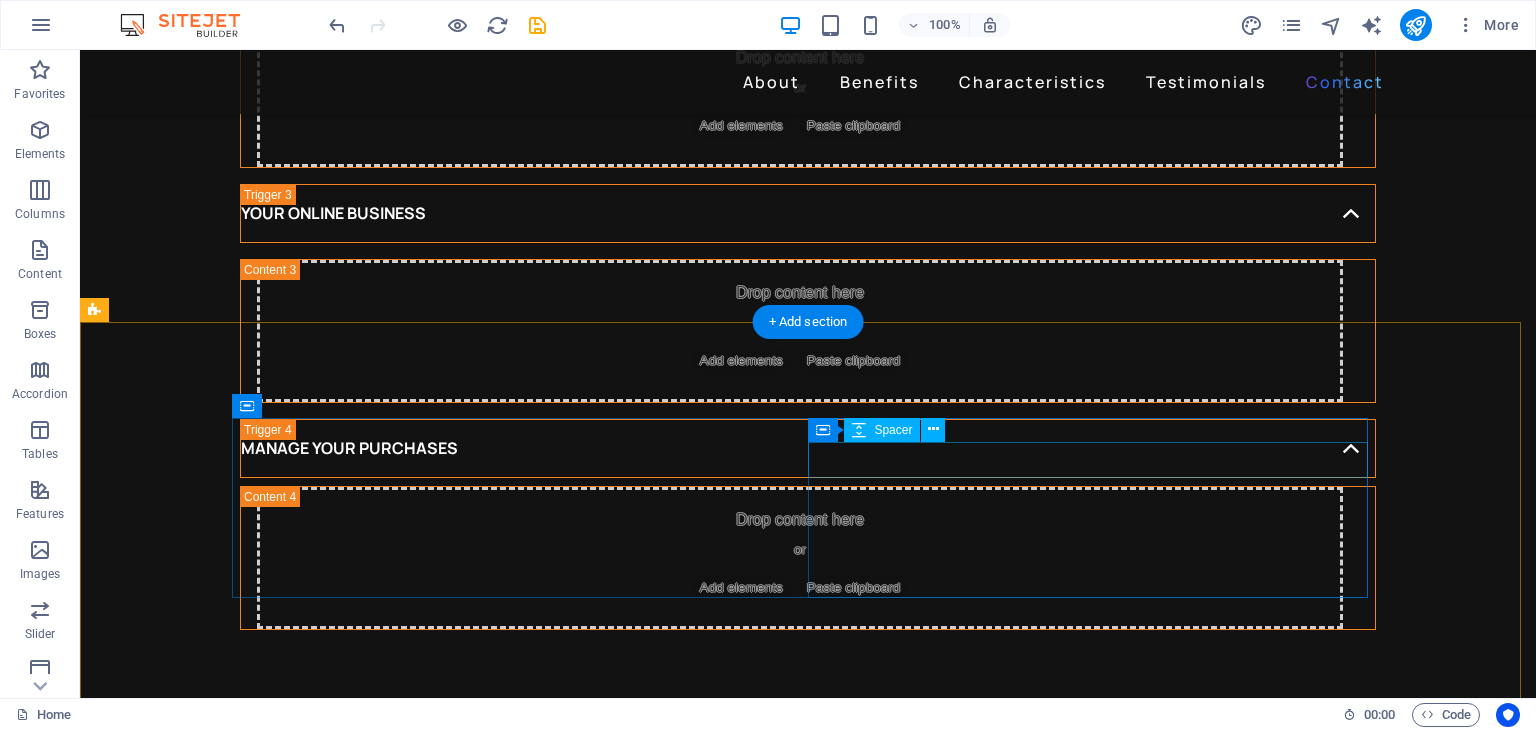 scroll, scrollTop: 4423, scrollLeft: 0, axis: vertical 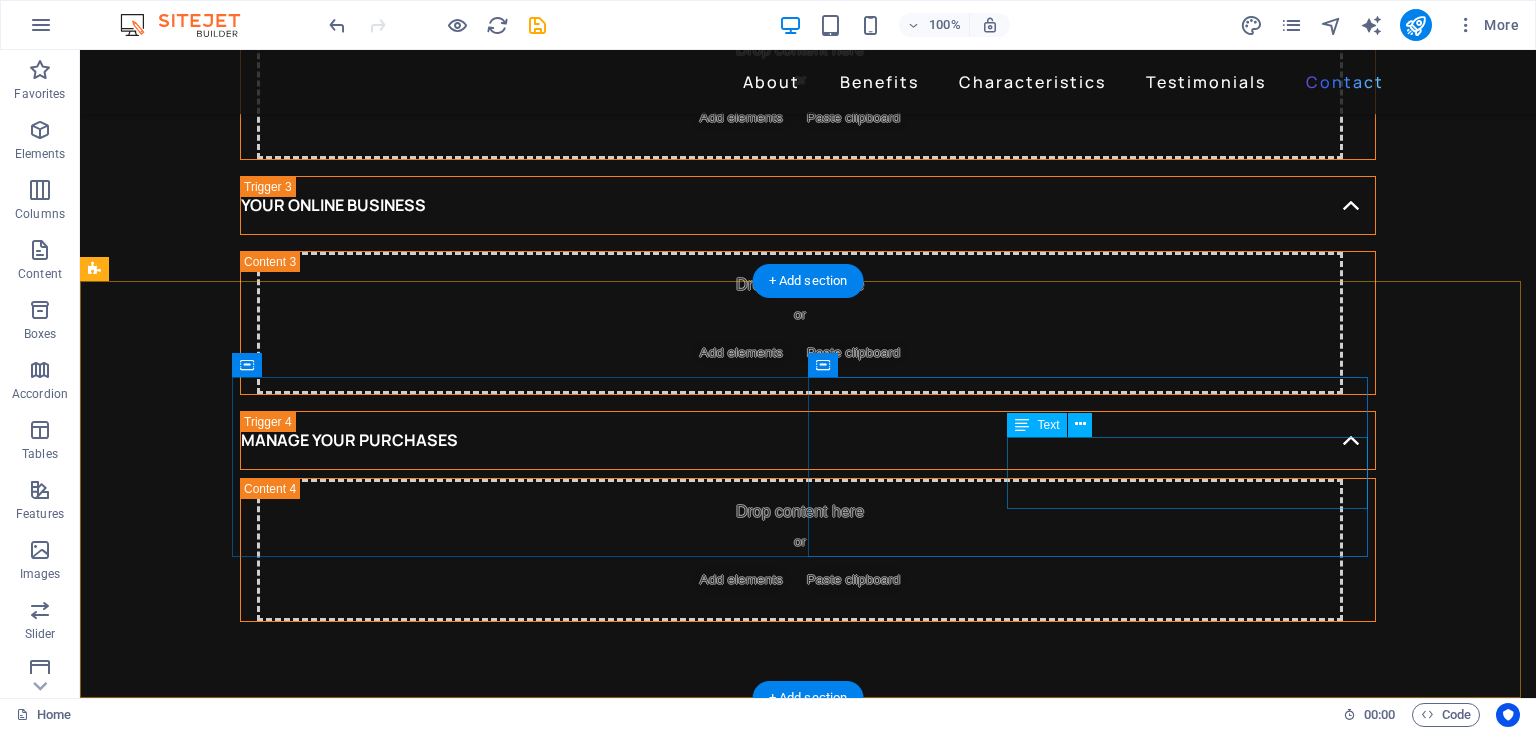 click on "ail Us:  3e40c9bf0e0622d62fa2a6331fff45@cpanel.local Call Us:" at bounding box center (520, 4734) 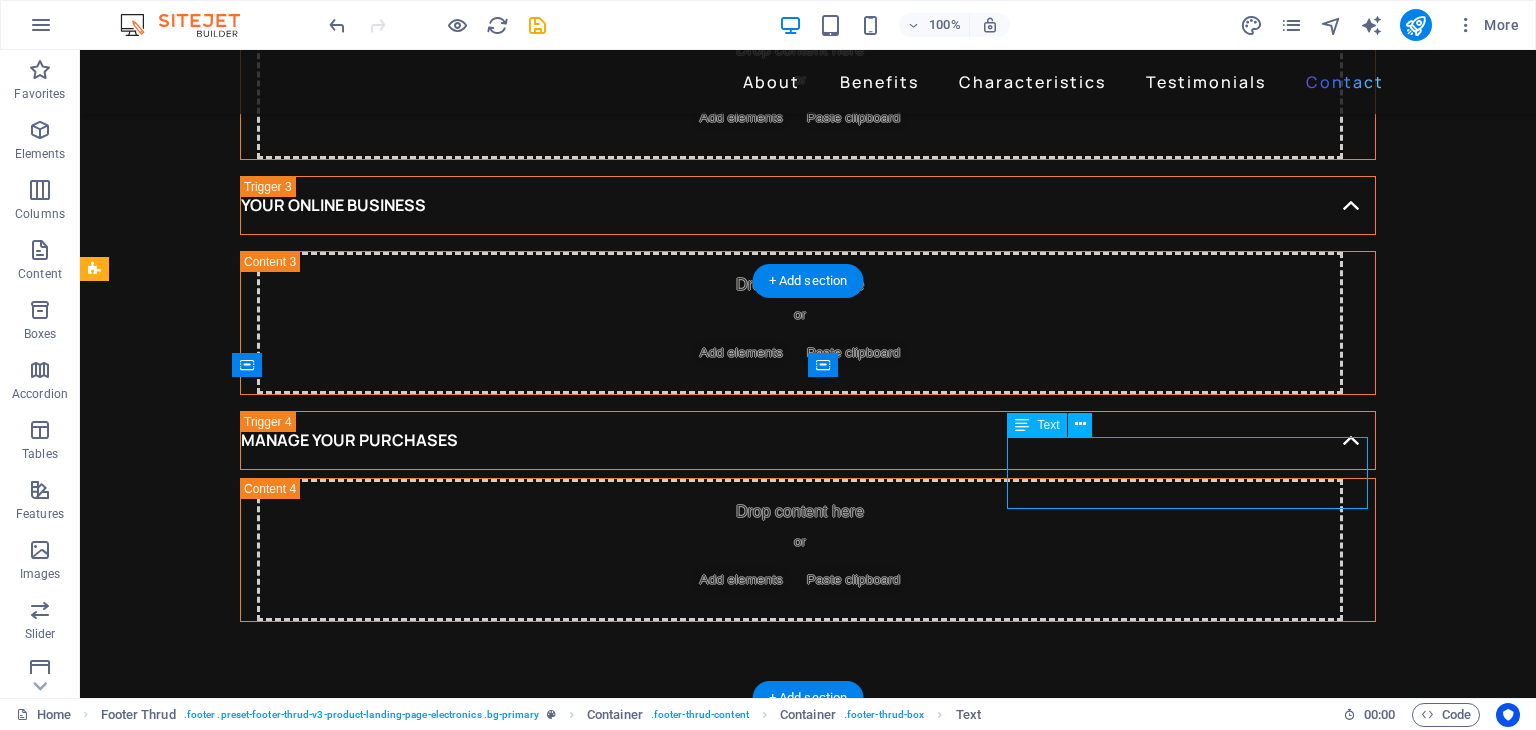 click on "[EMAIL]" at bounding box center [313, 4722] 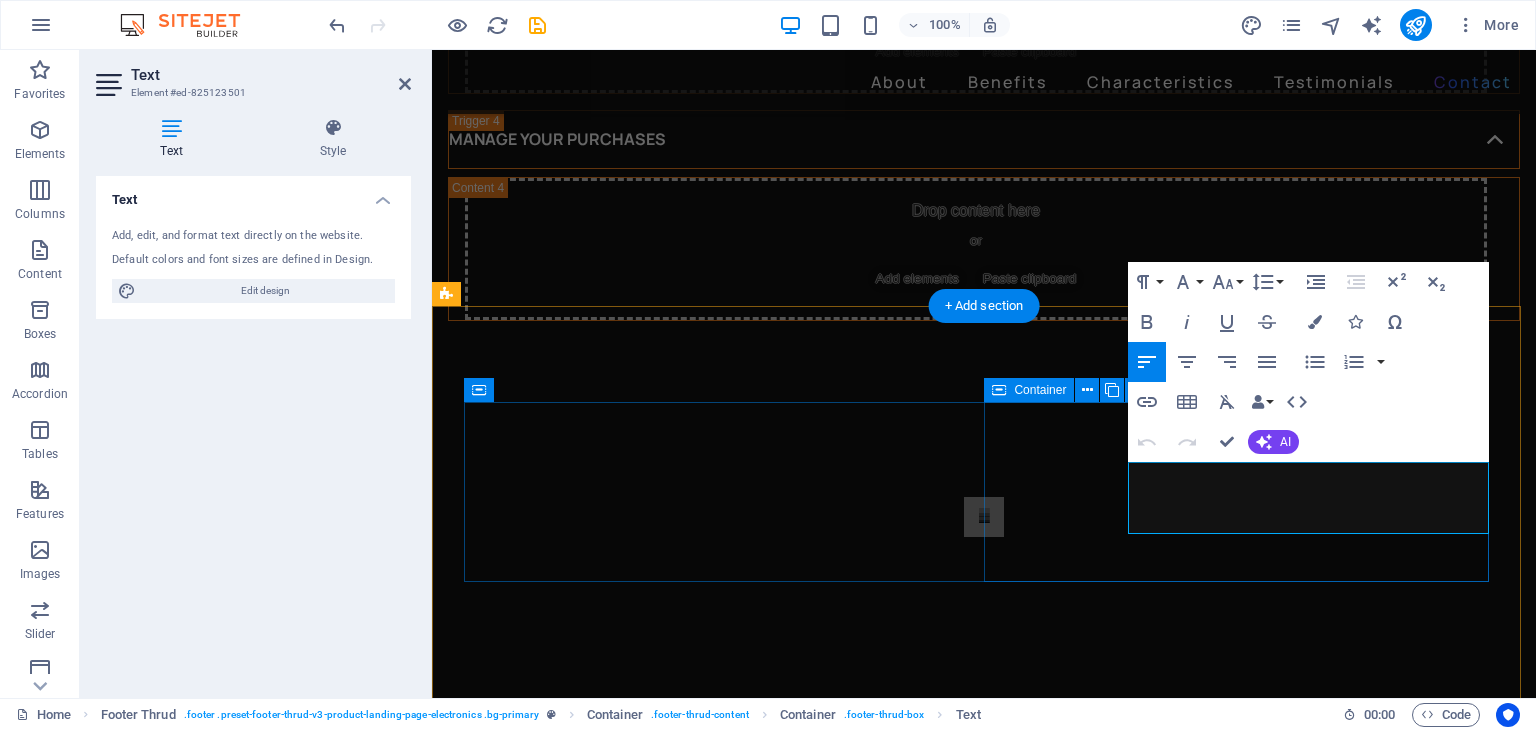 scroll, scrollTop: 4432, scrollLeft: 0, axis: vertical 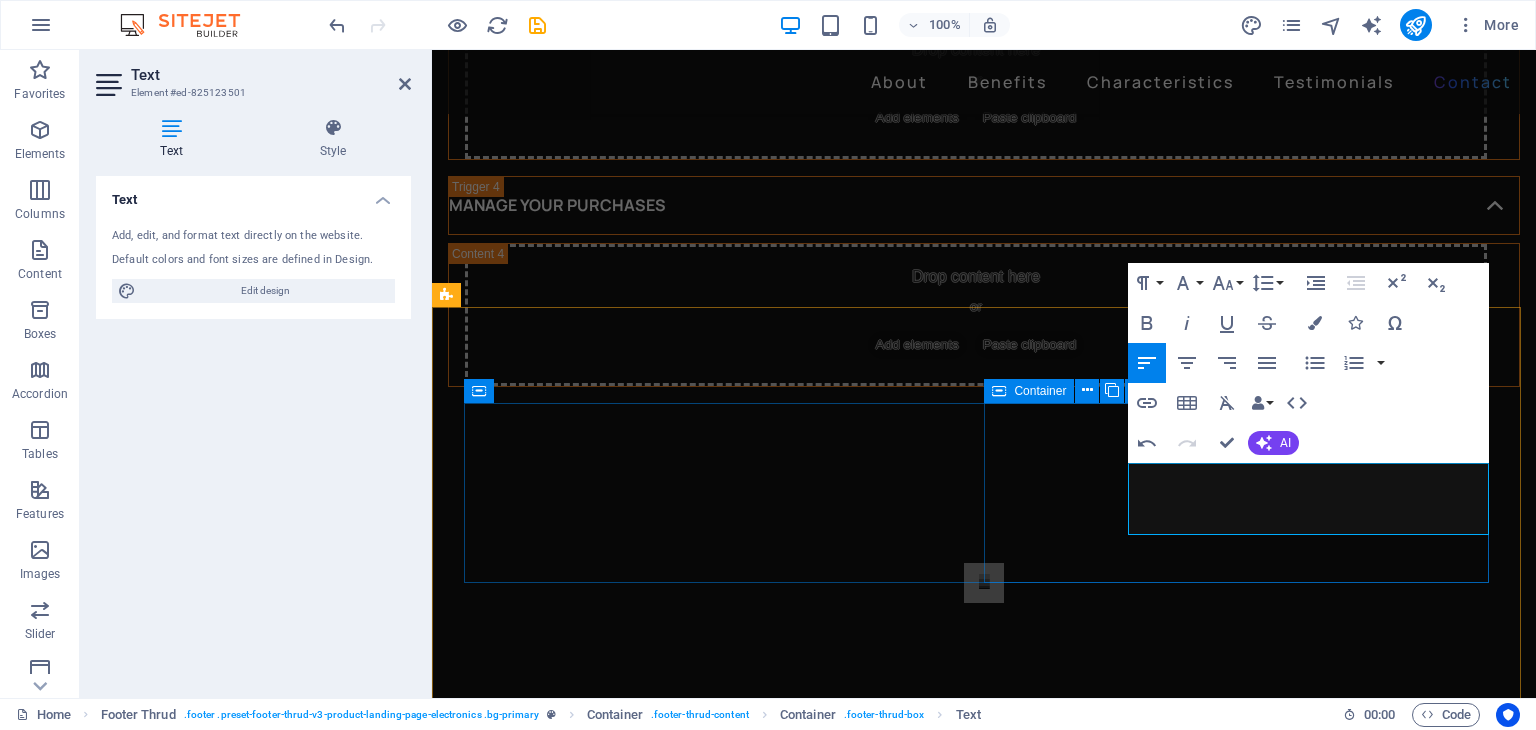 click on "About Benefit Characteristics Testimonials Contact il Us:  3e40c9bf0e0622d62fa2a6331fff45@cpanel.local Call Us:  Street ,  Berlin ,   12345" at bounding box center (720, 4568) 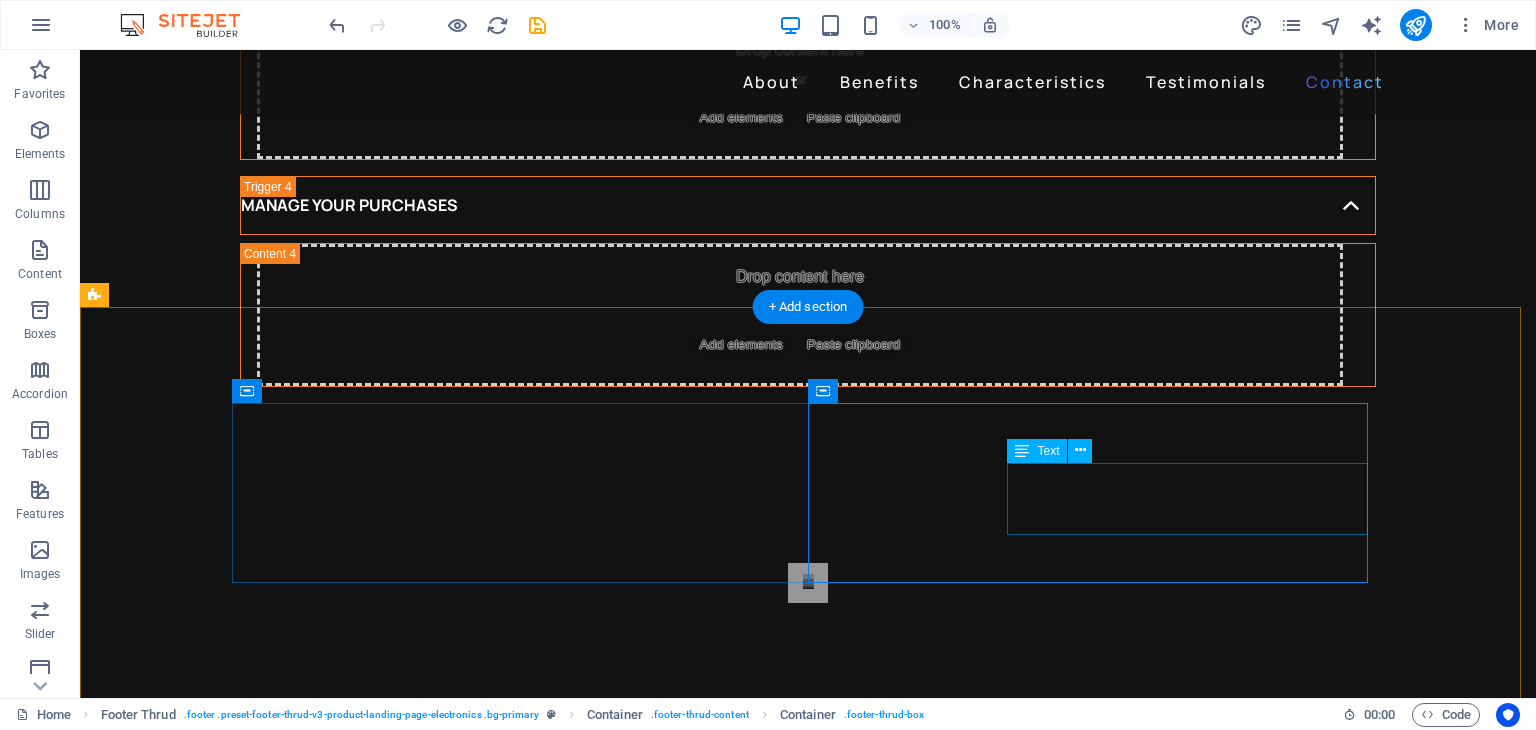 scroll, scrollTop: 4397, scrollLeft: 0, axis: vertical 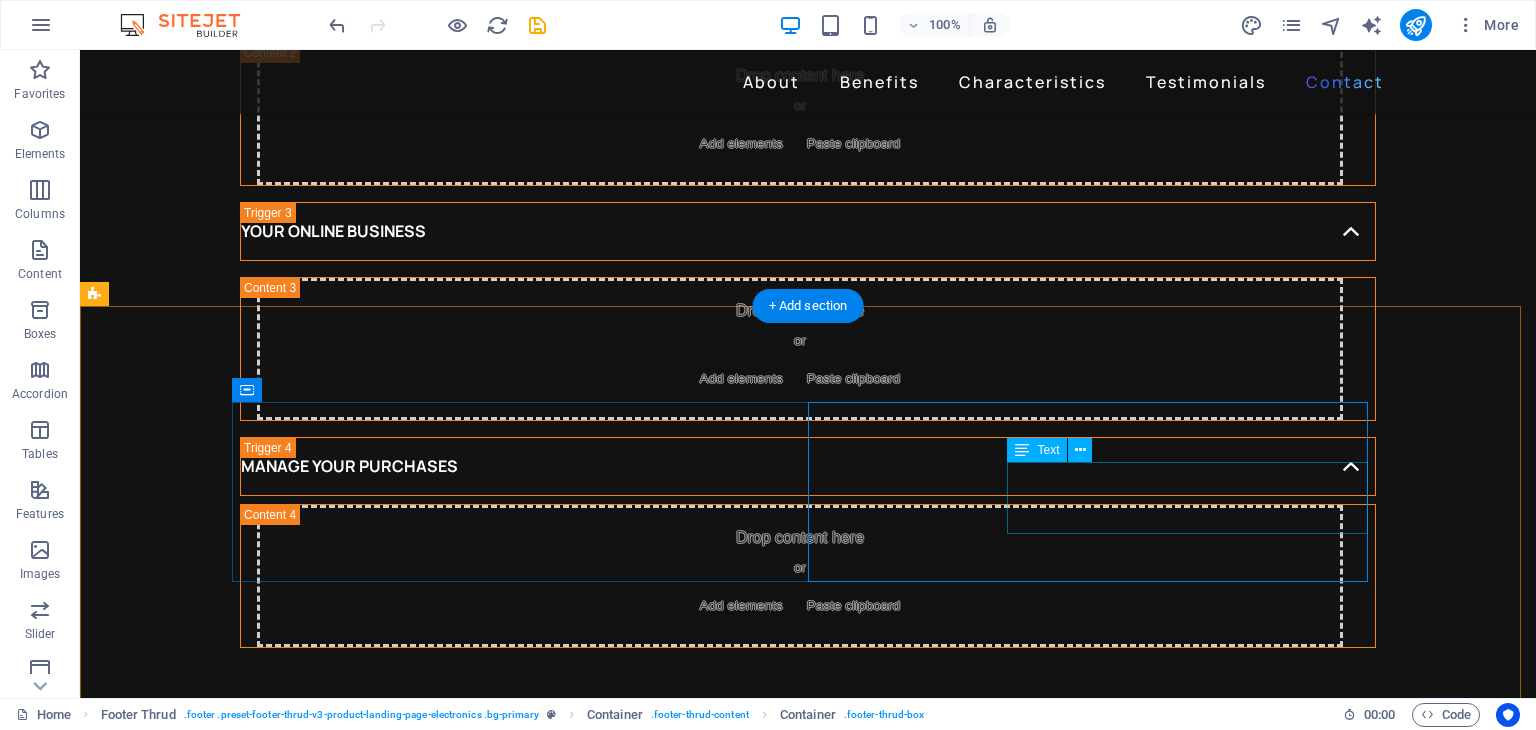 click on "[EMAIL]" at bounding box center (304, 4748) 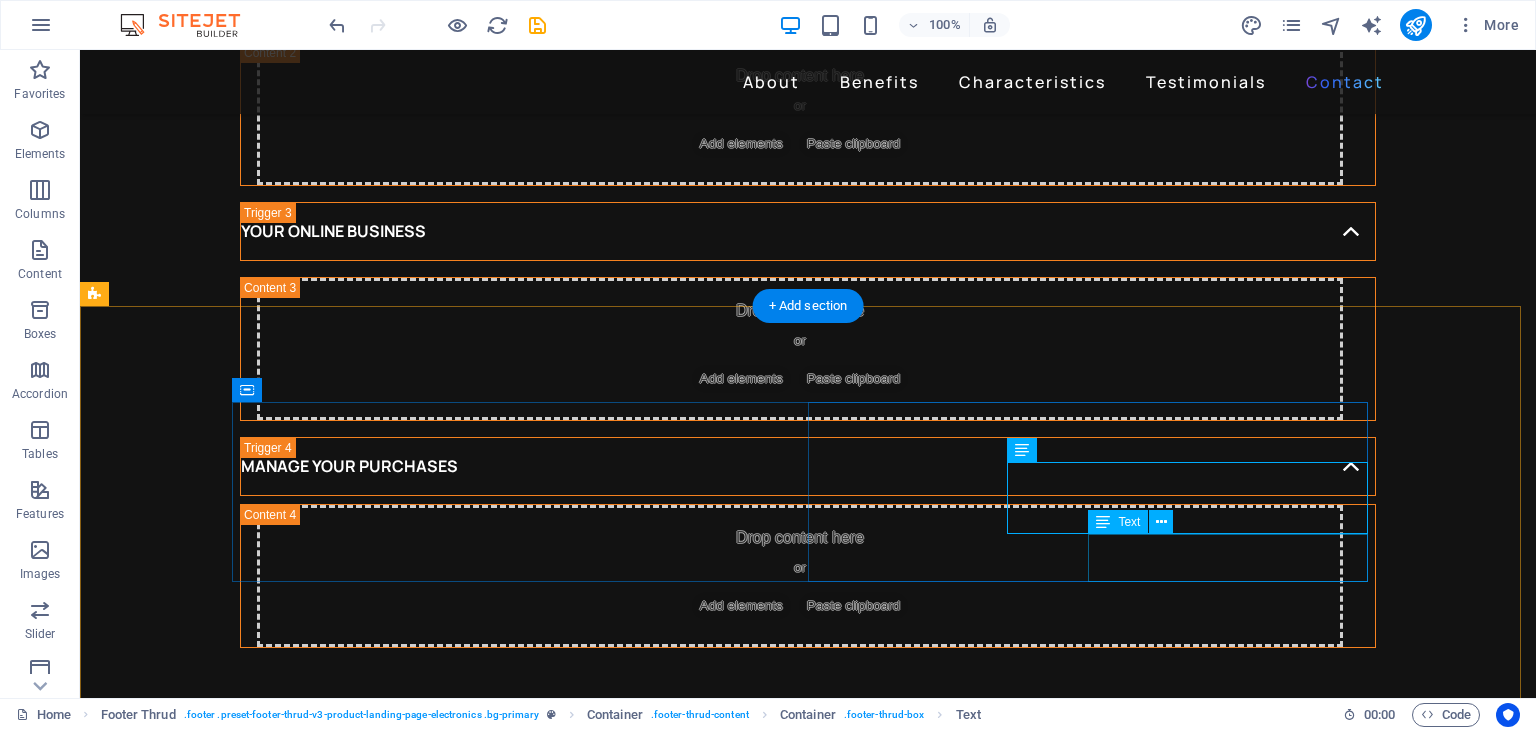 click on "Street ,  Berlin ,   12345" at bounding box center [520, 4808] 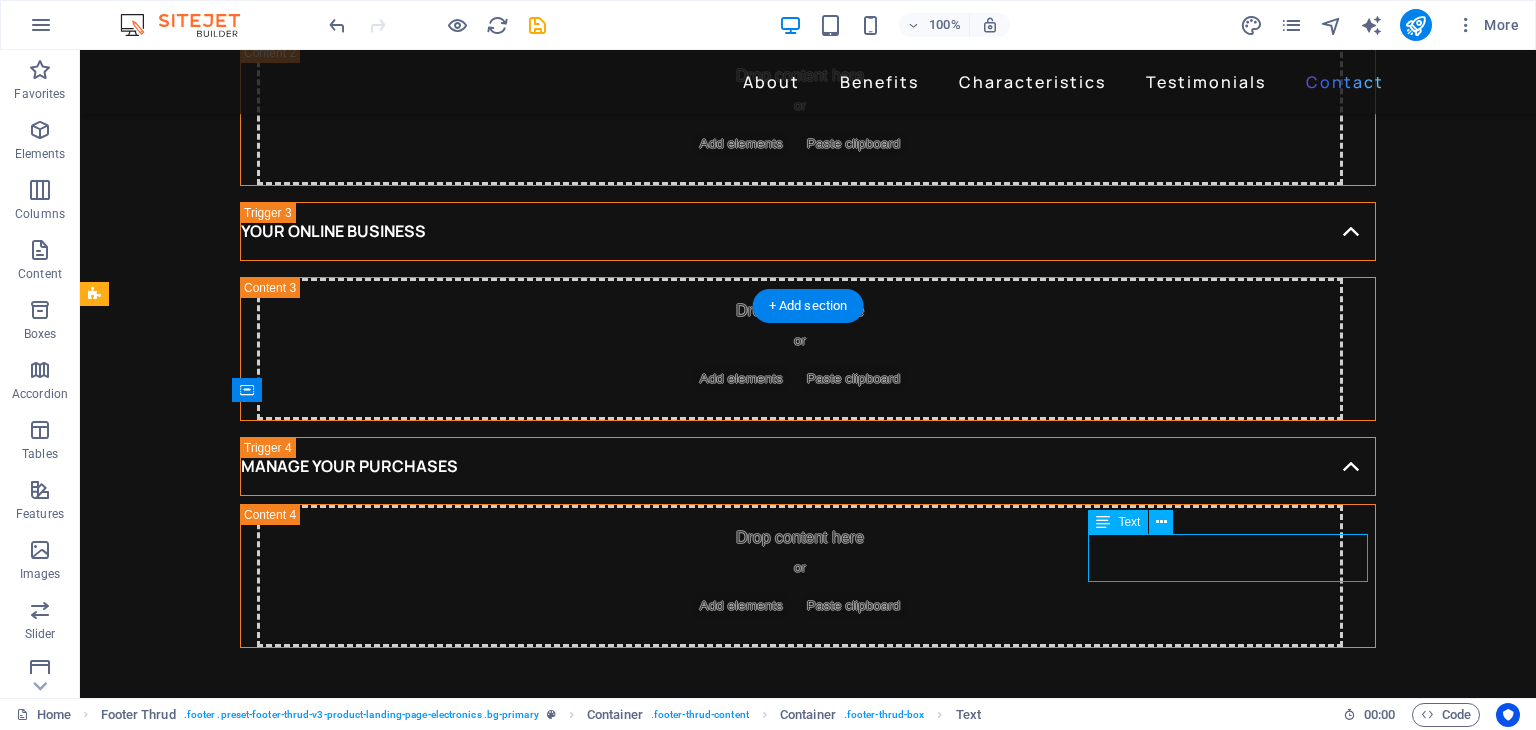 click on "Street ,  Berlin ,   12345" at bounding box center [520, 4808] 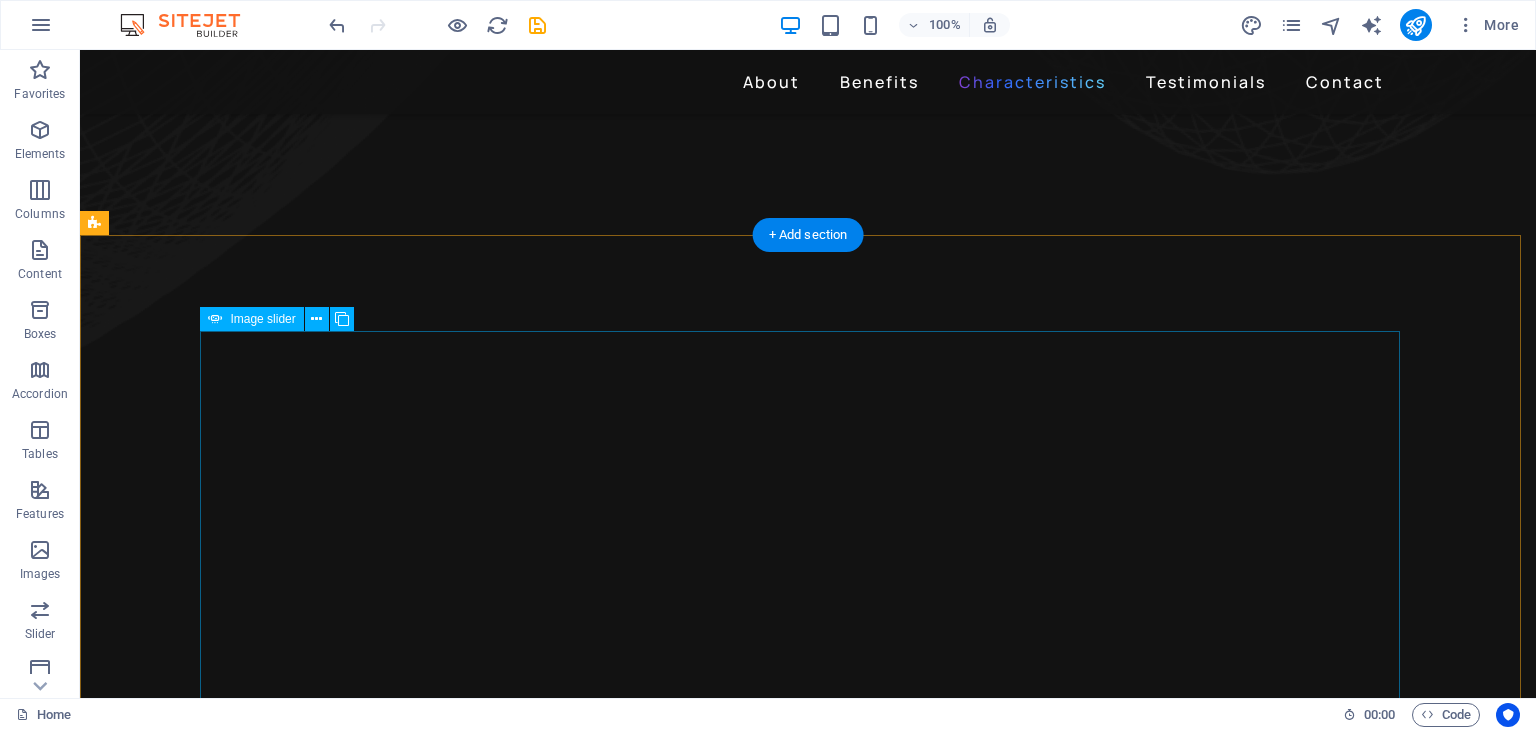 scroll, scrollTop: 1803, scrollLeft: 0, axis: vertical 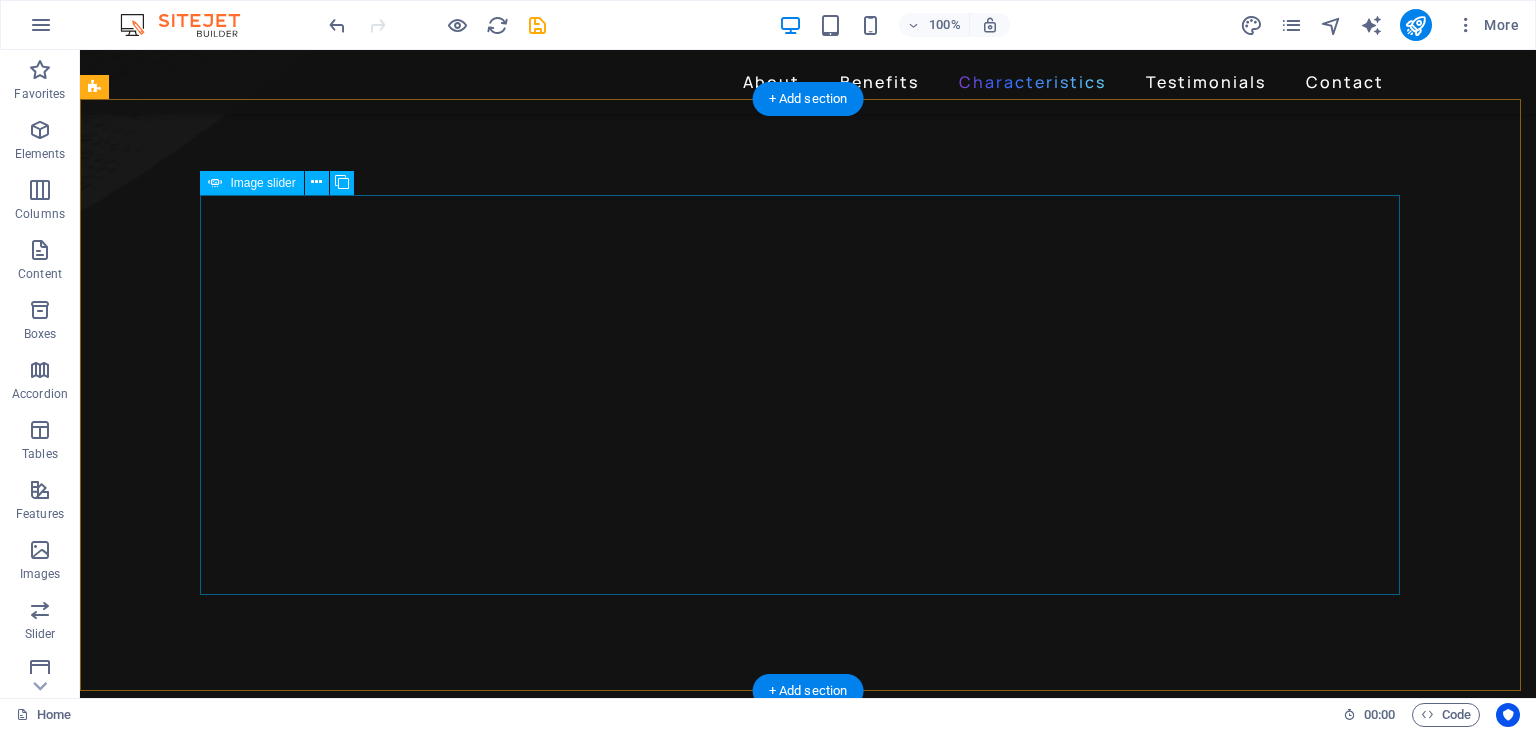 click at bounding box center (-1680, 4540) 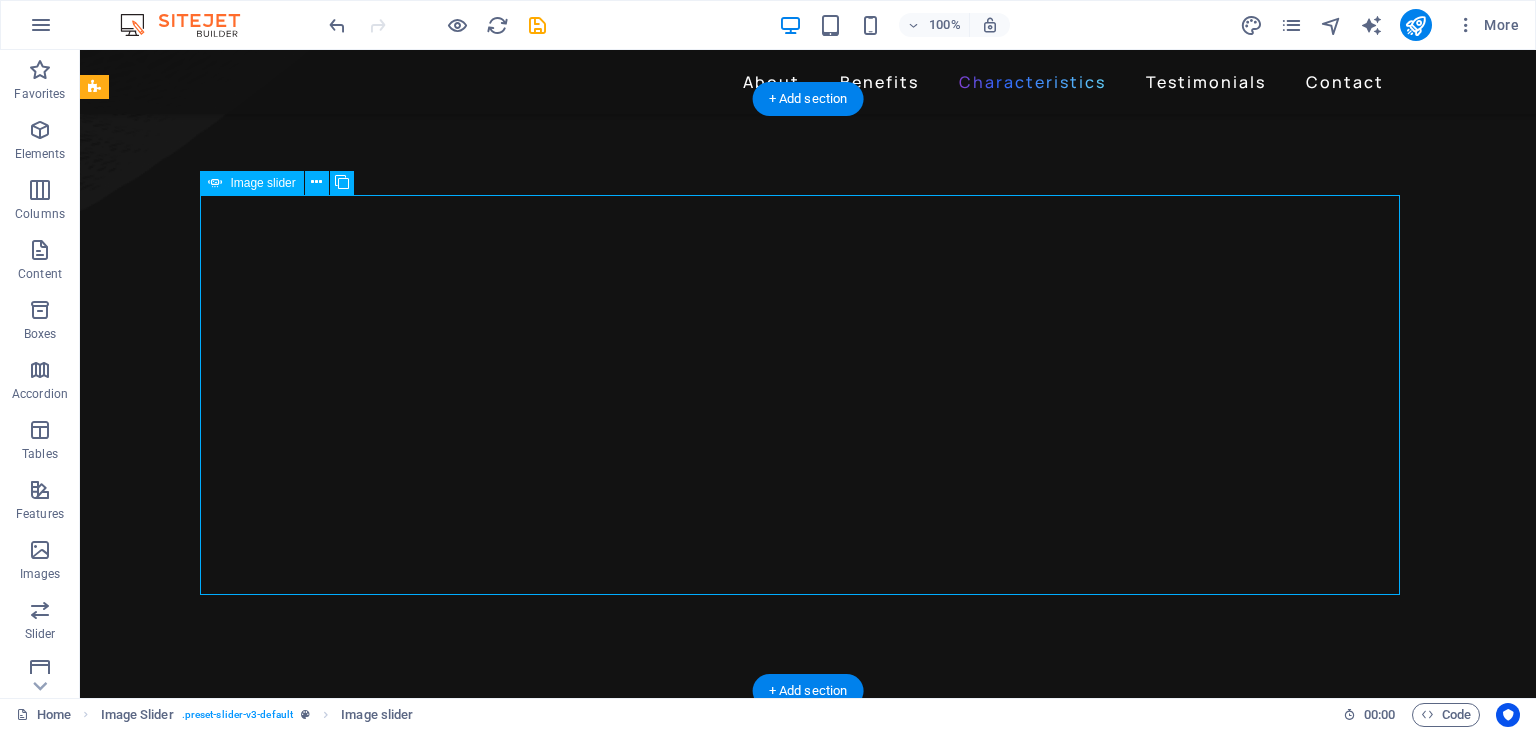 click at bounding box center [-1680, 4540] 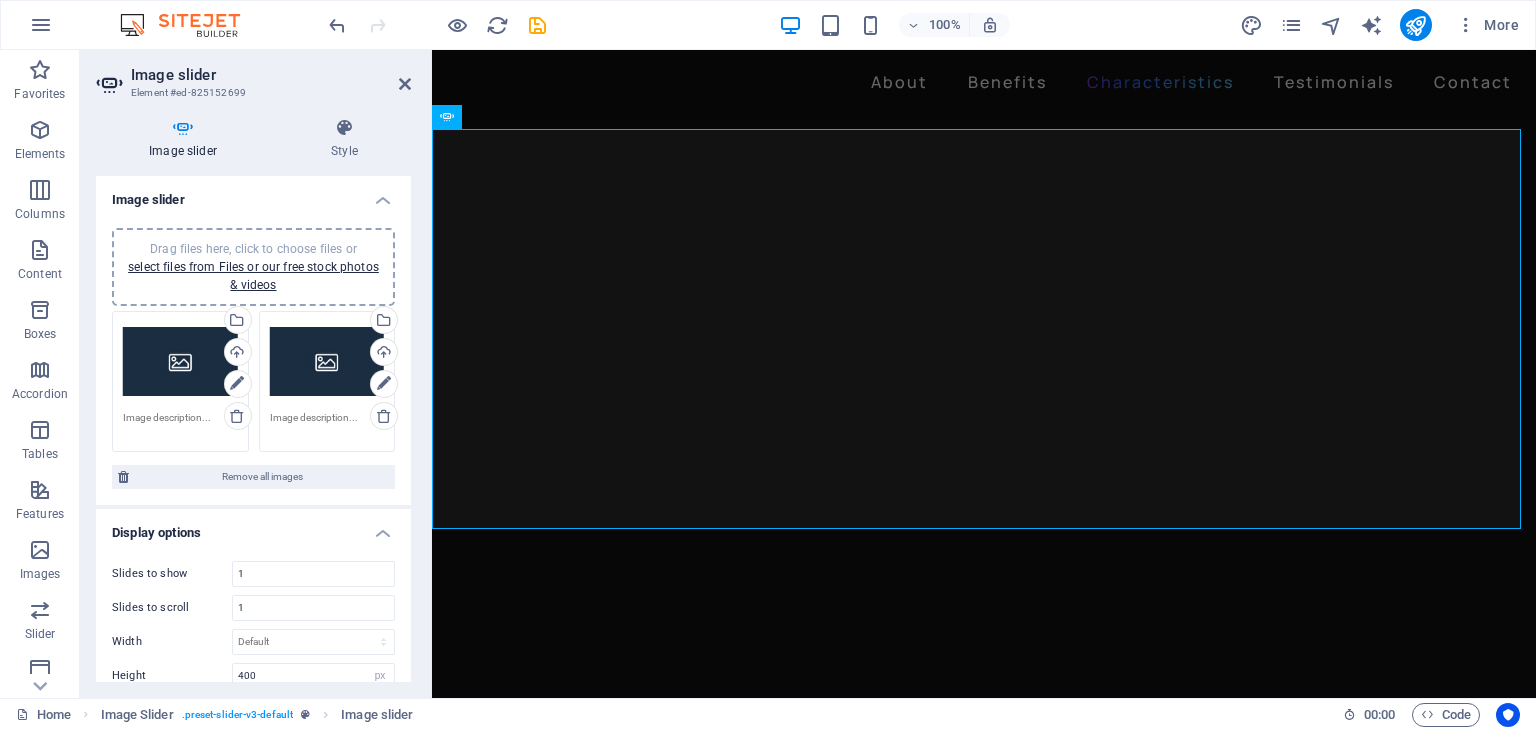 click on "Drag files here, click to choose files or select files from Files or our free stock photos & videos" at bounding box center (180, 362) 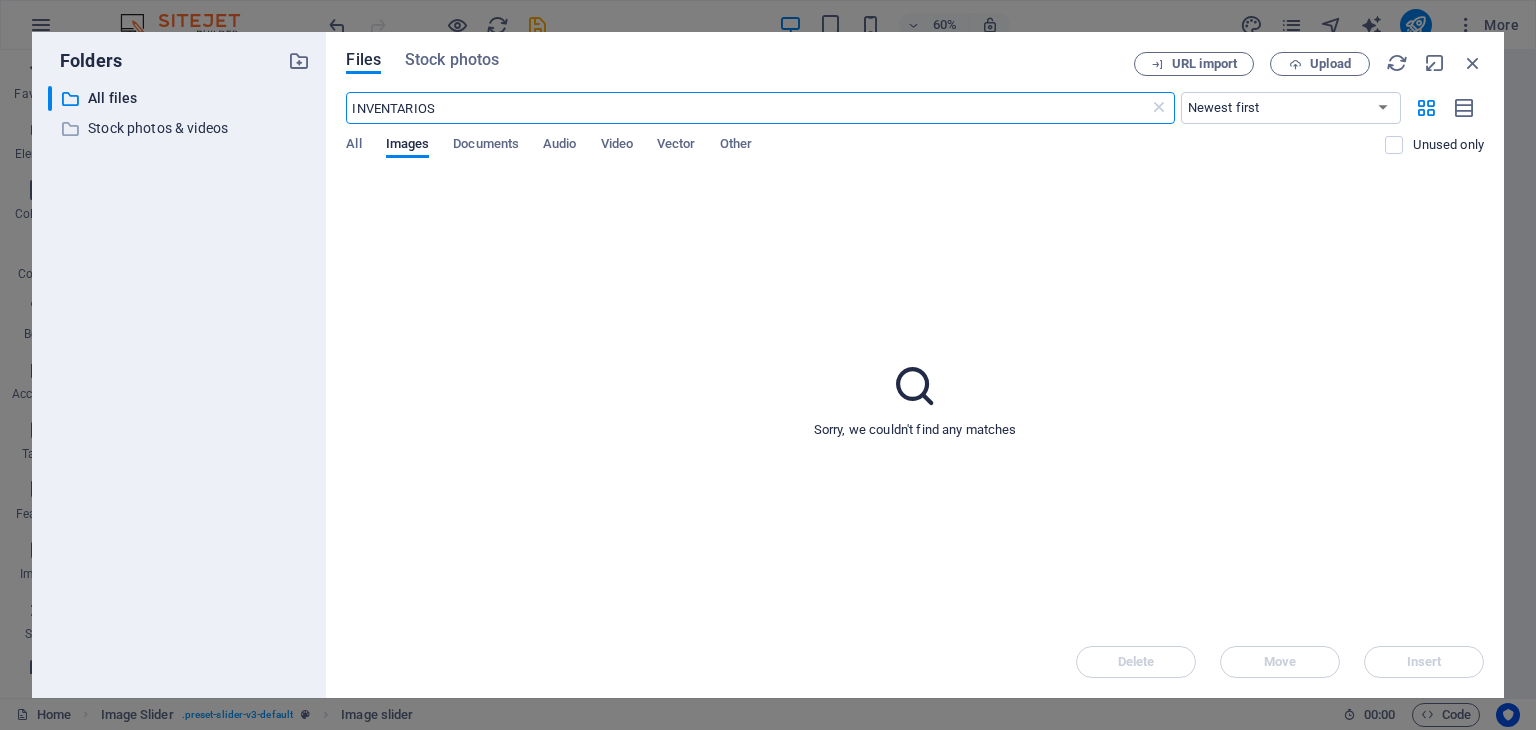 click on "INVENTARIOS" at bounding box center [747, 108] 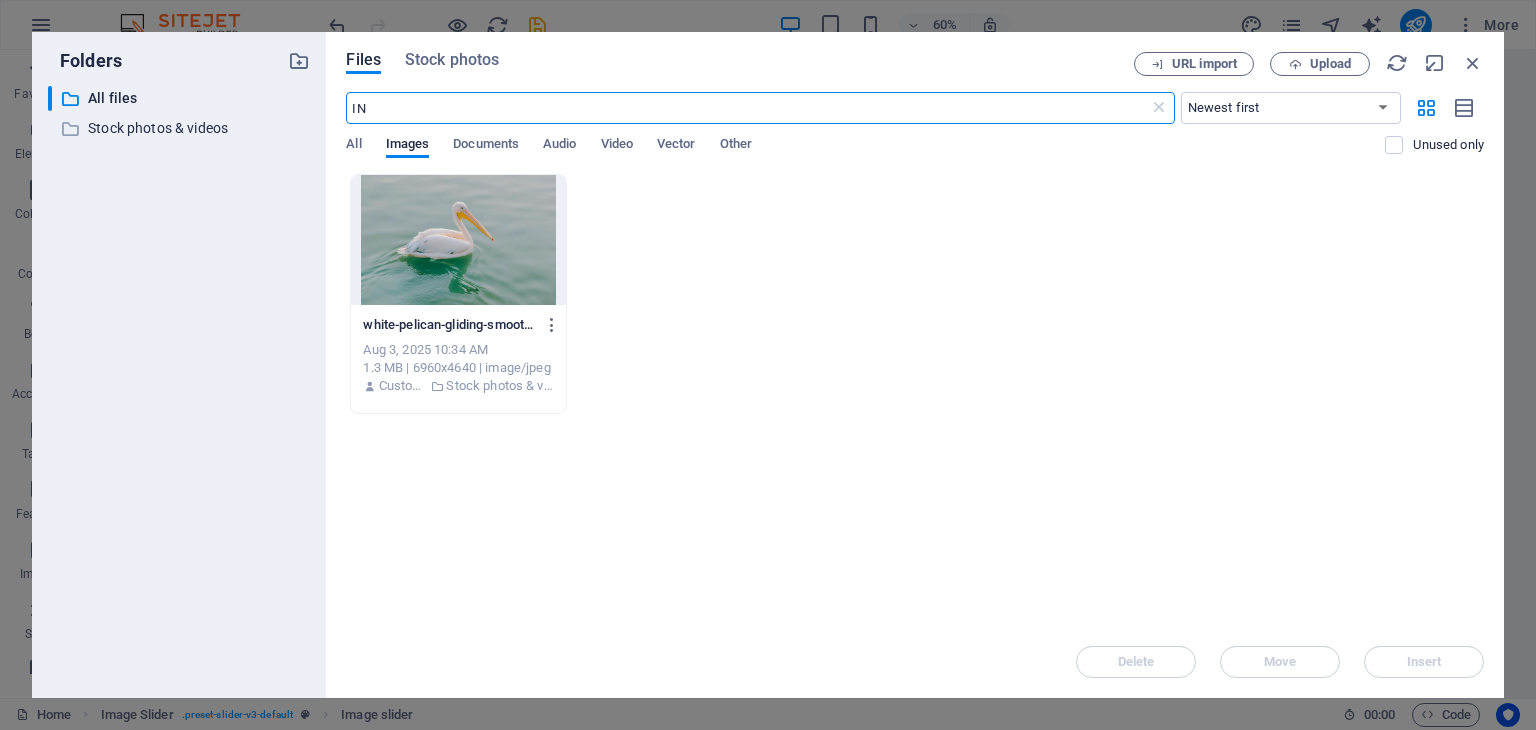 type on "I" 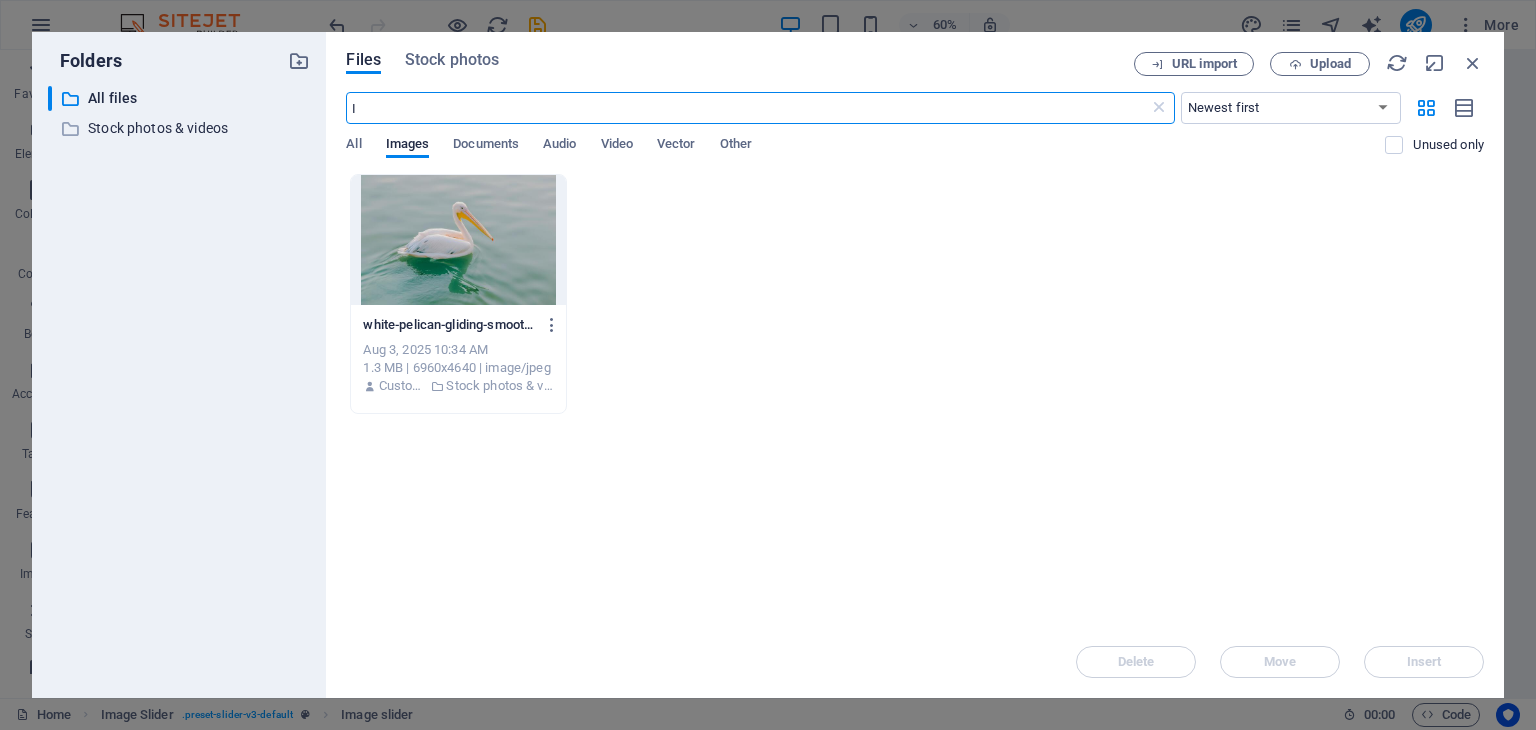 type 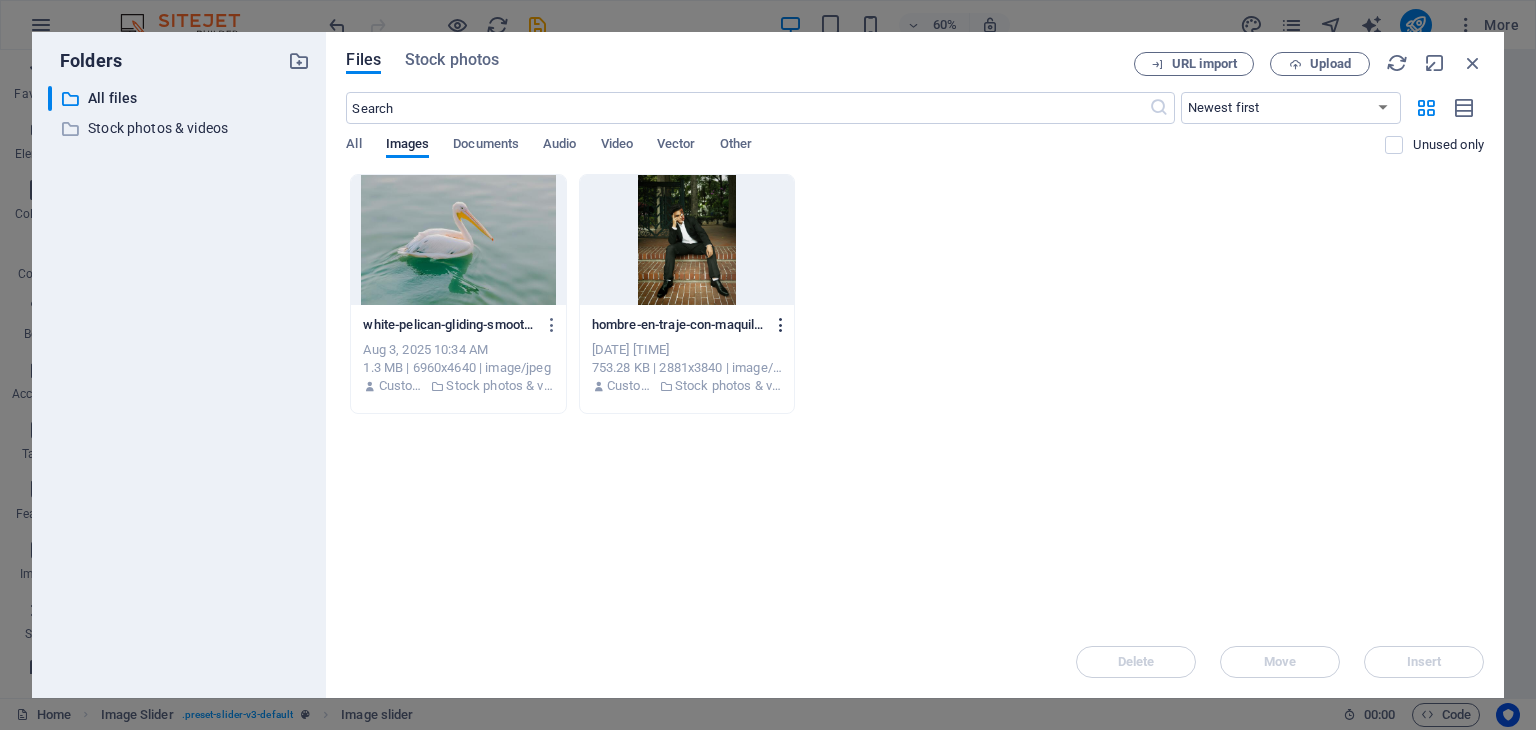 click at bounding box center (781, 325) 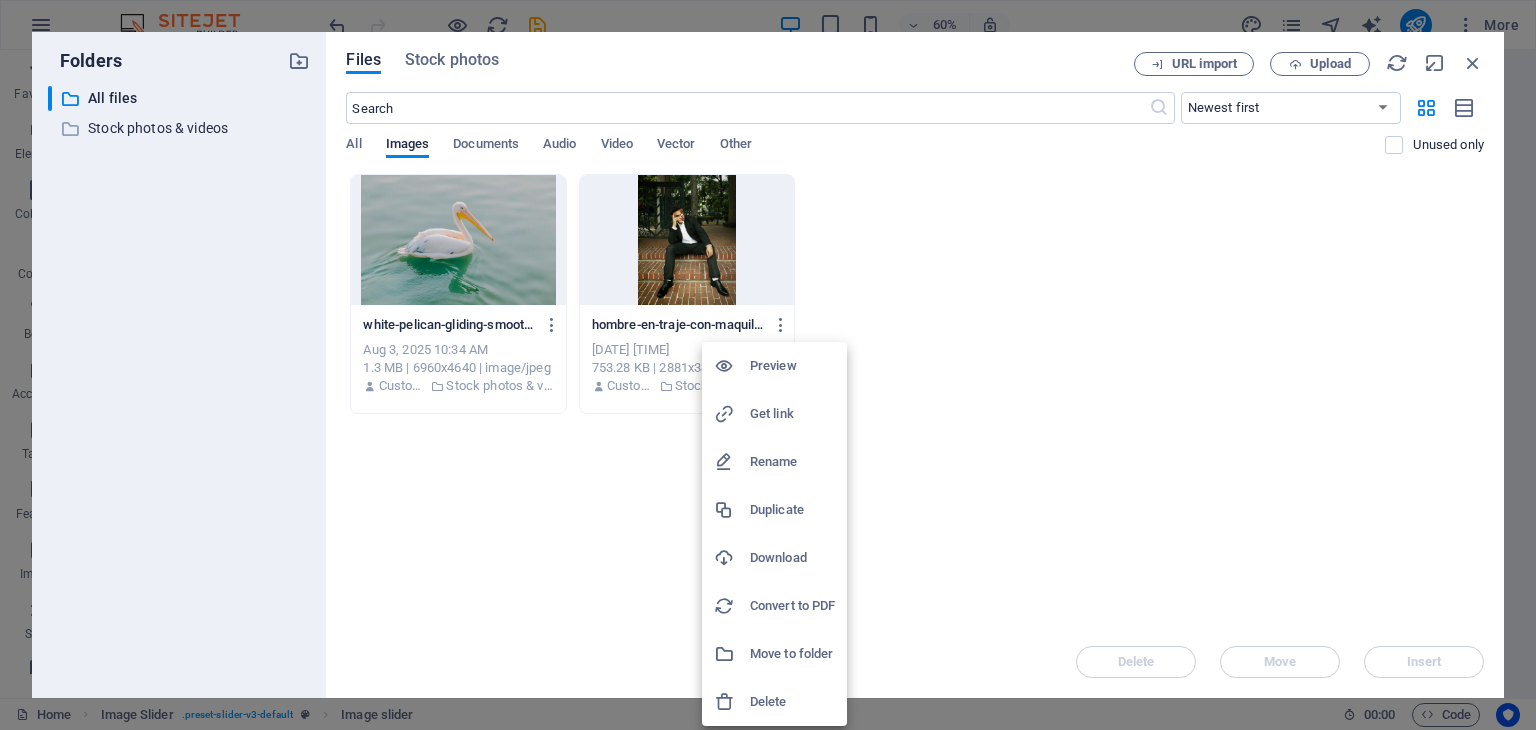 click on "Delete" at bounding box center [792, 702] 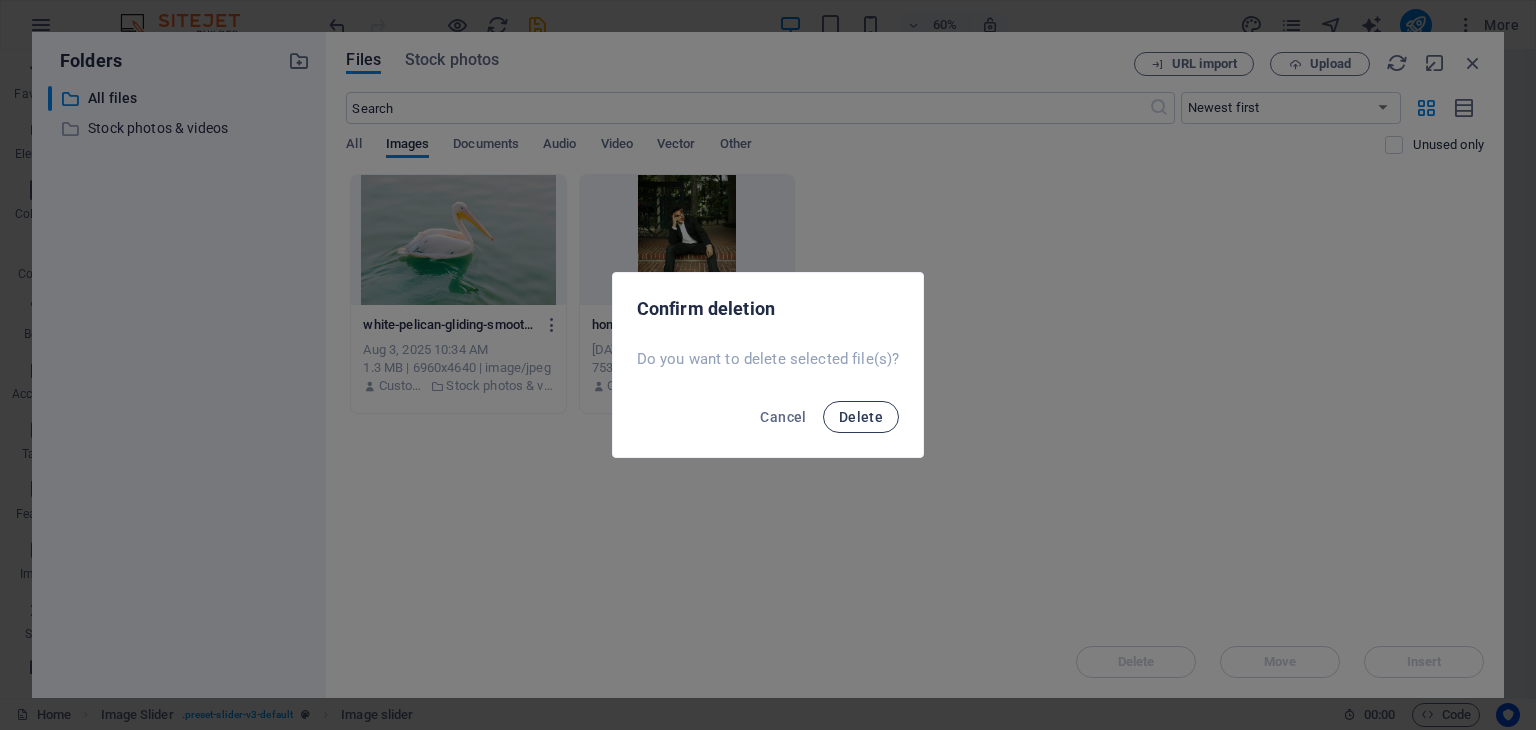 click on "Delete" at bounding box center [861, 417] 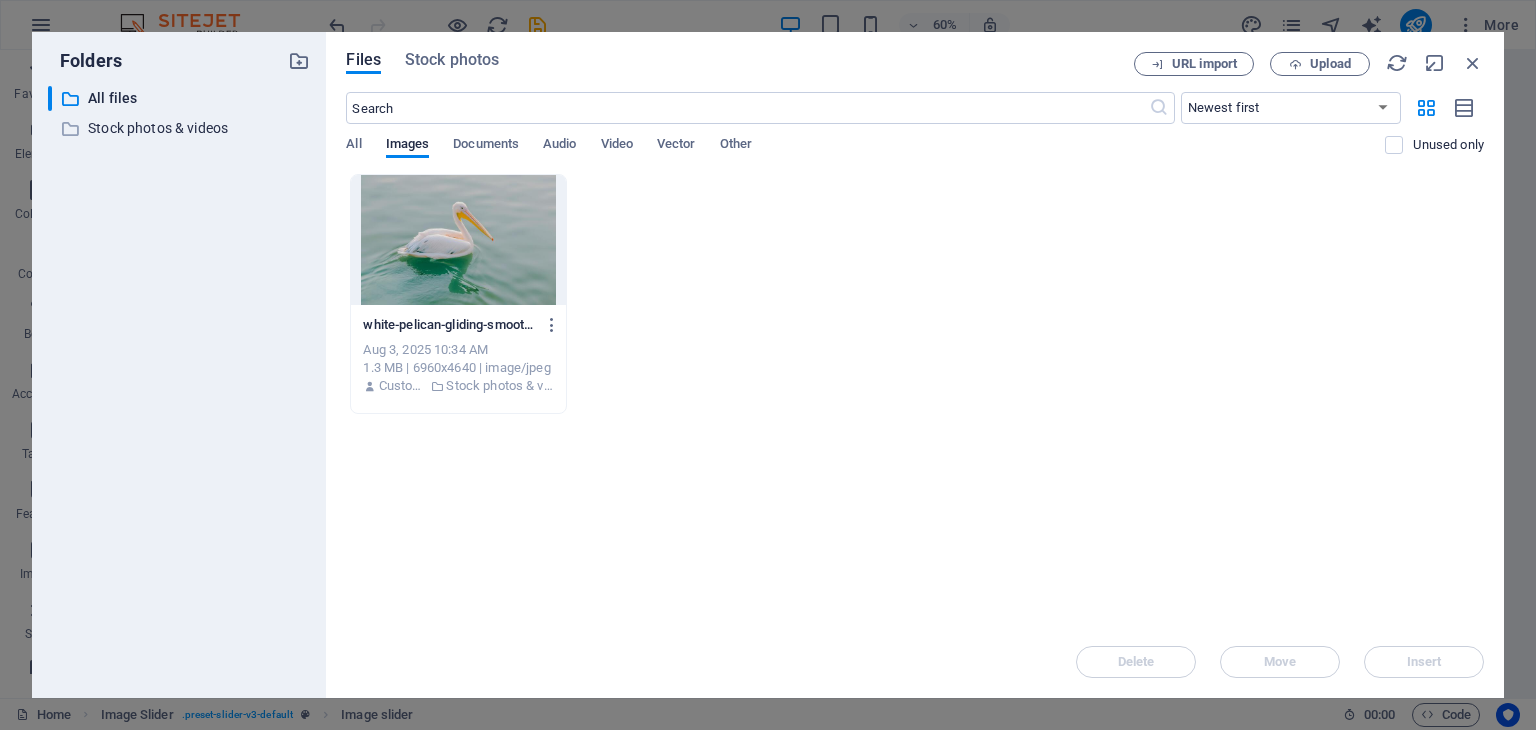 click on "white-pelican-gliding-smoothly-across-calm-blue-waters-serene-and-elegant-boXZPabROIbx3t5-fXXGvA.jpeg white-pelican-gliding-smoothly-across-calm-blue-waters-serene-and-elegant-boXZPabROIbx3t5-fXXGvA.jpeg Aug 3, 2025 10:34 AM 1.3 MB | 6960x4640 | image/jpeg Customer Stock photos & videos" at bounding box center (915, 294) 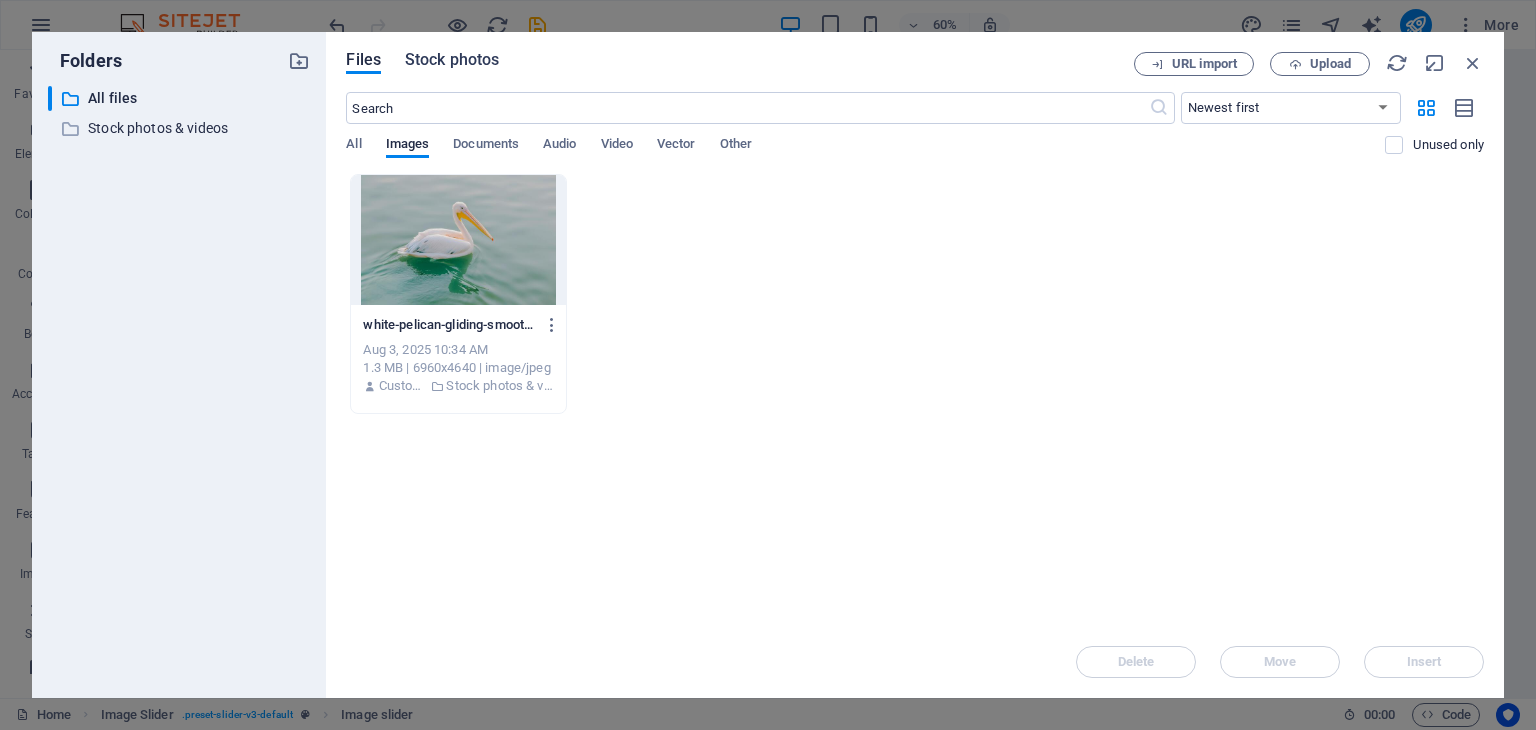 click on "Stock photos" at bounding box center (452, 60) 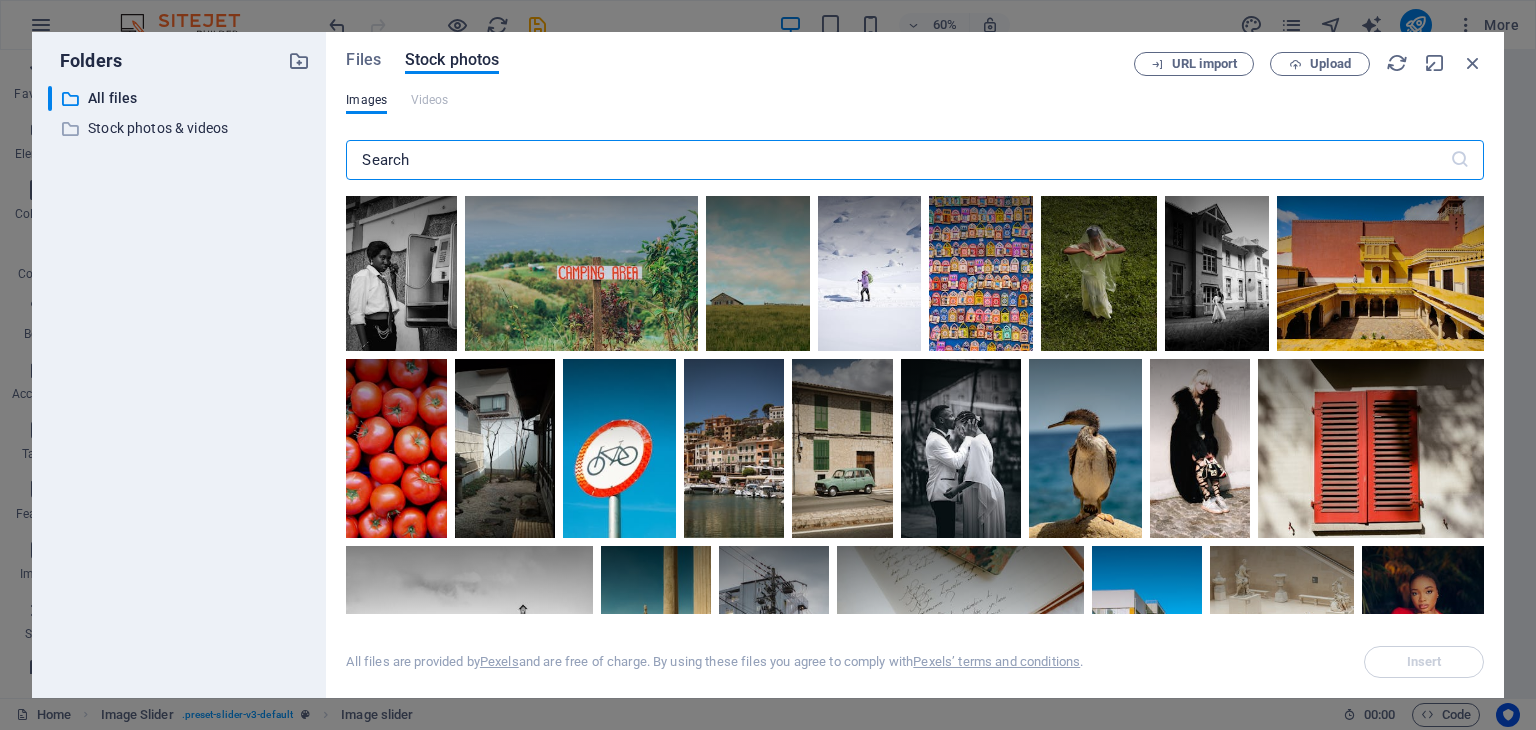 click at bounding box center [897, 160] 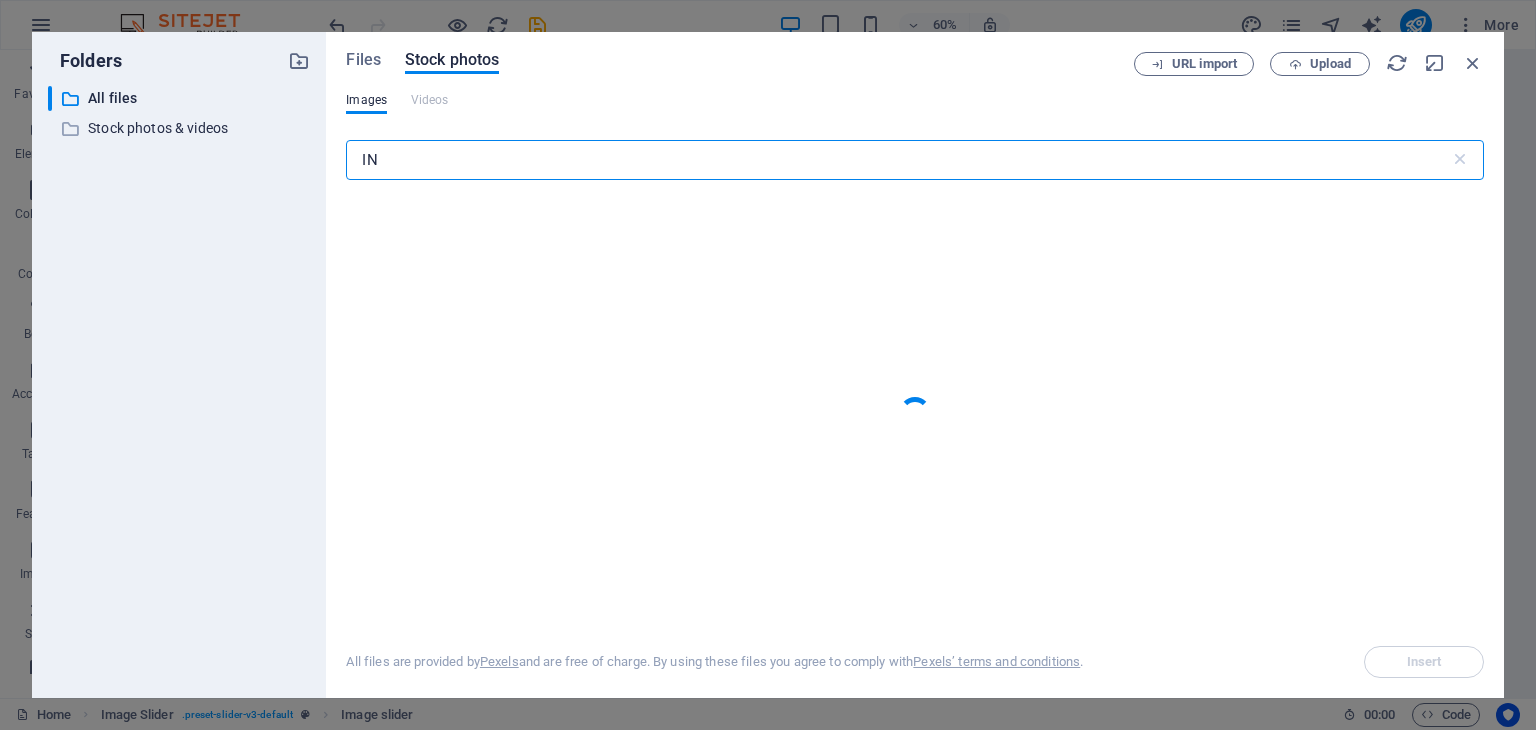 type on "I" 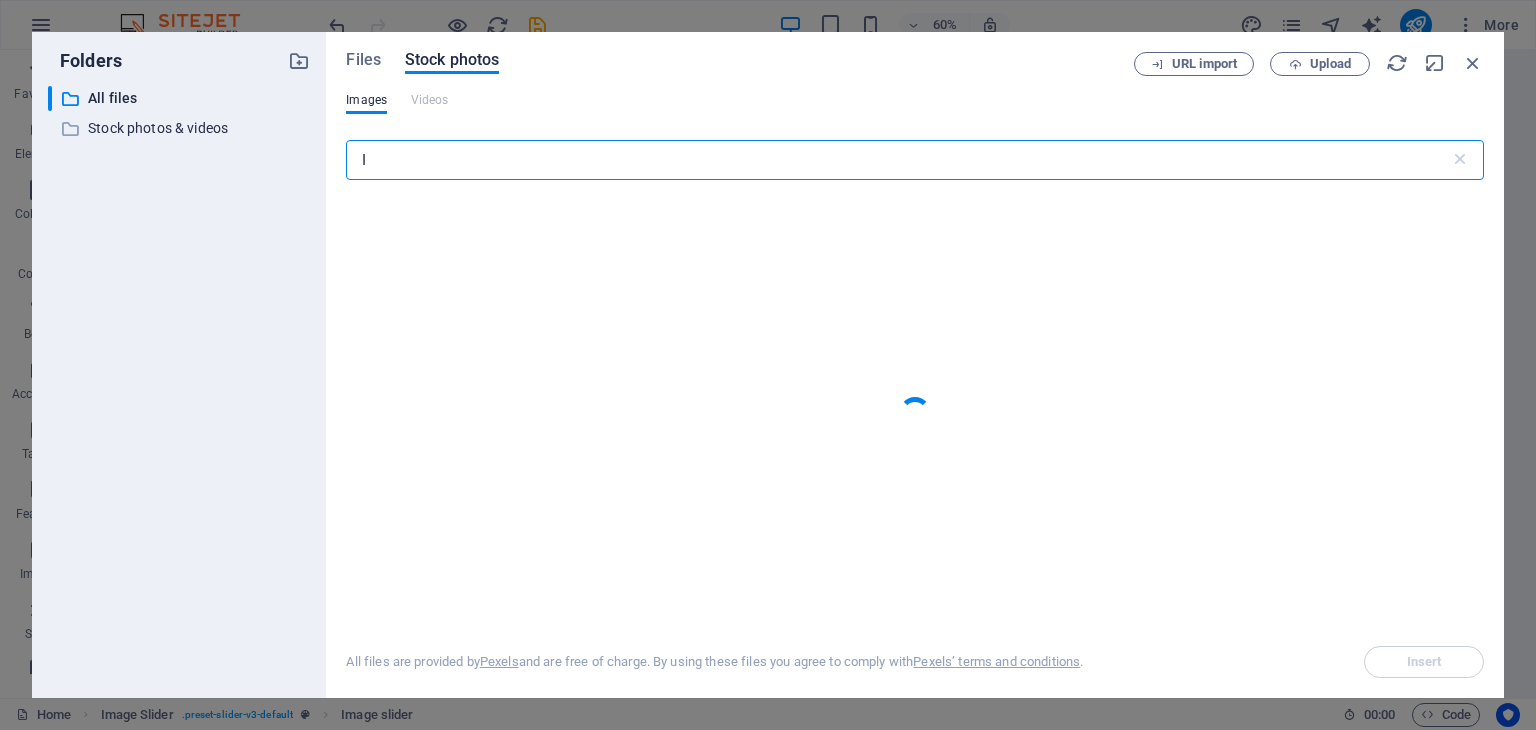 type 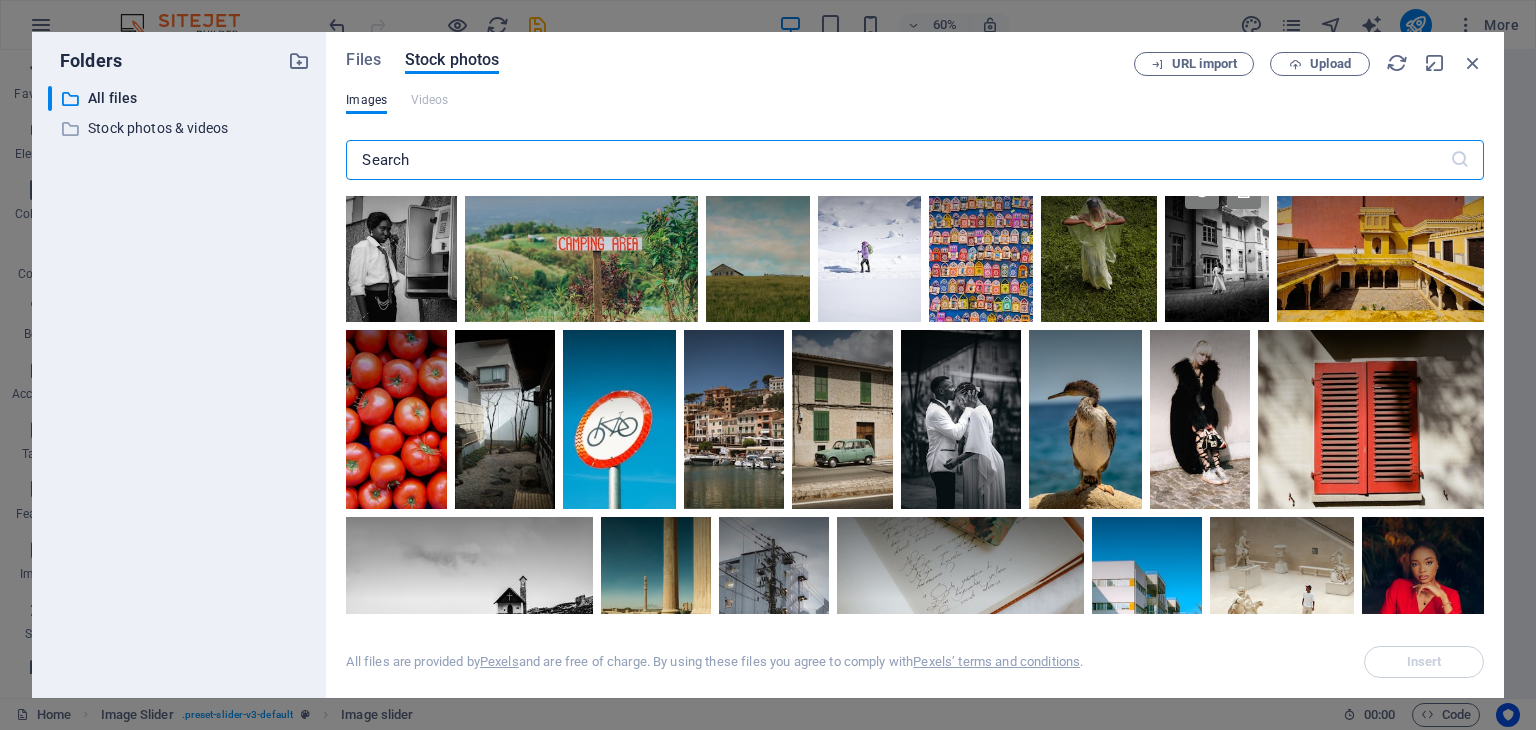 scroll, scrollTop: 0, scrollLeft: 0, axis: both 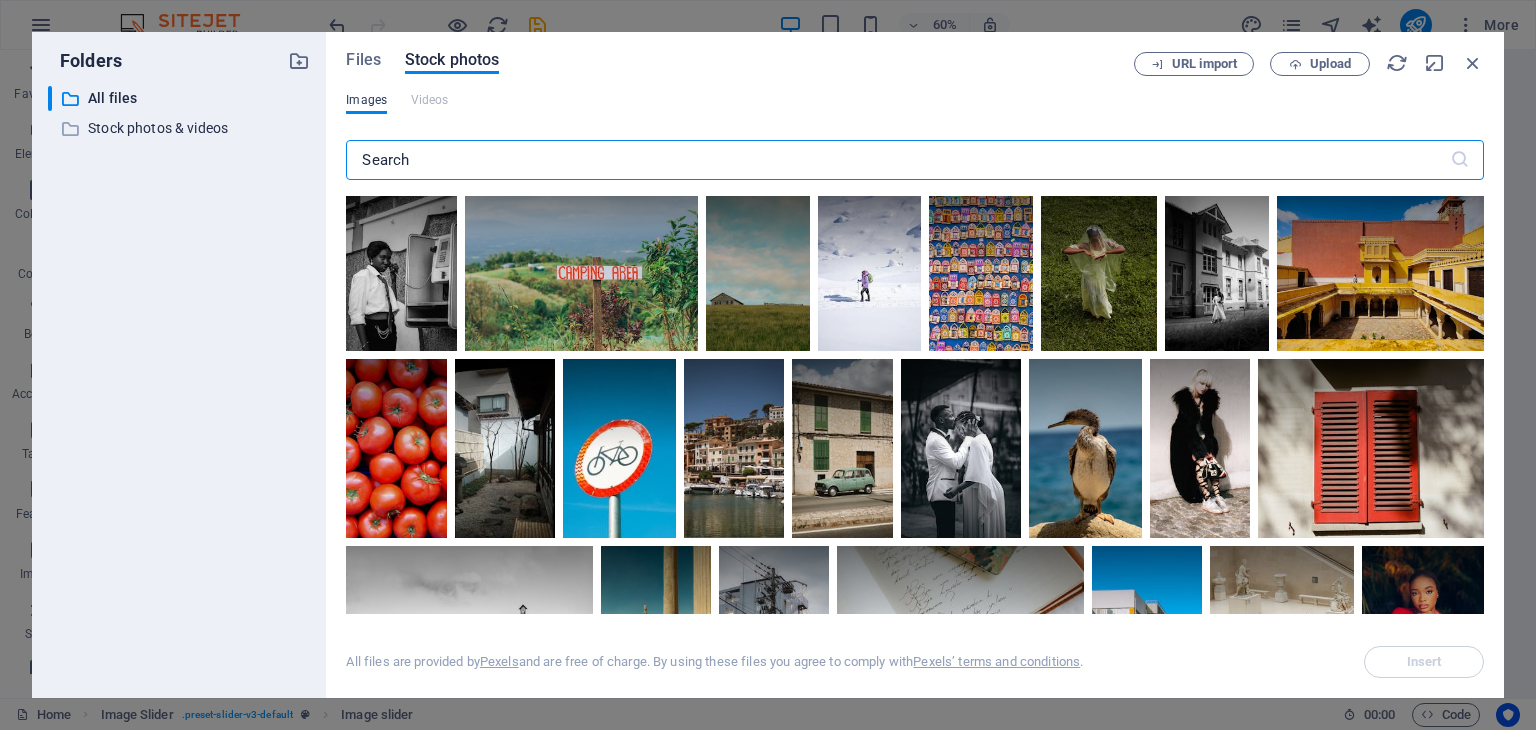 click on "Images" at bounding box center [366, 100] 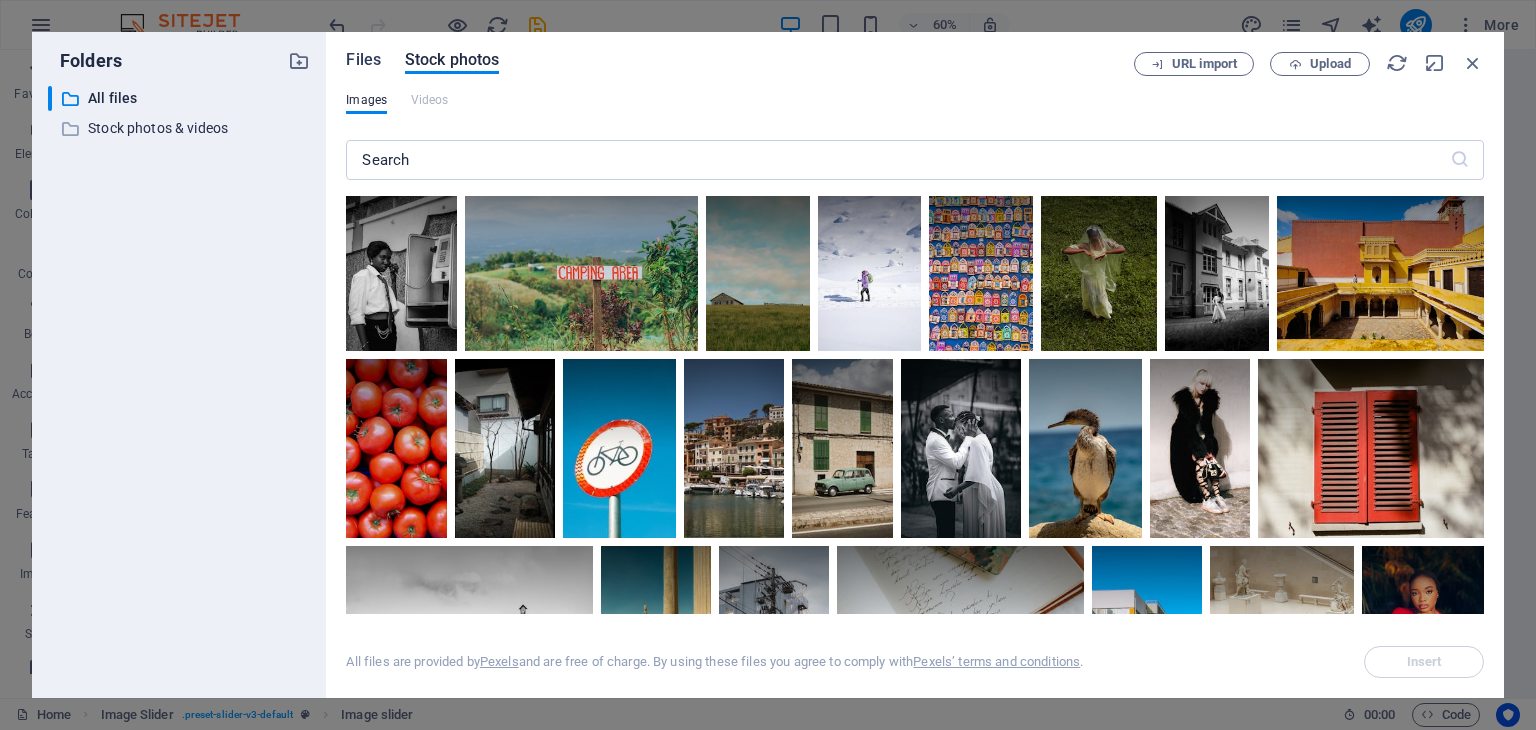 click on "Files" at bounding box center (363, 60) 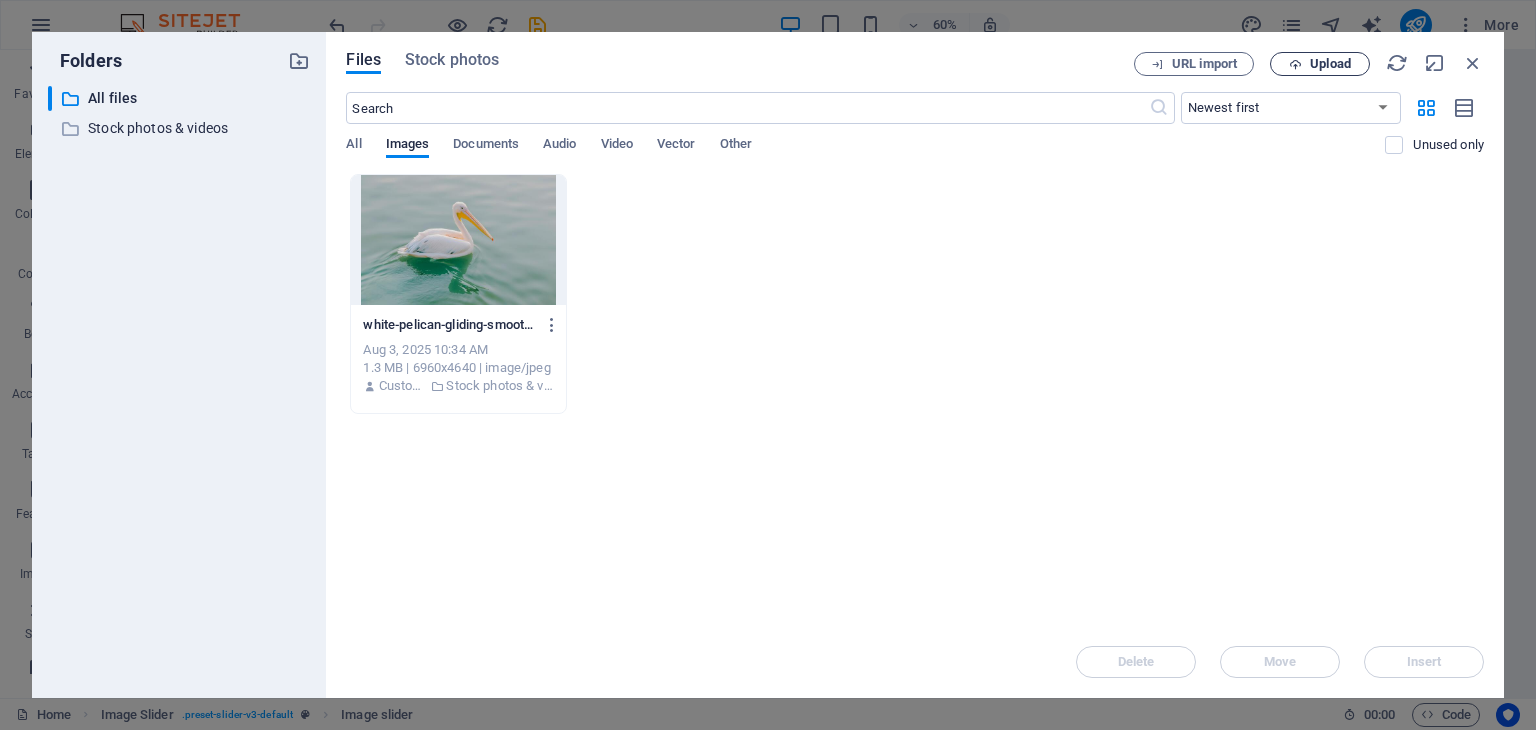 click at bounding box center (1295, 64) 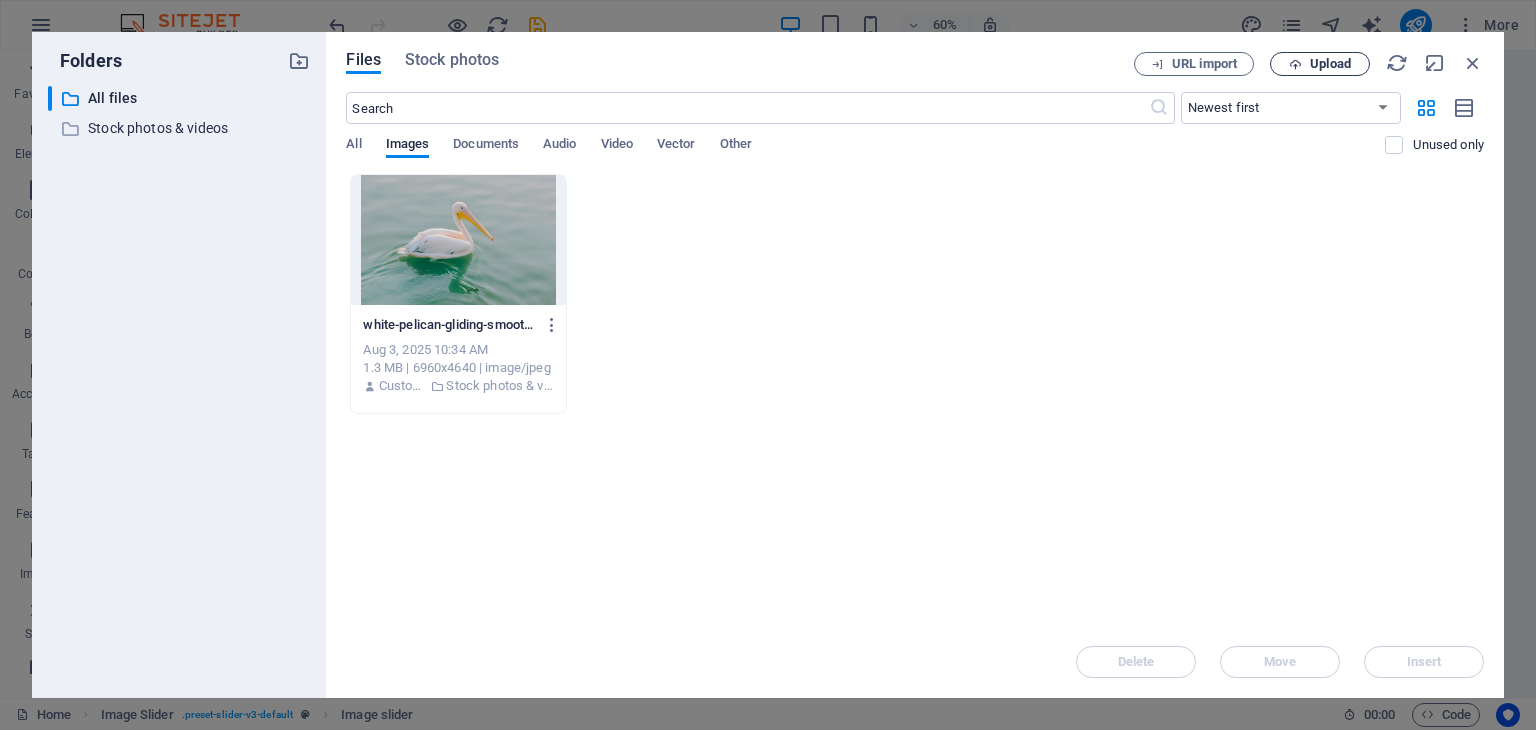 click on "Upload" at bounding box center [1320, 64] 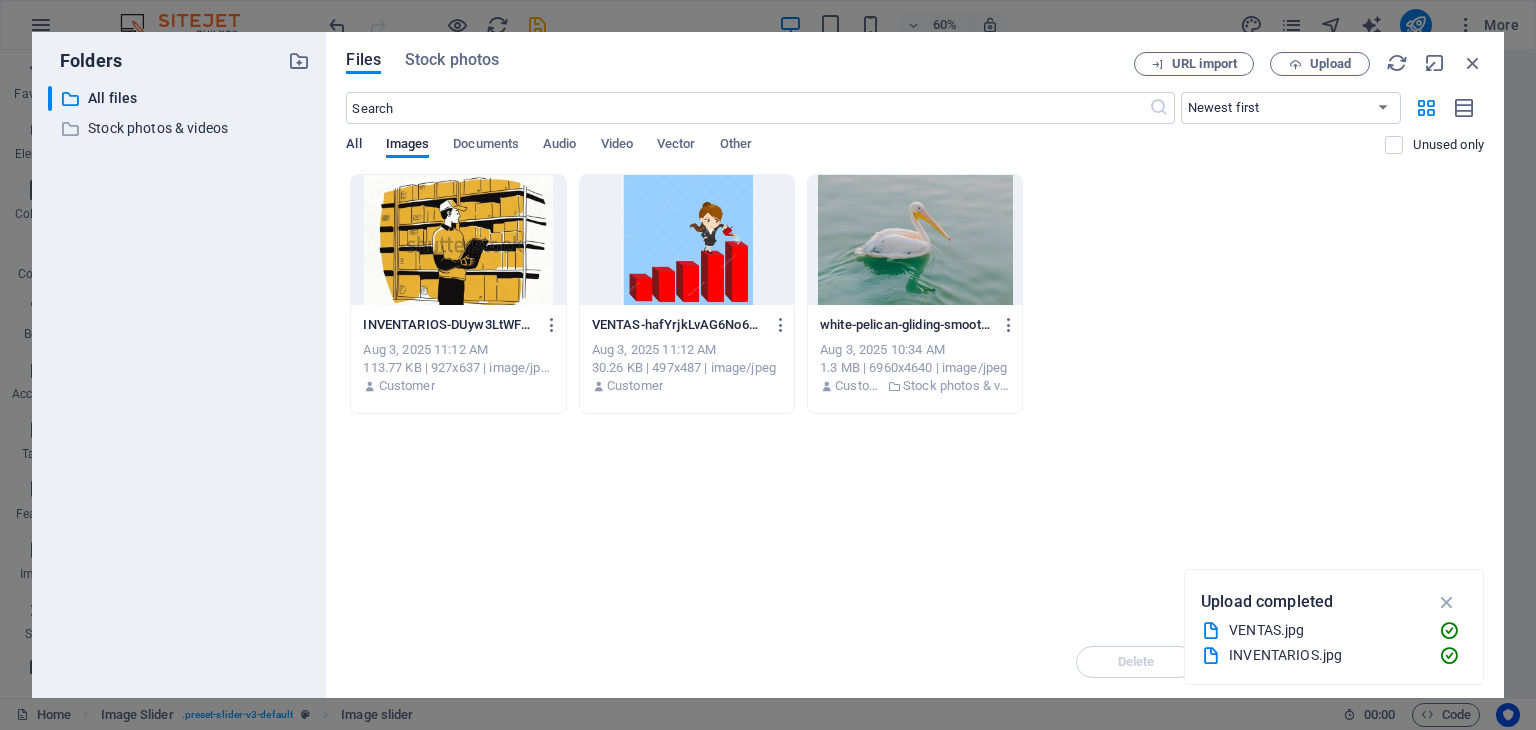 click on "All" at bounding box center (353, 146) 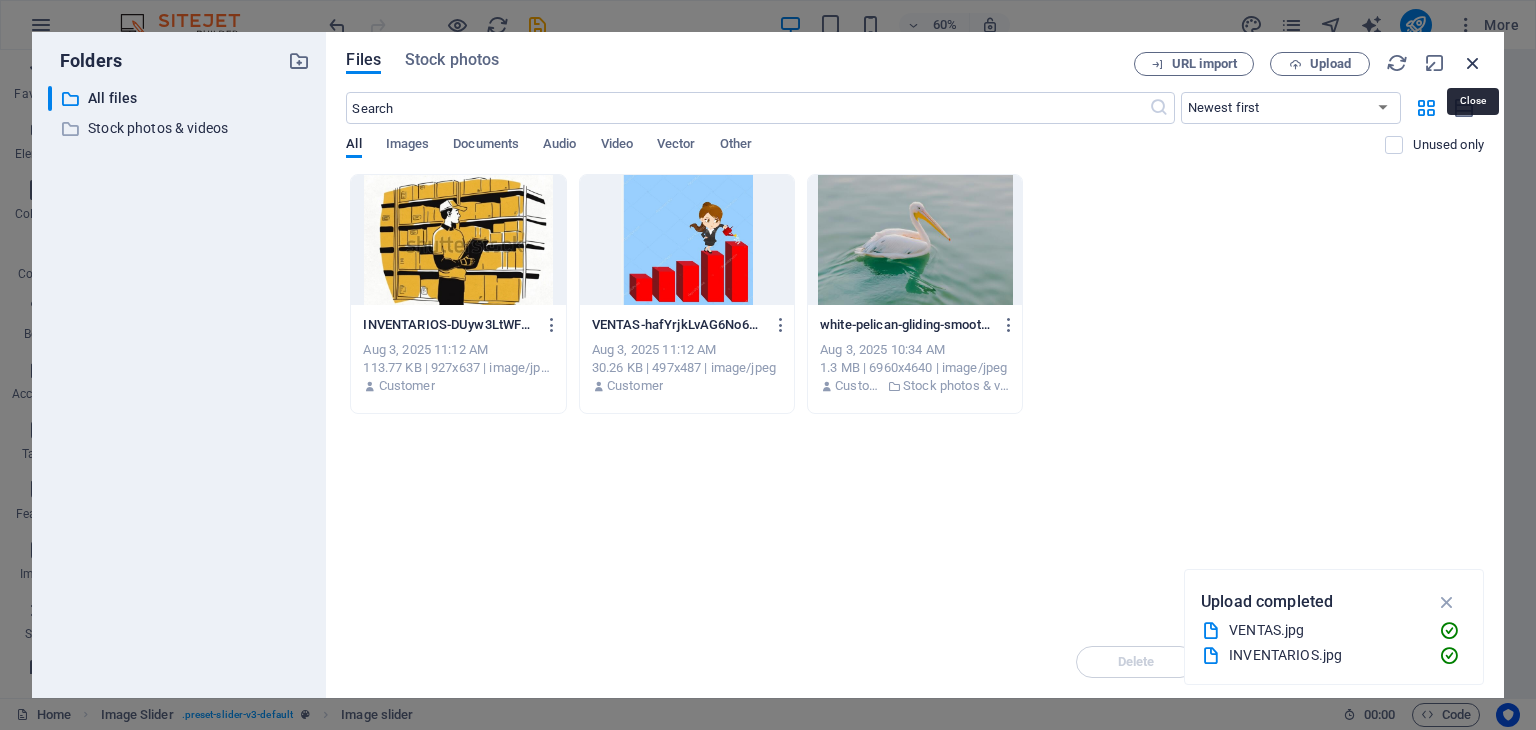 click at bounding box center (1473, 63) 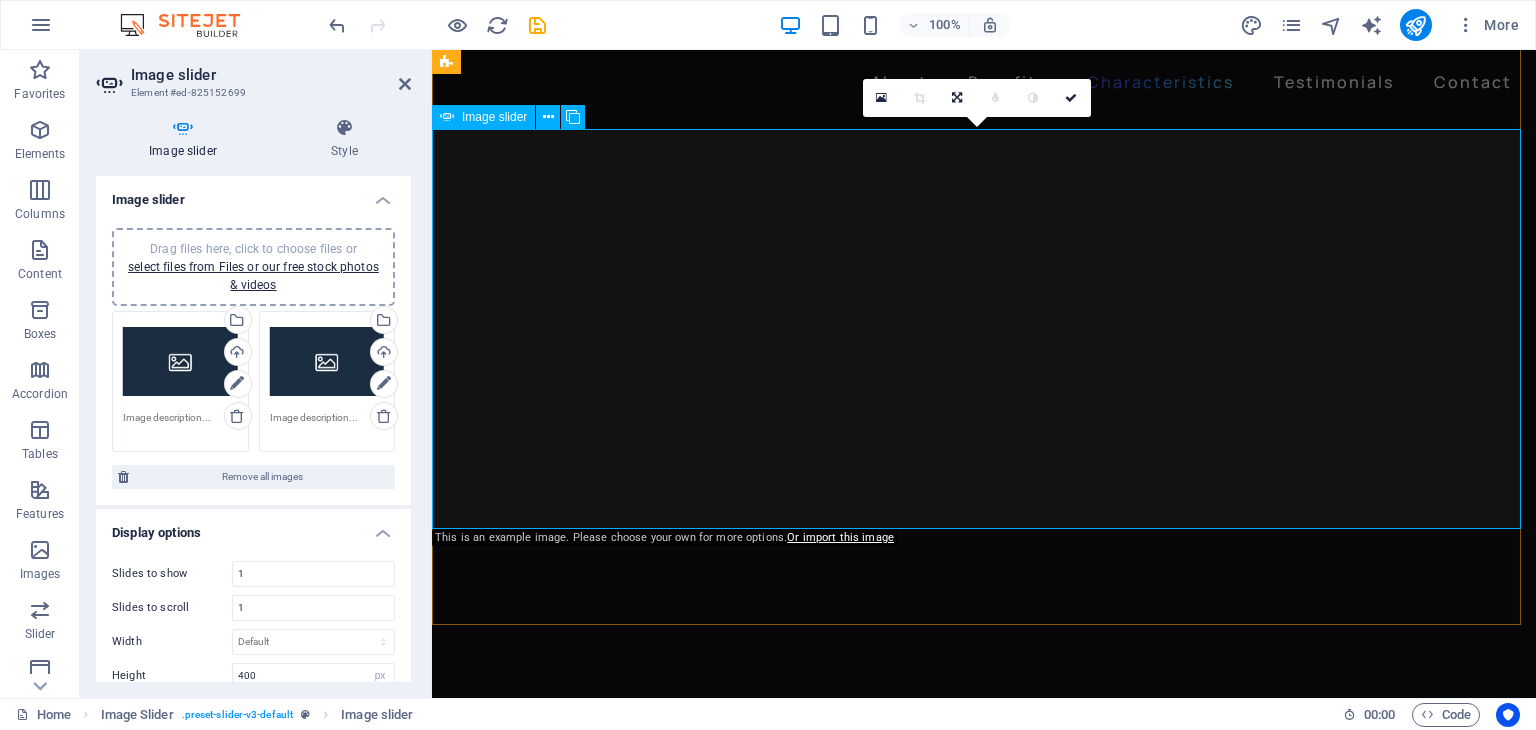 click at bounding box center (-1234, 4314) 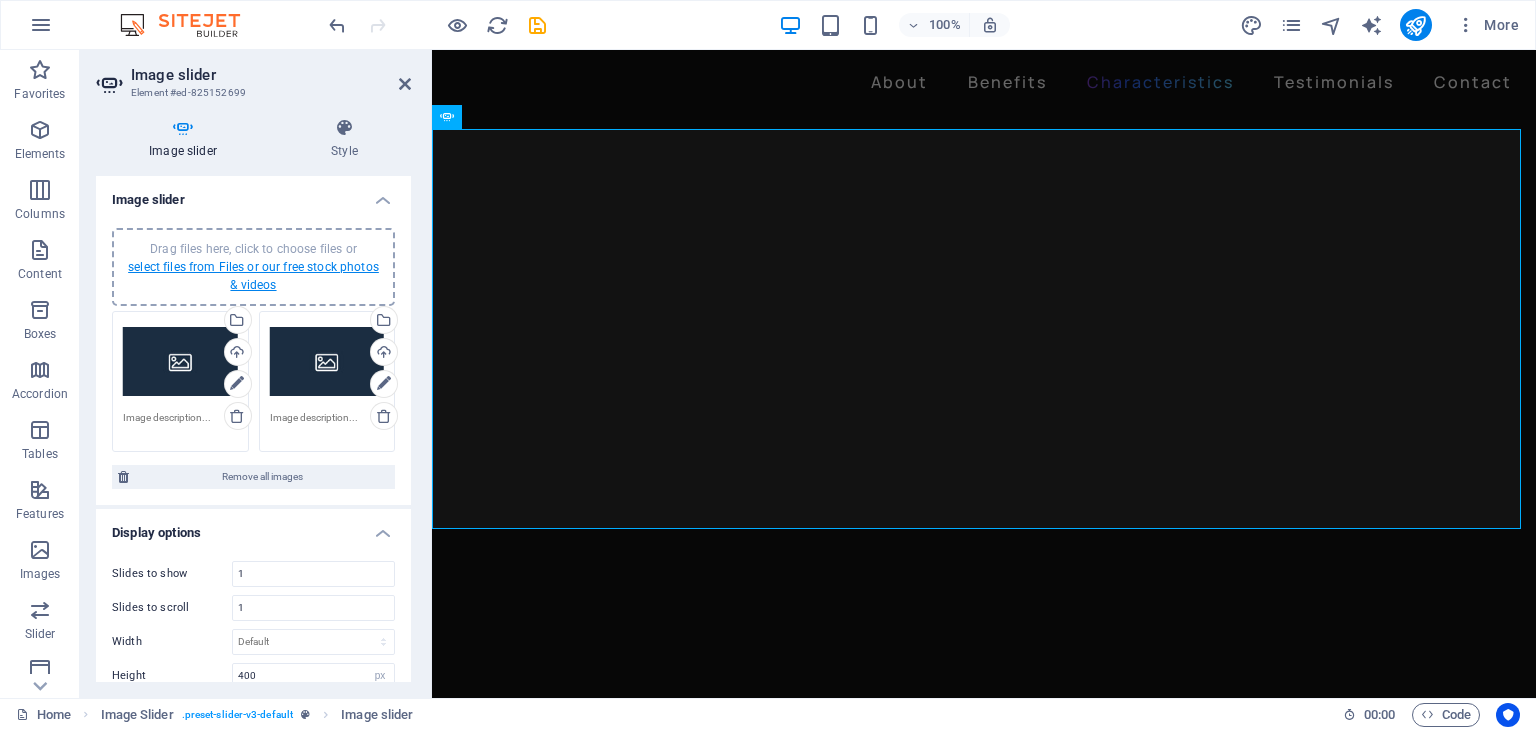 click on "select files from Files or our free stock photos & videos" at bounding box center [253, 276] 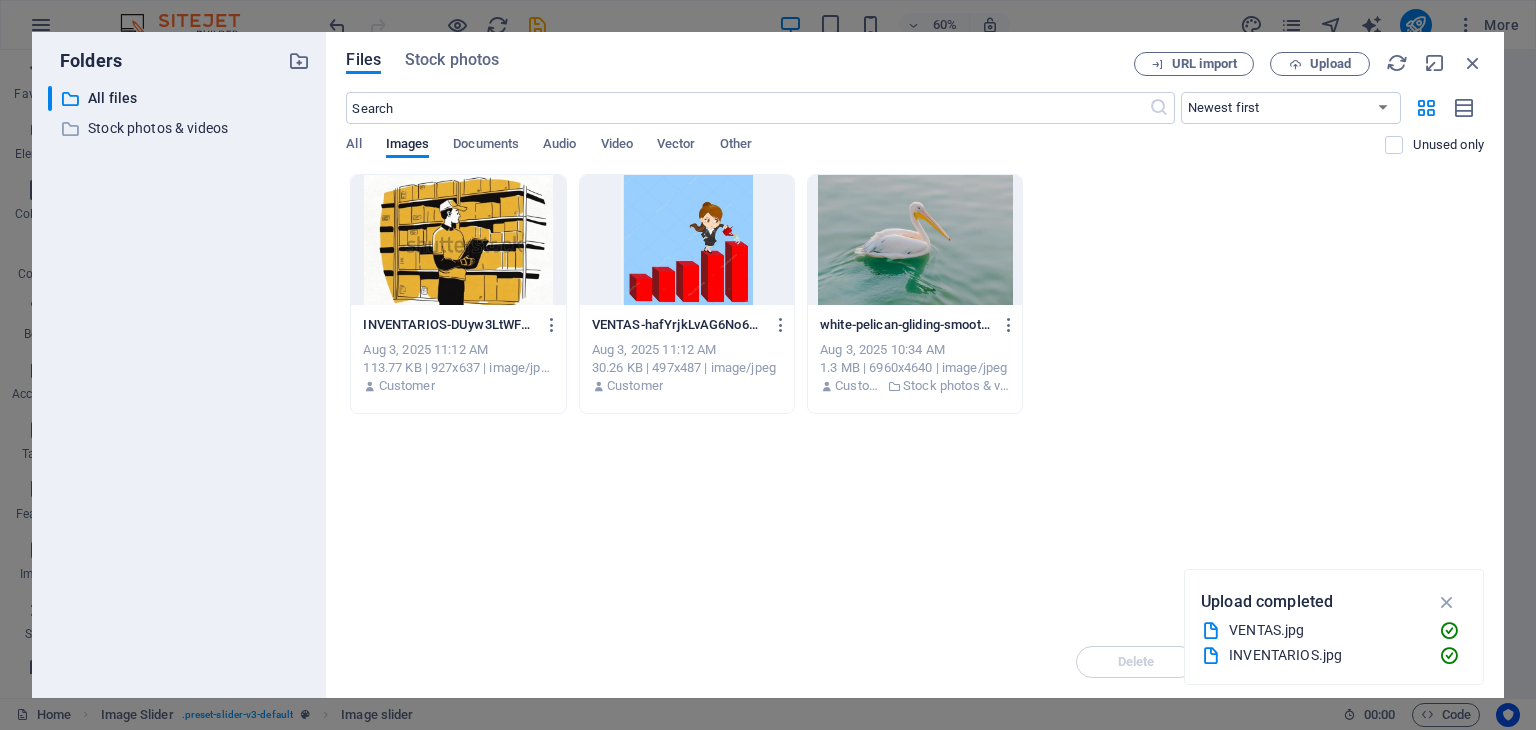 click at bounding box center (458, 240) 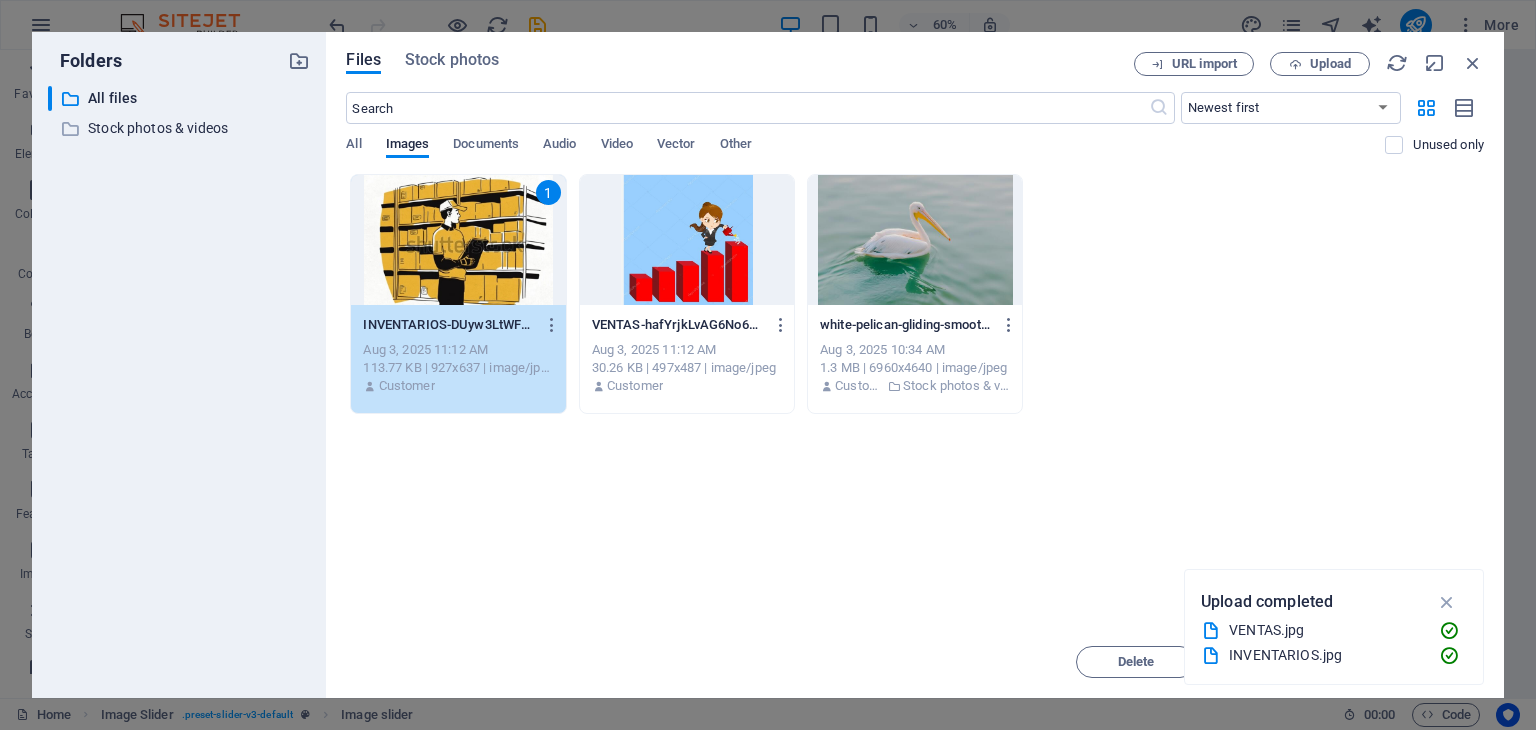 click at bounding box center [687, 240] 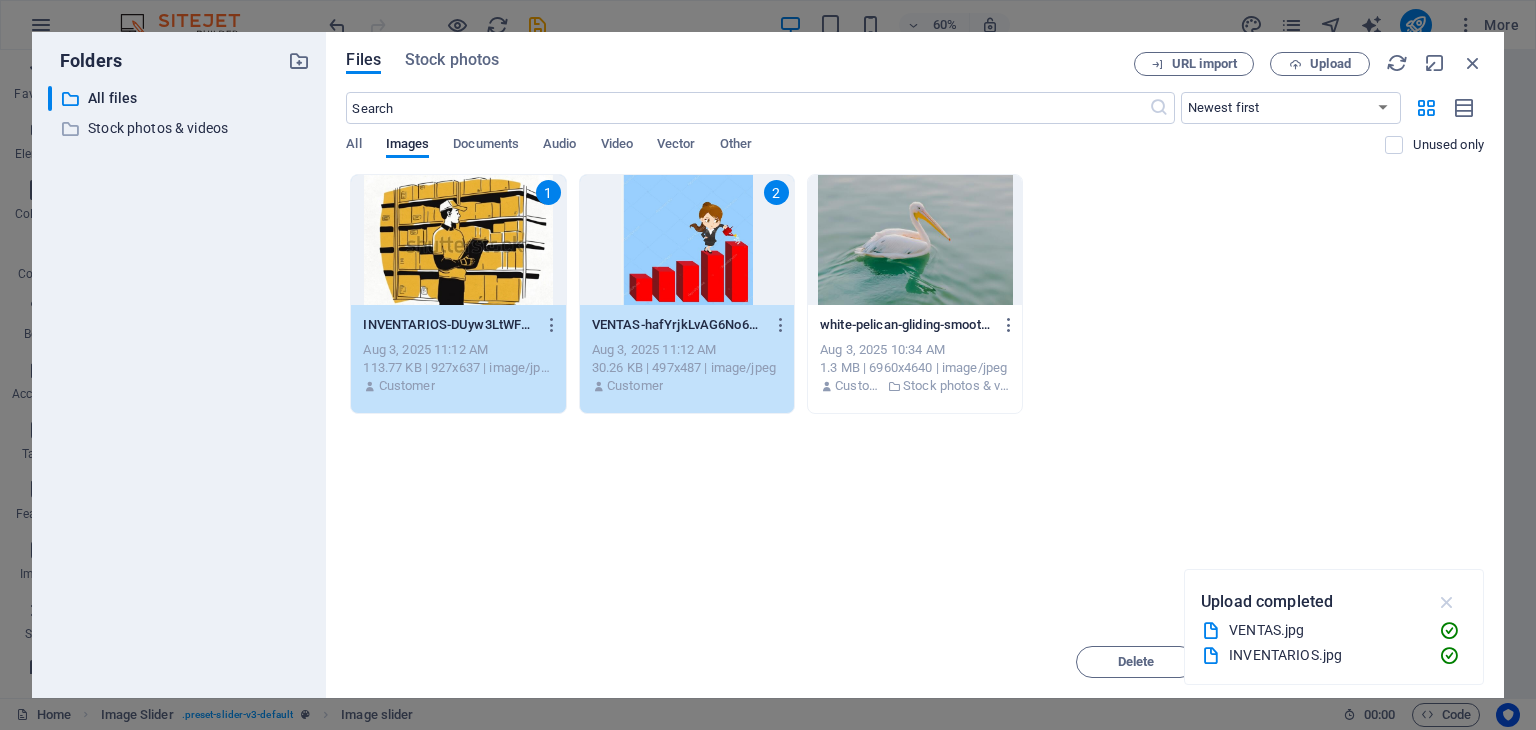 click at bounding box center (1447, 602) 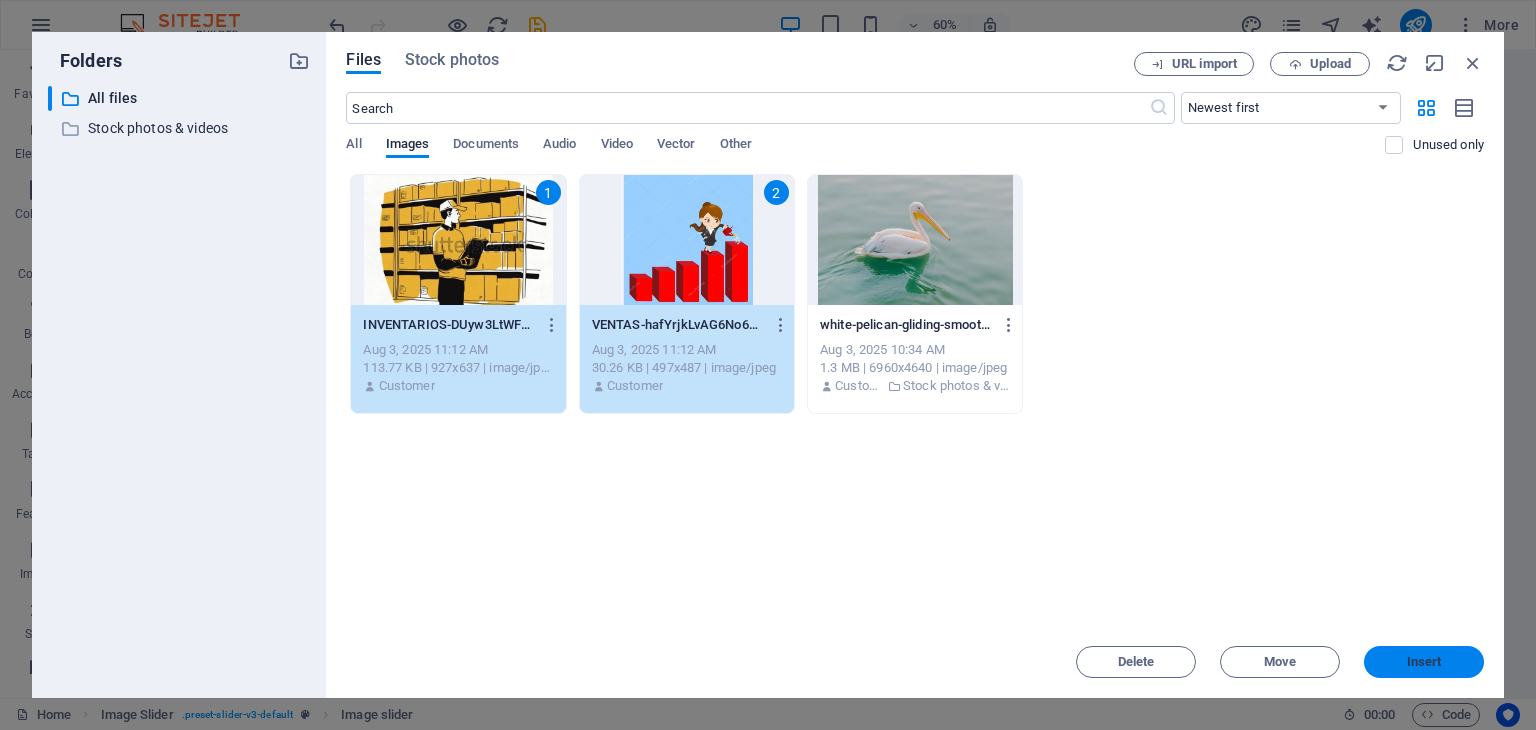 click on "Insert" at bounding box center [1424, 662] 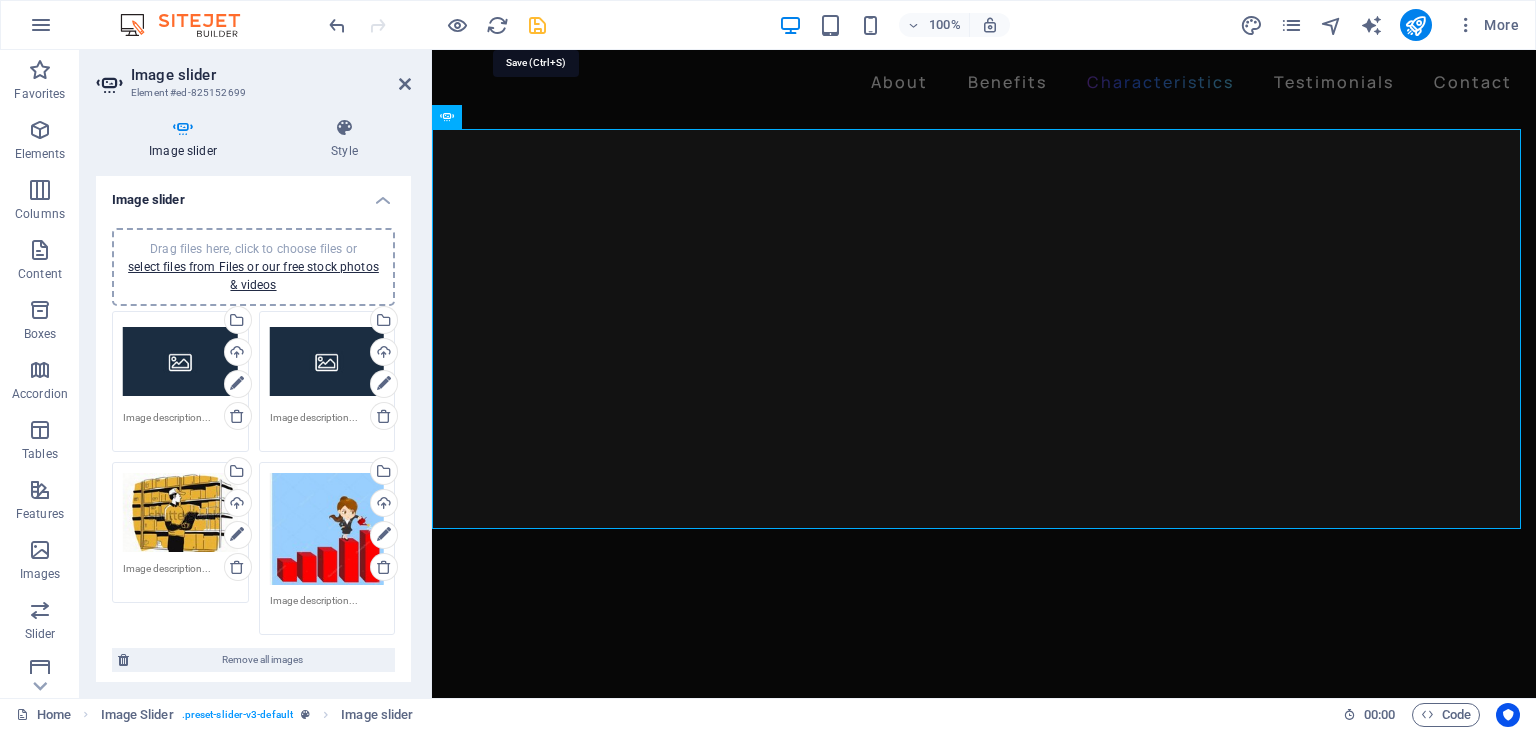 click at bounding box center (537, 25) 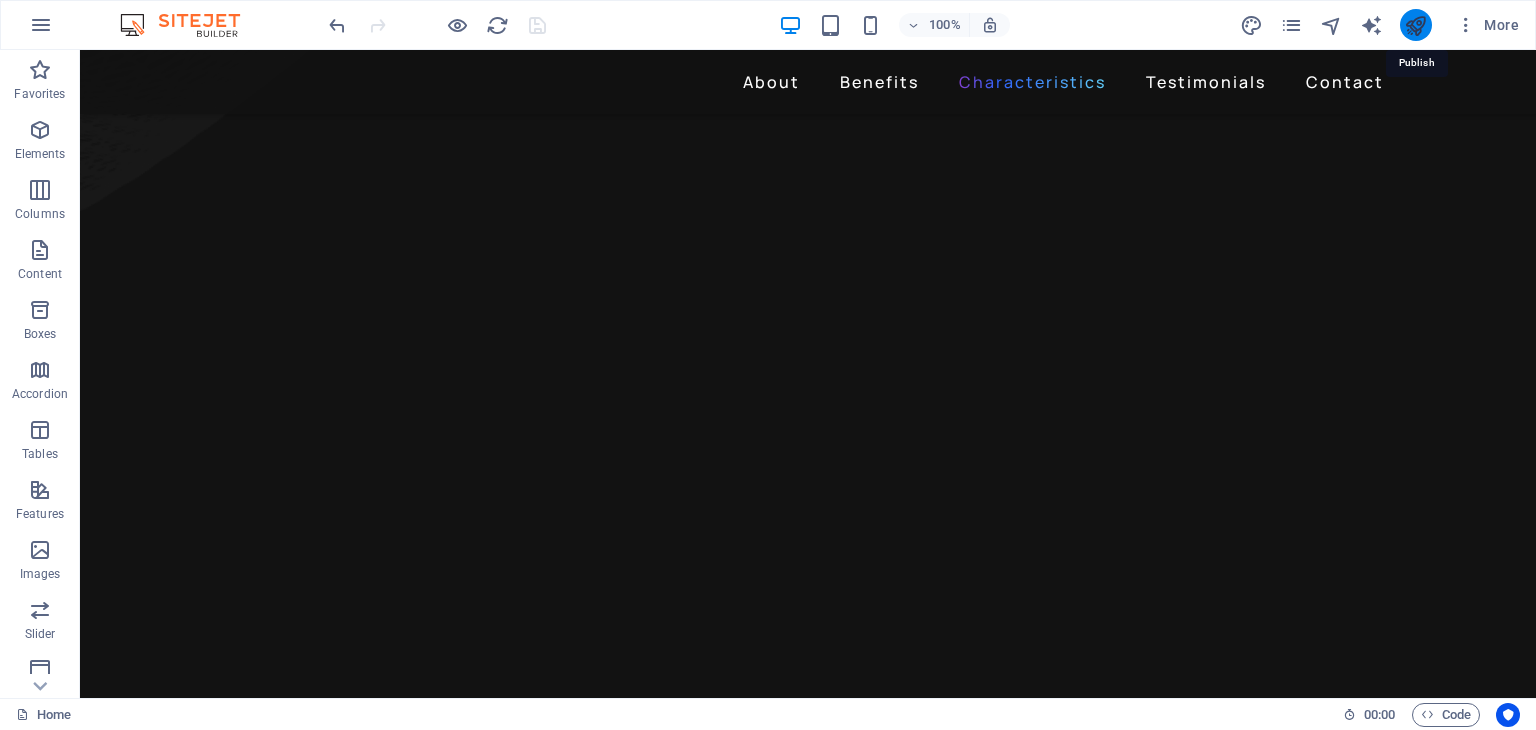 click at bounding box center (1415, 25) 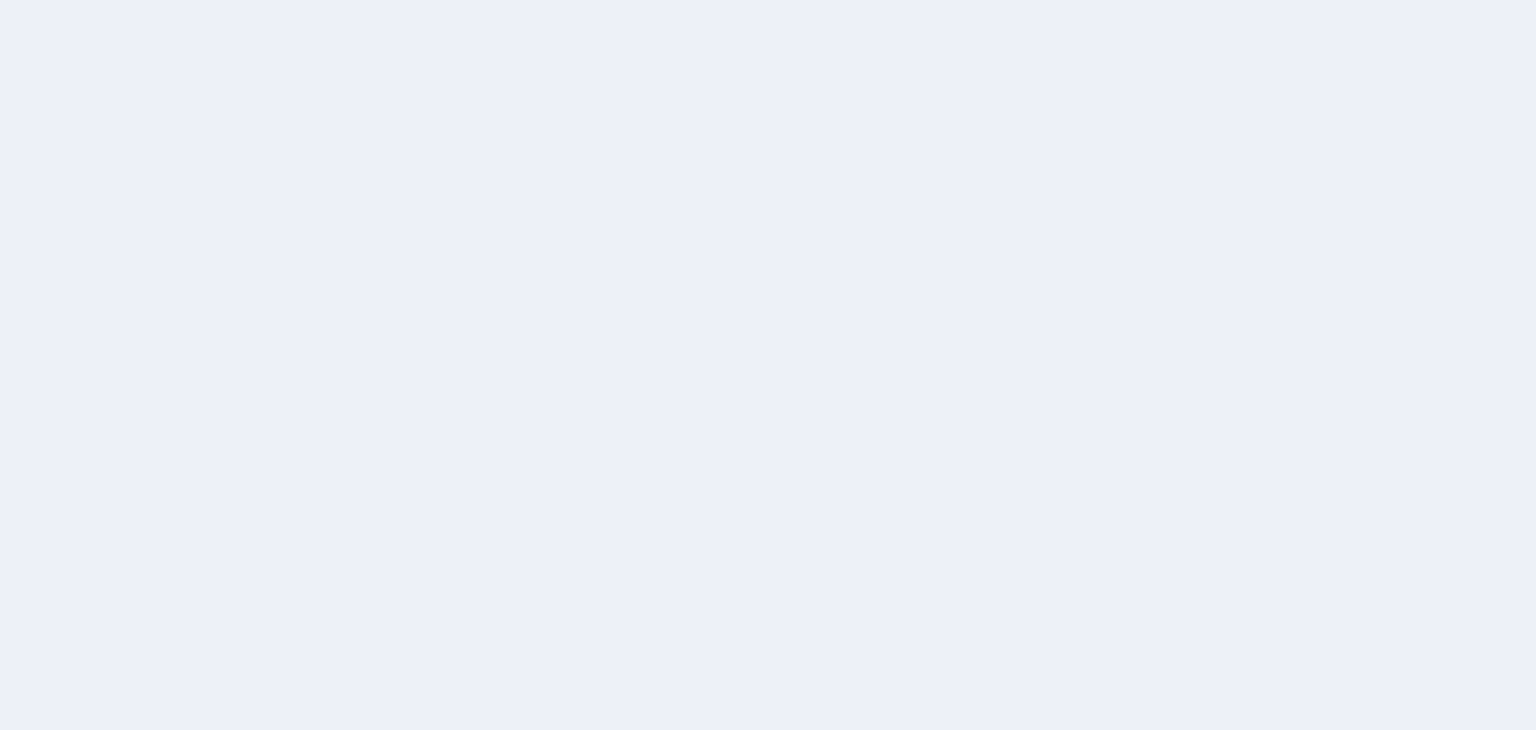 scroll, scrollTop: 0, scrollLeft: 0, axis: both 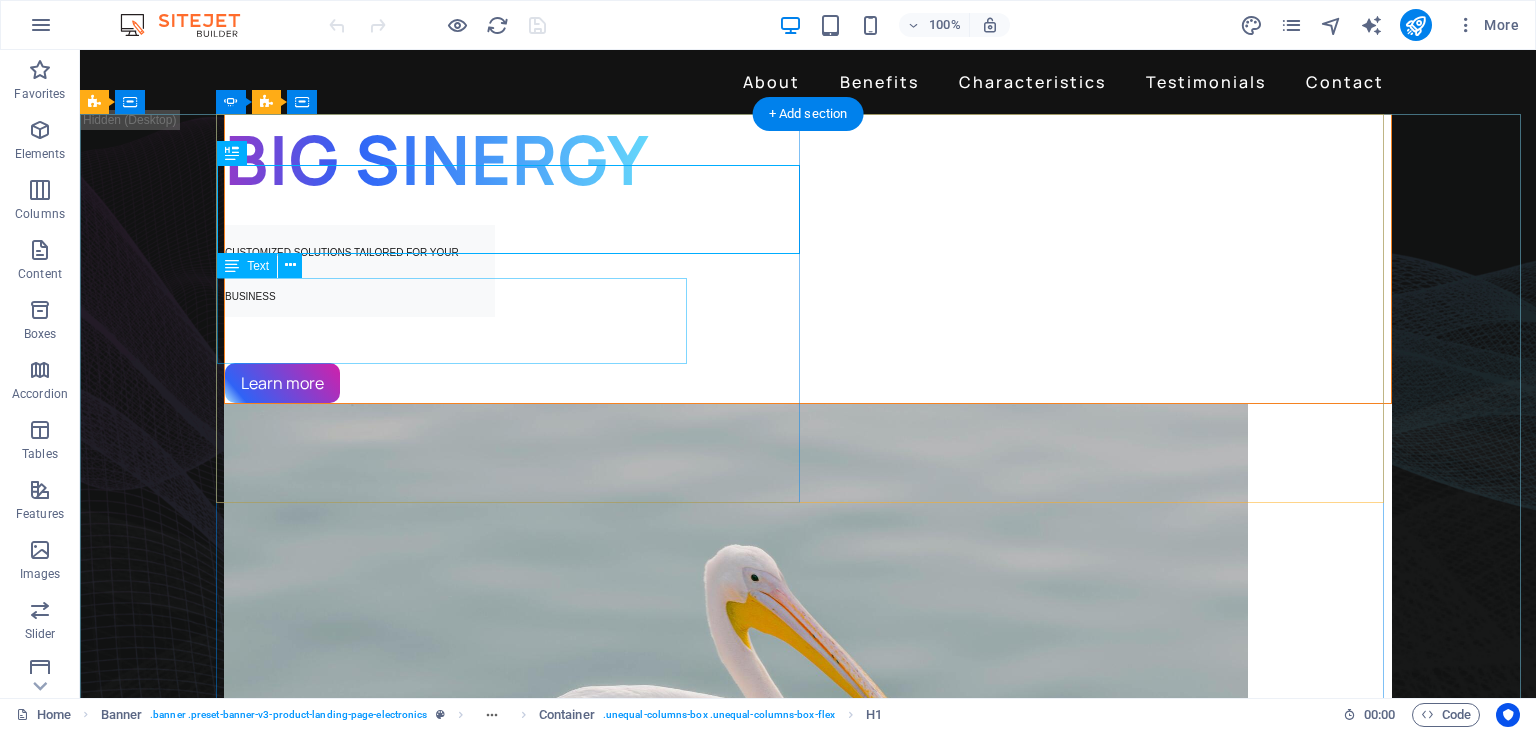 click on "CUSTOMIZED SOLUTIONS TAILORED FOR YOUR BUSINESS" at bounding box center (808, 271) 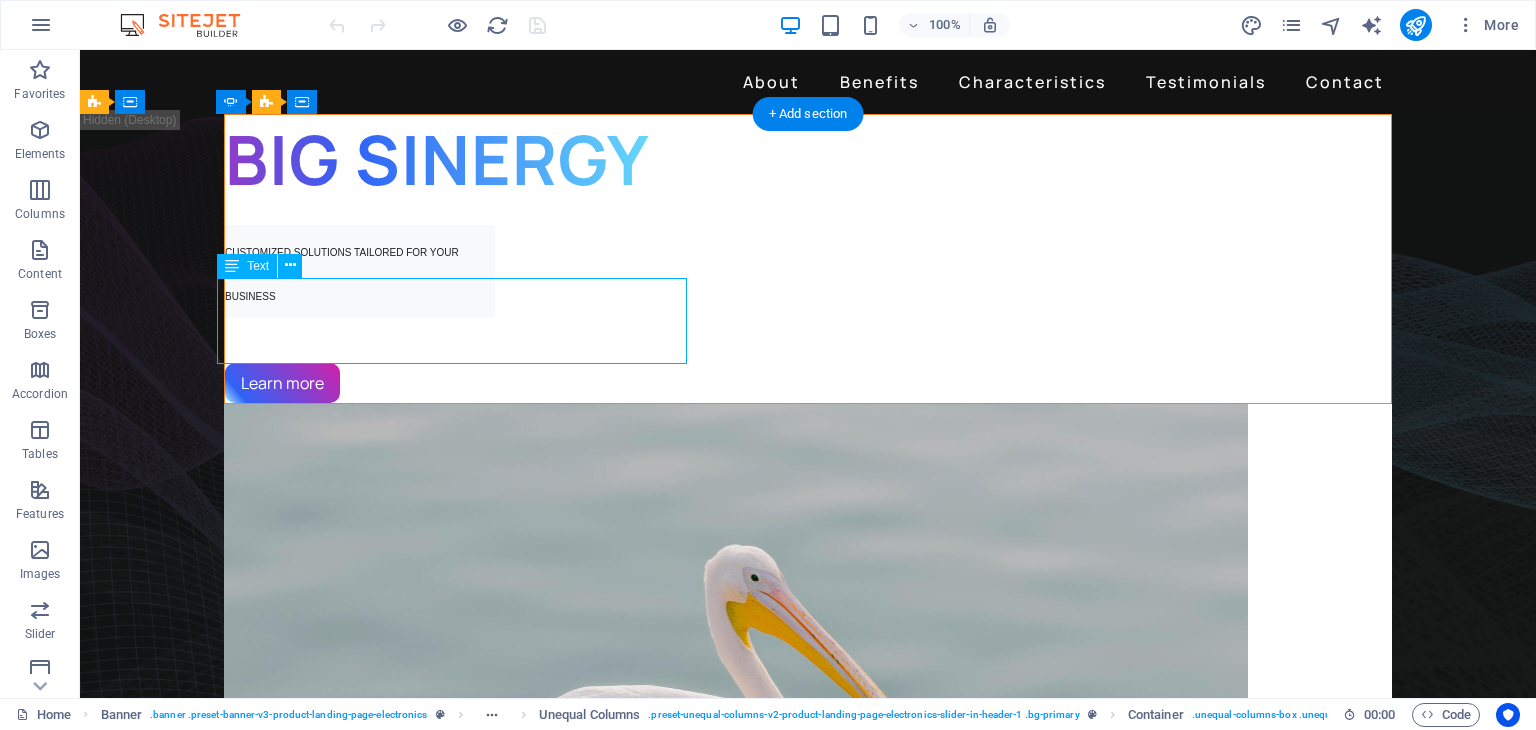 click on "CUSTOMIZED SOLUTIONS TAILORED FOR YOUR BUSINESS" at bounding box center [808, 271] 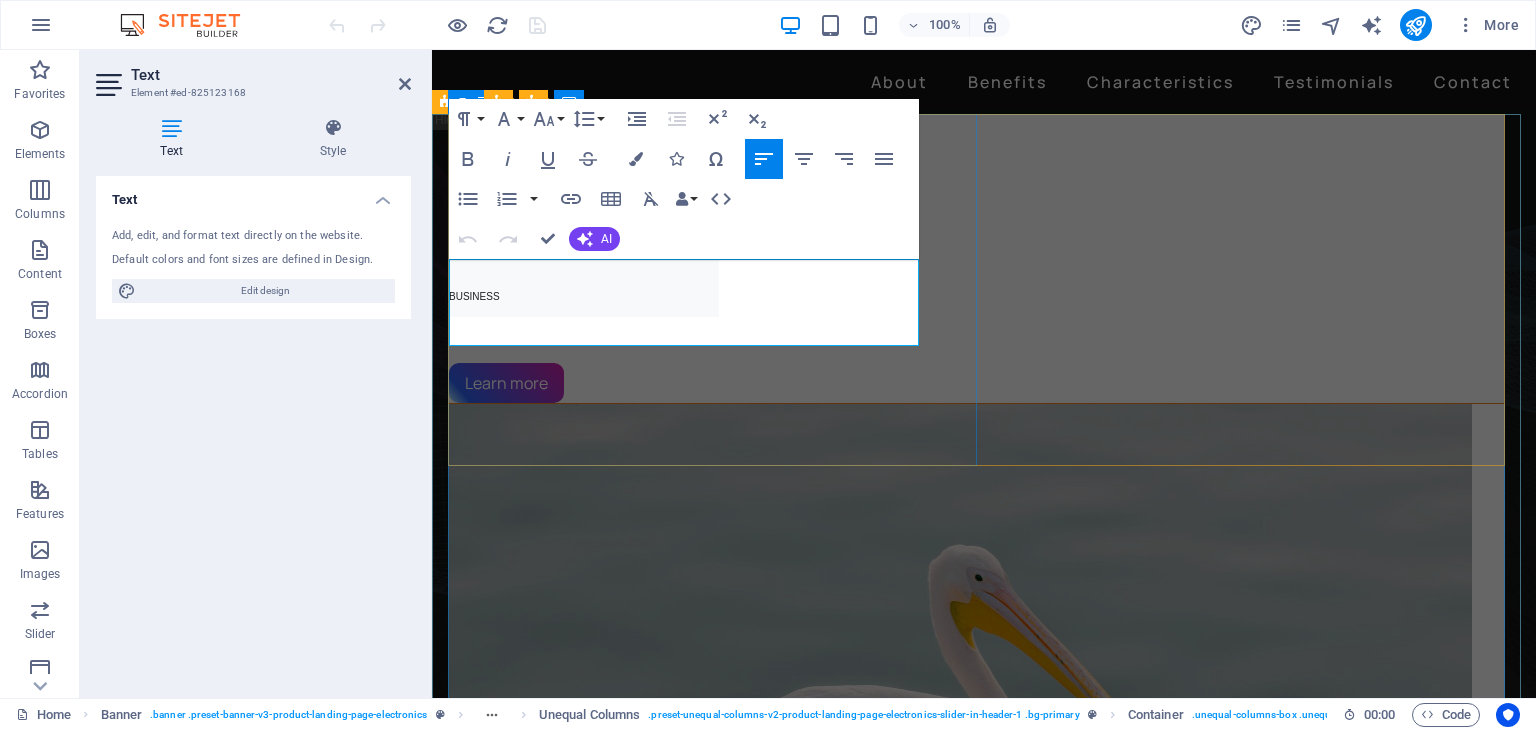 click on "CUSTOMIZED SOLUTIONS TAILORED FOR YOUR BUSINESS" at bounding box center (584, 271) 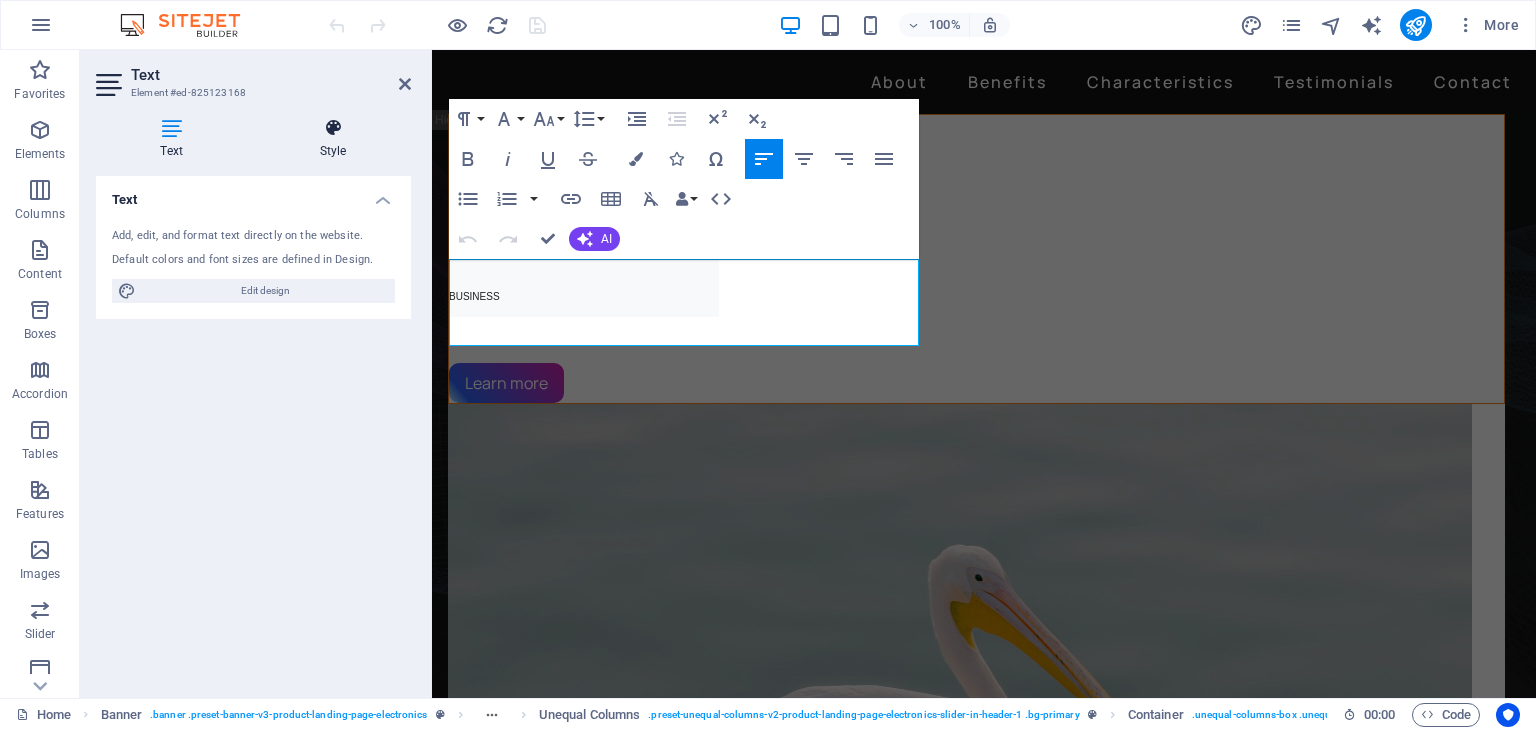 click at bounding box center [333, 128] 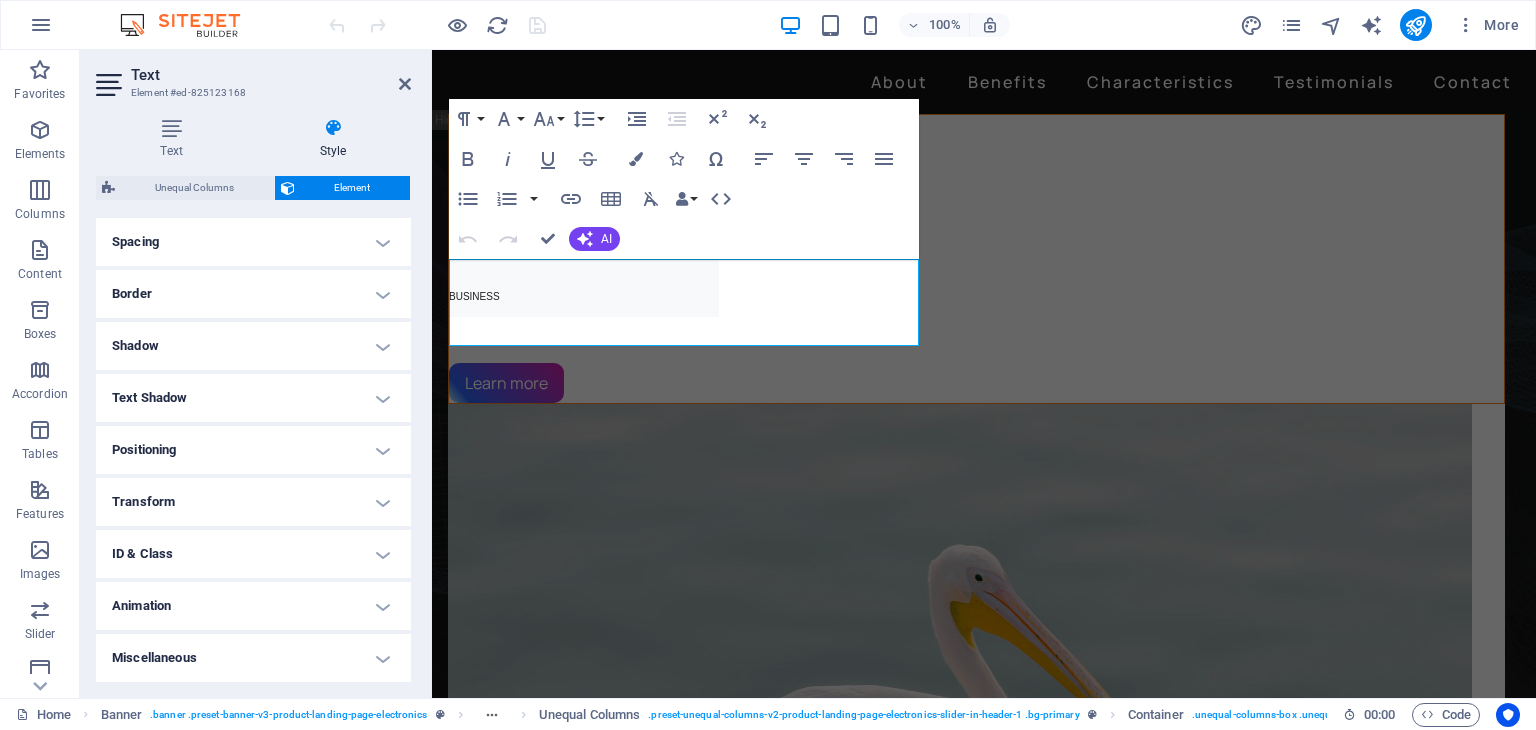 scroll, scrollTop: 280, scrollLeft: 0, axis: vertical 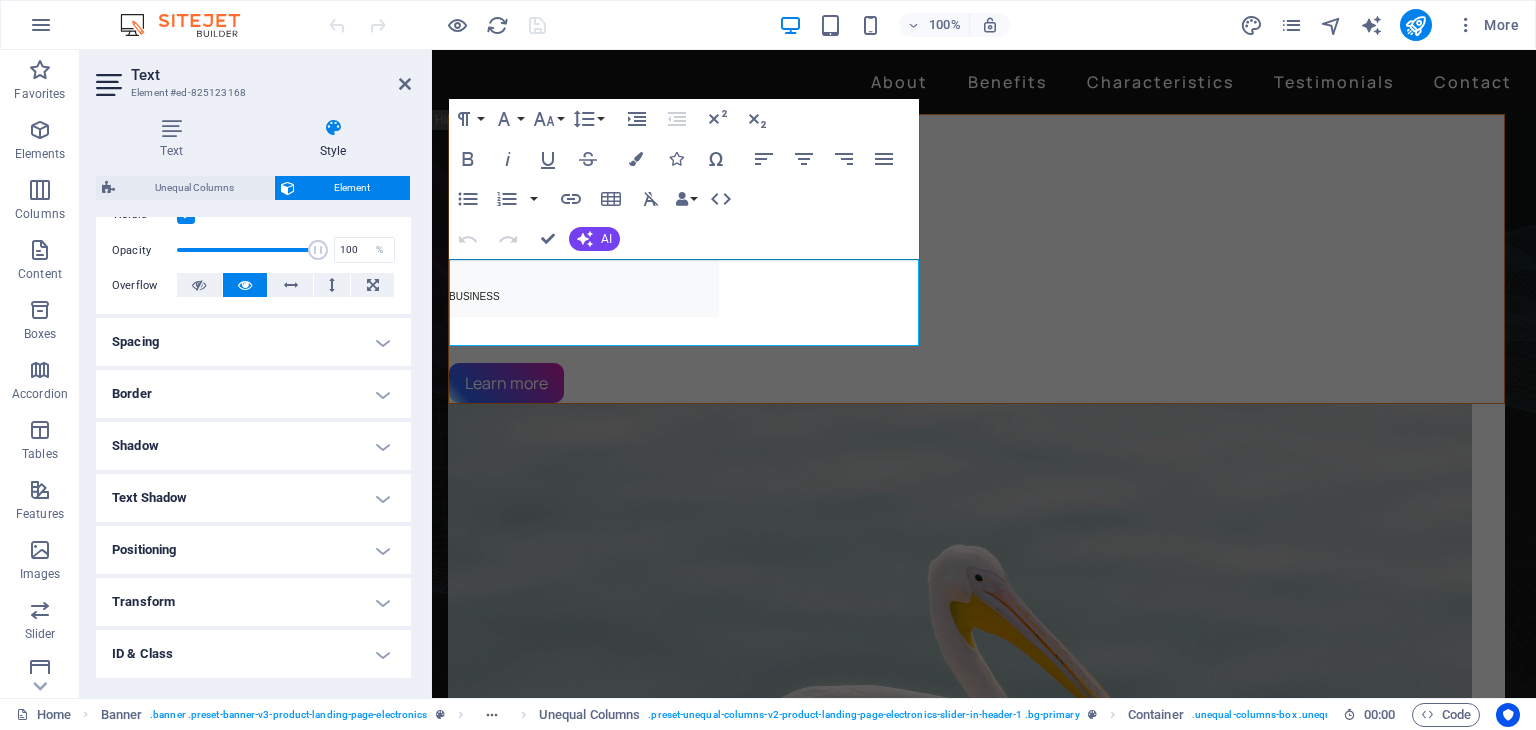 click on "Shadow" at bounding box center [253, 446] 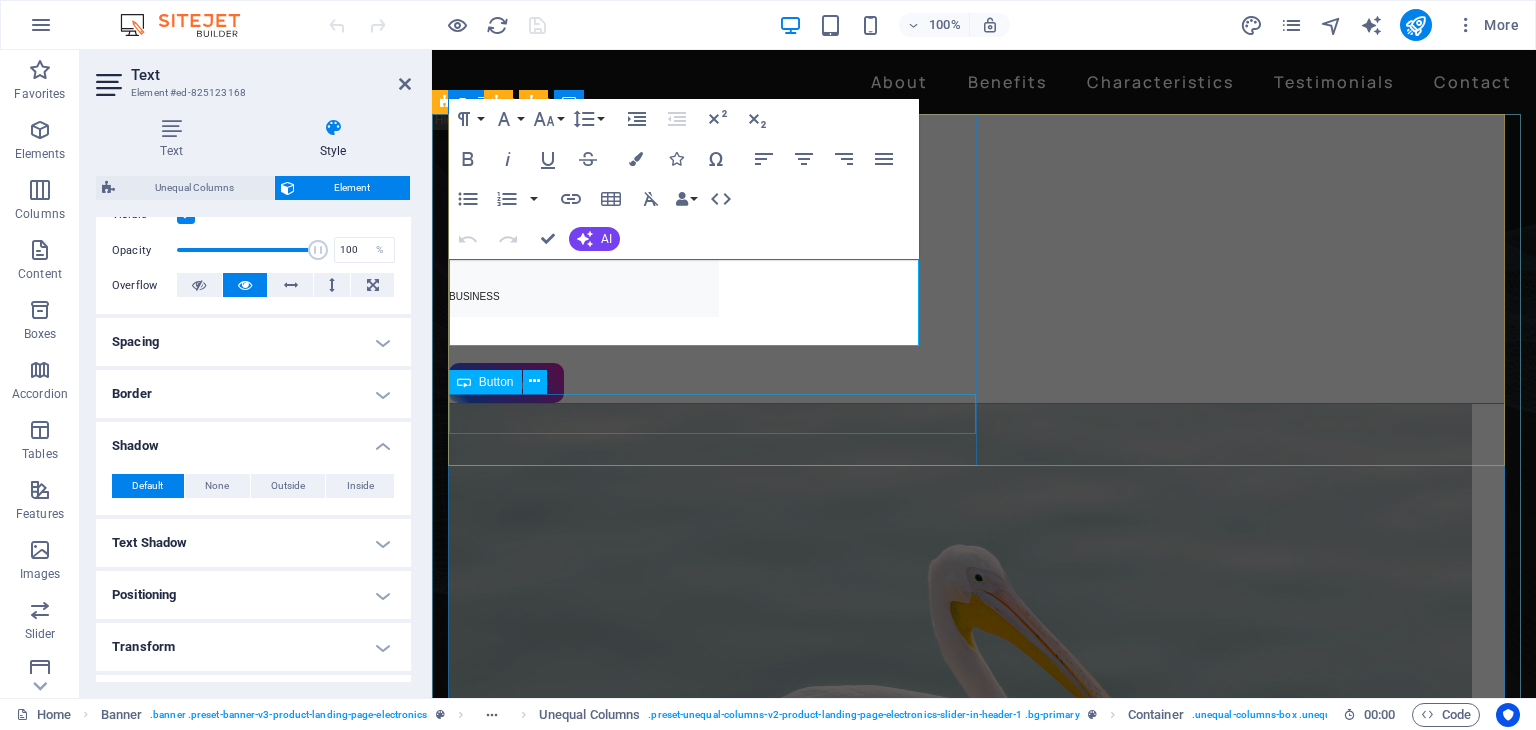 click on "Learn more" at bounding box center [976, 383] 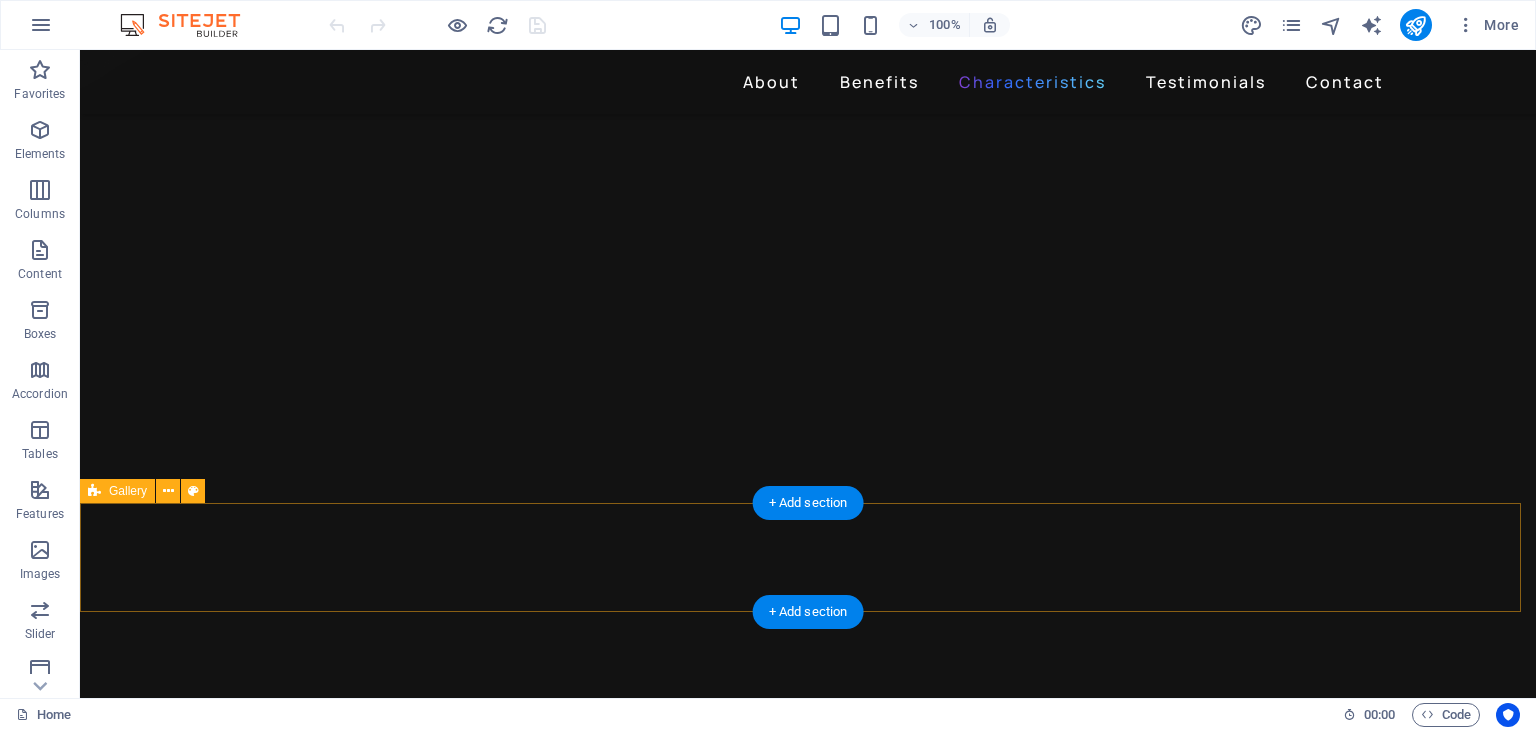 scroll, scrollTop: 1800, scrollLeft: 0, axis: vertical 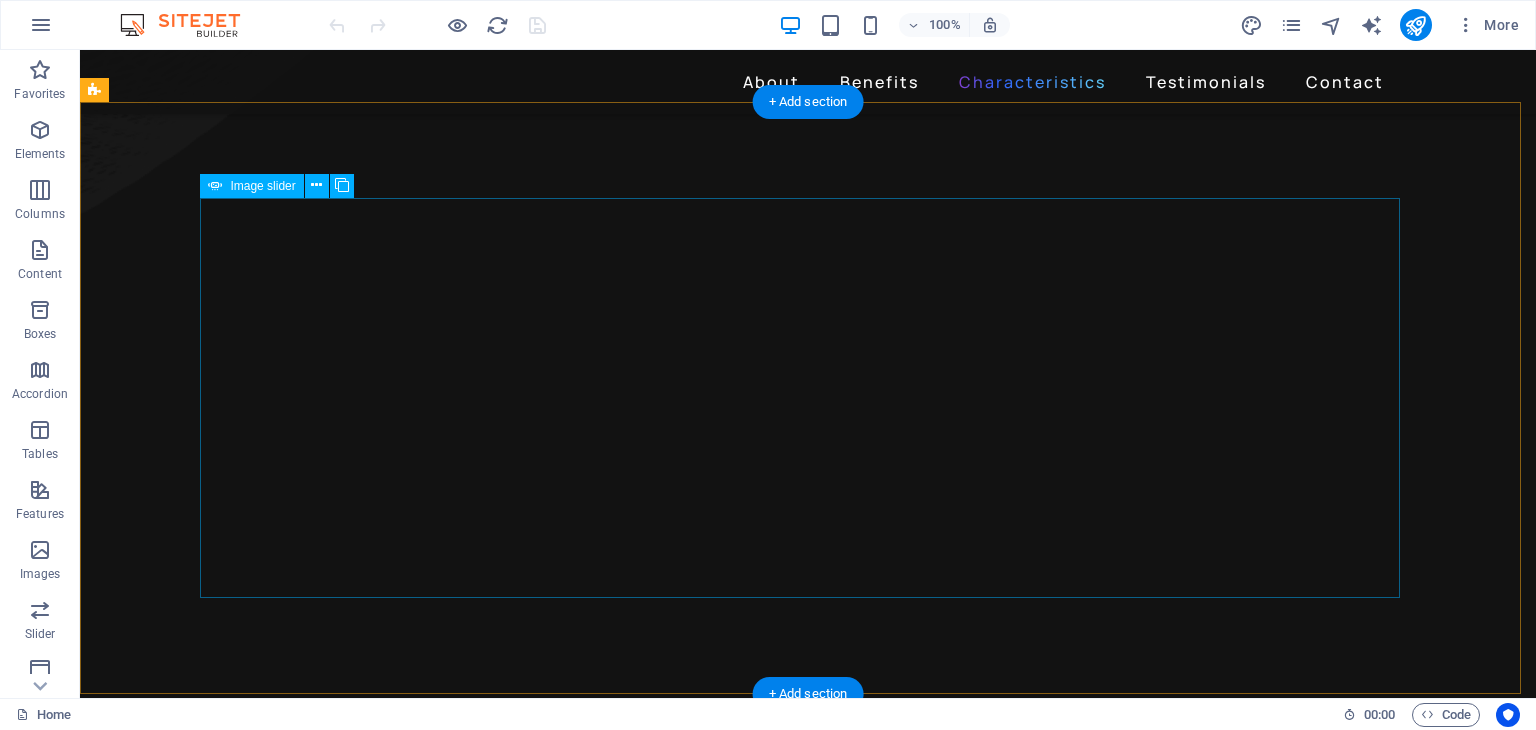 click at bounding box center (-480, 3859) 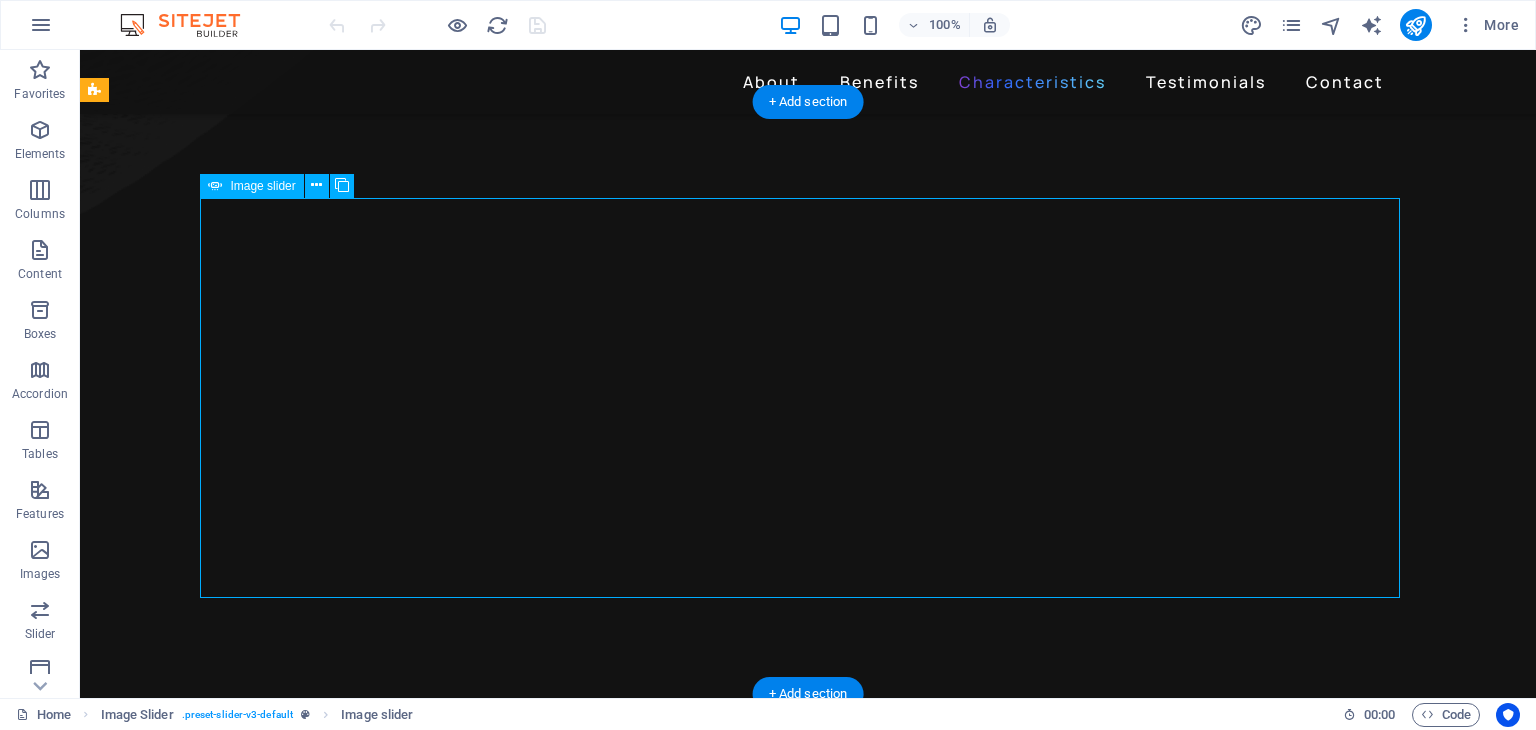 click at bounding box center [-480, 3859] 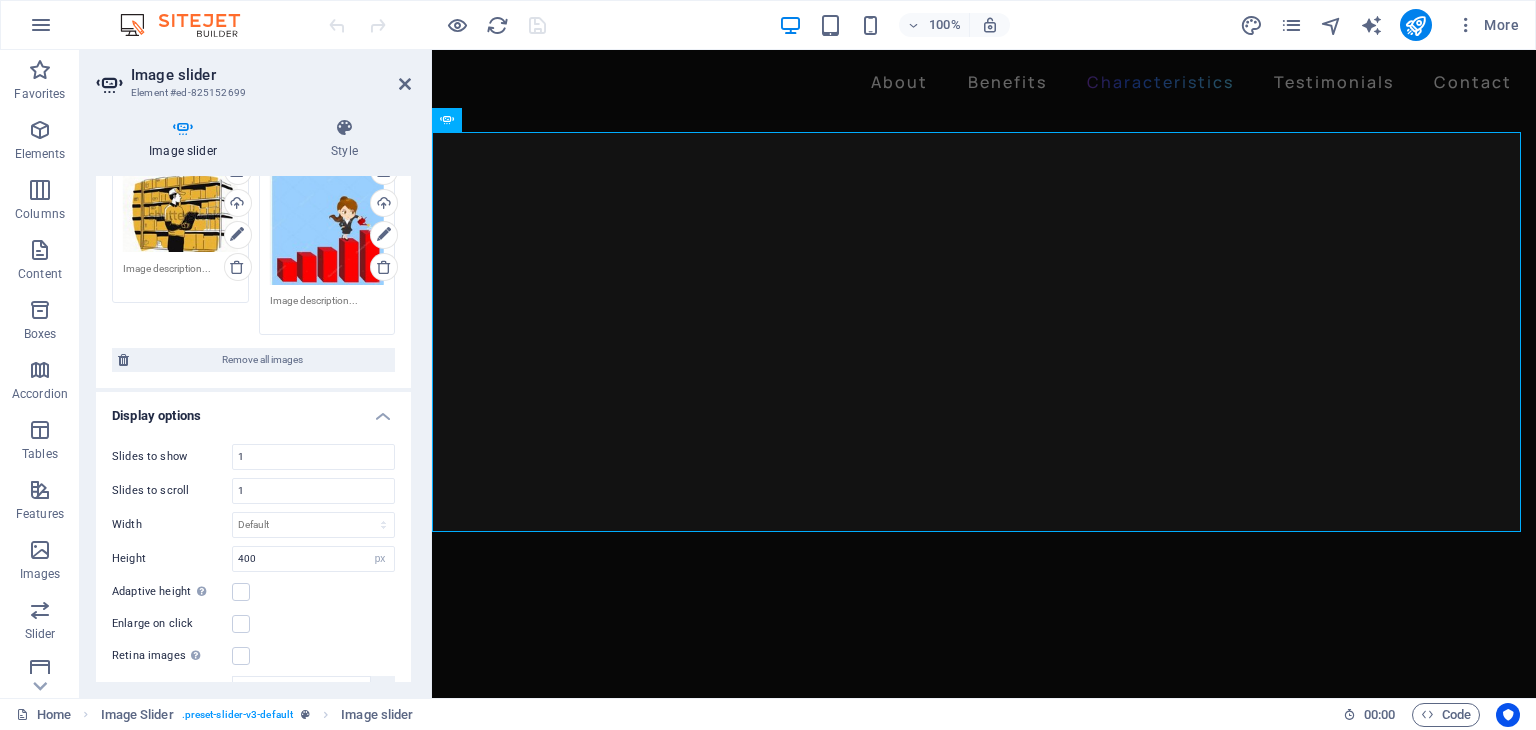 scroll, scrollTop: 0, scrollLeft: 0, axis: both 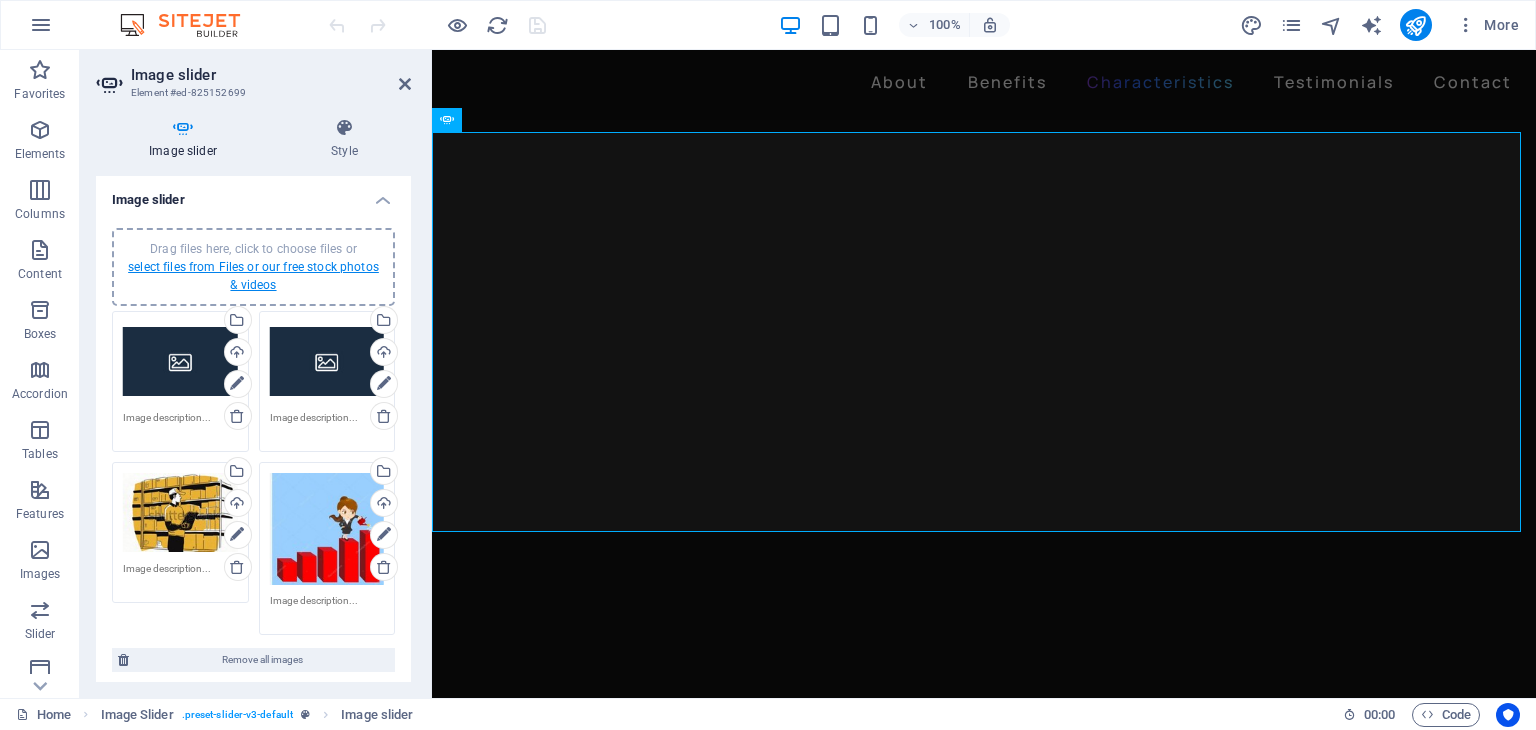 click on "select files from Files or our free stock photos & videos" at bounding box center (253, 276) 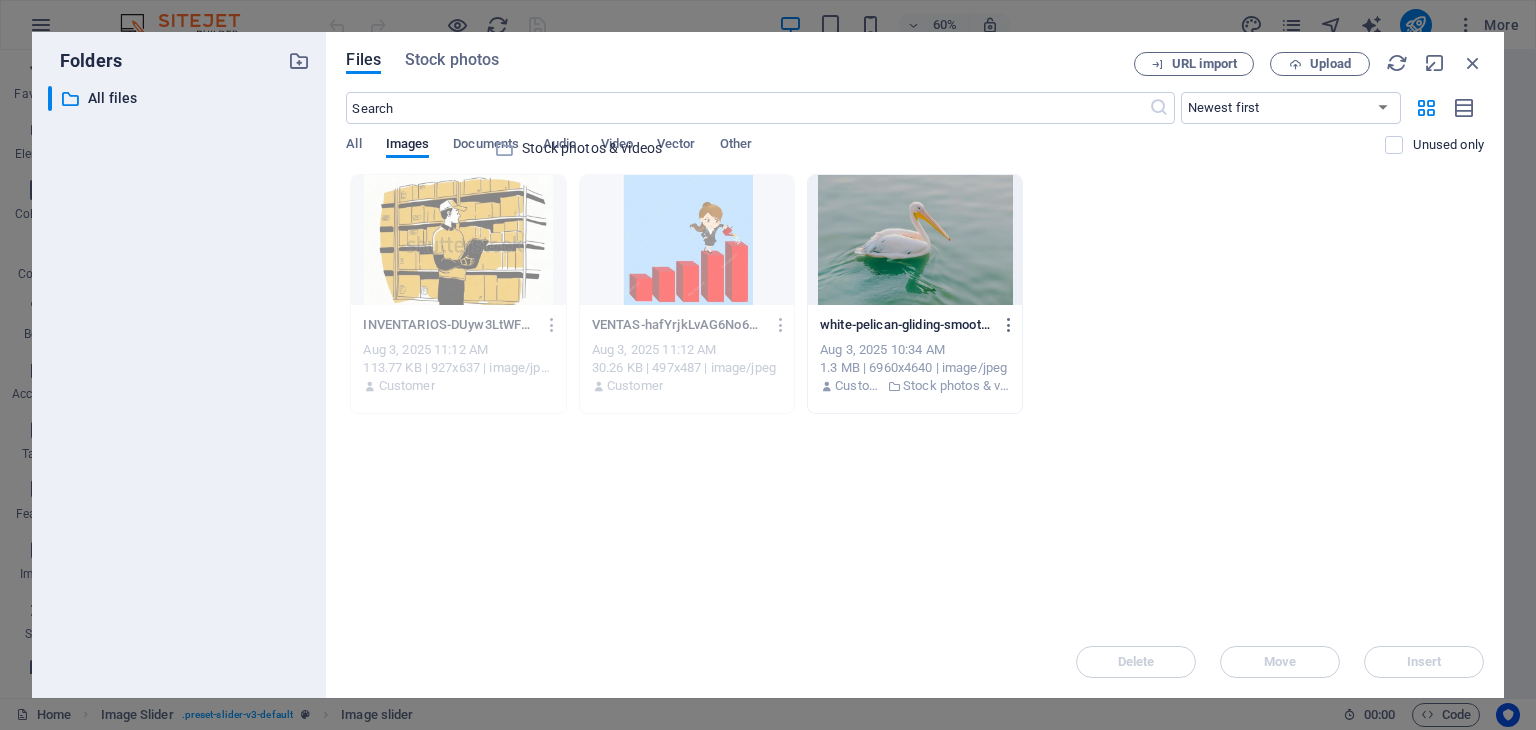 drag, startPoint x: 158, startPoint y: 129, endPoint x: 1132, endPoint y: 131, distance: 974.0021 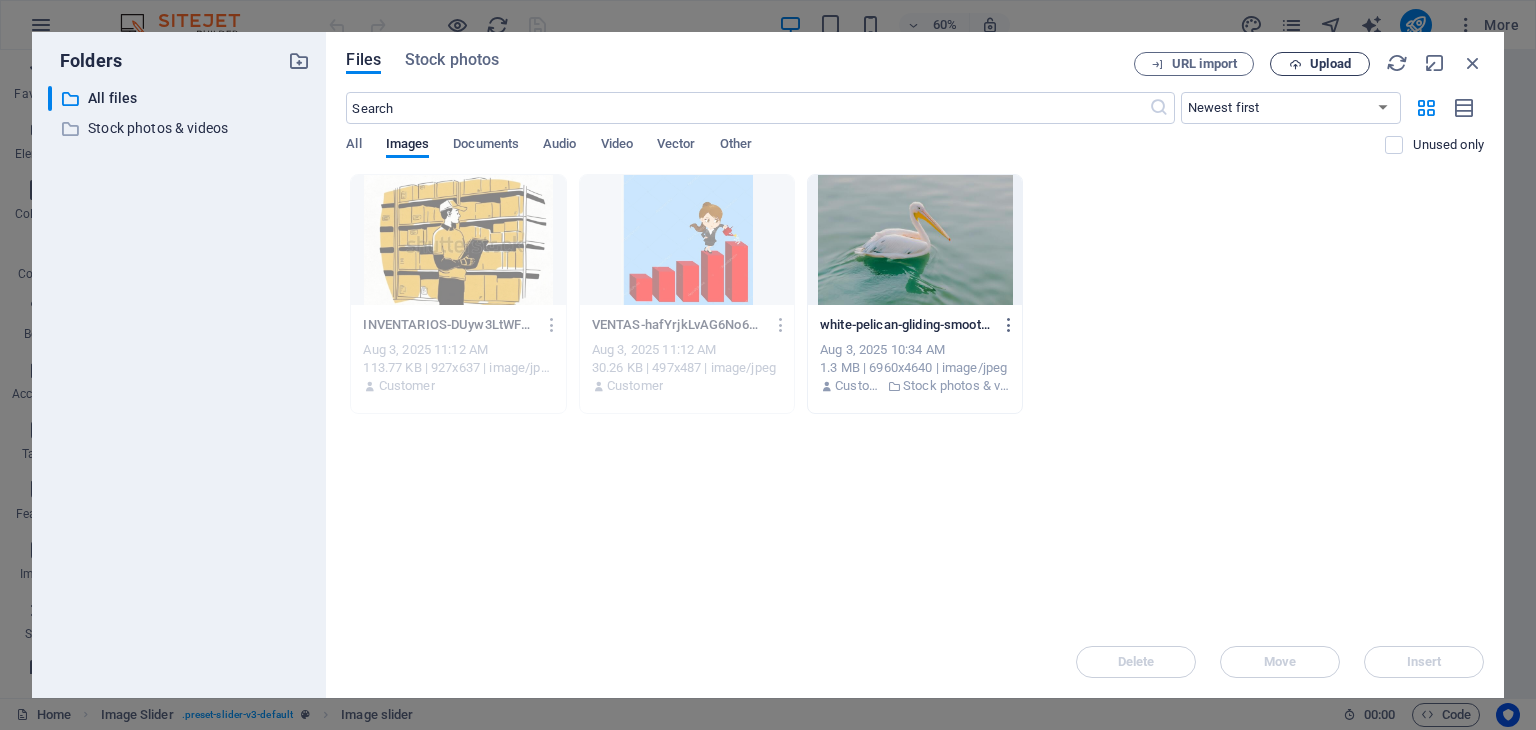 click on "Upload" at bounding box center [1330, 64] 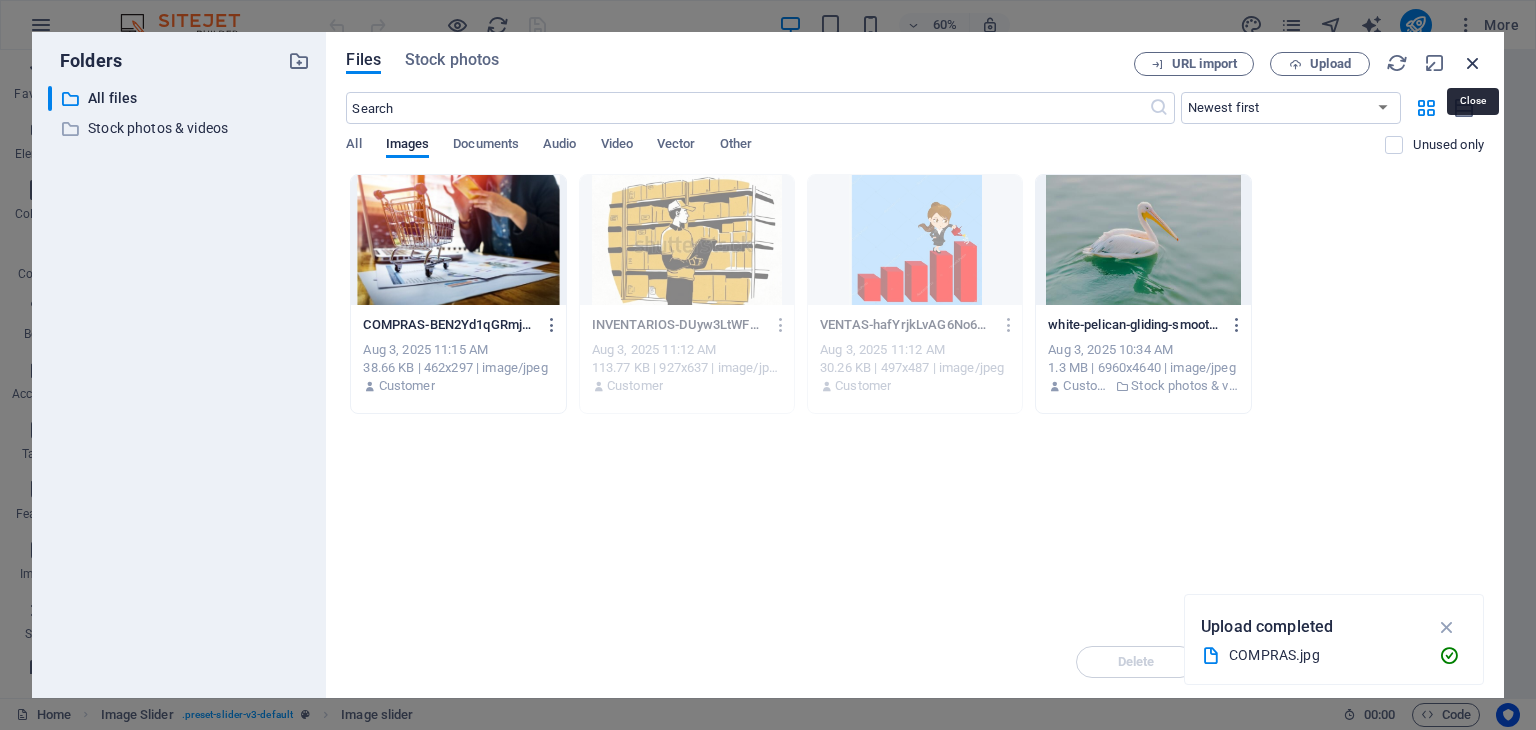 click at bounding box center [1473, 63] 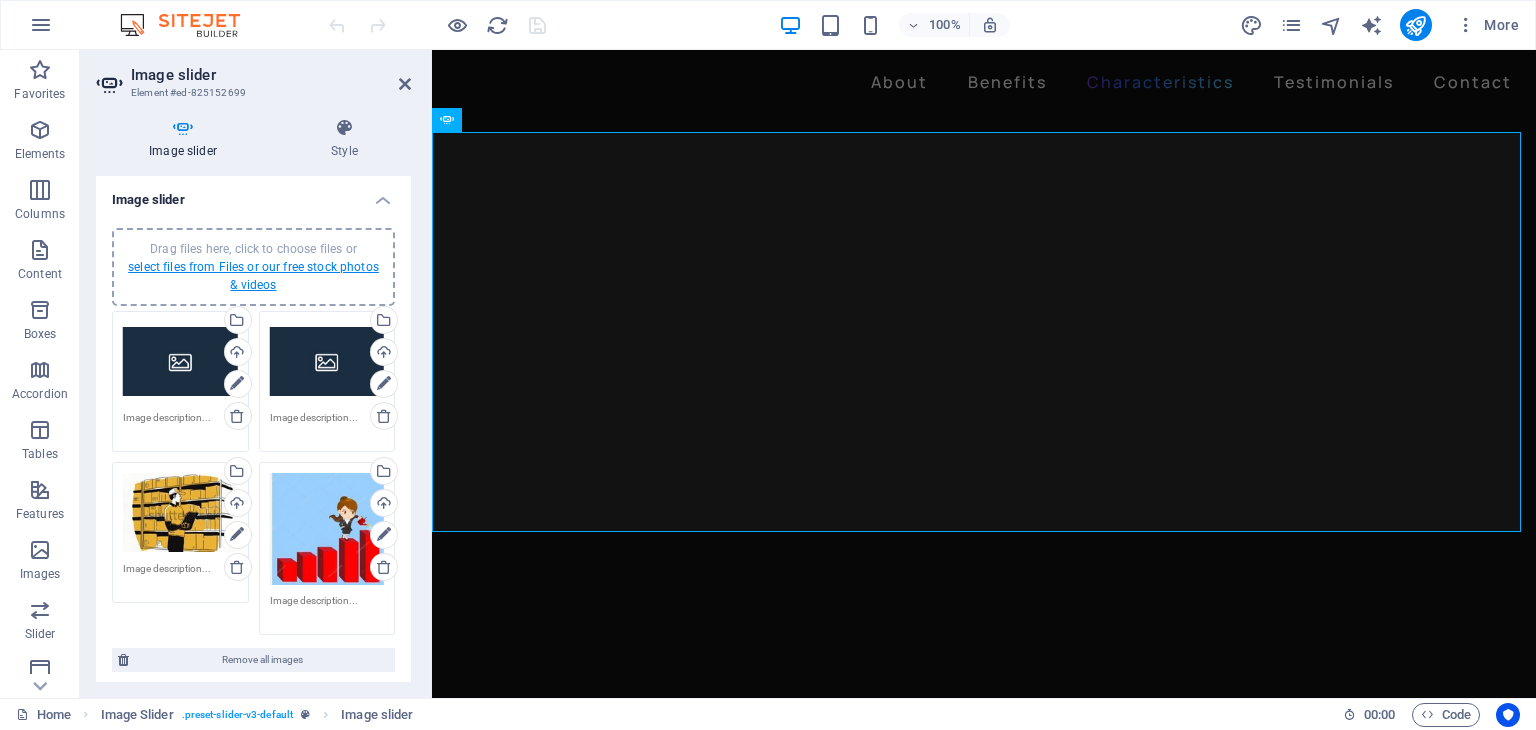 click on "select files from Files or our free stock photos & videos" at bounding box center [253, 276] 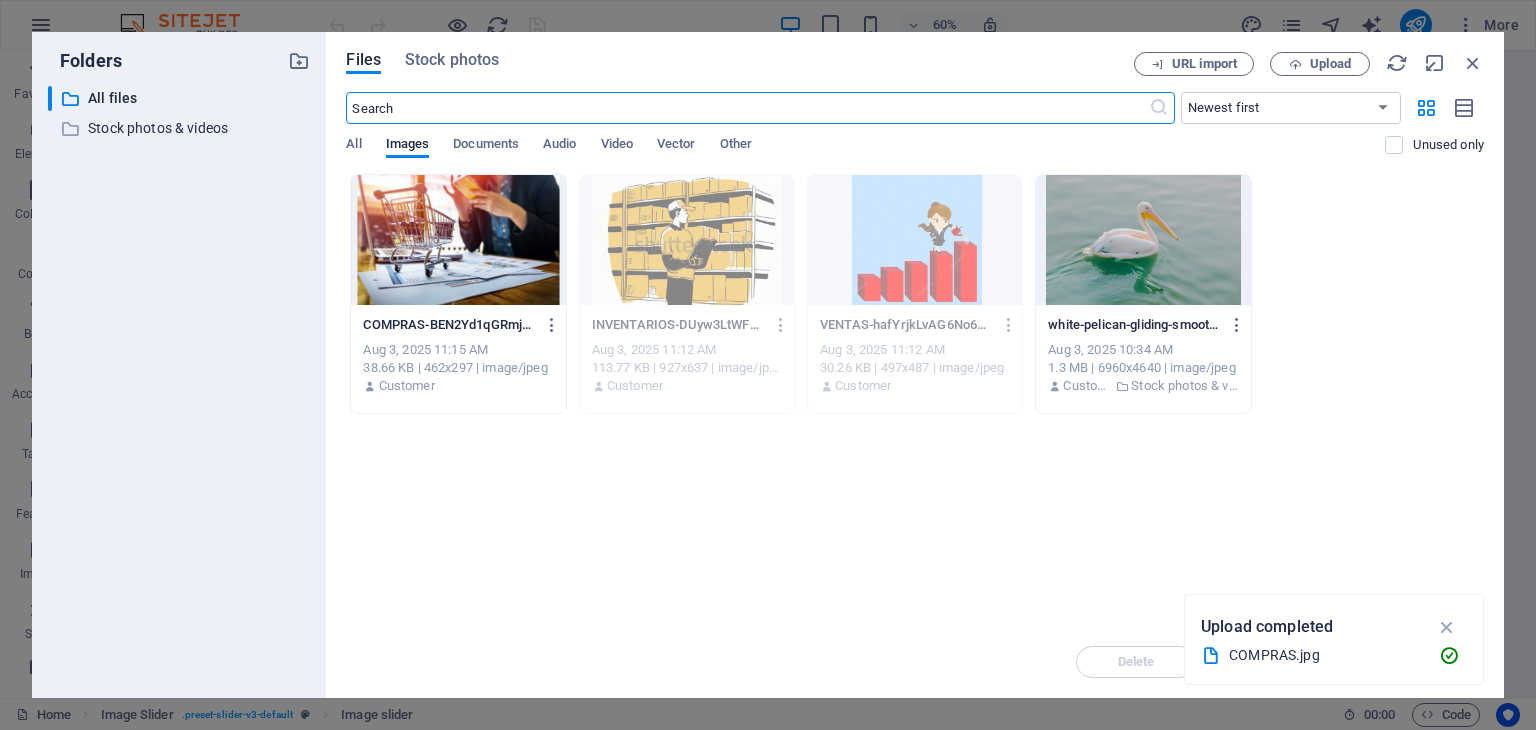 click at bounding box center (458, 240) 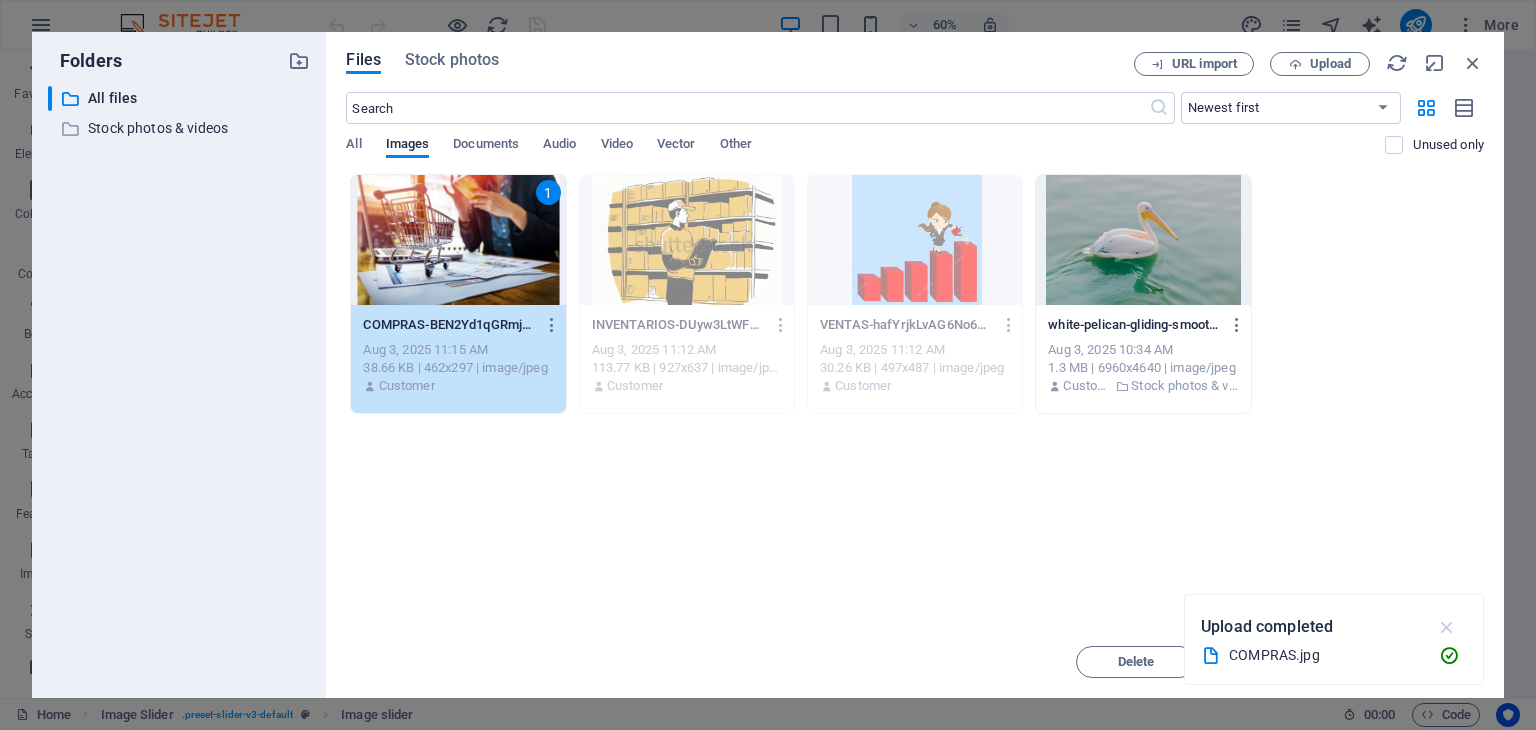 click at bounding box center [1447, 627] 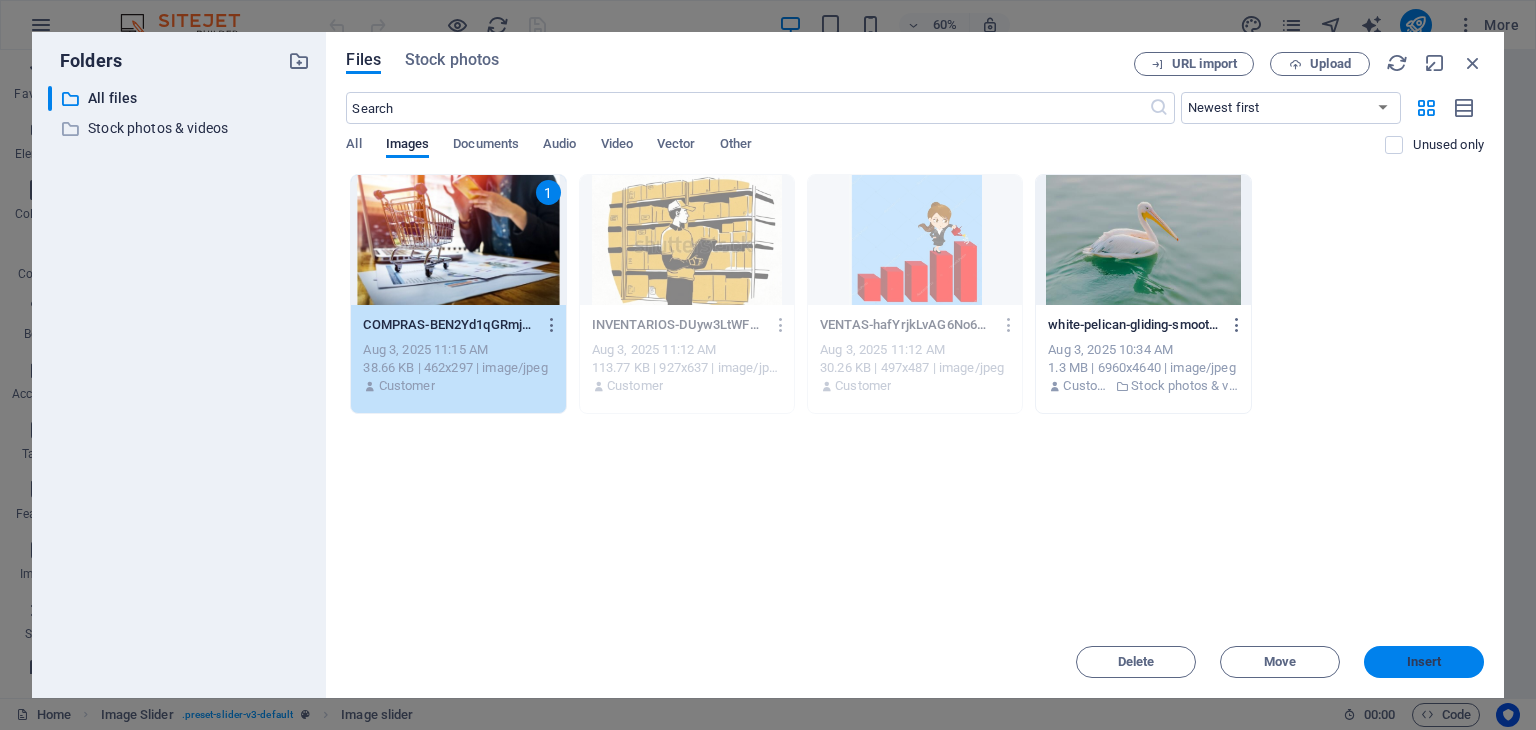 click on "Insert" at bounding box center (1424, 662) 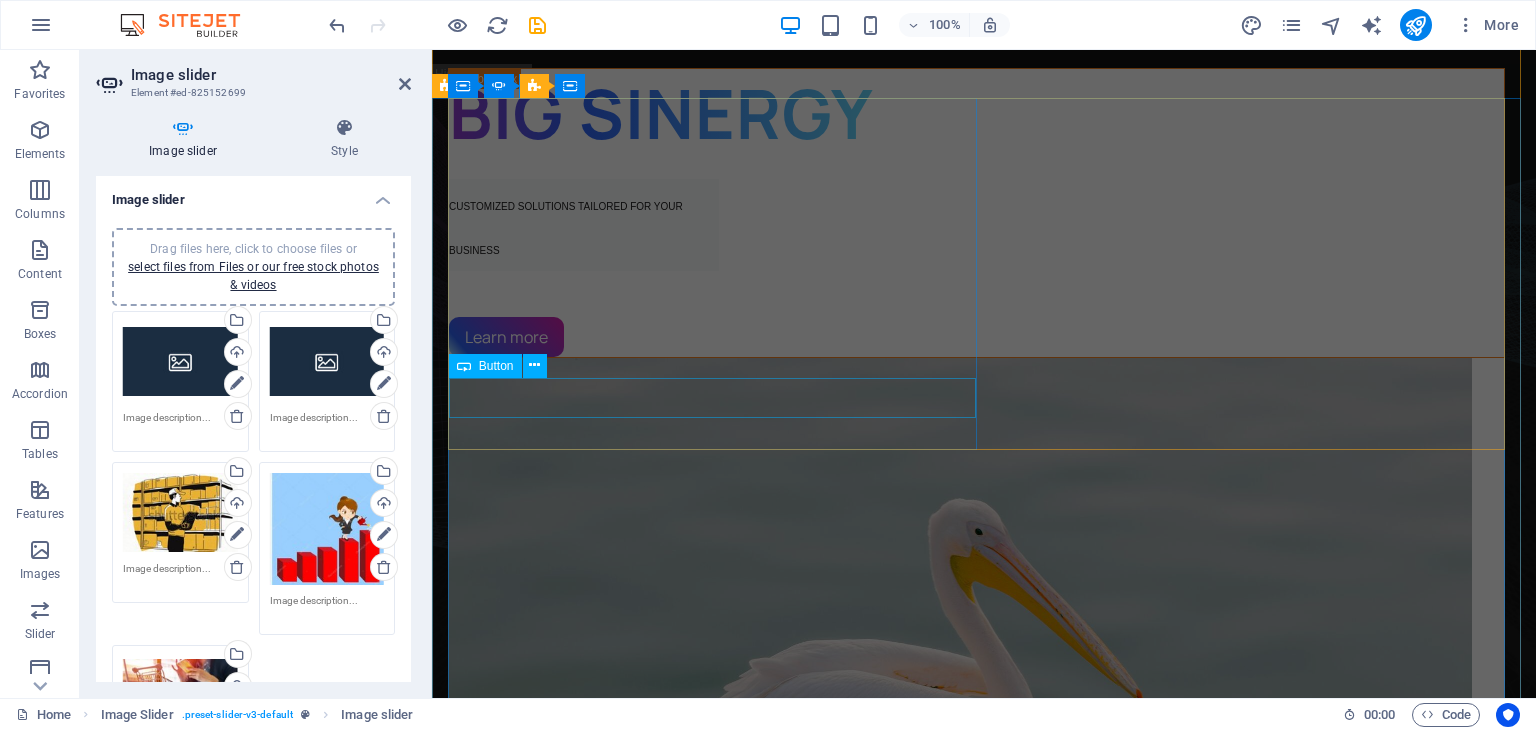 scroll, scrollTop: 0, scrollLeft: 0, axis: both 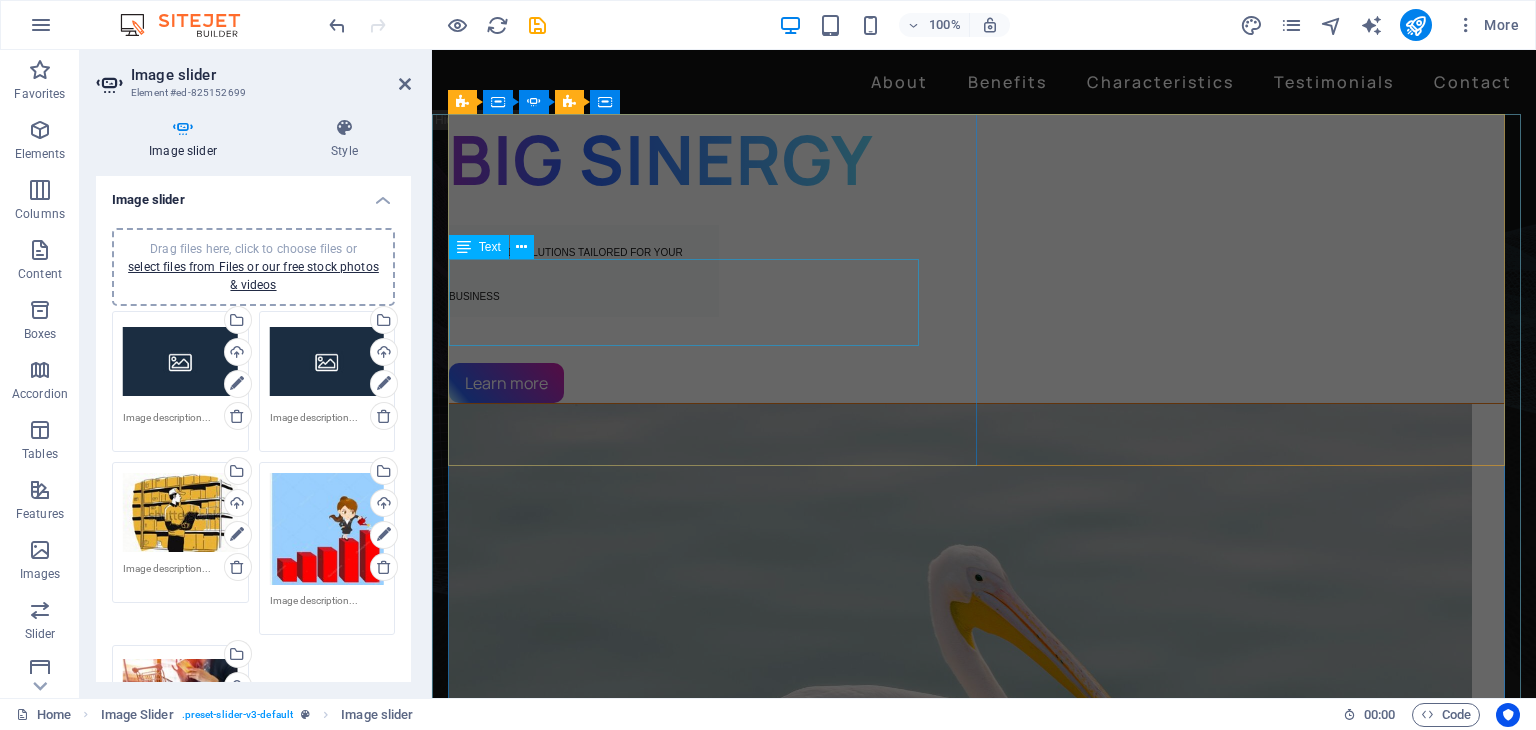 click on "CUSTOMIZED SOLUTIONS TAILORED FOR YOUR BUSINESS" at bounding box center [976, 271] 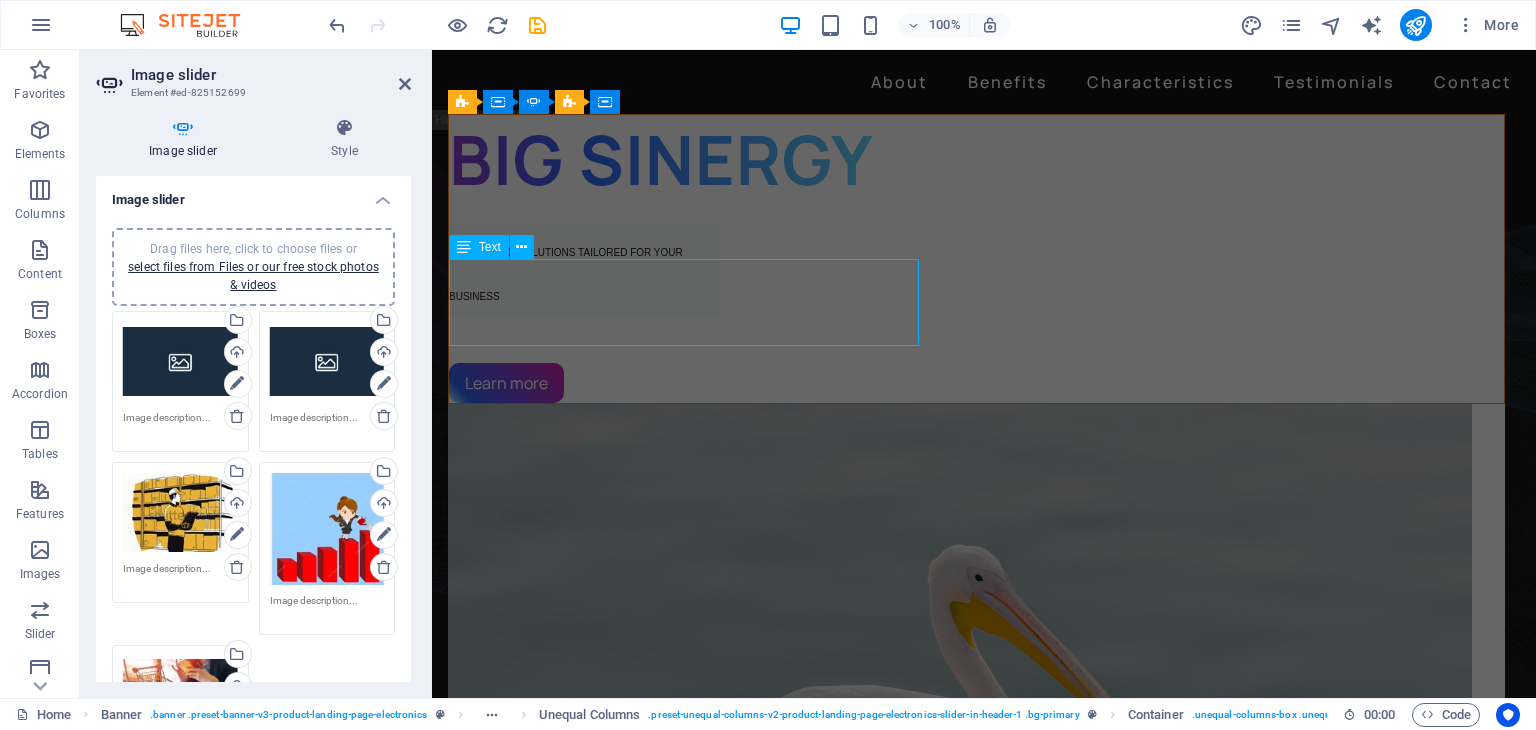 click on "CUSTOMIZED SOLUTIONS TAILORED FOR YOUR BUSINESS" at bounding box center [976, 271] 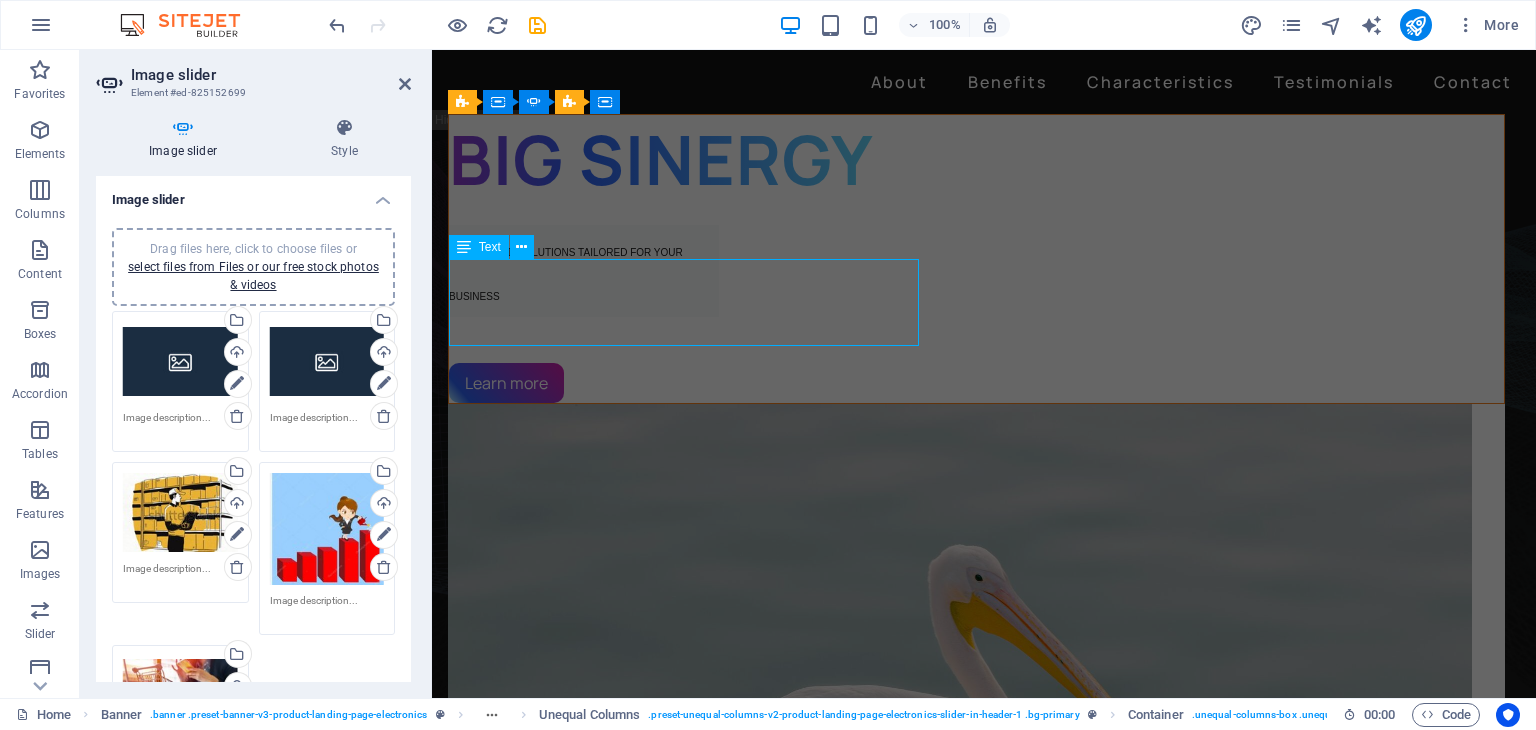 select on "px" 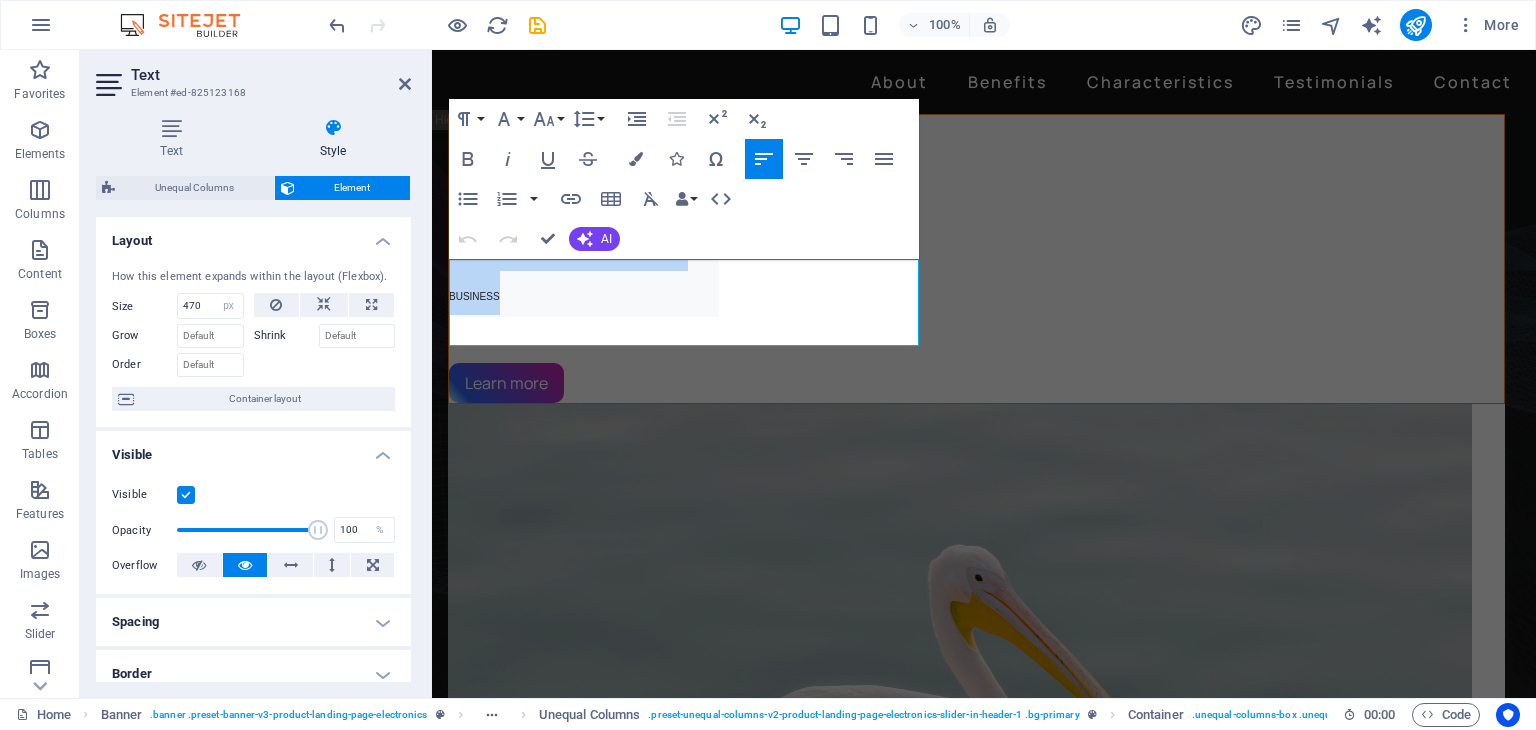 drag, startPoint x: 556, startPoint y: 333, endPoint x: 416, endPoint y: 275, distance: 151.53877 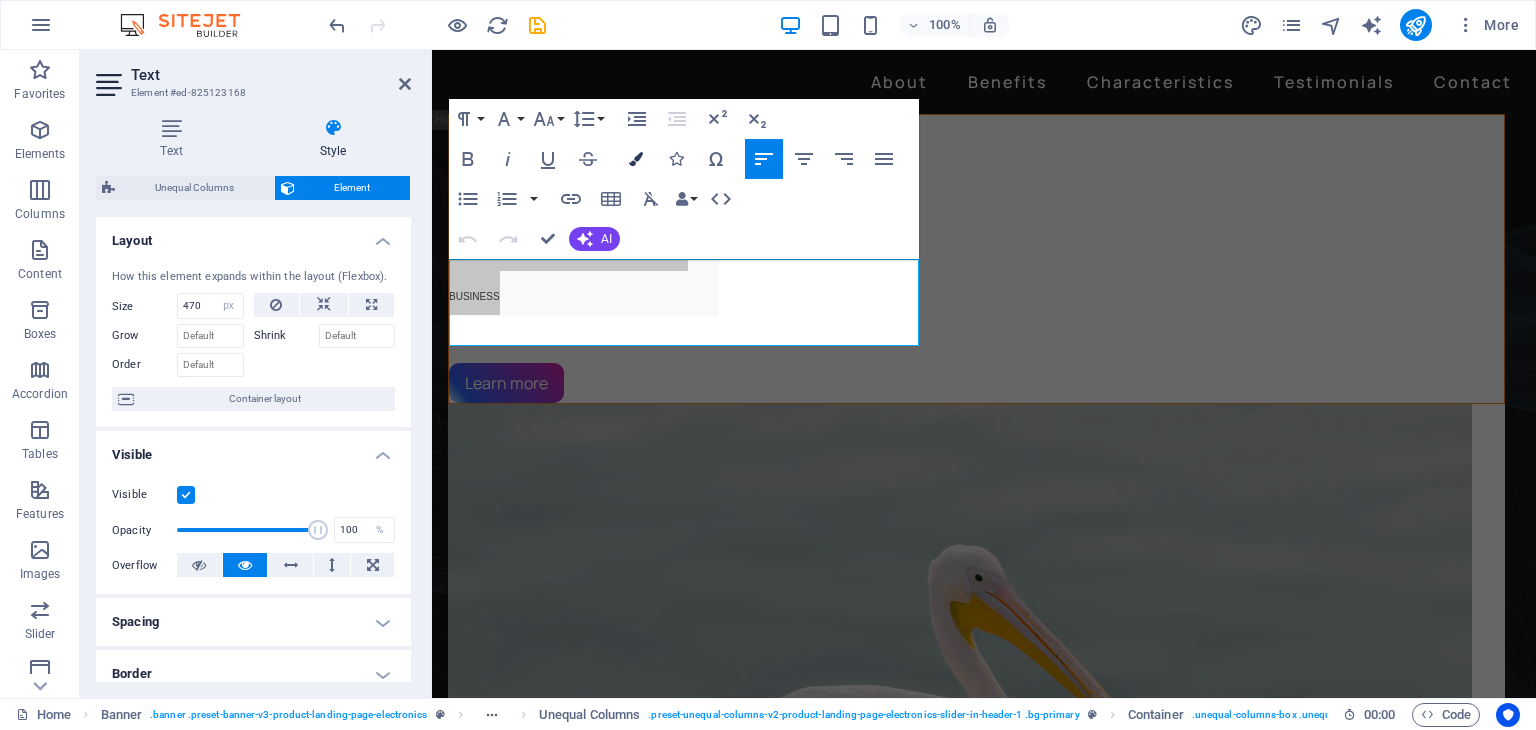 click on "Colors" at bounding box center (636, 159) 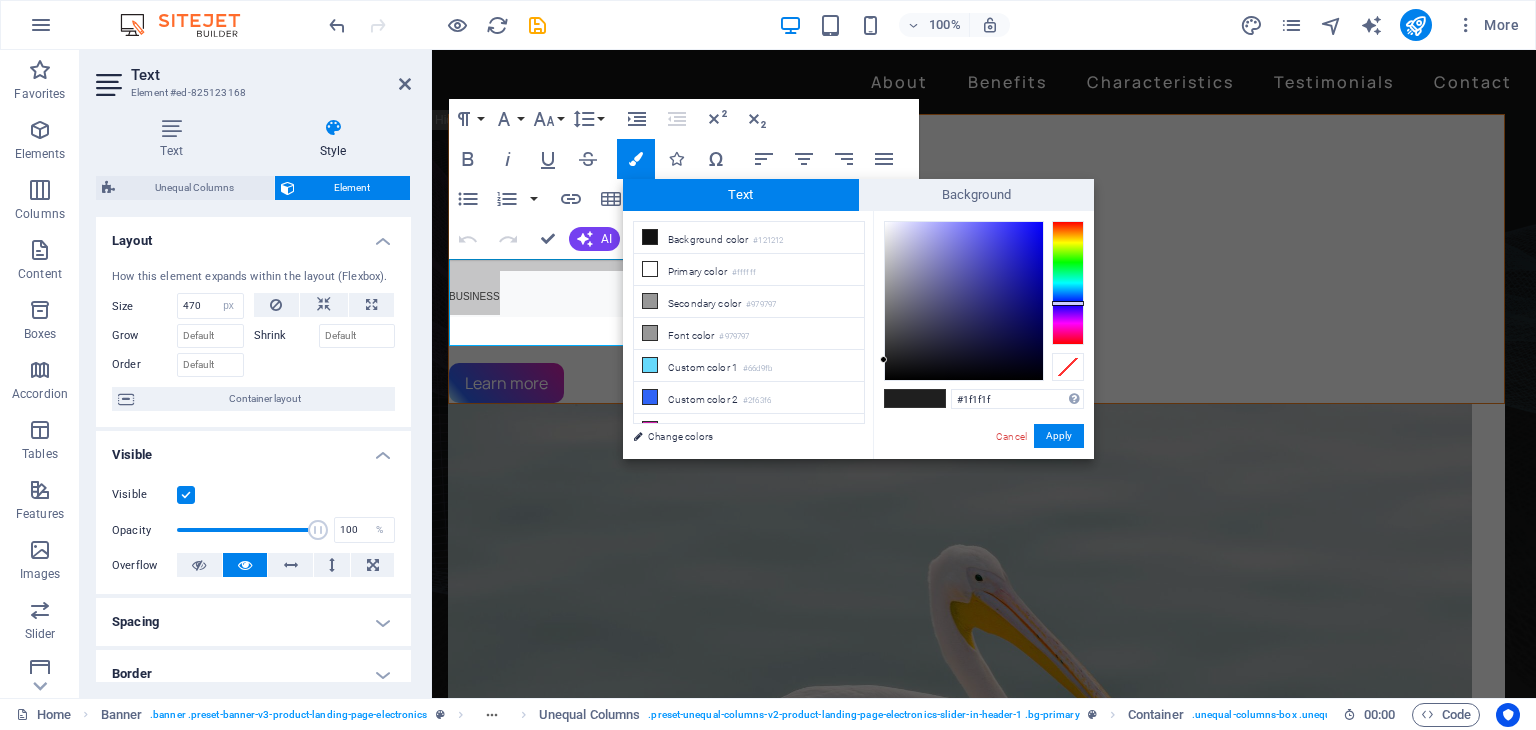 click at bounding box center [1068, 283] 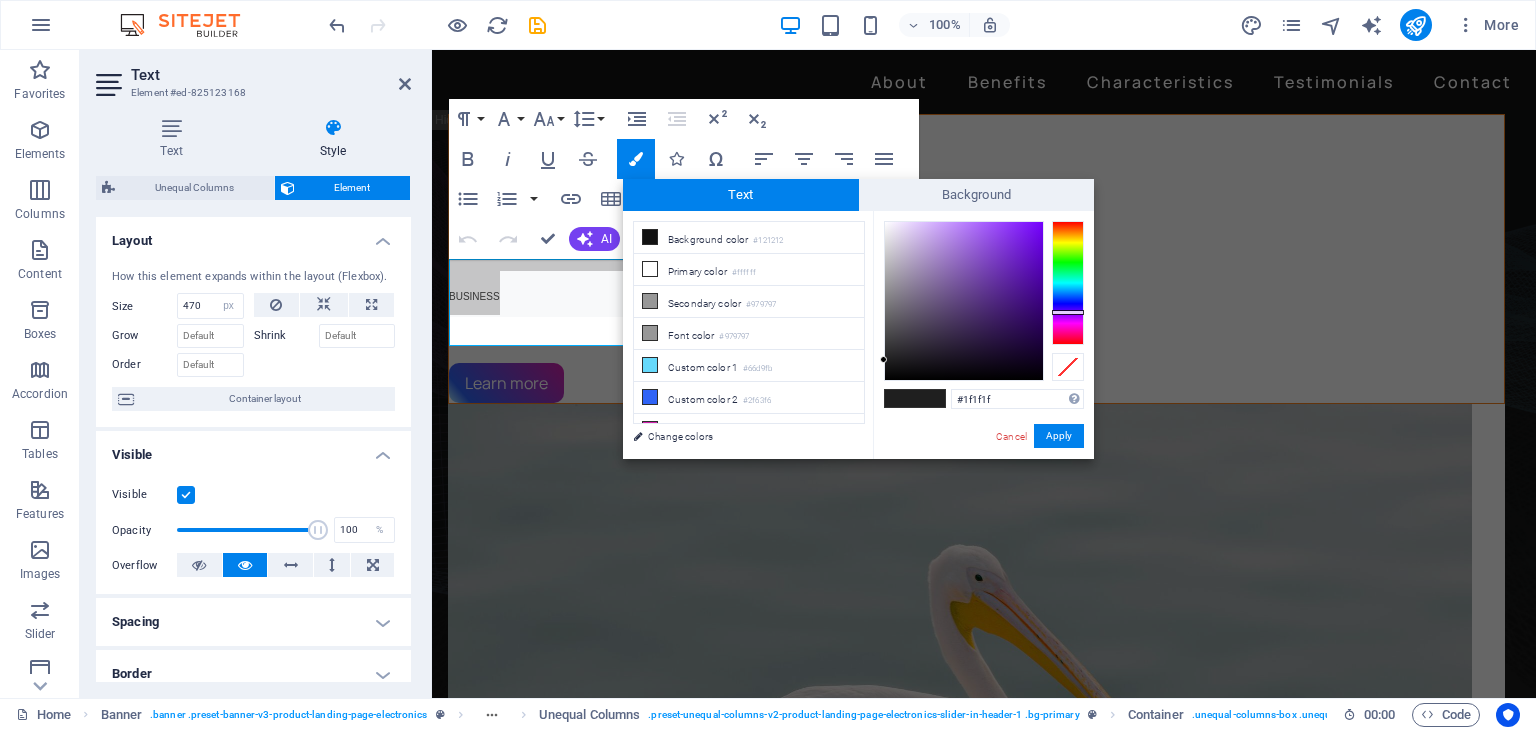 click at bounding box center (1068, 283) 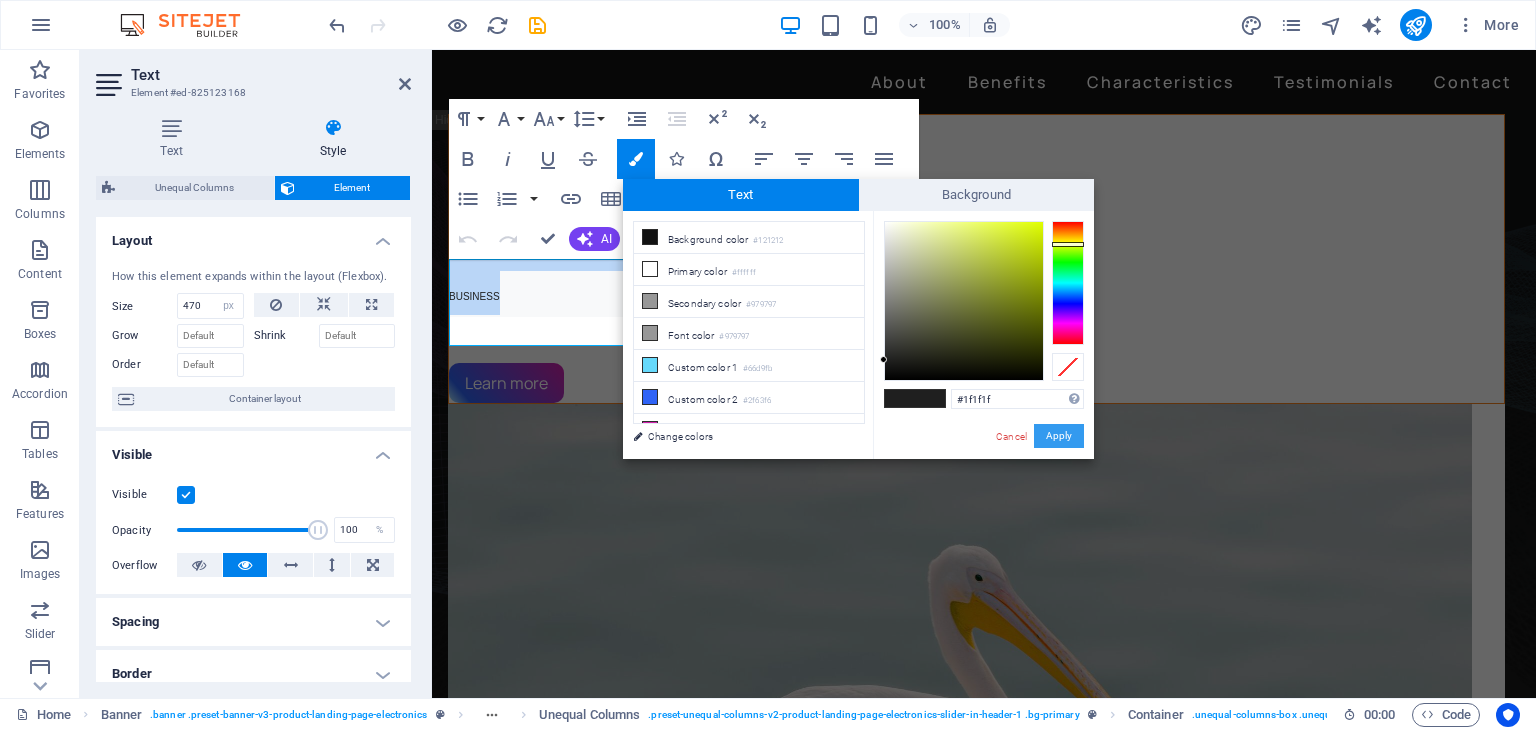 click on "Apply" at bounding box center [1059, 436] 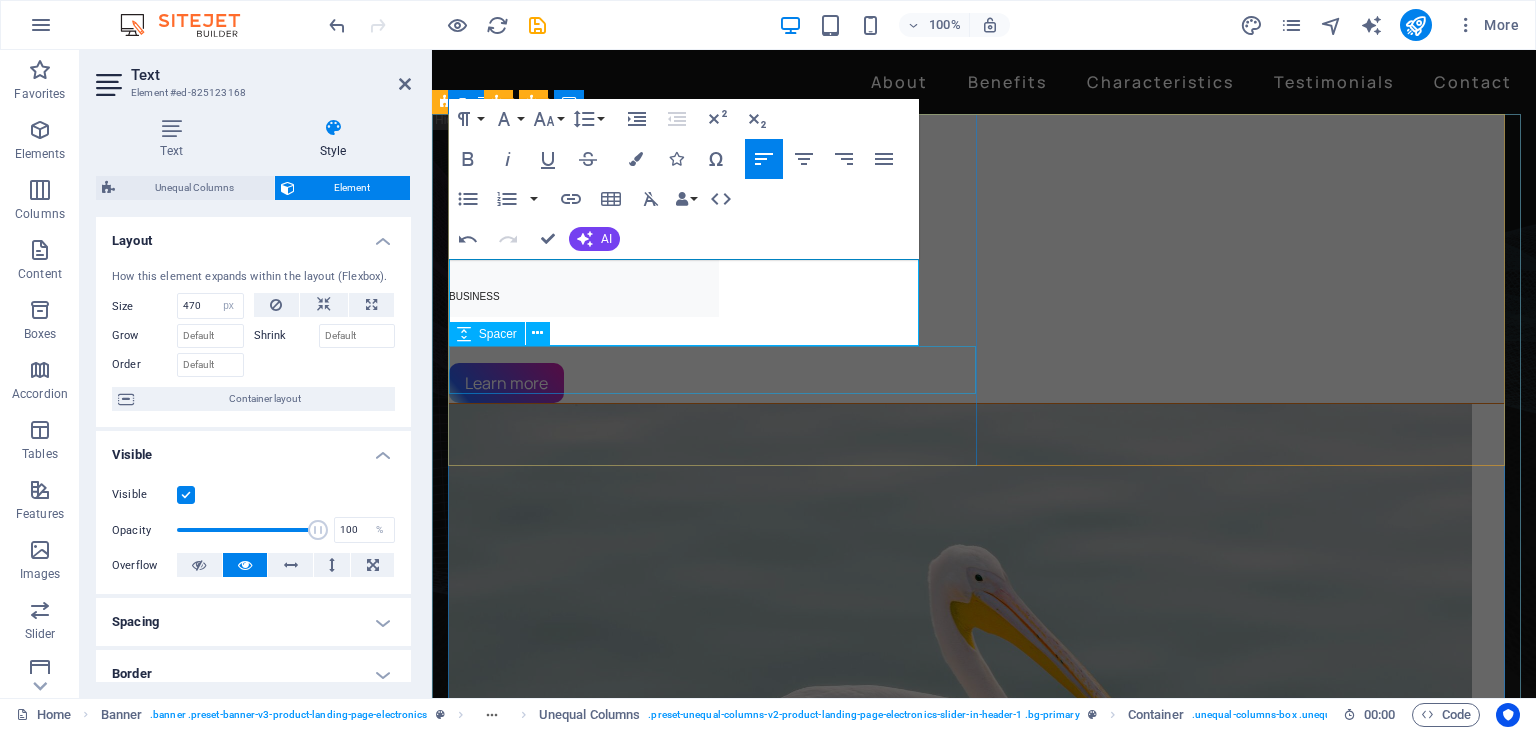 click at bounding box center (976, 339) 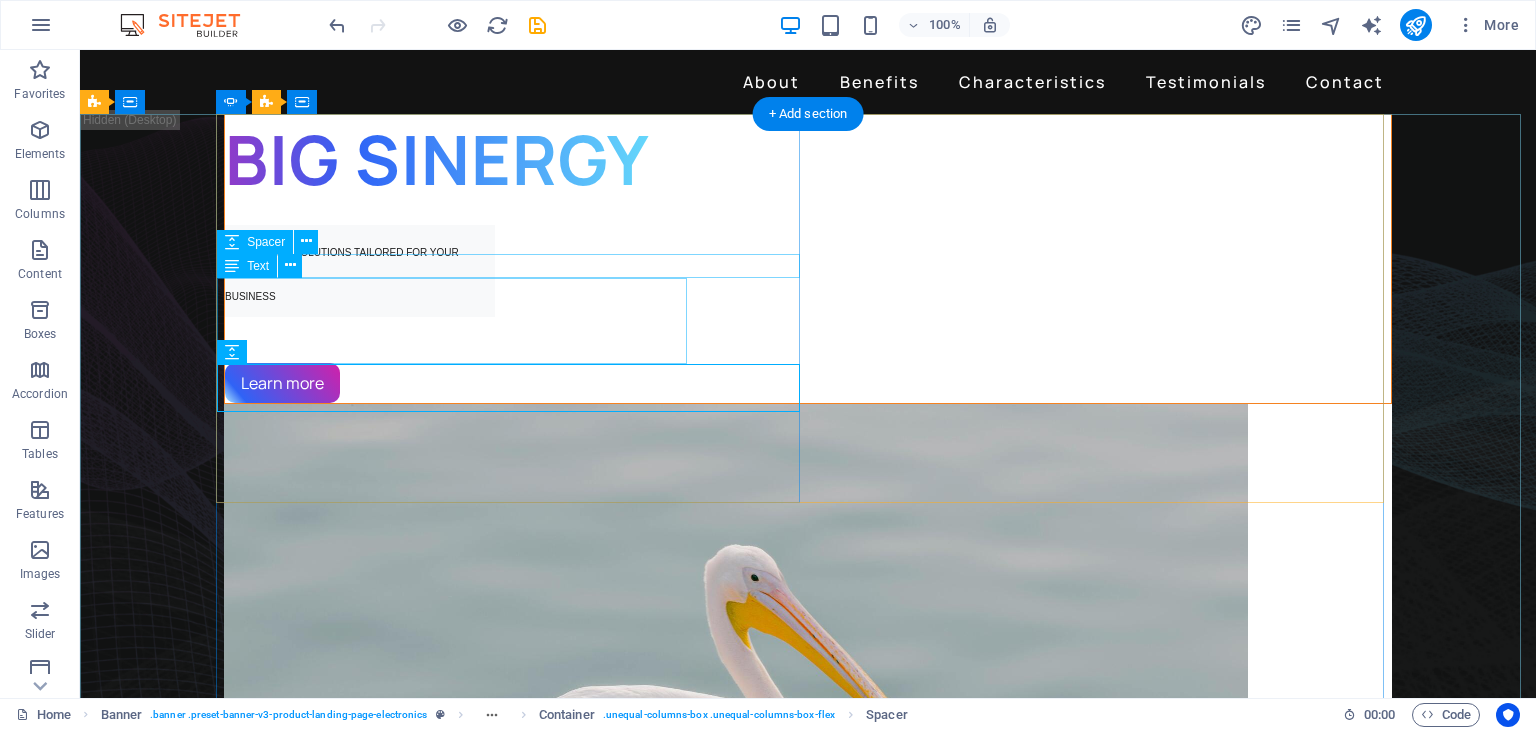 click at bounding box center (808, 215) 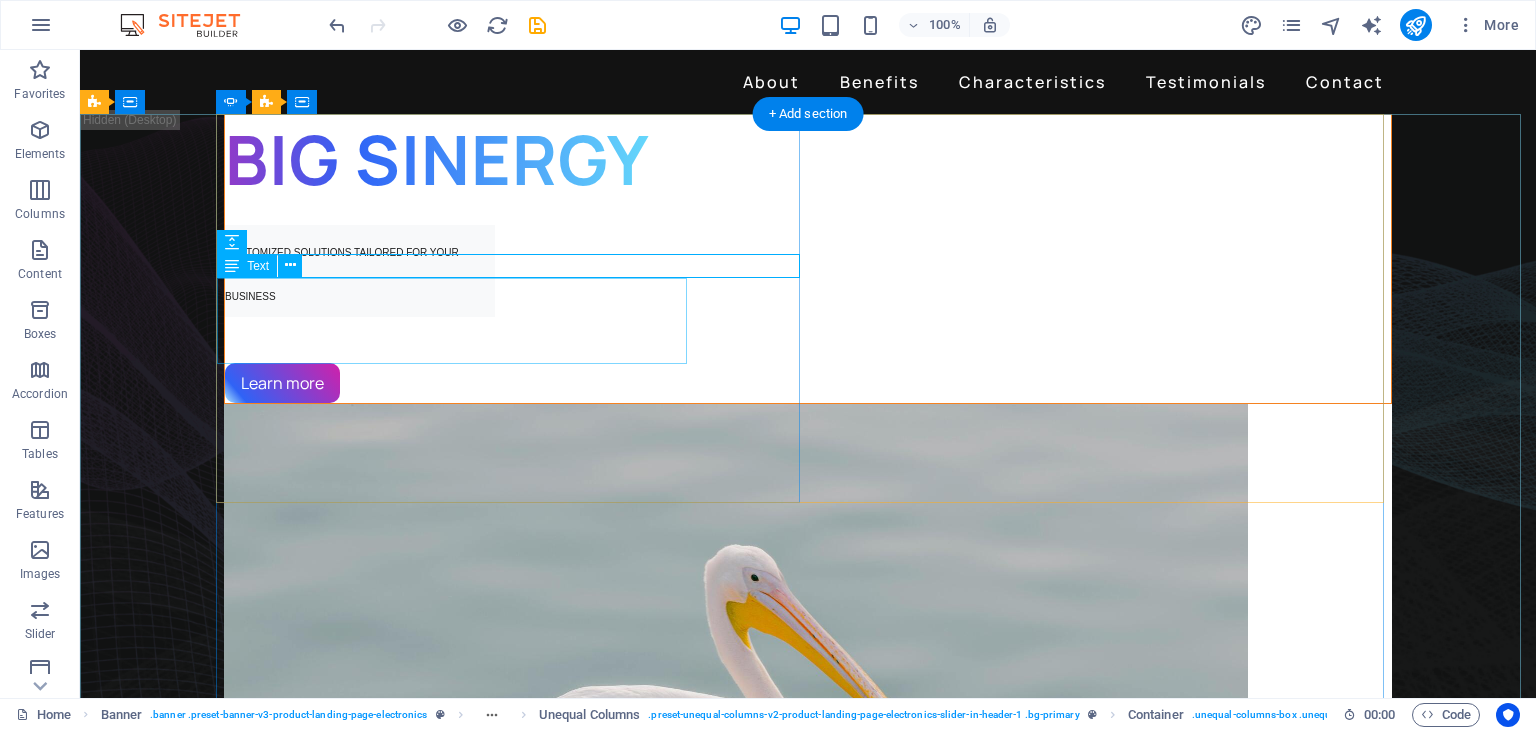 click on "CUSTOMIZED SOLUTIONS TAILORED FOR YOUR BUSINESS" at bounding box center [808, 271] 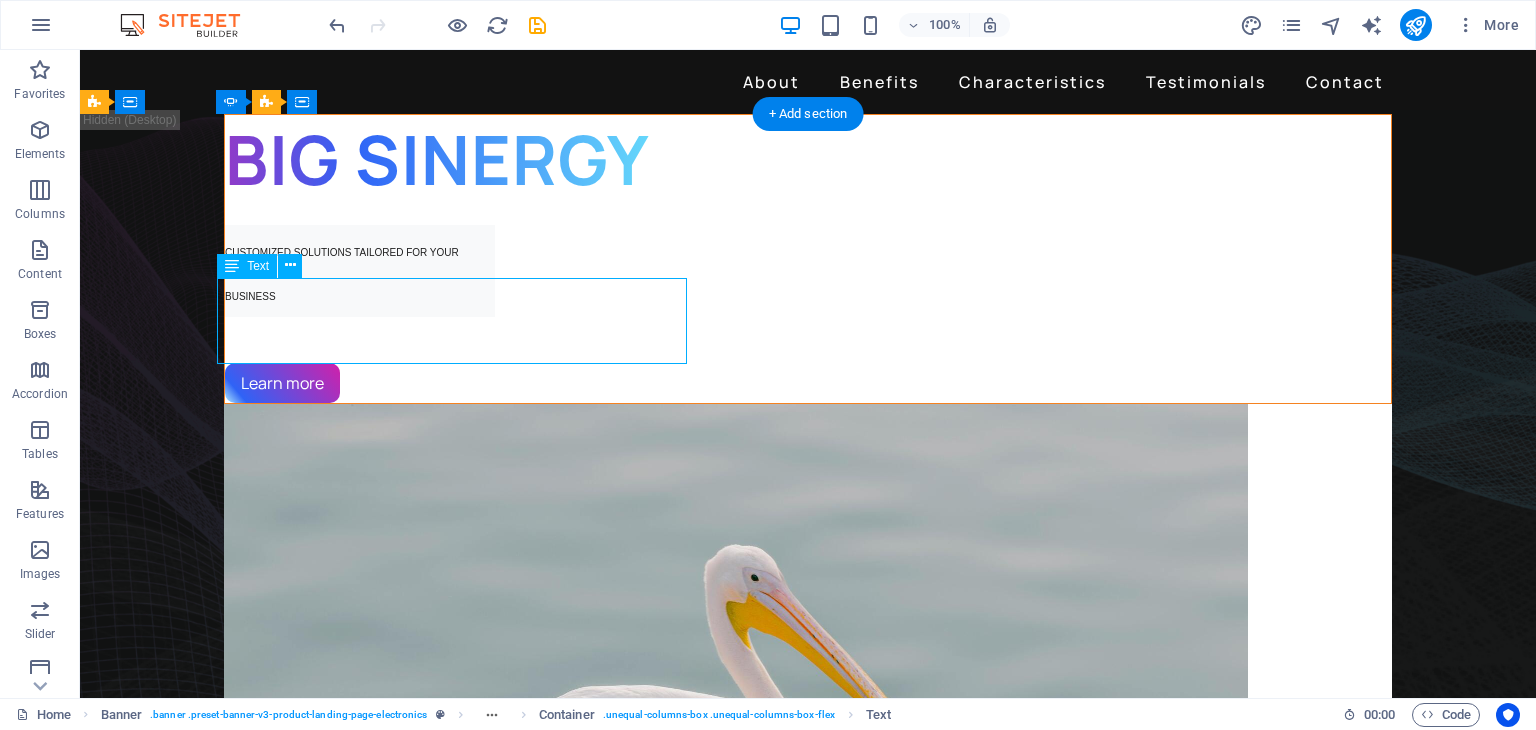 click on "CUSTOMIZED SOLUTIONS TAILORED FOR YOUR BUSINESS" at bounding box center [808, 271] 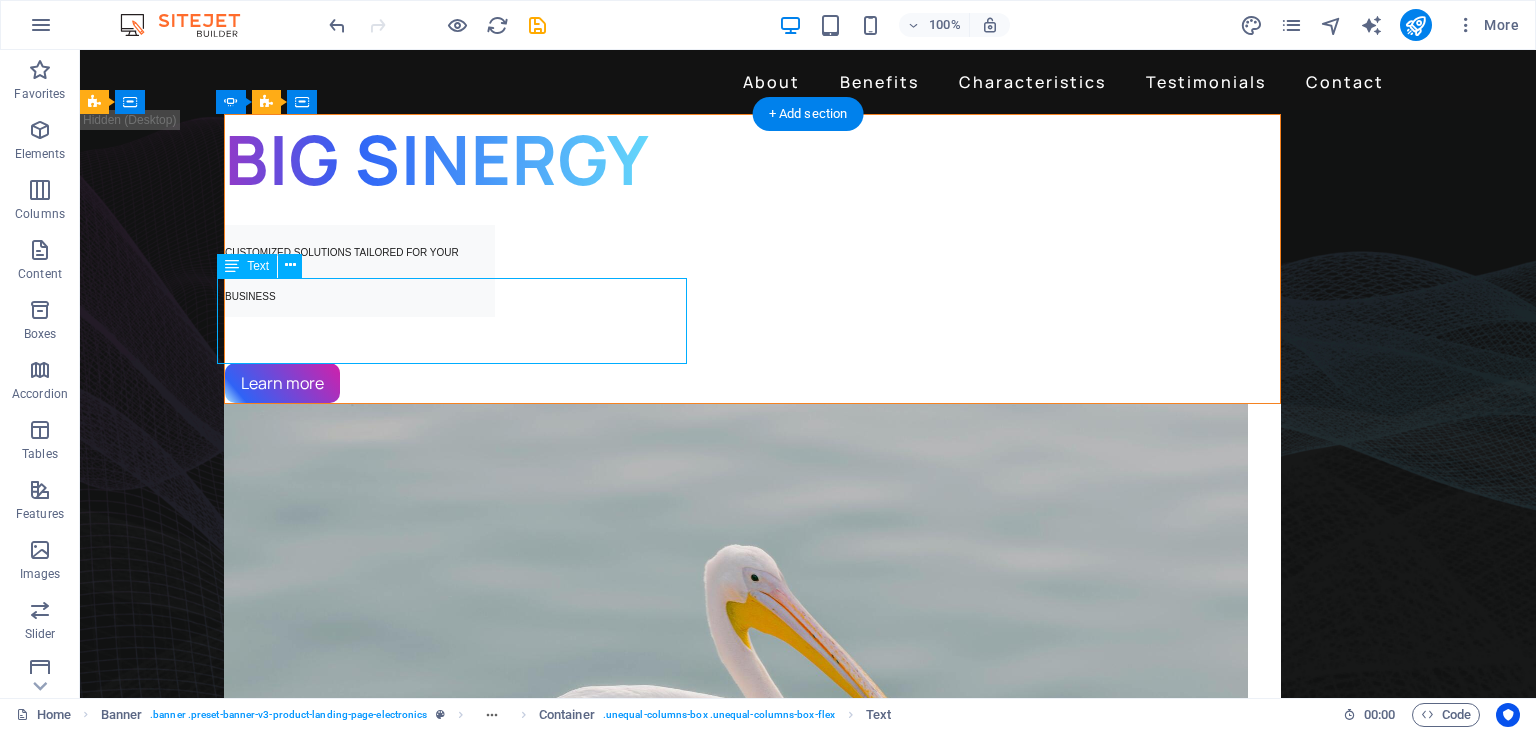 select on "px" 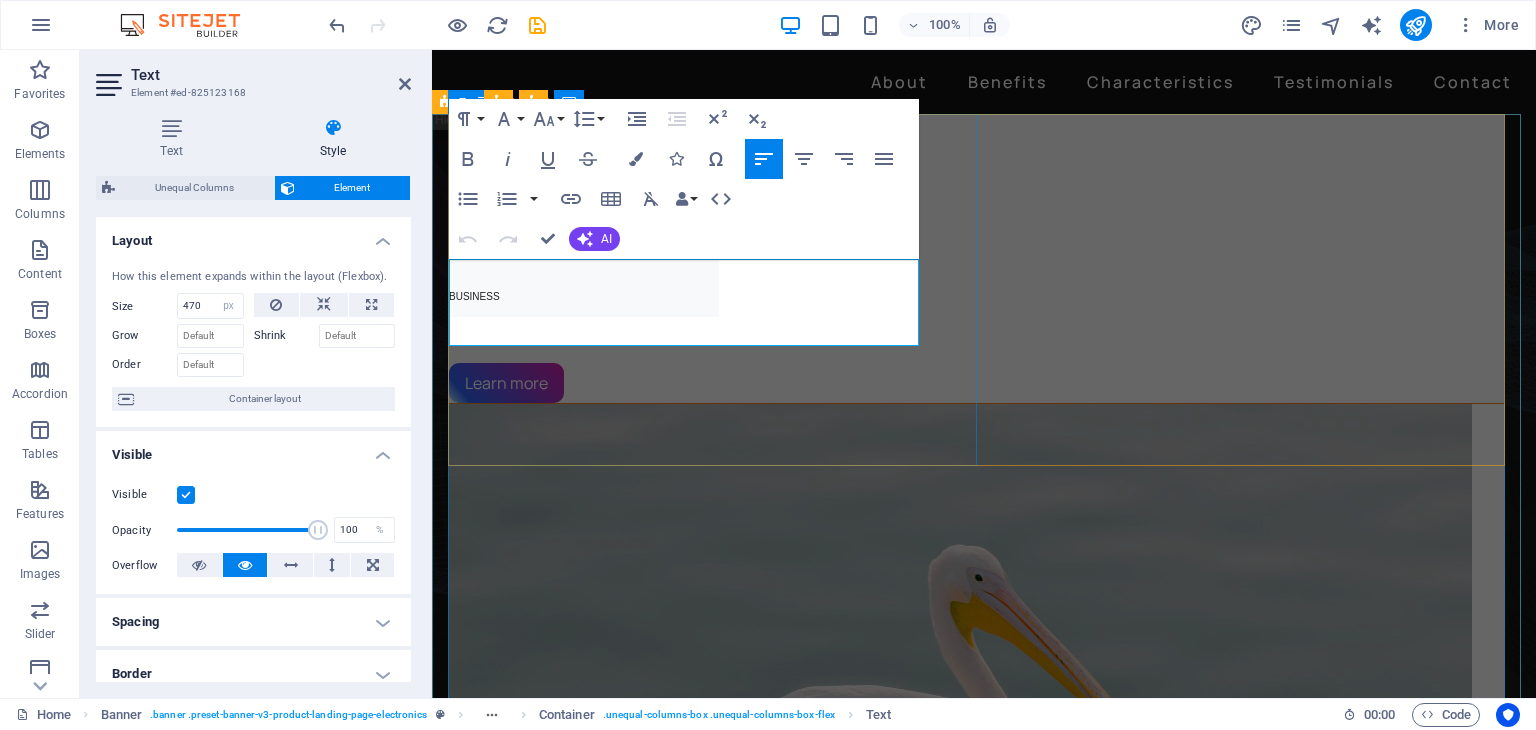 click on "CUSTOMIZED SOLUTIONS TAILORED FOR YOUR BUSINESS" at bounding box center (567, 274) 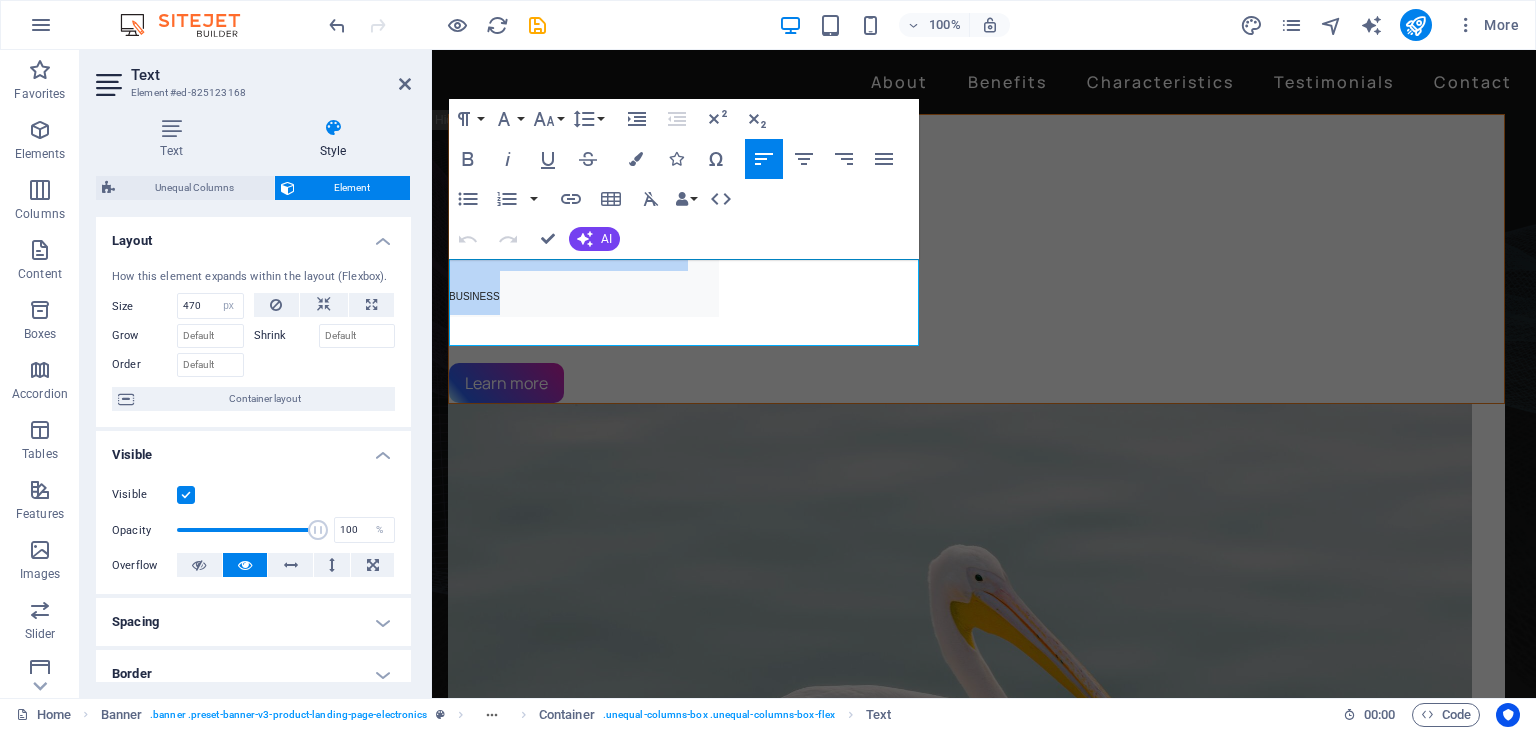 drag, startPoint x: 516, startPoint y: 328, endPoint x: 413, endPoint y: 268, distance: 119.20151 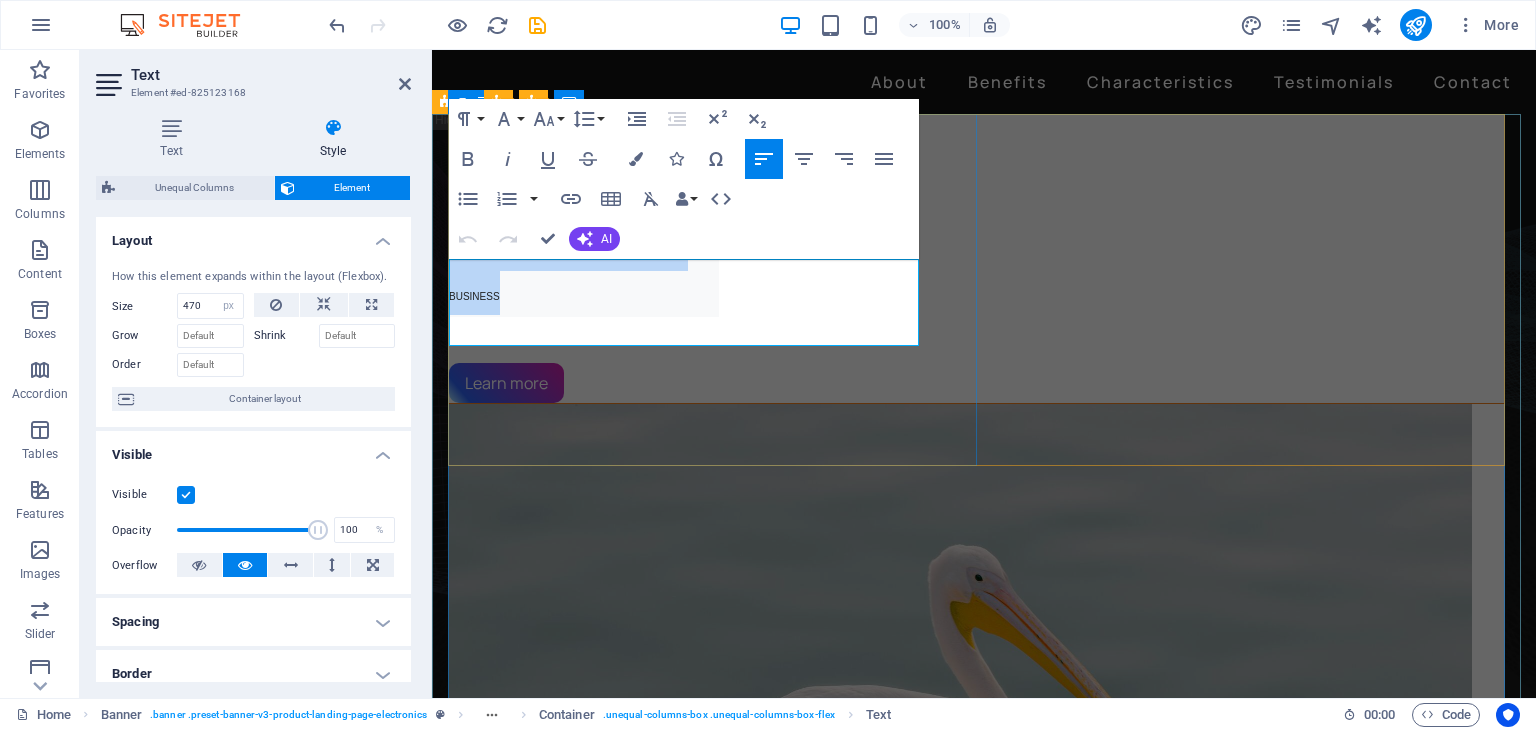 drag, startPoint x: 559, startPoint y: 301, endPoint x: 544, endPoint y: 311, distance: 18.027756 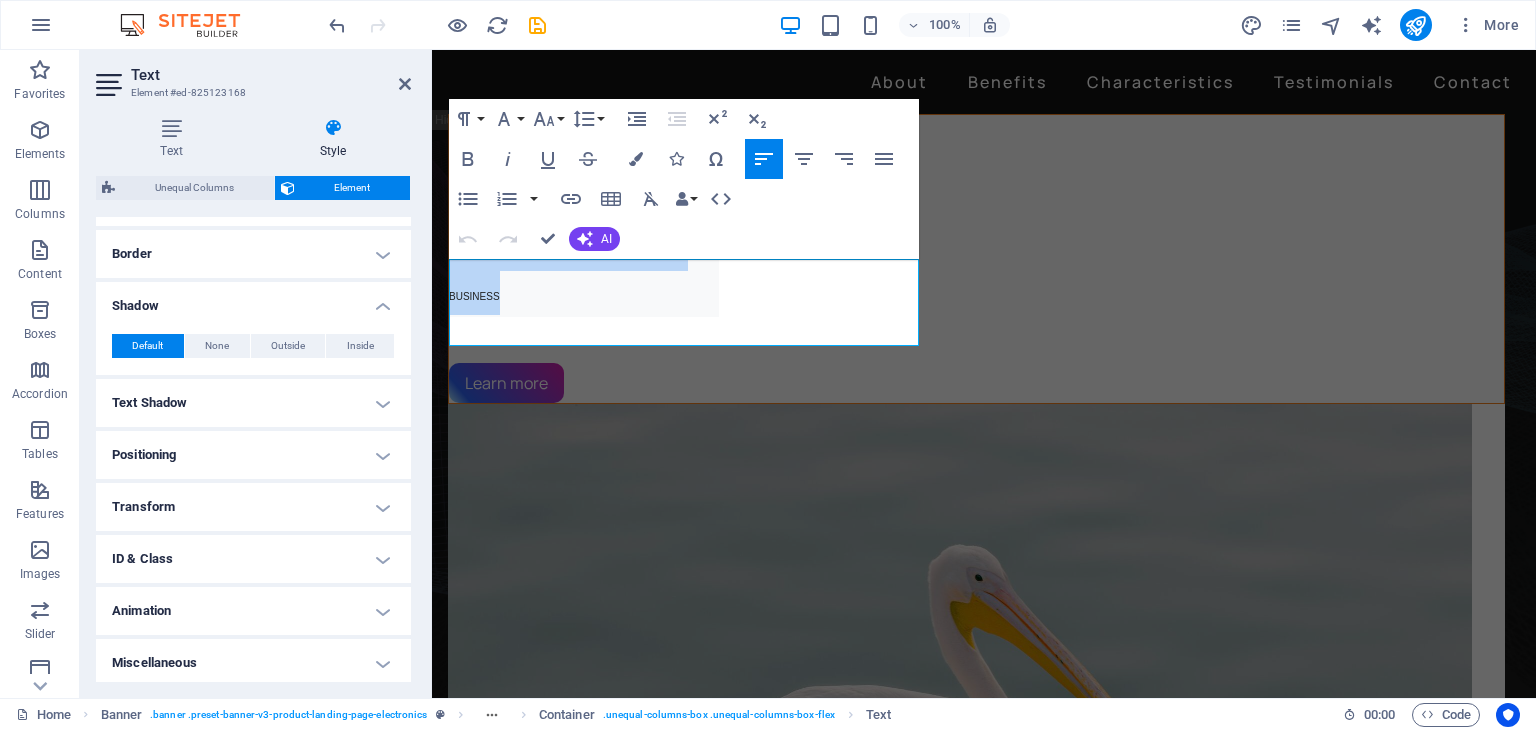 scroll, scrollTop: 424, scrollLeft: 0, axis: vertical 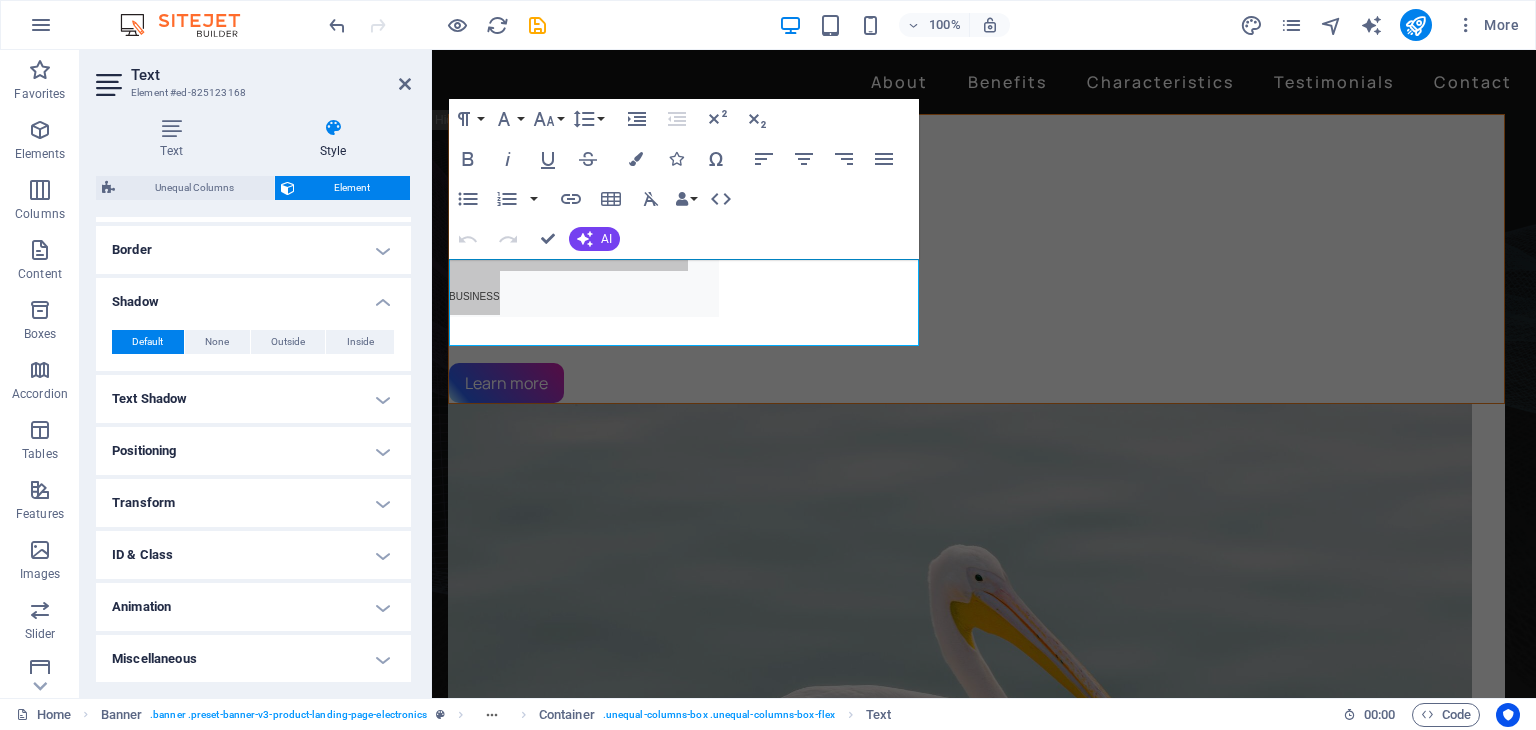 drag, startPoint x: 173, startPoint y: 304, endPoint x: 91, endPoint y: 295, distance: 82.492424 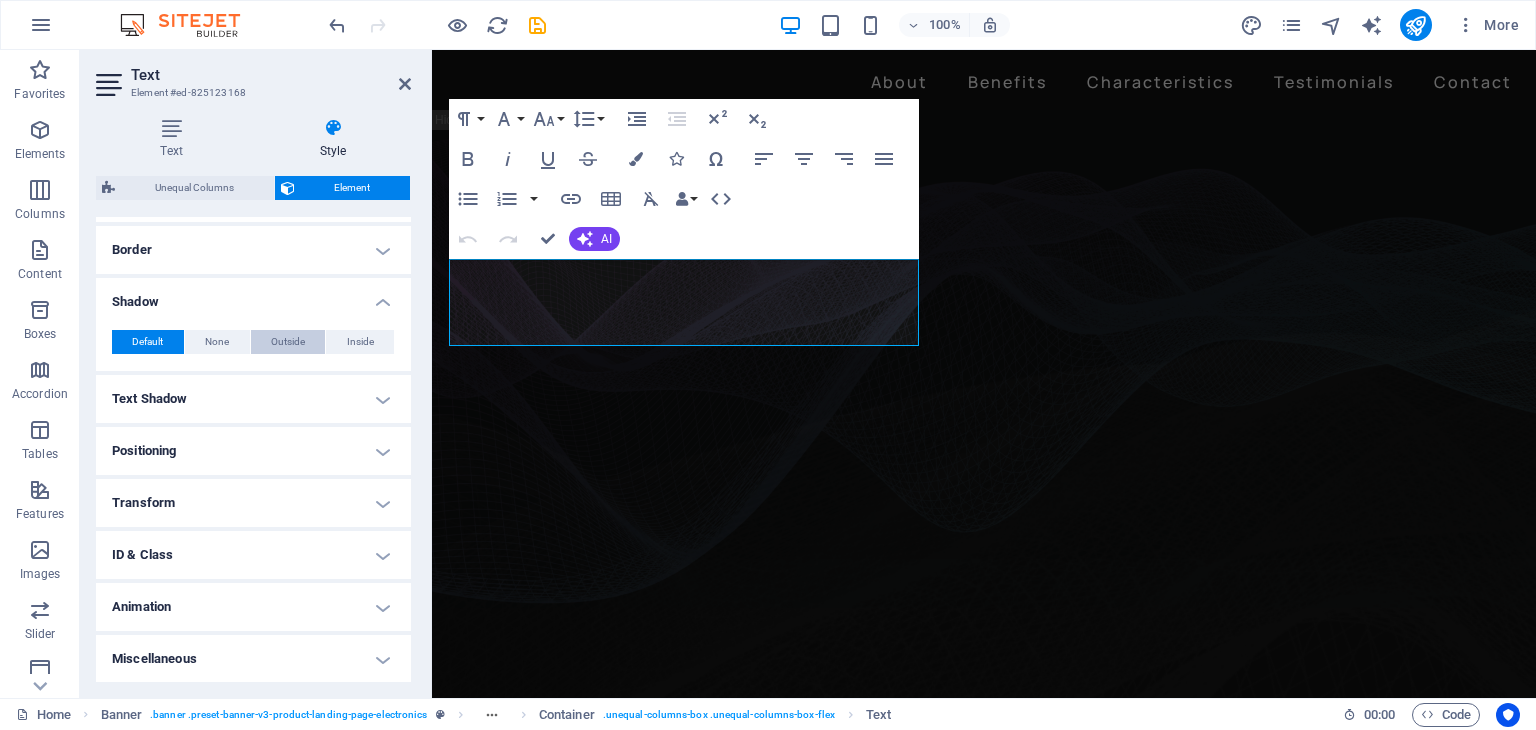 click on "Outside" at bounding box center [288, 342] 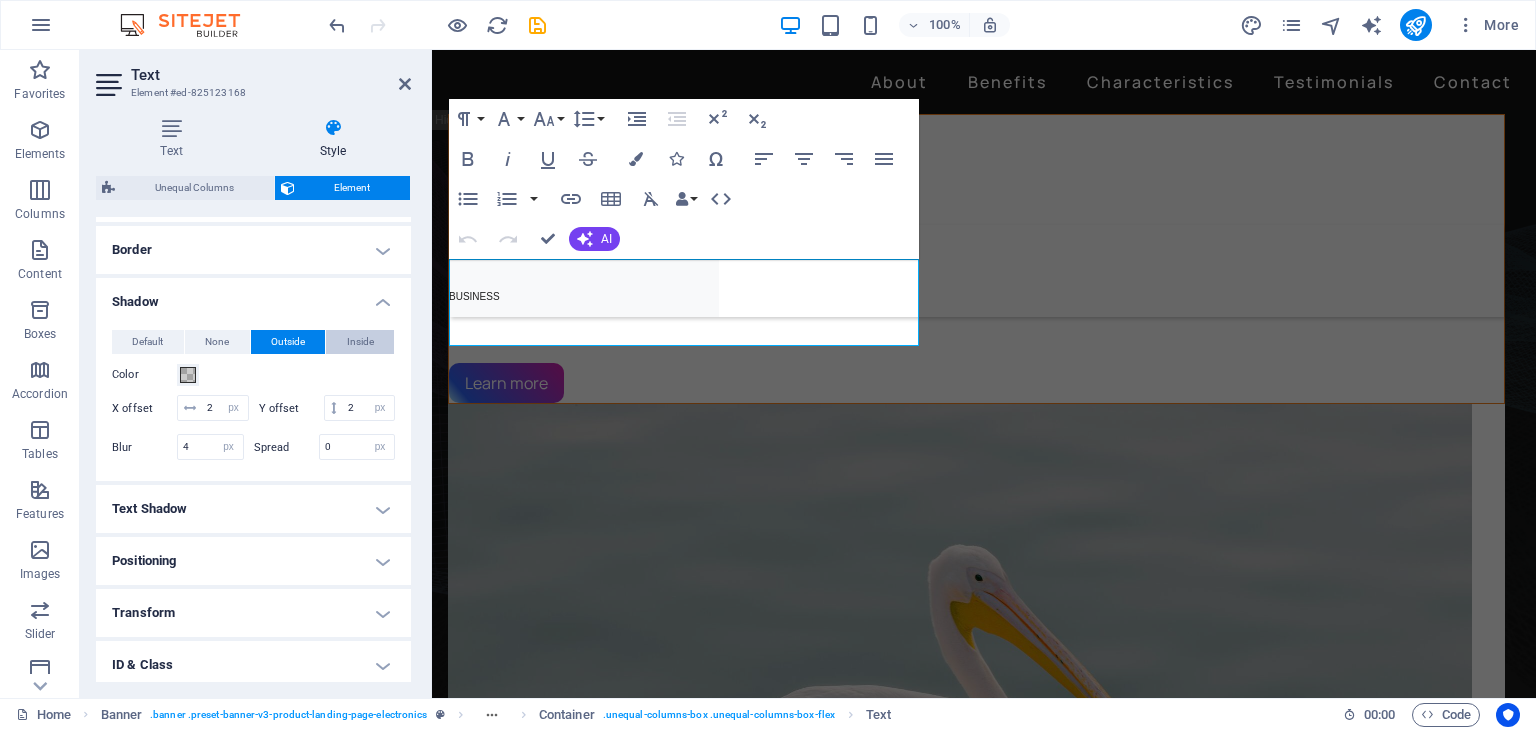 click on "Inside" at bounding box center [360, 342] 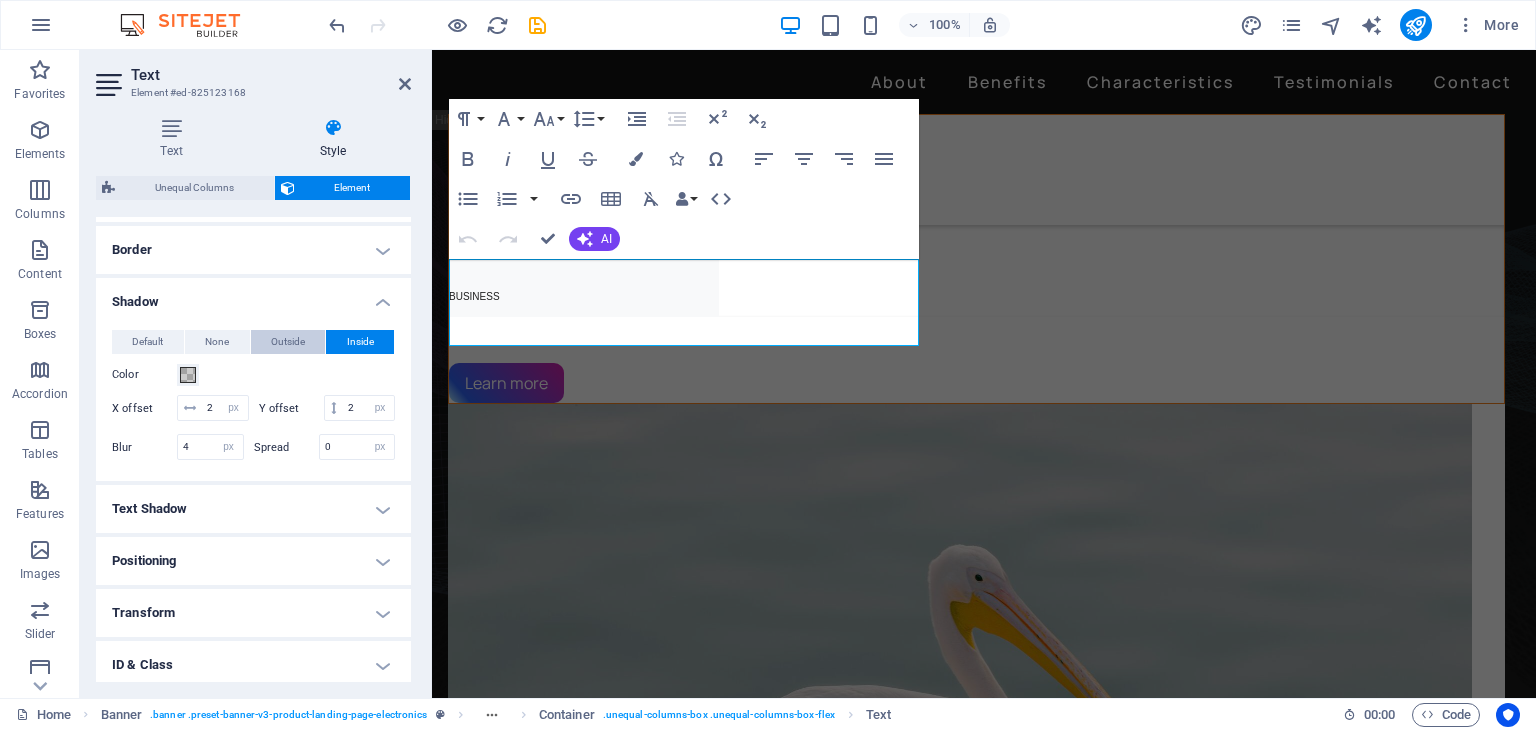 click on "Outside" at bounding box center (288, 342) 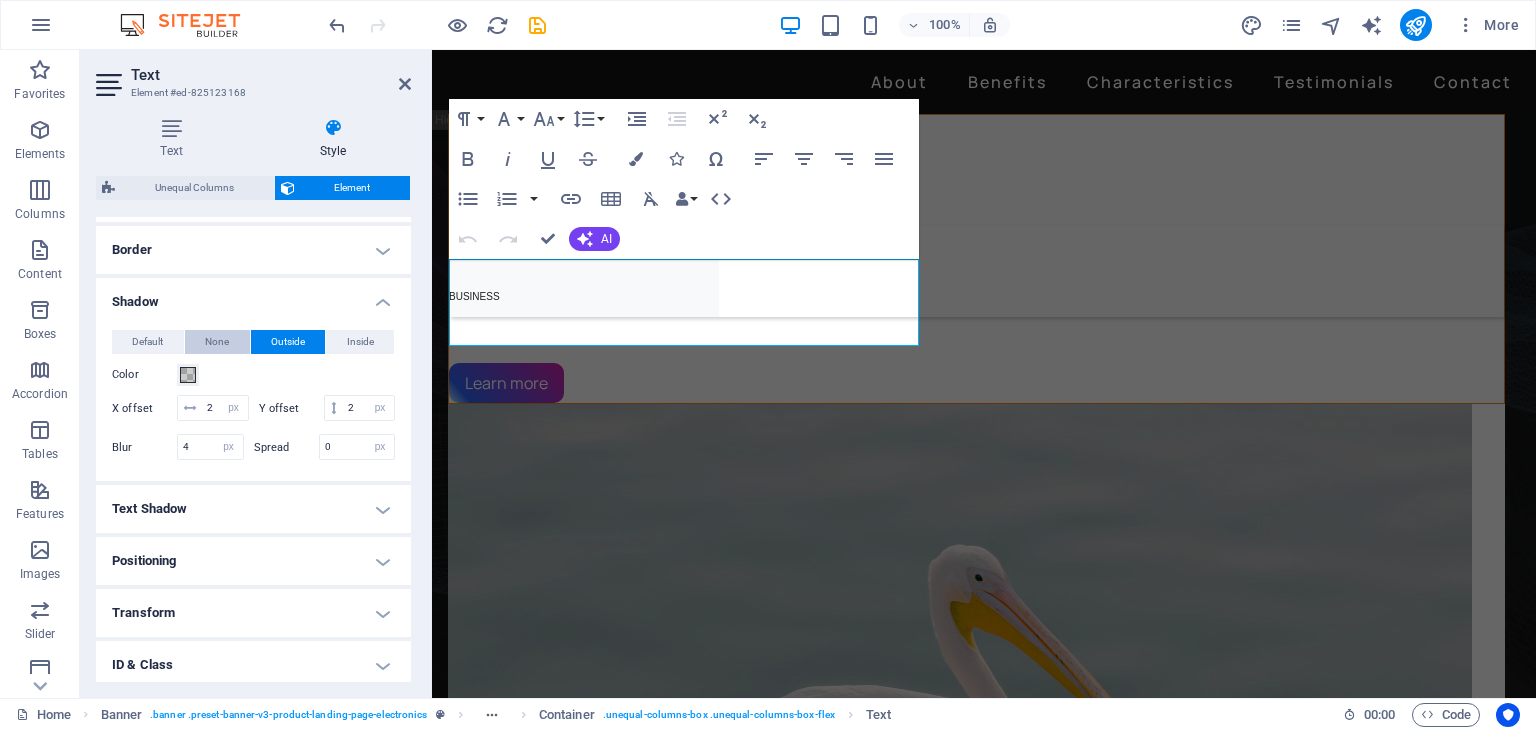 click on "None" at bounding box center (217, 342) 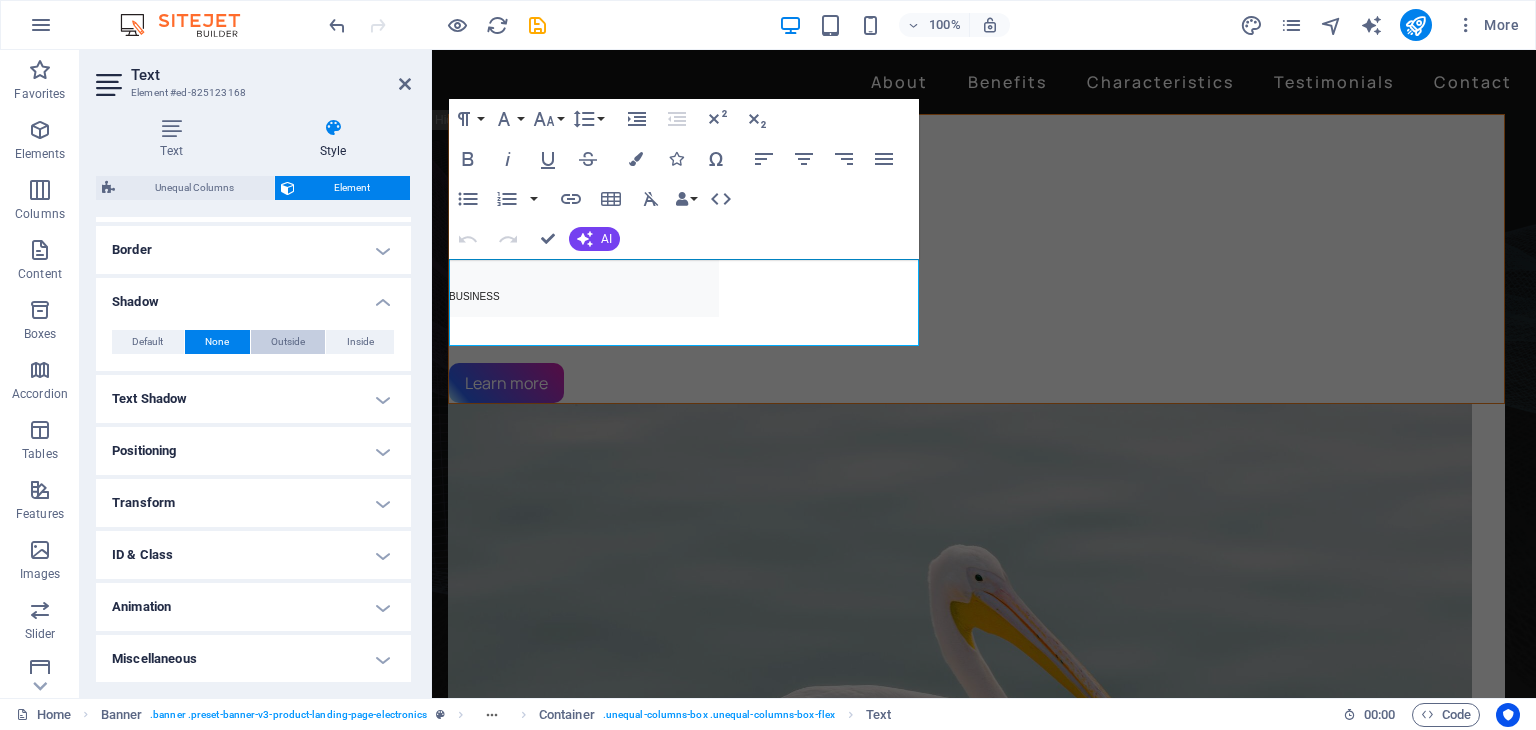 click on "Outside" at bounding box center (288, 342) 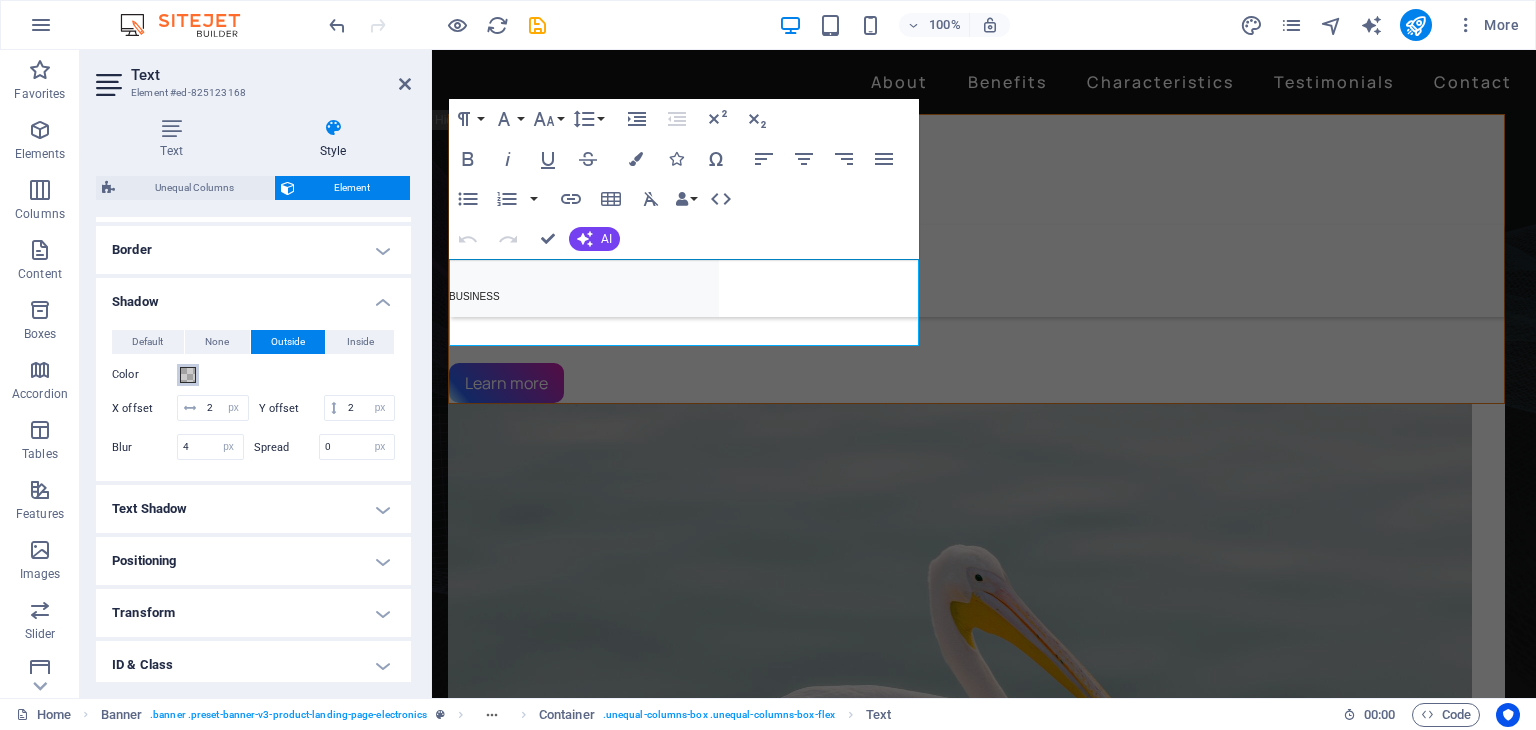 click at bounding box center [188, 375] 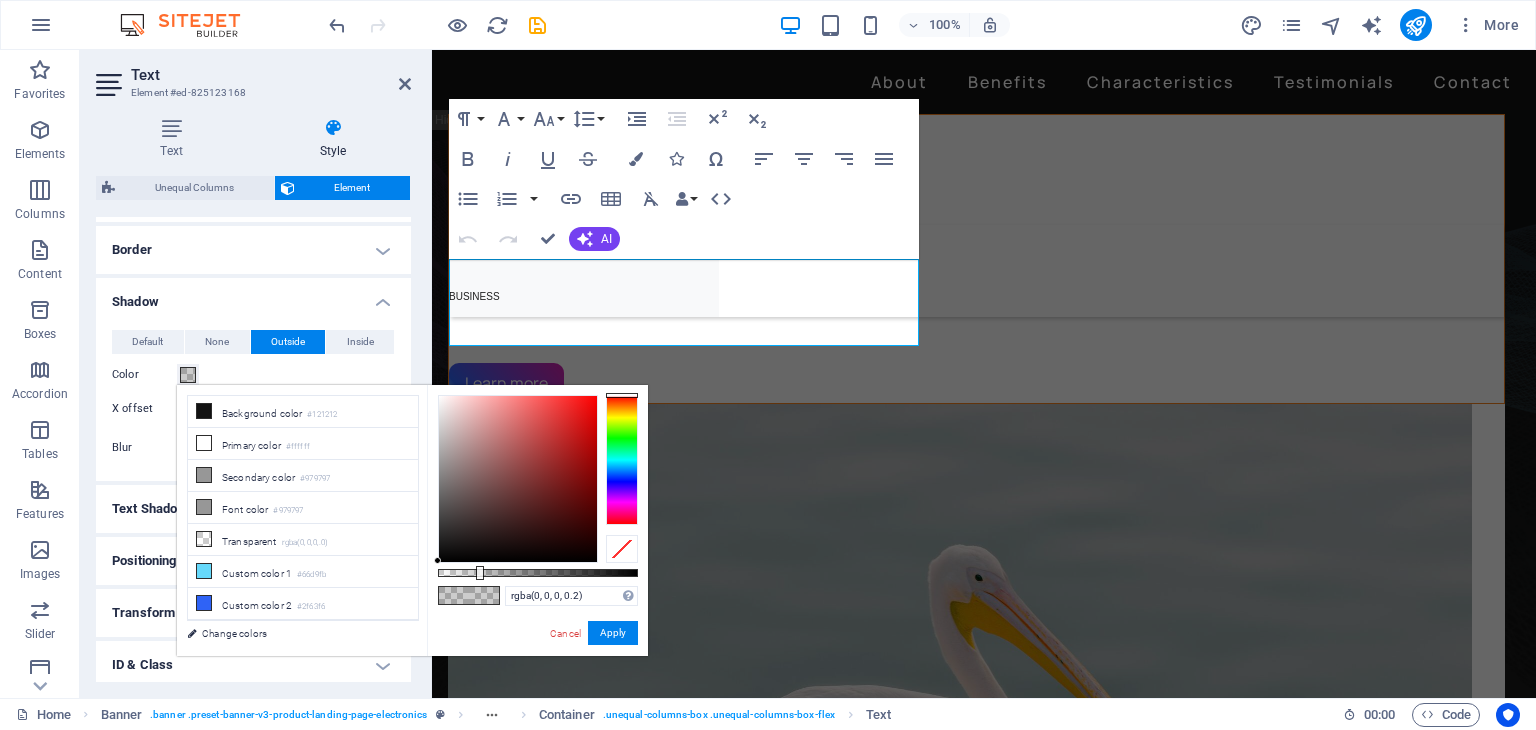 click on "Default None Outside Inside Color X offset 2 px rem vh vw Y offset 2 px rem vh vw Blur 4 px rem % vh vw Spread 0 px rem vh vw" at bounding box center [253, 397] 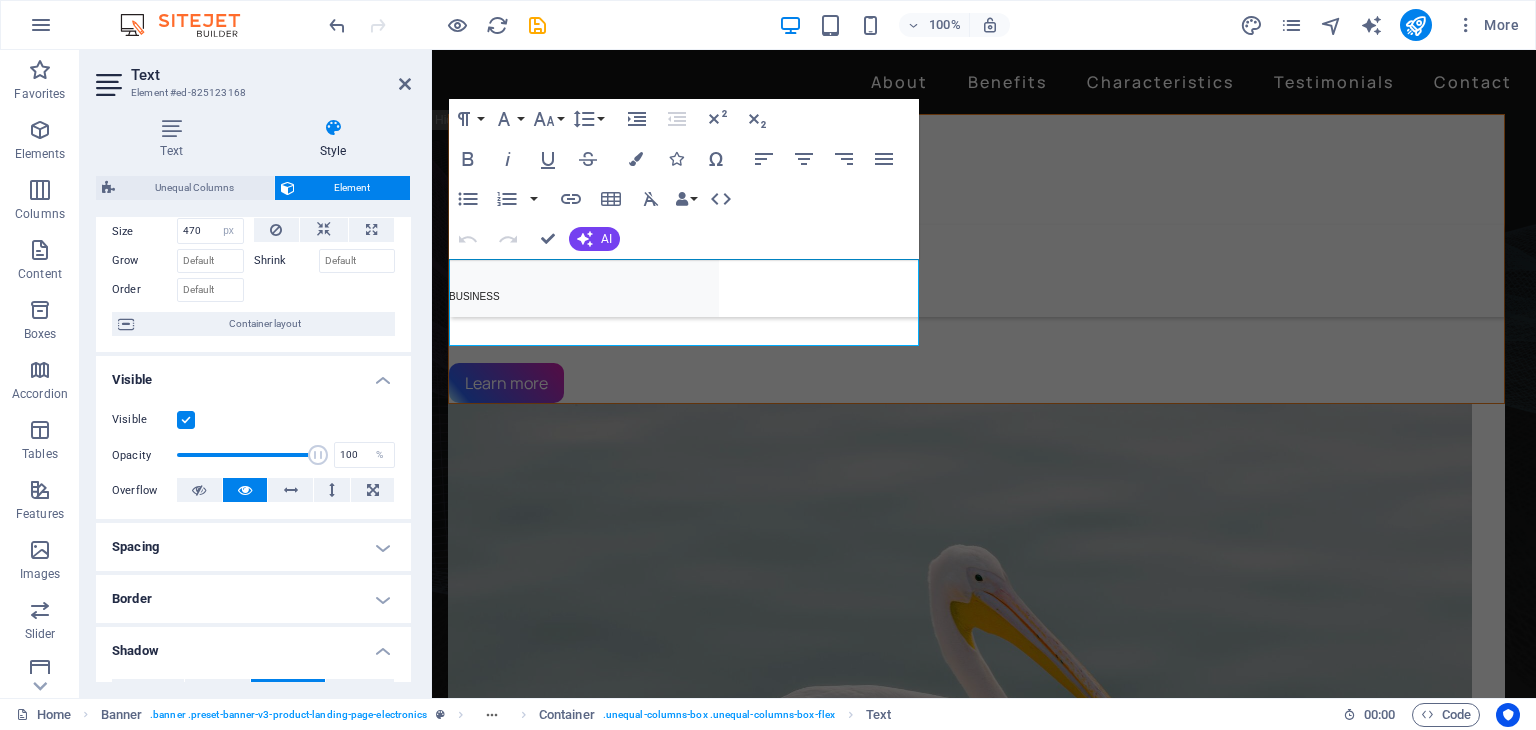 scroll, scrollTop: 0, scrollLeft: 0, axis: both 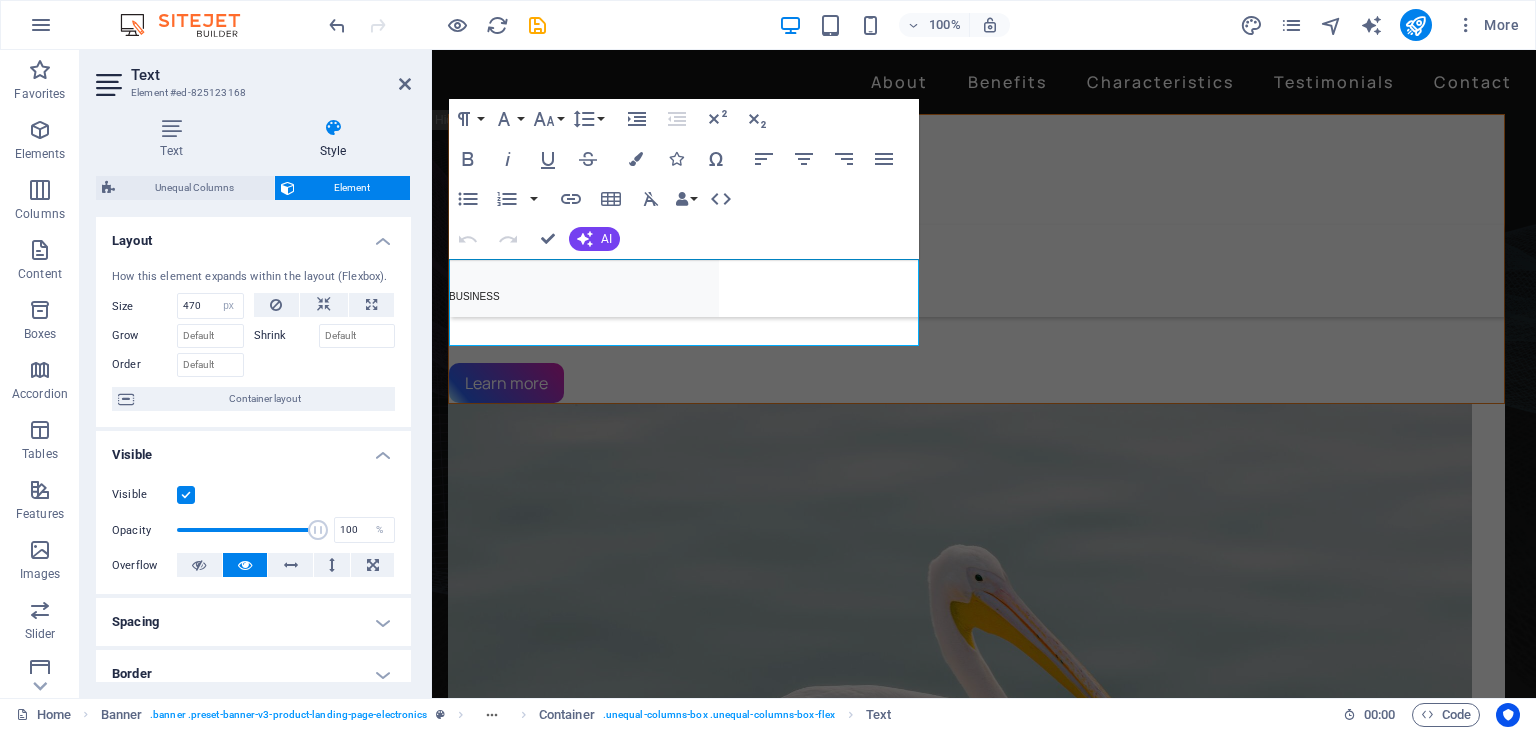 click on "Layout" at bounding box center [253, 235] 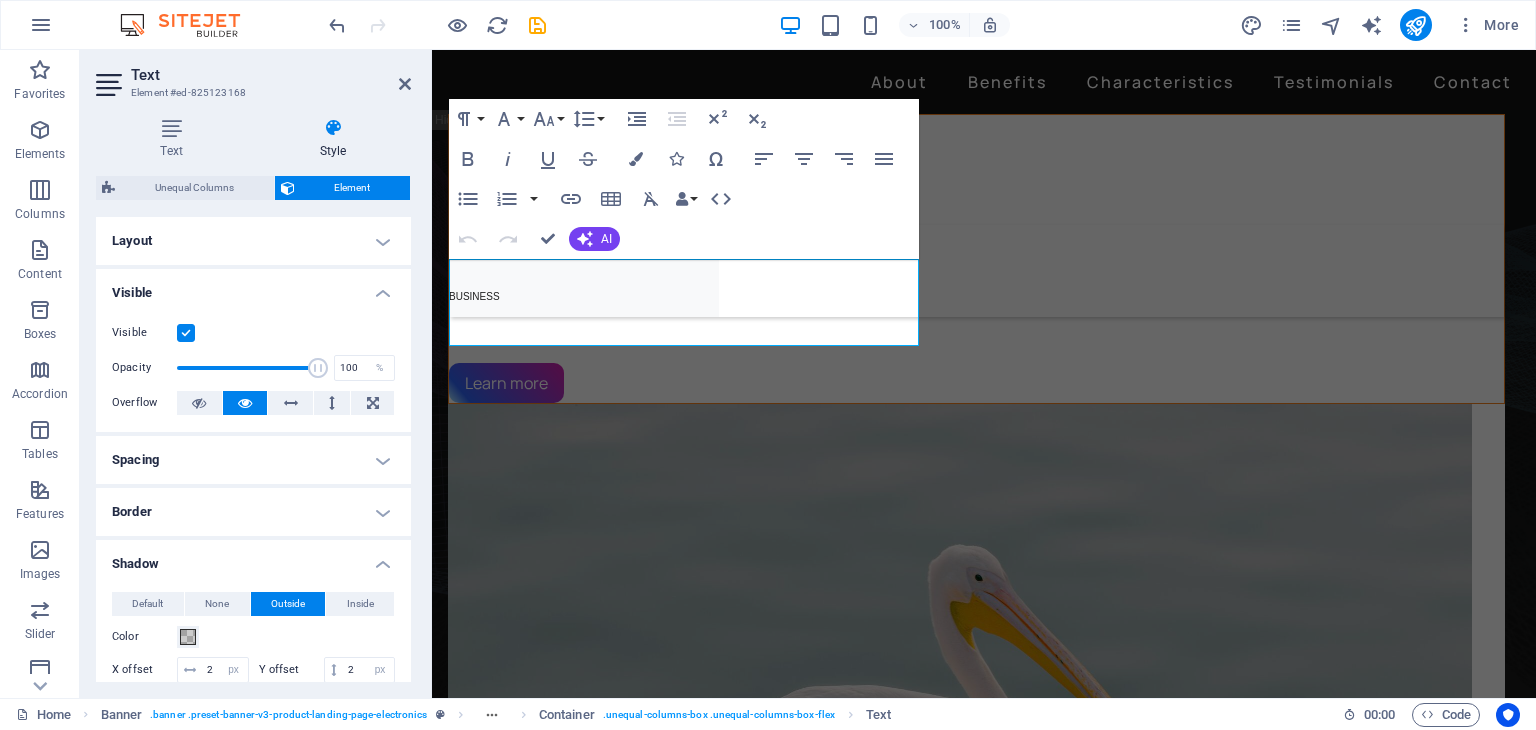 click on "Overflow" at bounding box center [144, 403] 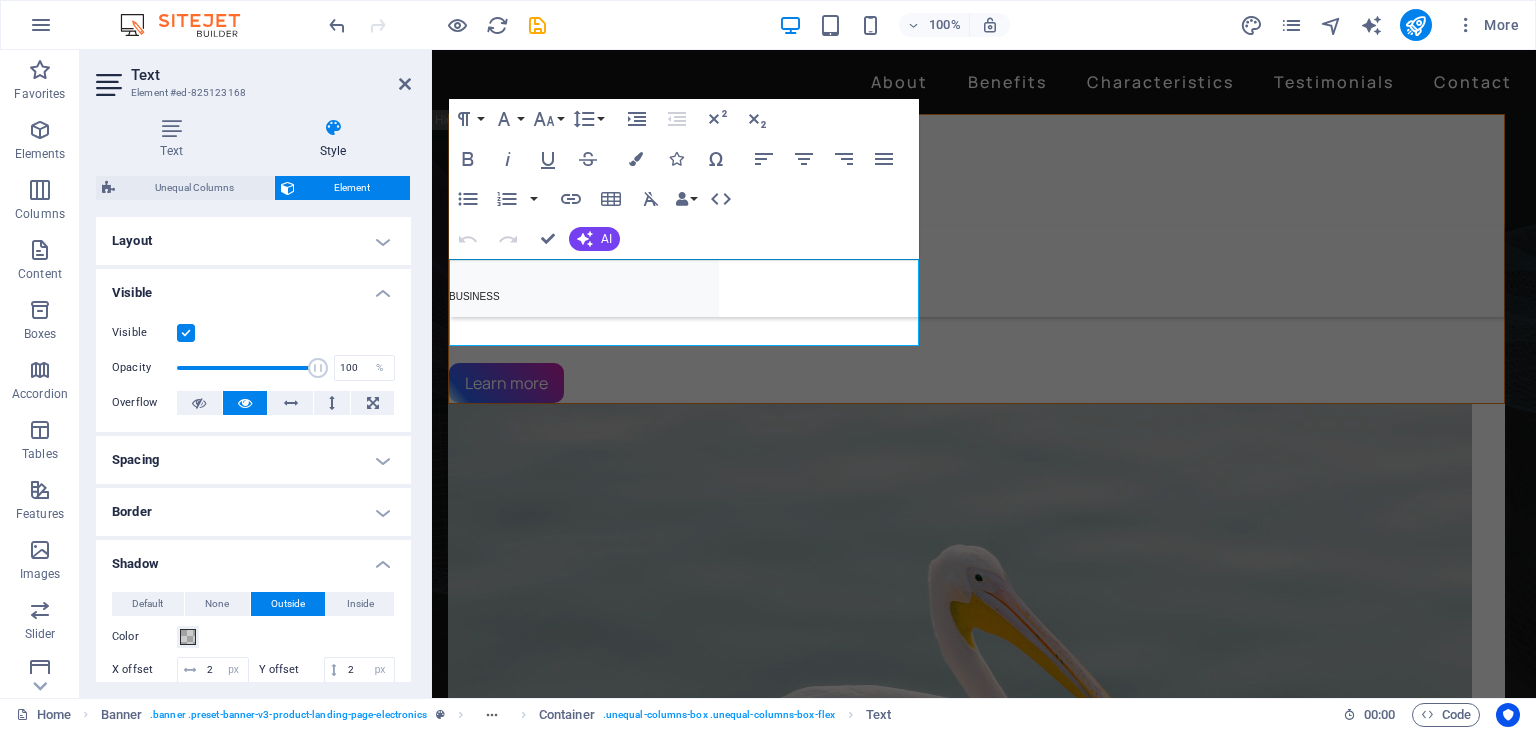 click at bounding box center [333, 128] 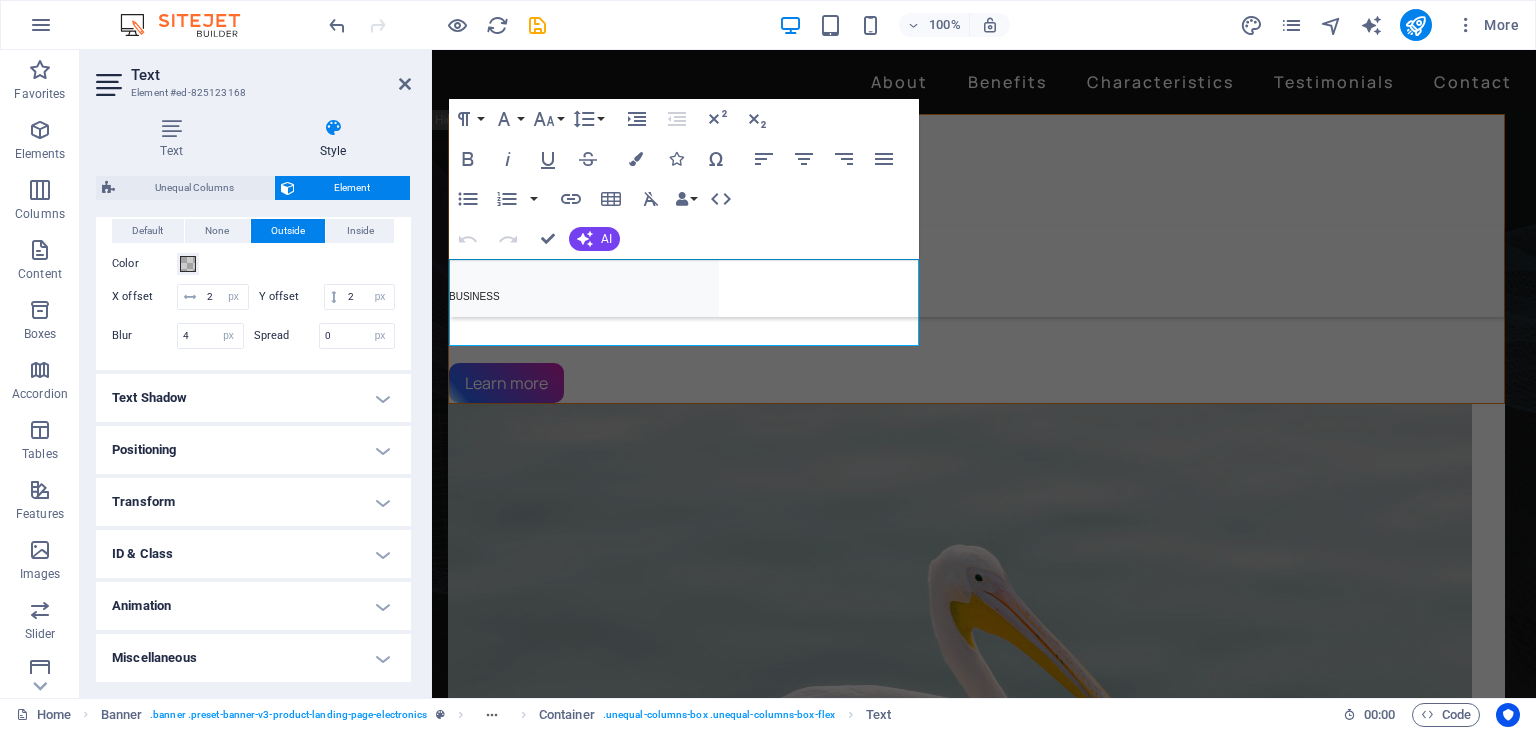 scroll, scrollTop: 397, scrollLeft: 0, axis: vertical 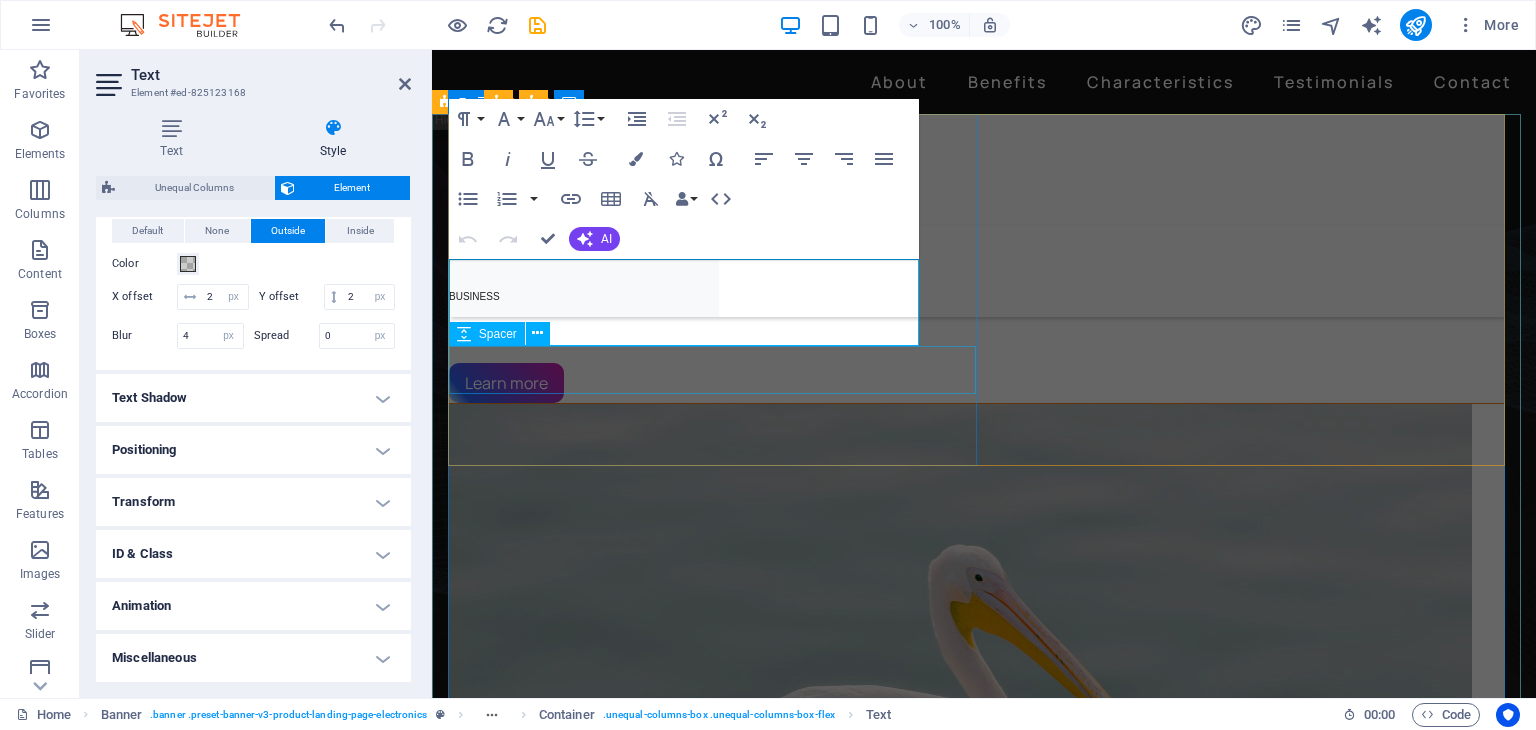 click at bounding box center [976, 339] 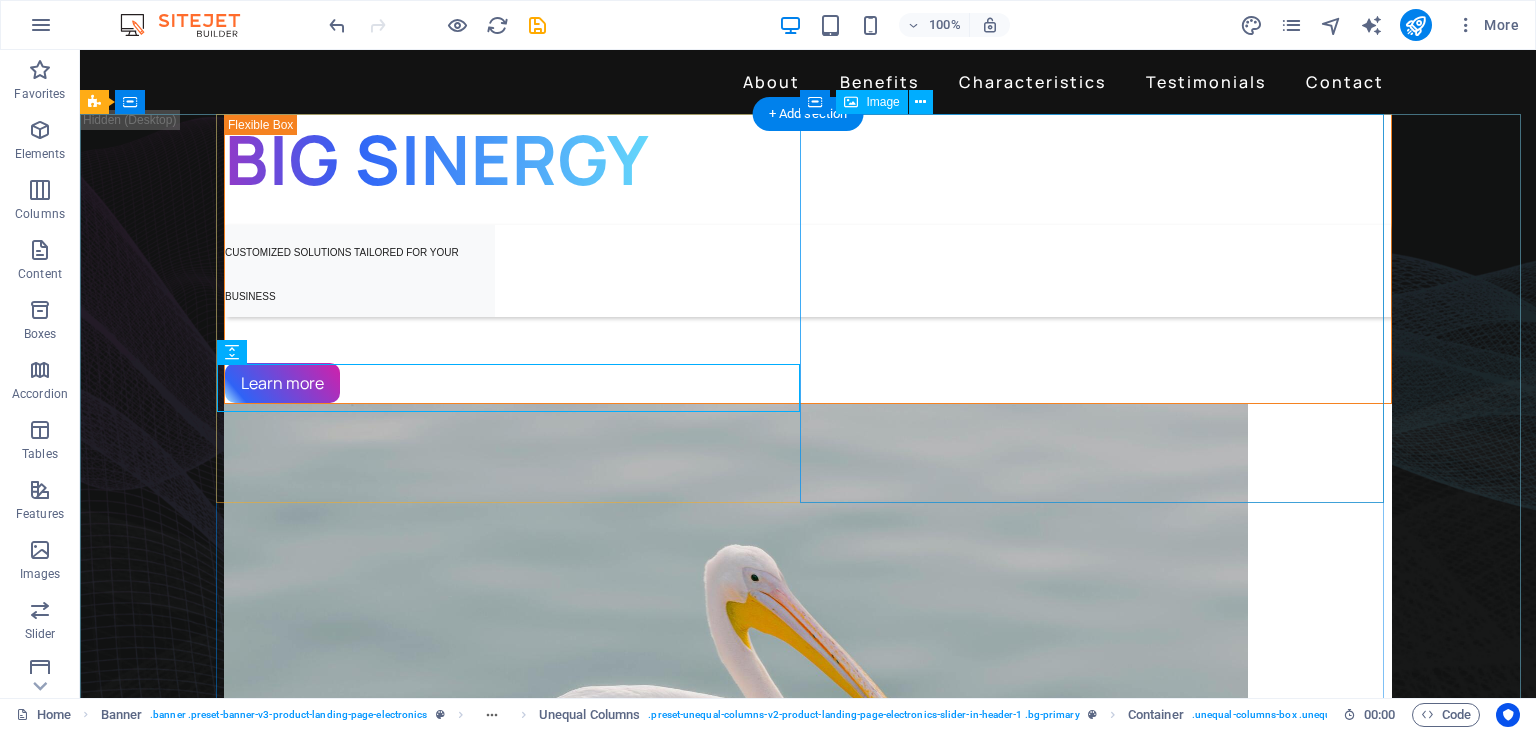 click at bounding box center [808, 745] 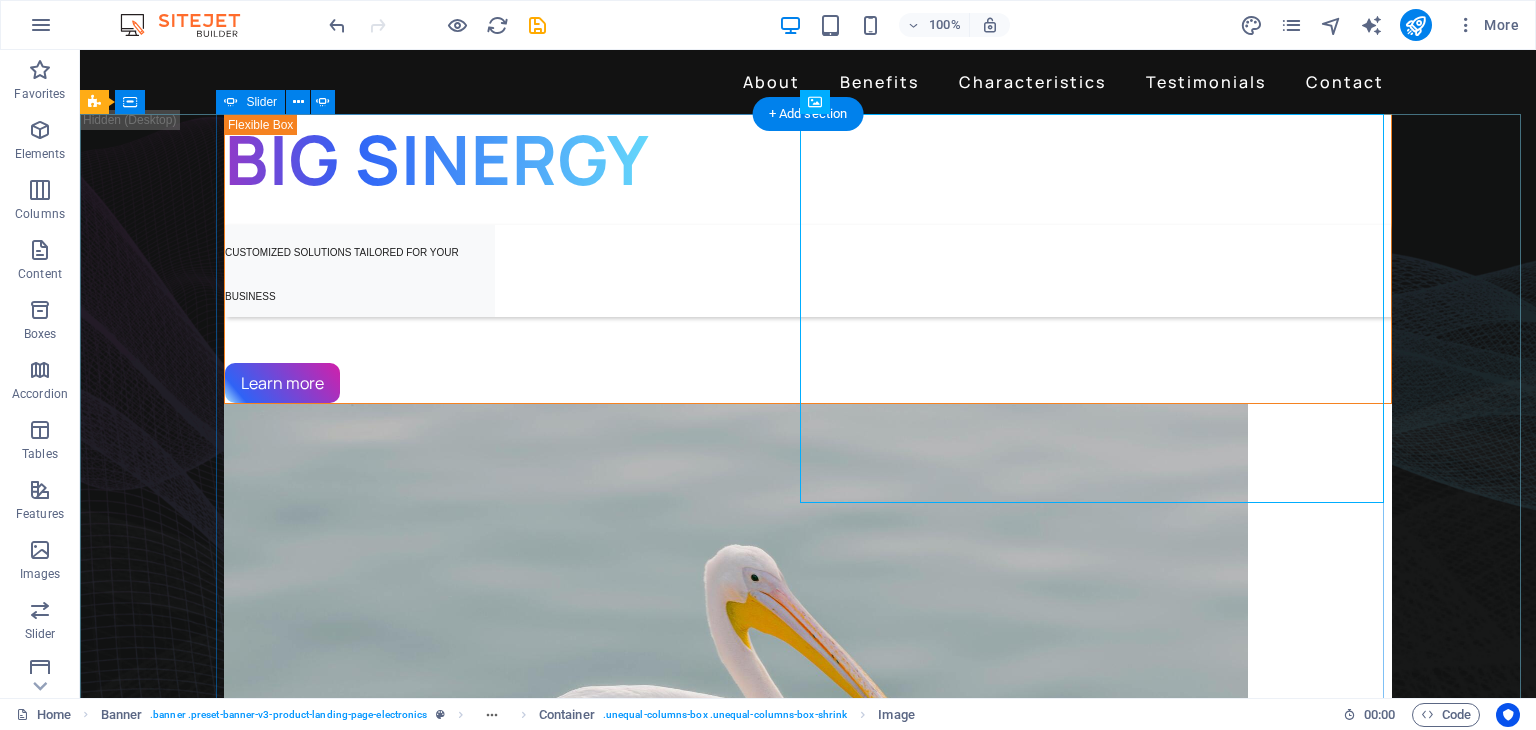 click on "BIG SINERGY CUSTOMIZED SOLUTIONS TAILORED FOR YOUR BUSINESS Learn more BIG SINERGY CUSTOM SOLUTIONS FOR YOUR BUSINESS Learn more Get lost in the studio sound Lorem ipsum dolor sit amet, consectetur adipiscing elit. Adipiscing ultricies risus, ornare mus id vulputate. Learn more" at bounding box center [808, 2069] 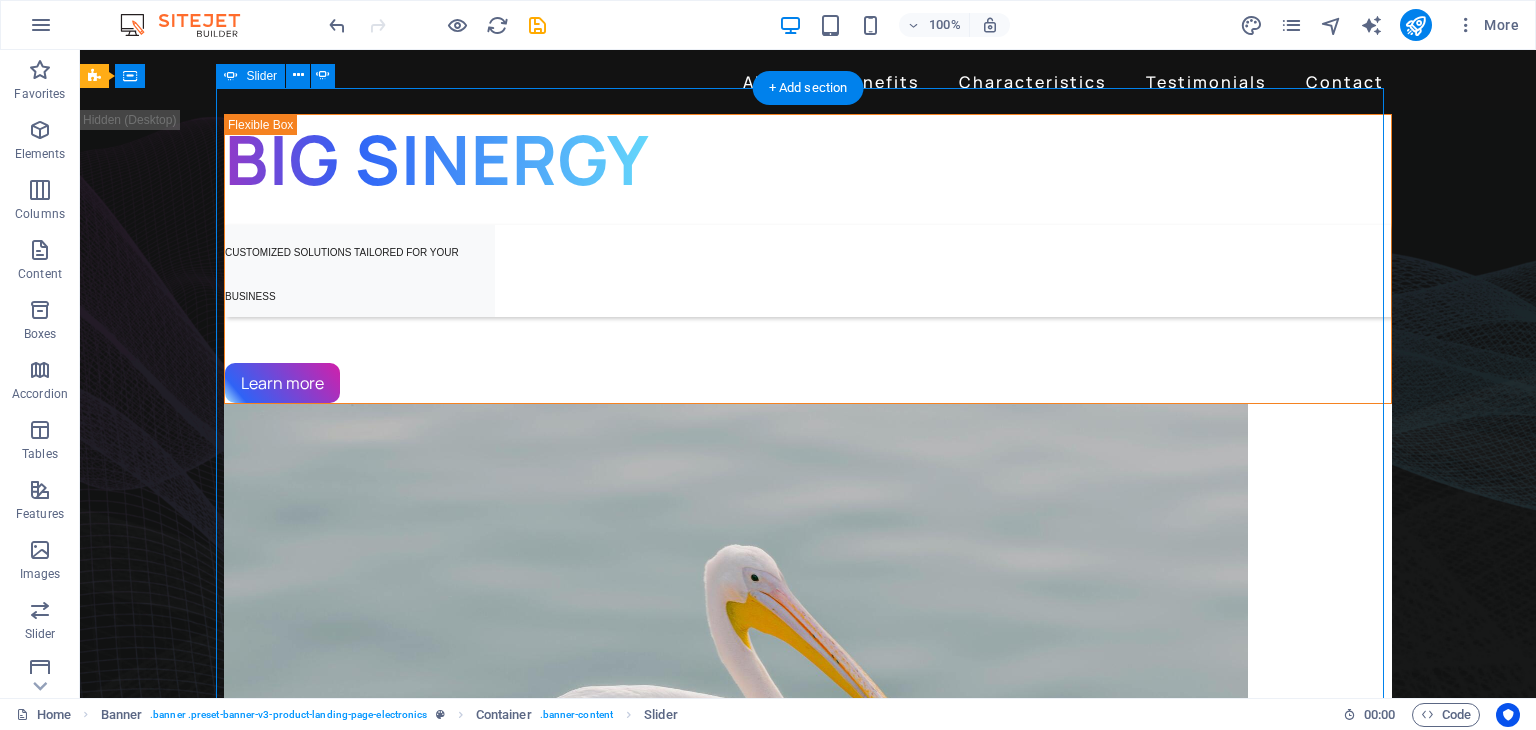 drag, startPoint x: 757, startPoint y: 615, endPoint x: 758, endPoint y: 603, distance: 12.0415945 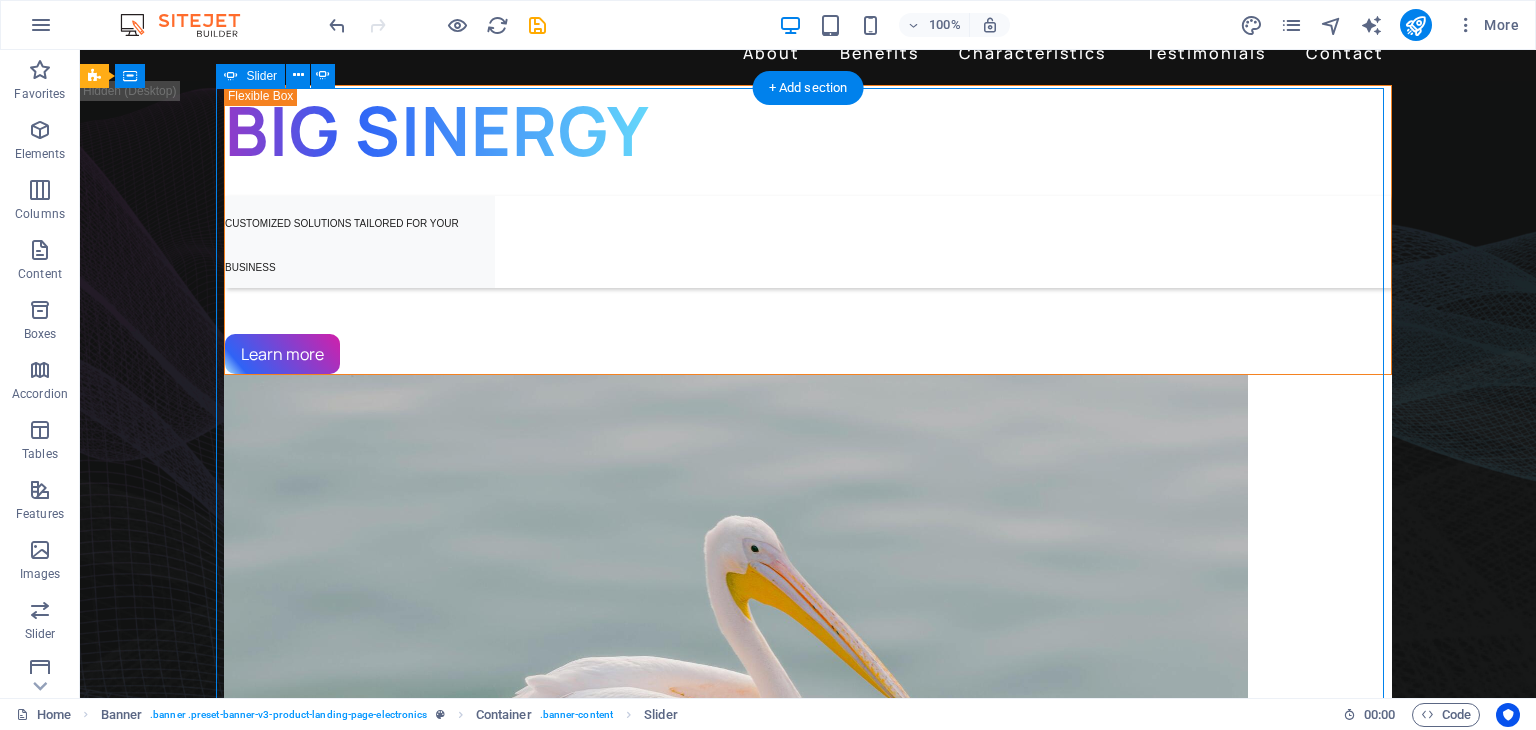 click on "BIG SINERGY CUSTOMIZED SOLUTIONS TAILORED FOR YOUR BUSINESS Learn more BIG SINERGY CUSTOM SOLUTIONS FOR YOUR BUSINESS Learn more Get lost in the studio sound Lorem ipsum dolor sit amet, consectetur adipiscing elit. Adipiscing ultricies risus, ornare mus id vulputate. Learn more" at bounding box center [808, 2040] 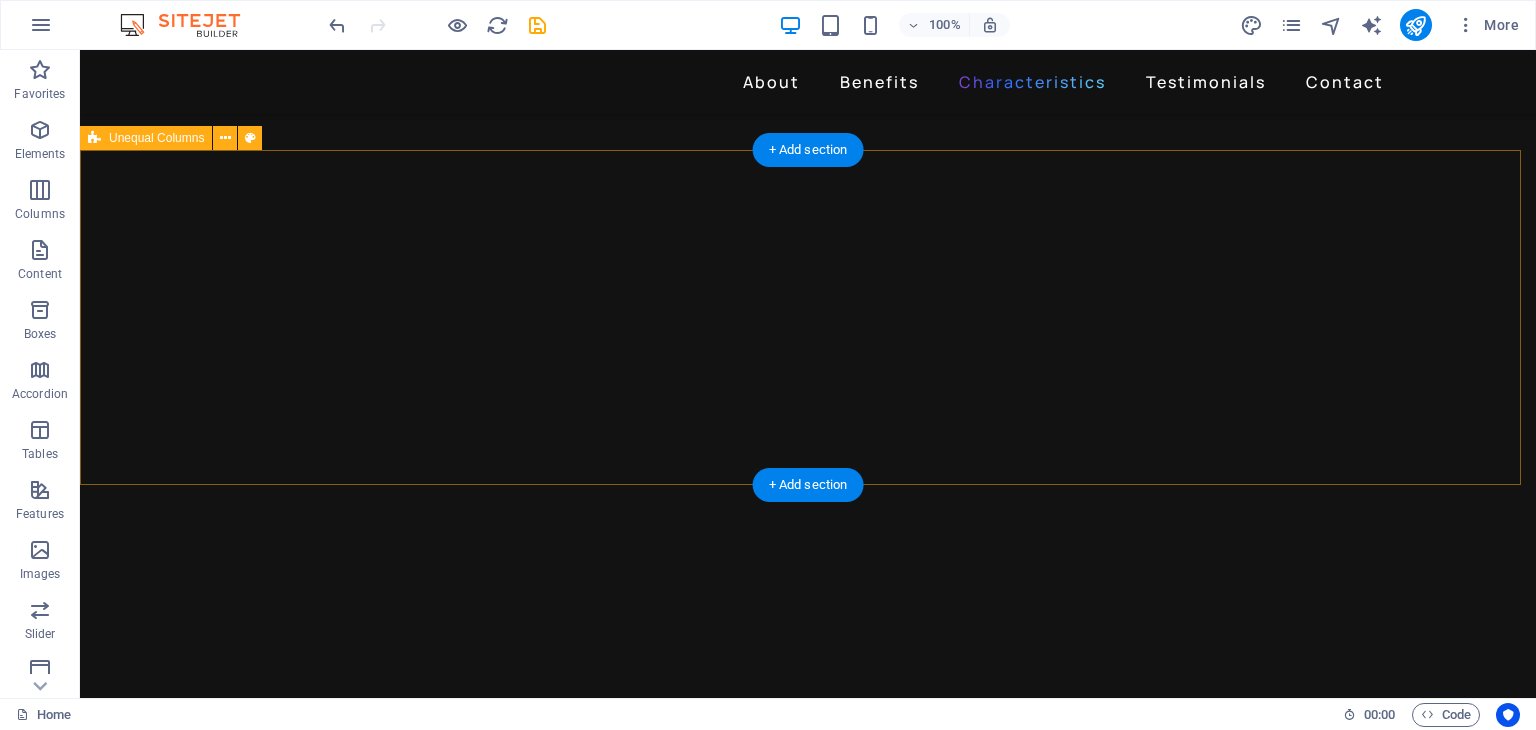 scroll, scrollTop: 2729, scrollLeft: 0, axis: vertical 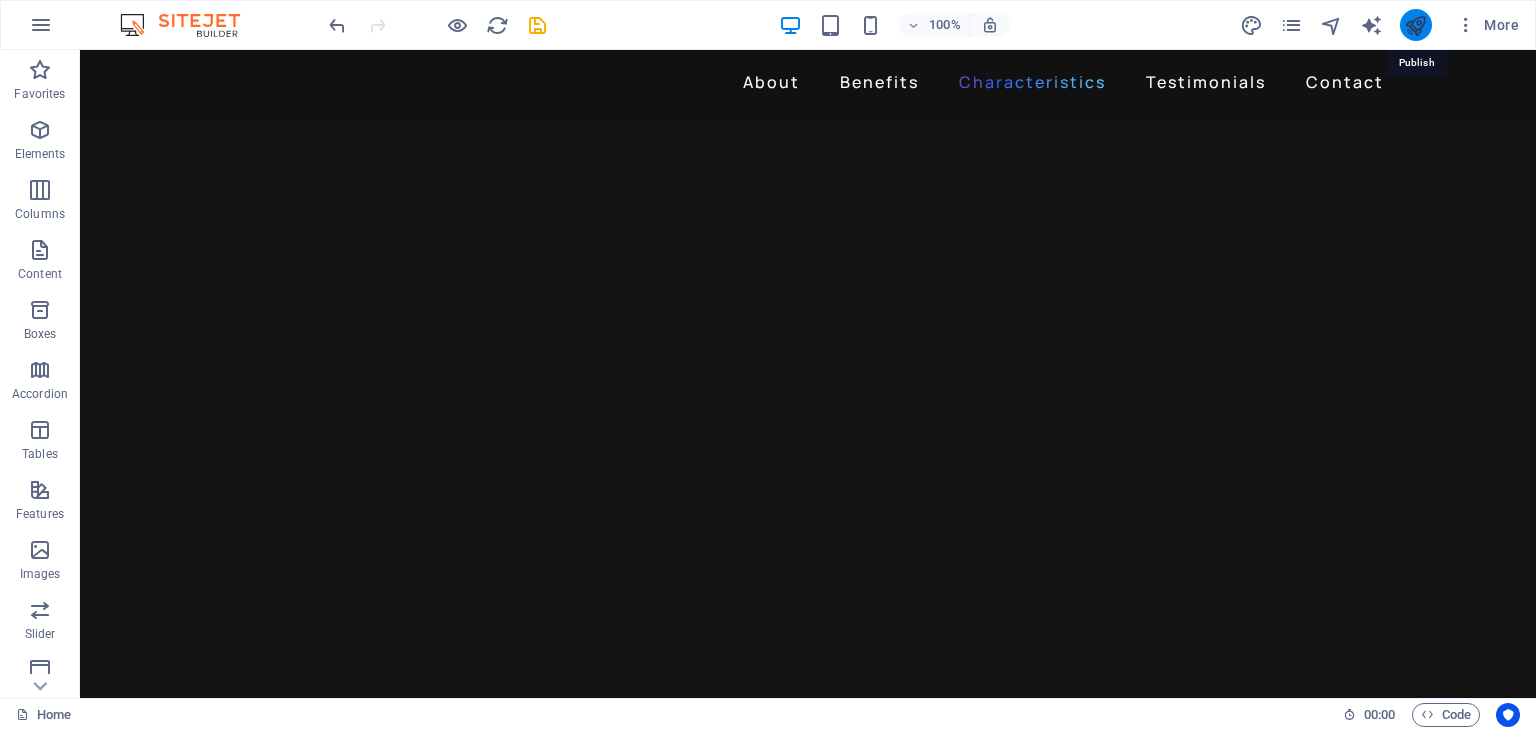click at bounding box center [1415, 25] 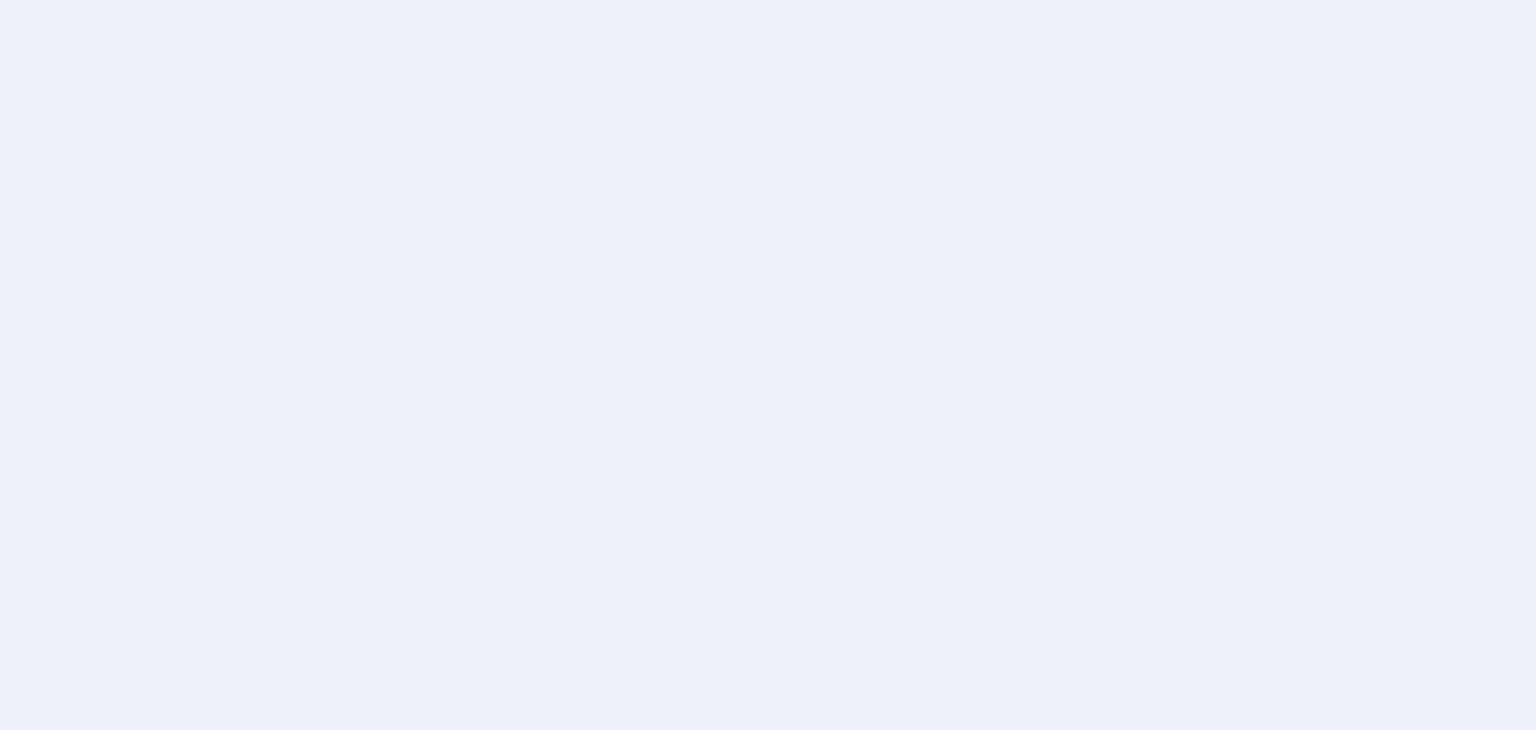scroll, scrollTop: 0, scrollLeft: 0, axis: both 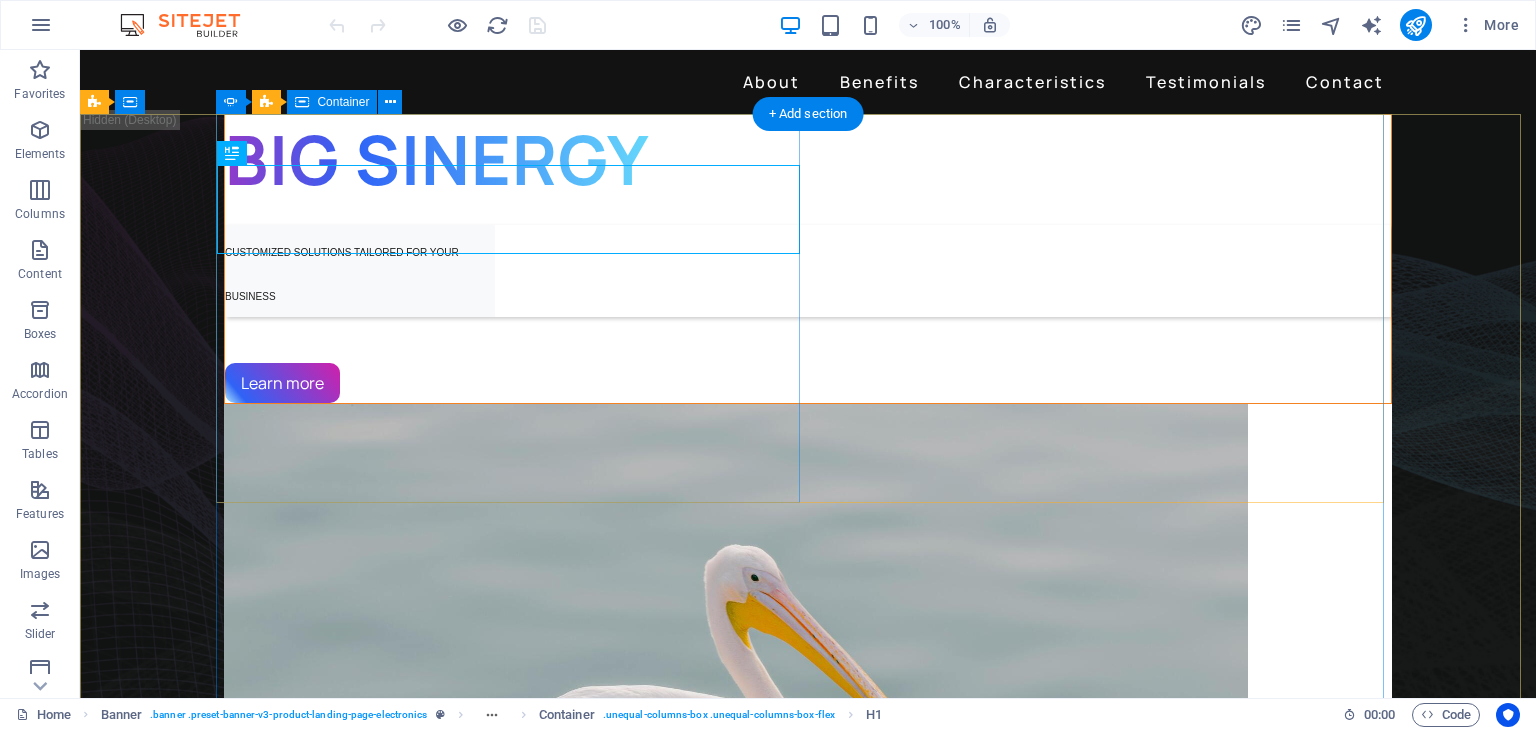 click on "BIG SINERGY CUSTOMIZED SOLUTIONS TAILORED FOR YOUR BUSINESS Learn more" at bounding box center [808, 259] 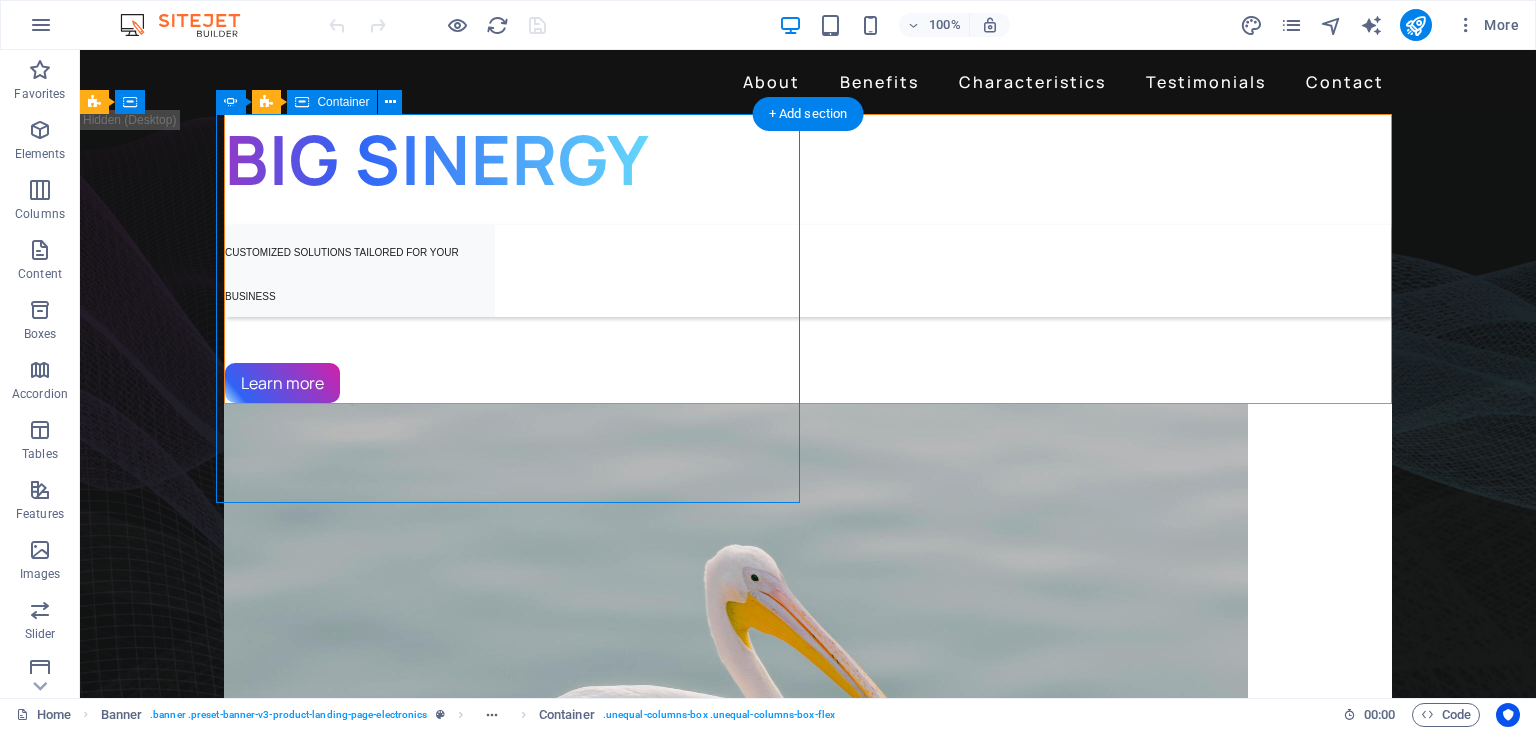 click on "BIG SINERGY CUSTOMIZED SOLUTIONS TAILORED FOR YOUR BUSINESS Learn more" at bounding box center (808, 259) 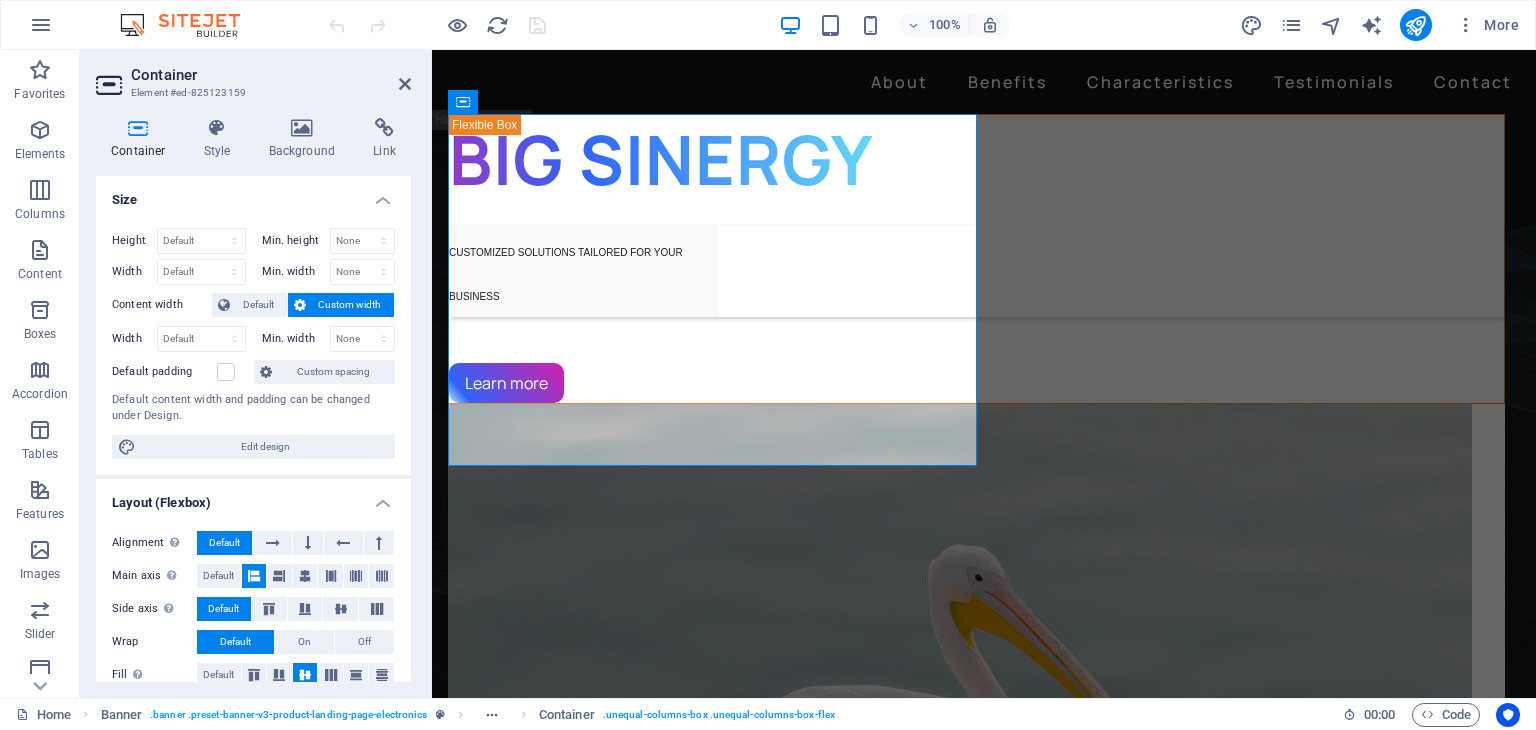 click on "Default" at bounding box center (224, 543) 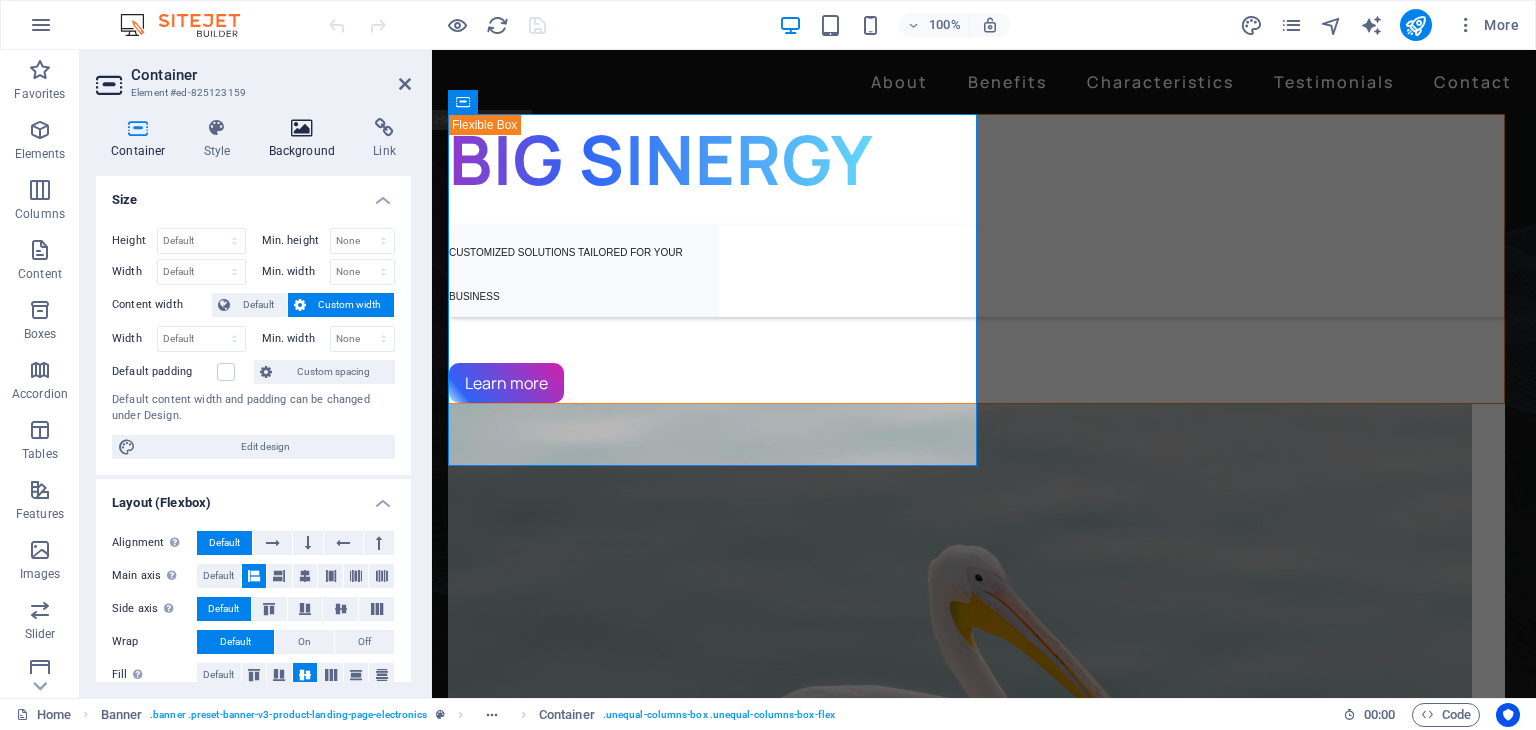click at bounding box center (302, 128) 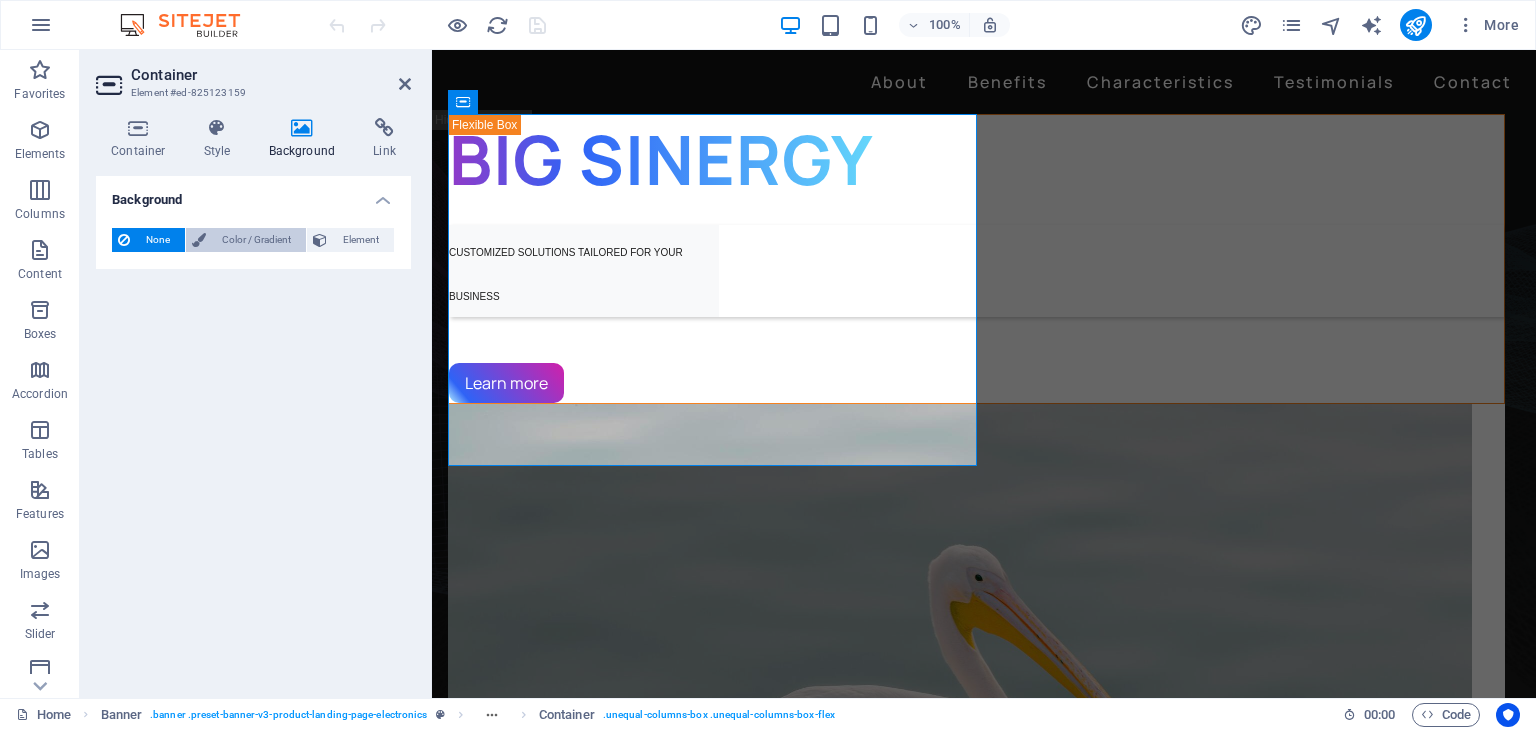 click on "Color / Gradient" at bounding box center (256, 240) 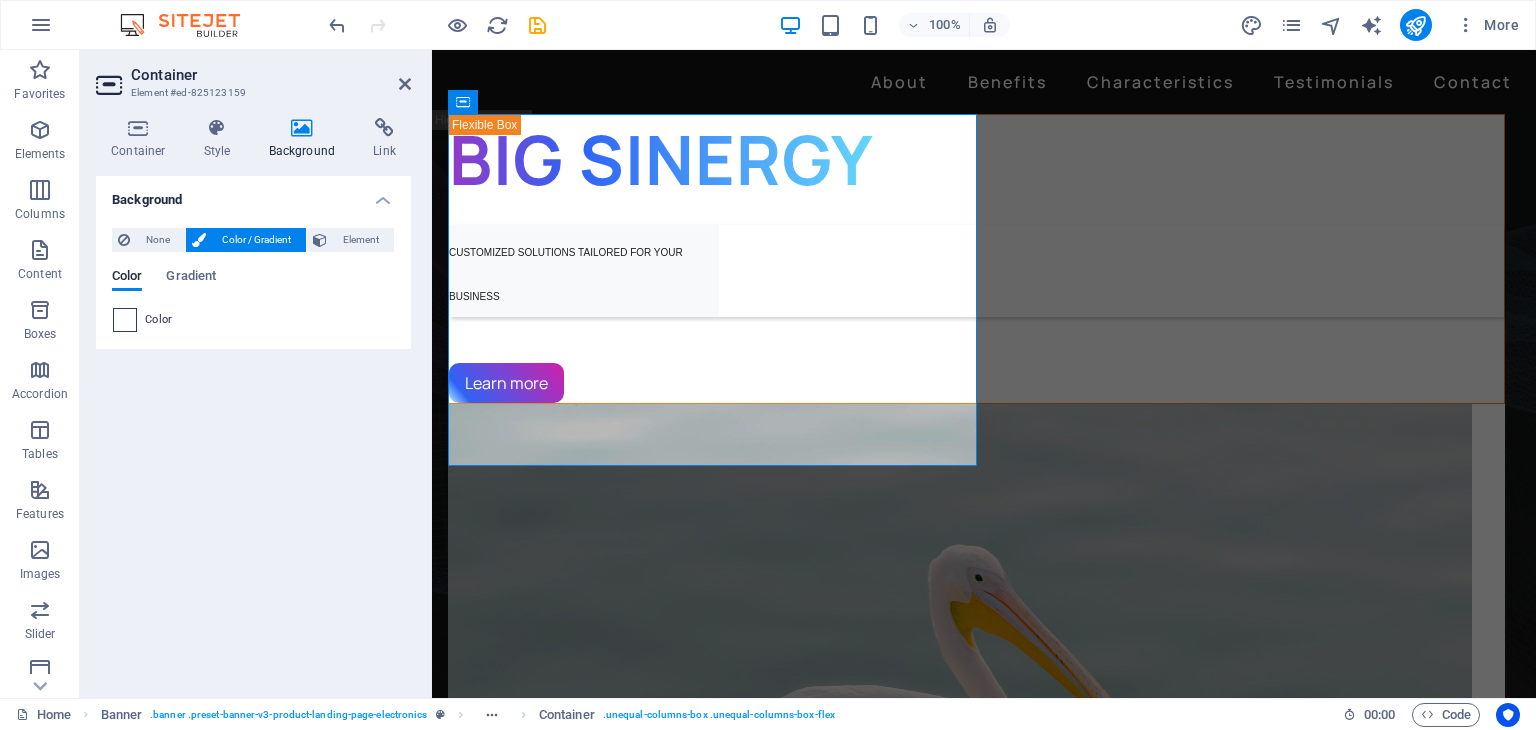 click at bounding box center (125, 320) 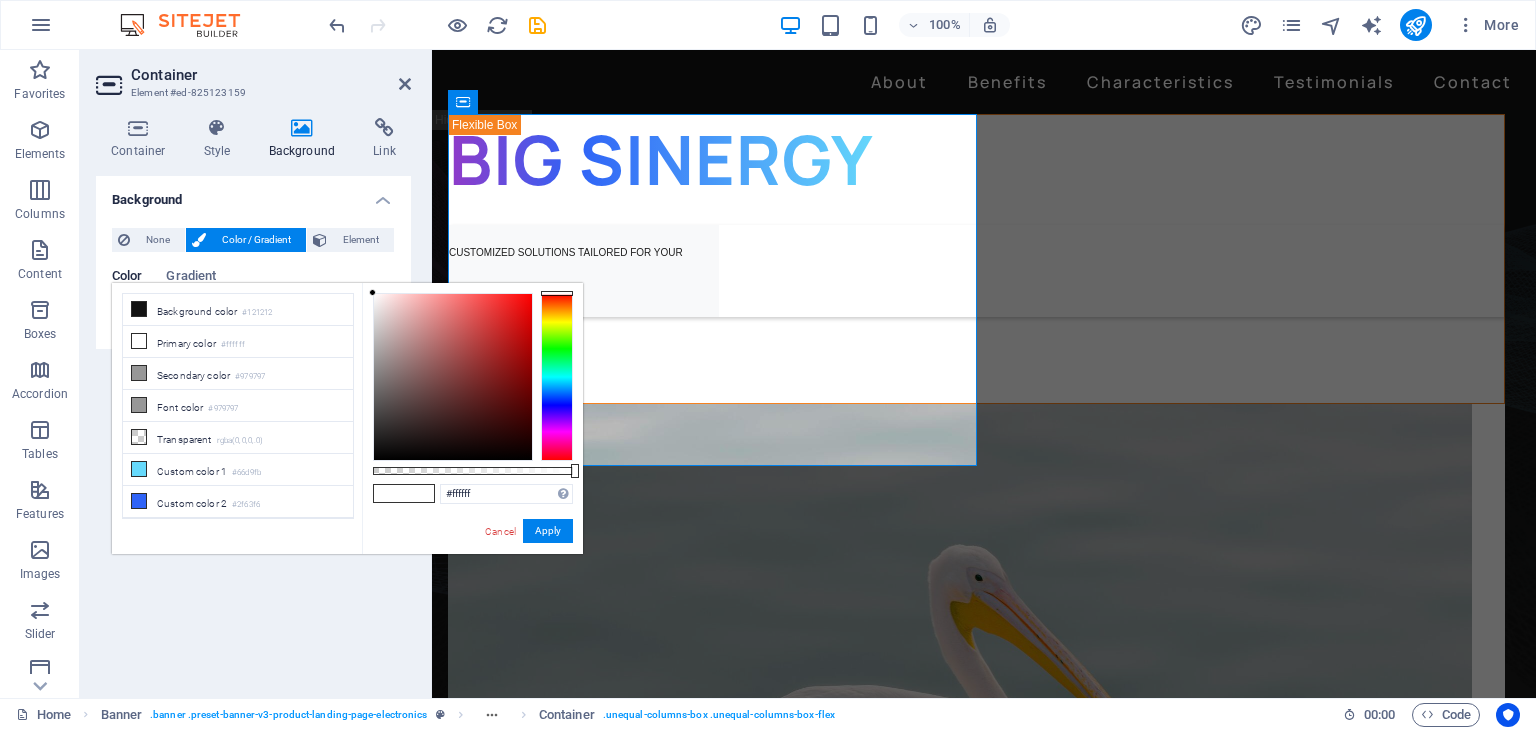click at bounding box center [557, 377] 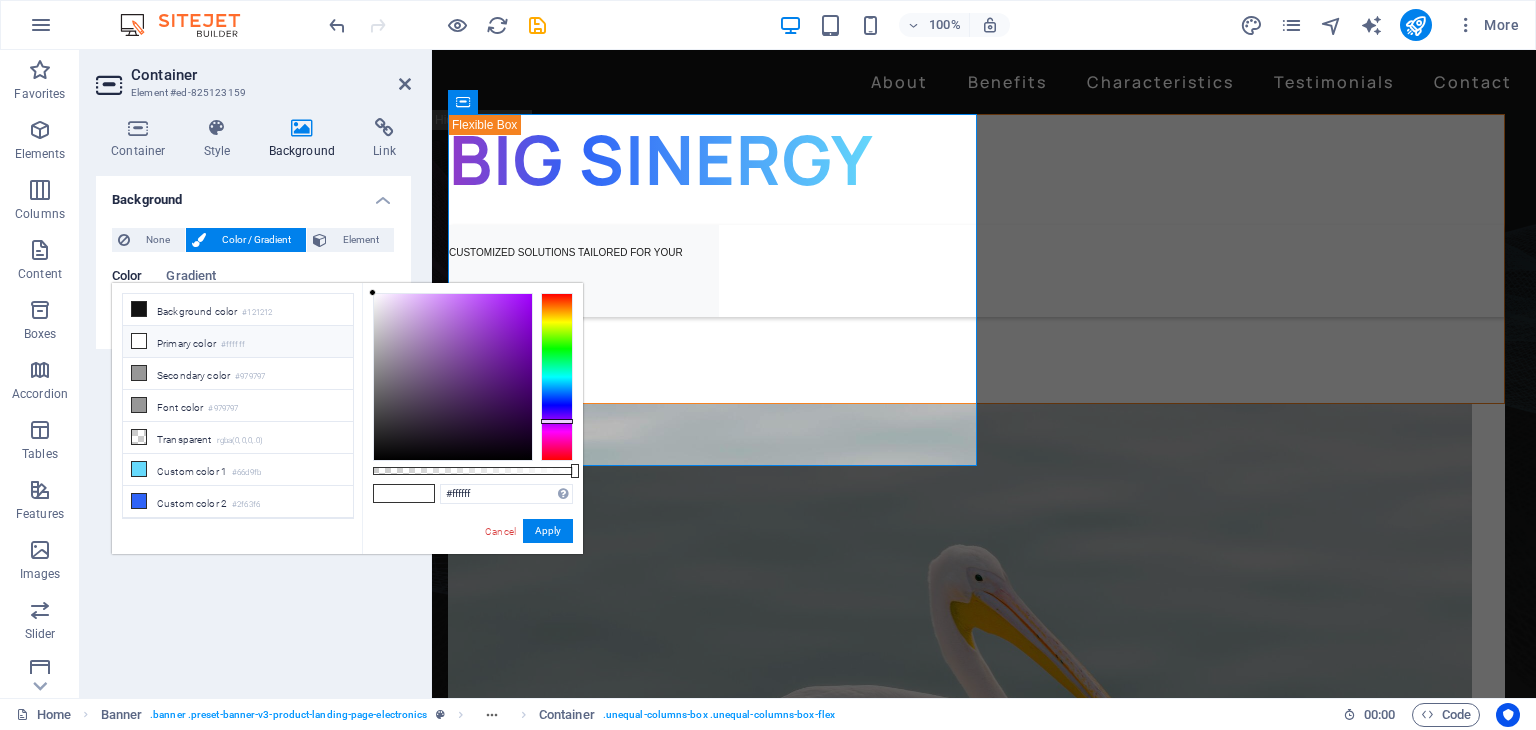 click at bounding box center (557, 377) 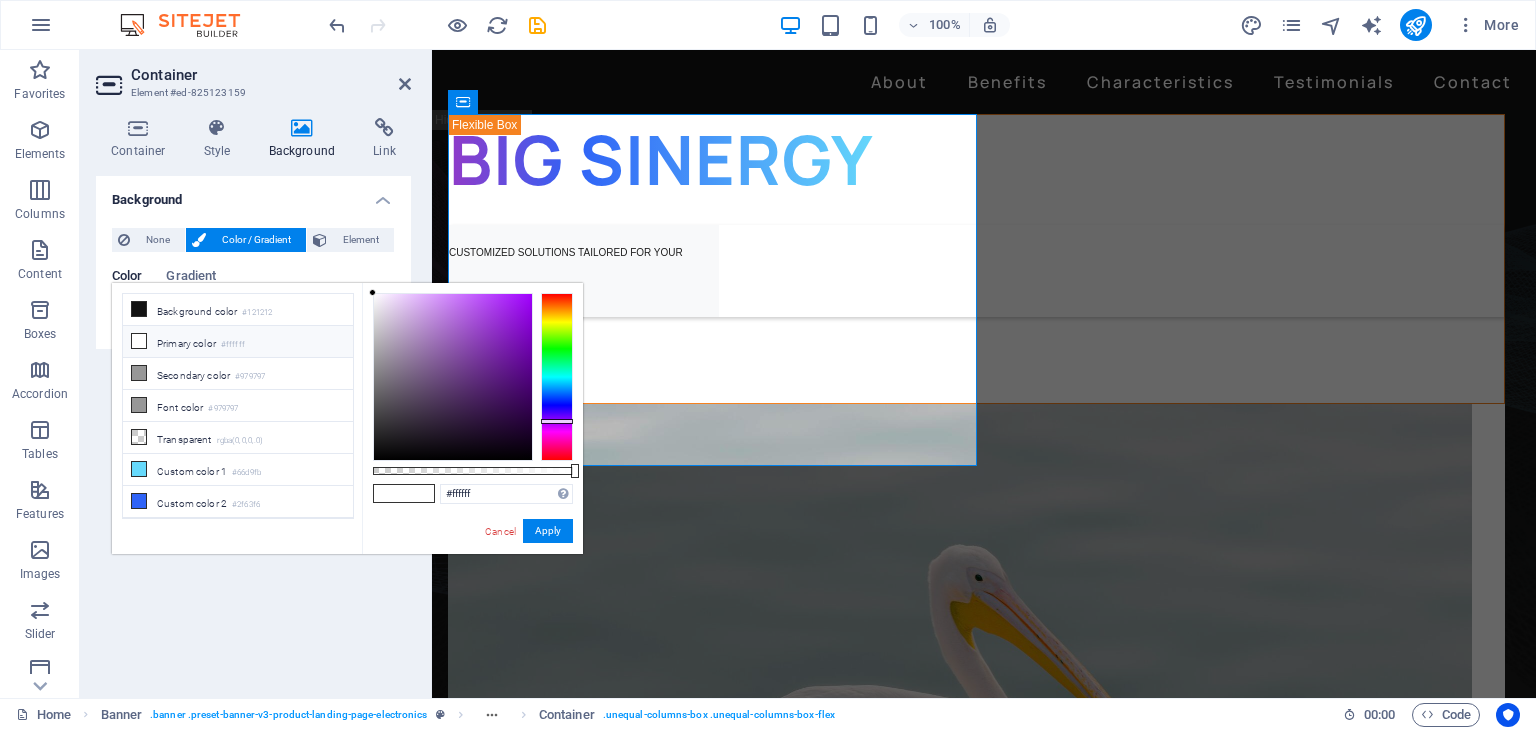 click at bounding box center (557, 377) 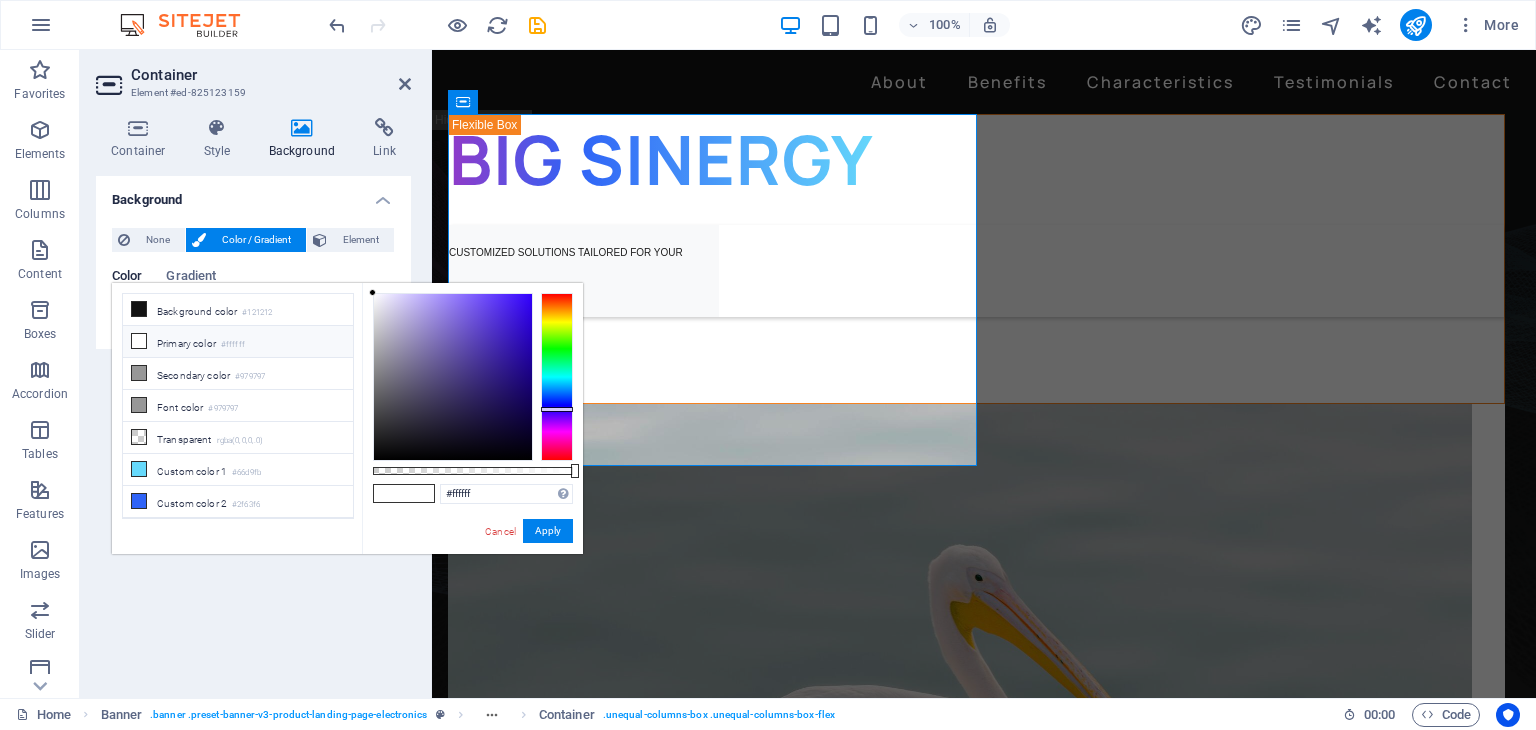 click at bounding box center (557, 377) 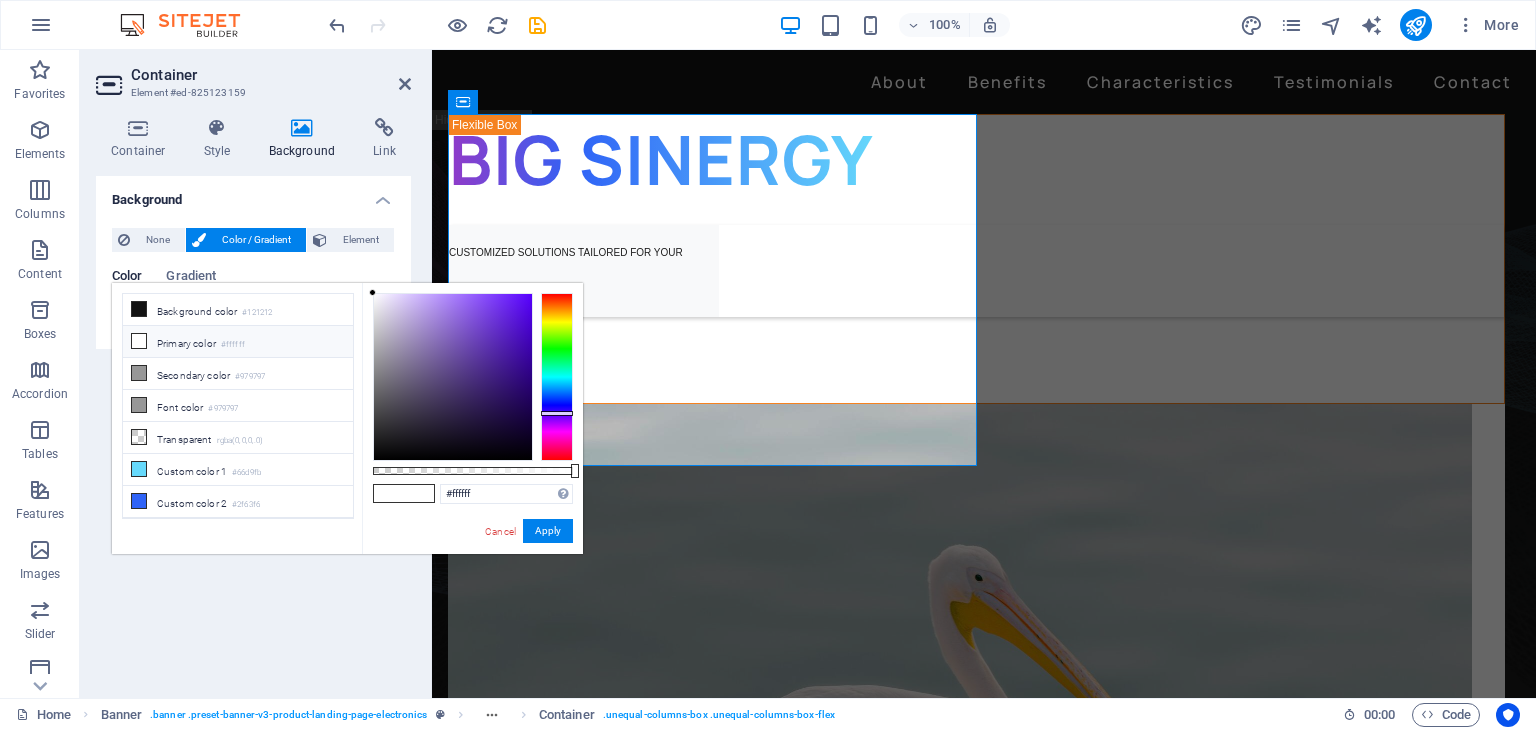 click at bounding box center (557, 377) 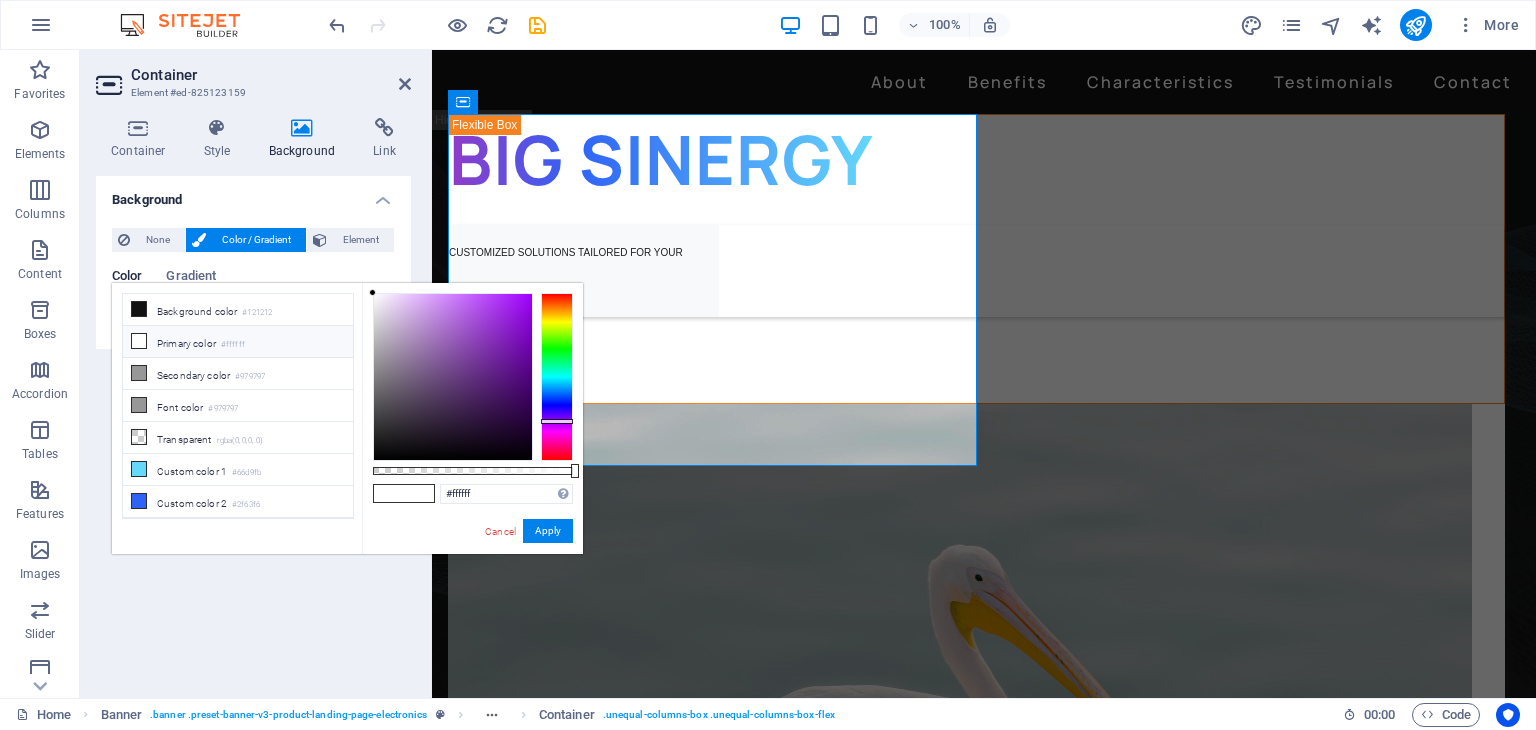 click at bounding box center [557, 377] 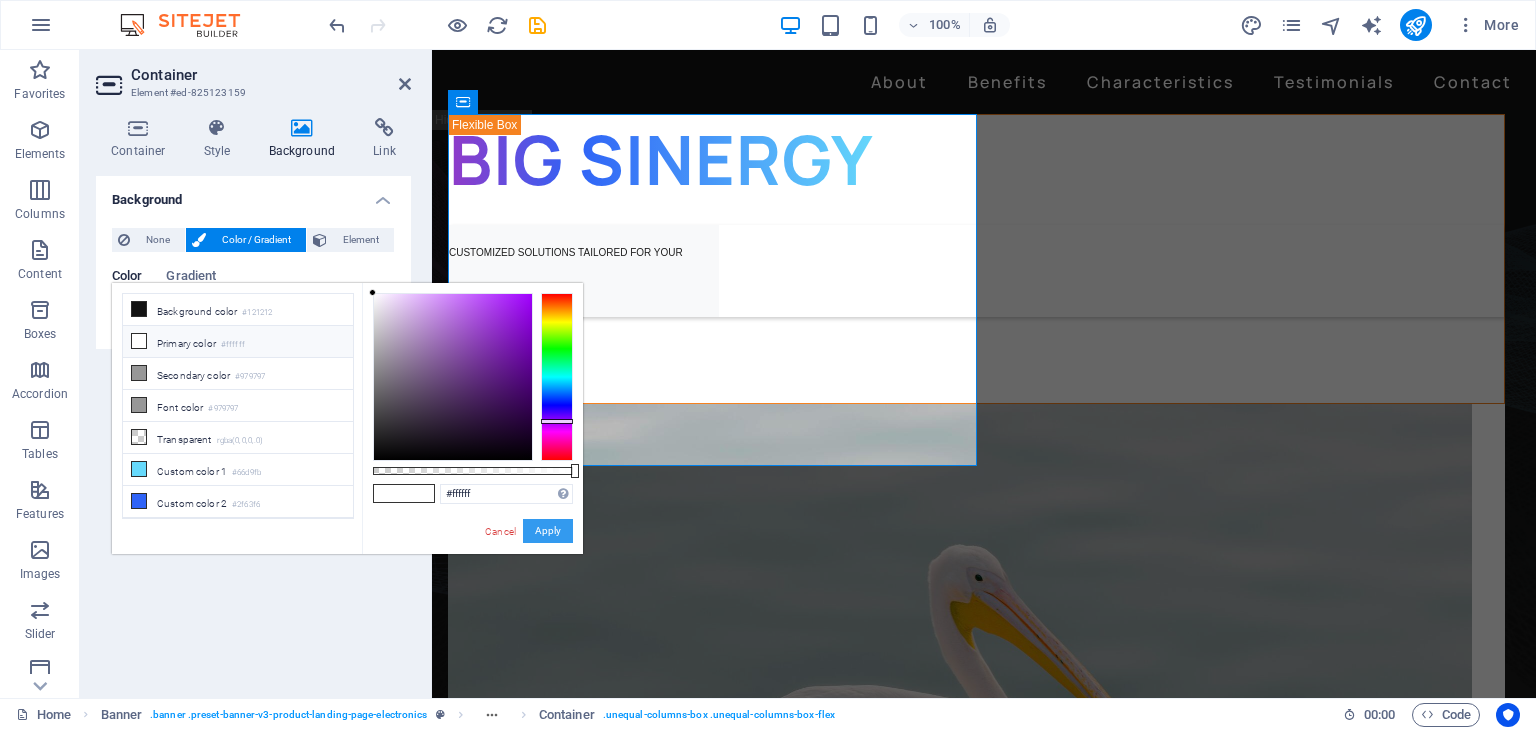 click on "Apply" at bounding box center [548, 531] 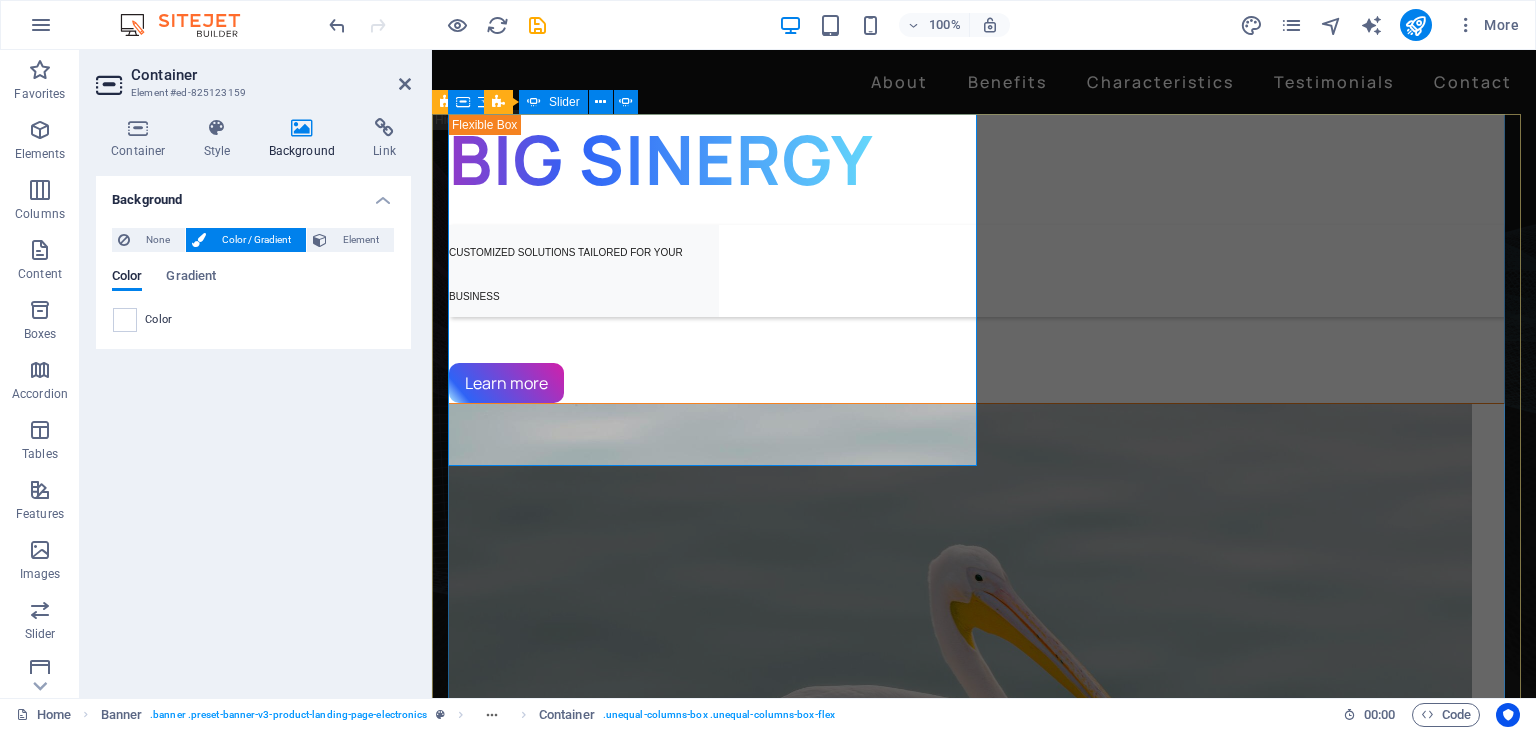 click on "BIG SINERGY CUSTOMIZED SOLUTIONS TAILORED FOR YOUR BUSINESS Learn more BIG SINERGY CUSTOM SOLUTIONS FOR YOUR BUSINESS Learn more Get lost in the studio sound Lorem ipsum dolor sit amet, consectetur adipiscing elit. Adipiscing ultricies risus, ornare mus id vulputate. Learn more" at bounding box center [984, 1956] 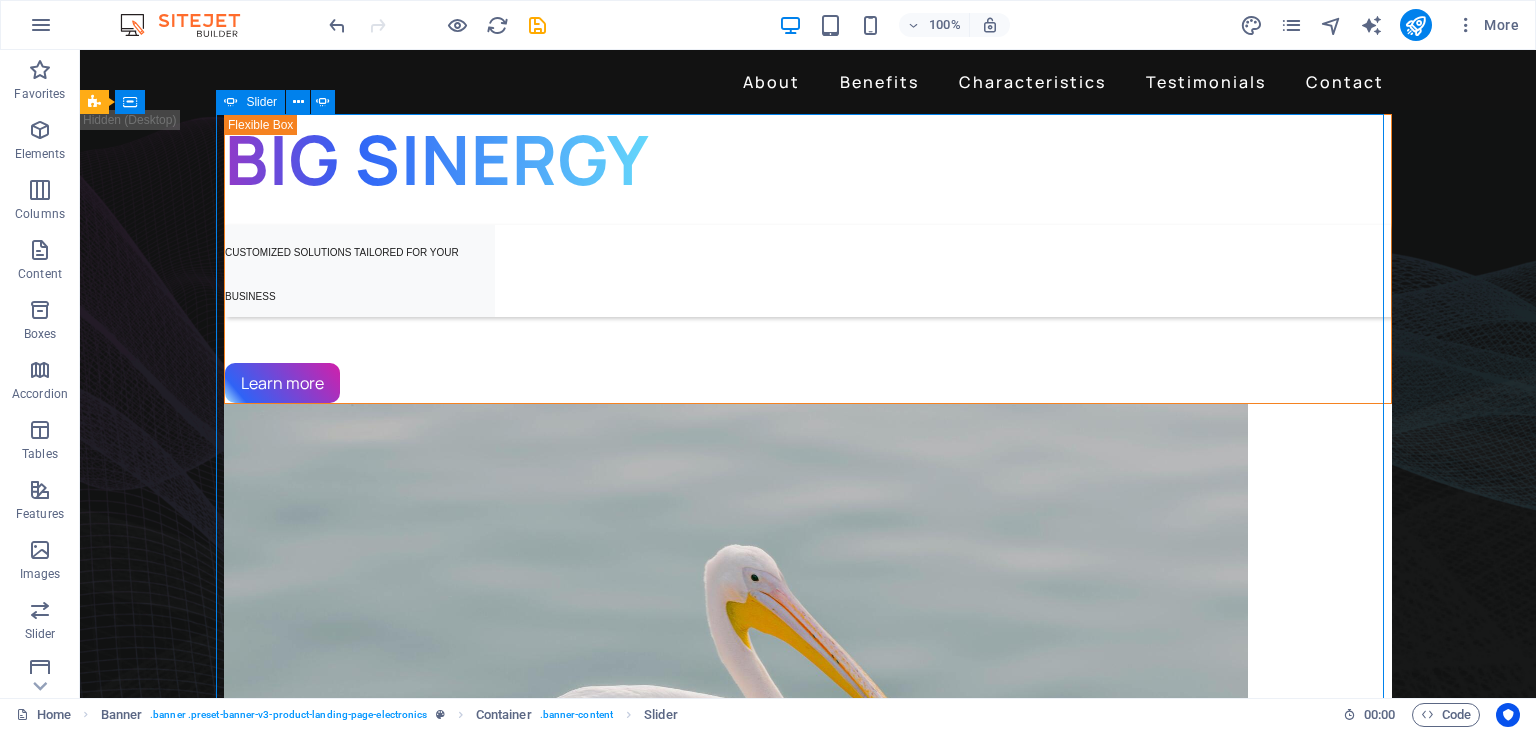 click on "BIG SINERGY CUSTOMIZED SOLUTIONS TAILORED FOR YOUR BUSINESS Learn more BIG SINERGY CUSTOM SOLUTIONS FOR YOUR BUSINESS Learn more Get lost in the studio sound Lorem ipsum dolor sit amet, consectetur adipiscing elit. Adipiscing ultricies risus, ornare mus id vulputate. Learn more" at bounding box center (808, 2069) 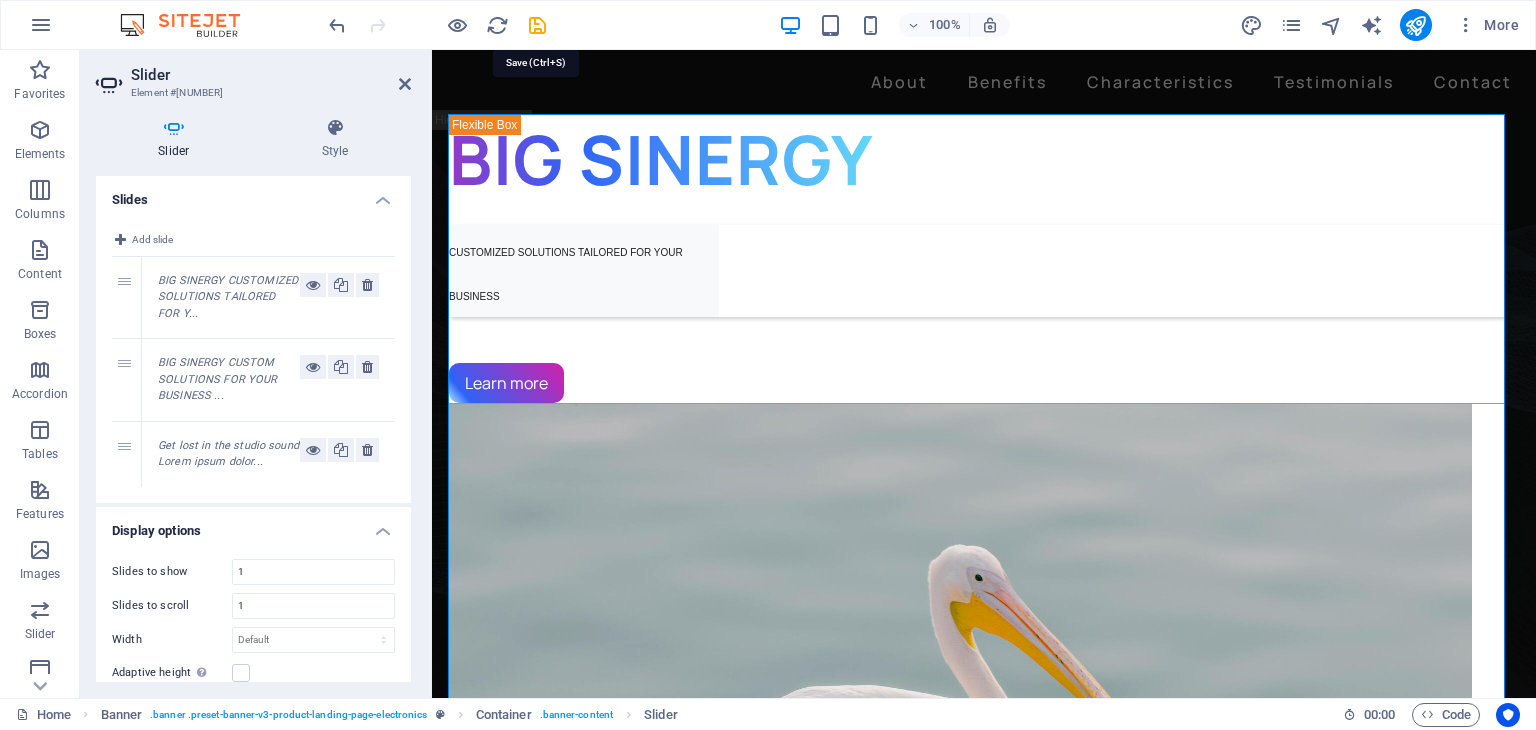 click at bounding box center (537, 25) 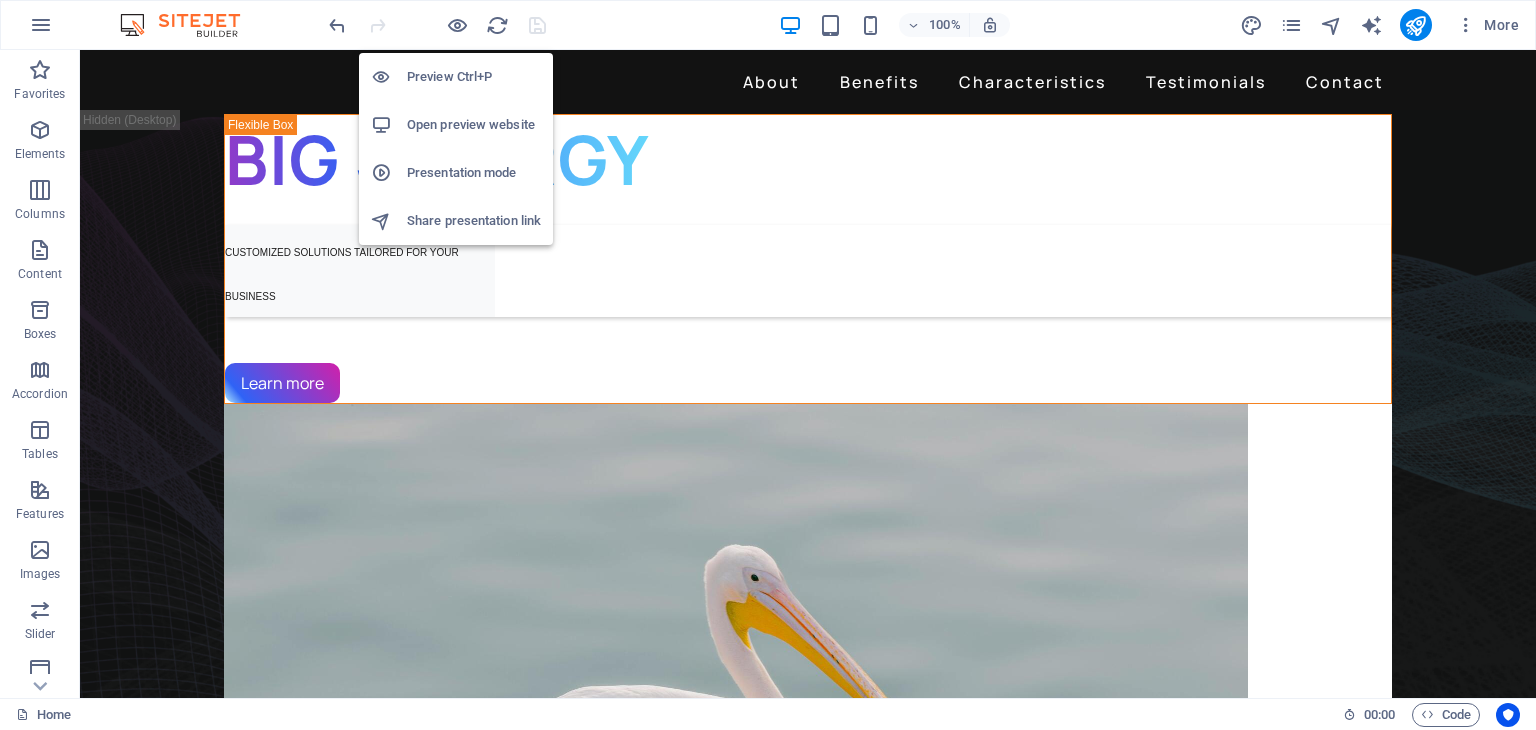 click on "Preview Ctrl+P" at bounding box center (474, 77) 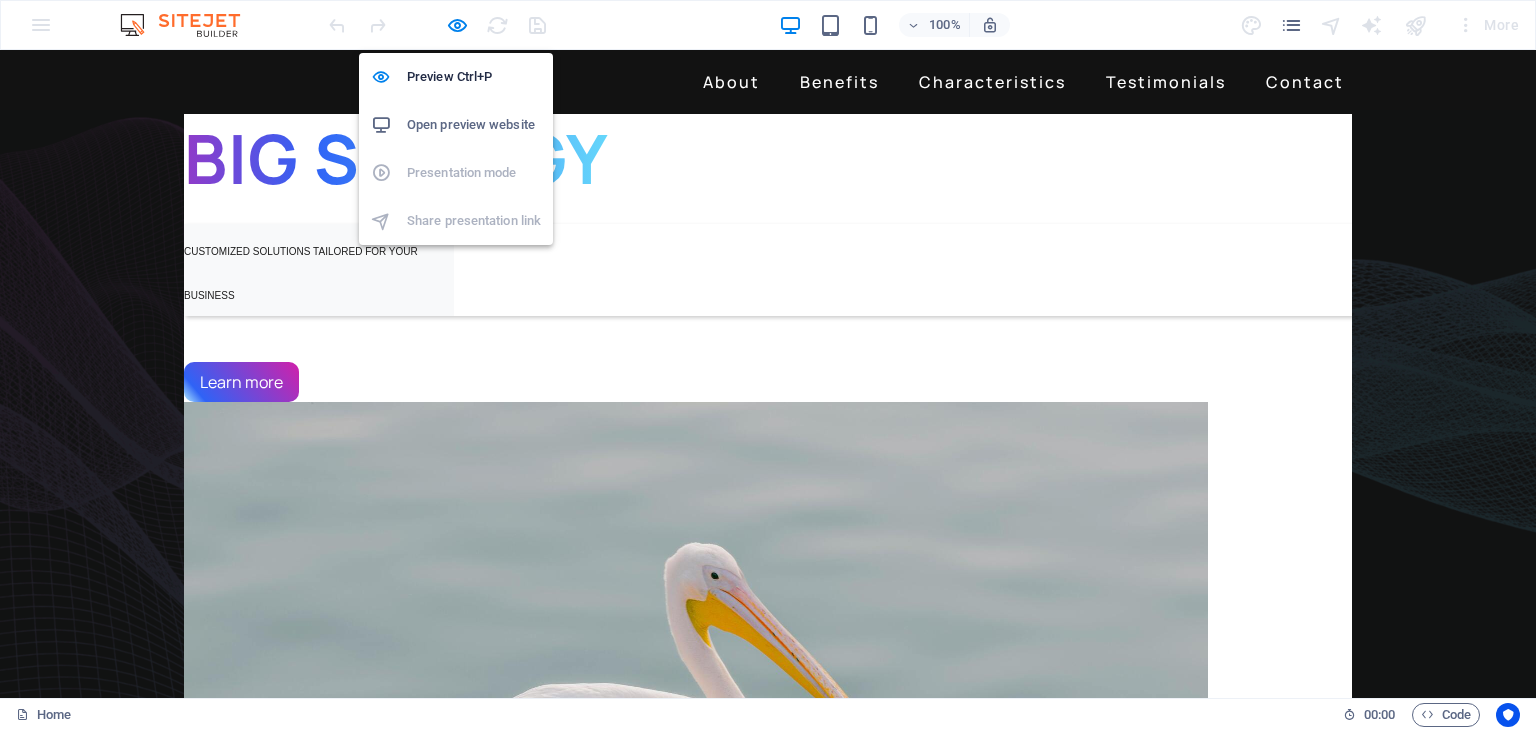 click on "Open preview website" at bounding box center [474, 125] 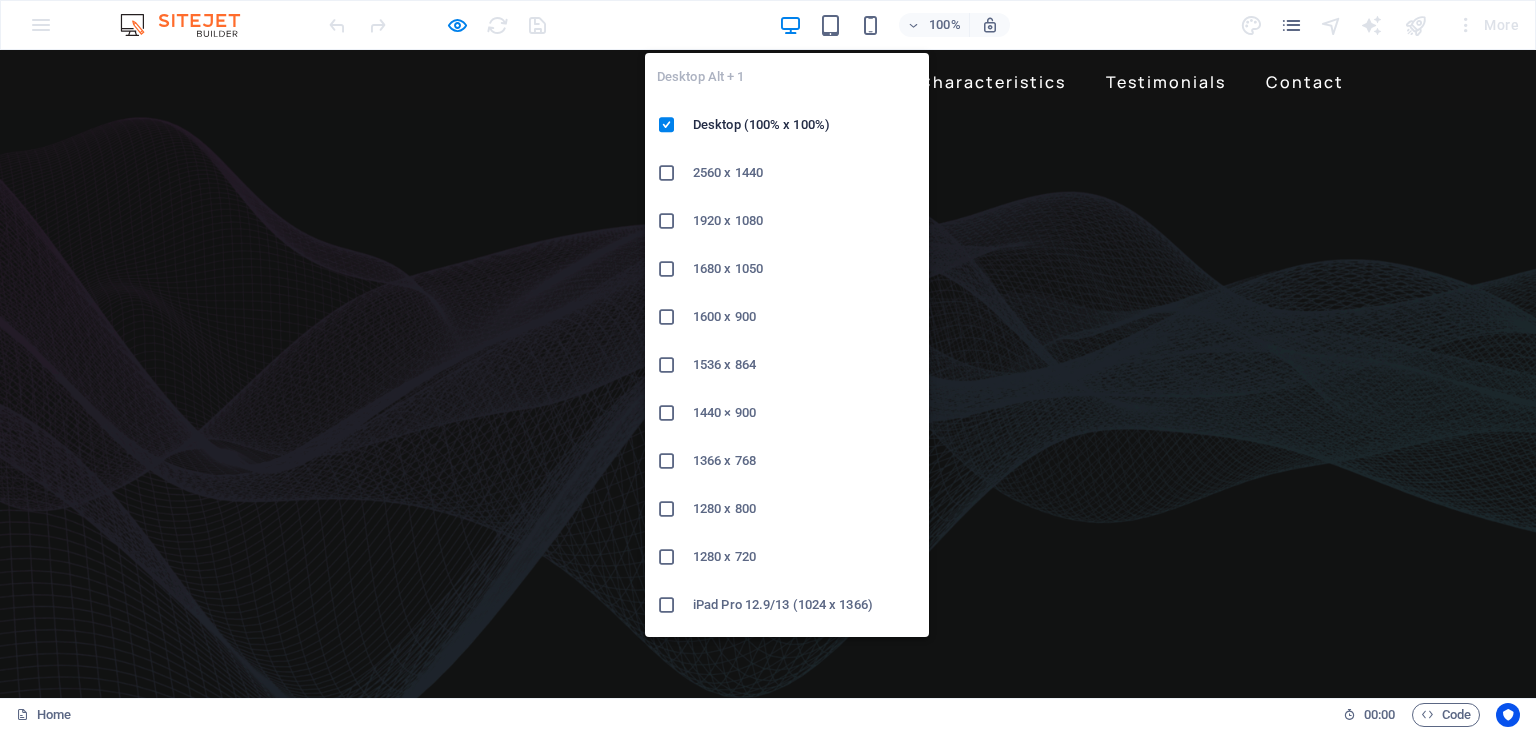 click at bounding box center (790, 25) 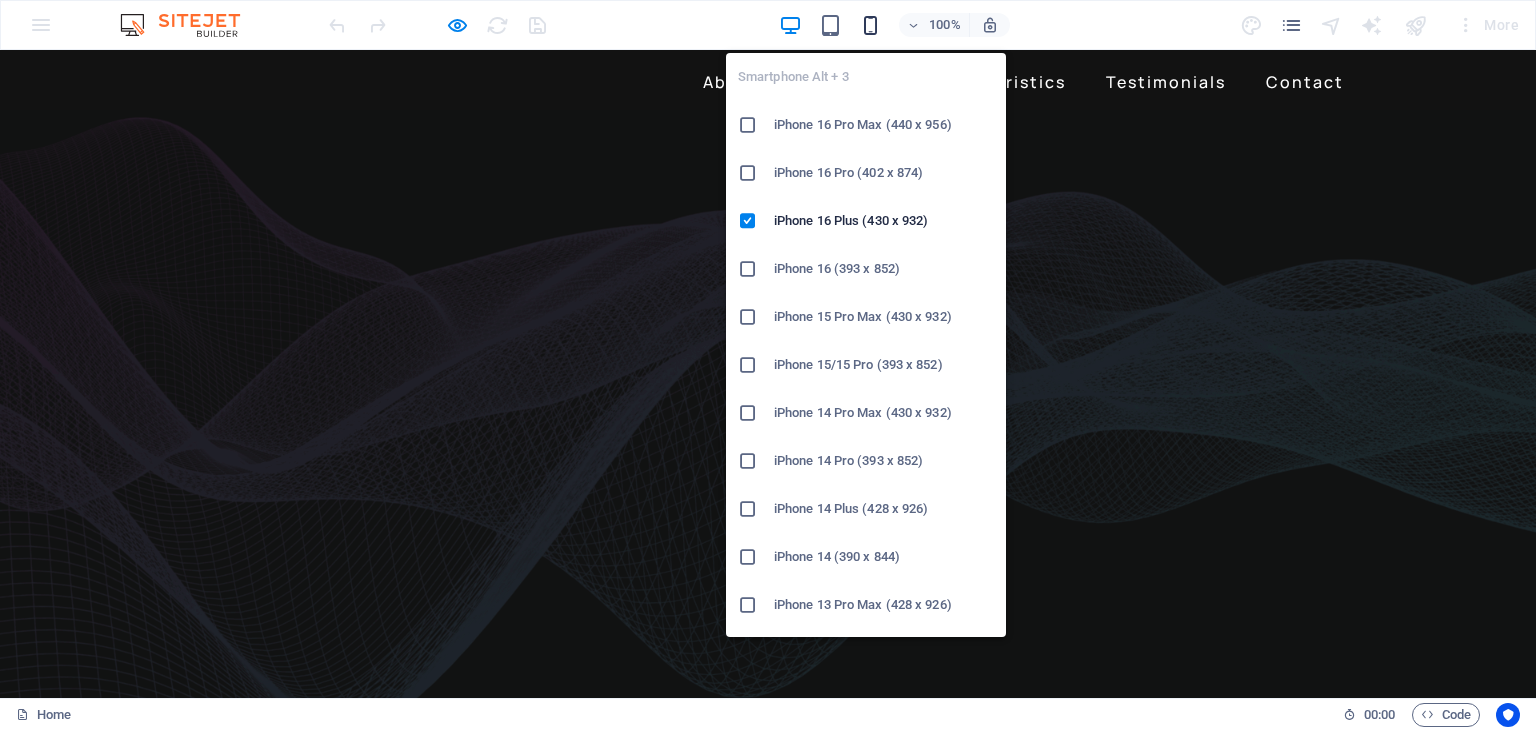 click at bounding box center (870, 25) 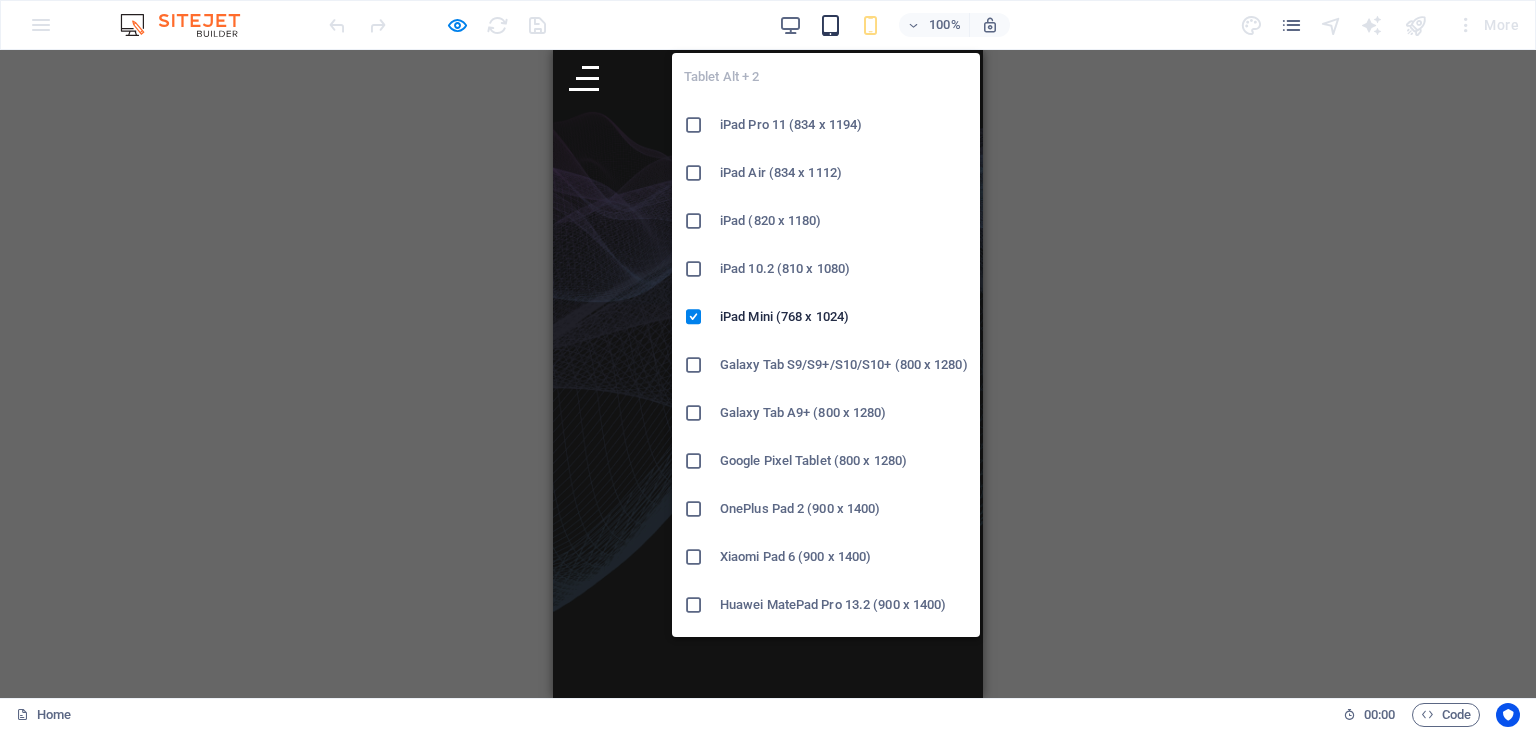 click at bounding box center [830, 25] 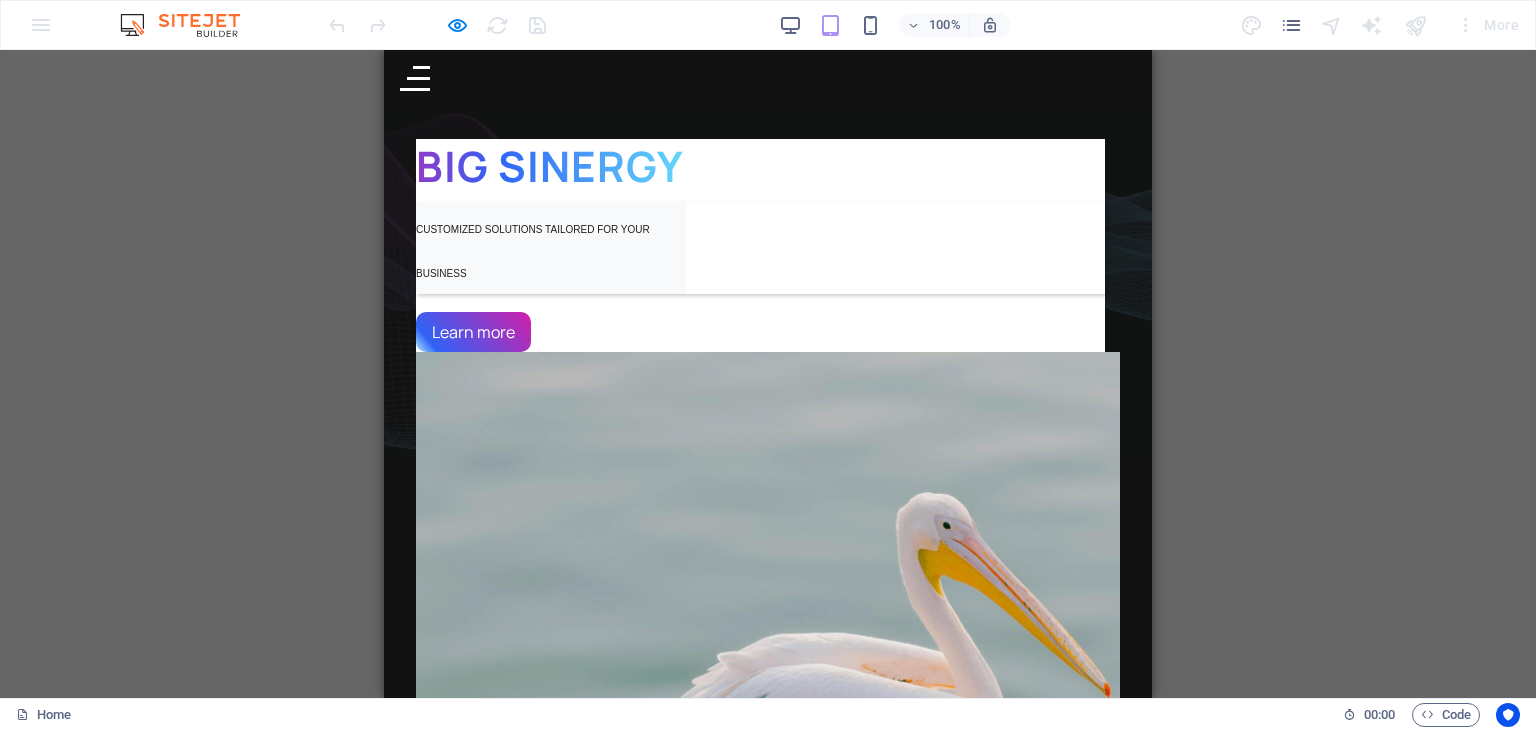 click on "100% More" at bounding box center [926, 25] 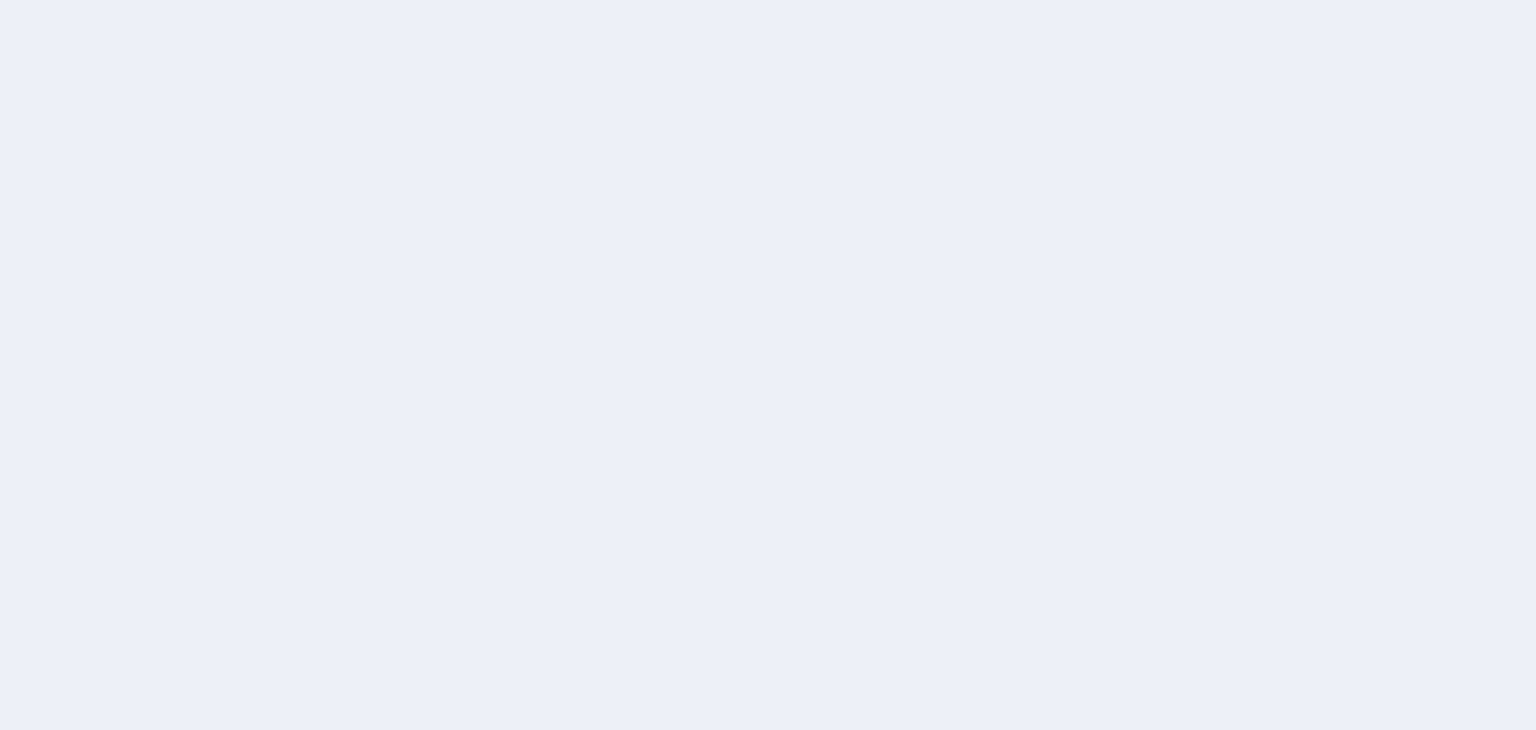 scroll, scrollTop: 0, scrollLeft: 0, axis: both 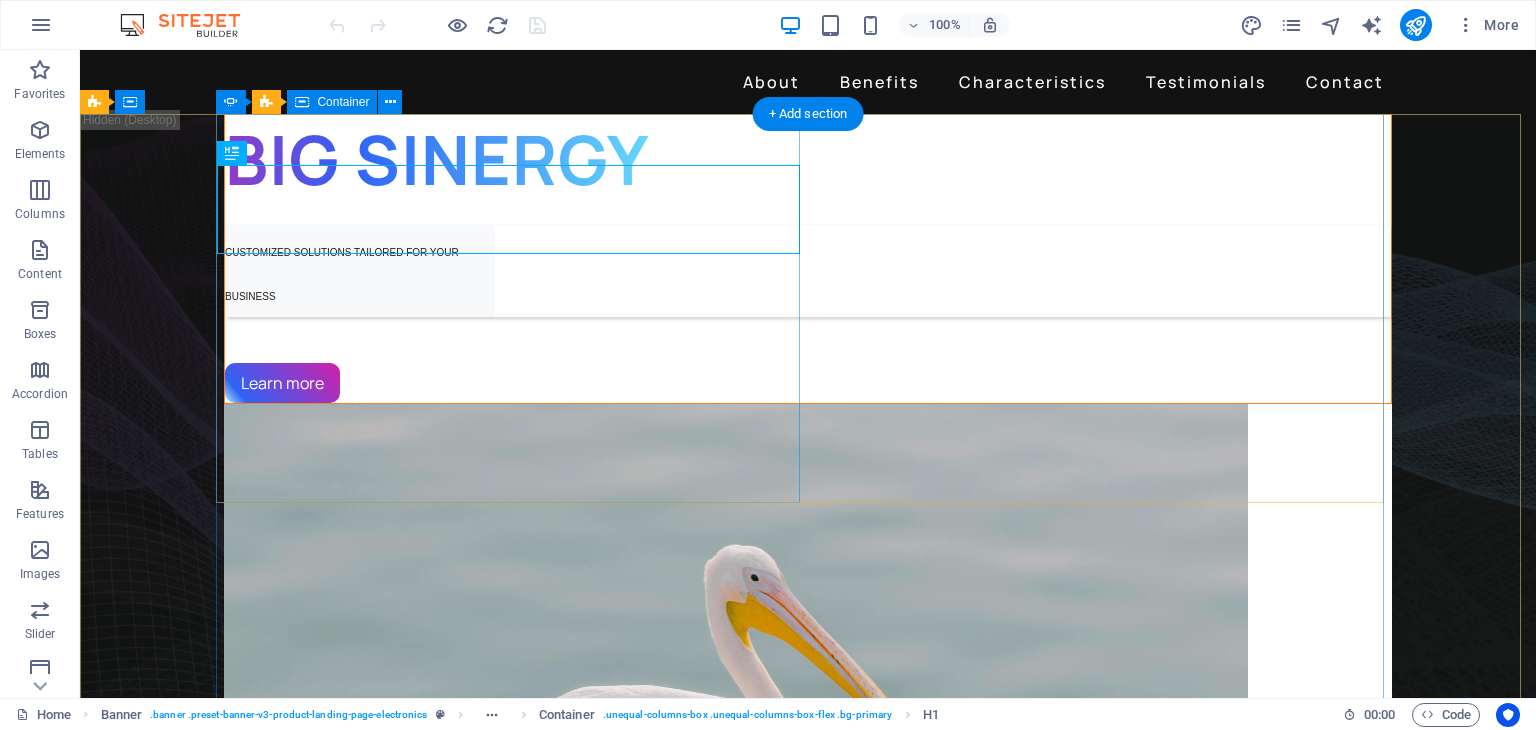 click on "BIG SINERGY CUSTOMIZED SOLUTIONS TAILORED FOR YOUR BUSINESS Learn more" at bounding box center [808, 259] 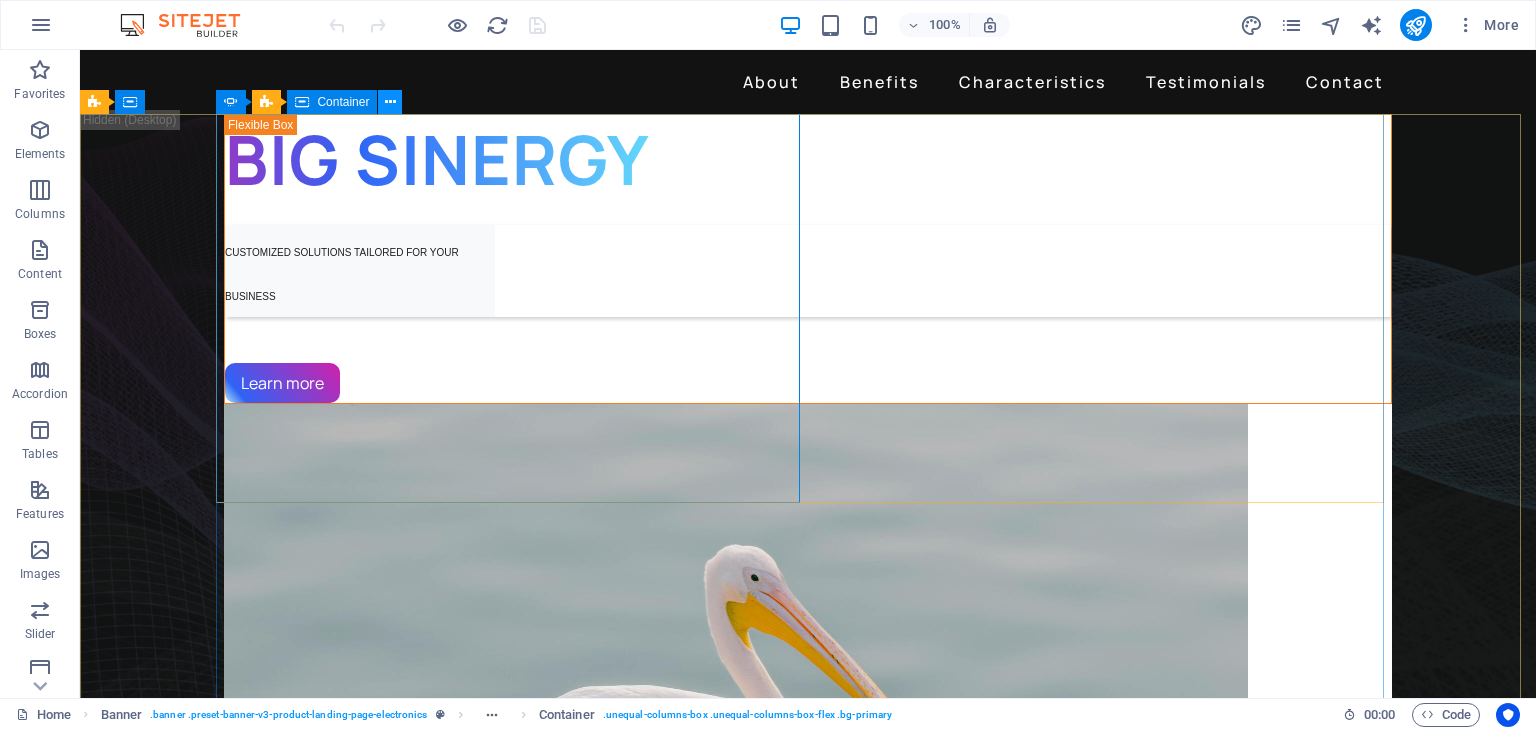 click at bounding box center (390, 102) 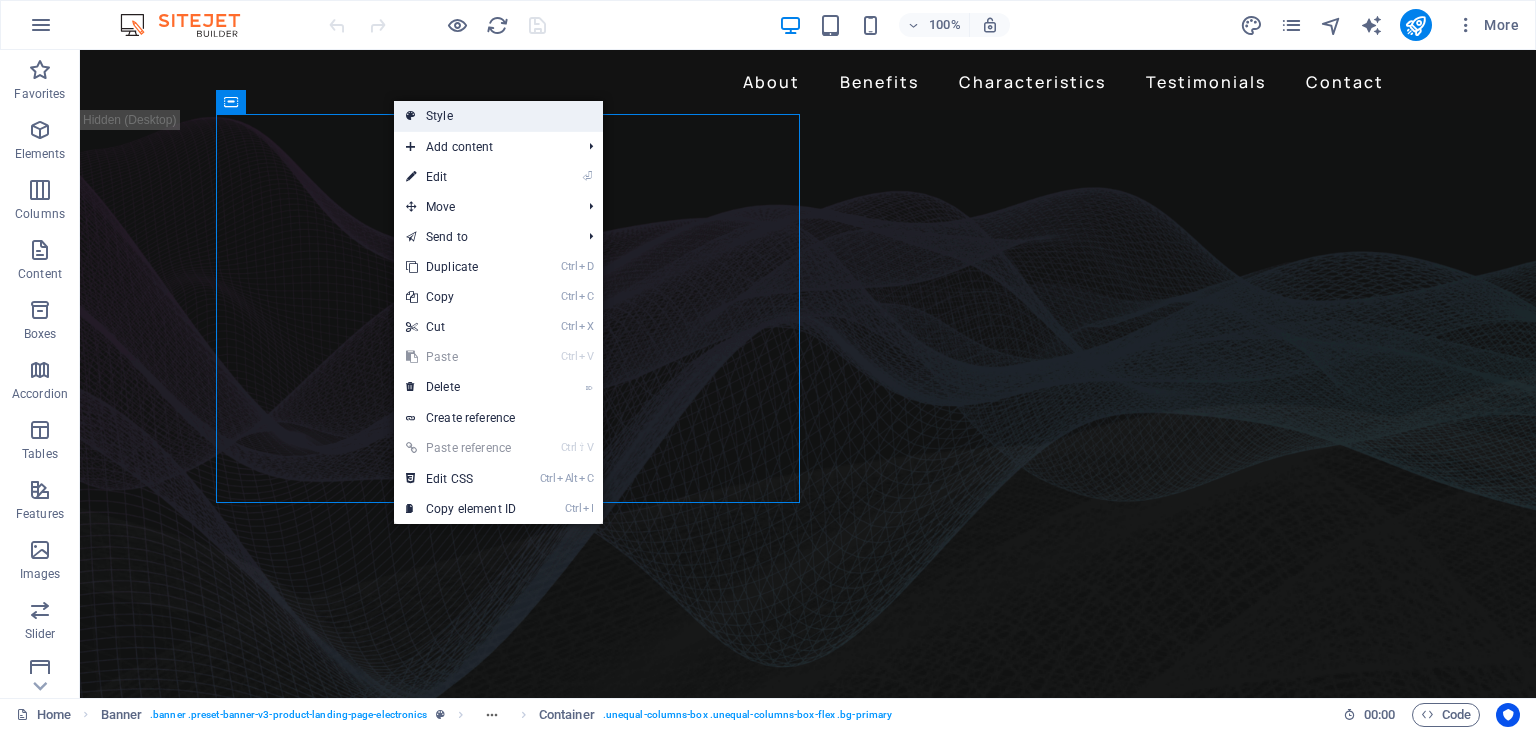 drag, startPoint x: 432, startPoint y: 110, endPoint x: 1, endPoint y: 61, distance: 433.77643 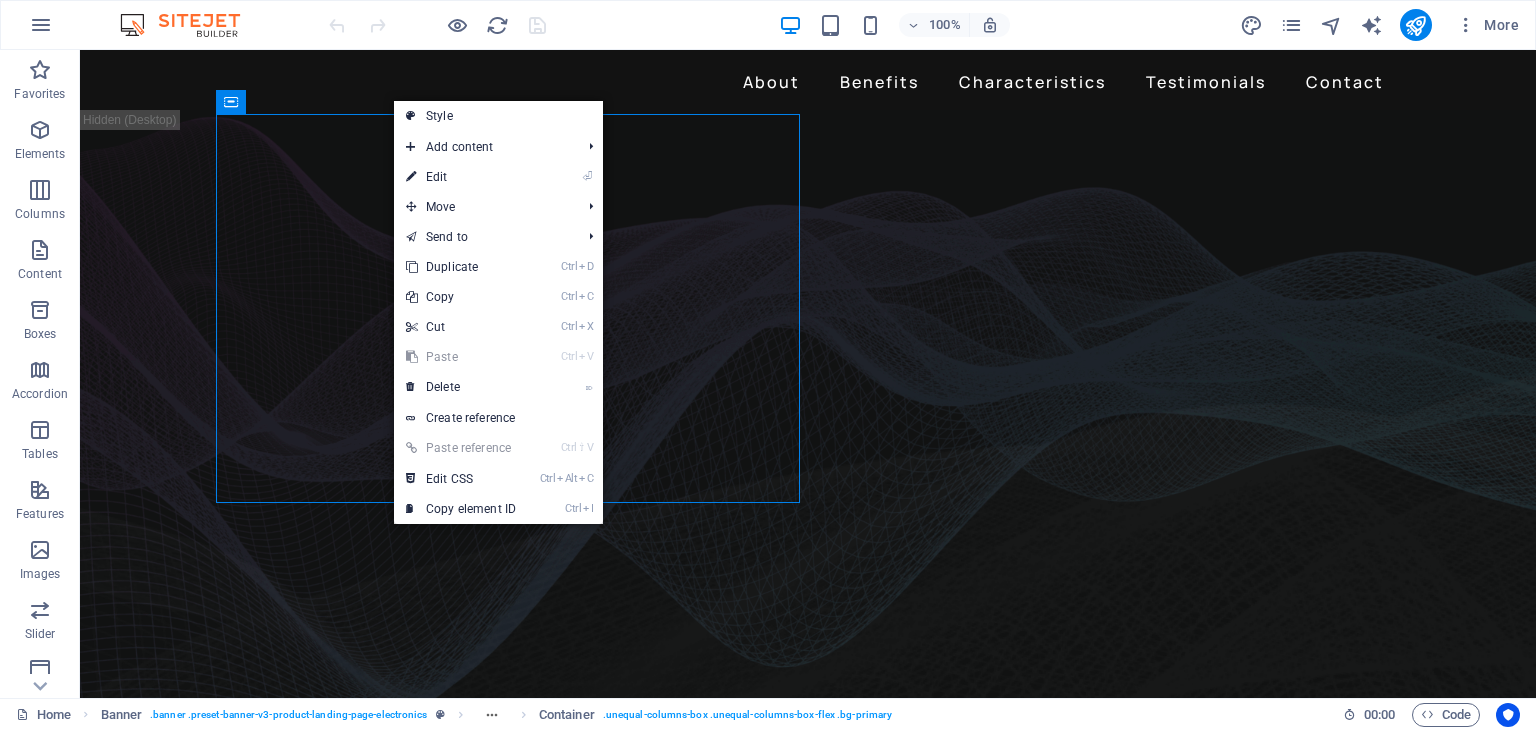 select on "%" 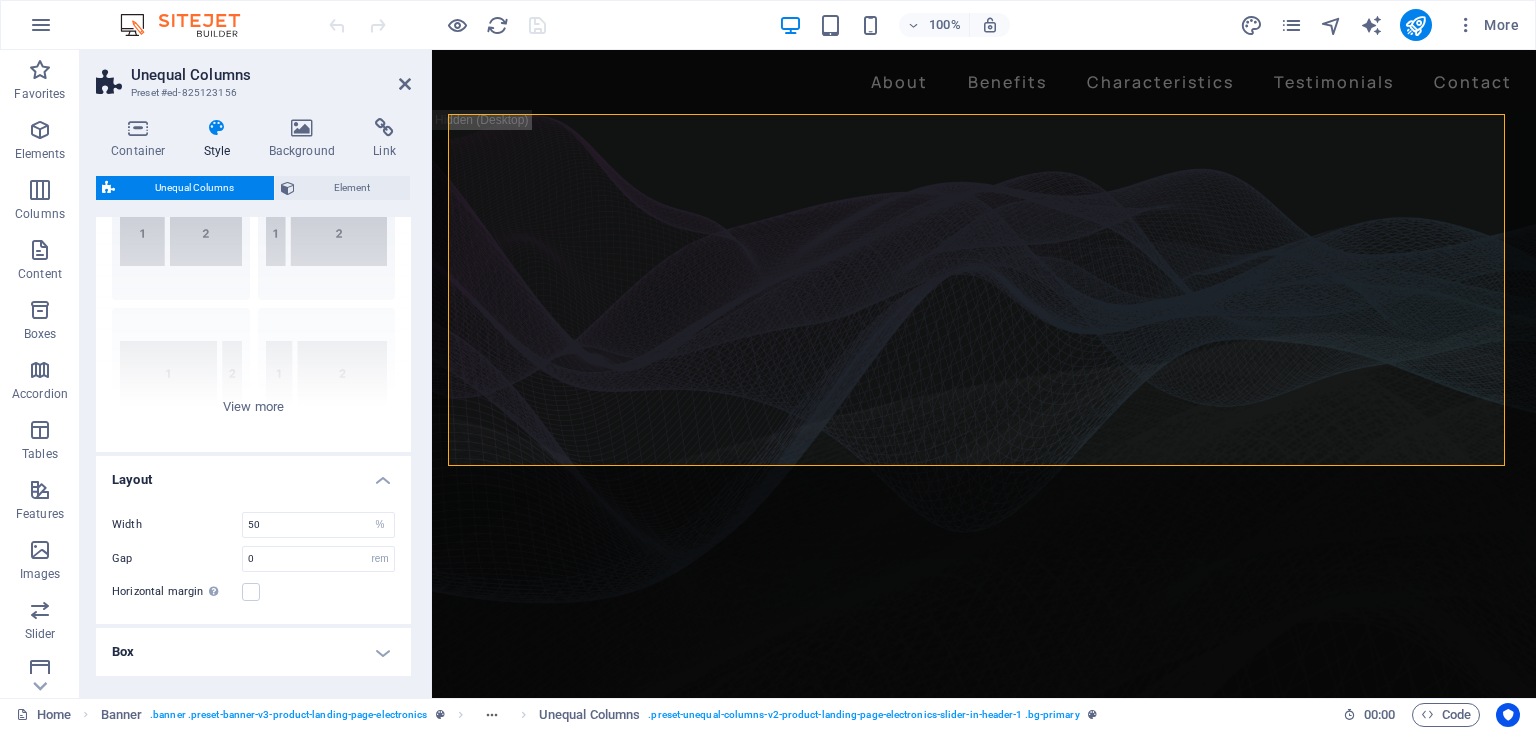 scroll, scrollTop: 174, scrollLeft: 0, axis: vertical 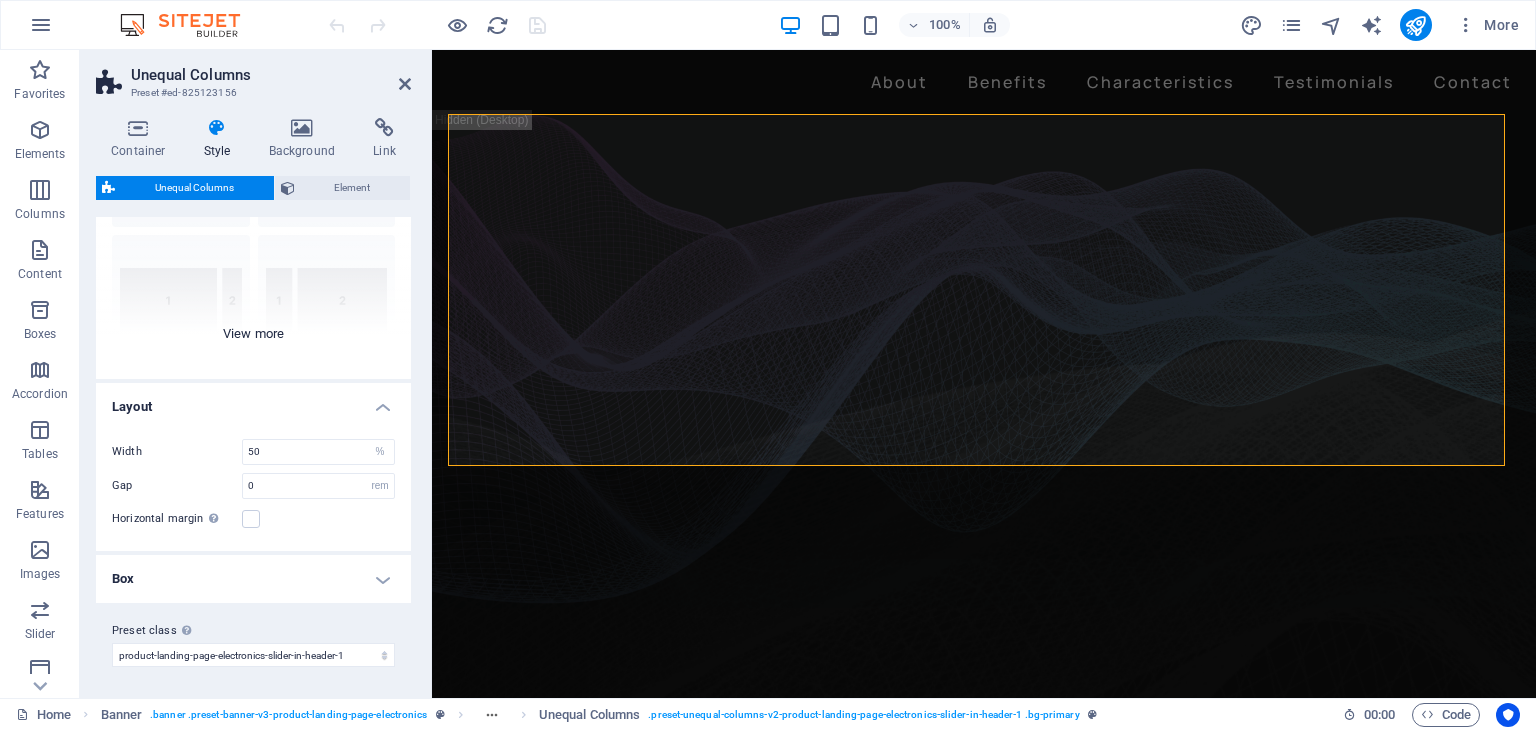 click on "40-60 20-80 80-20 30-70 70-30 Default" at bounding box center [253, 229] 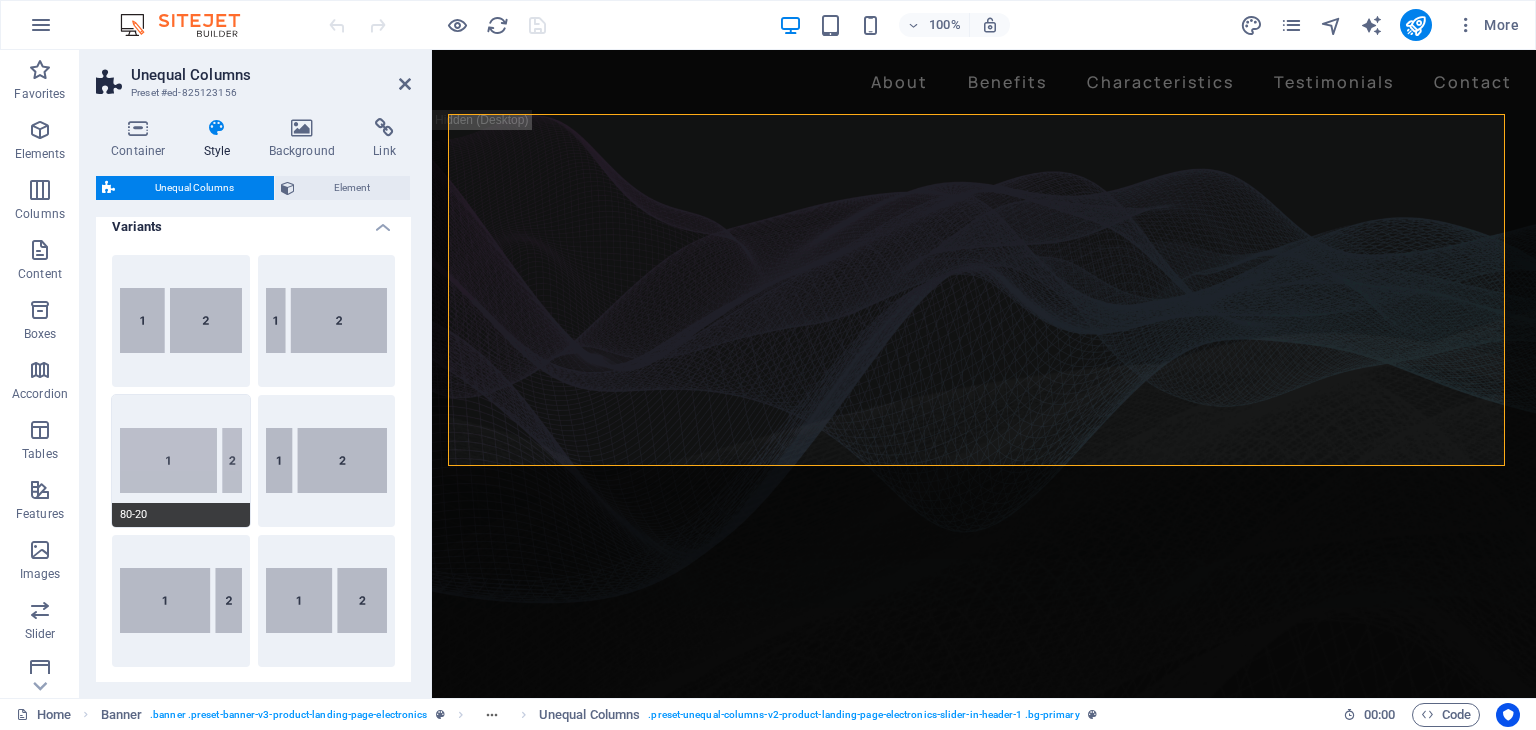 scroll, scrollTop: 0, scrollLeft: 0, axis: both 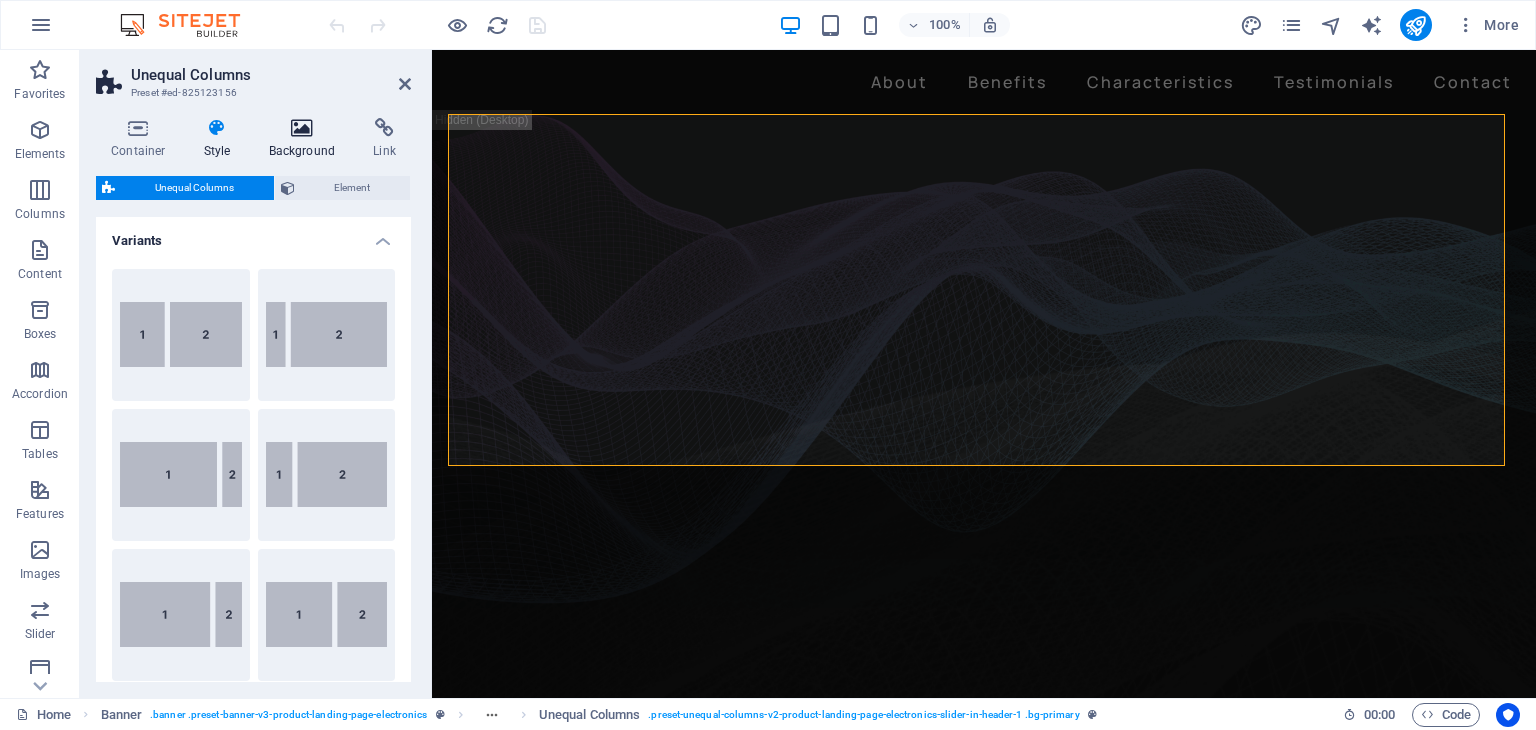 click on "Background" at bounding box center [306, 139] 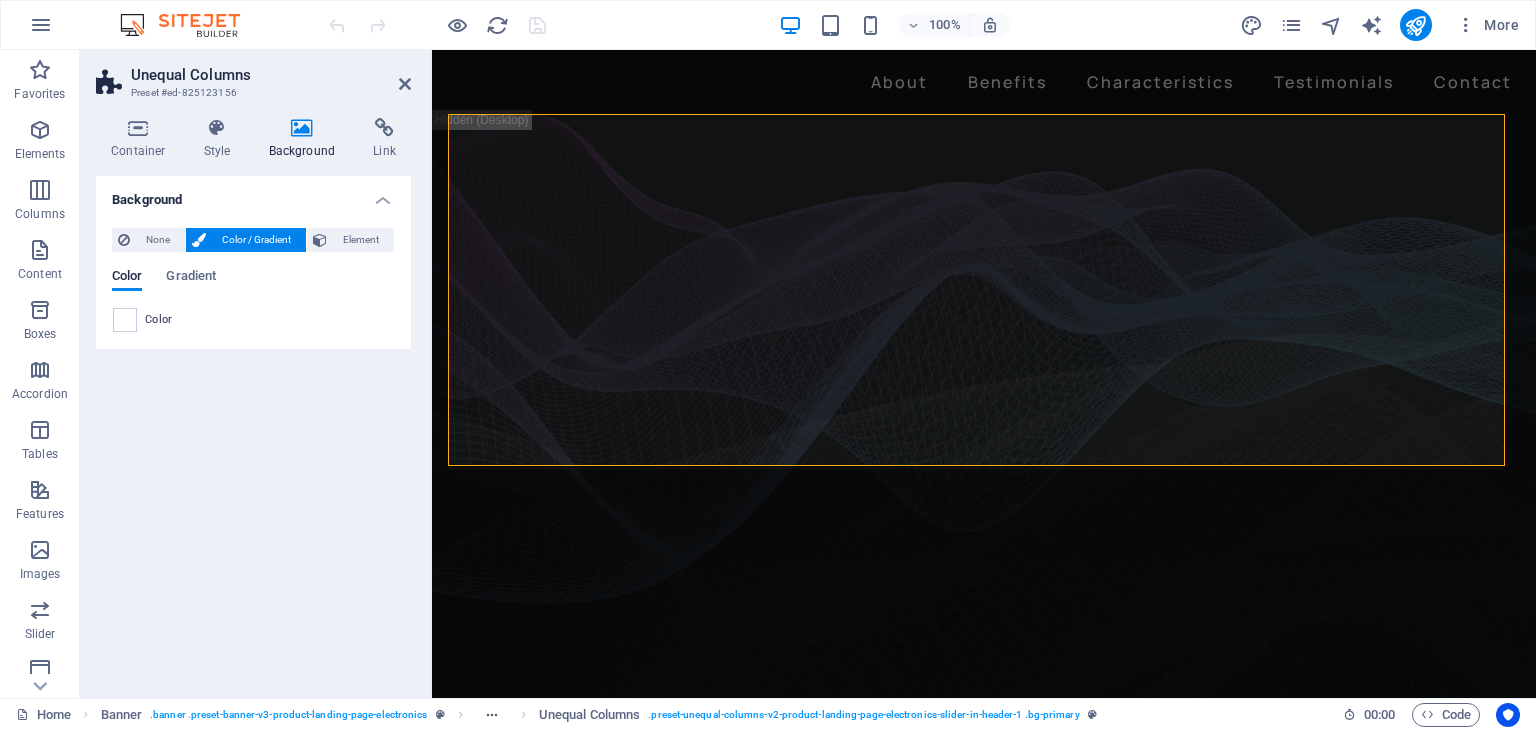 click on "Color" at bounding box center (159, 320) 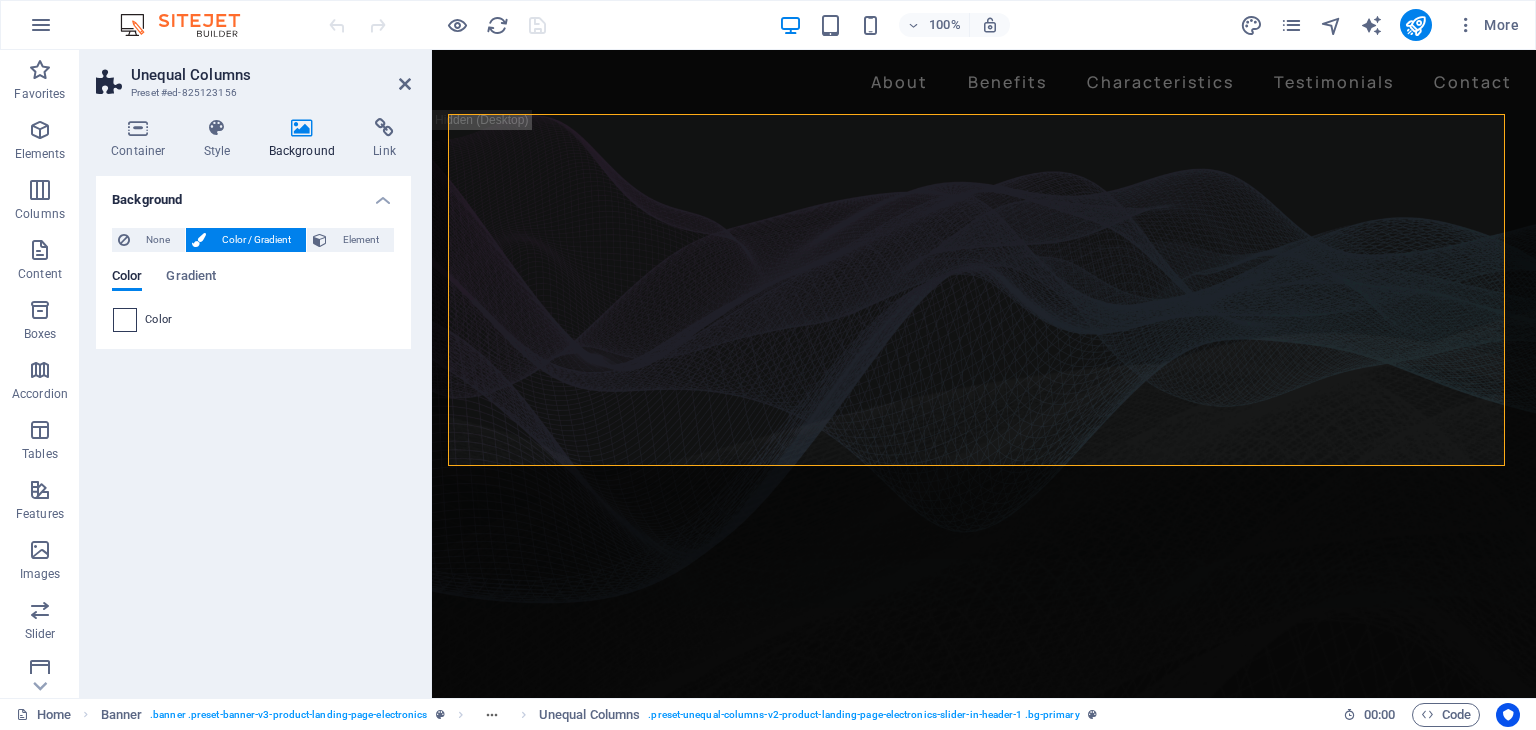 click at bounding box center (125, 320) 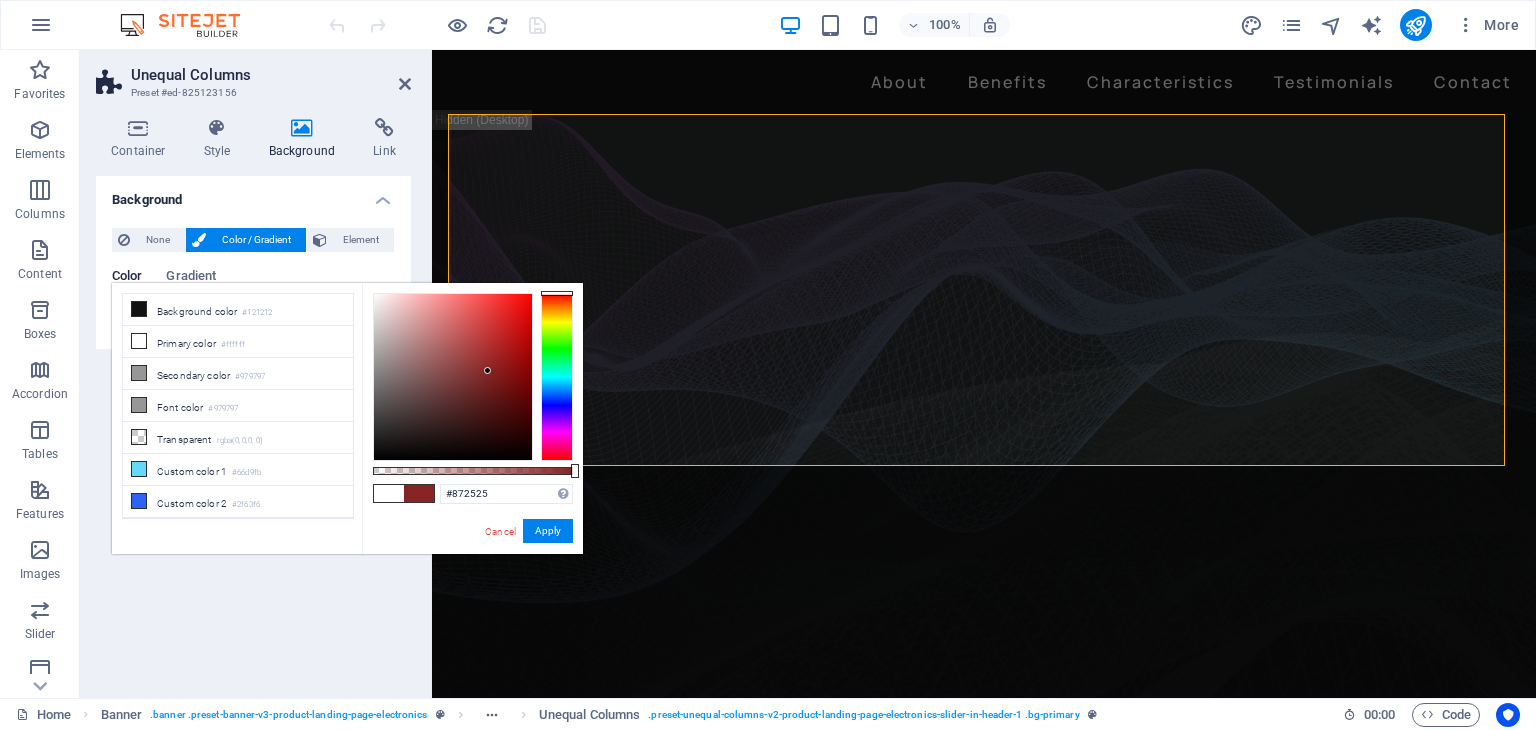 click at bounding box center (453, 377) 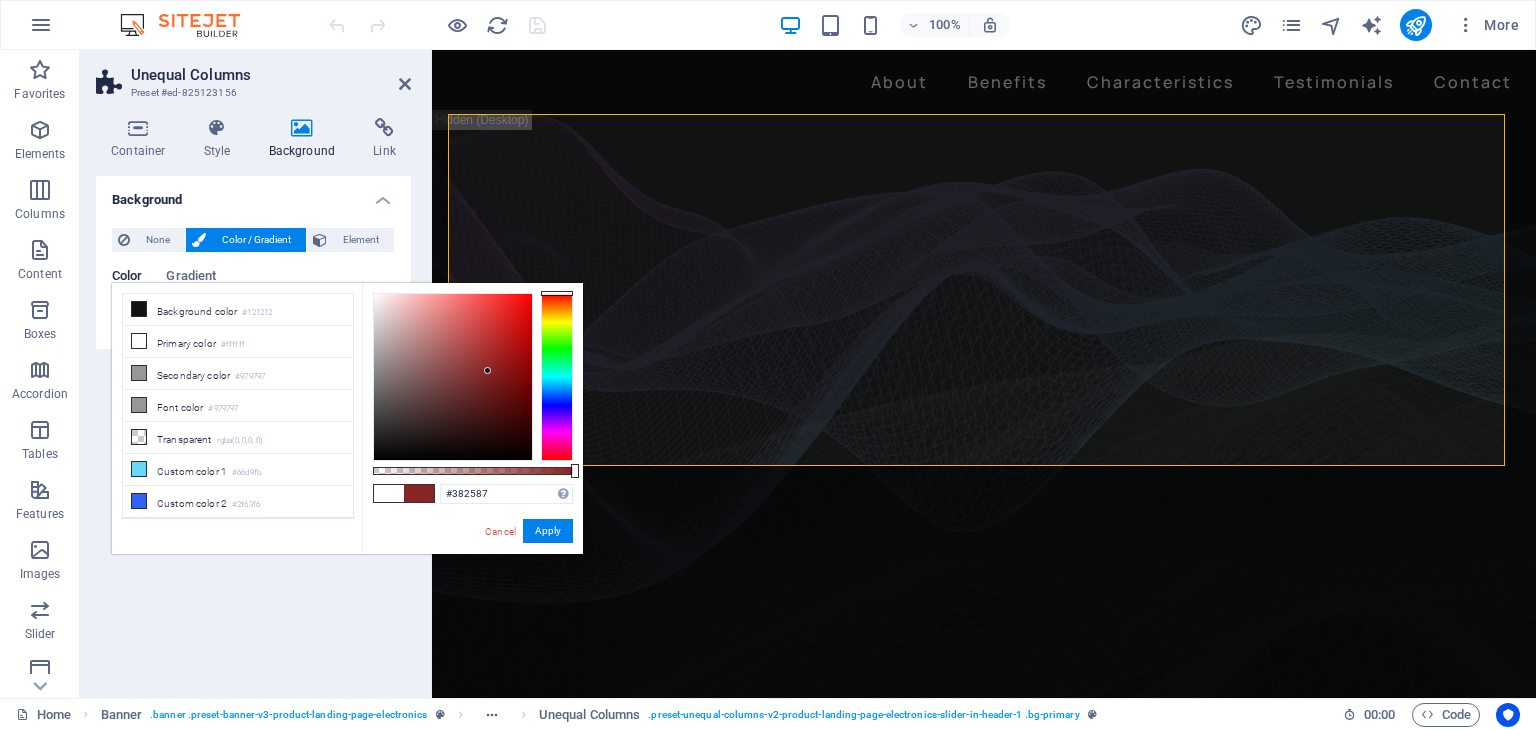 click at bounding box center [557, 377] 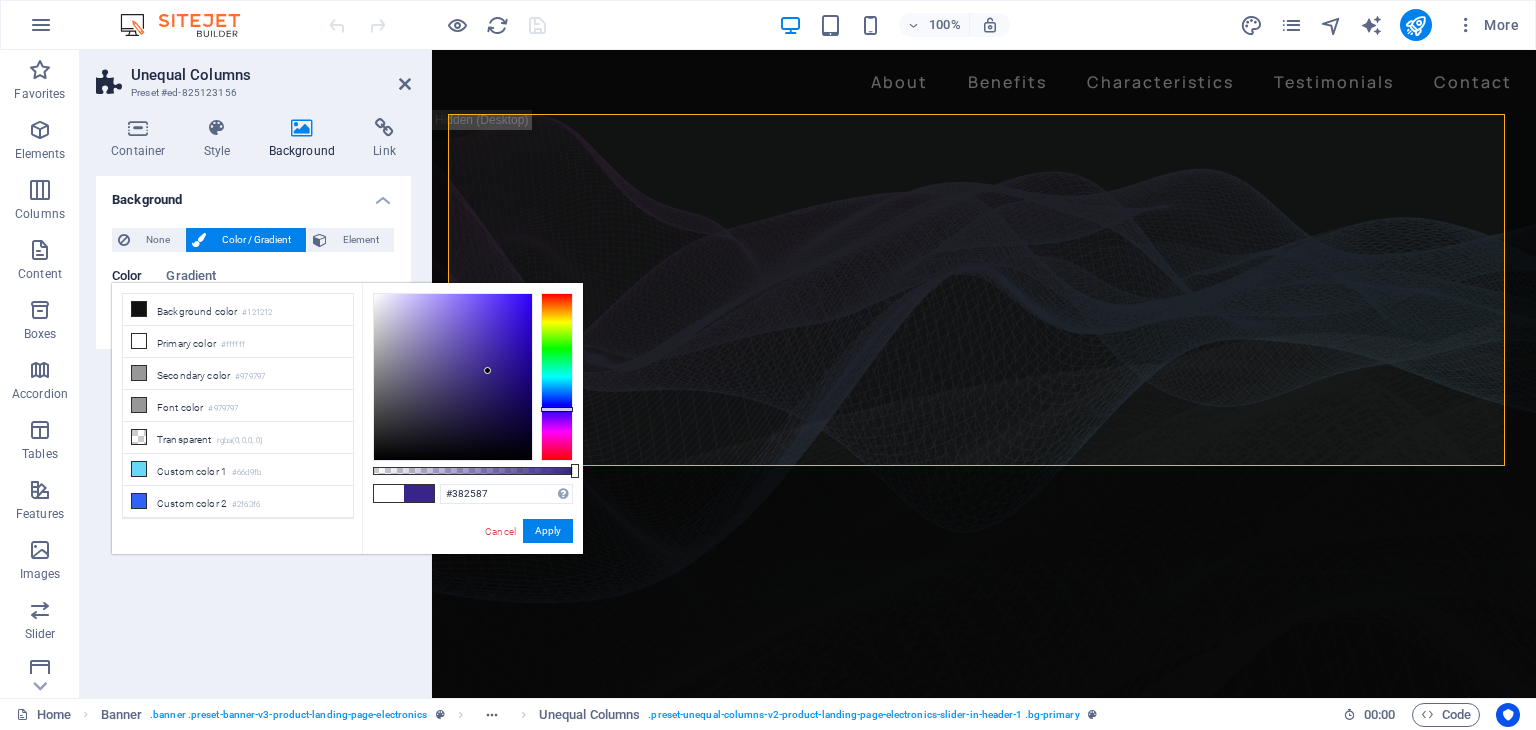 type on "#542587" 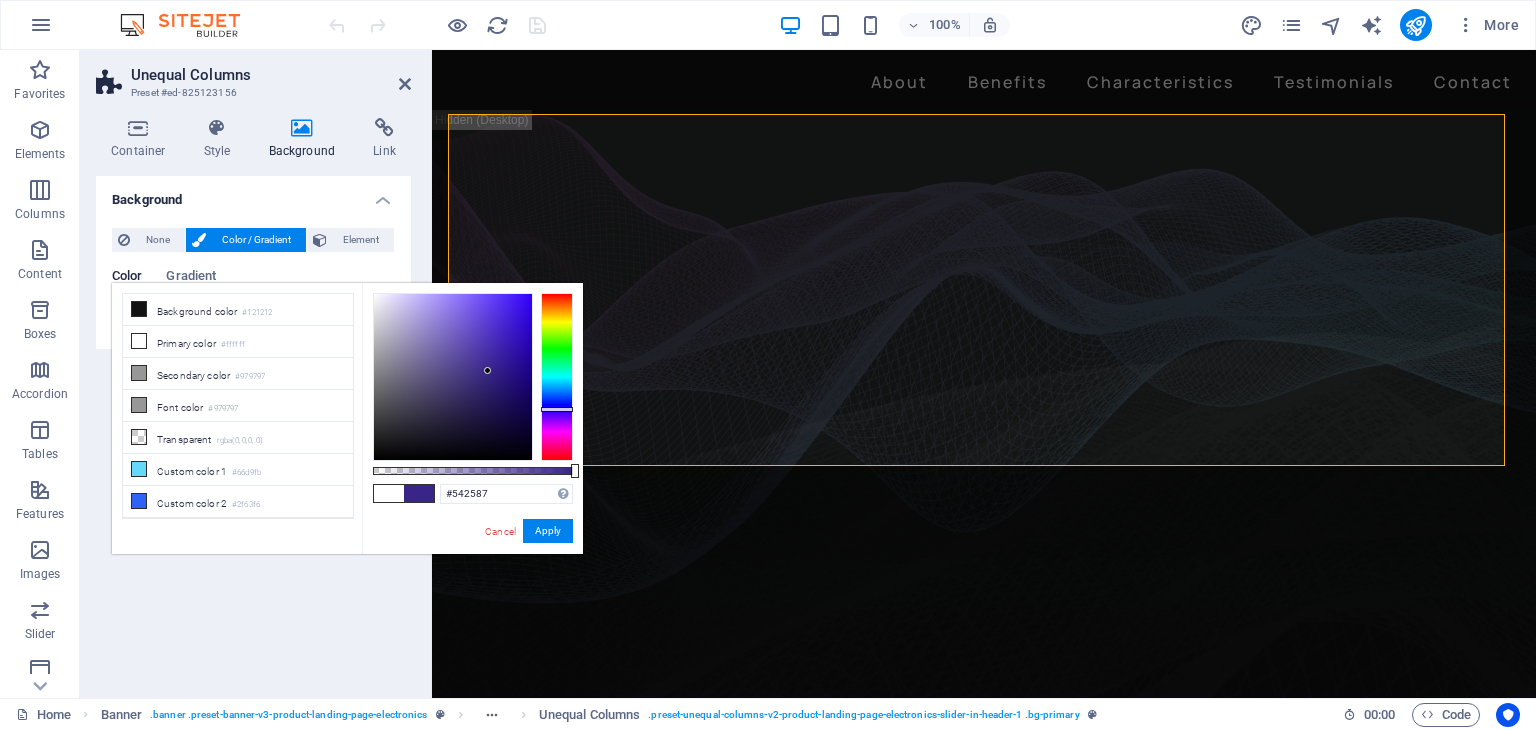 click at bounding box center (557, 377) 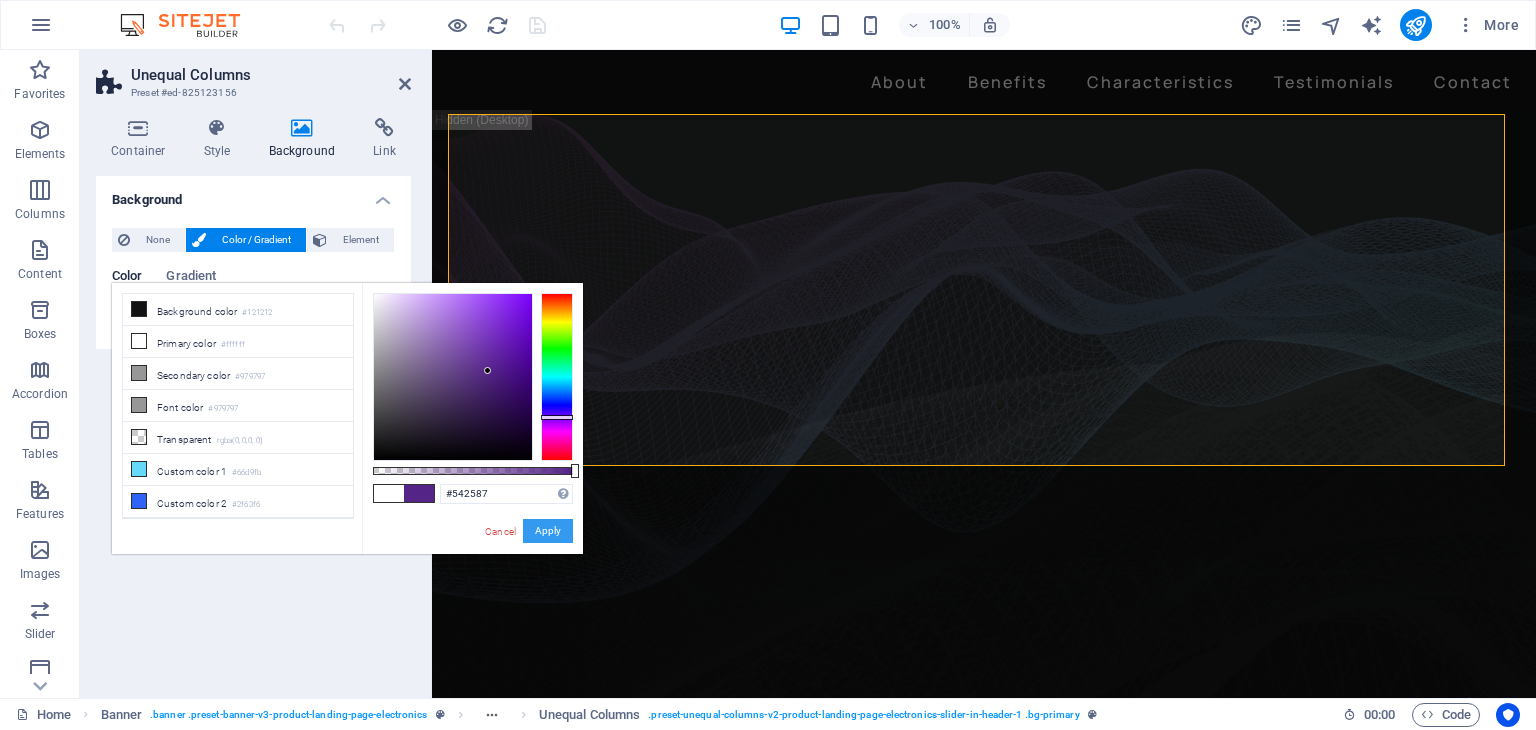 click on "Apply" at bounding box center (548, 531) 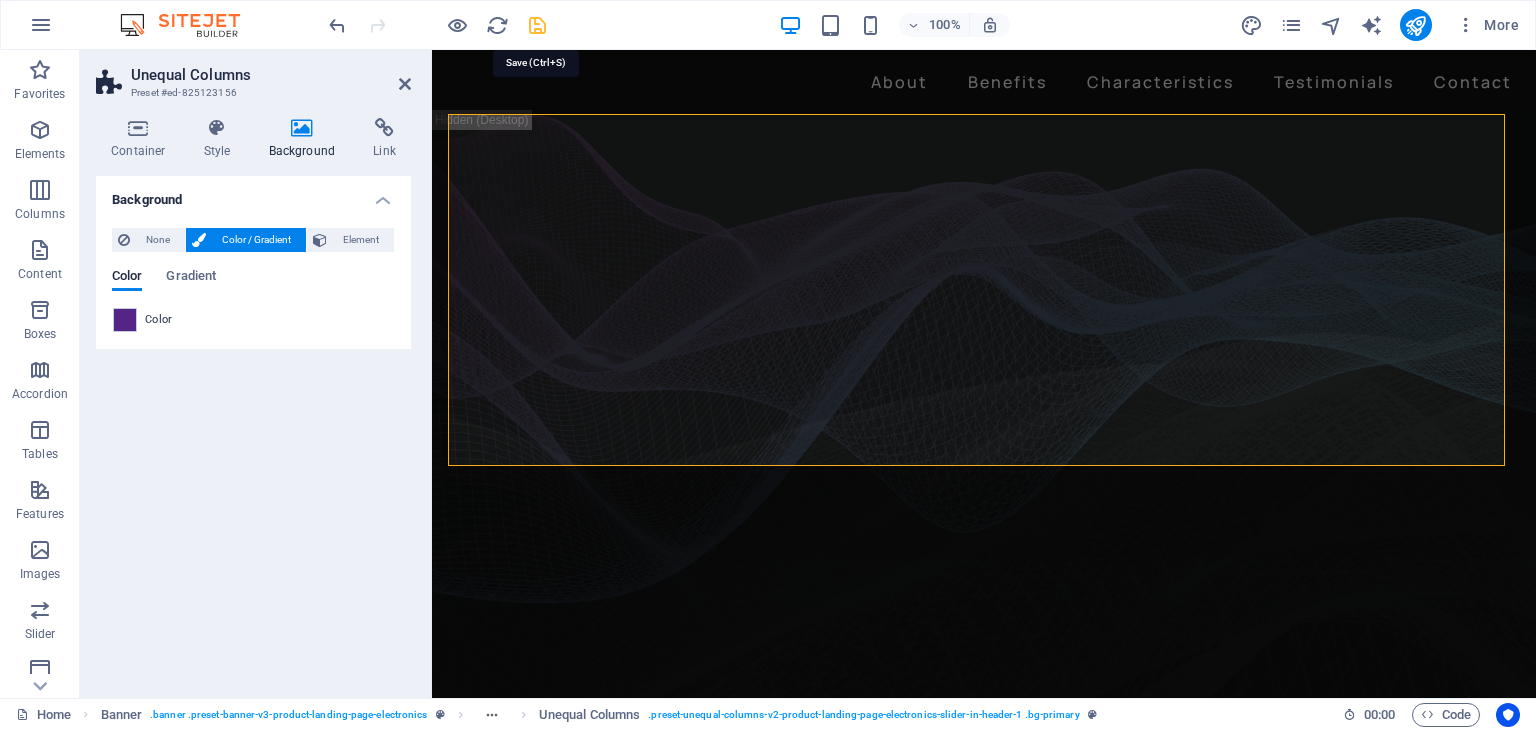 click at bounding box center (537, 25) 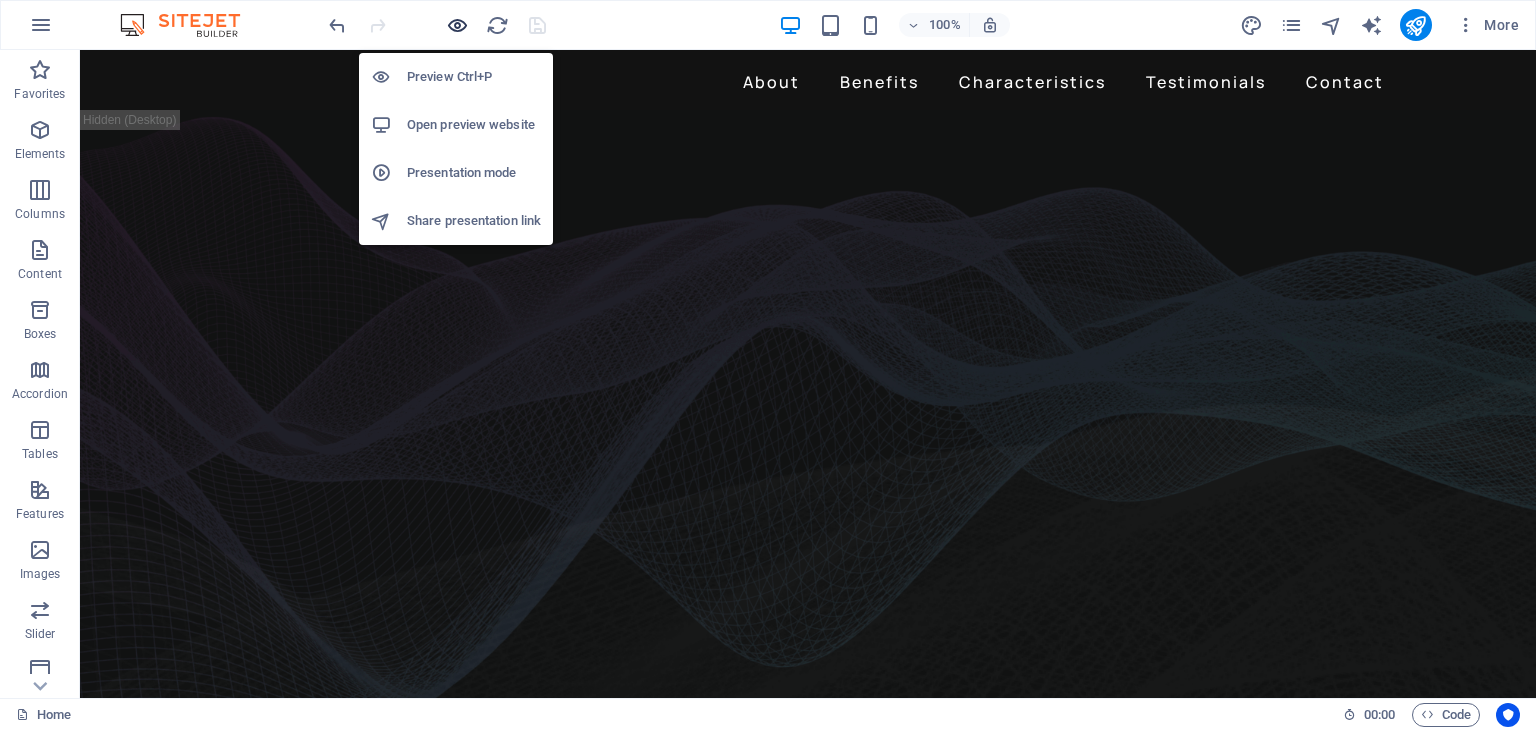 click at bounding box center (457, 25) 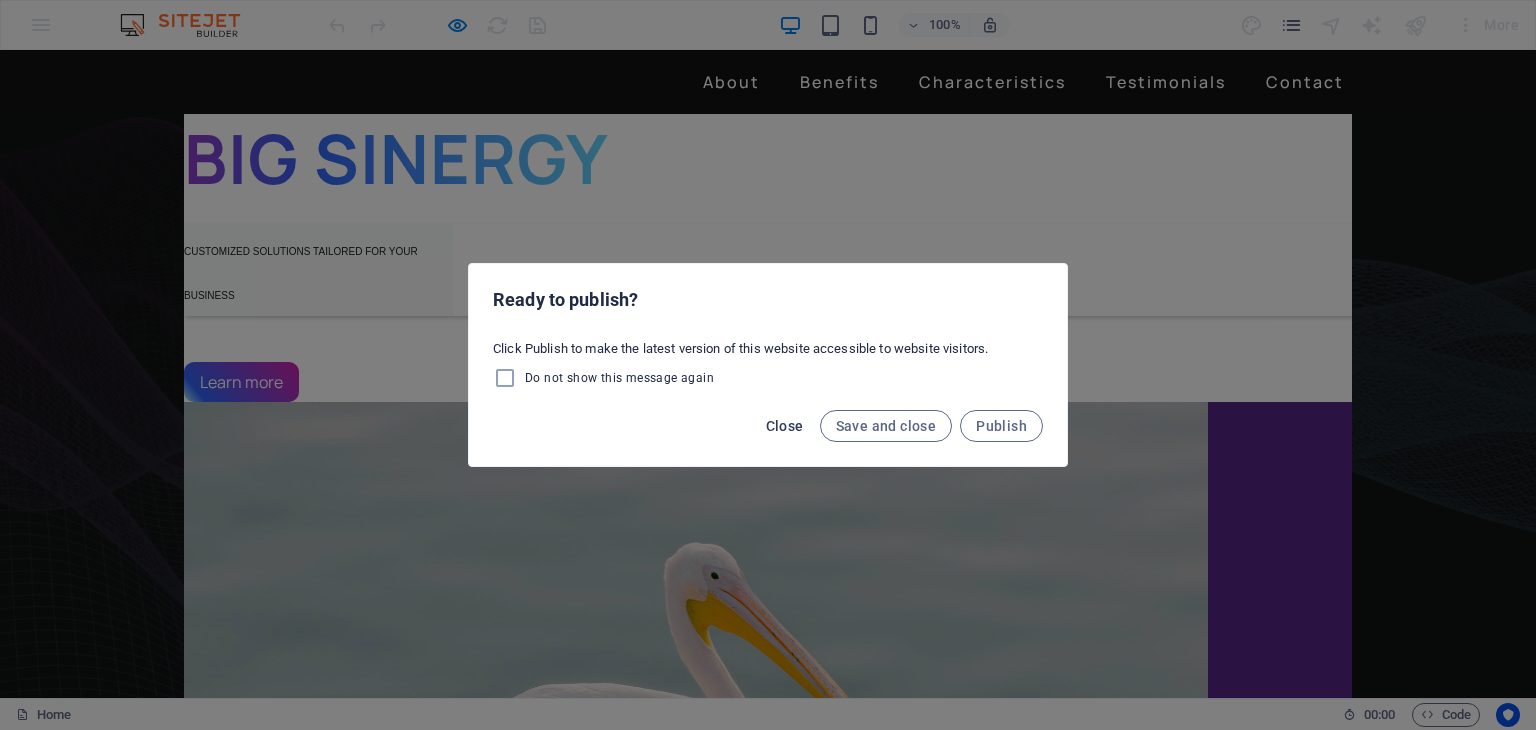 click on "Close" at bounding box center [785, 426] 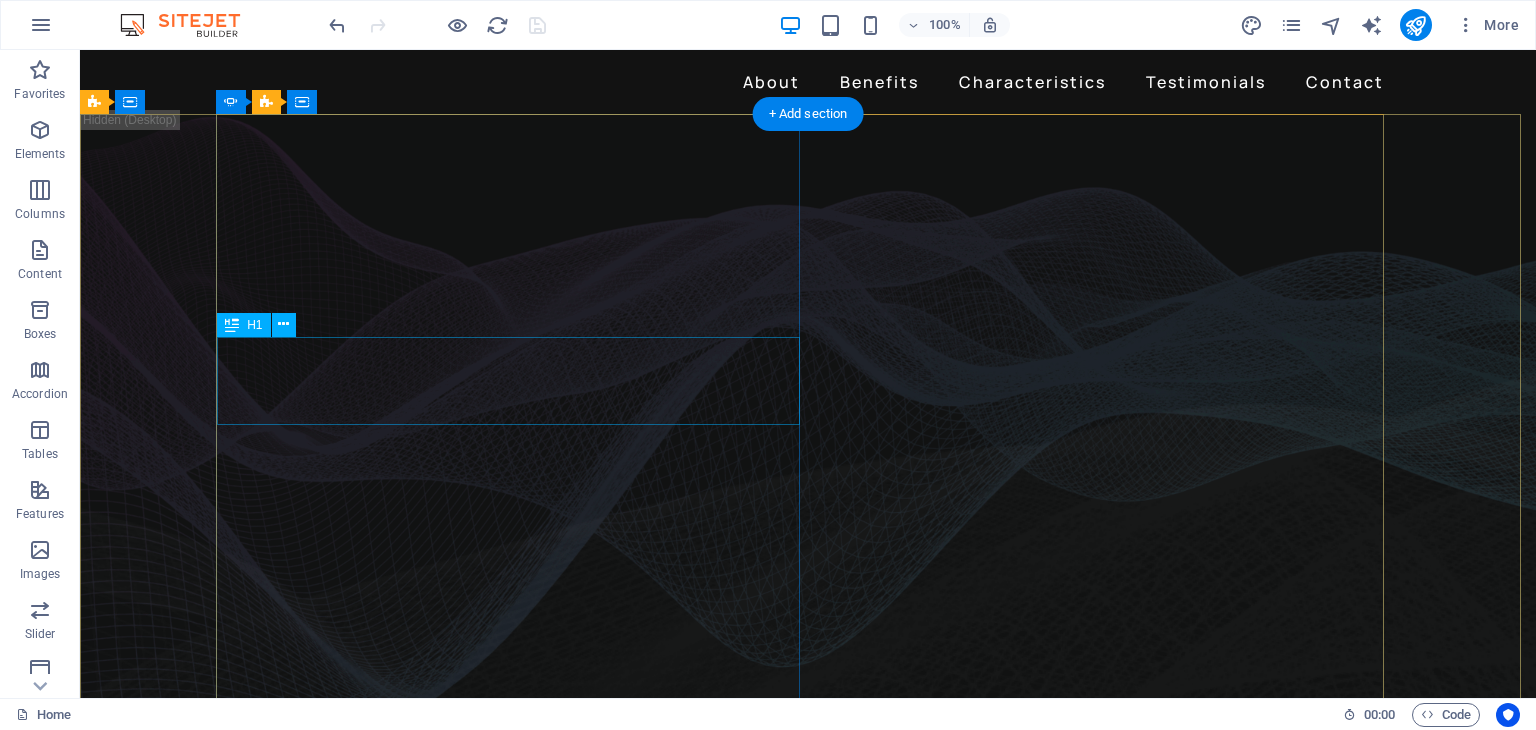 click on "BIG SINERGY" at bounding box center (-360, 1132) 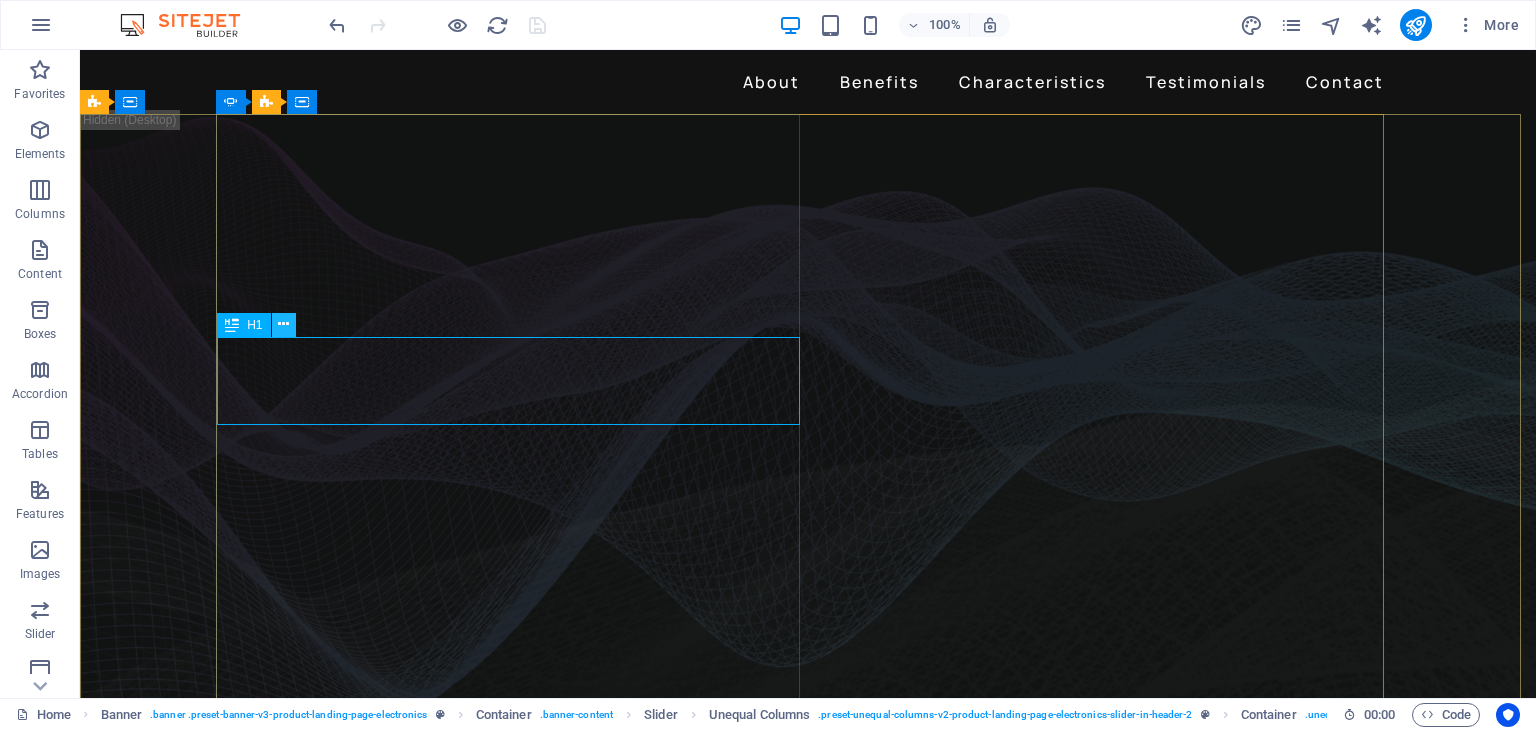 click at bounding box center [284, 325] 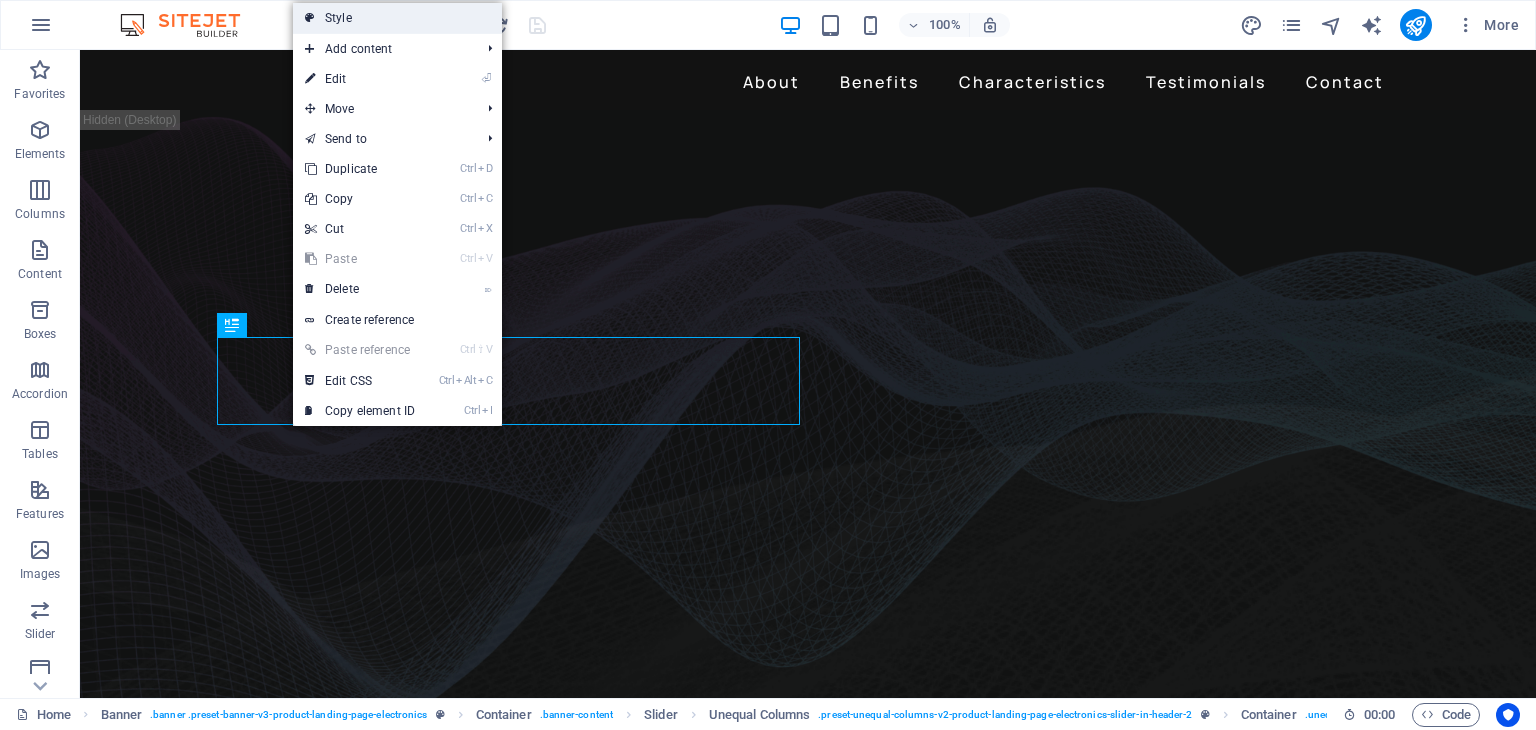 click on "Style" at bounding box center (397, 18) 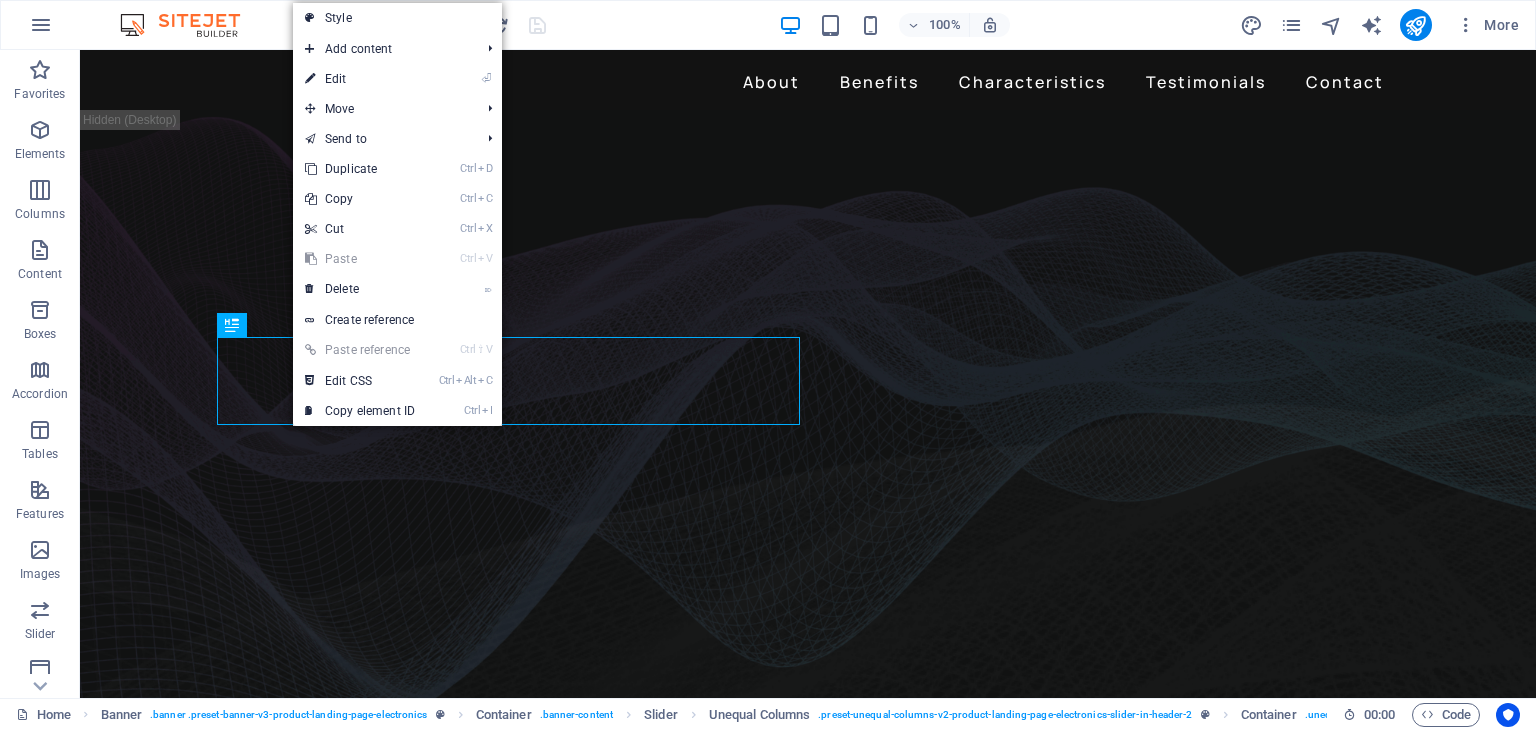select on "%" 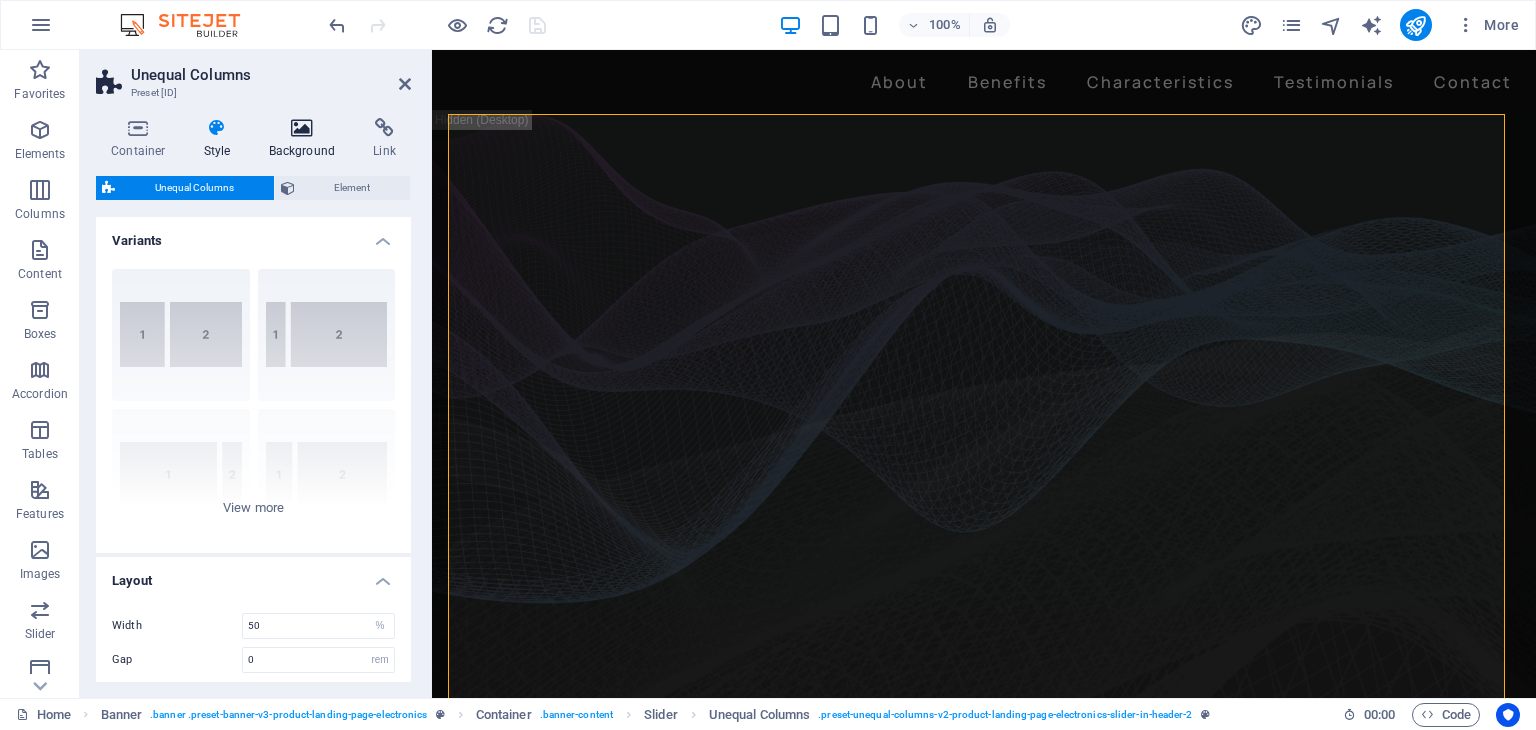 click at bounding box center [302, 128] 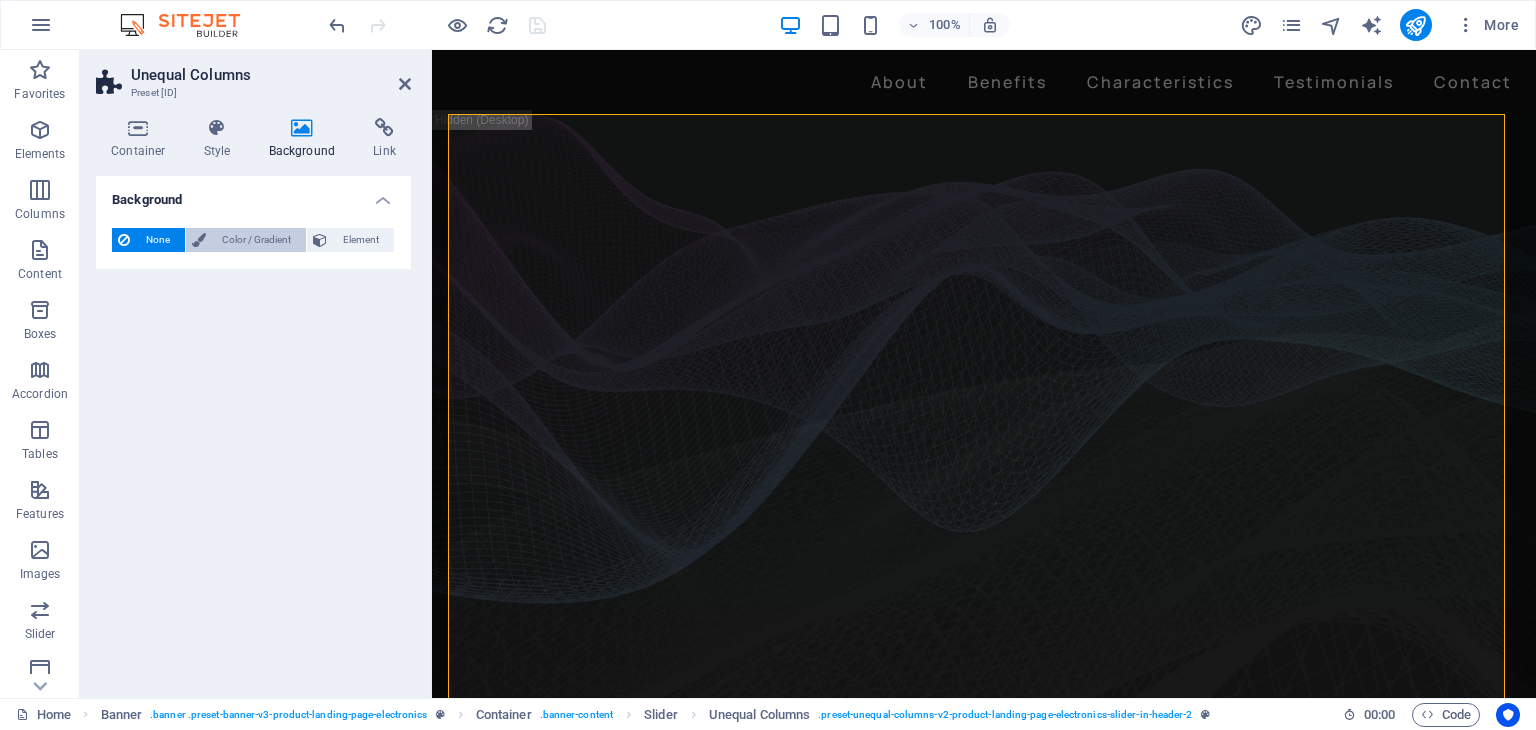 click on "Color / Gradient" at bounding box center [256, 240] 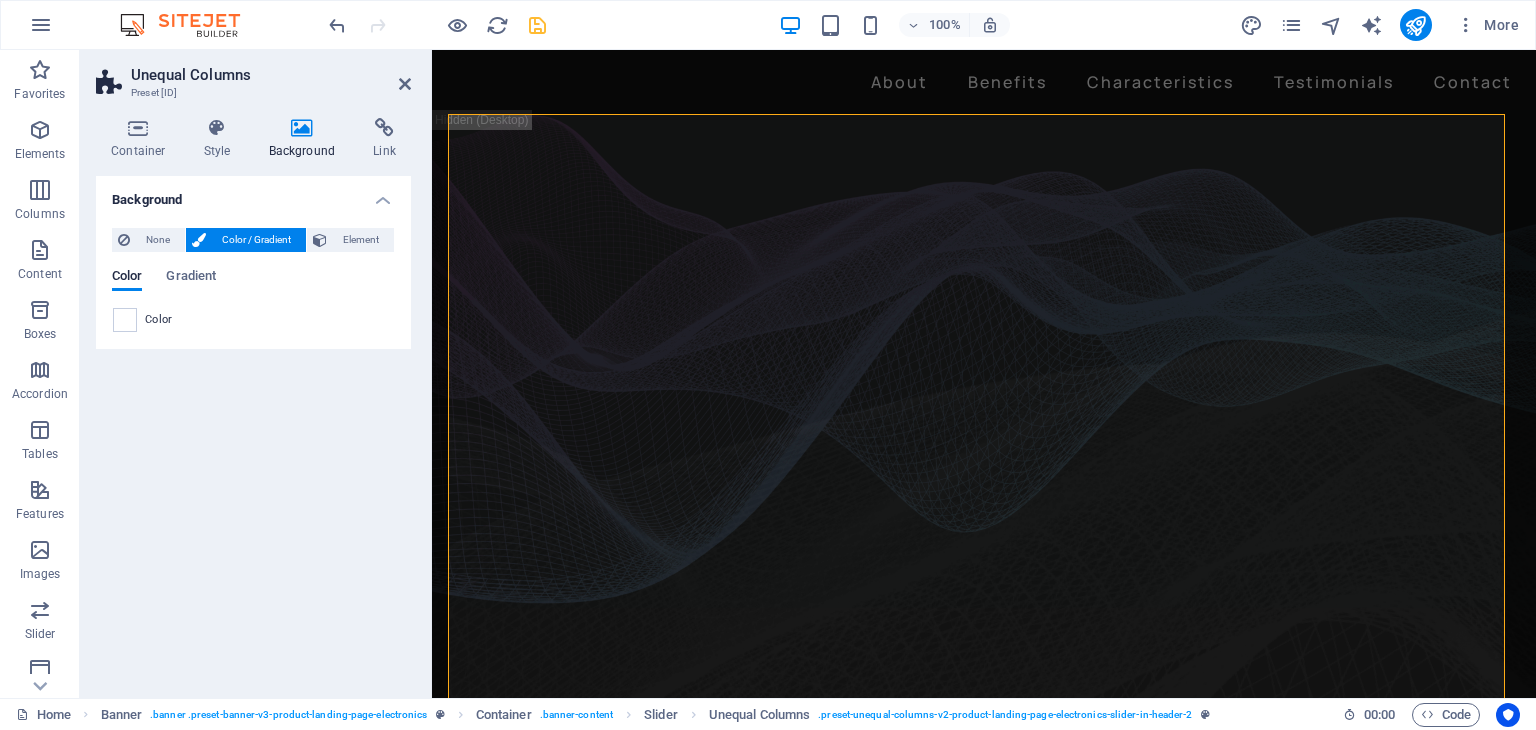 click on "Unequal Columns Preset [ID]" at bounding box center [253, 76] 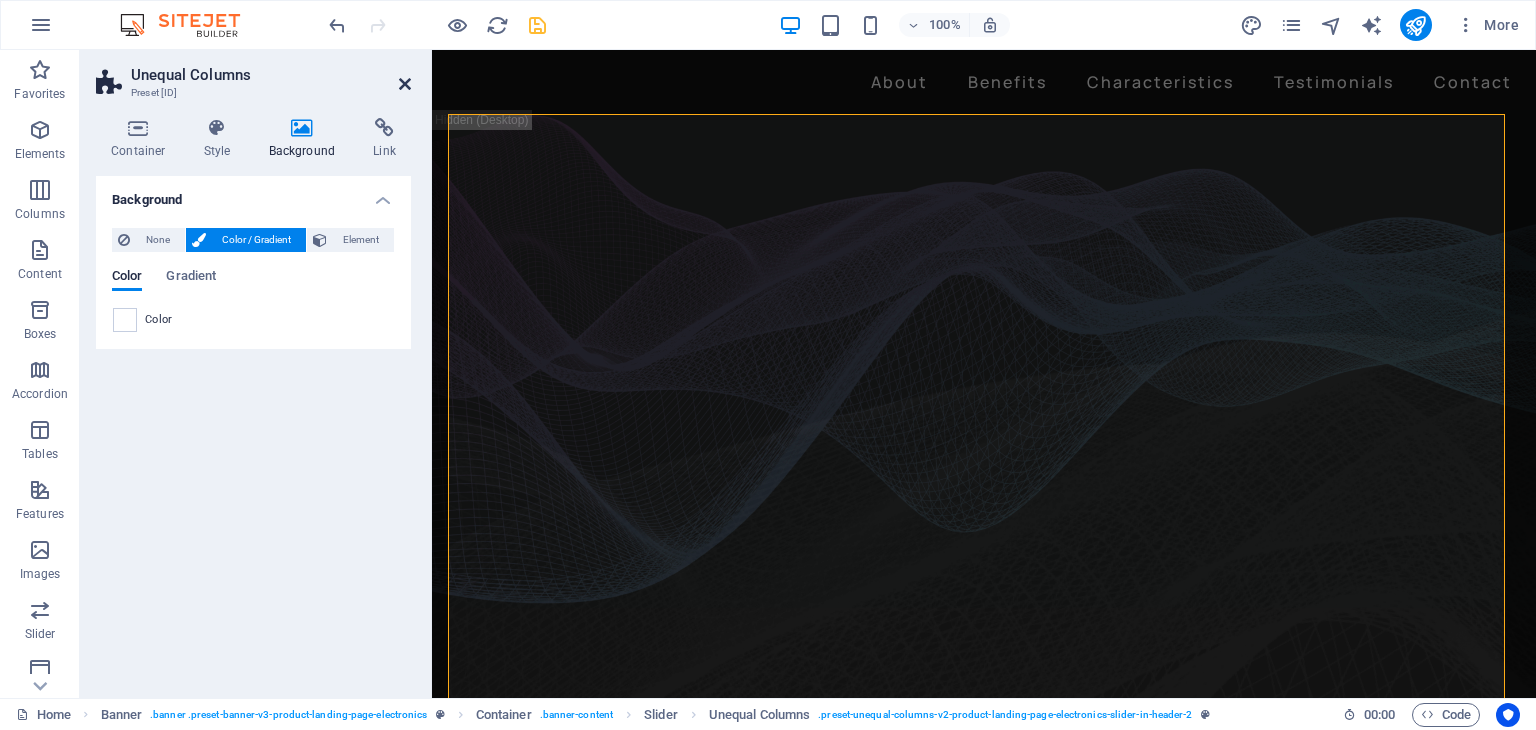 click at bounding box center [405, 84] 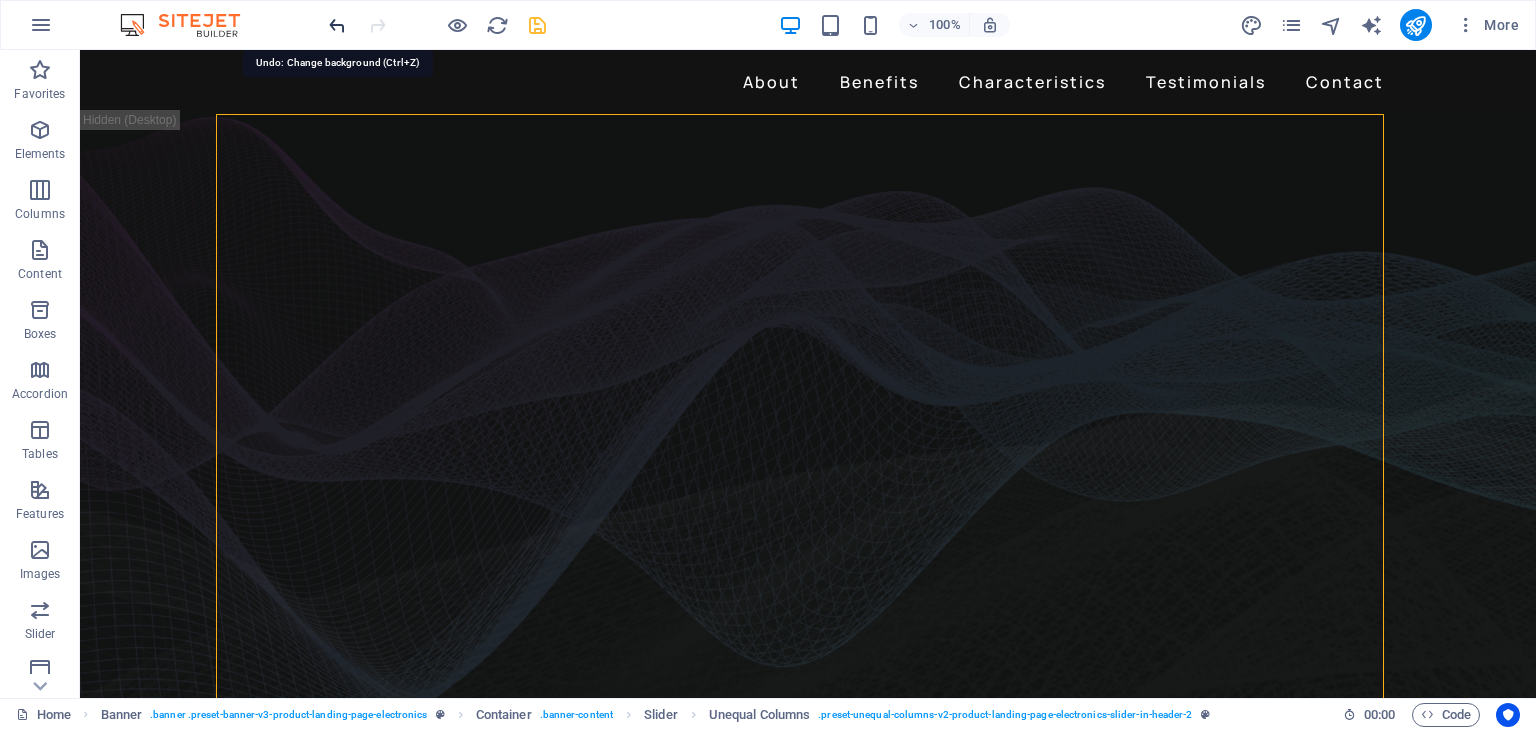 click at bounding box center [337, 25] 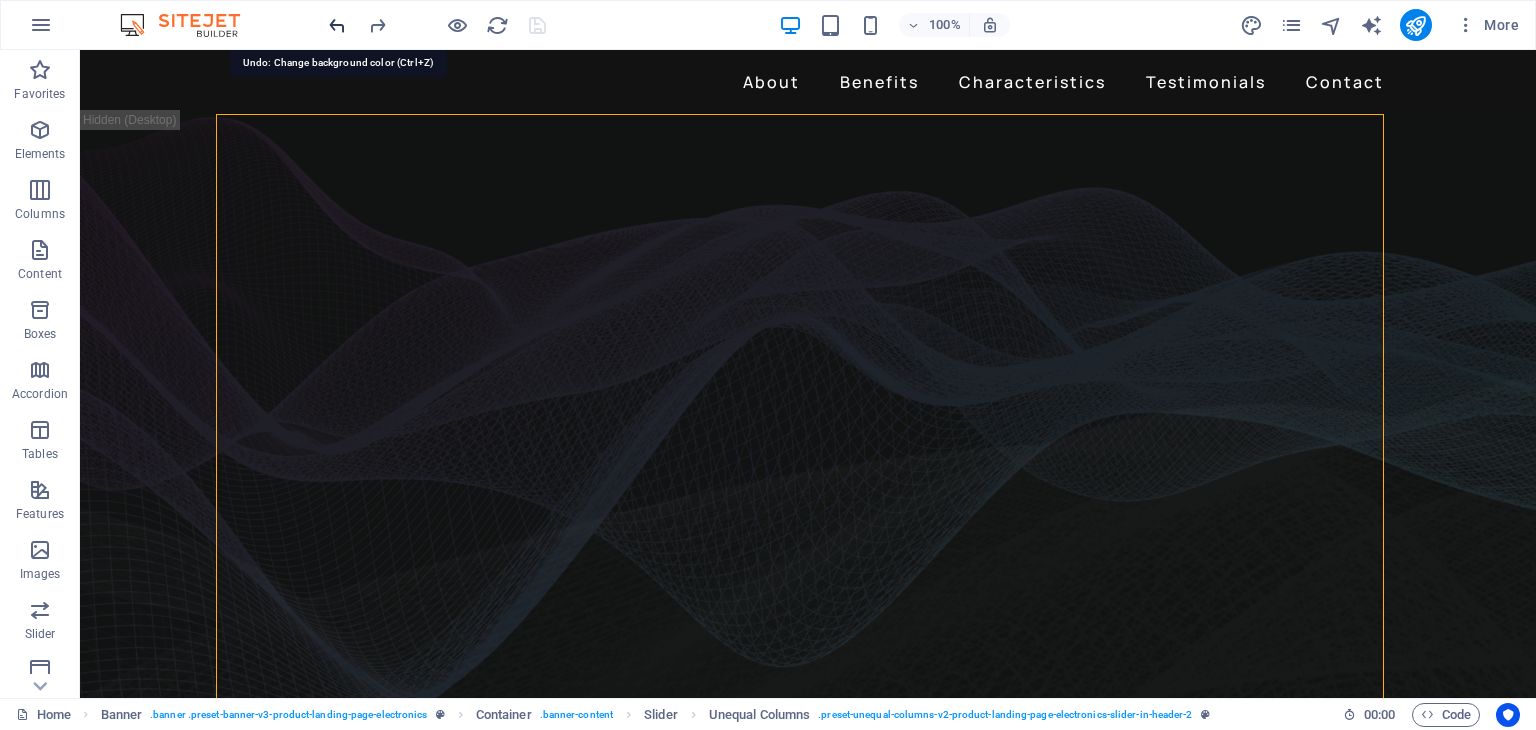 click at bounding box center (337, 25) 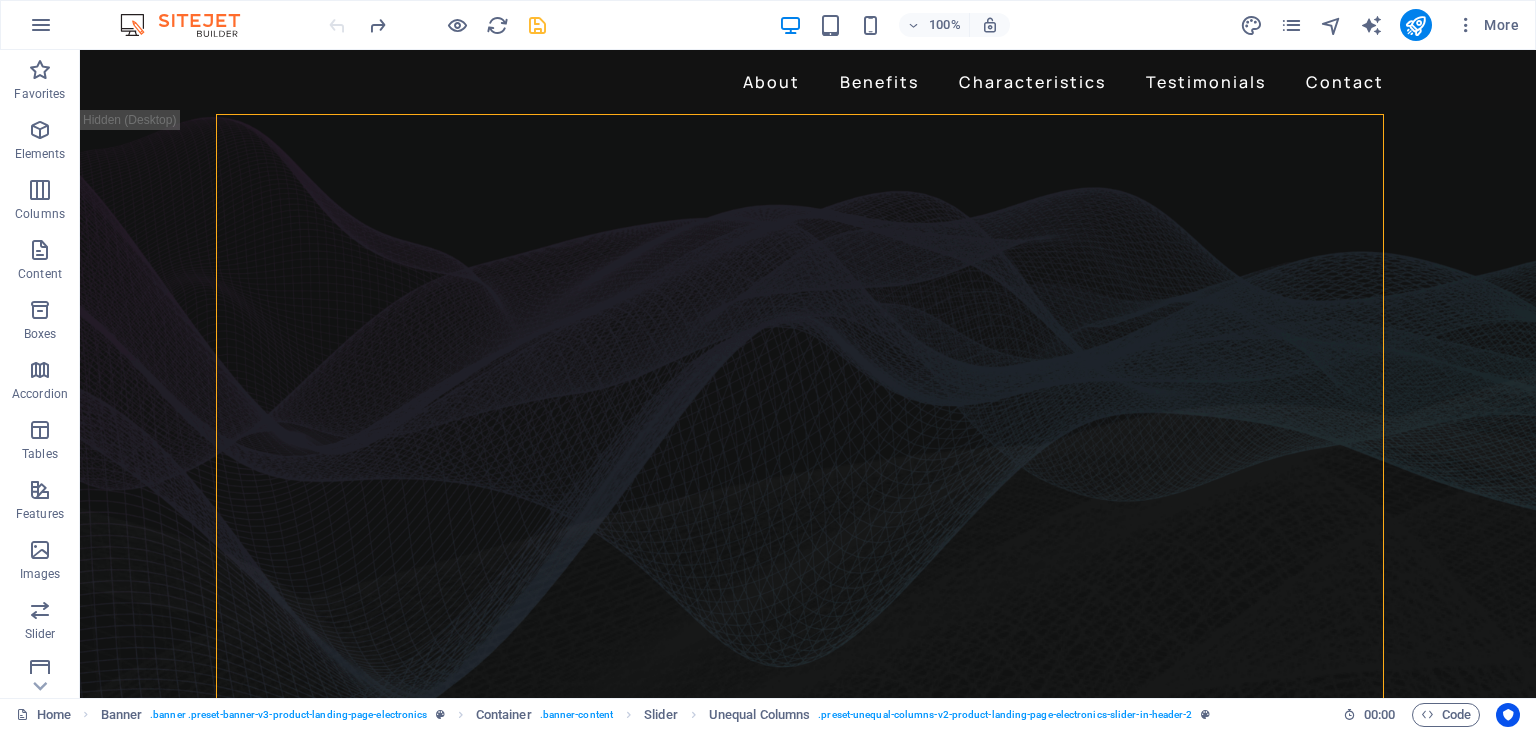 click at bounding box center [437, 25] 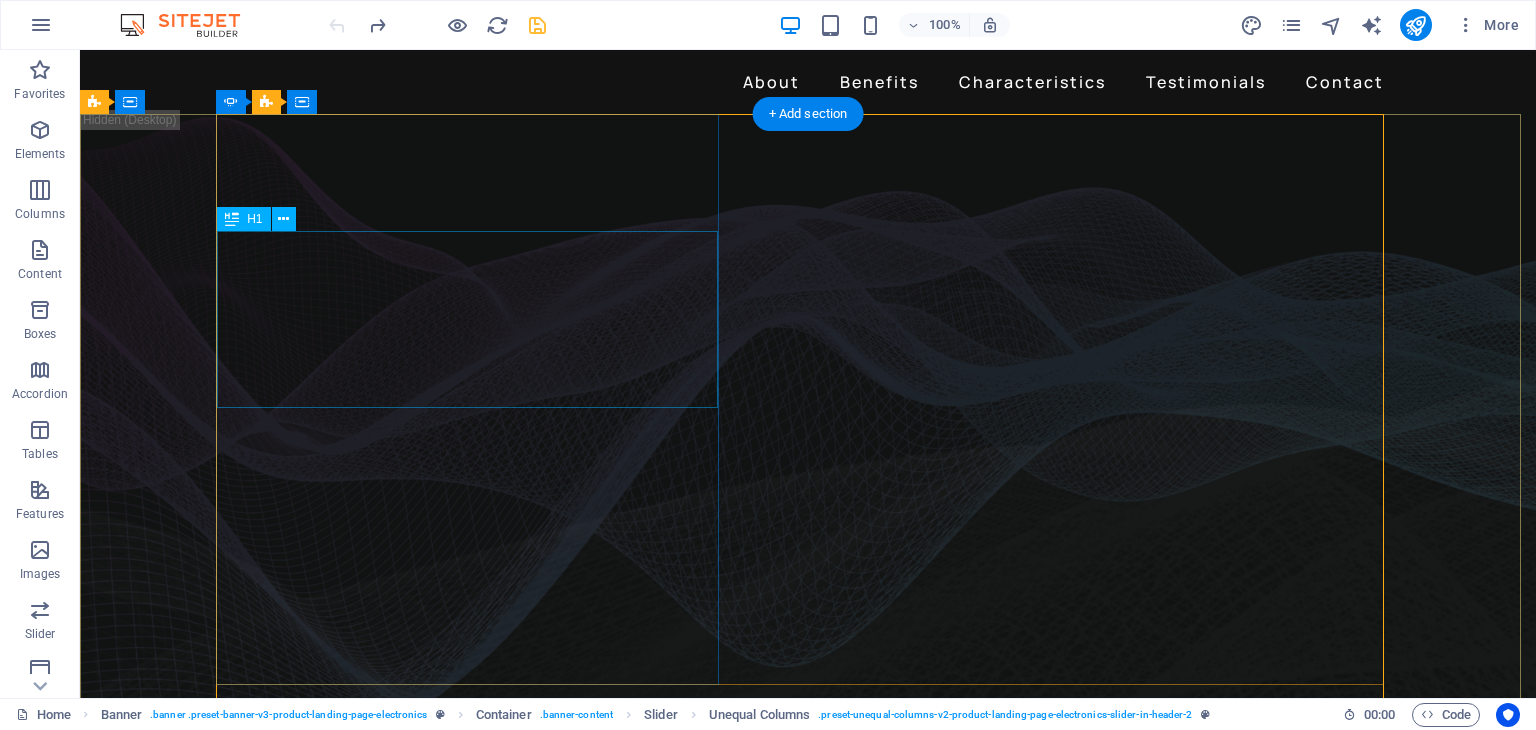 click on "Get lost in the studio sound" at bounding box center (-1528, 2798) 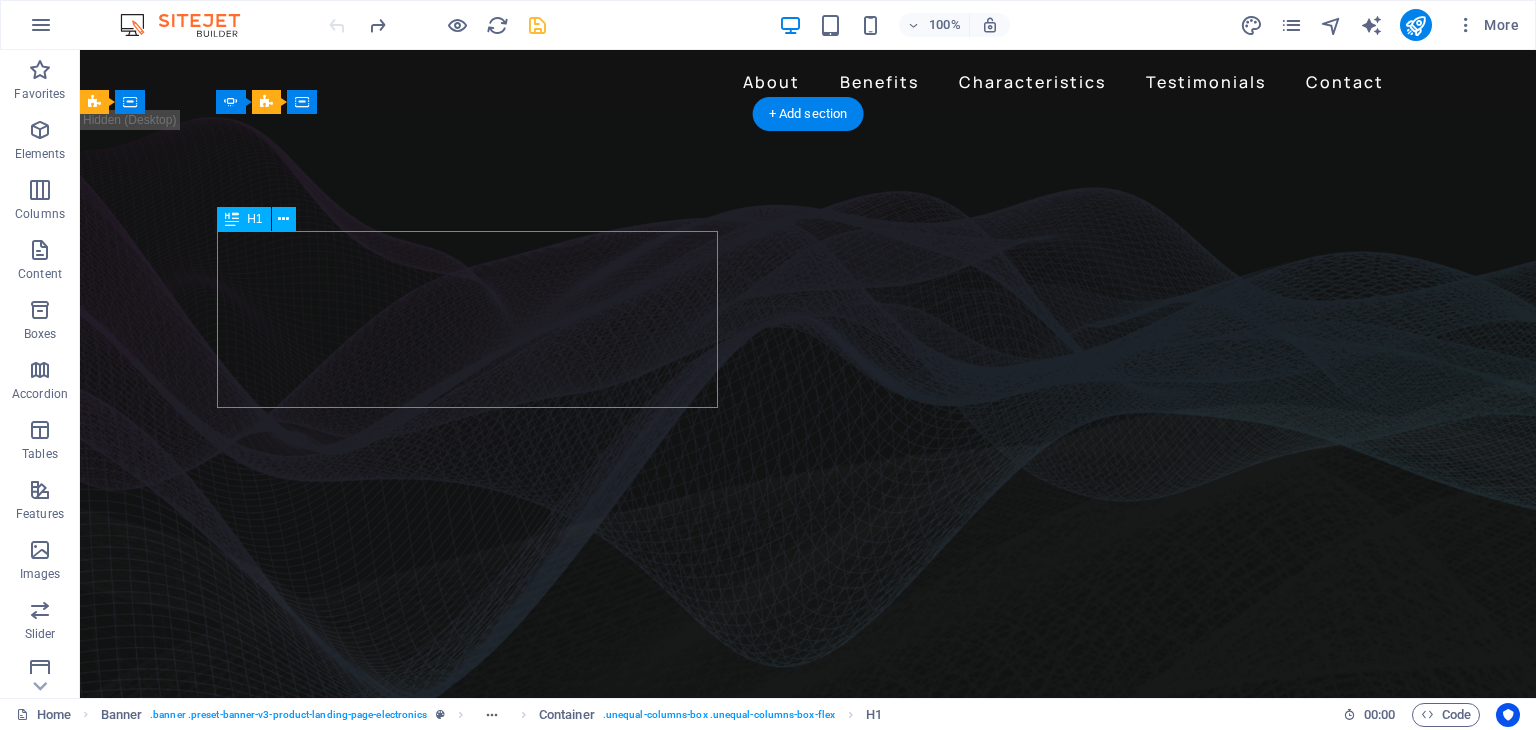 click on "Get lost in the studio sound" at bounding box center [-1528, 2798] 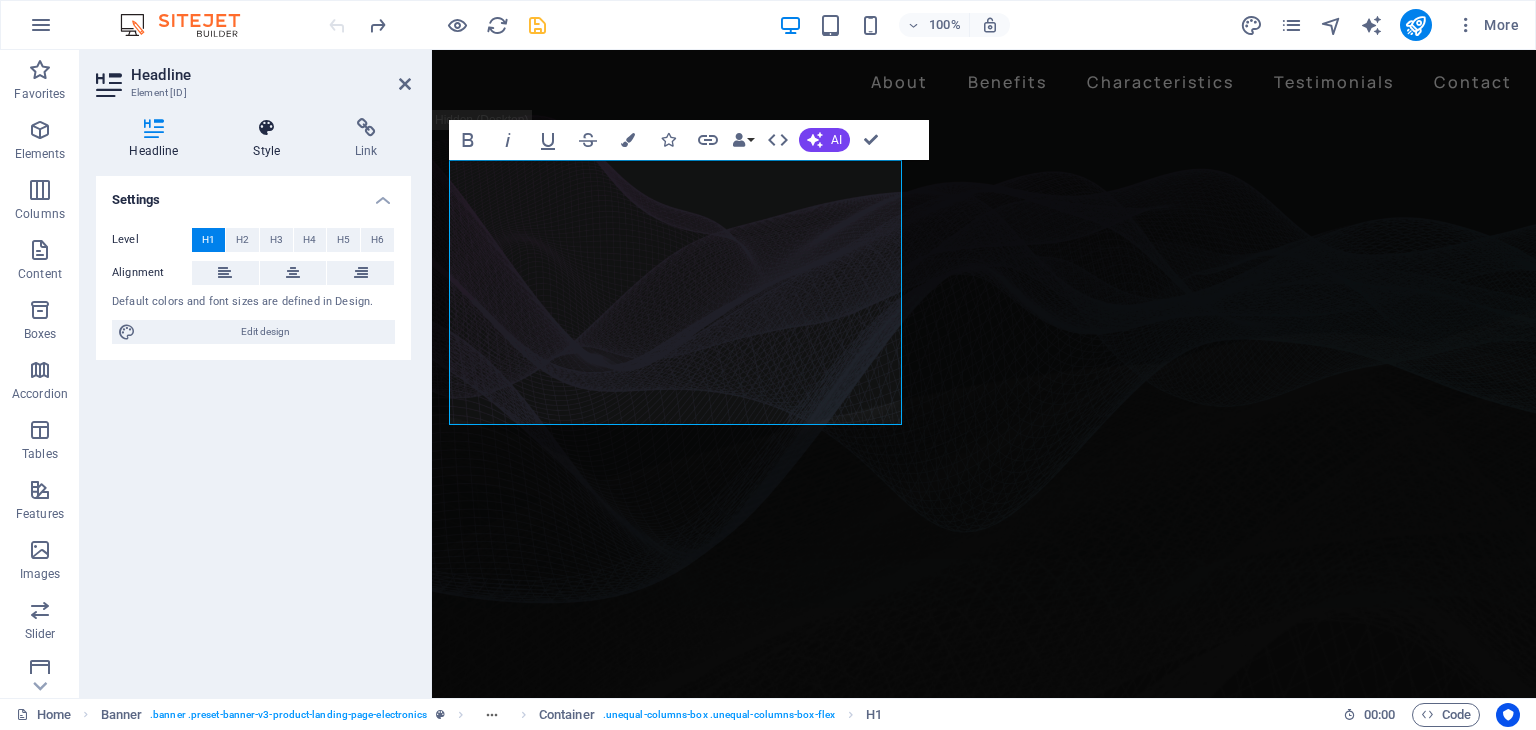 click on "Style" at bounding box center [271, 139] 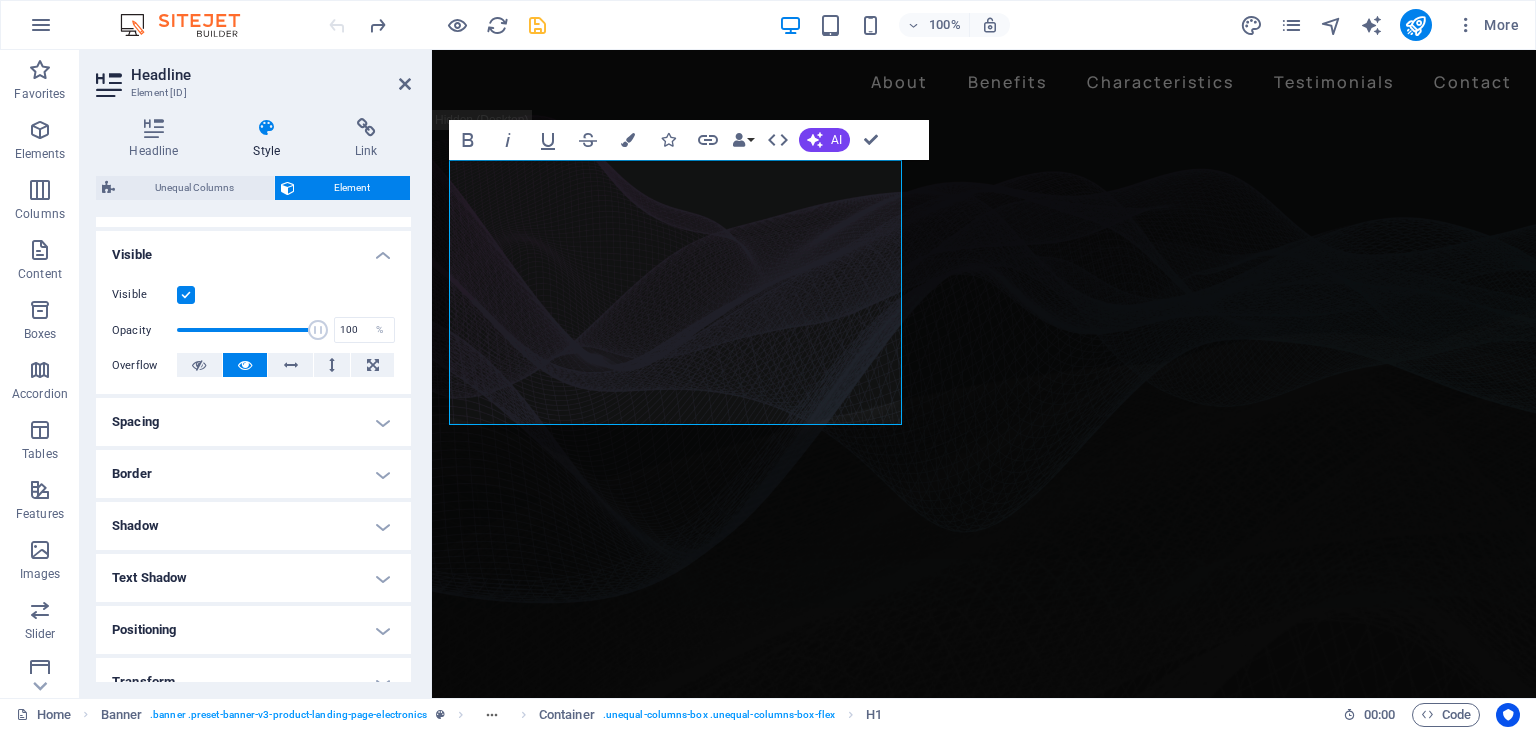 scroll, scrollTop: 0, scrollLeft: 0, axis: both 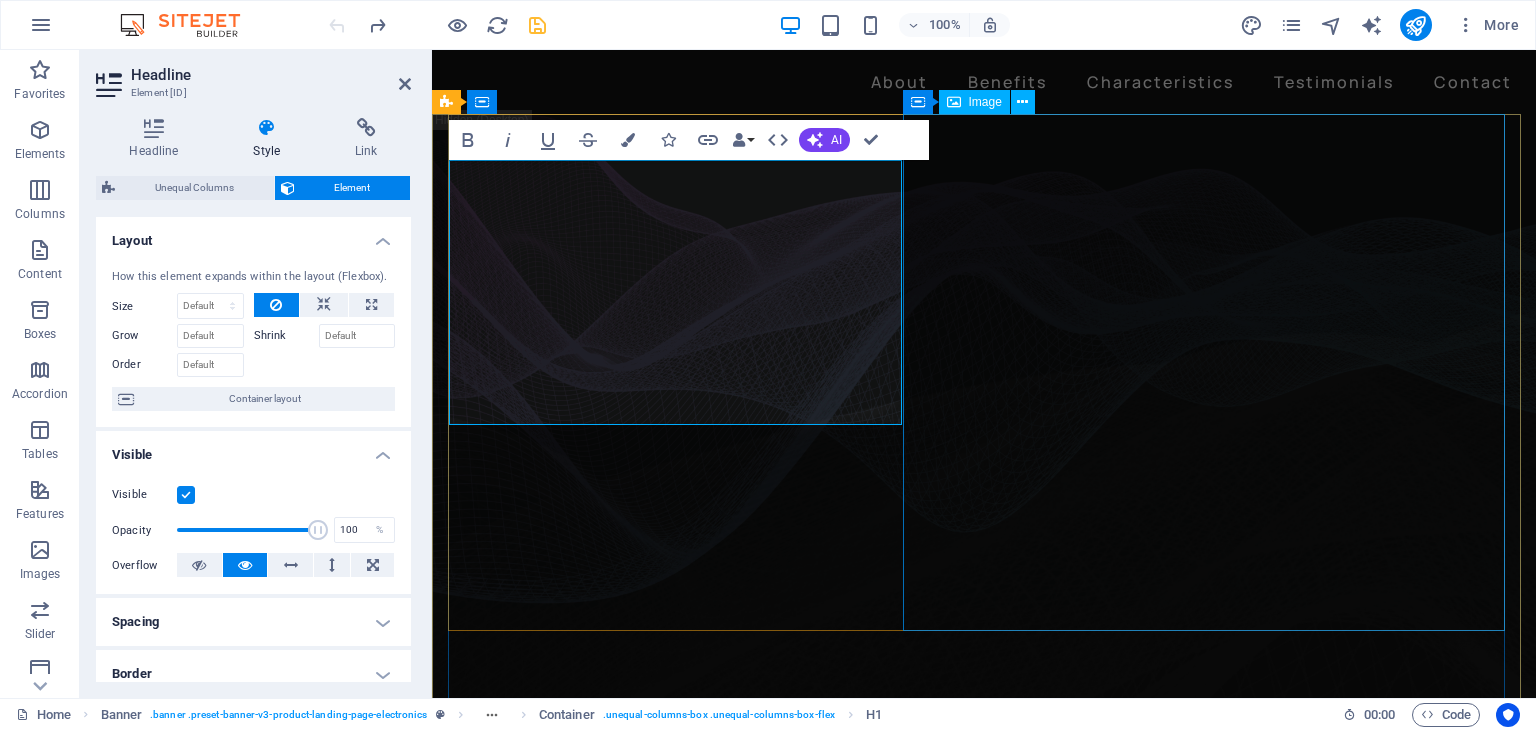 click at bounding box center (-1138, 3346) 